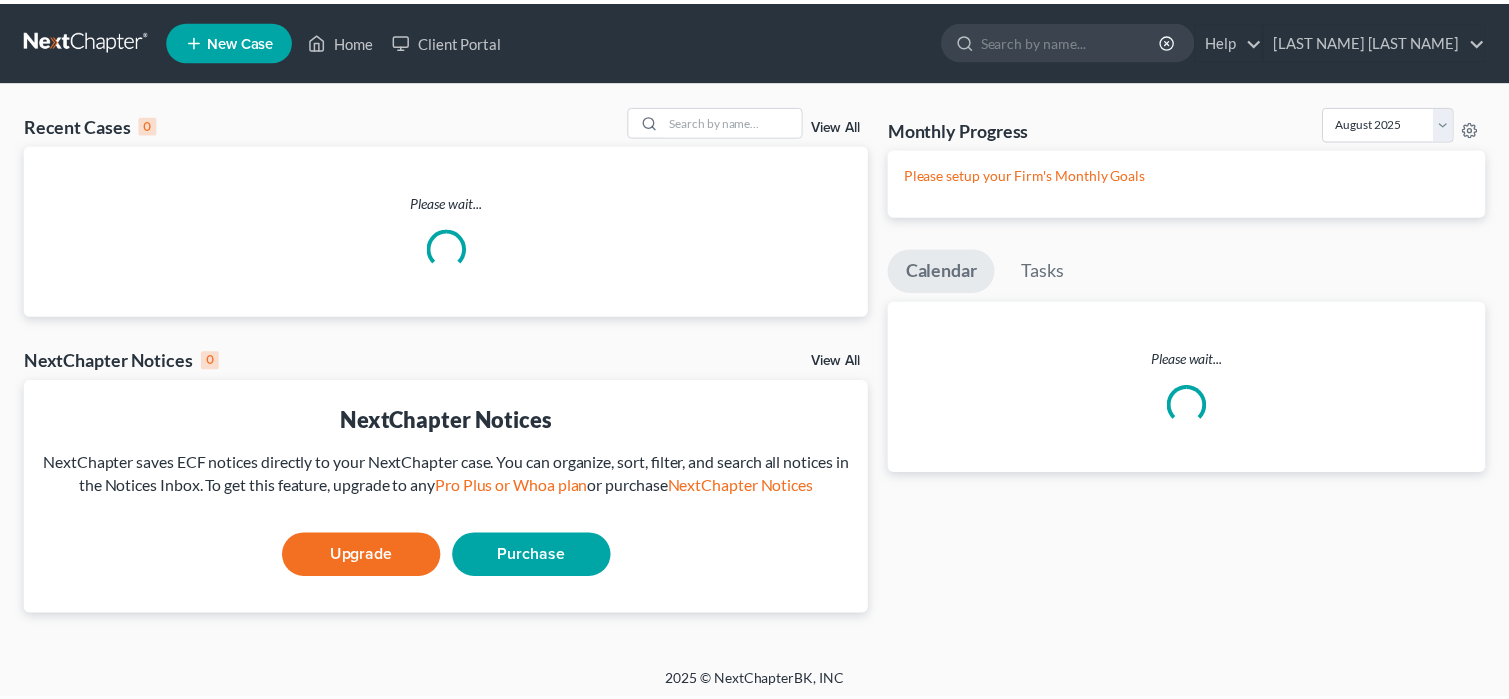 scroll, scrollTop: 0, scrollLeft: 0, axis: both 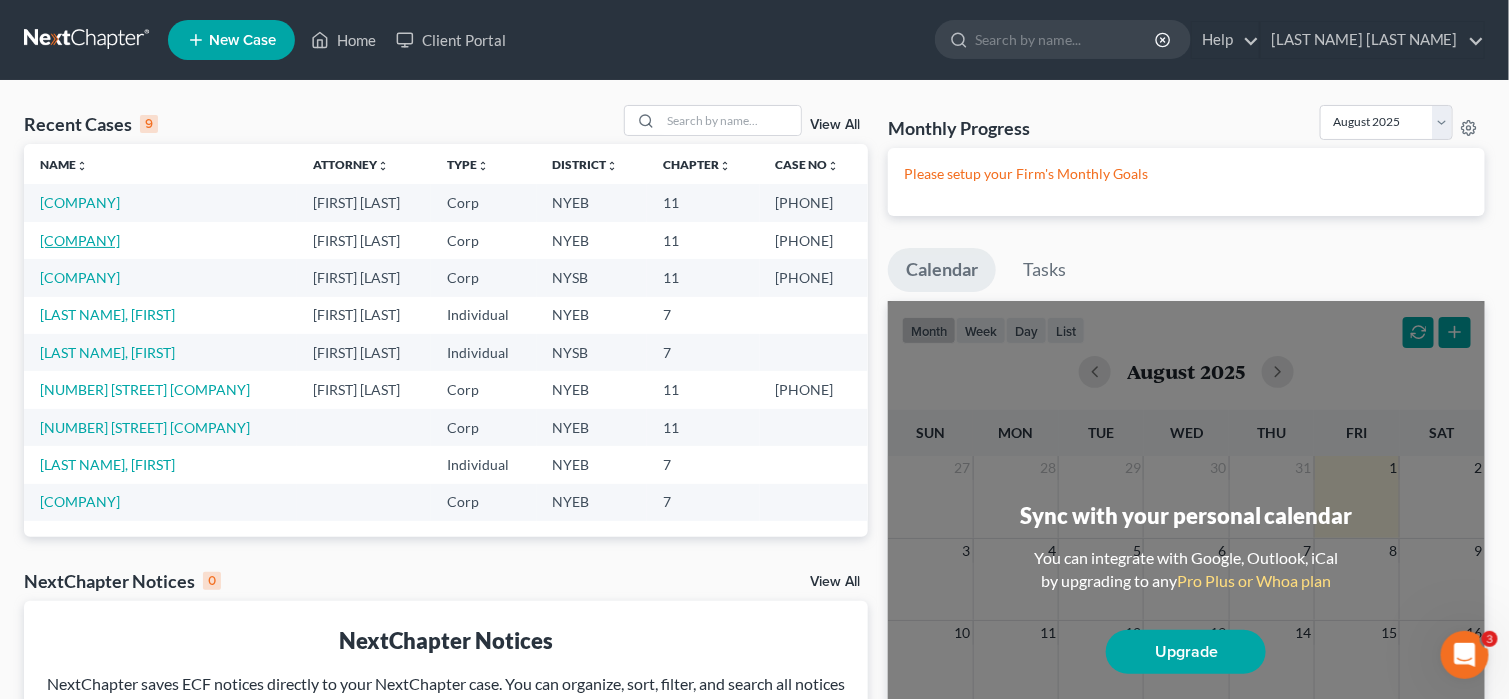 click on "Albany Inn LLC" at bounding box center (80, 240) 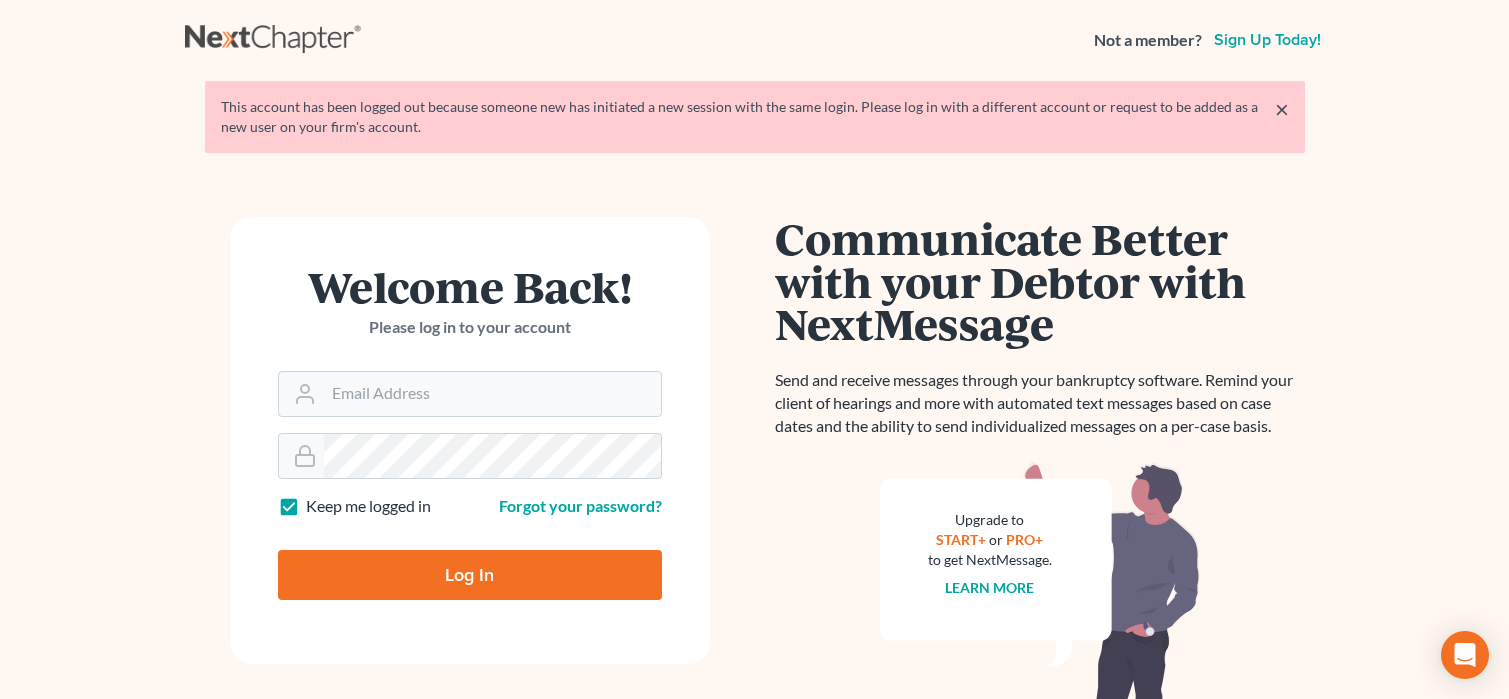 scroll, scrollTop: 0, scrollLeft: 0, axis: both 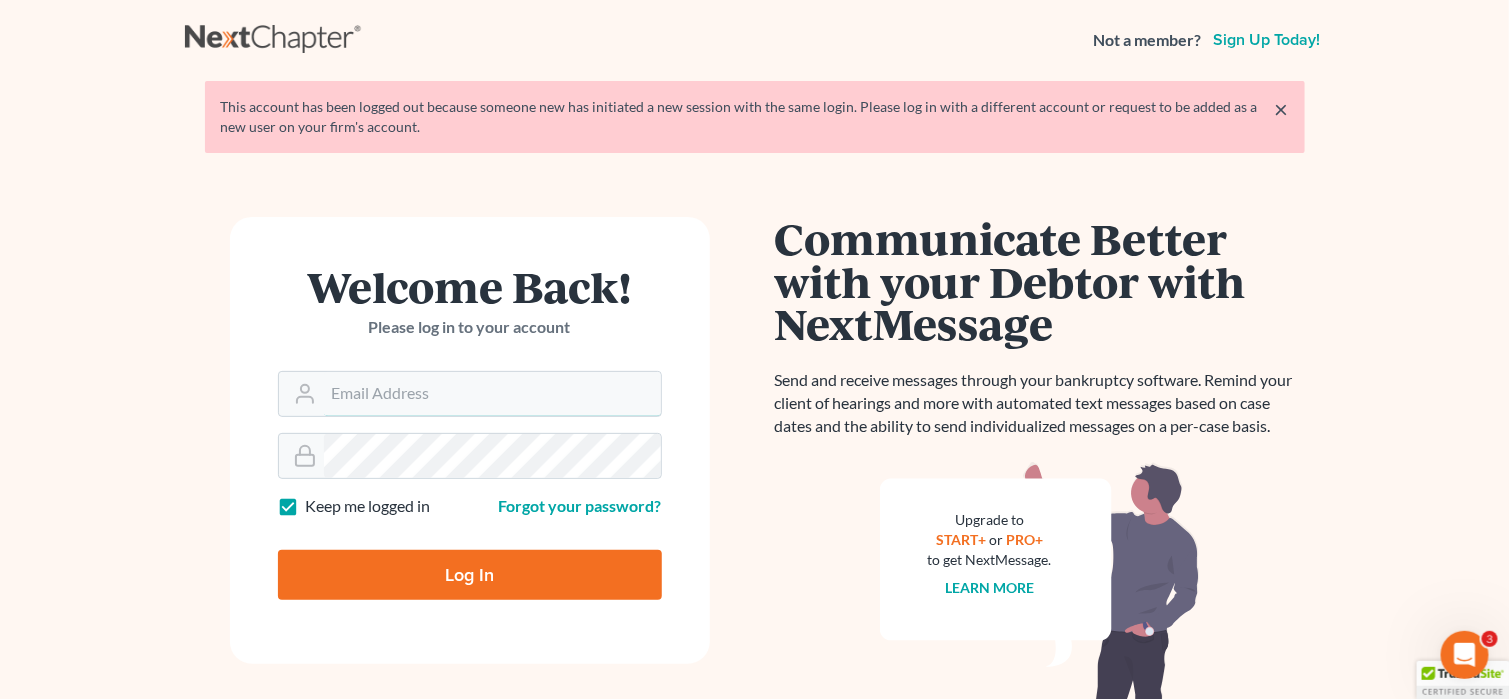 type on "[EMAIL]" 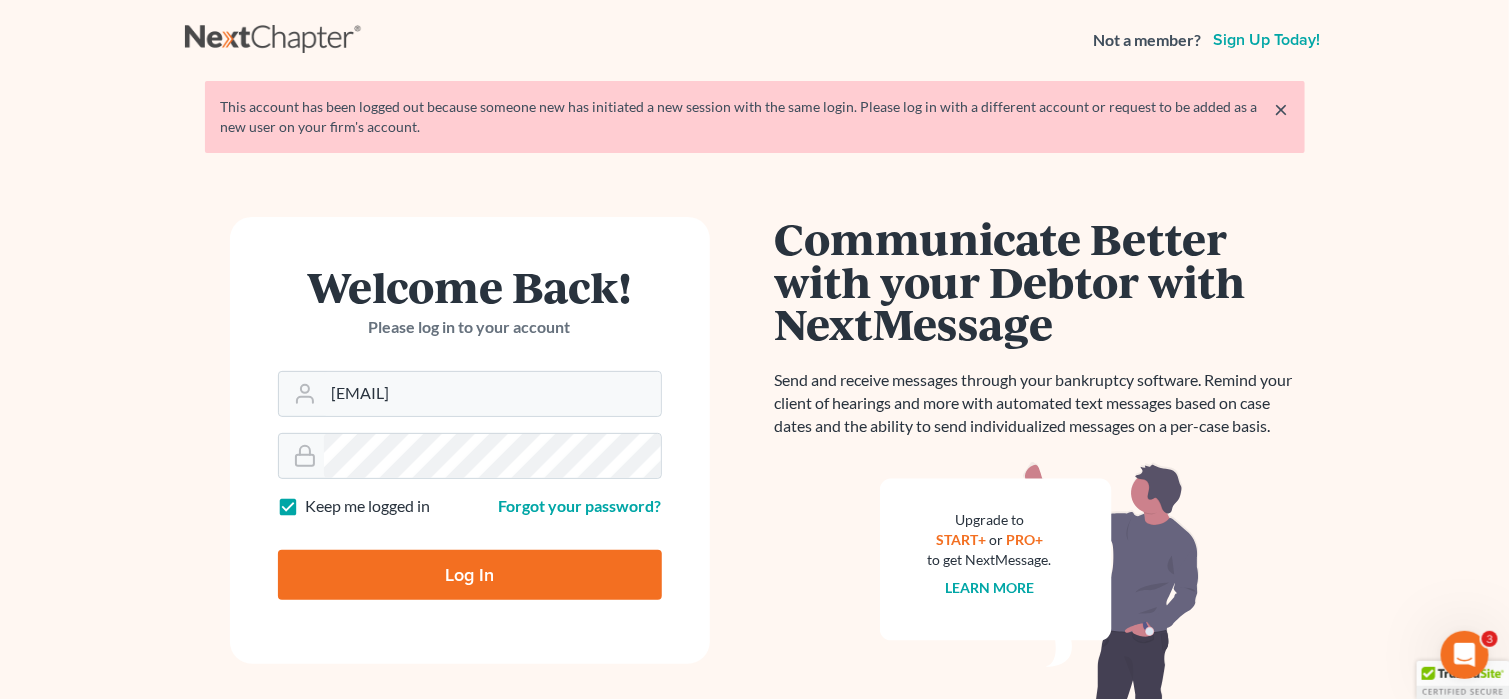 click on "Log In" at bounding box center (470, 575) 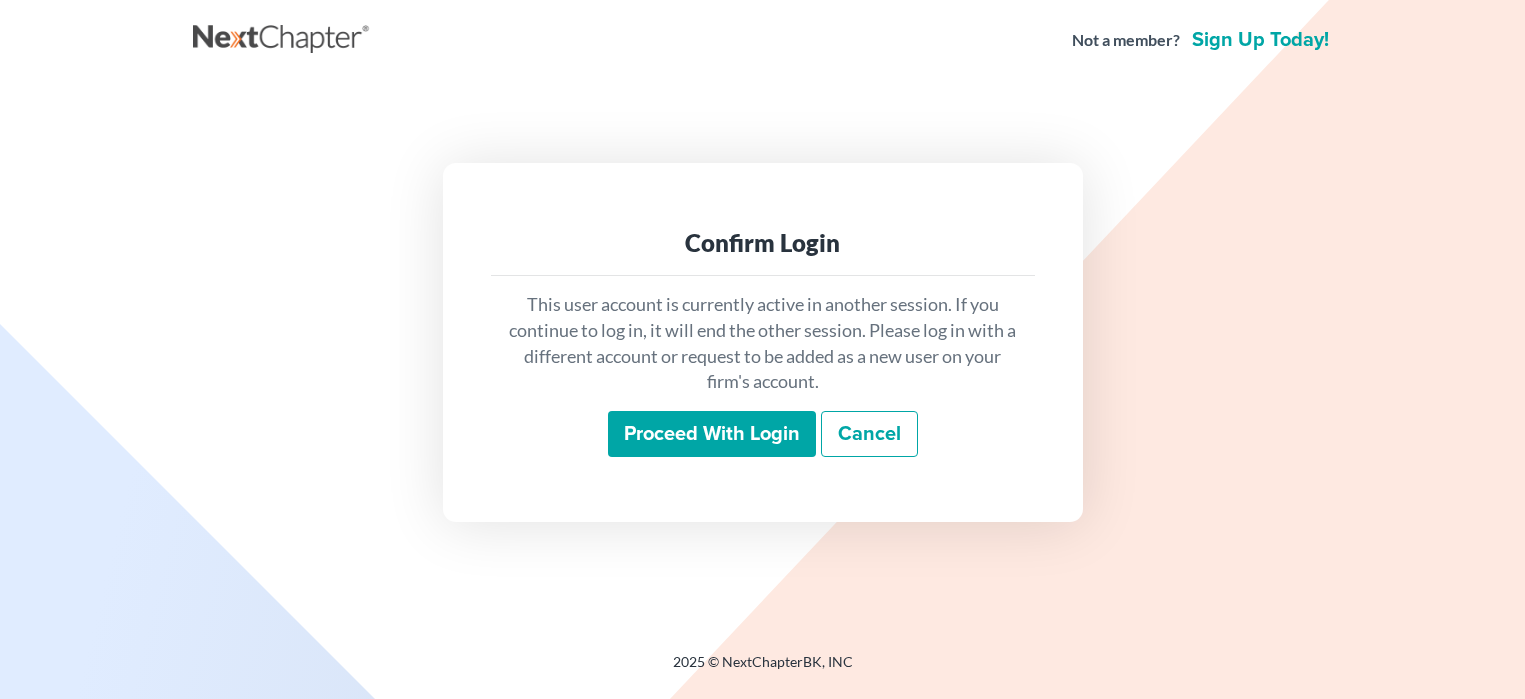 scroll, scrollTop: 0, scrollLeft: 0, axis: both 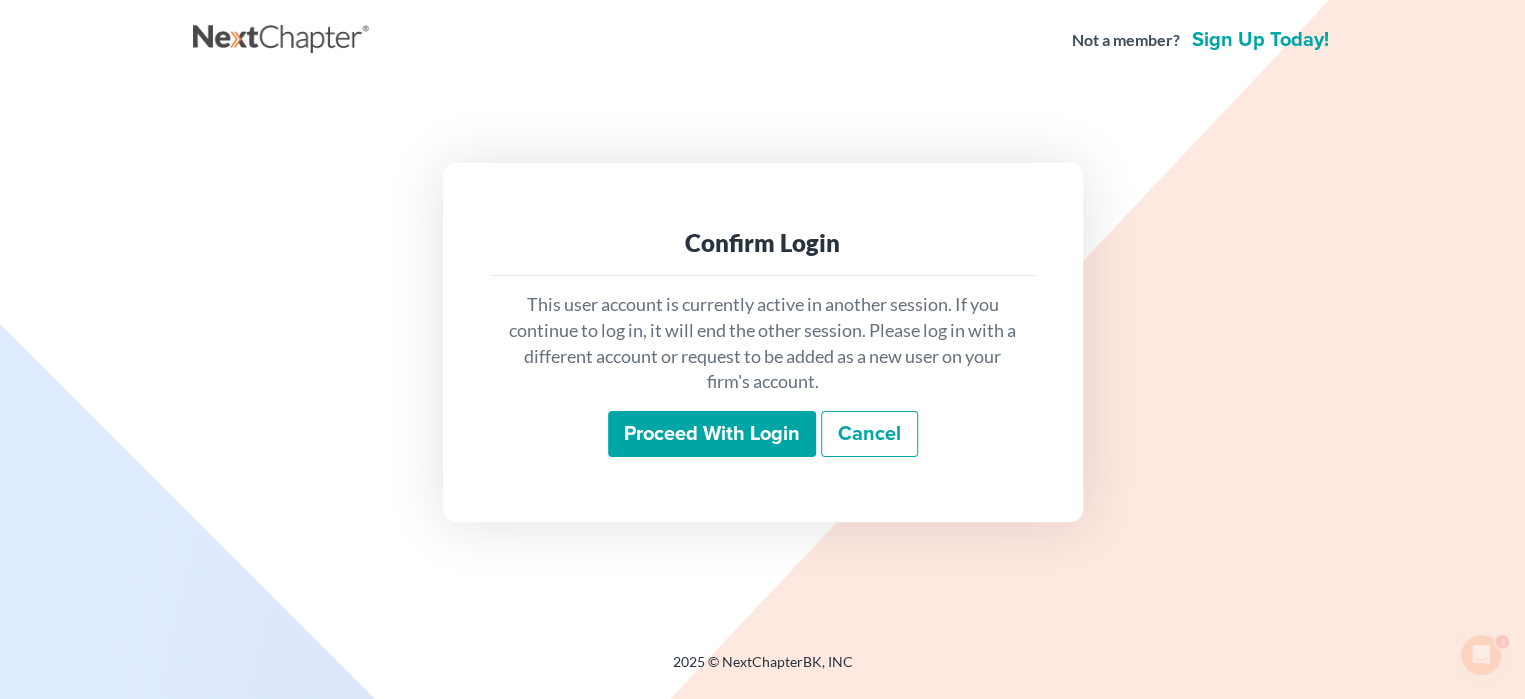click on "Proceed with login" at bounding box center (712, 434) 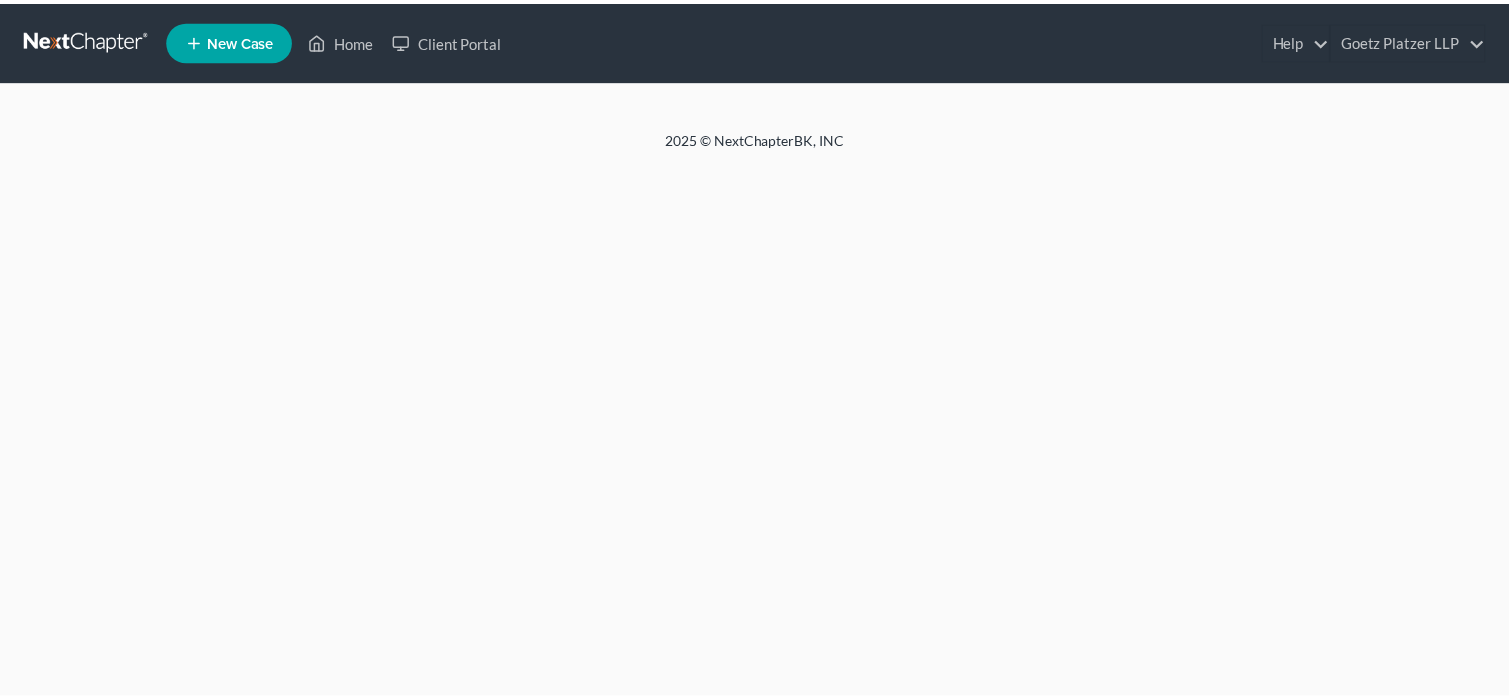 scroll, scrollTop: 0, scrollLeft: 0, axis: both 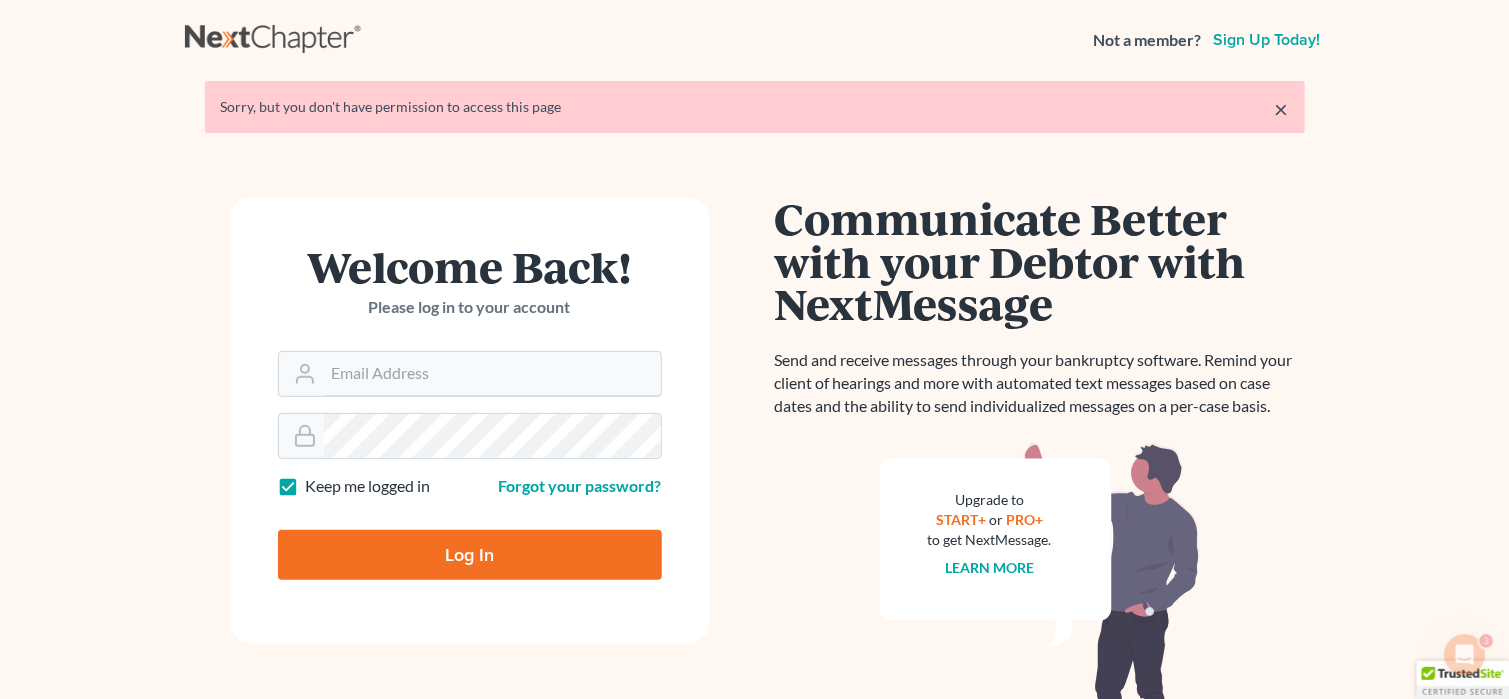 type on "[EMAIL]" 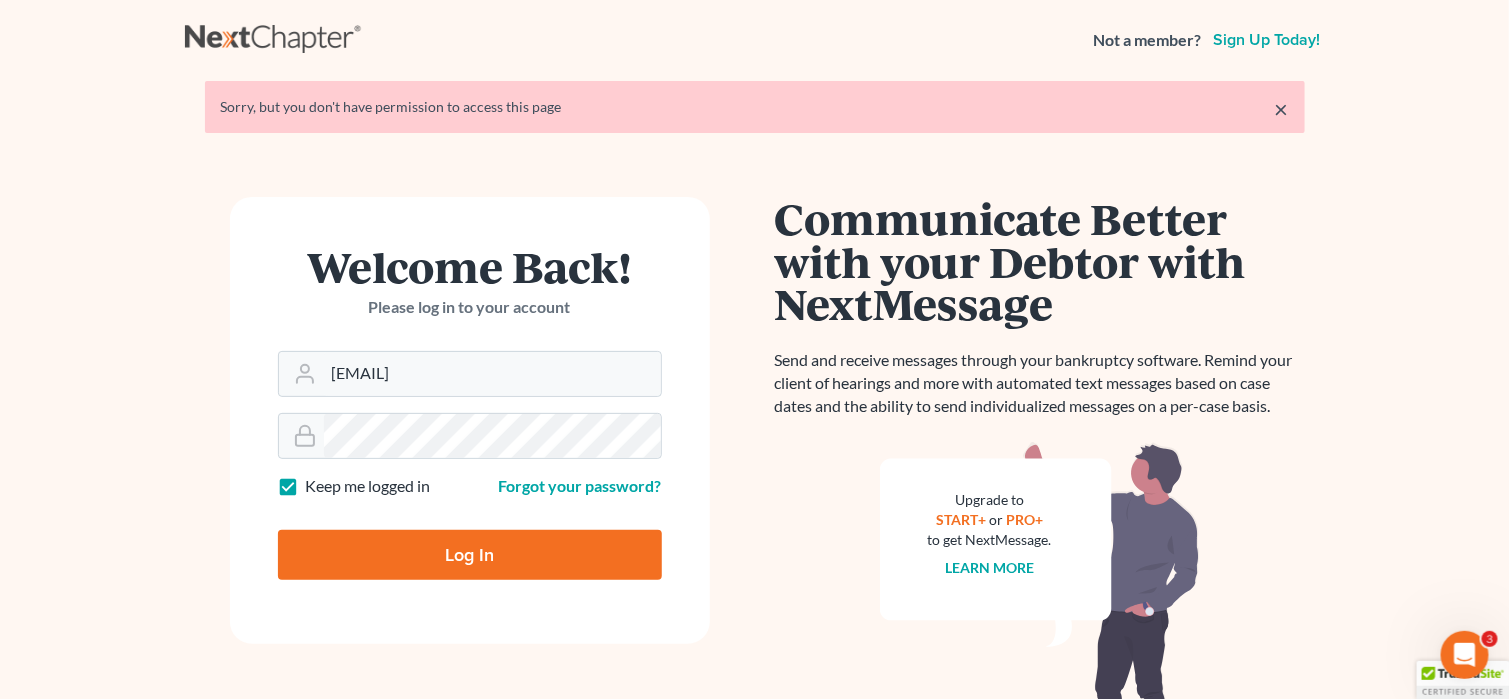 click on "Log In" at bounding box center [470, 555] 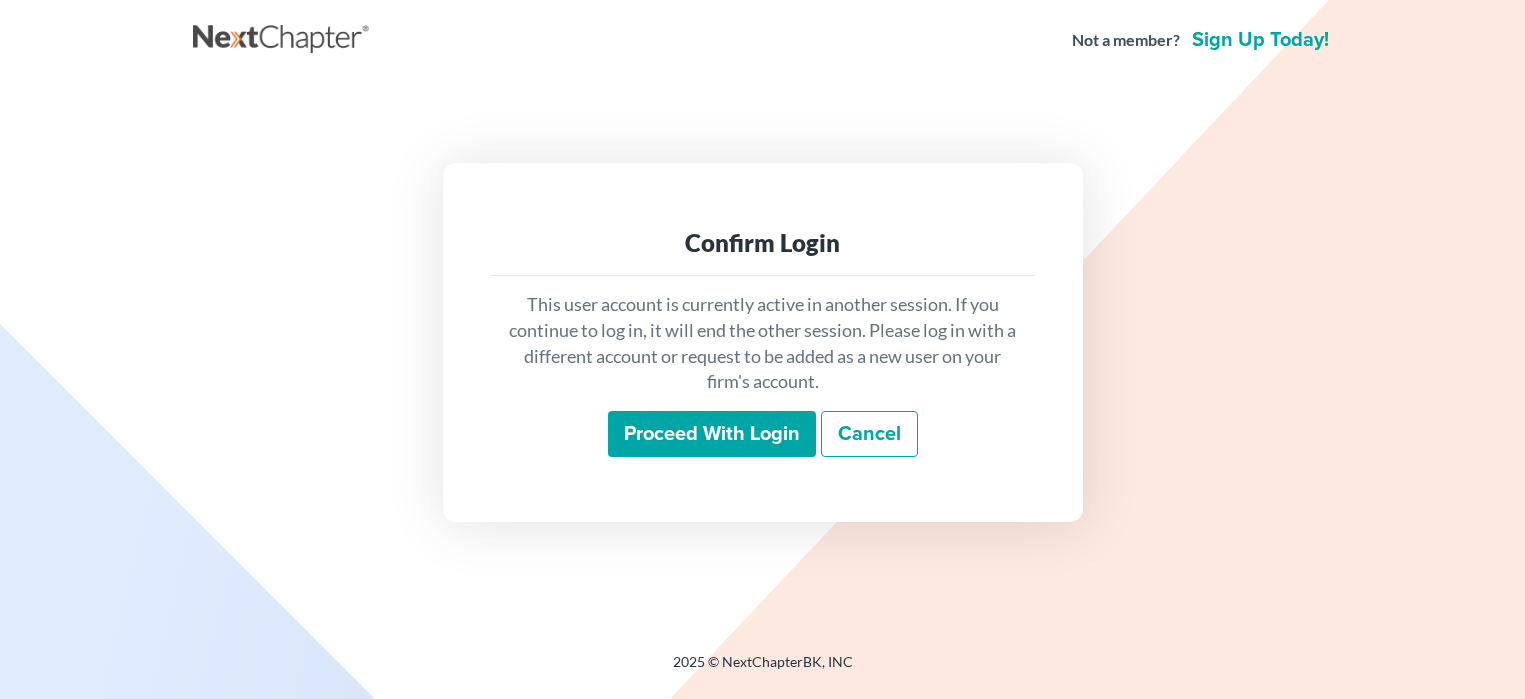 scroll, scrollTop: 0, scrollLeft: 0, axis: both 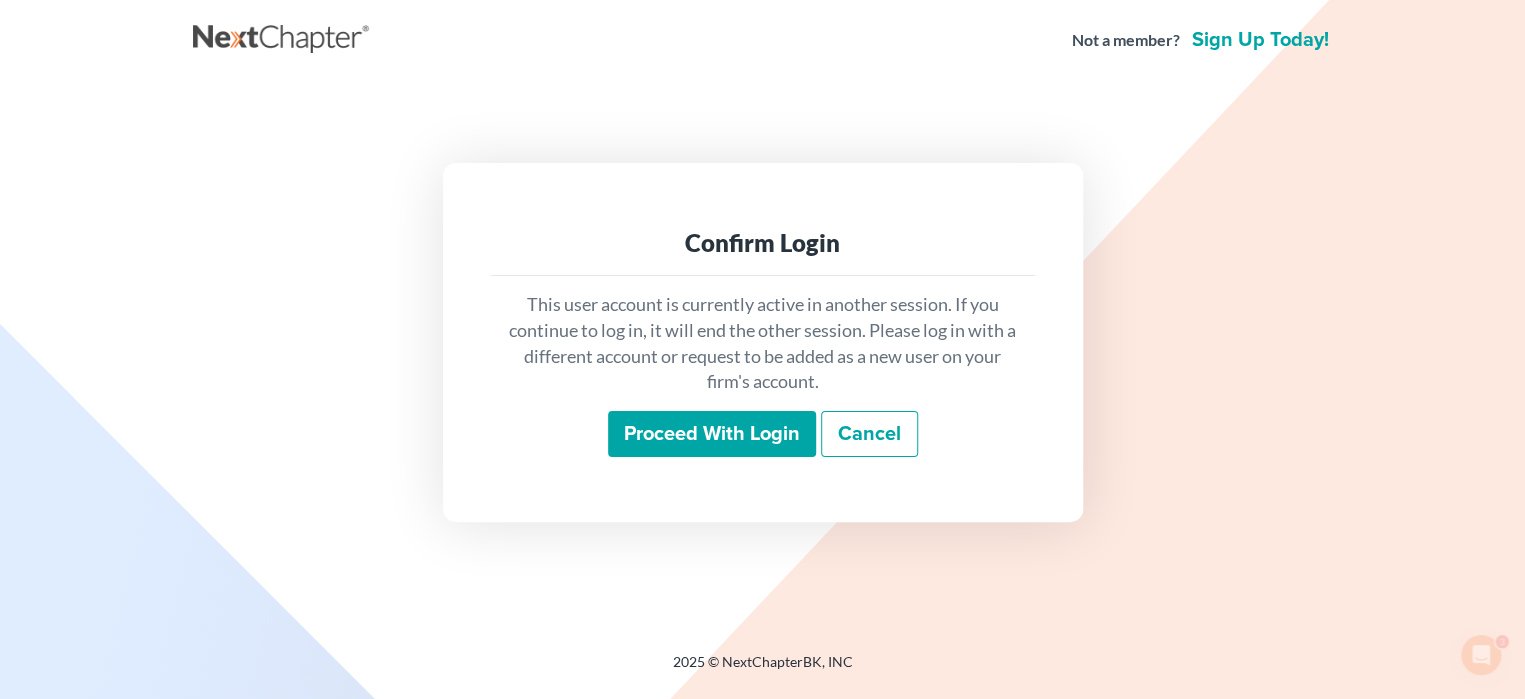 click on "Proceed with login" at bounding box center (712, 434) 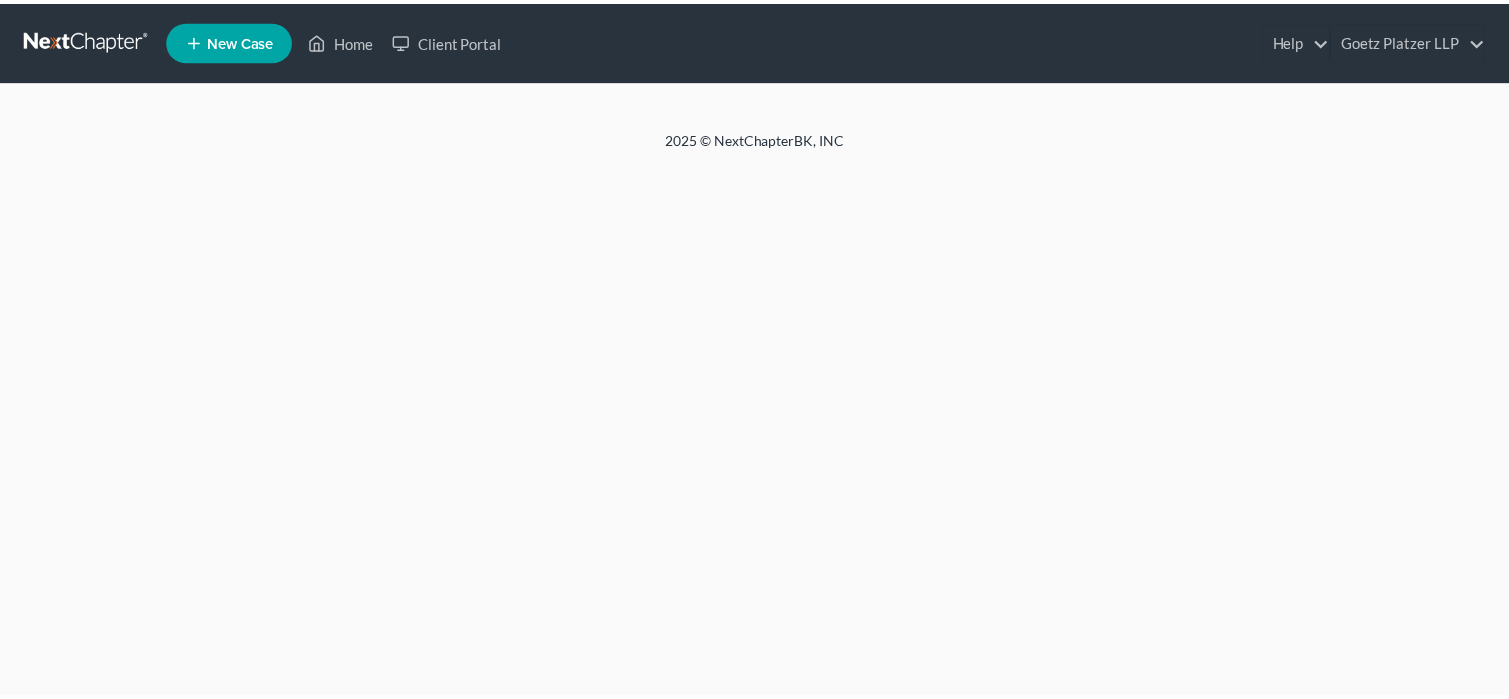 scroll, scrollTop: 0, scrollLeft: 0, axis: both 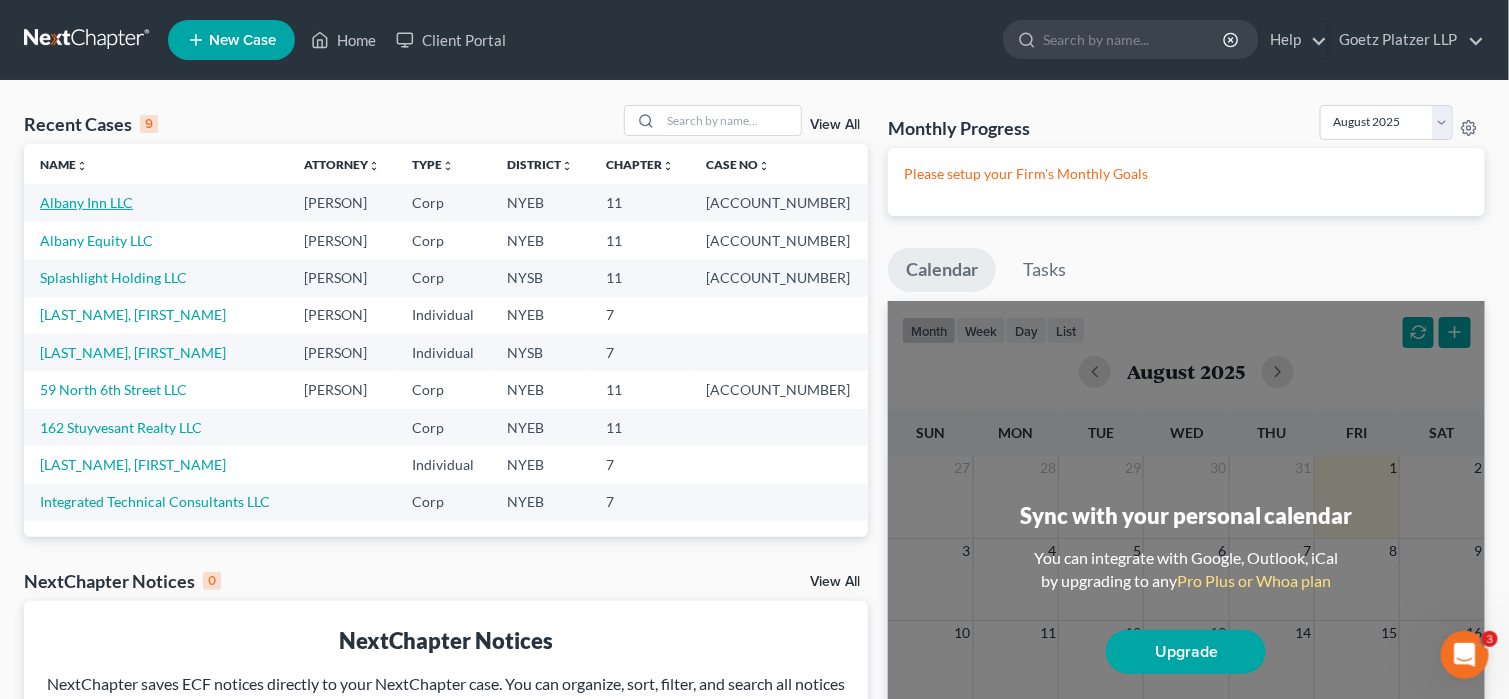 click on "Albany Inn LLC" at bounding box center (86, 202) 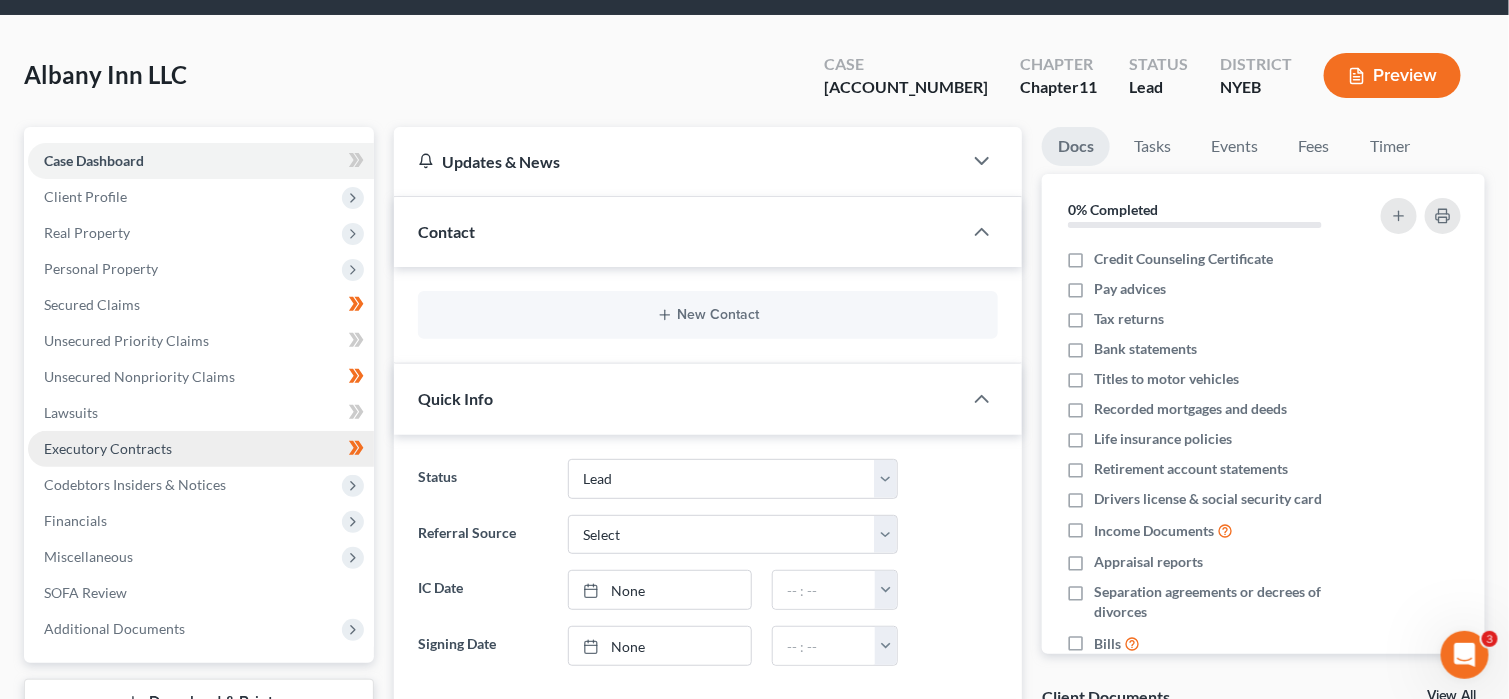 scroll, scrollTop: 100, scrollLeft: 0, axis: vertical 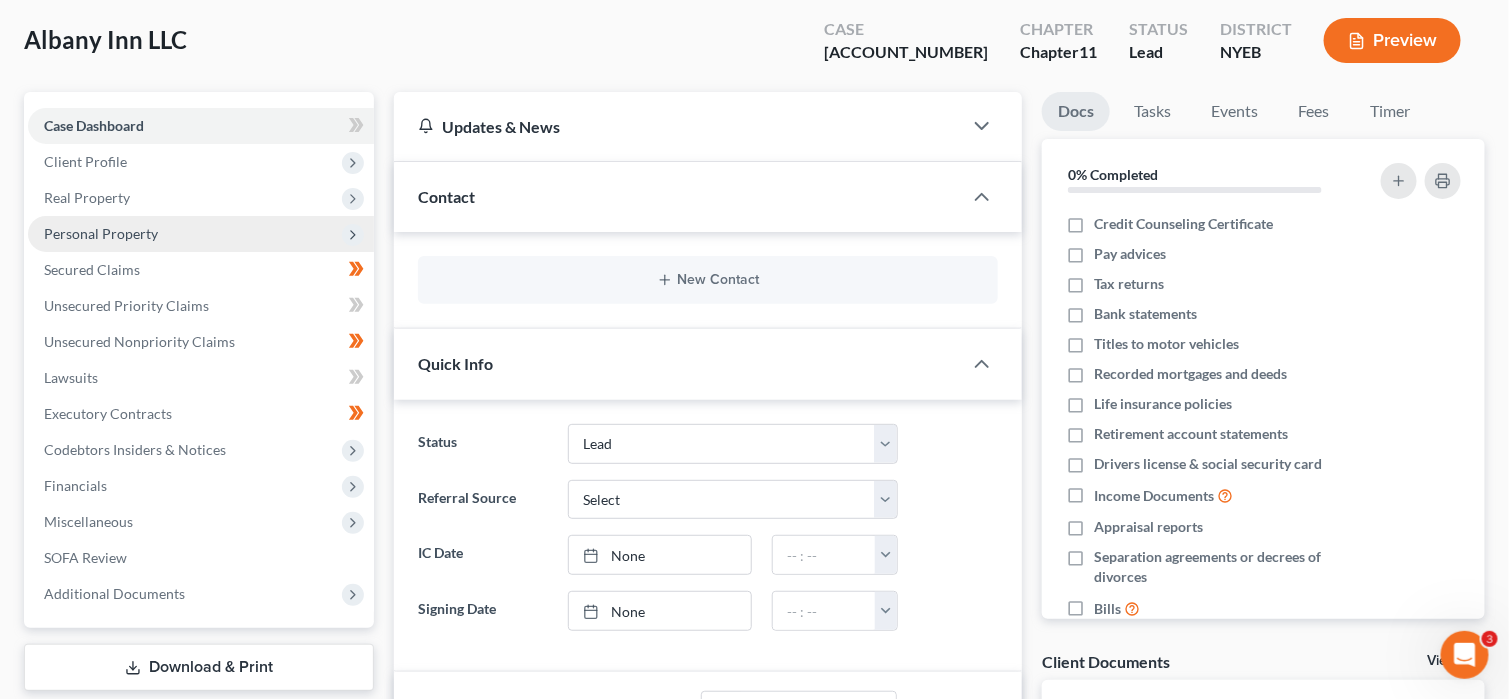 click 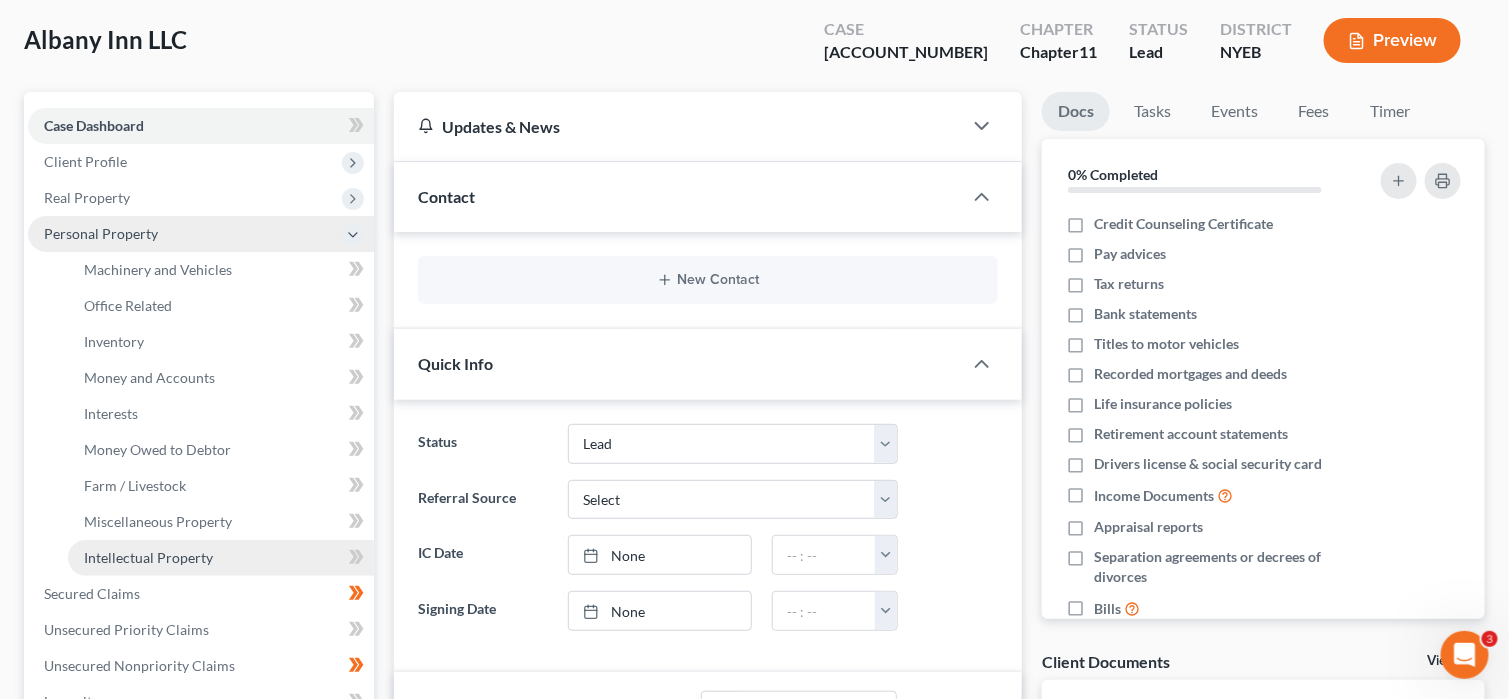 click on "Intellectual Property" at bounding box center [221, 558] 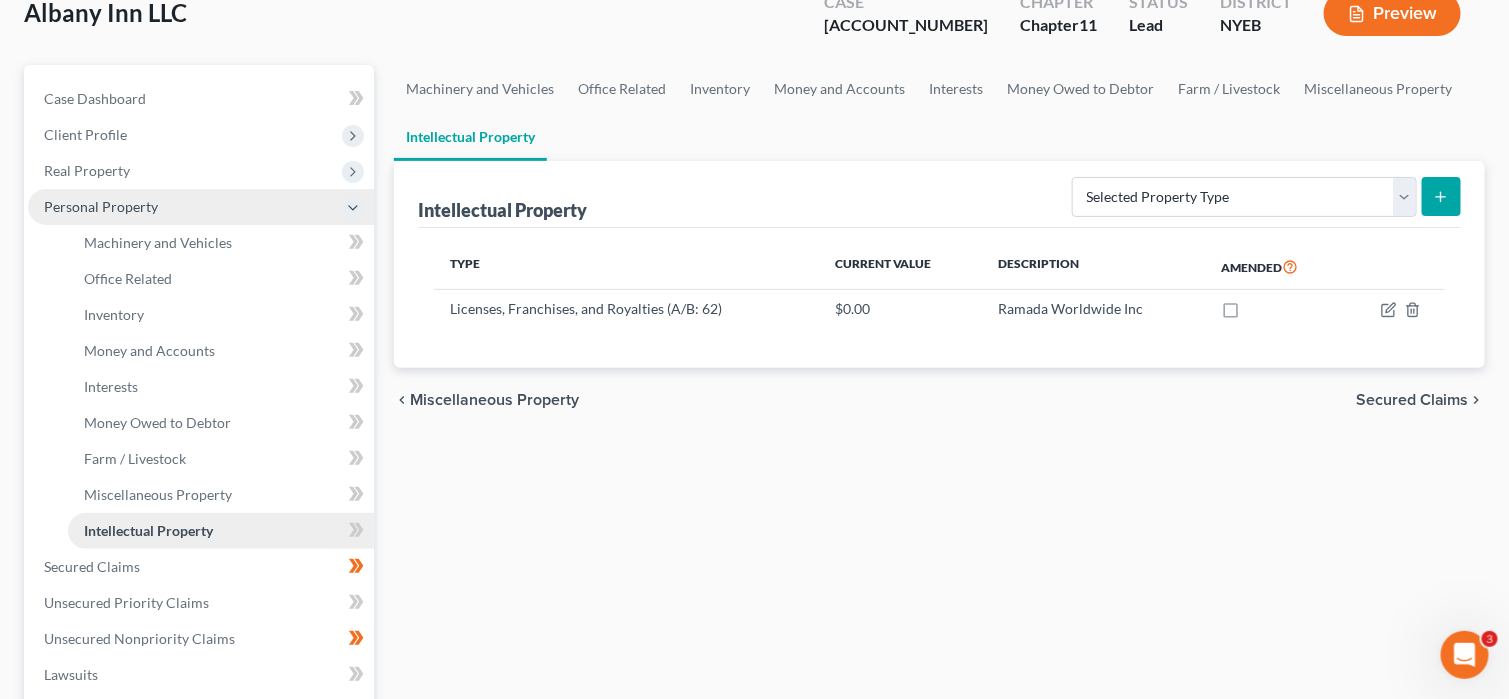scroll, scrollTop: 200, scrollLeft: 0, axis: vertical 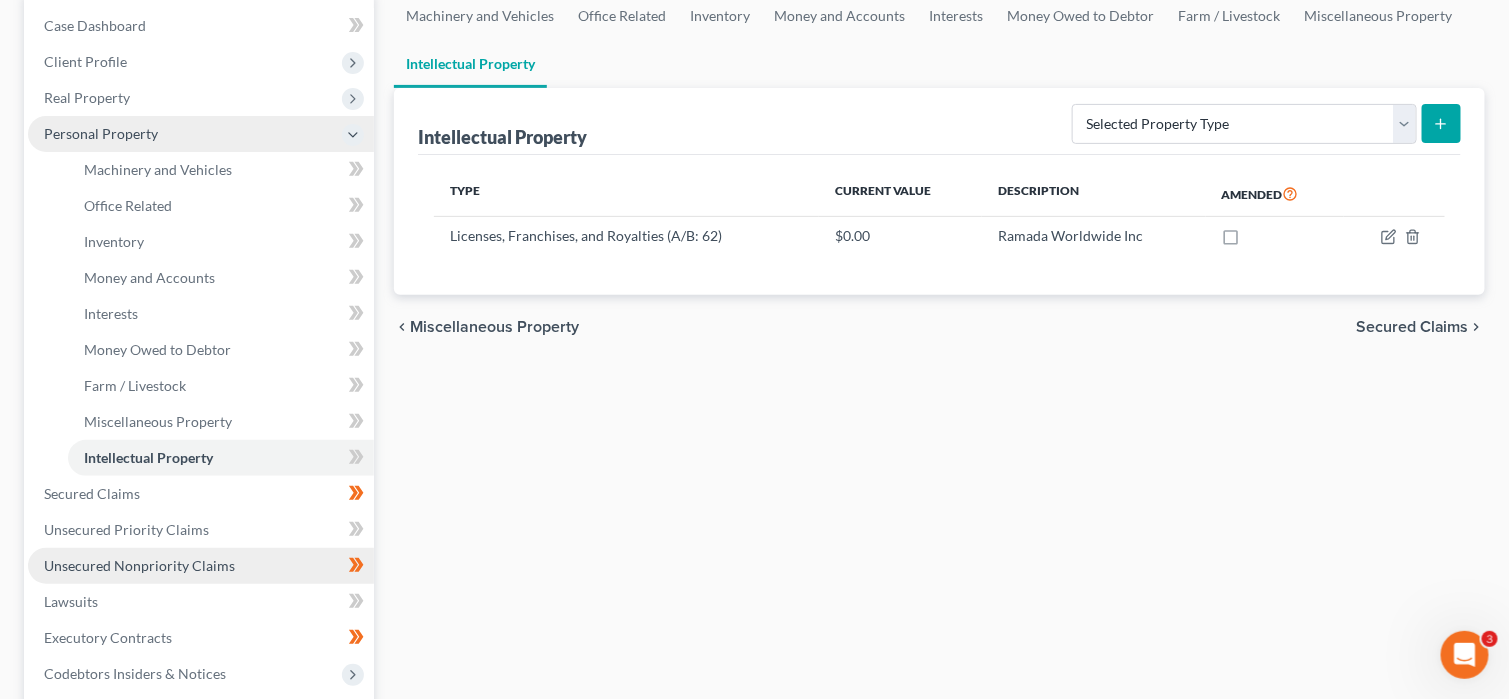 click on "Unsecured Nonpriority Claims" at bounding box center [201, 566] 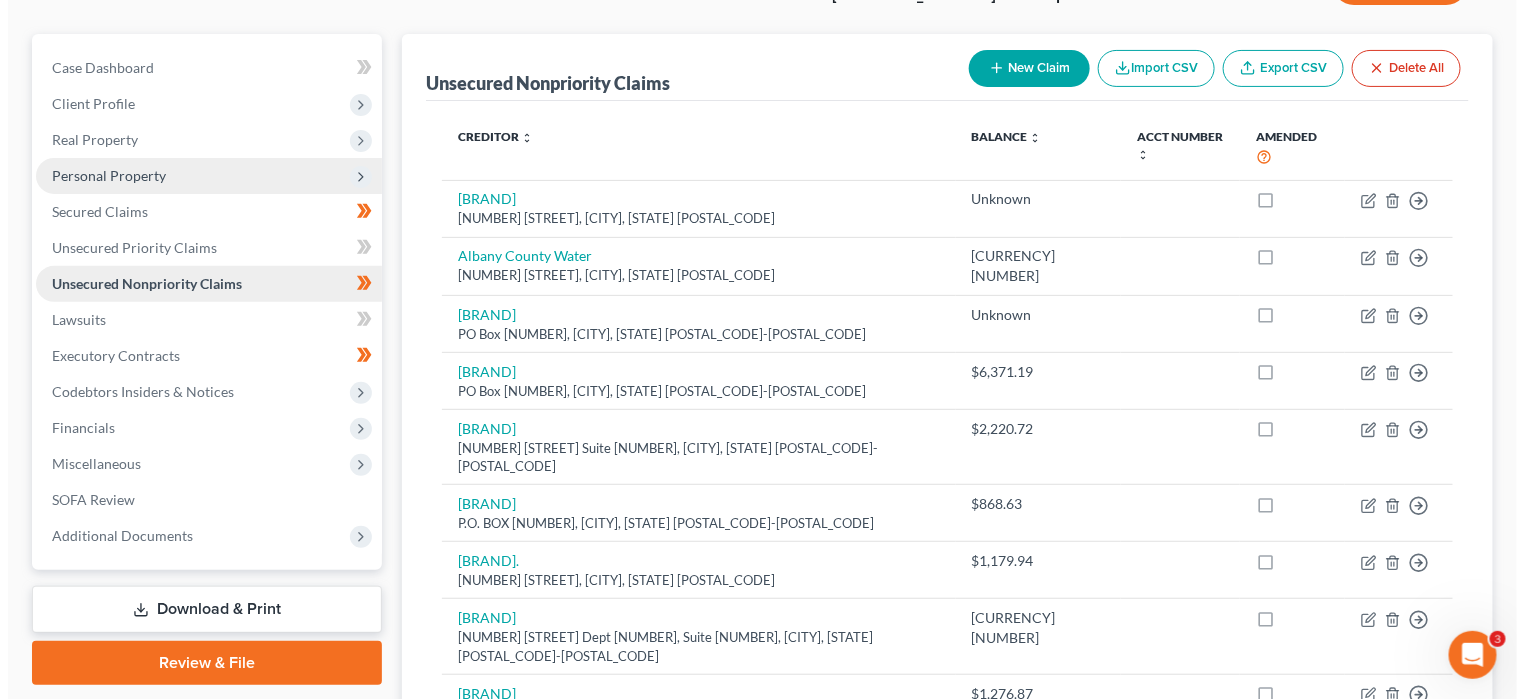 scroll, scrollTop: 0, scrollLeft: 0, axis: both 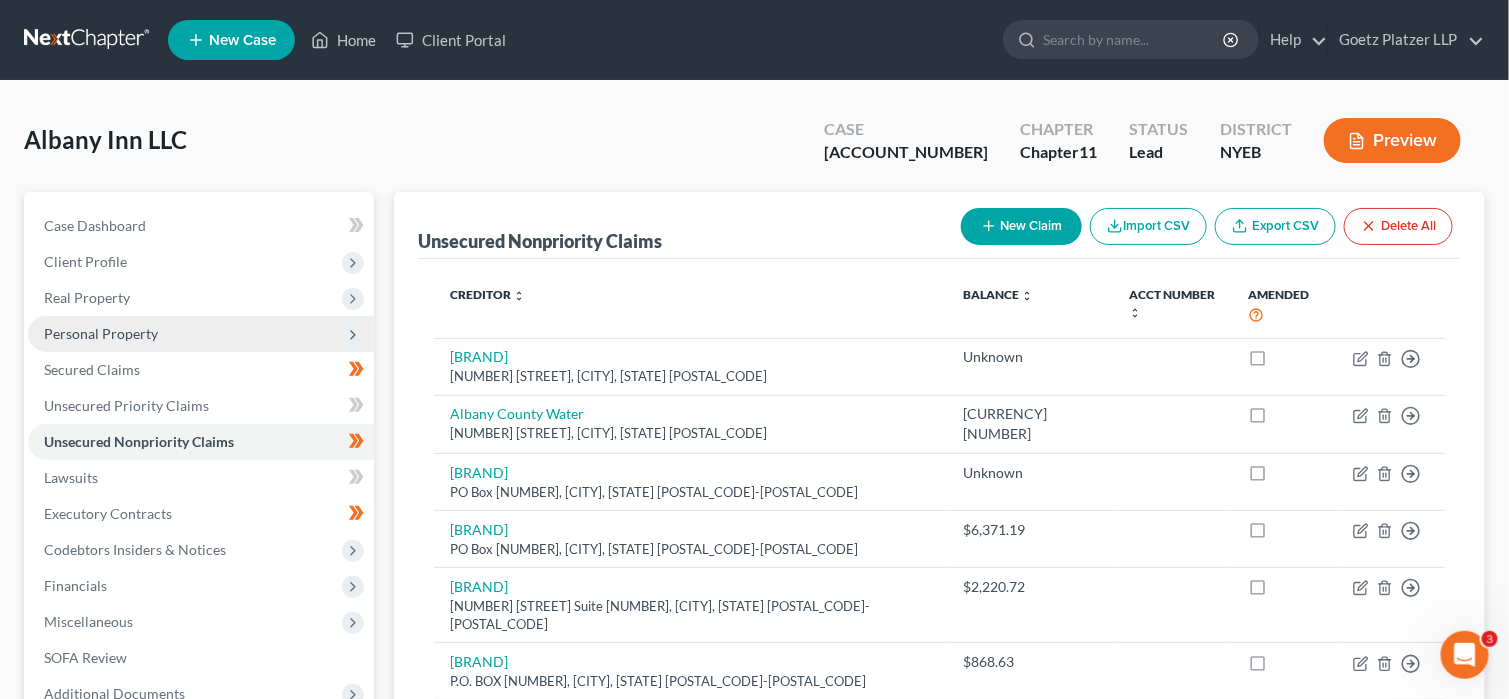 click on "New Claim" at bounding box center (1021, 226) 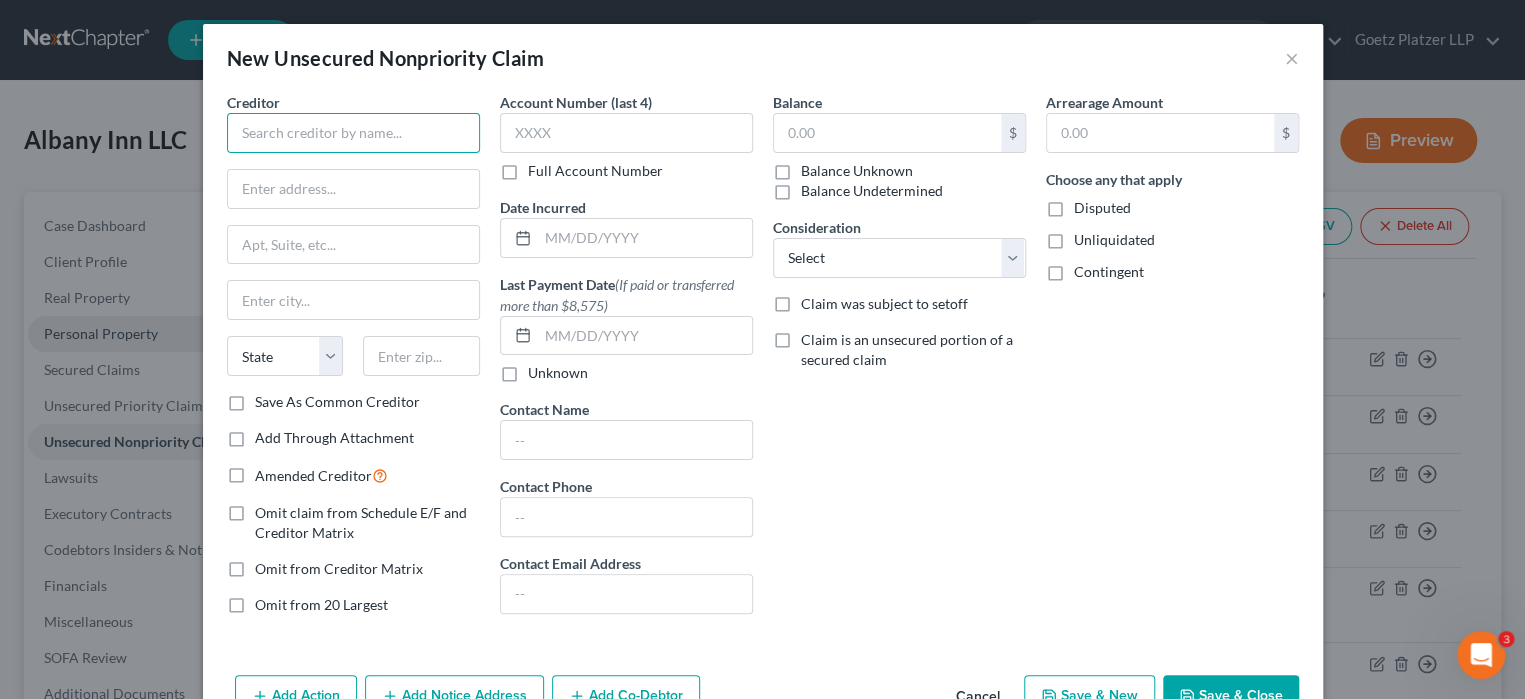 click at bounding box center (353, 133) 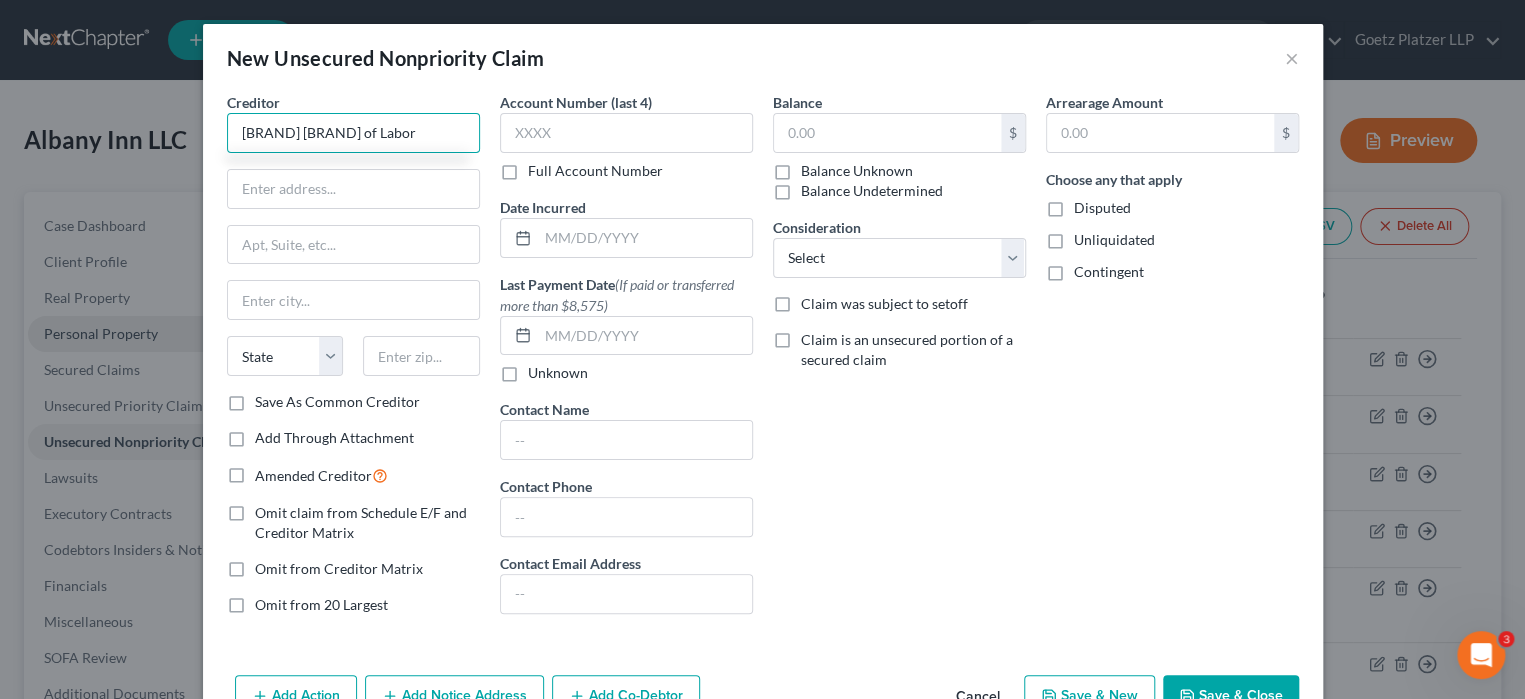 scroll, scrollTop: 0, scrollLeft: 2, axis: horizontal 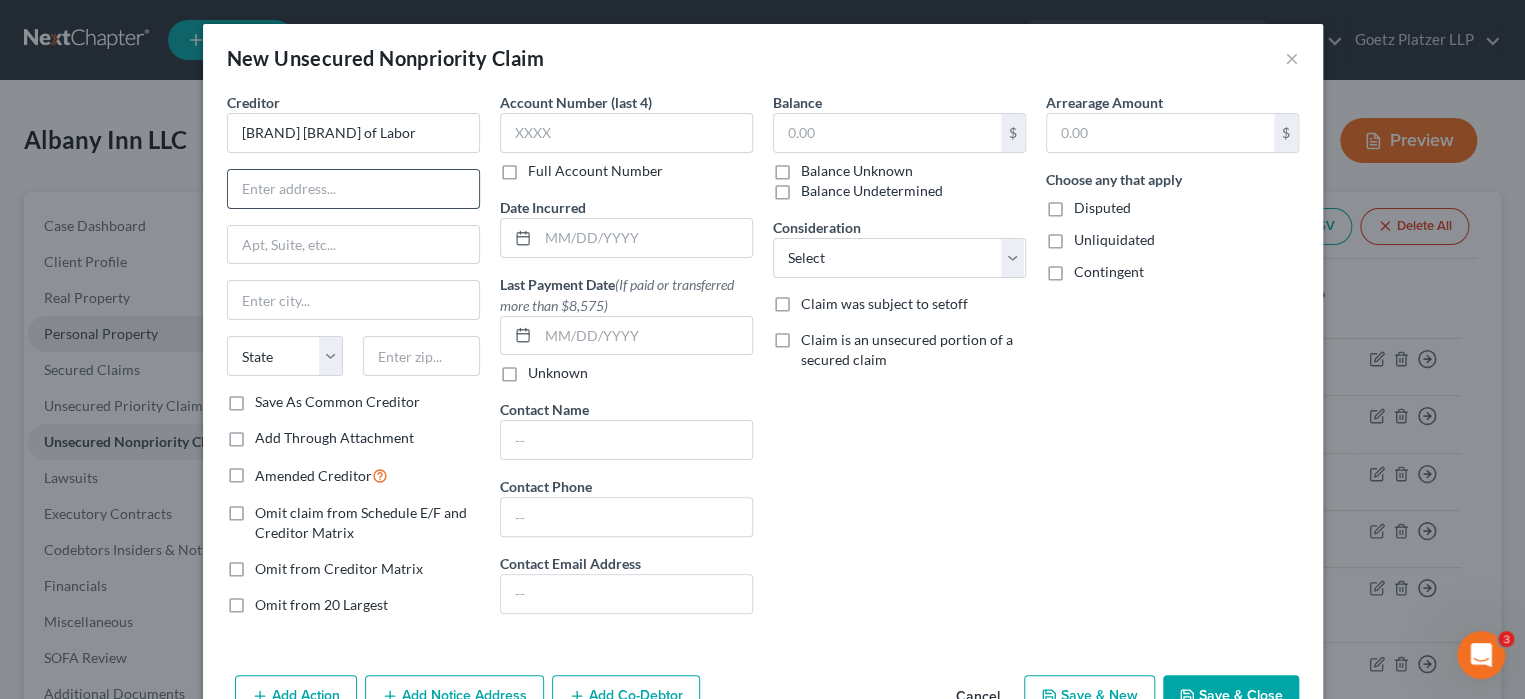click at bounding box center (353, 189) 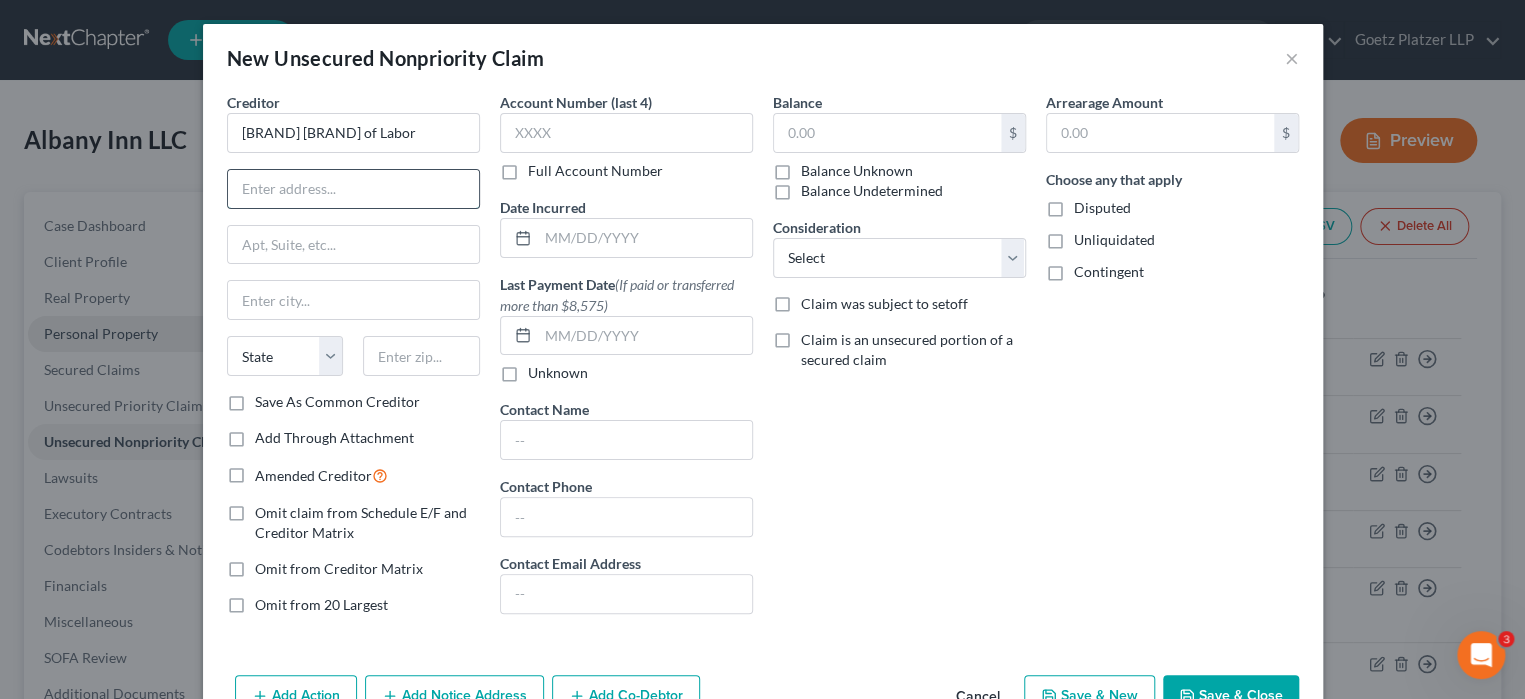 paste on "W.A. Harriman Campus" 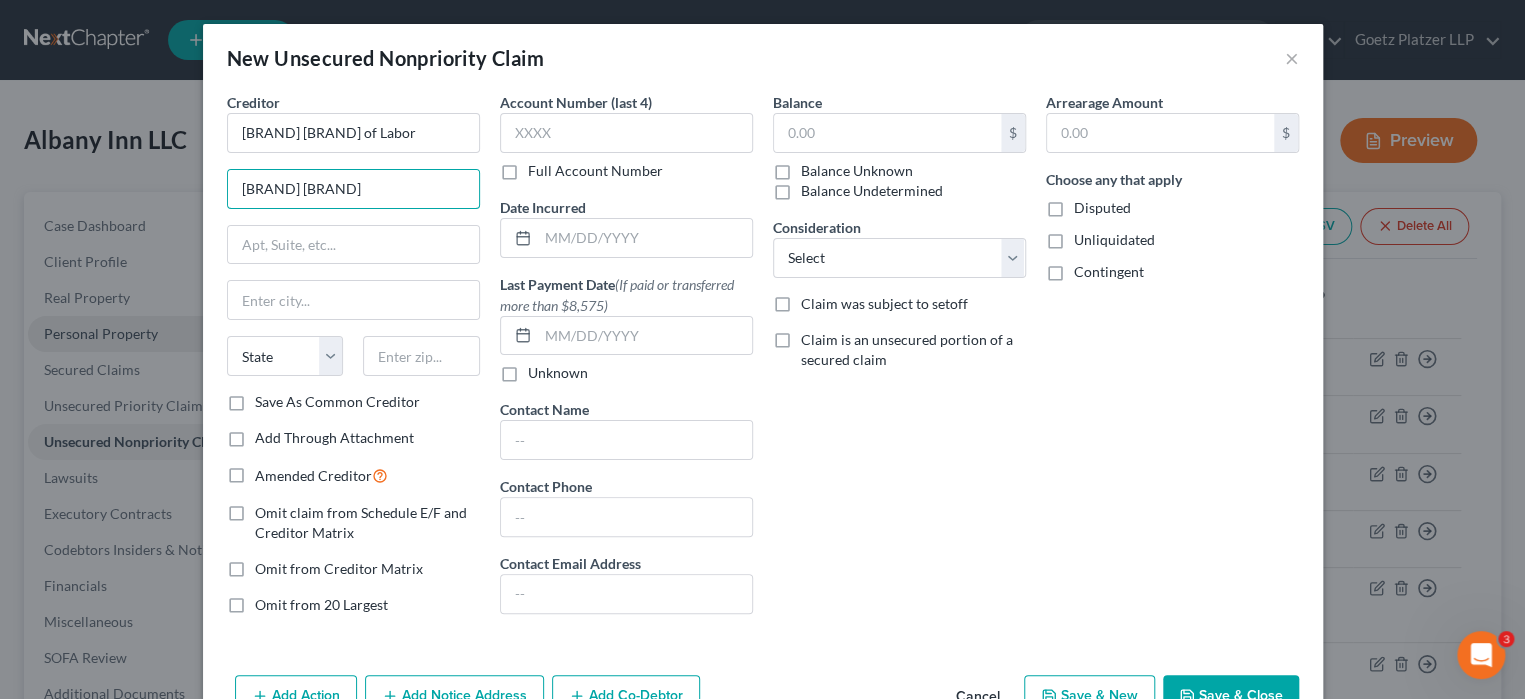 type on "W.A. Harriman Campus" 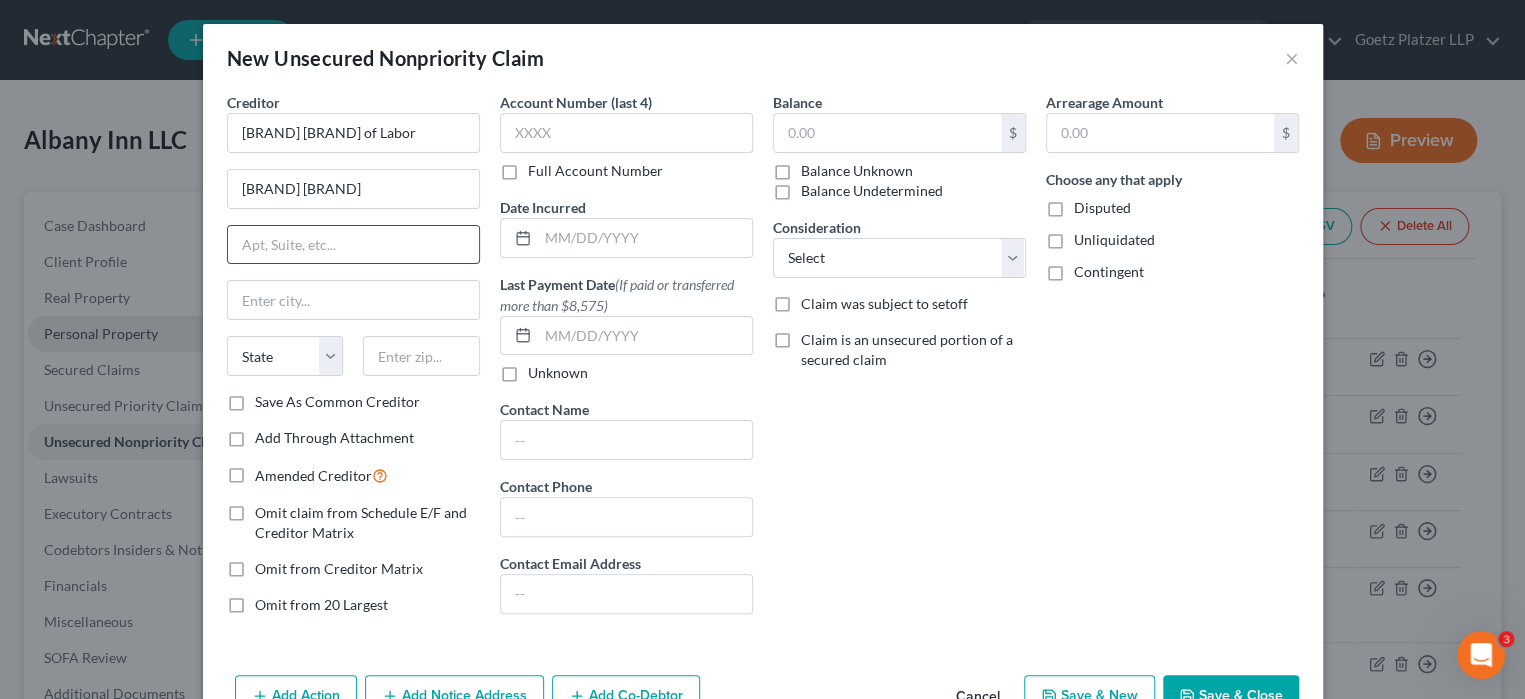 click at bounding box center (353, 245) 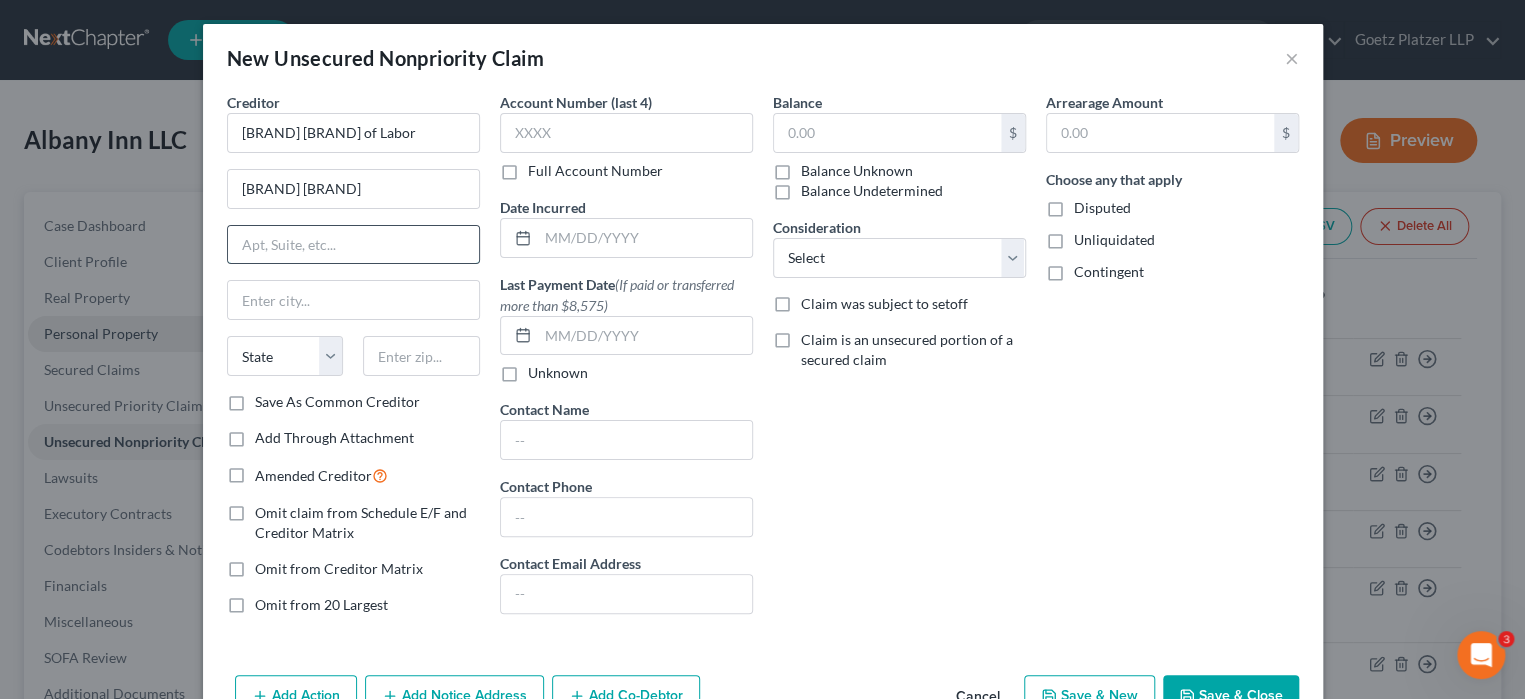 paste on "Building 12" 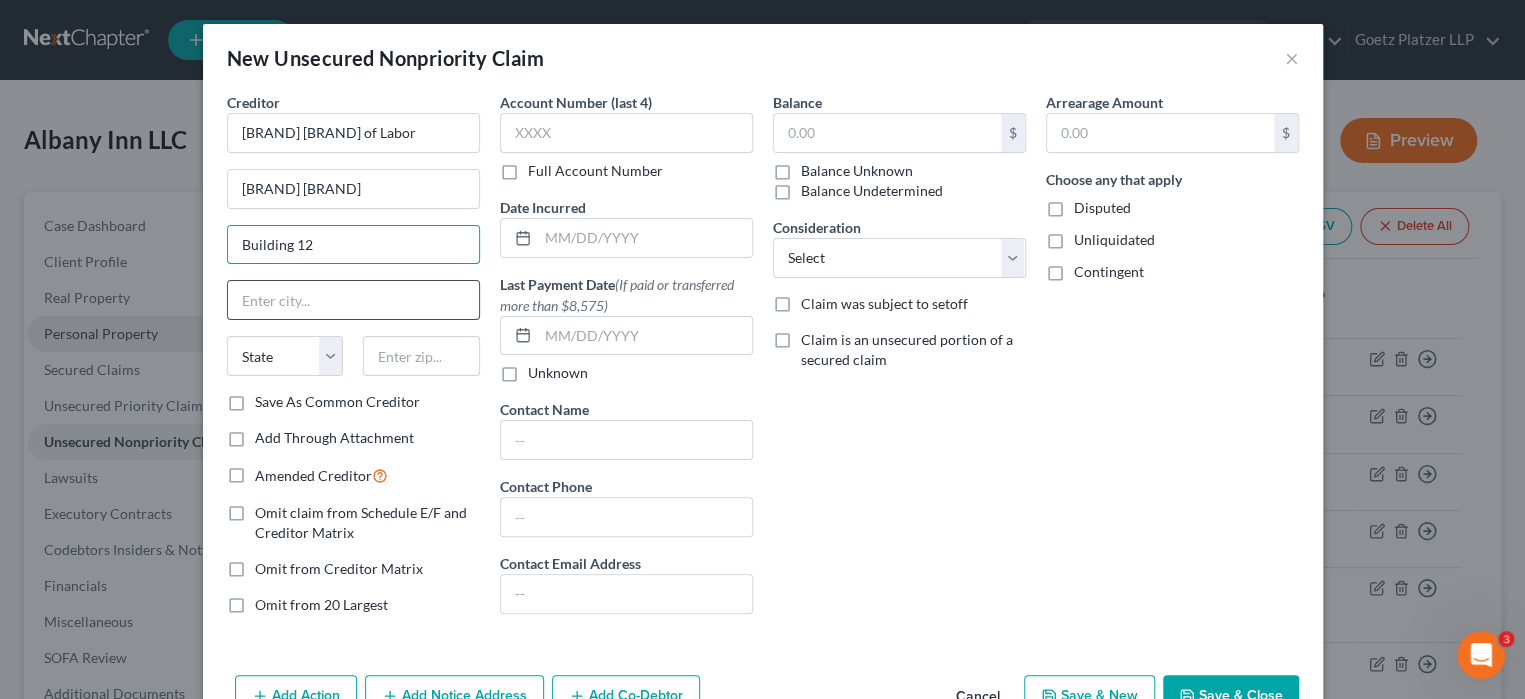 type on "Building 12" 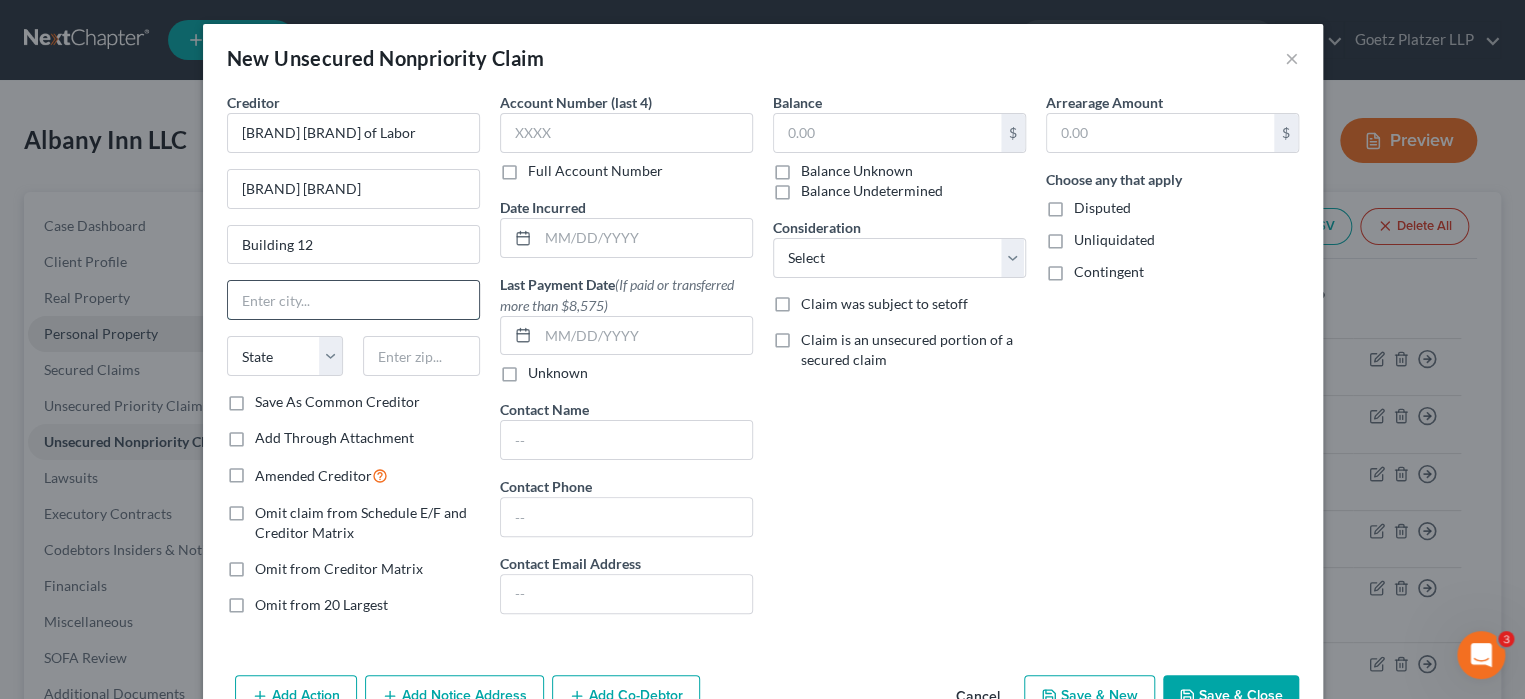click at bounding box center (353, 300) 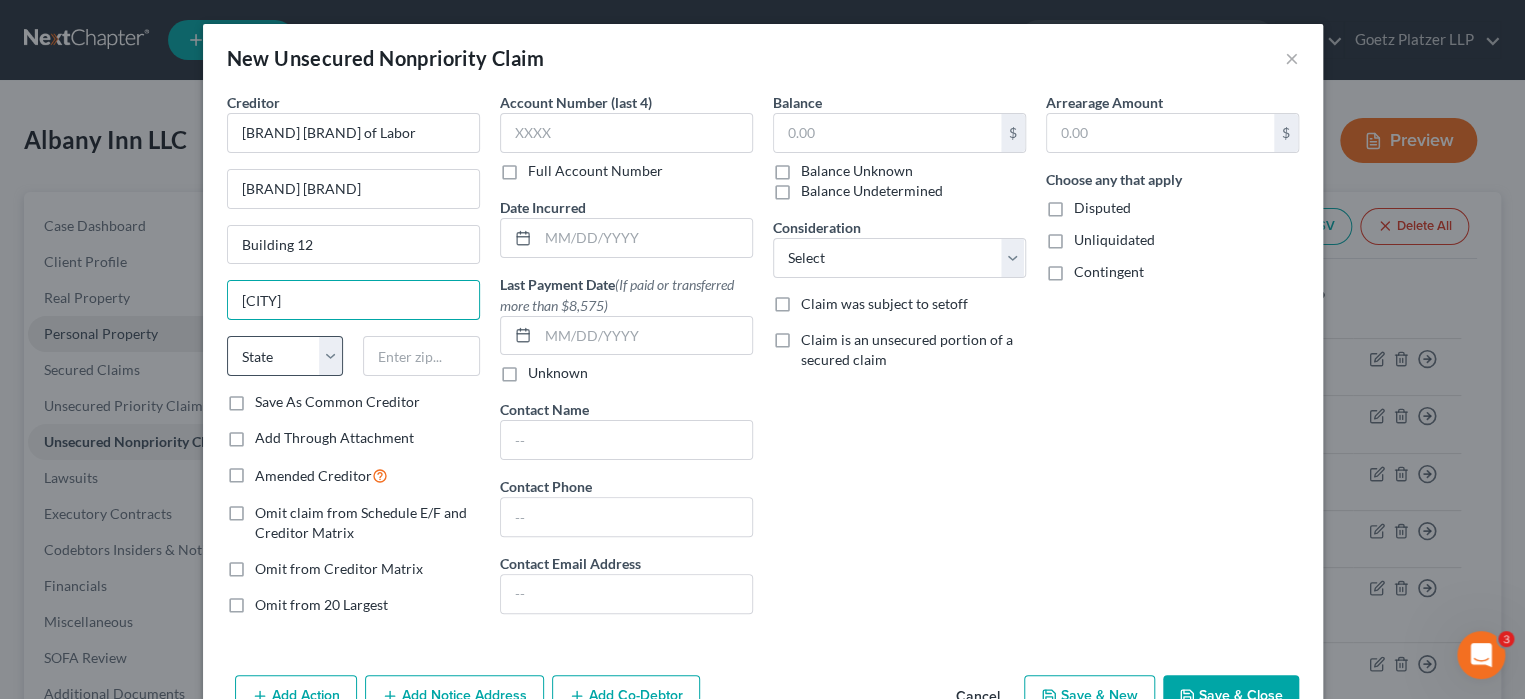 type on "Albany" 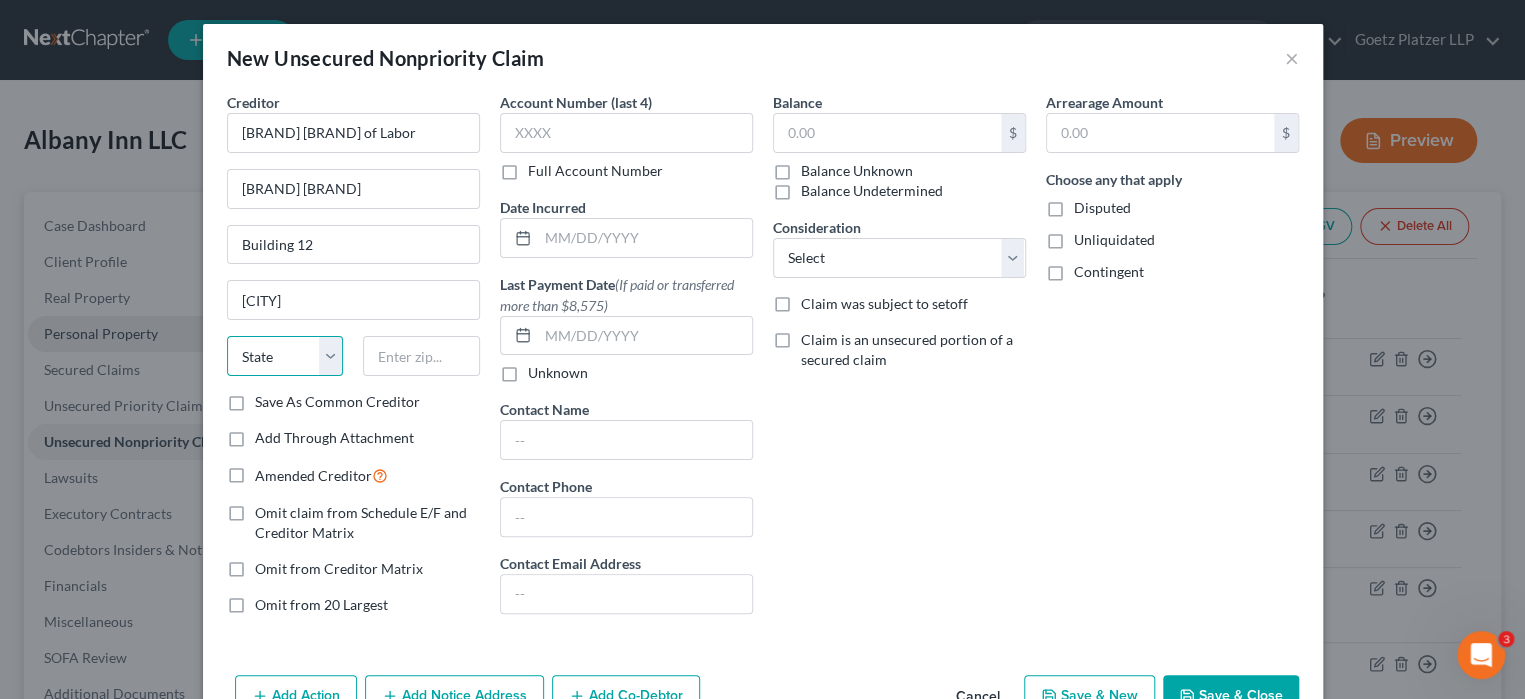 click on "State AL AK AR AZ CA CO CT DE DC FL GA GU HI ID IL IN IA KS KY LA ME MD MA MI MN MS MO MT NC ND NE NV NH NJ NM NY OH OK OR PA PR RI SC SD TN TX UT VI VA VT WA WV WI WY" at bounding box center [285, 356] 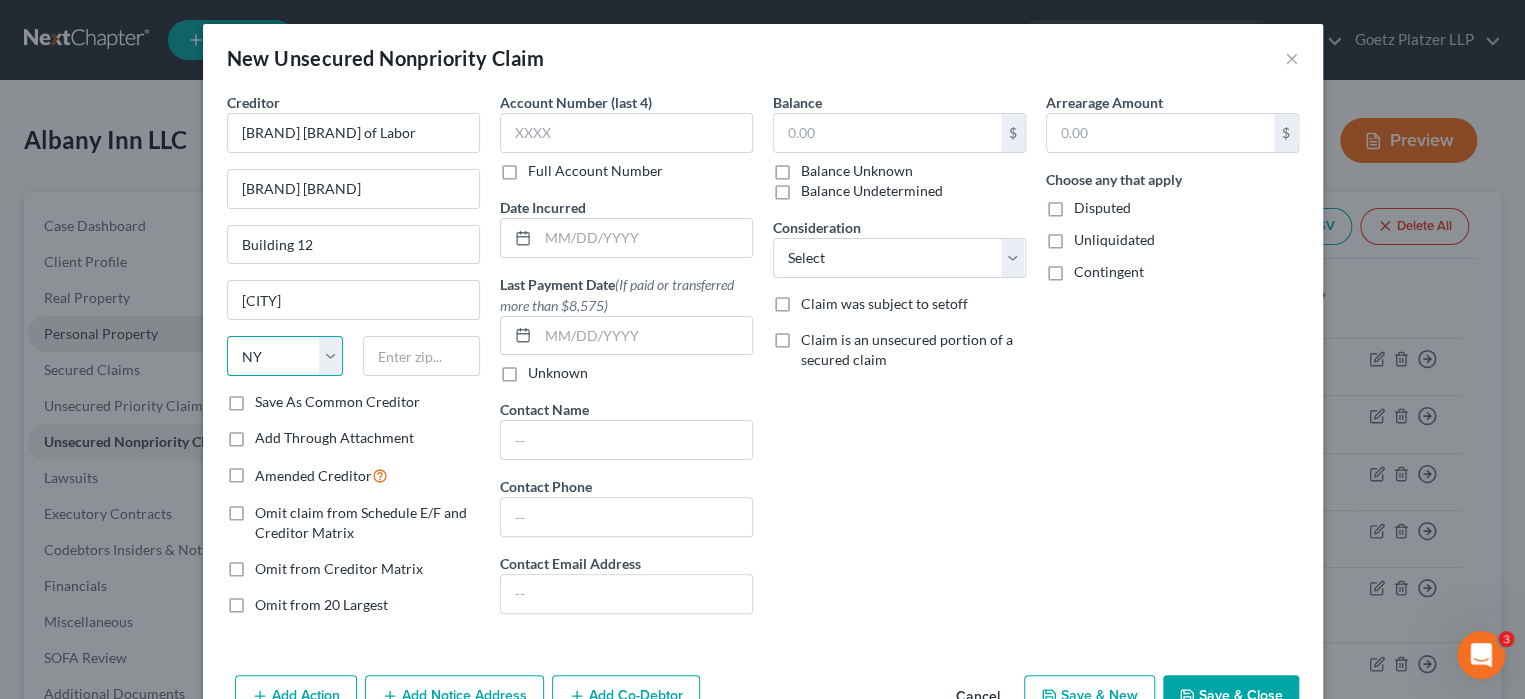 click on "State AL AK AR AZ CA CO CT DE DC FL GA GU HI ID IL IN IA KS KY LA ME MD MA MI MN MS MO MT NC ND NE NV NH NJ NM NY OH OK OR PA PR RI SC SD TN TX UT VI VA VT WA WV WI WY" at bounding box center [285, 356] 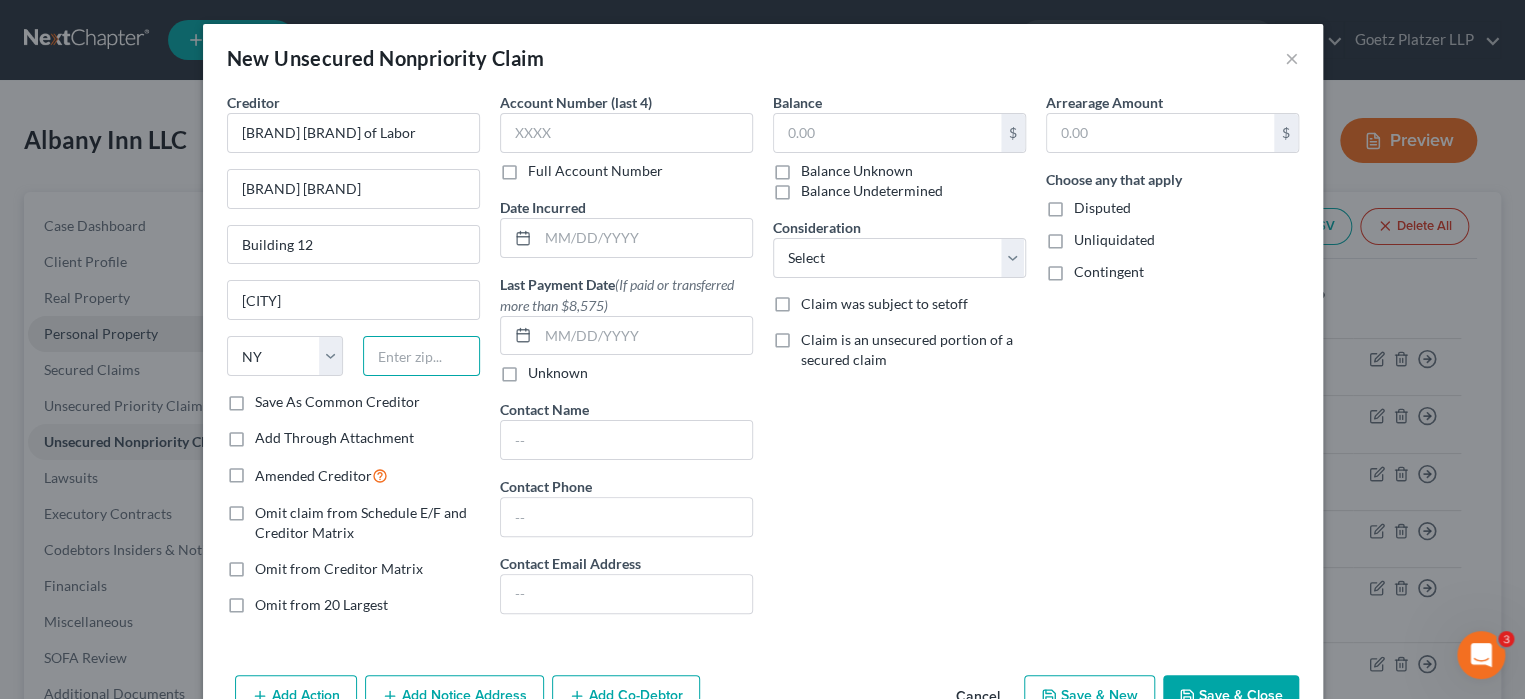 click at bounding box center (421, 356) 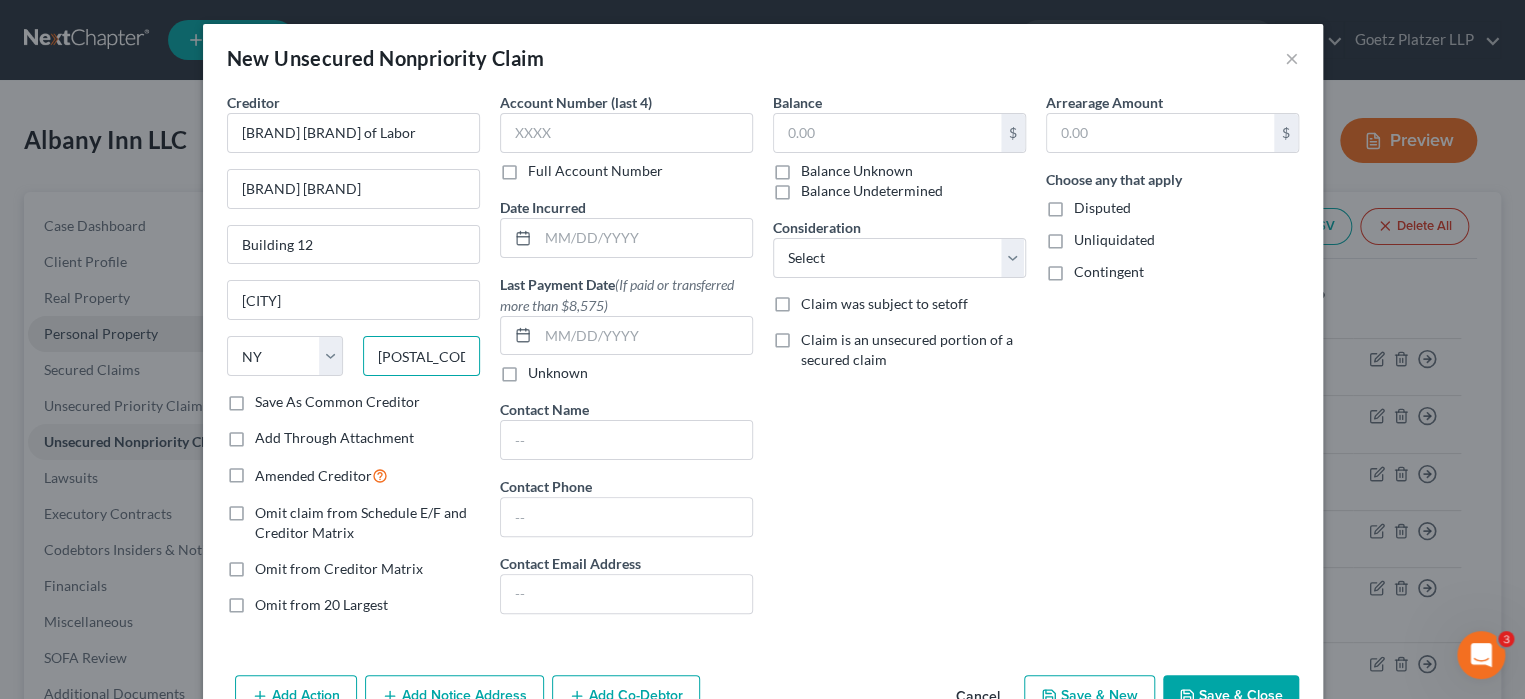 type on "12226" 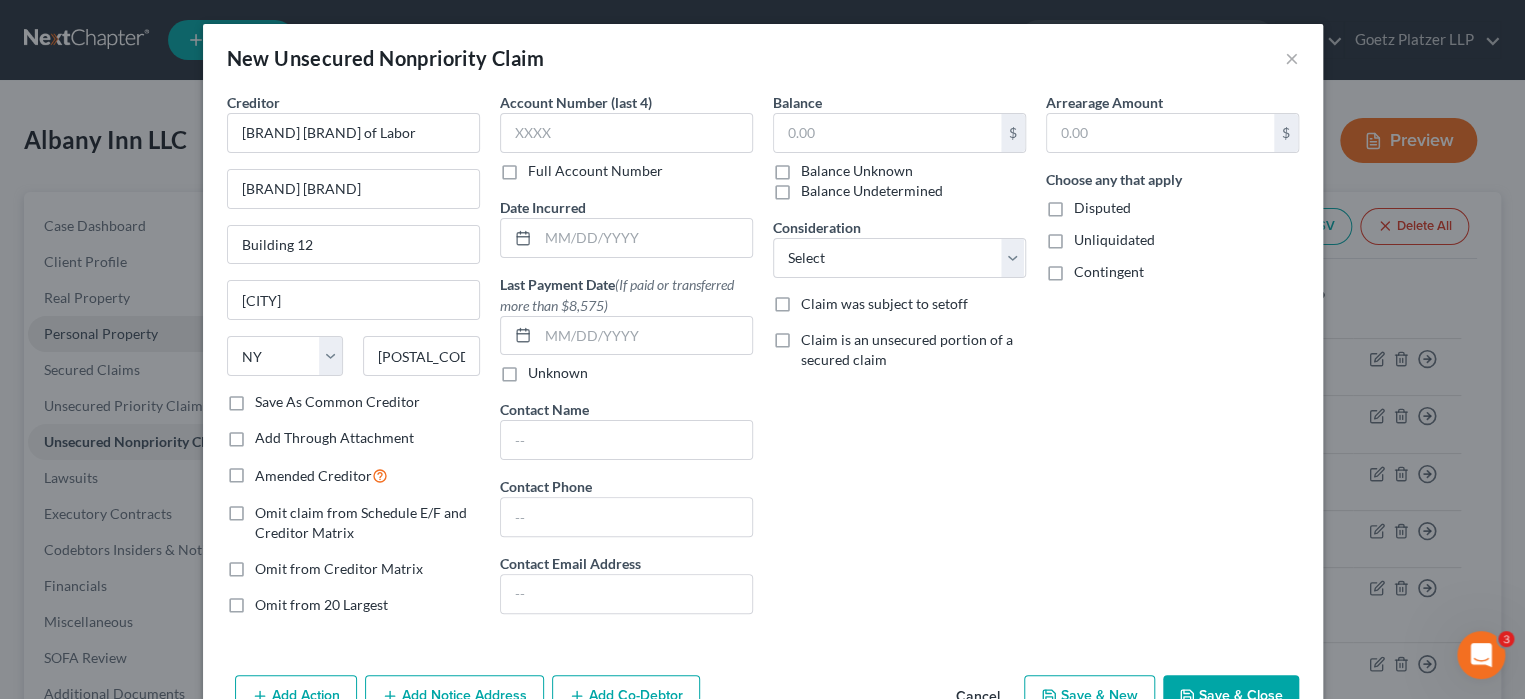 click on "Balance Unknown" at bounding box center [857, 171] 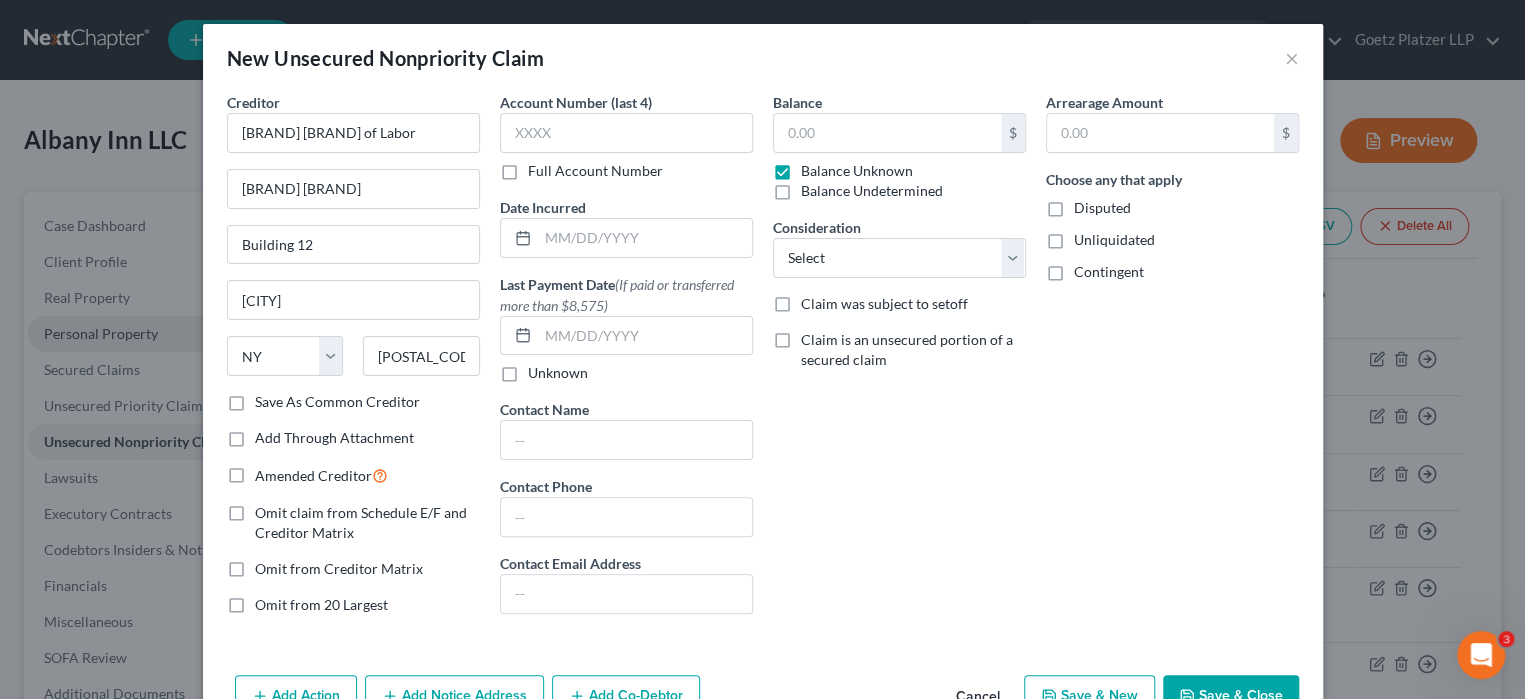 type on "0.00" 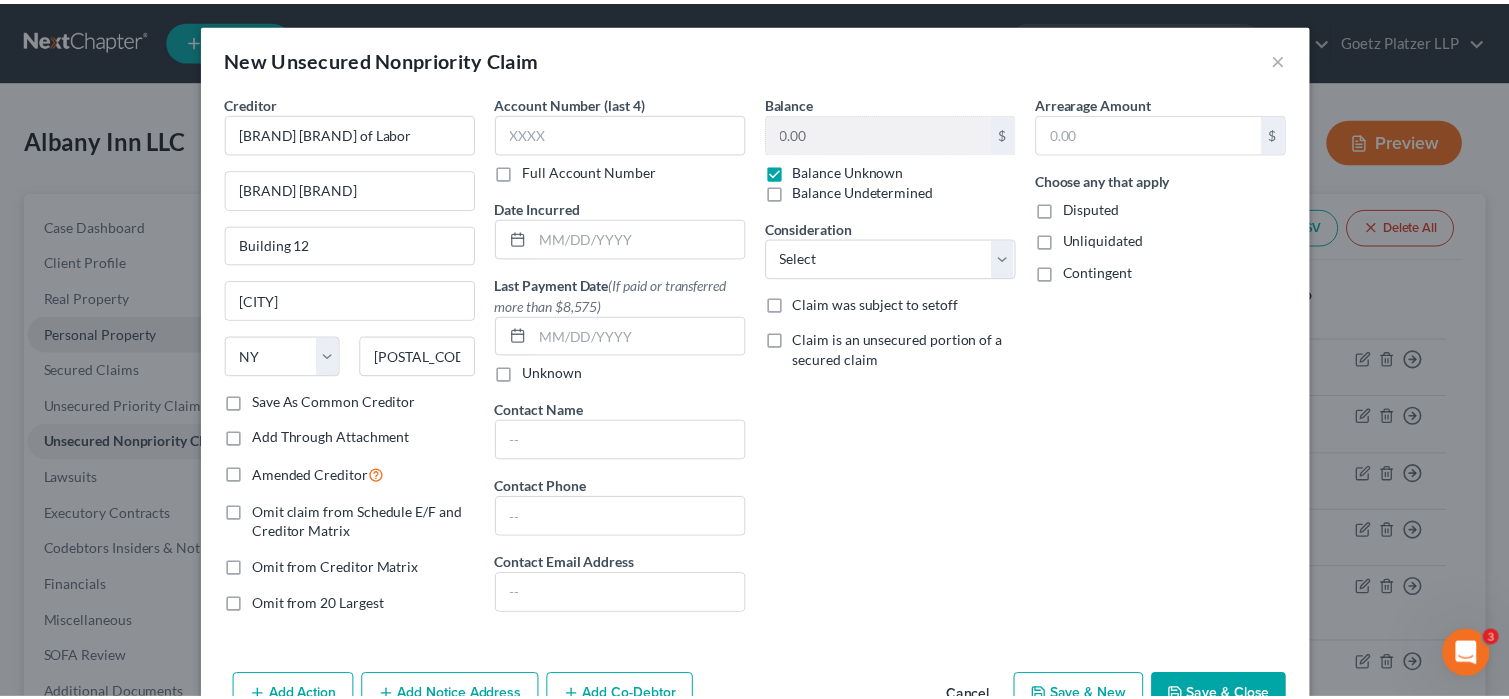 scroll, scrollTop: 54, scrollLeft: 0, axis: vertical 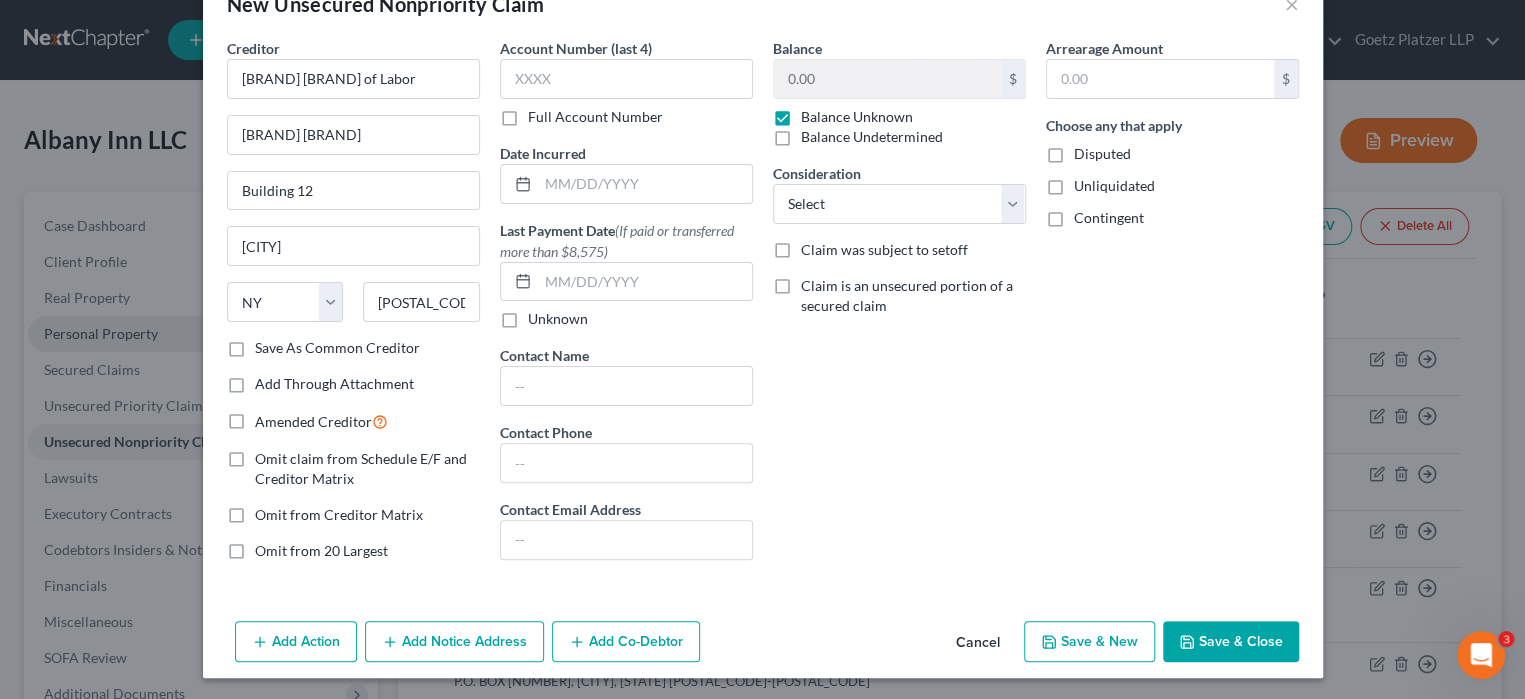 click on "Save & Close" at bounding box center [1231, 642] 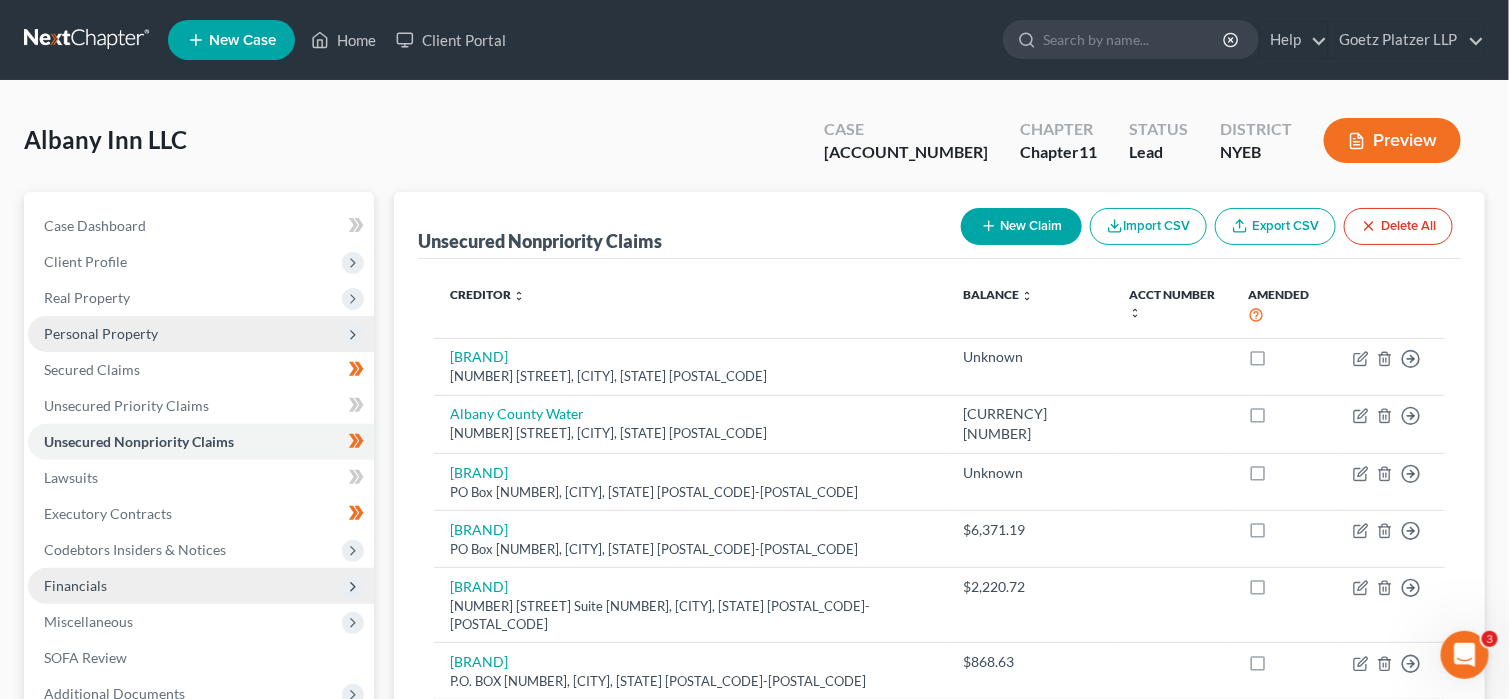 click on "Financials" at bounding box center [201, 586] 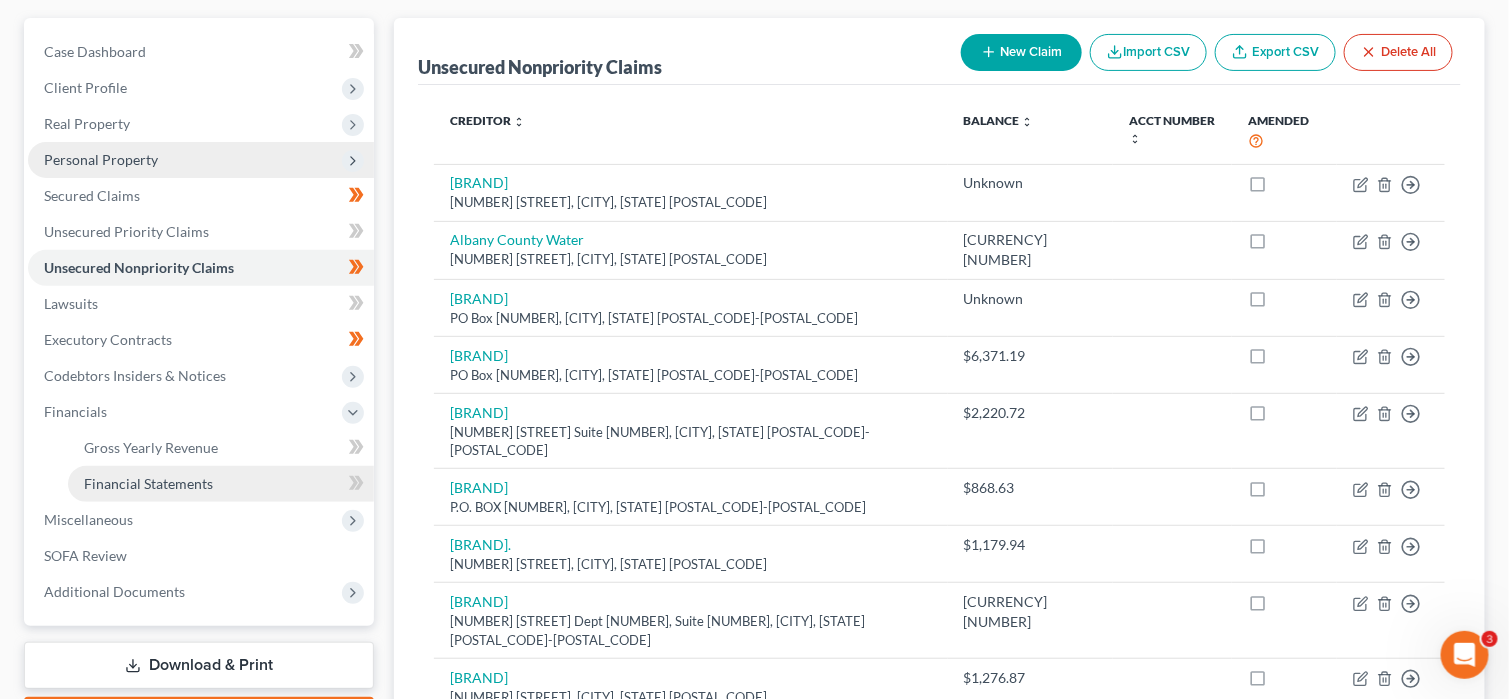 scroll, scrollTop: 200, scrollLeft: 0, axis: vertical 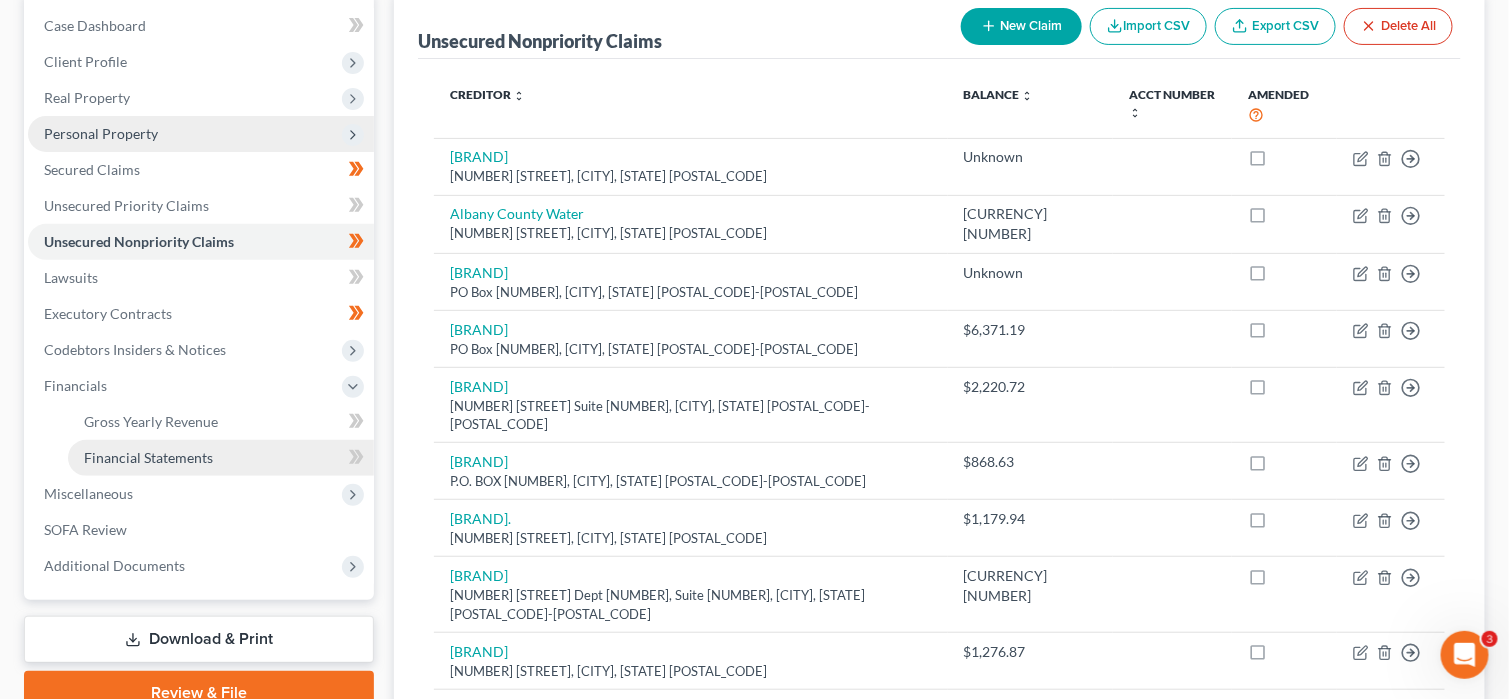click on "Financial Statements" at bounding box center (221, 458) 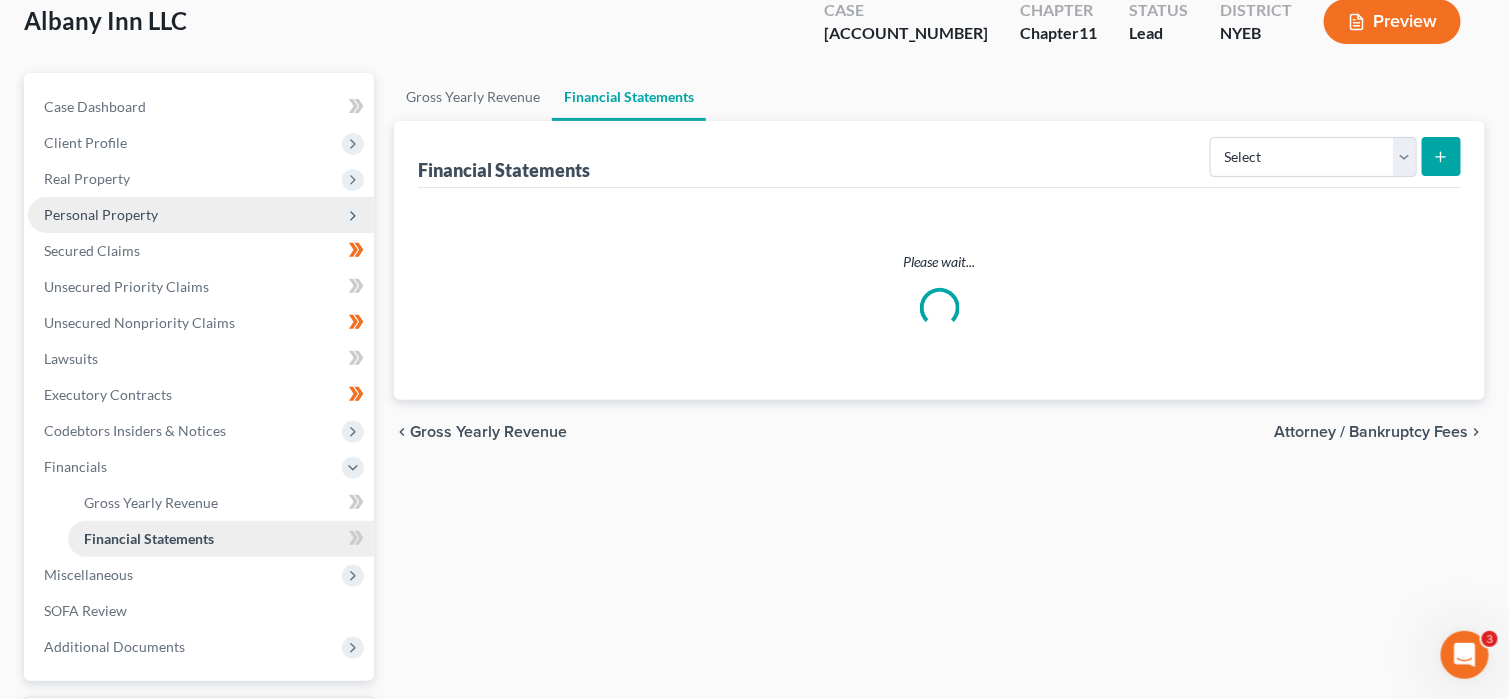 scroll, scrollTop: 0, scrollLeft: 0, axis: both 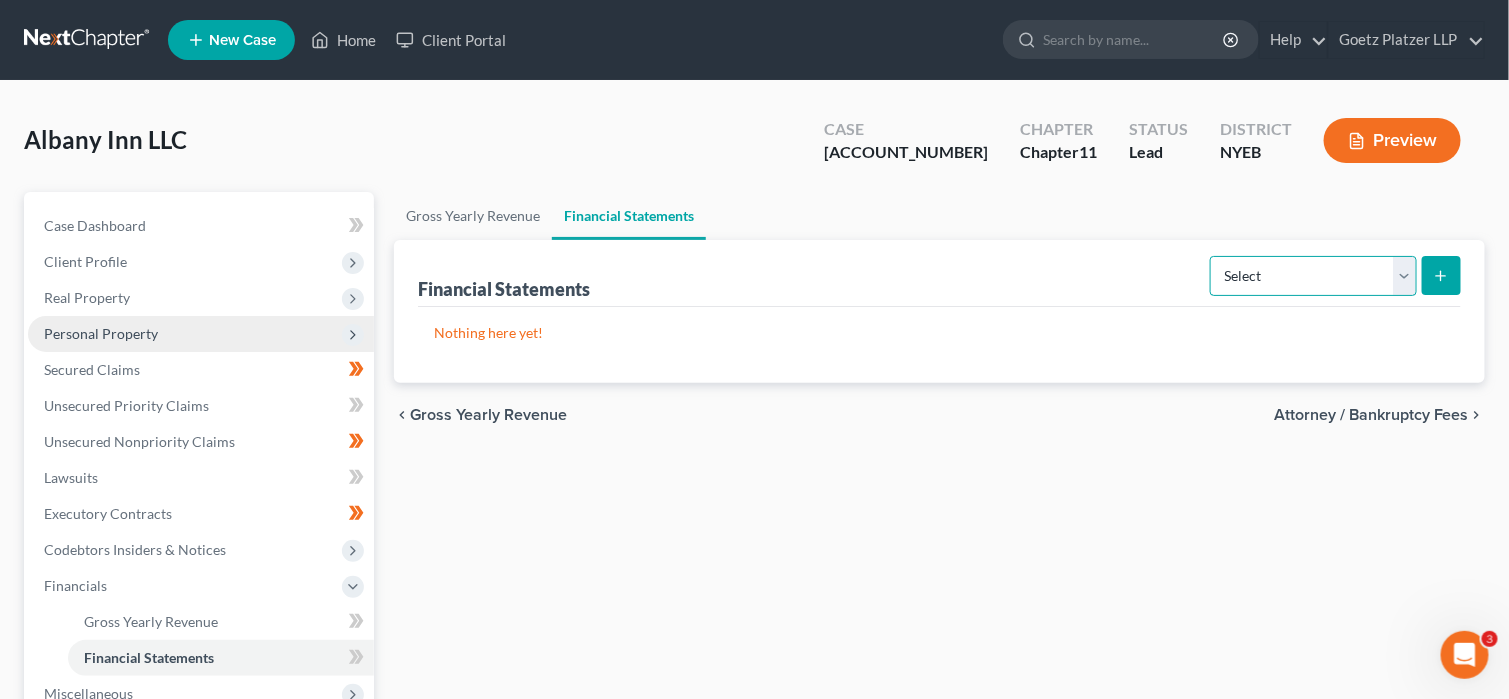 click on "Select Auditor Bookkeeper Creditor Pension Contribution Records Keeper Tax Consolidation Group" at bounding box center [1313, 276] 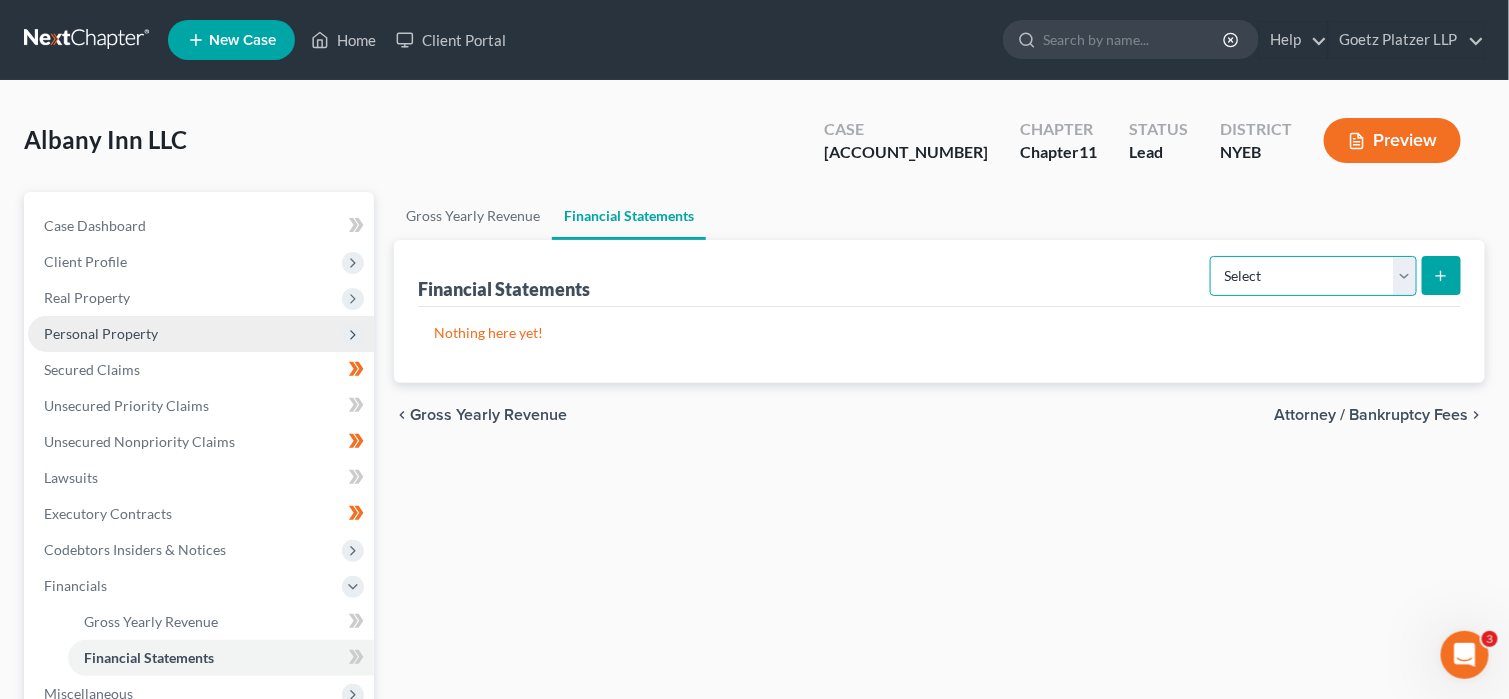 click on "Select Auditor Bookkeeper Creditor Pension Contribution Records Keeper Tax Consolidation Group" at bounding box center [1313, 276] 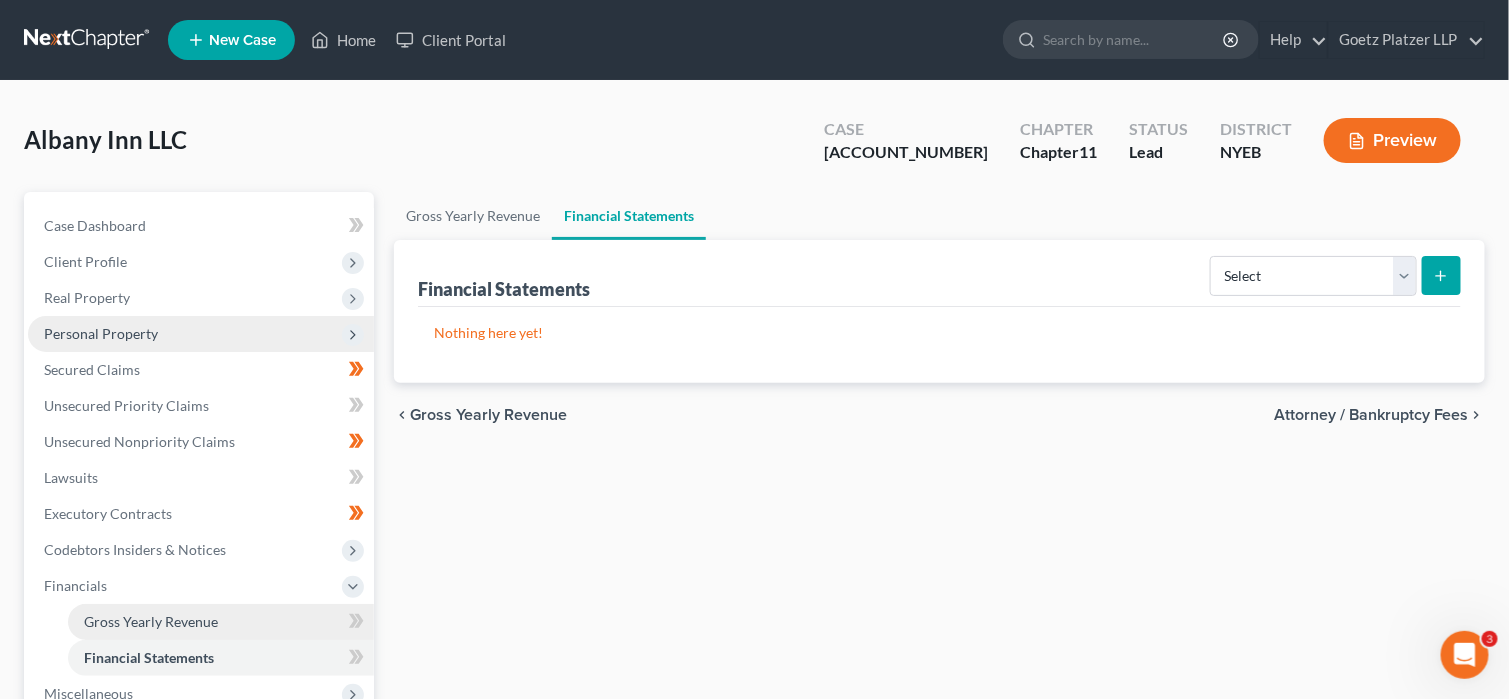 click on "Gross Yearly Revenue" at bounding box center [151, 621] 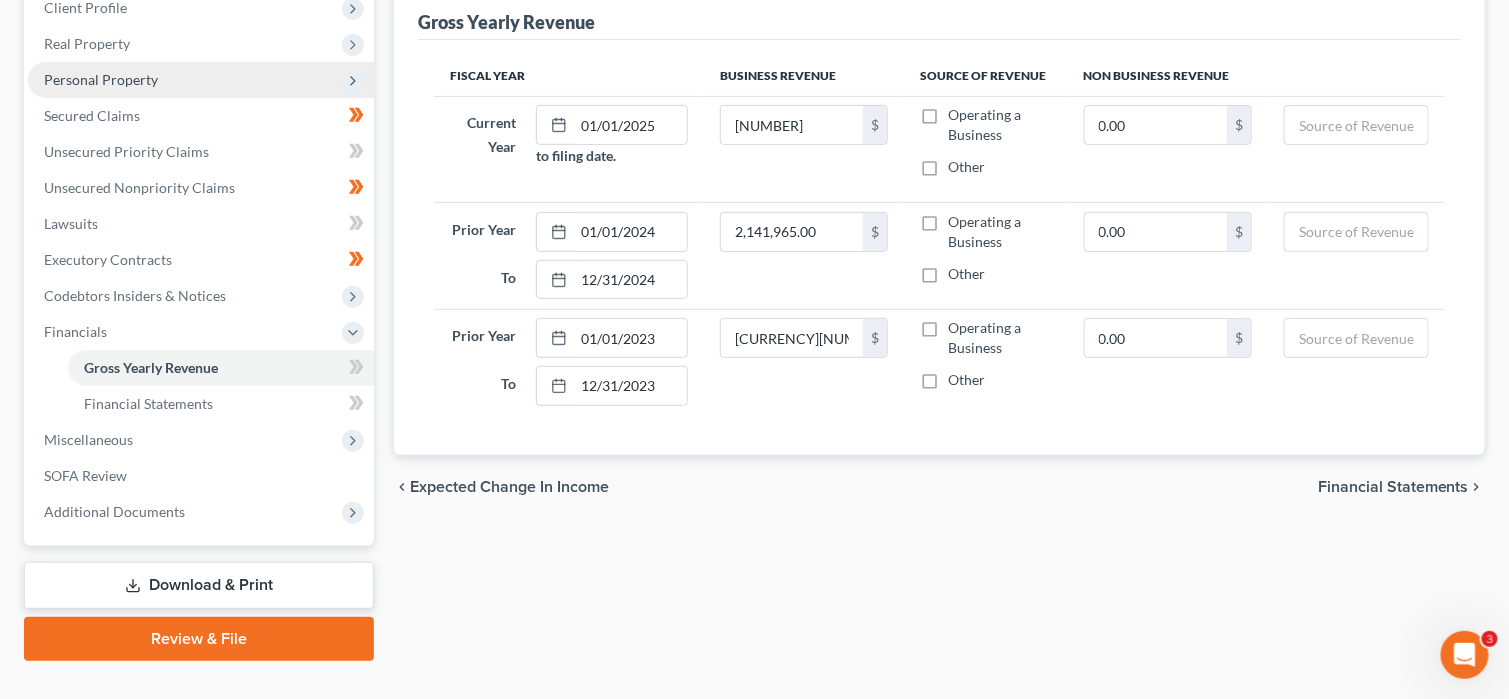 scroll, scrollTop: 289, scrollLeft: 0, axis: vertical 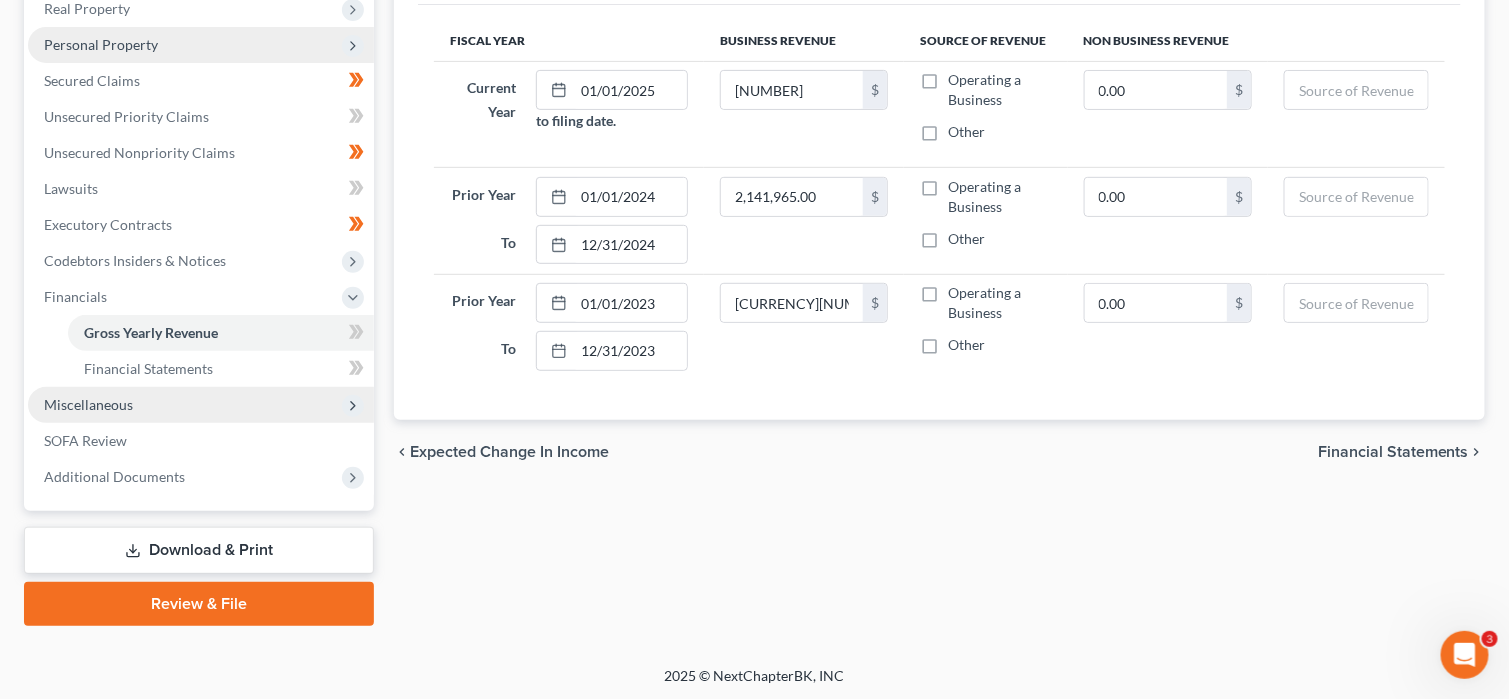 click on "Miscellaneous" at bounding box center [201, 405] 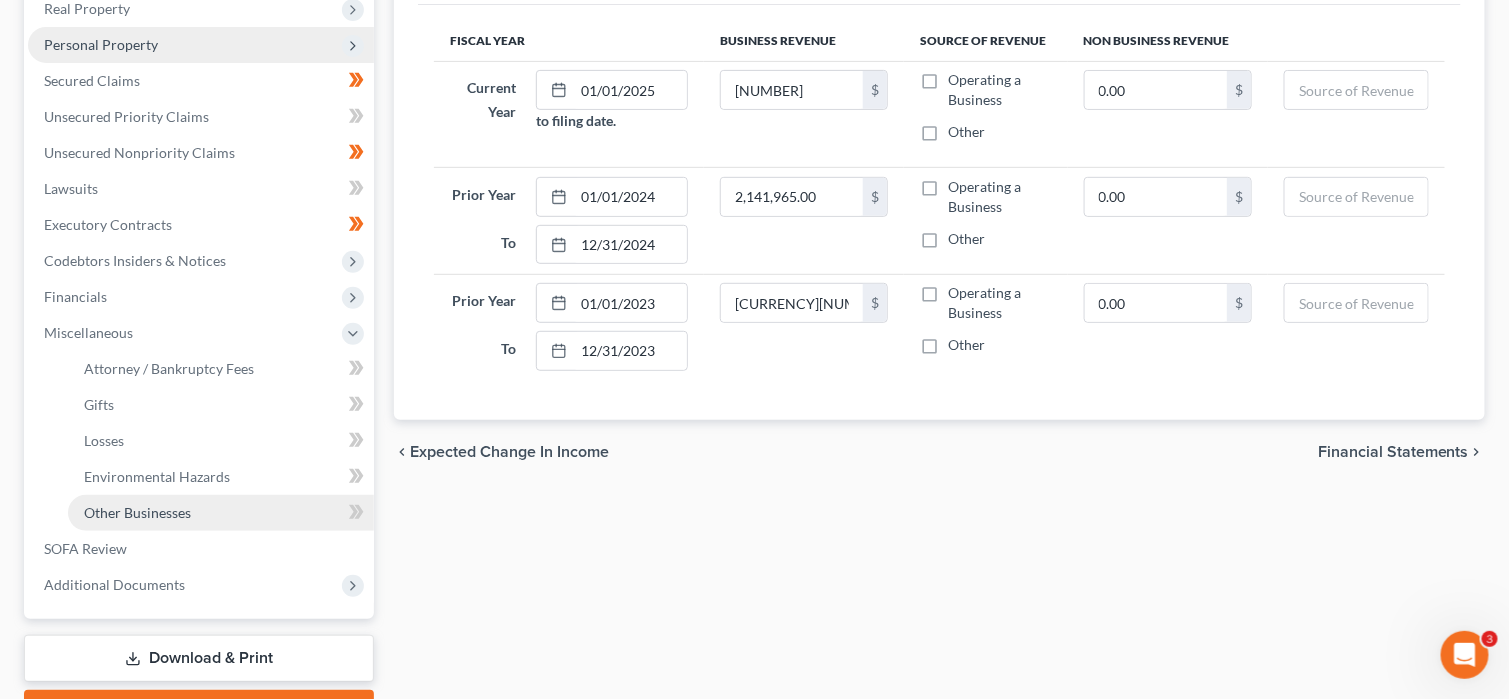 click on "Other Businesses" at bounding box center [221, 513] 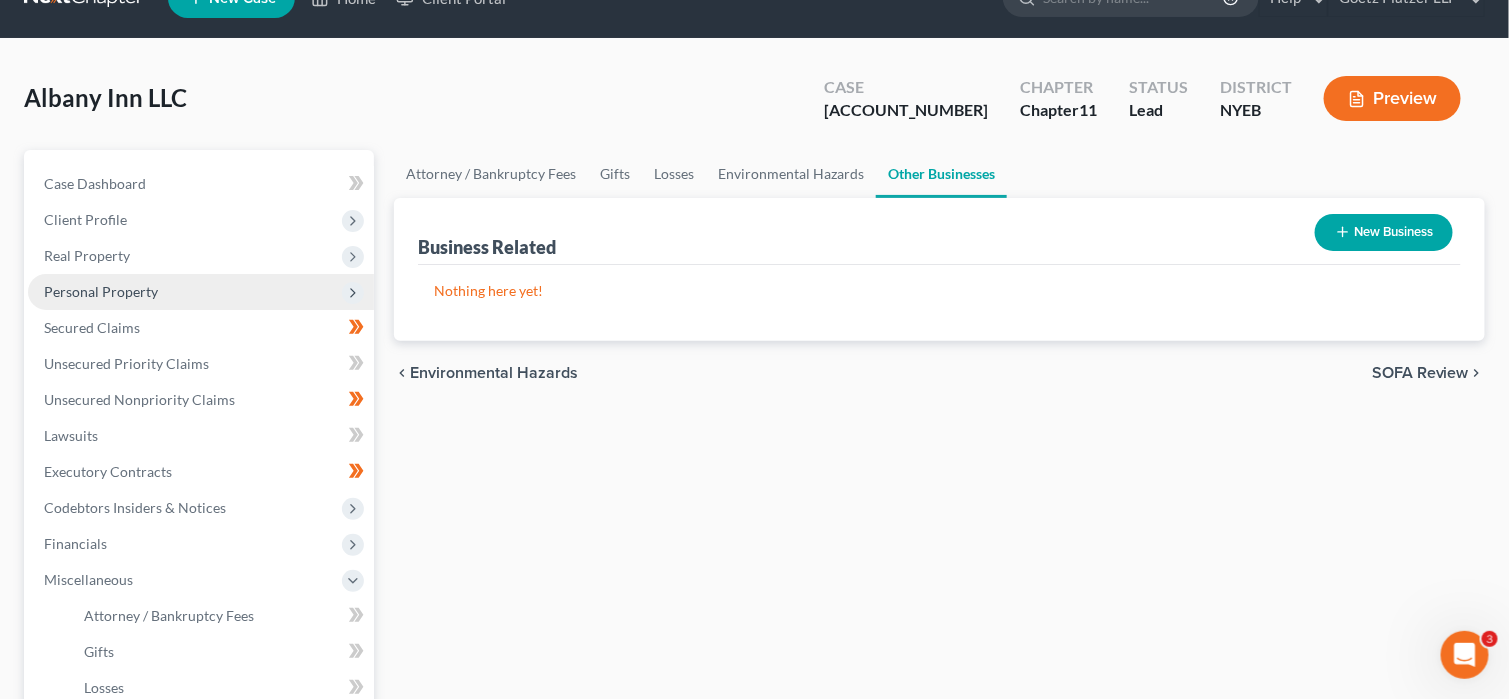 scroll, scrollTop: 0, scrollLeft: 0, axis: both 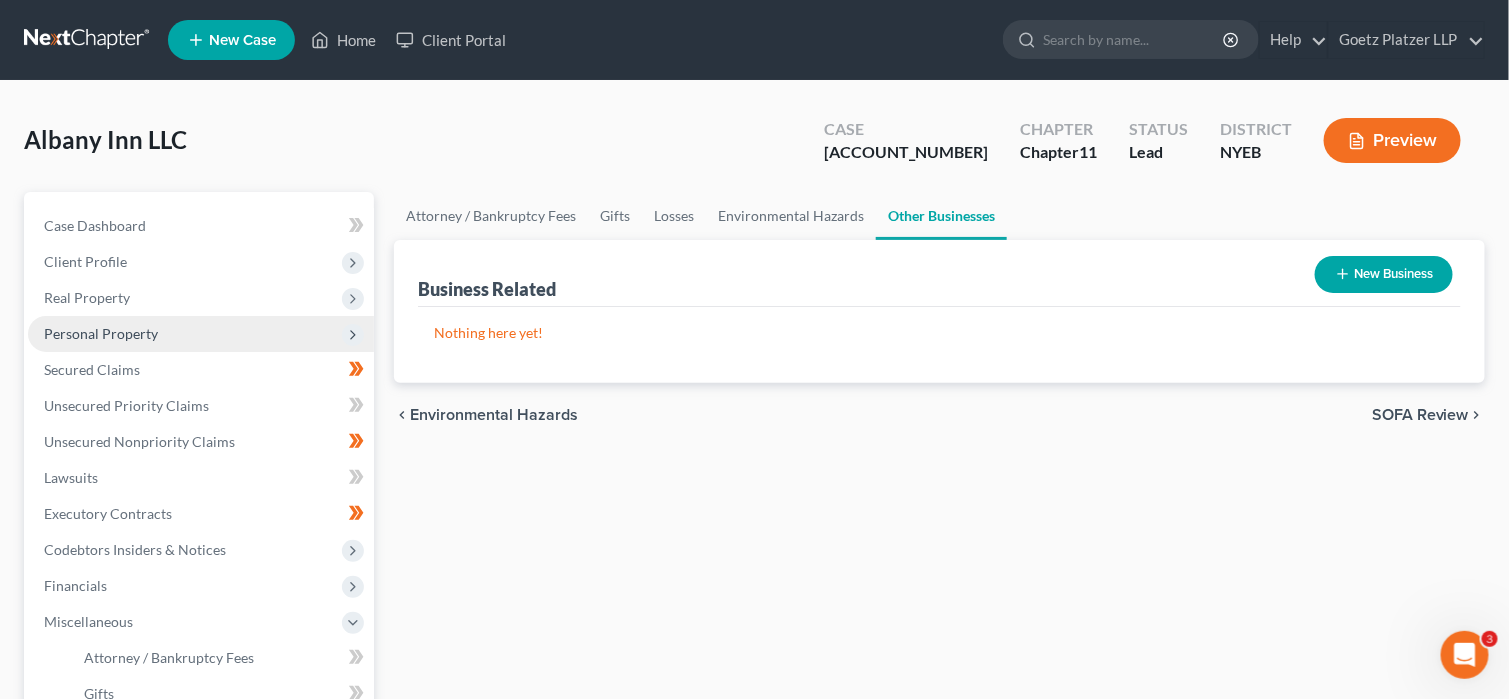 click on "New Business" at bounding box center (1384, 274) 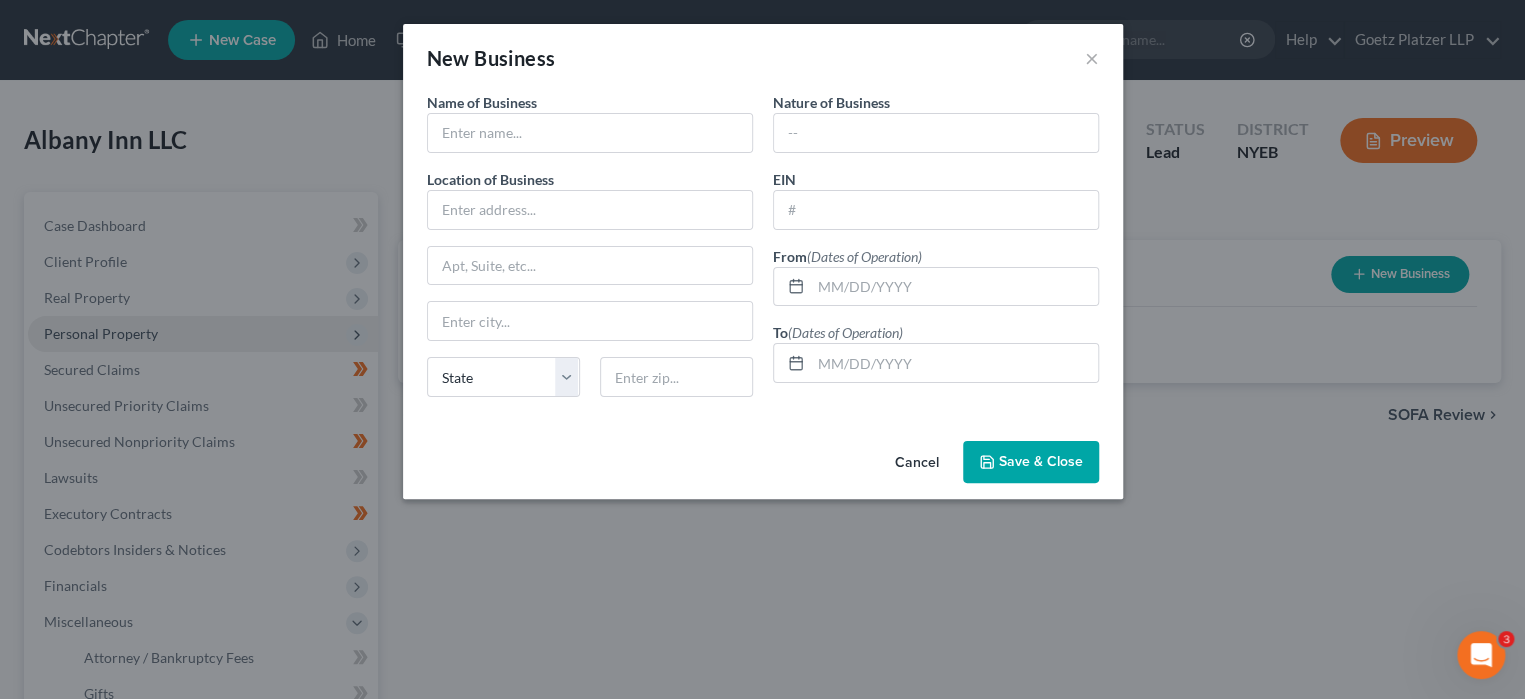 click on "Cancel" at bounding box center [917, 463] 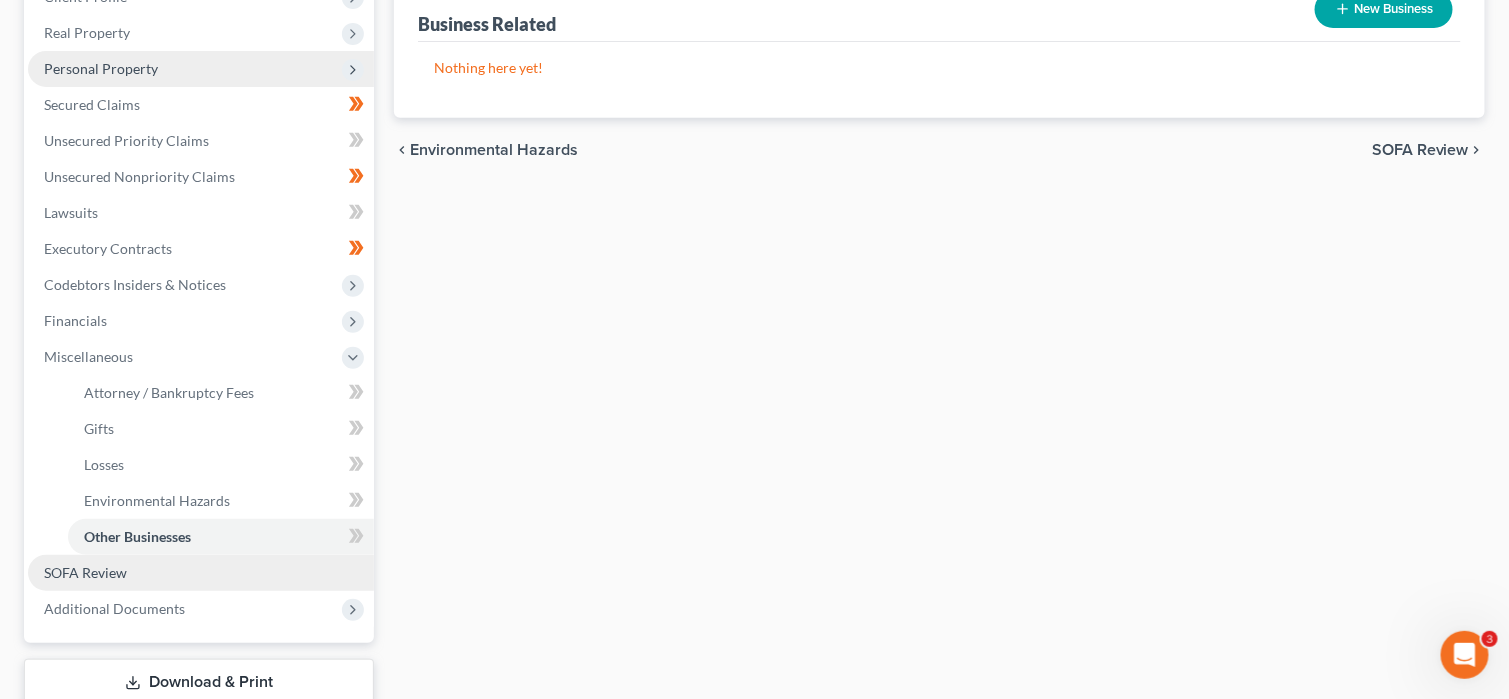 scroll, scrollTop: 300, scrollLeft: 0, axis: vertical 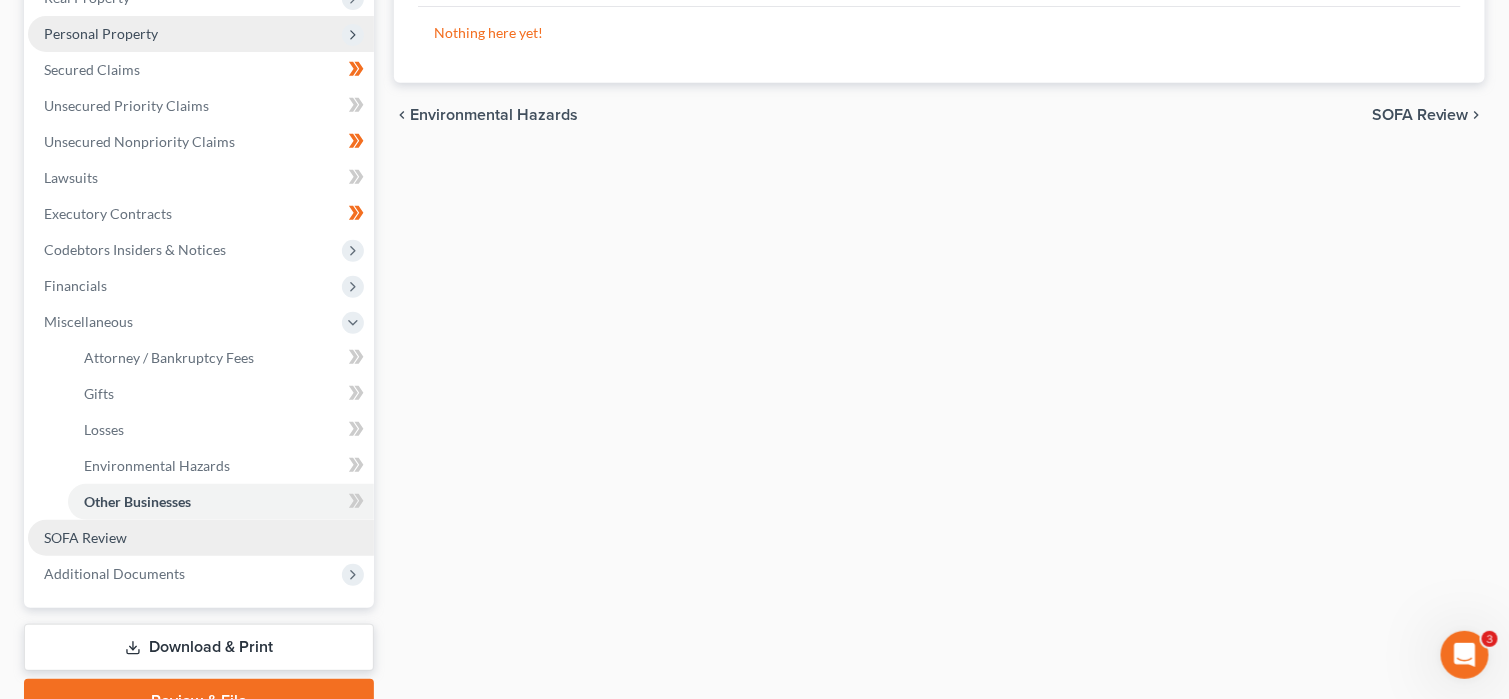 click on "SOFA Review" at bounding box center (201, 538) 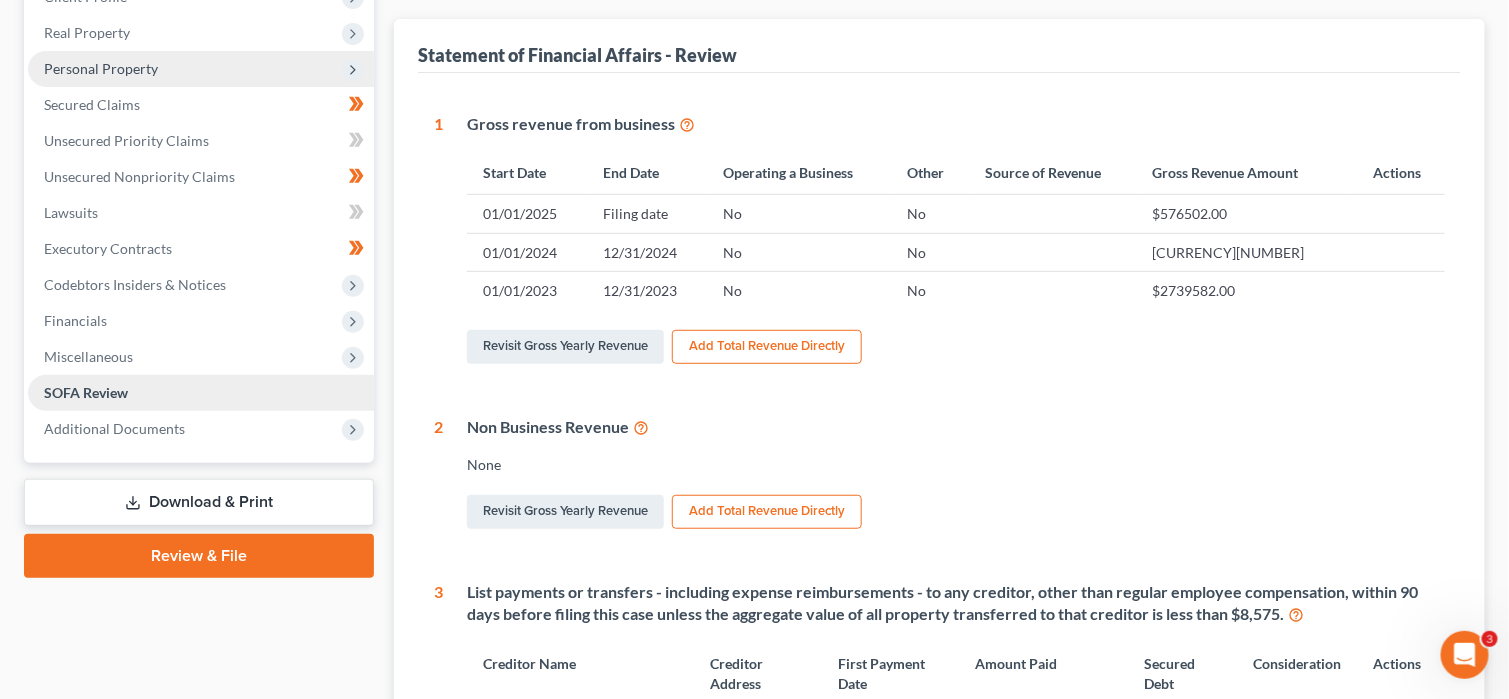 scroll, scrollTop: 170, scrollLeft: 0, axis: vertical 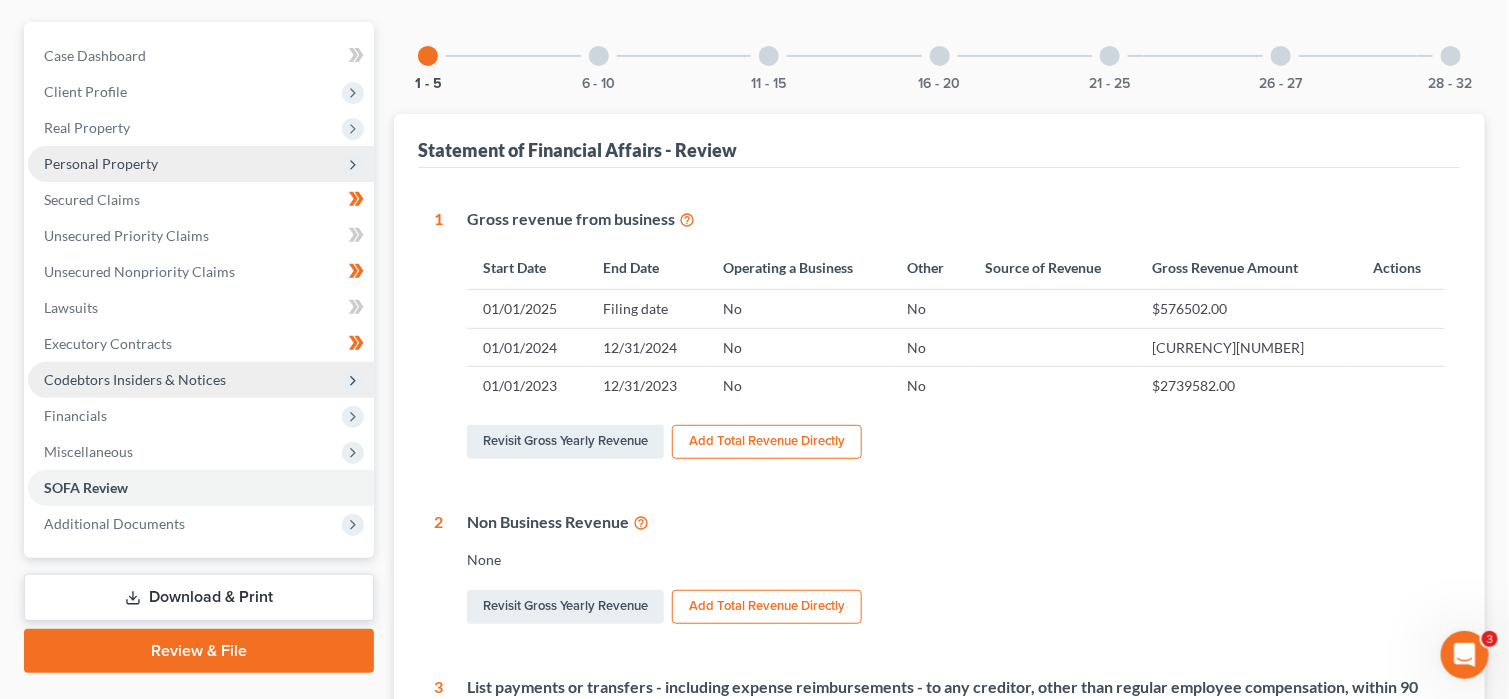 click on "Codebtors Insiders & Notices" at bounding box center (201, 380) 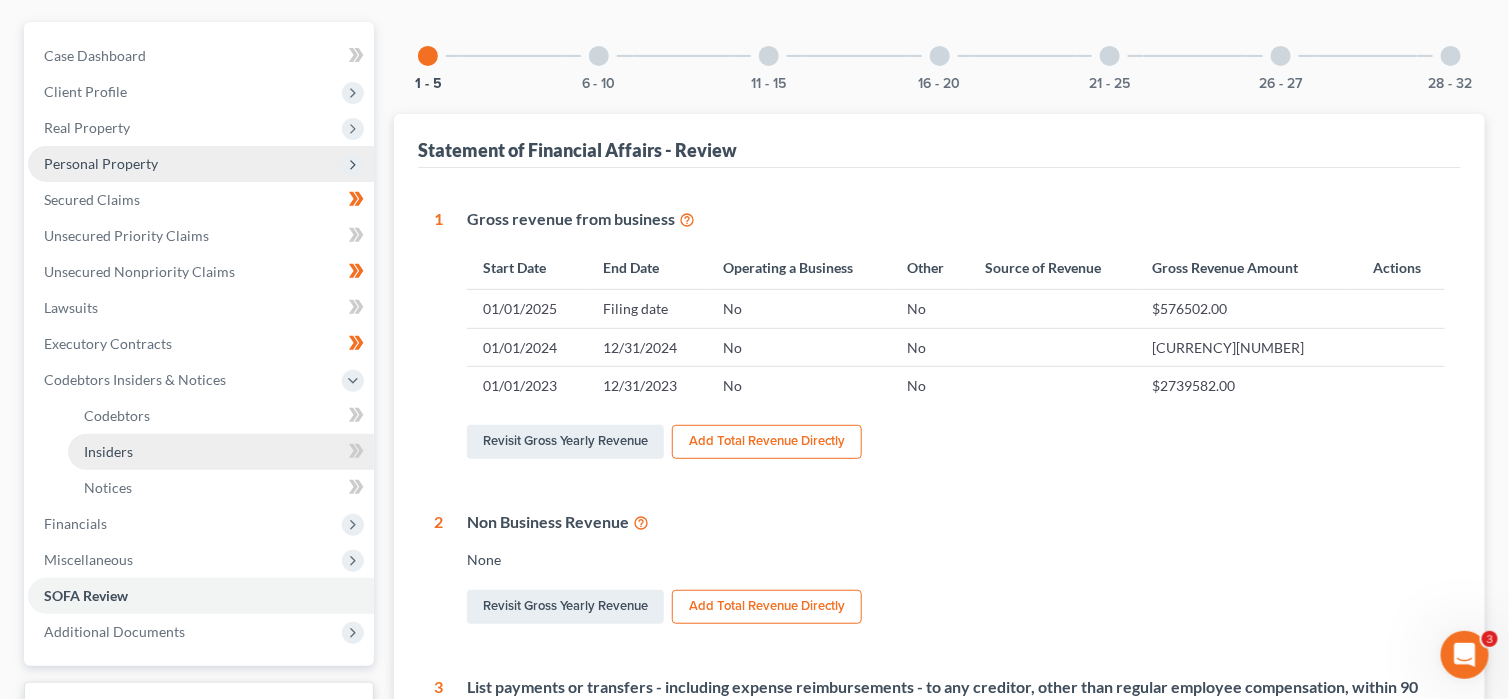 click on "Insiders" at bounding box center (221, 452) 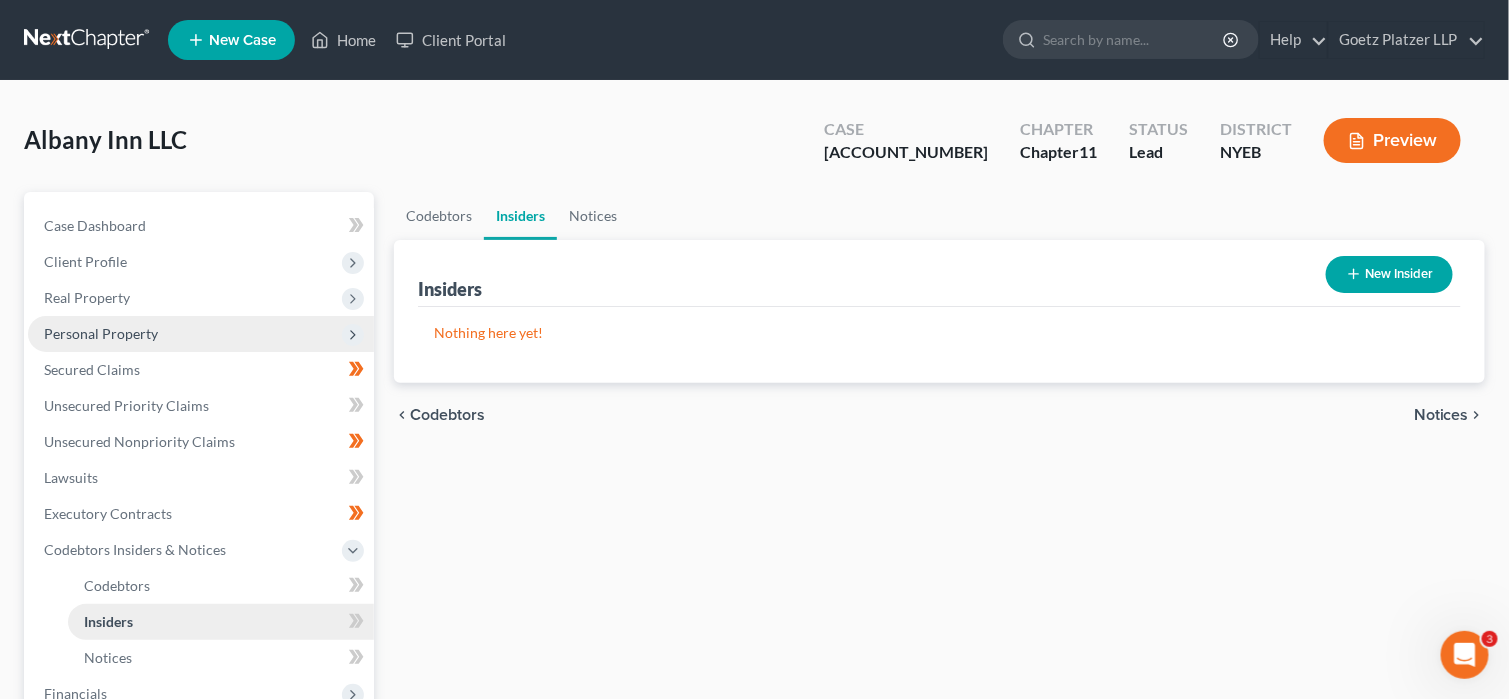 scroll, scrollTop: 0, scrollLeft: 0, axis: both 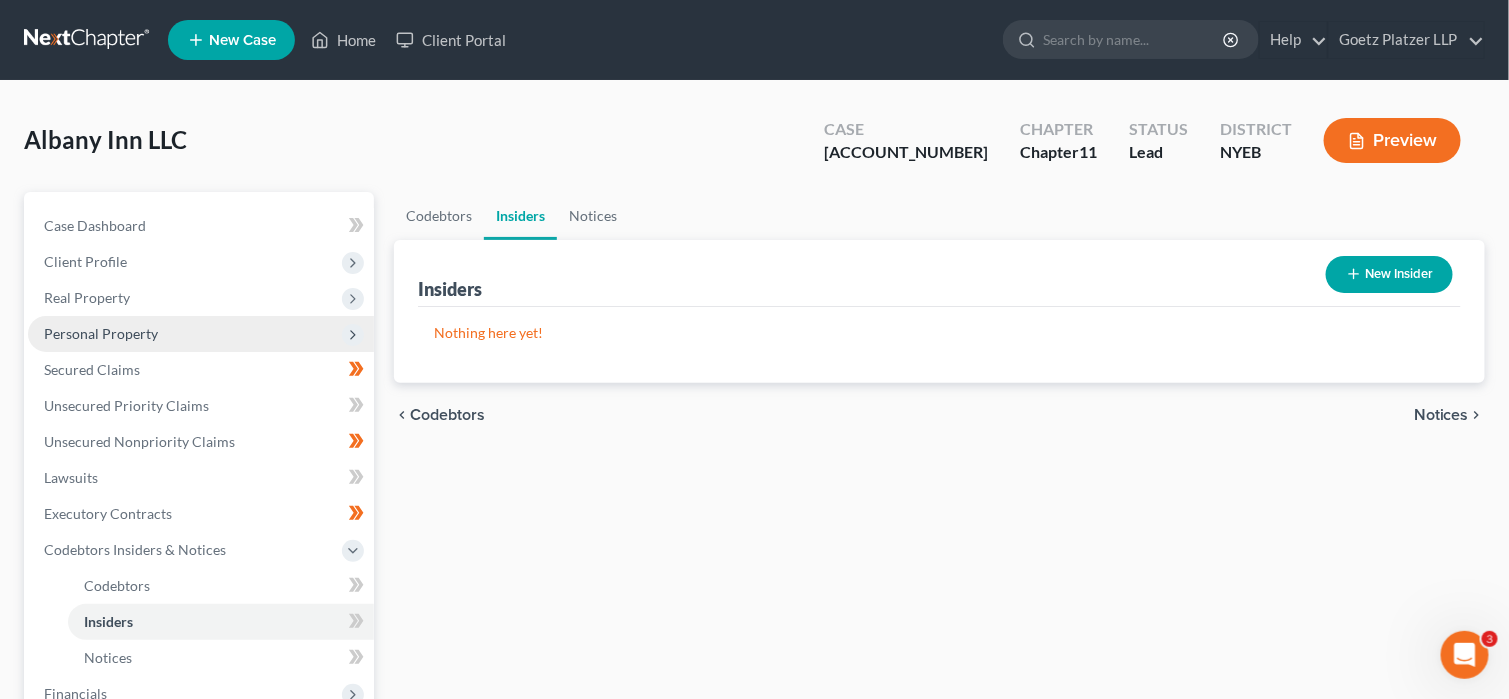 click on "New Insider" at bounding box center [1389, 274] 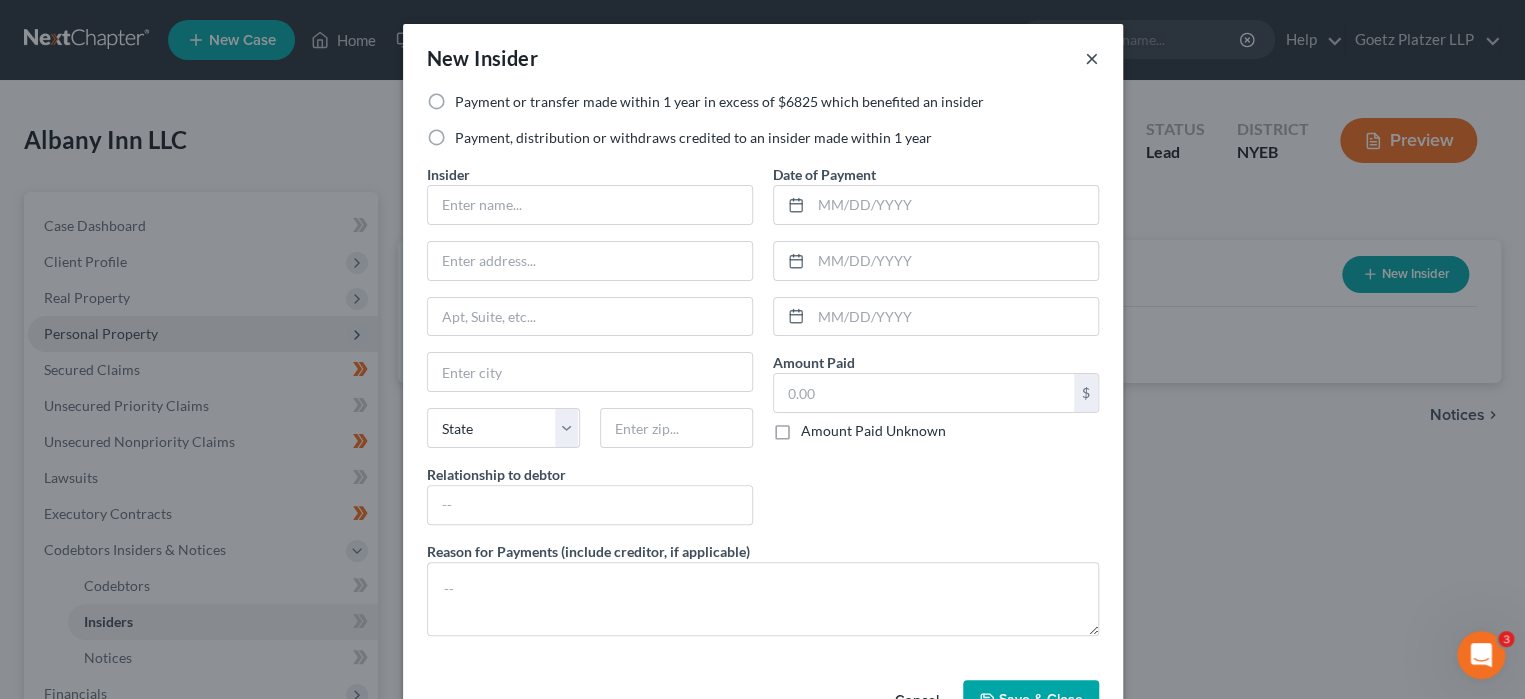 click on "×" at bounding box center (1092, 58) 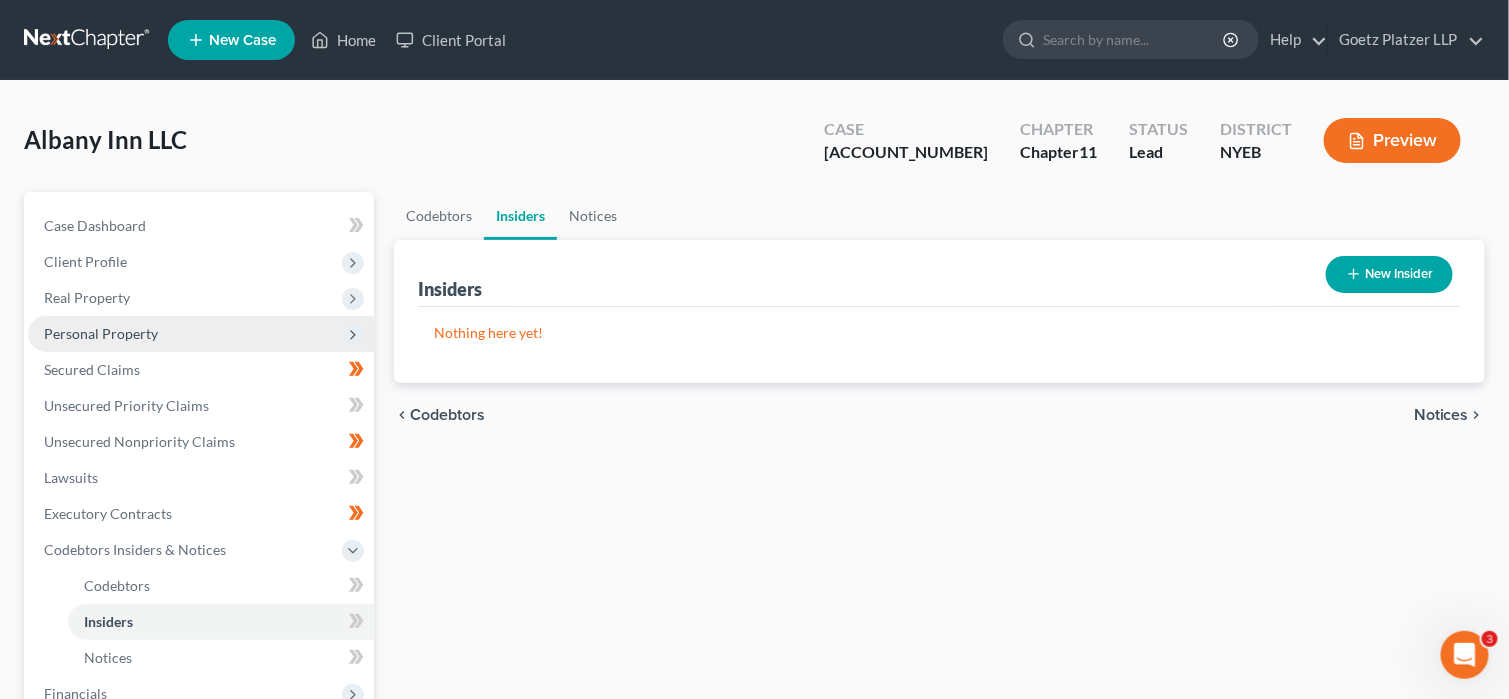 click on "Personal Property" at bounding box center (201, 334) 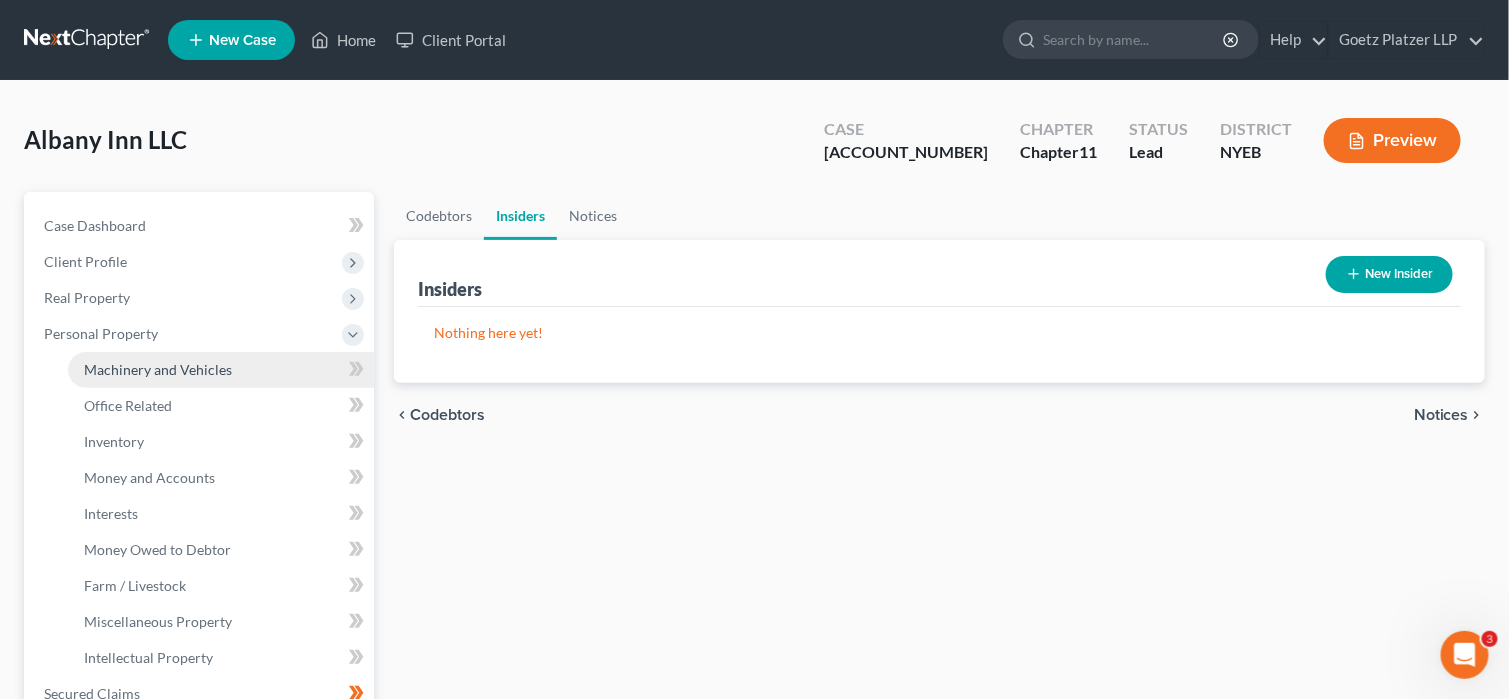 scroll, scrollTop: 100, scrollLeft: 0, axis: vertical 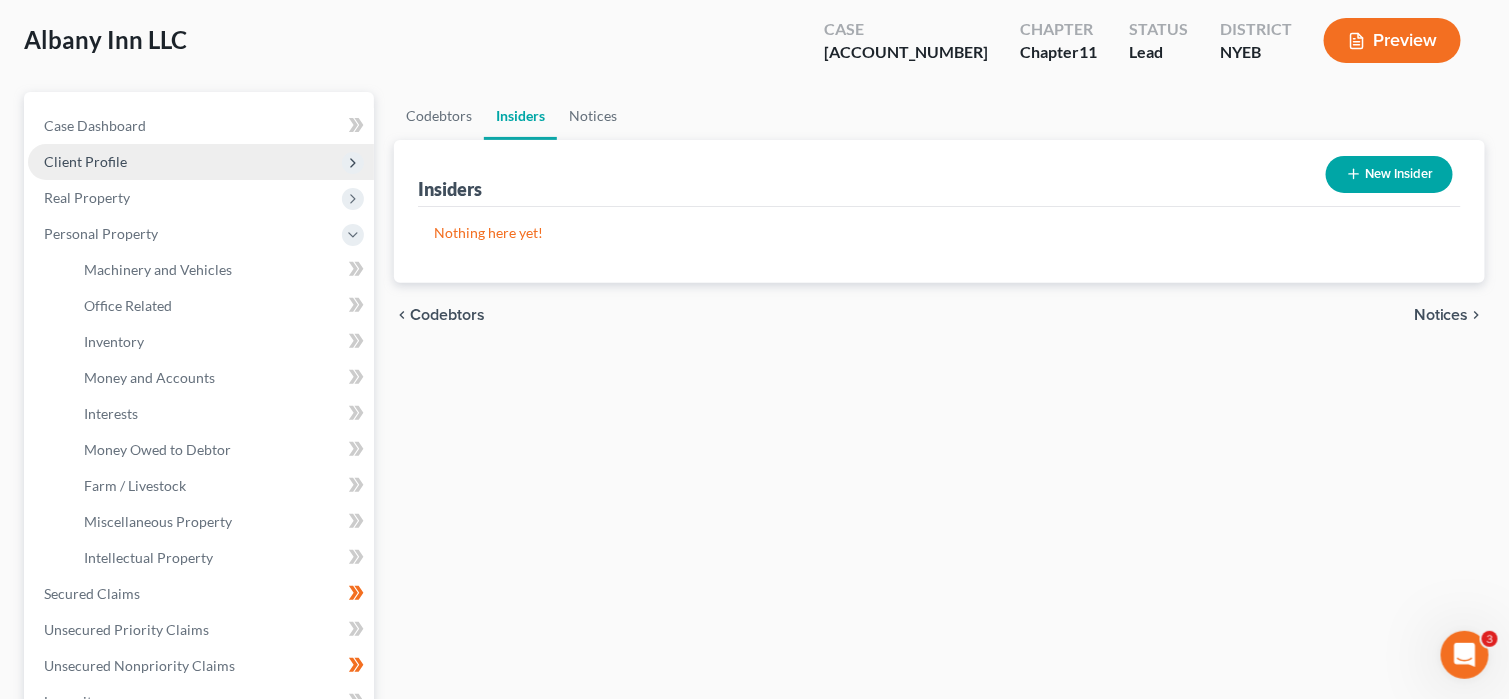 click on "Client Profile" at bounding box center [201, 162] 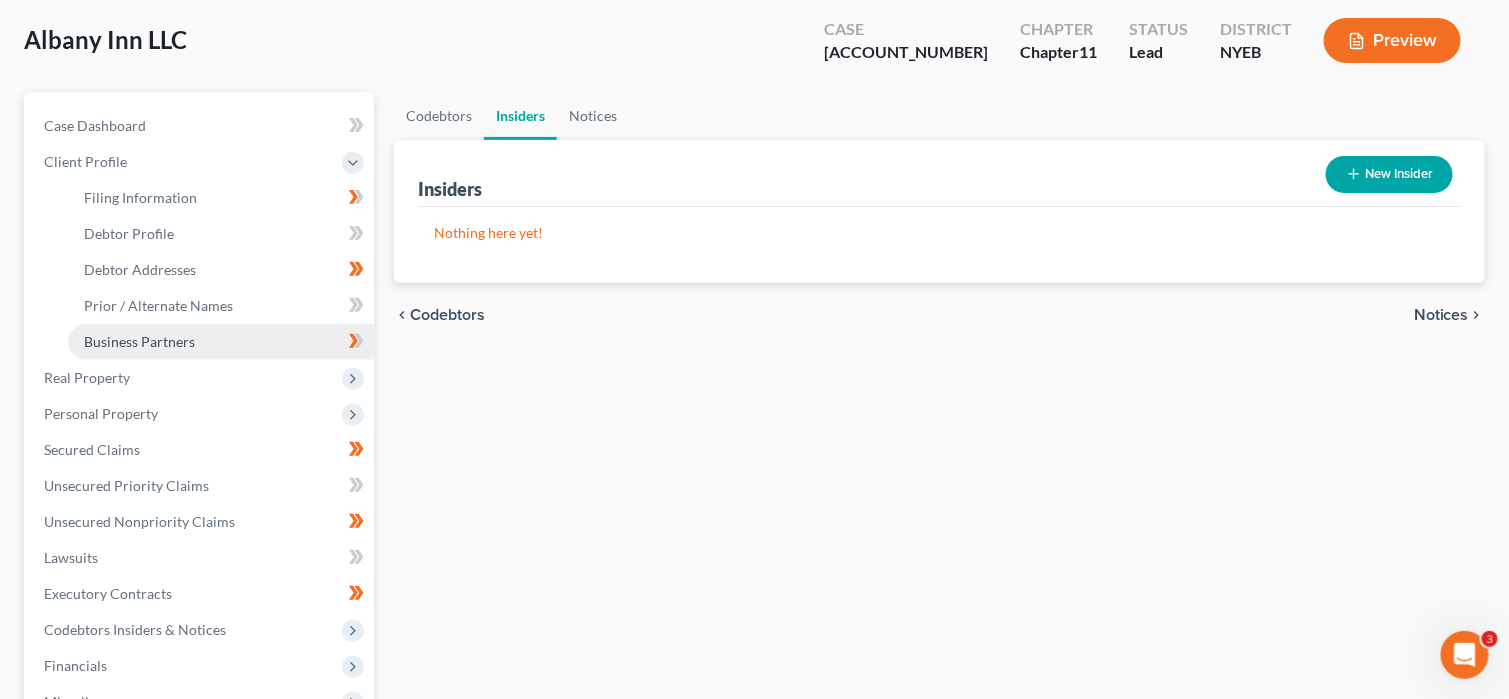 click on "Business Partners" at bounding box center (221, 342) 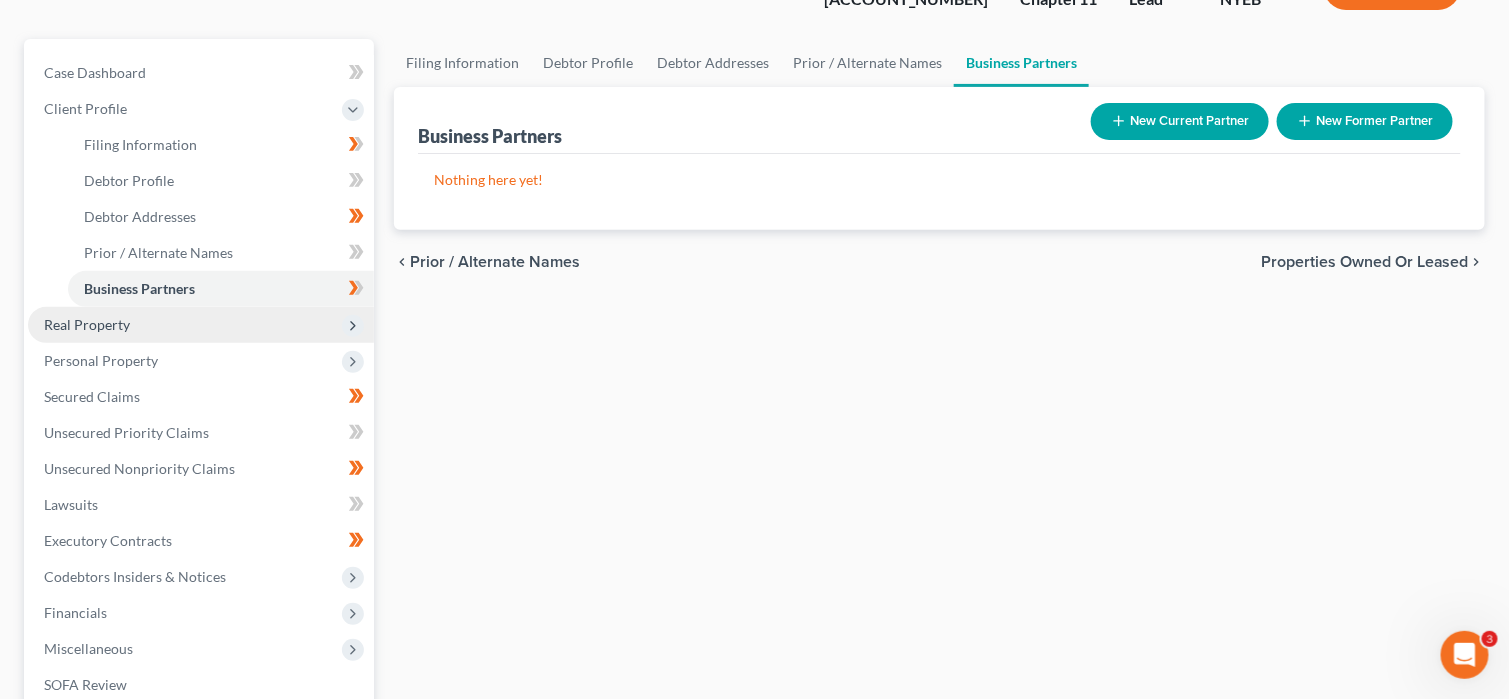 scroll, scrollTop: 197, scrollLeft: 0, axis: vertical 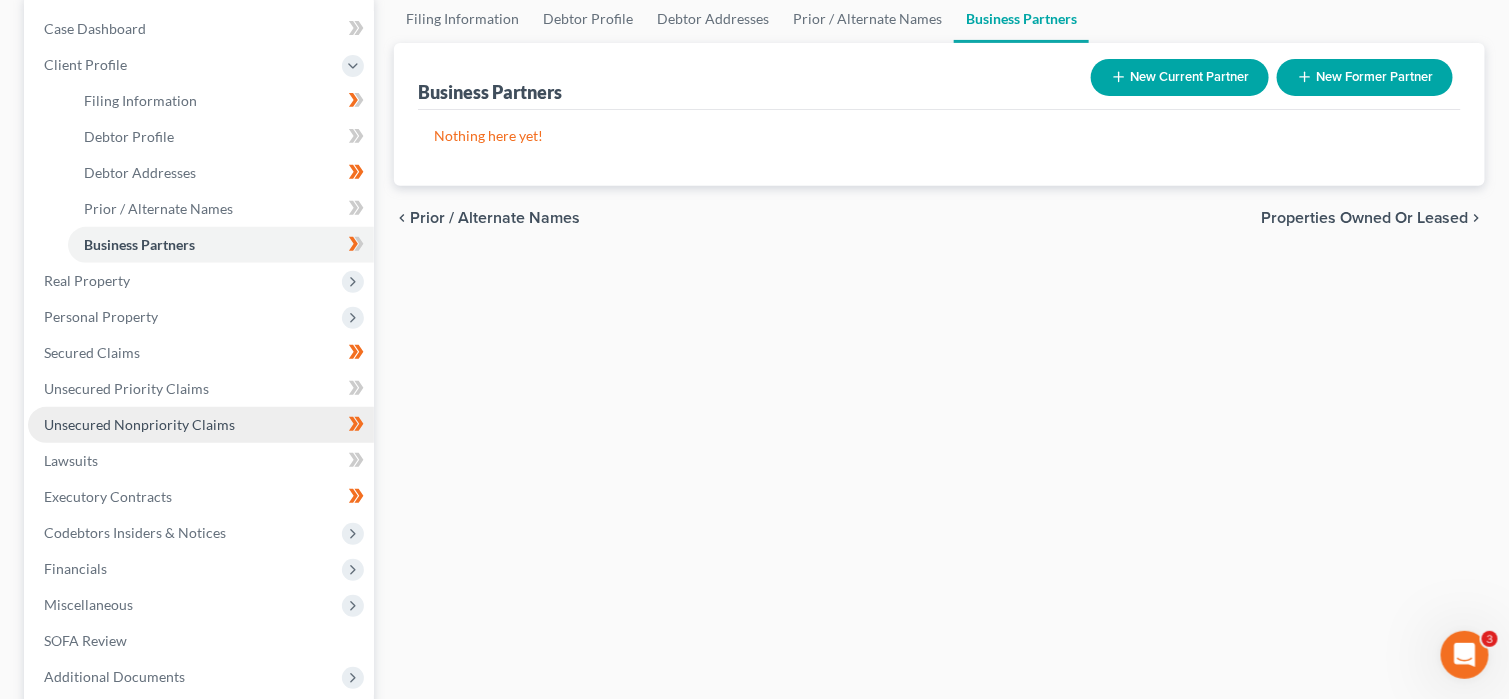 click on "Unsecured Nonpriority Claims" at bounding box center (139, 424) 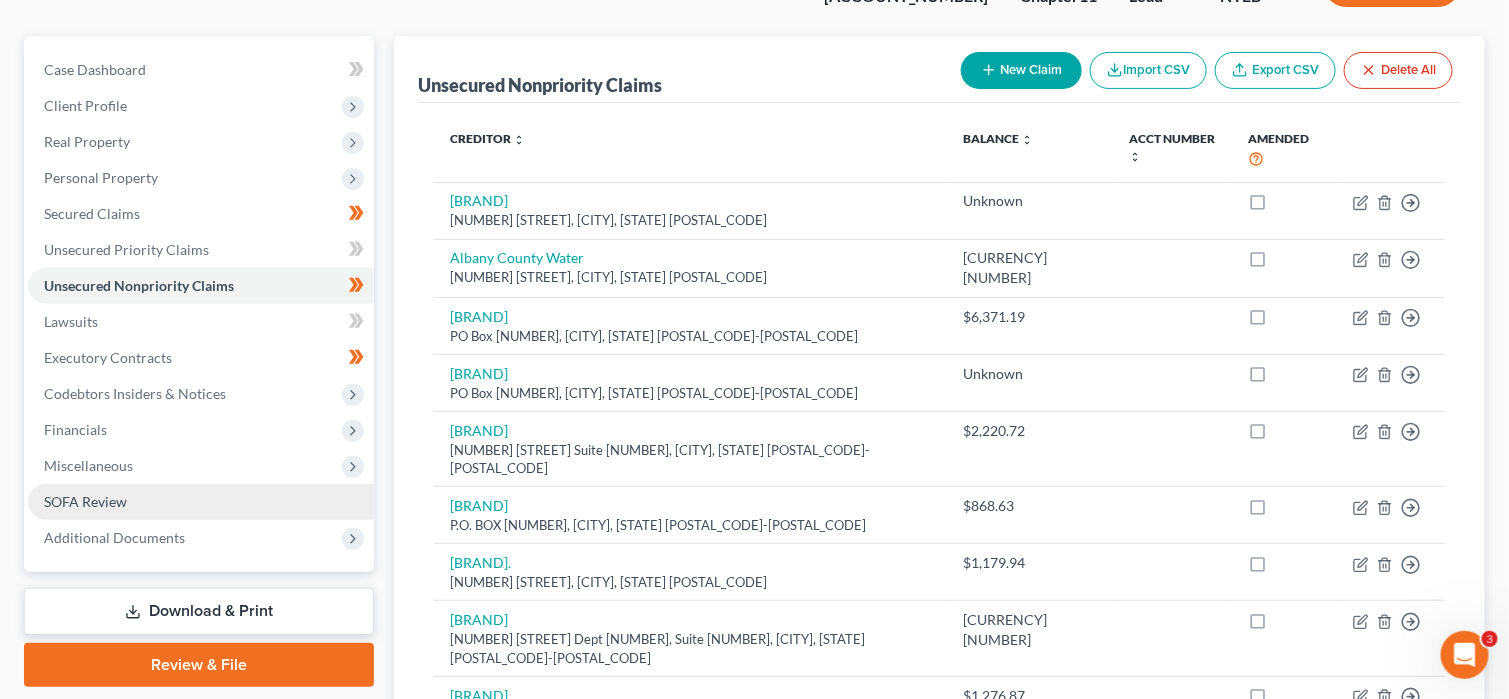scroll, scrollTop: 200, scrollLeft: 0, axis: vertical 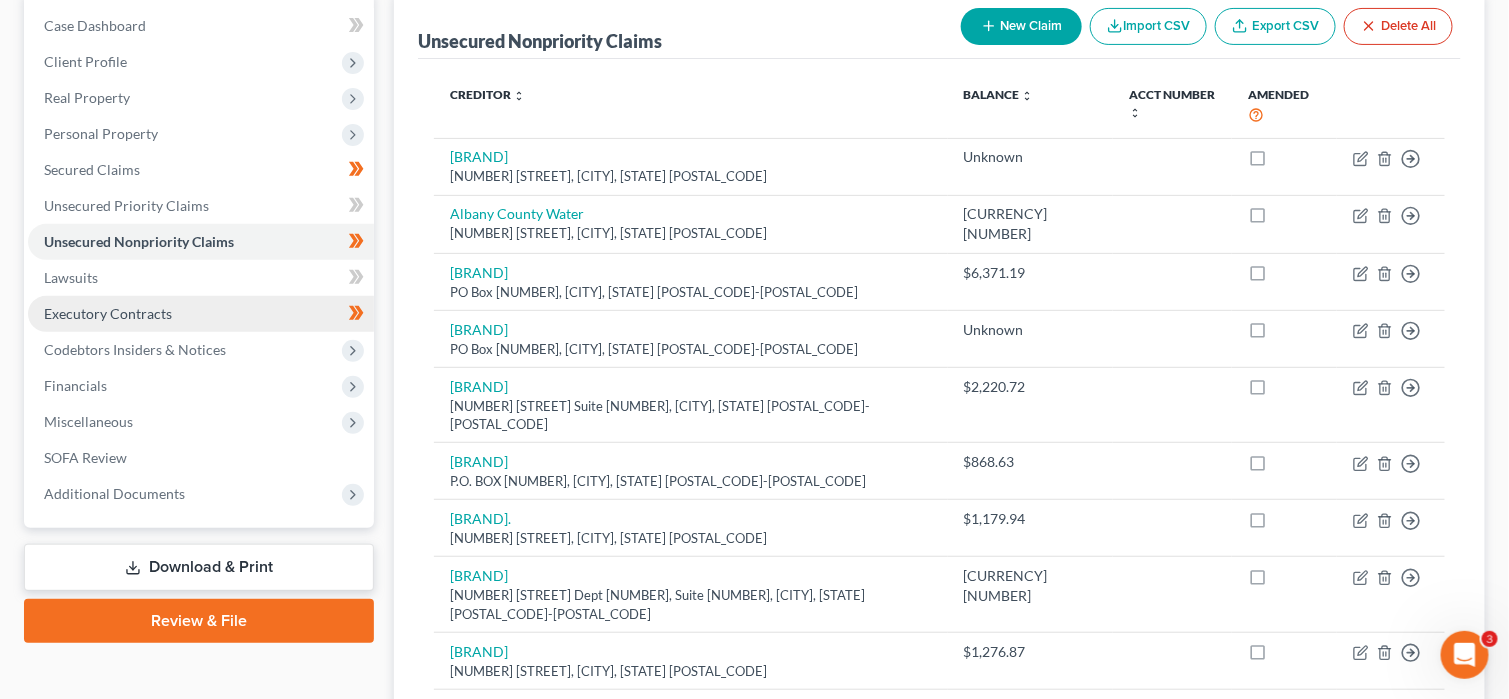 click on "Executory Contracts" at bounding box center [201, 314] 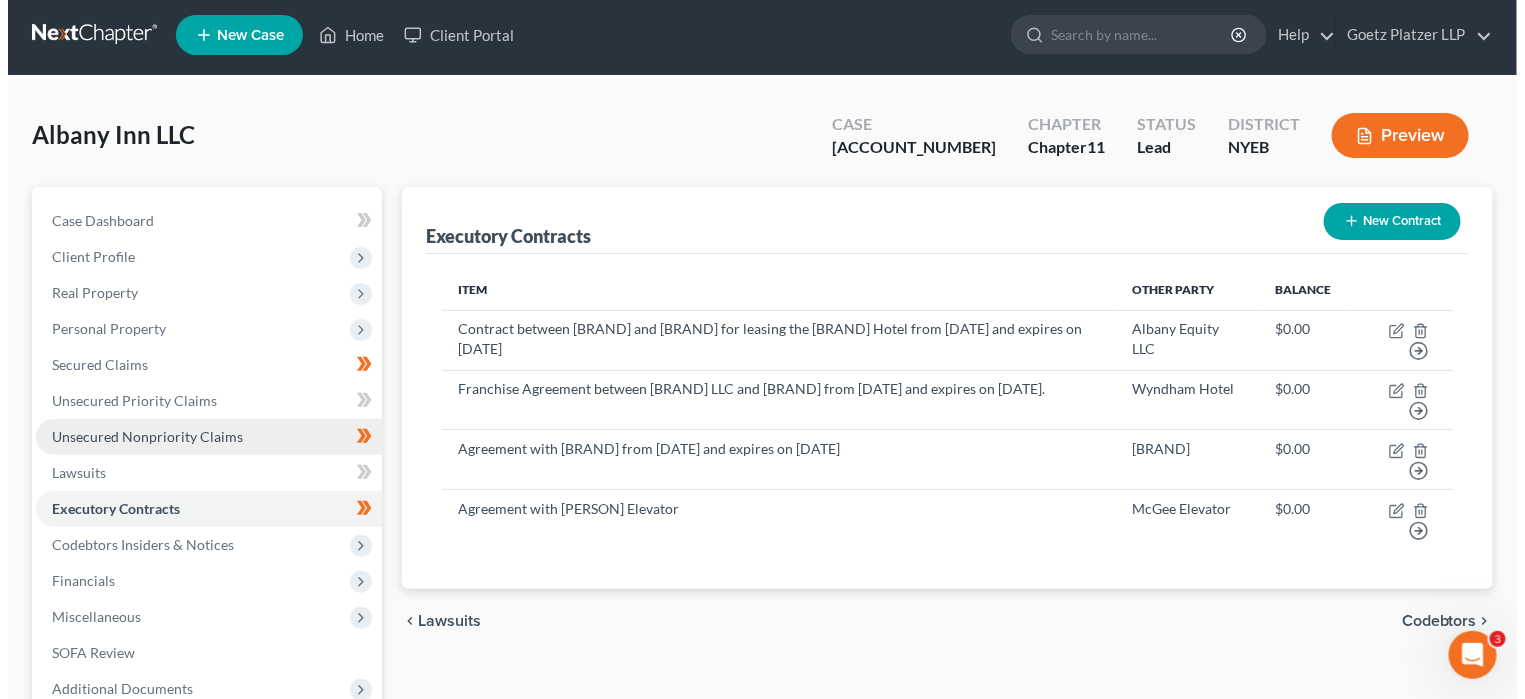 scroll, scrollTop: 0, scrollLeft: 0, axis: both 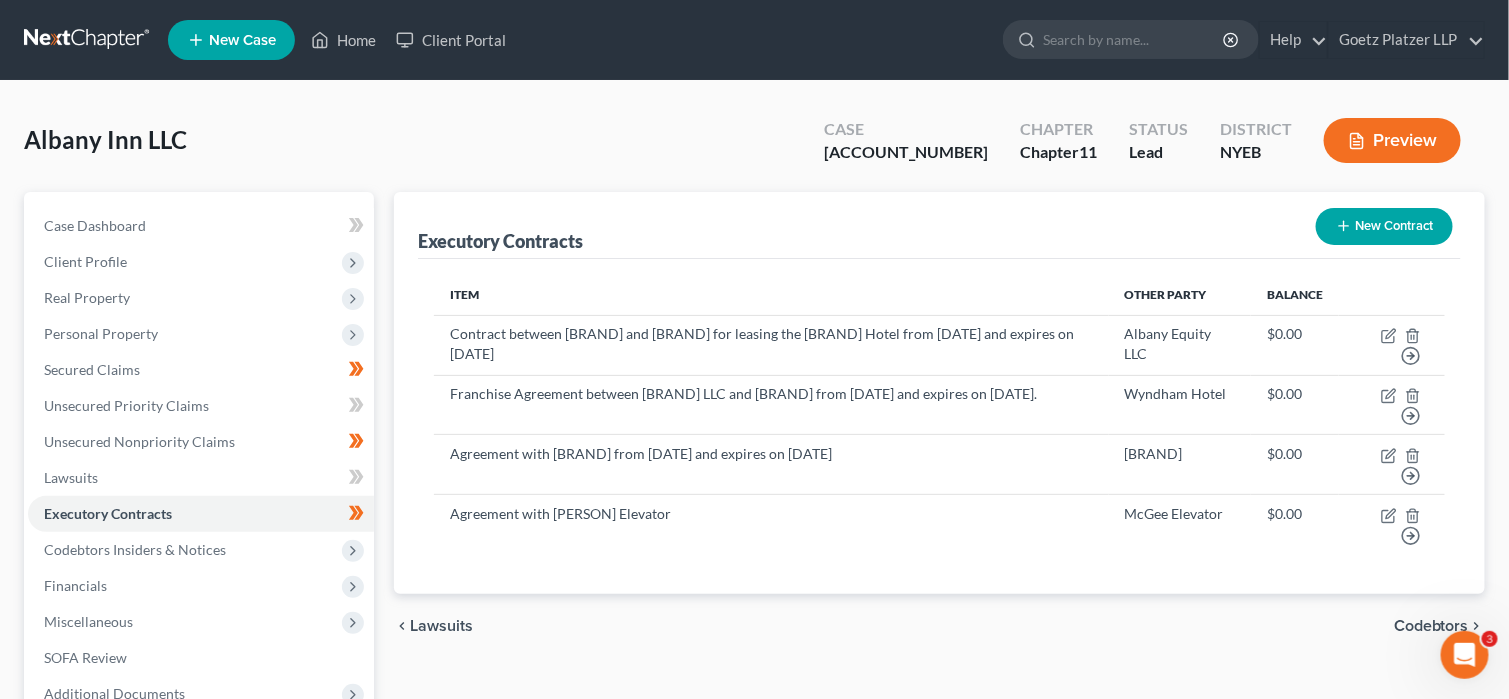 click on "New Contract" at bounding box center (1384, 226) 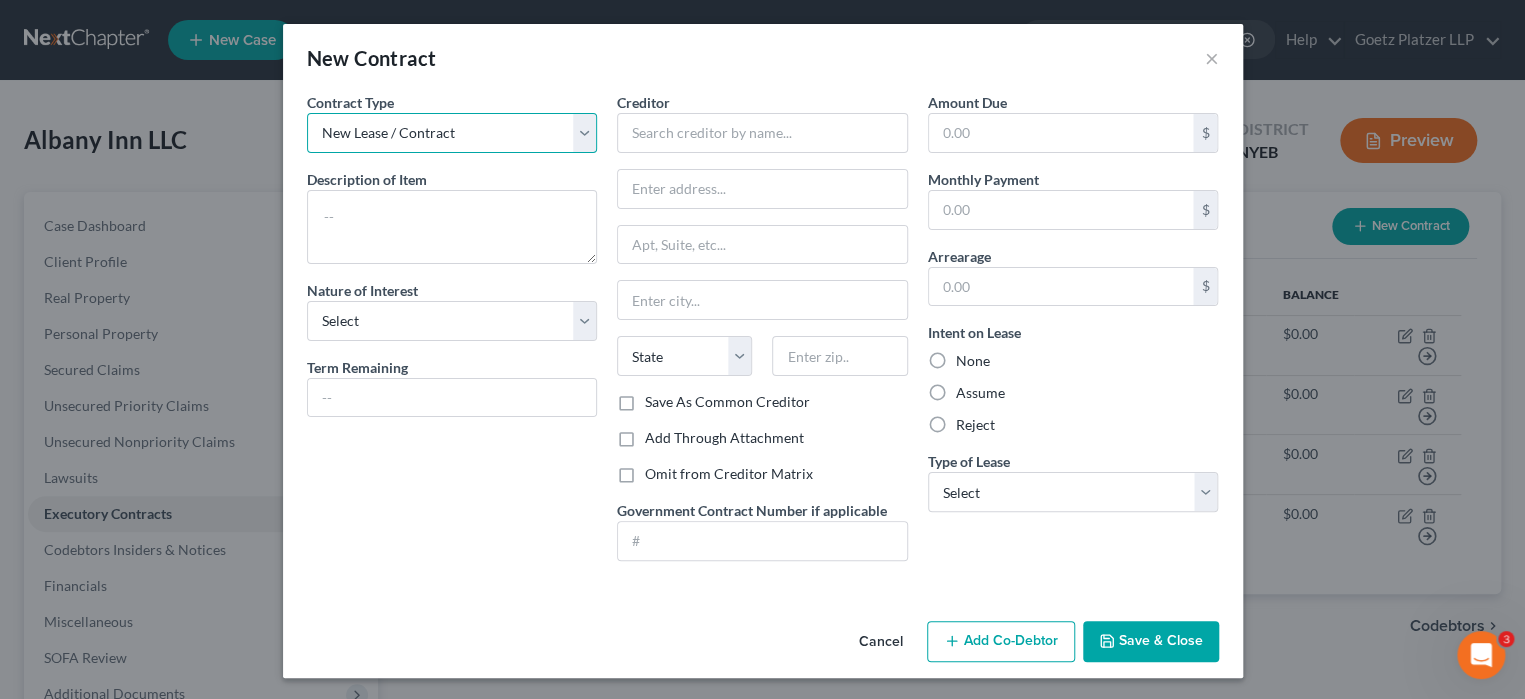 click on "New Lease / Contract New Timeshare" at bounding box center [452, 133] 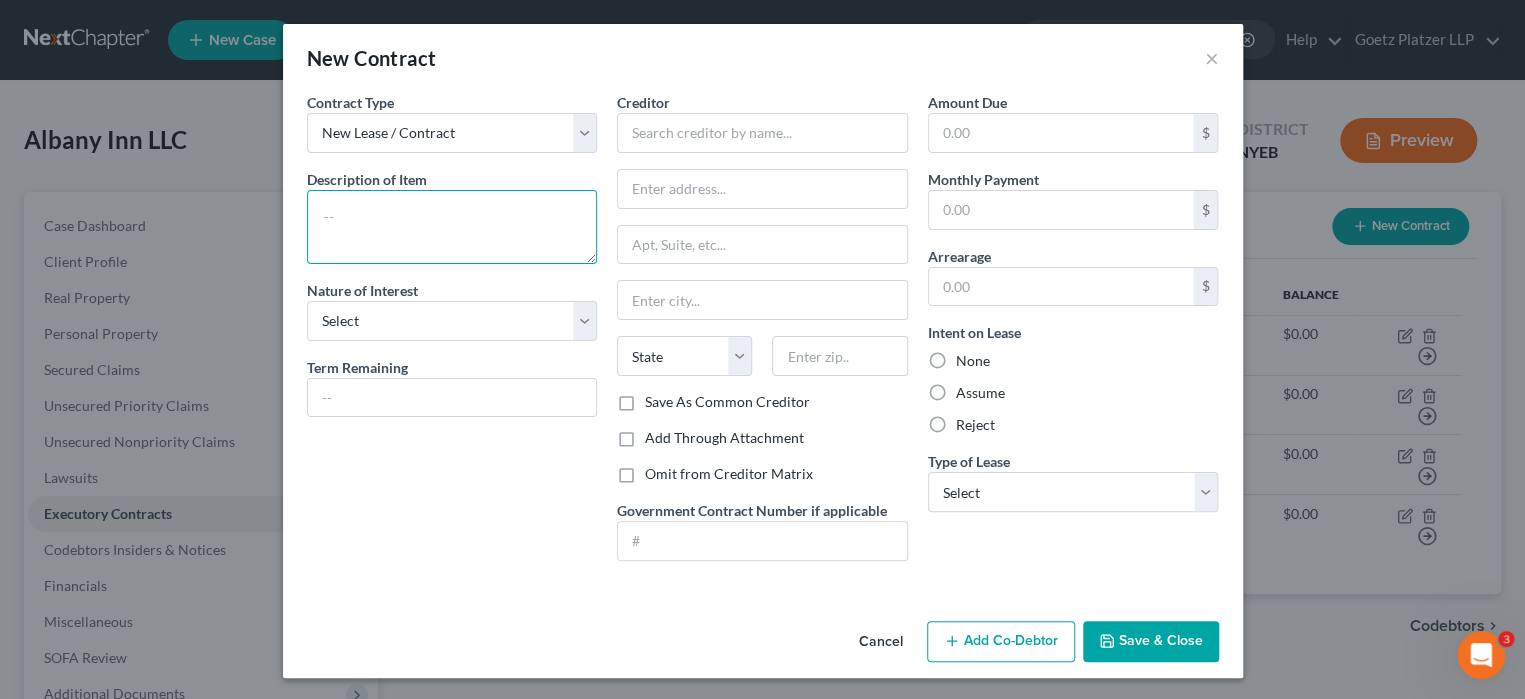 click at bounding box center (452, 227) 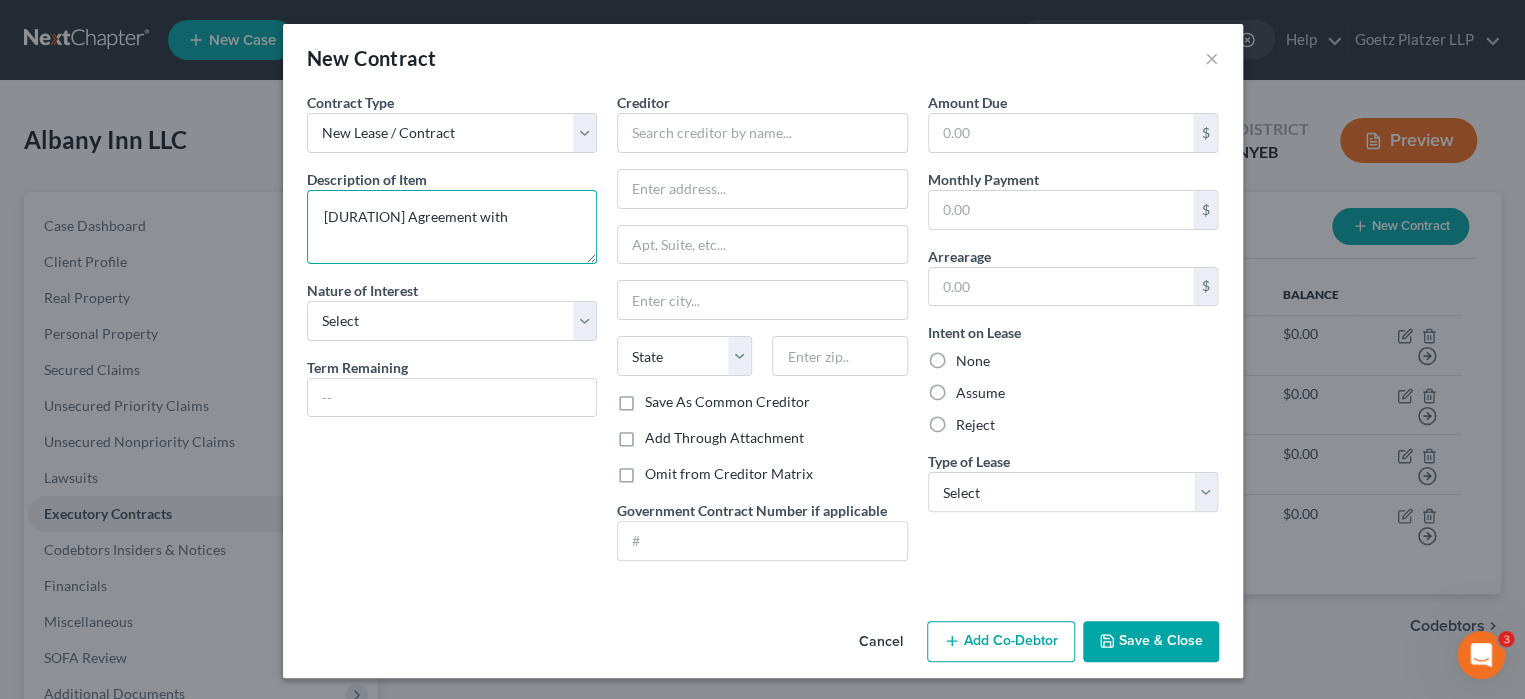 paste on "AAA Satellite  LLC" 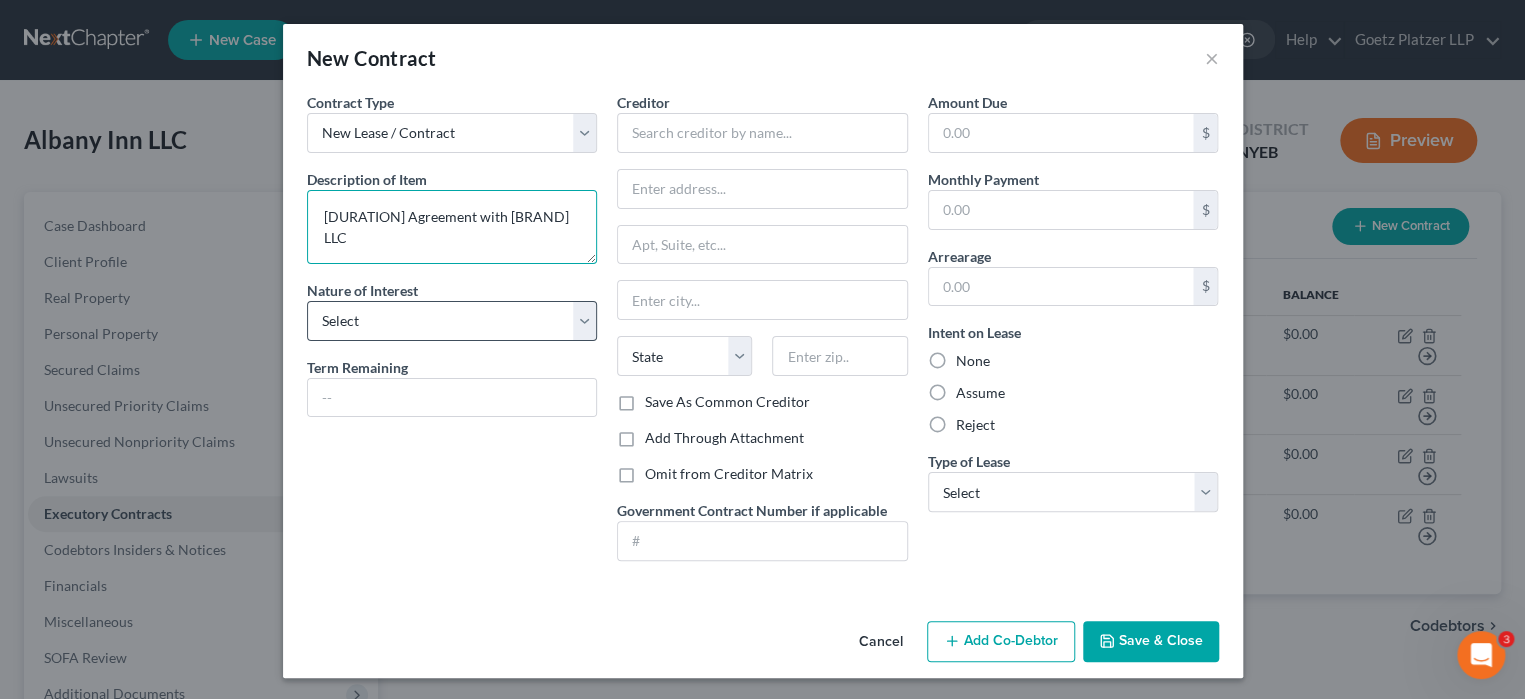 type on "[NUMBER] Month Agreement with AAA Satellite LLC" 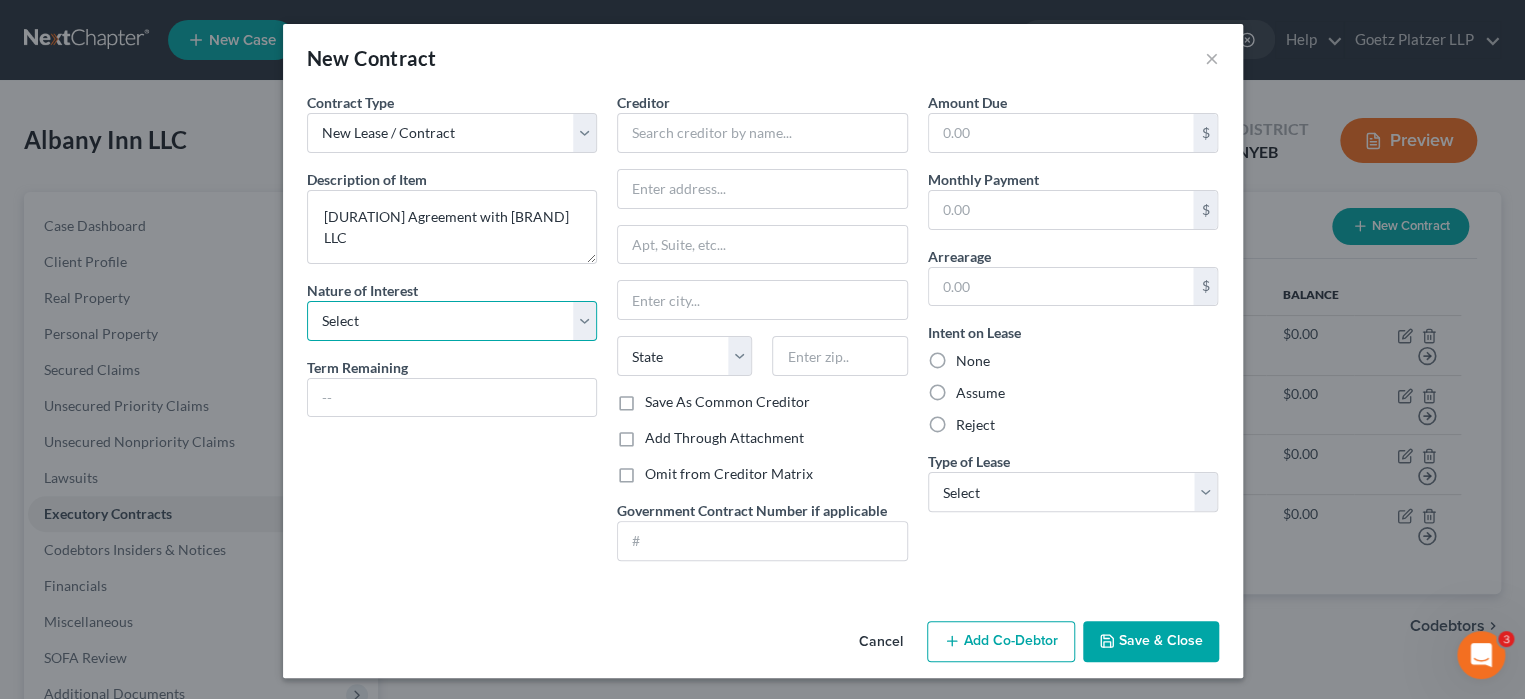 click on "Select Purchaser Agent Lessor Lessee" at bounding box center [452, 321] 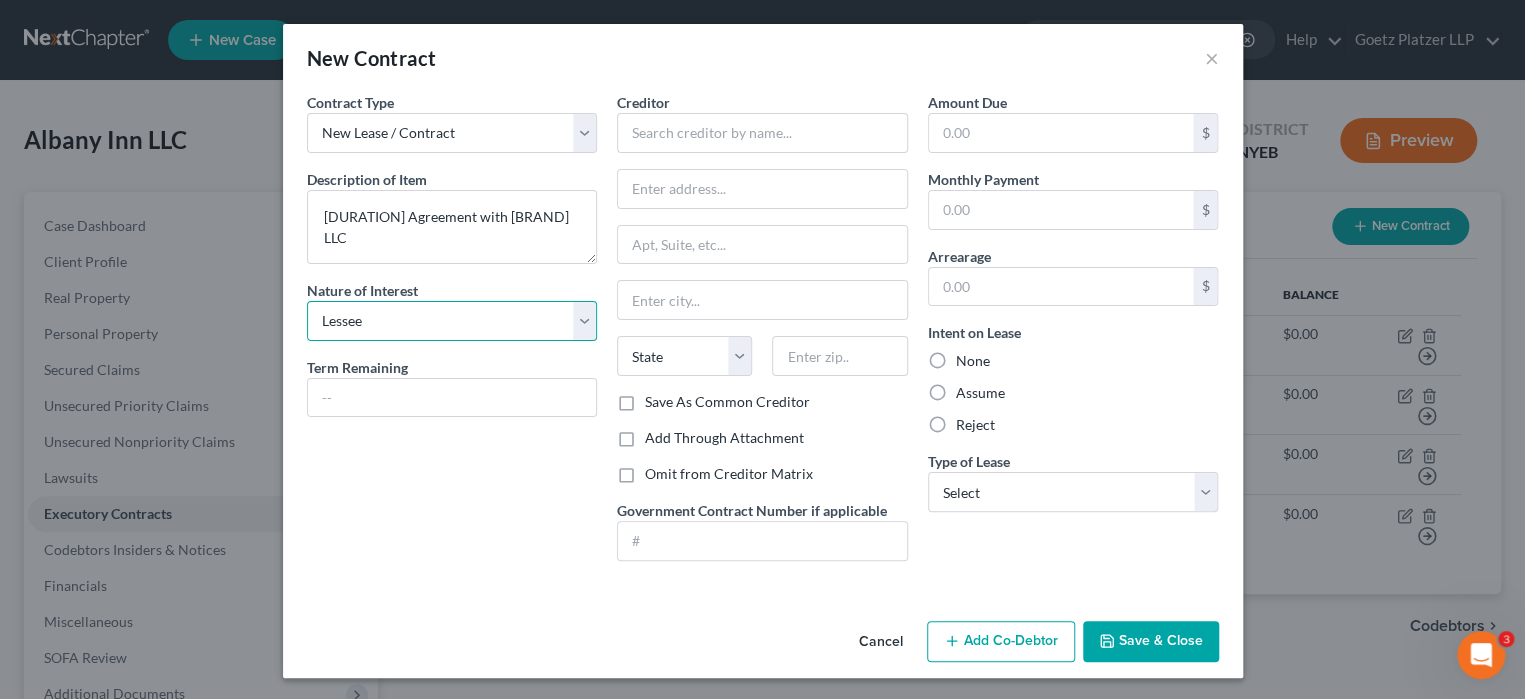 click on "Select Purchaser Agent Lessor Lessee" at bounding box center [452, 321] 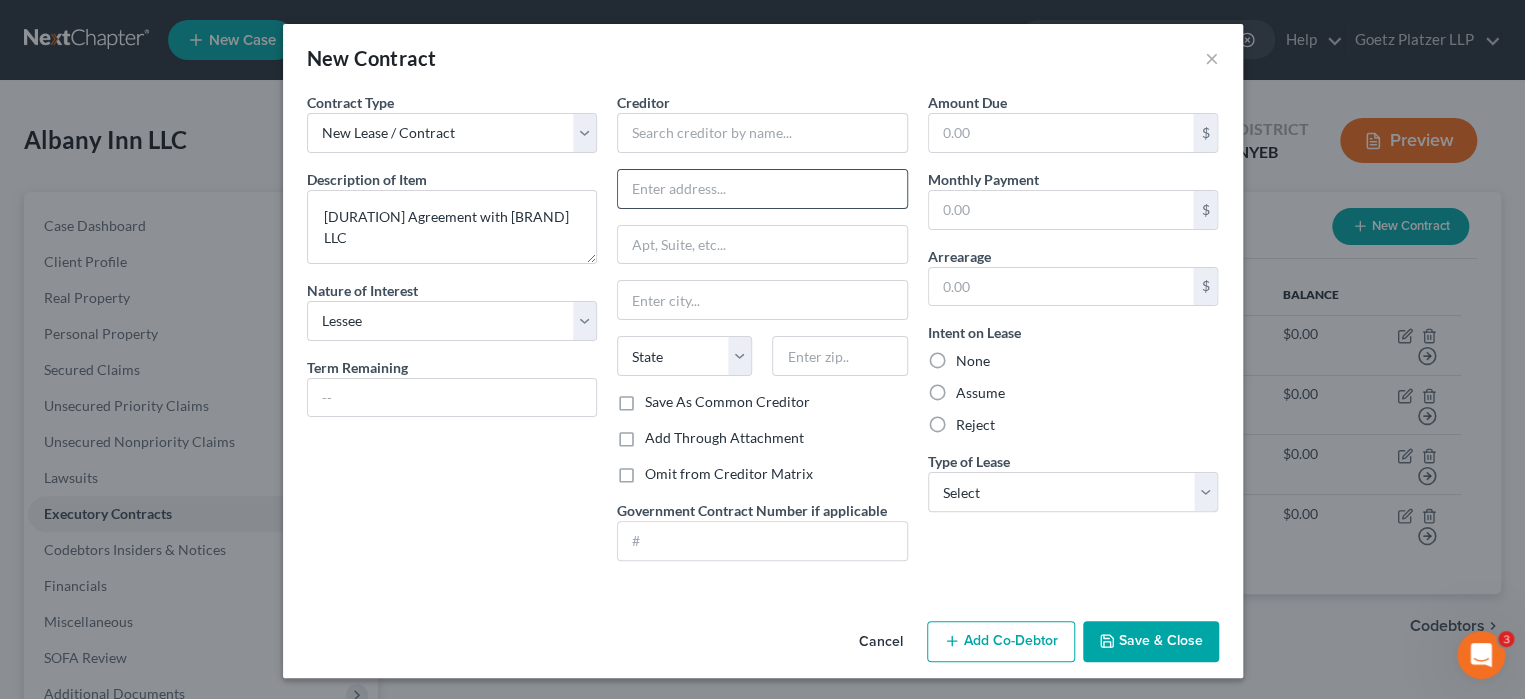 click at bounding box center (762, 189) 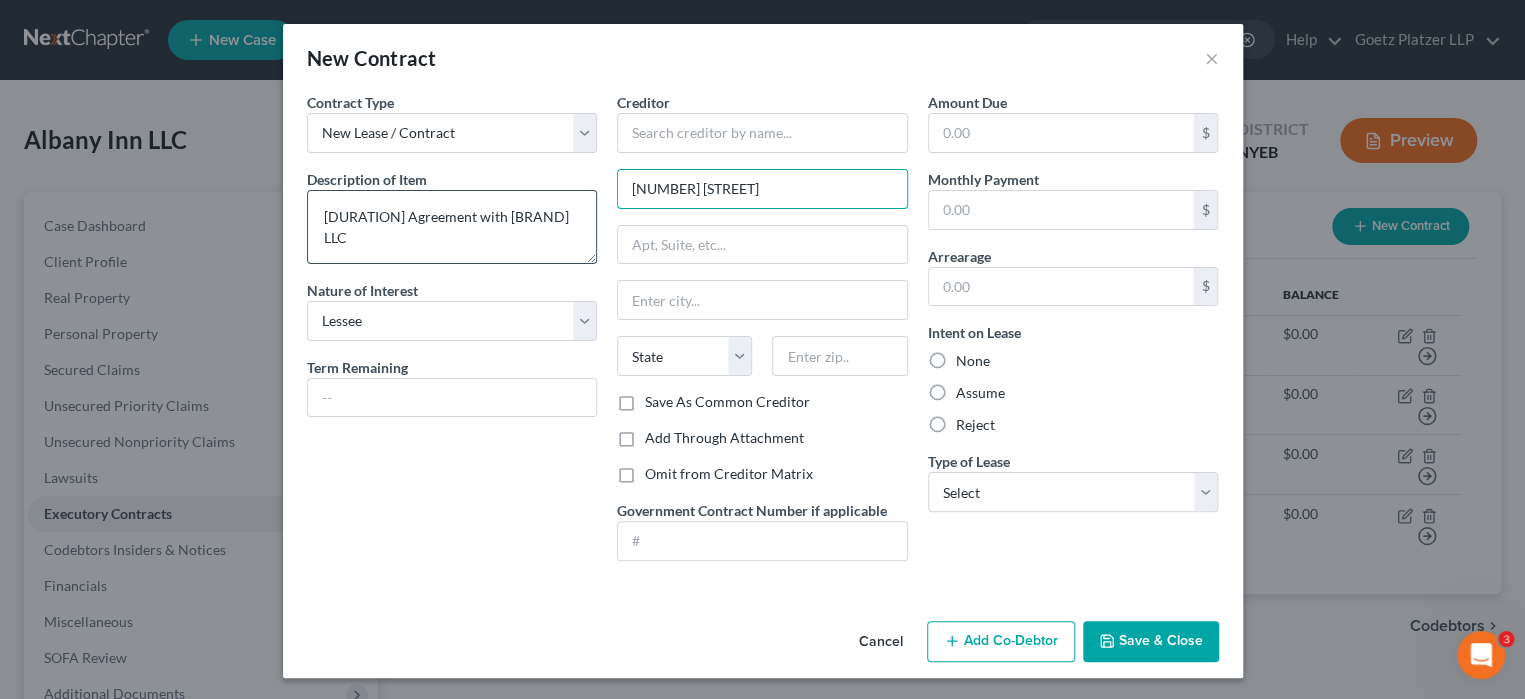 type on "[NUMBER] [STREET]" 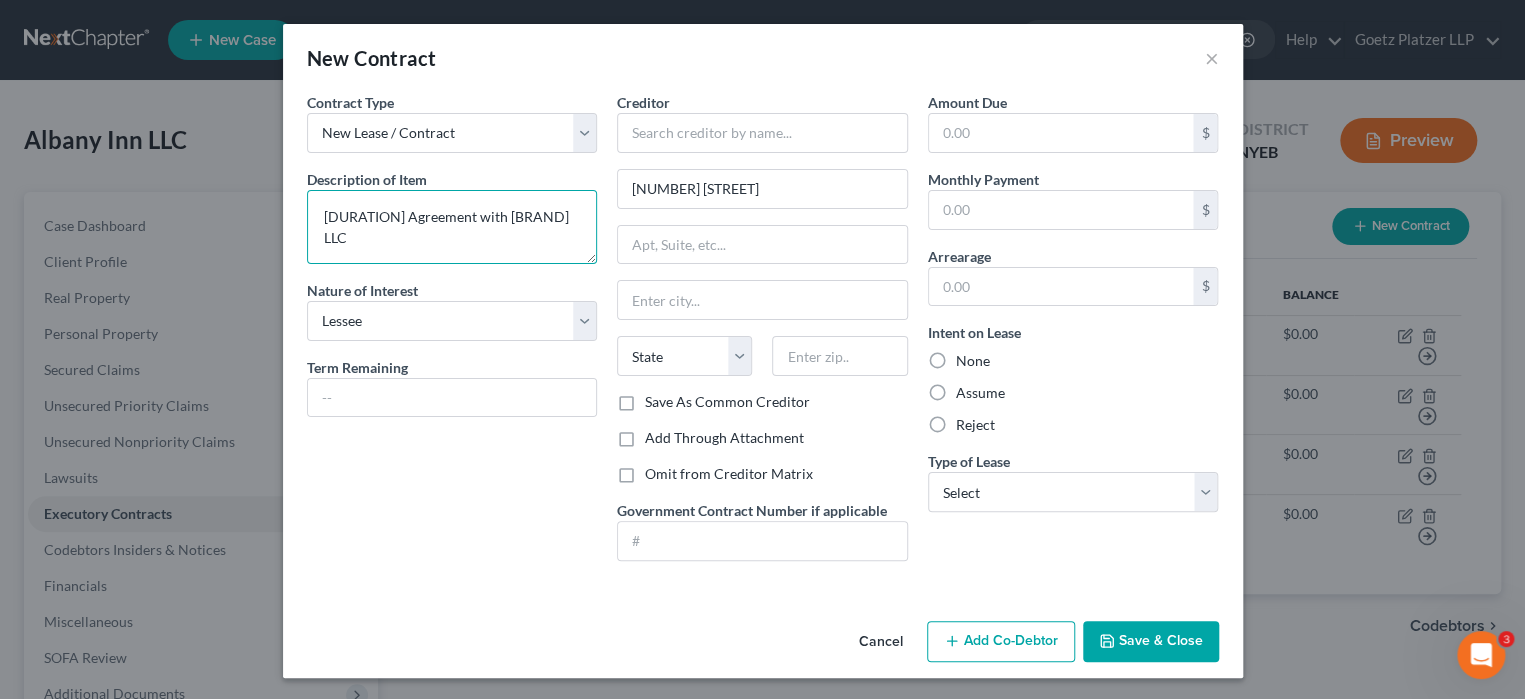 drag, startPoint x: 481, startPoint y: 215, endPoint x: 503, endPoint y: 235, distance: 29.732138 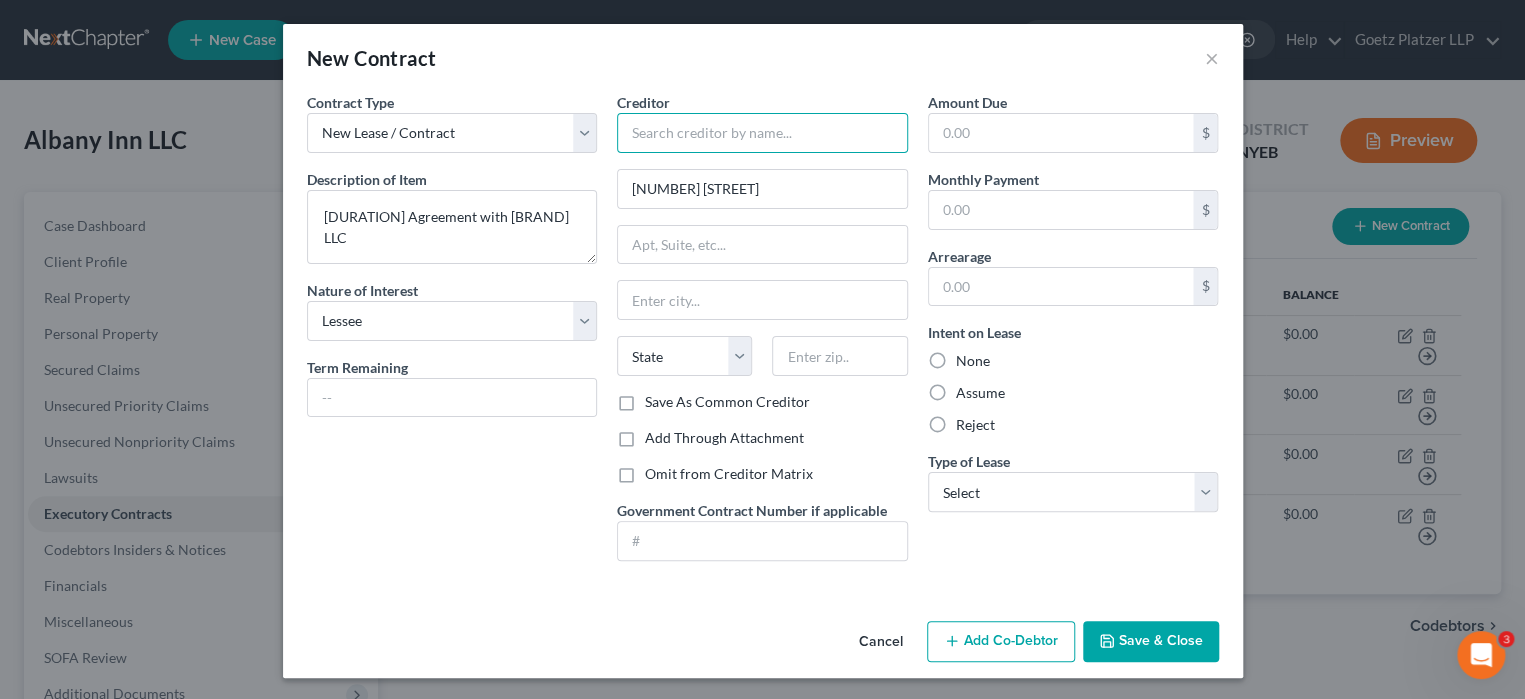 click at bounding box center [762, 133] 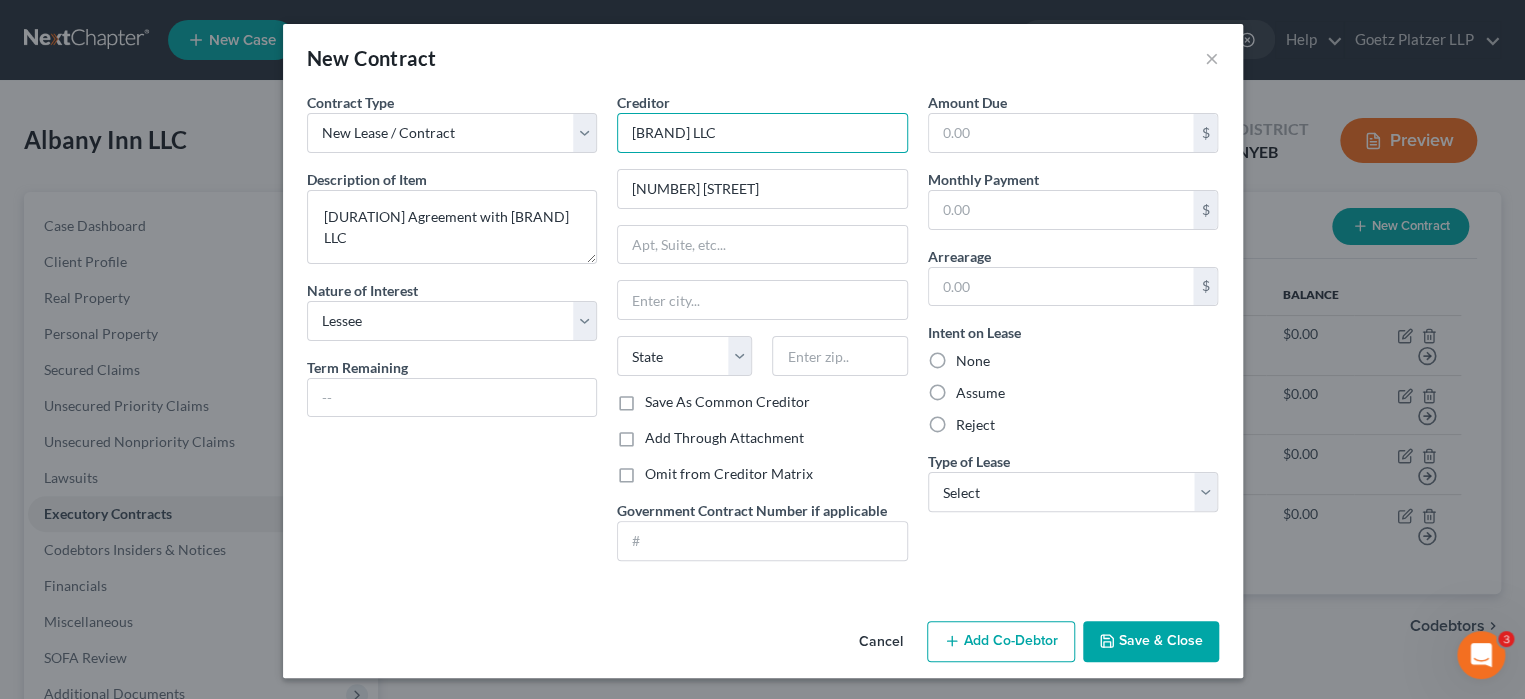 type on "AAA Satellite  LLC" 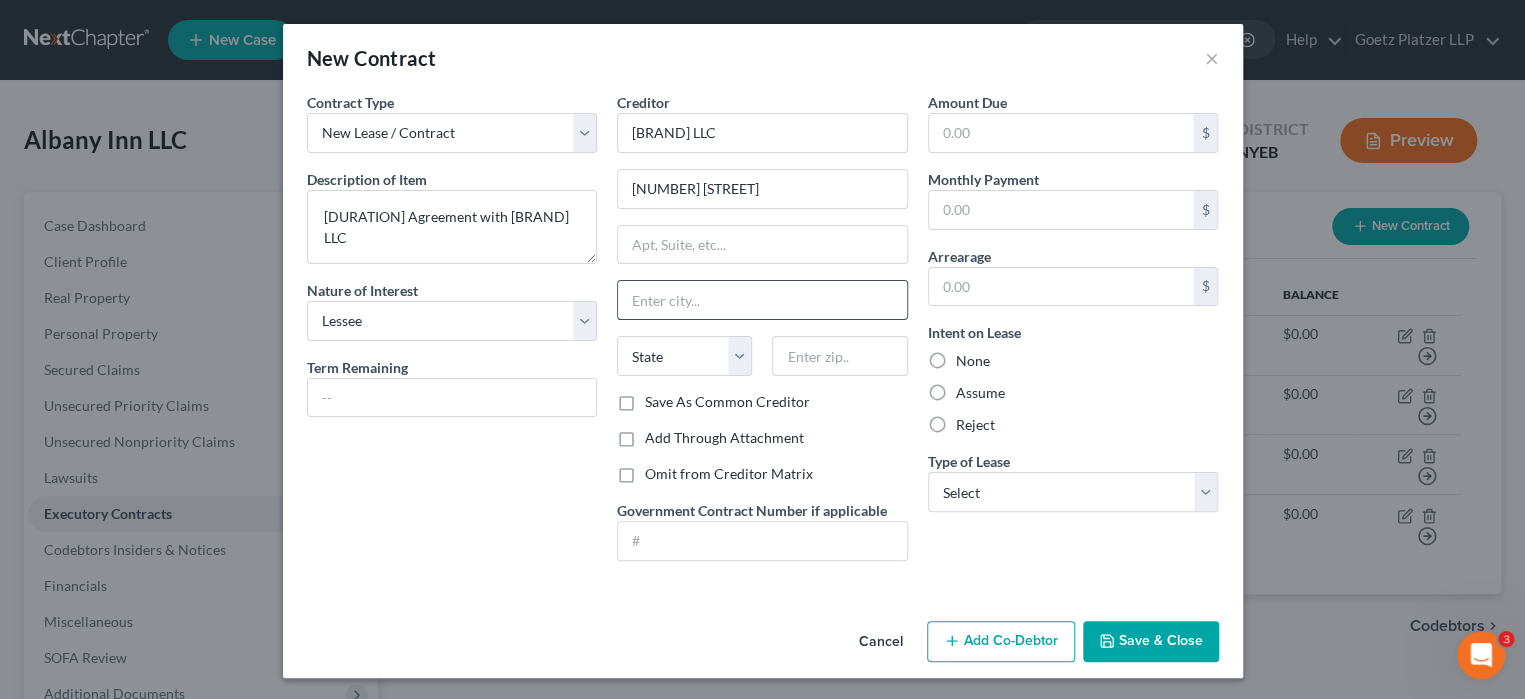 click at bounding box center [762, 300] 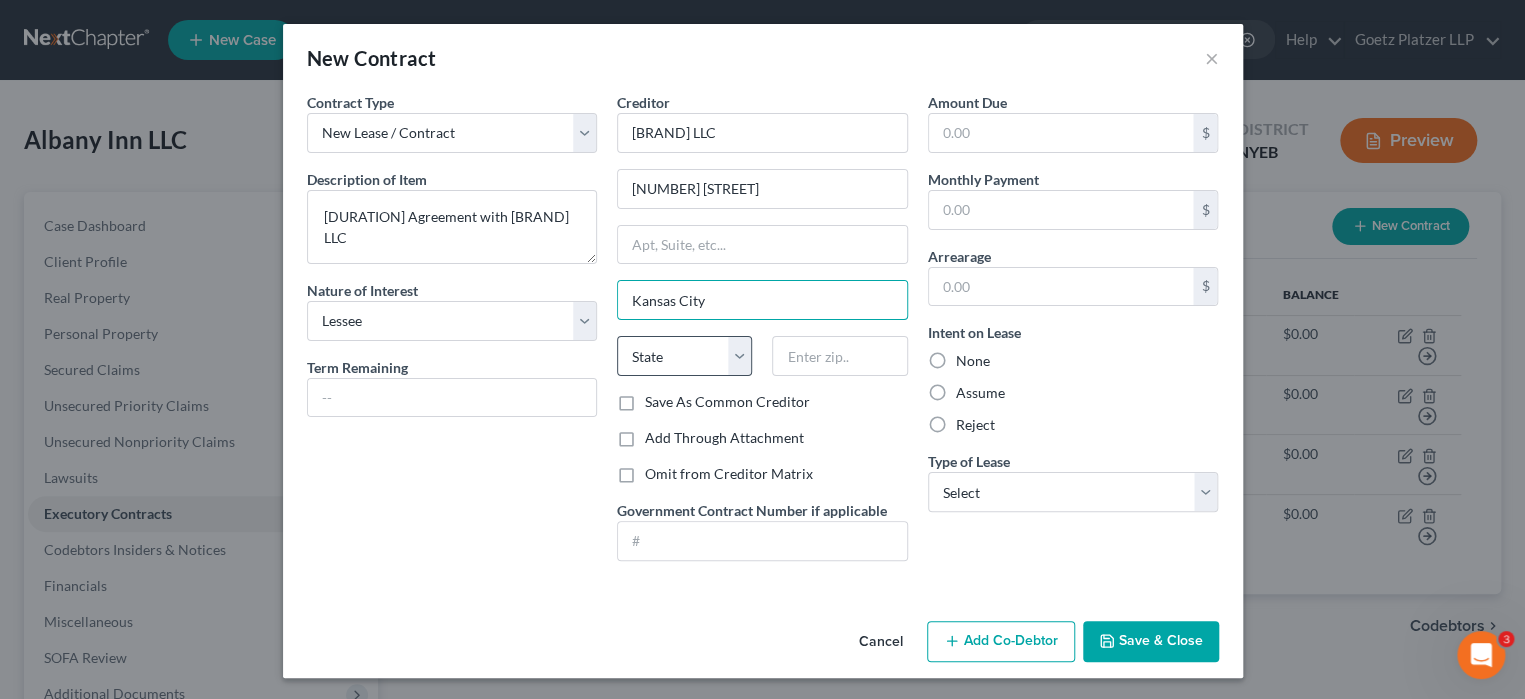 type on "Kansas City" 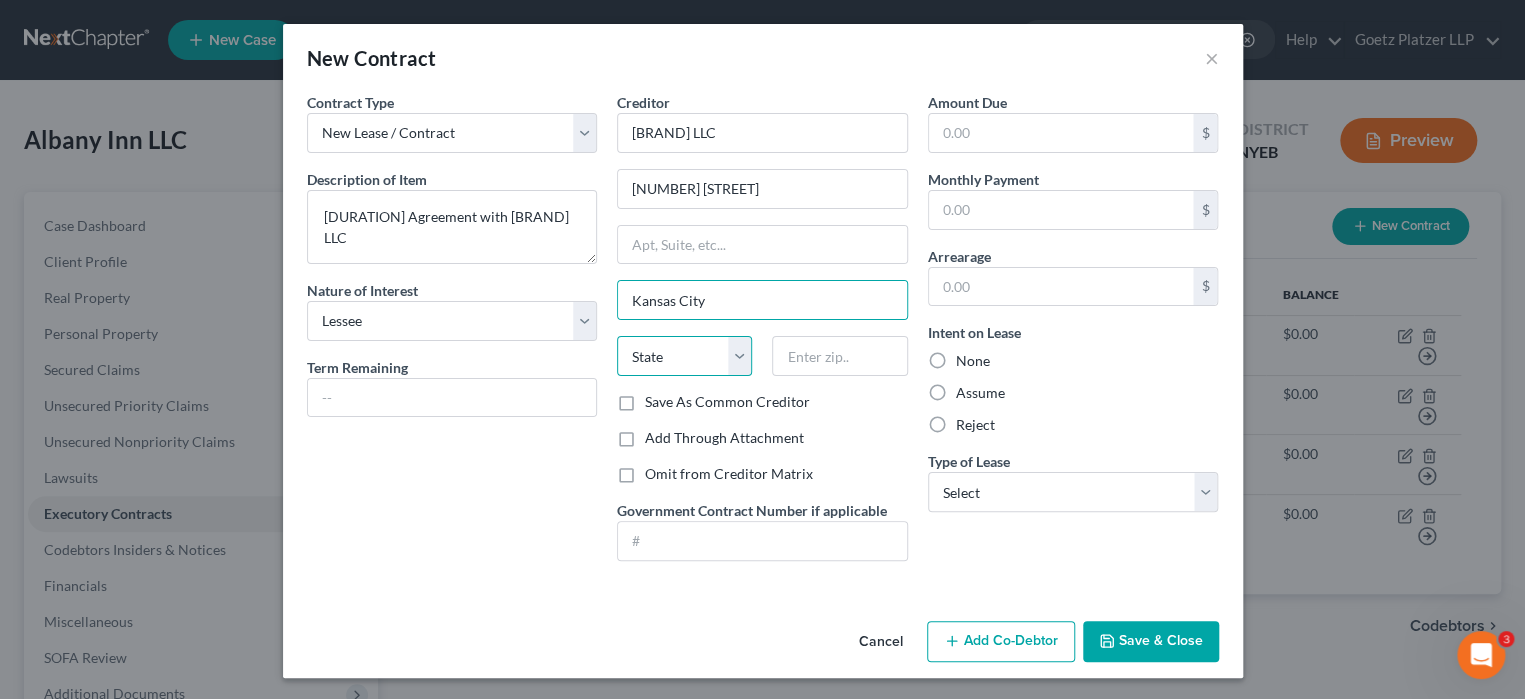 click on "State AL AK AR AZ CA CO CT DE DC FL GA GU HI ID IL IN IA KS KY LA ME MD MA MI MN MS MO MT NC ND NE NV NH NJ NM NY OH OK OR PA PR RI SC SD TN TX UT VI VA VT WA WV WI WY" at bounding box center [684, 356] 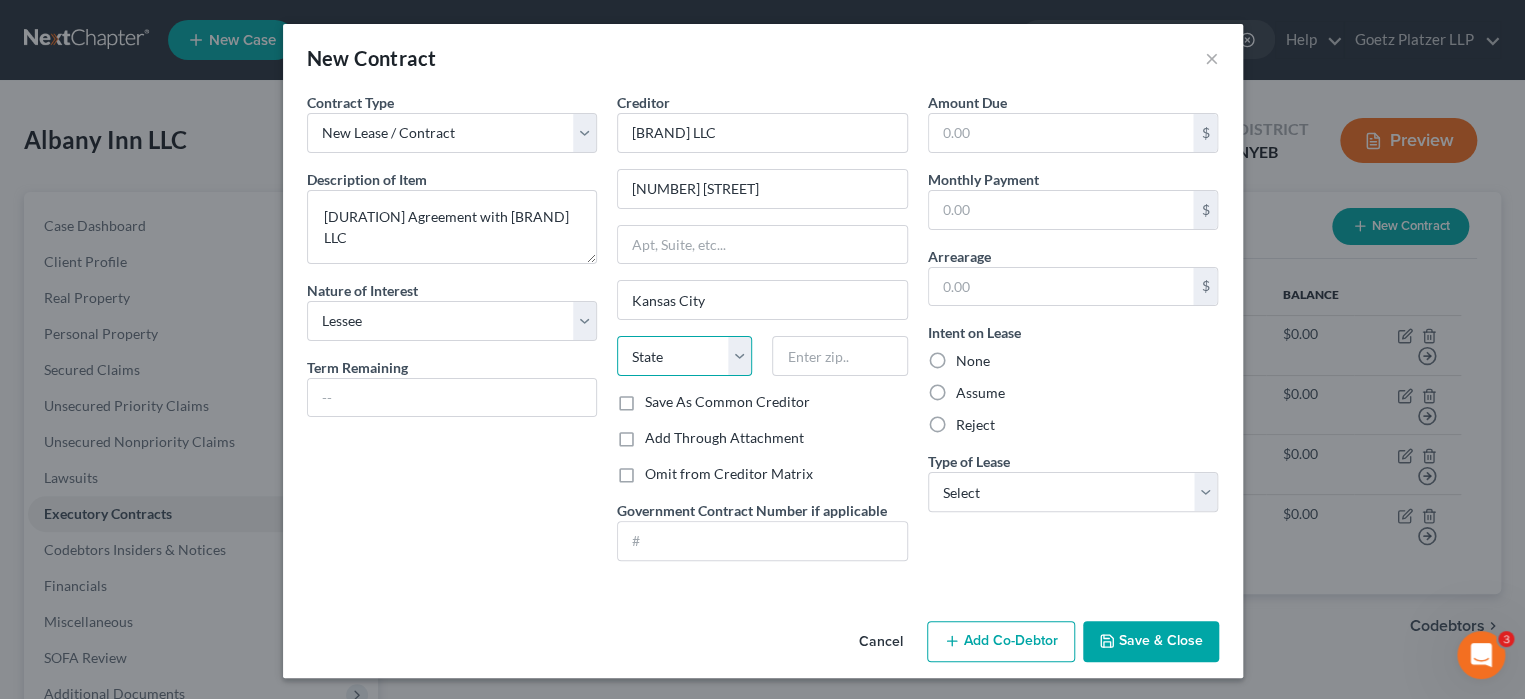 select on "17" 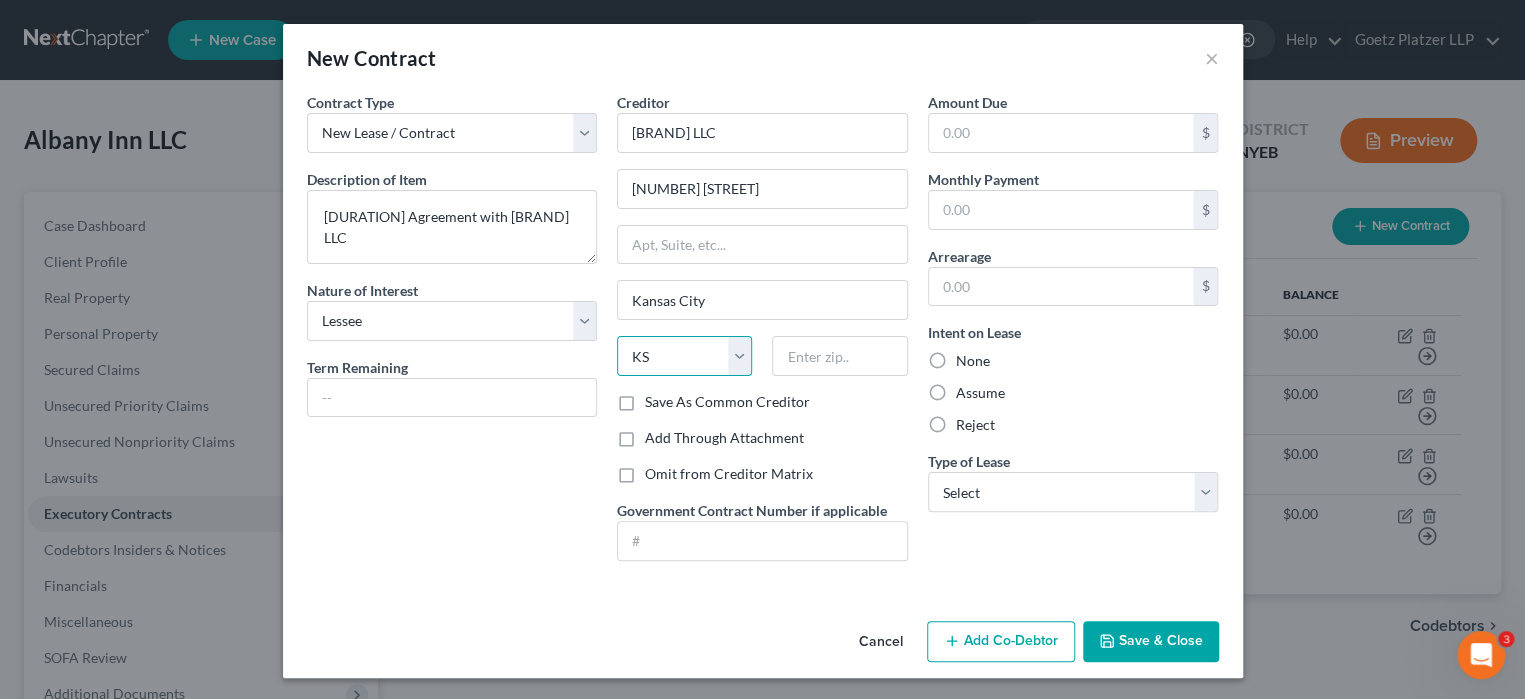 click on "State AL AK AR AZ CA CO CT DE DC FL GA GU HI ID IL IN IA KS KY LA ME MD MA MI MN MS MO MT NC ND NE NV NH NJ NM NY OH OK OR PA PR RI SC SD TN TX UT VI VA VT WA WV WI WY" at bounding box center (684, 356) 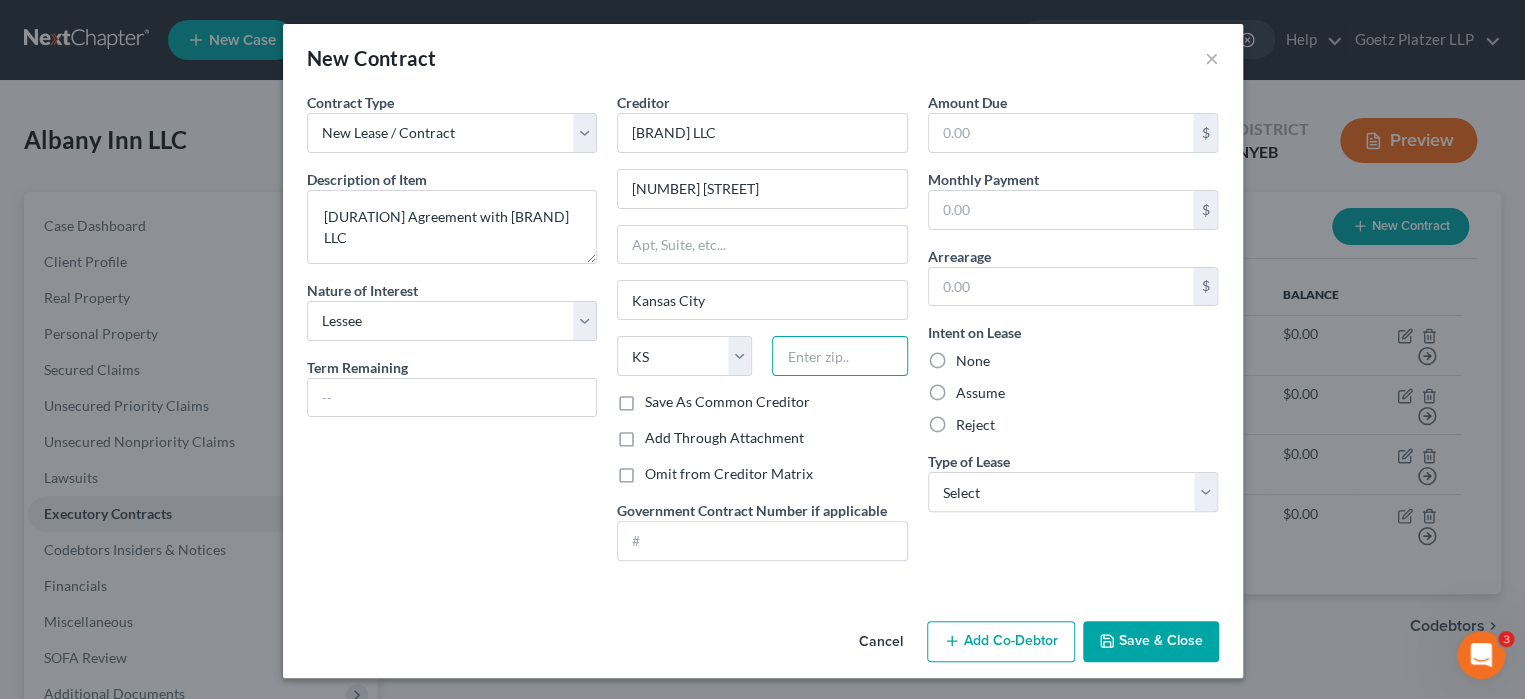 click at bounding box center [839, 356] 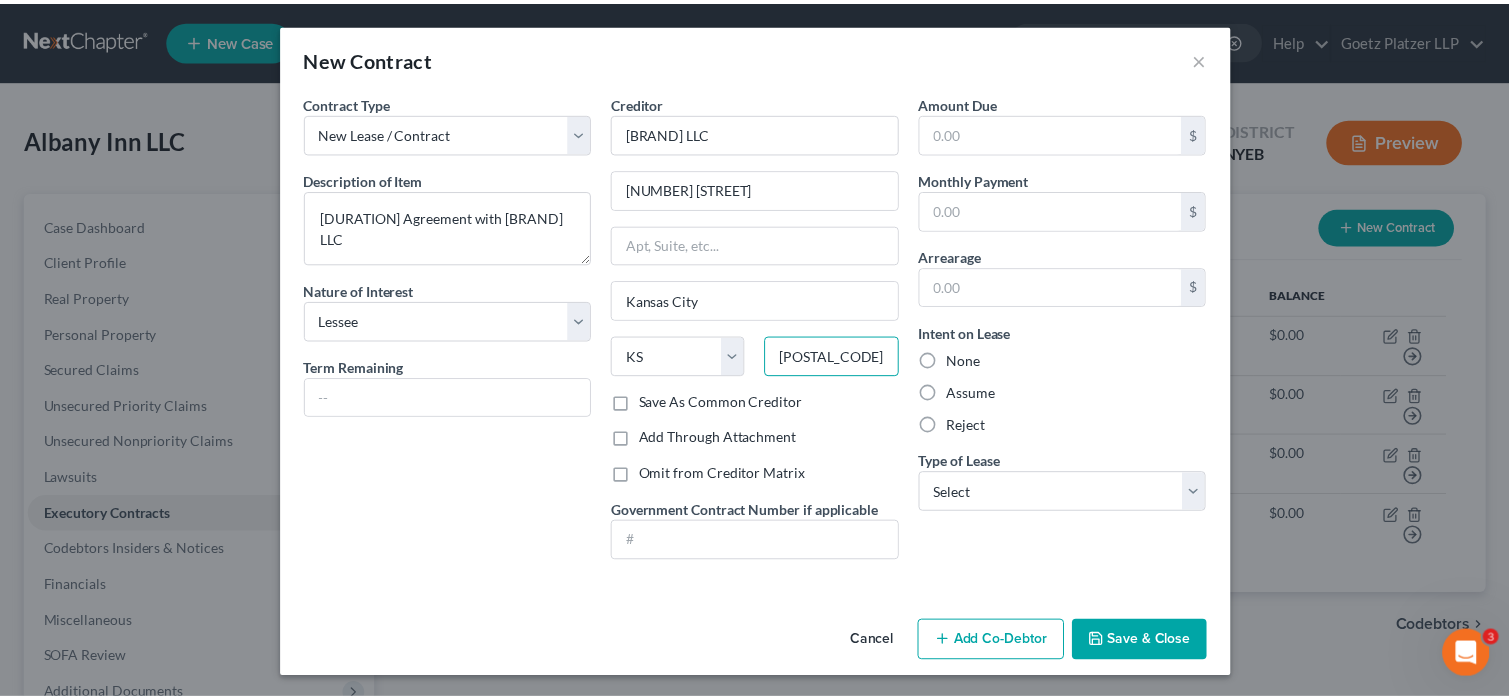 scroll, scrollTop: 0, scrollLeft: 0, axis: both 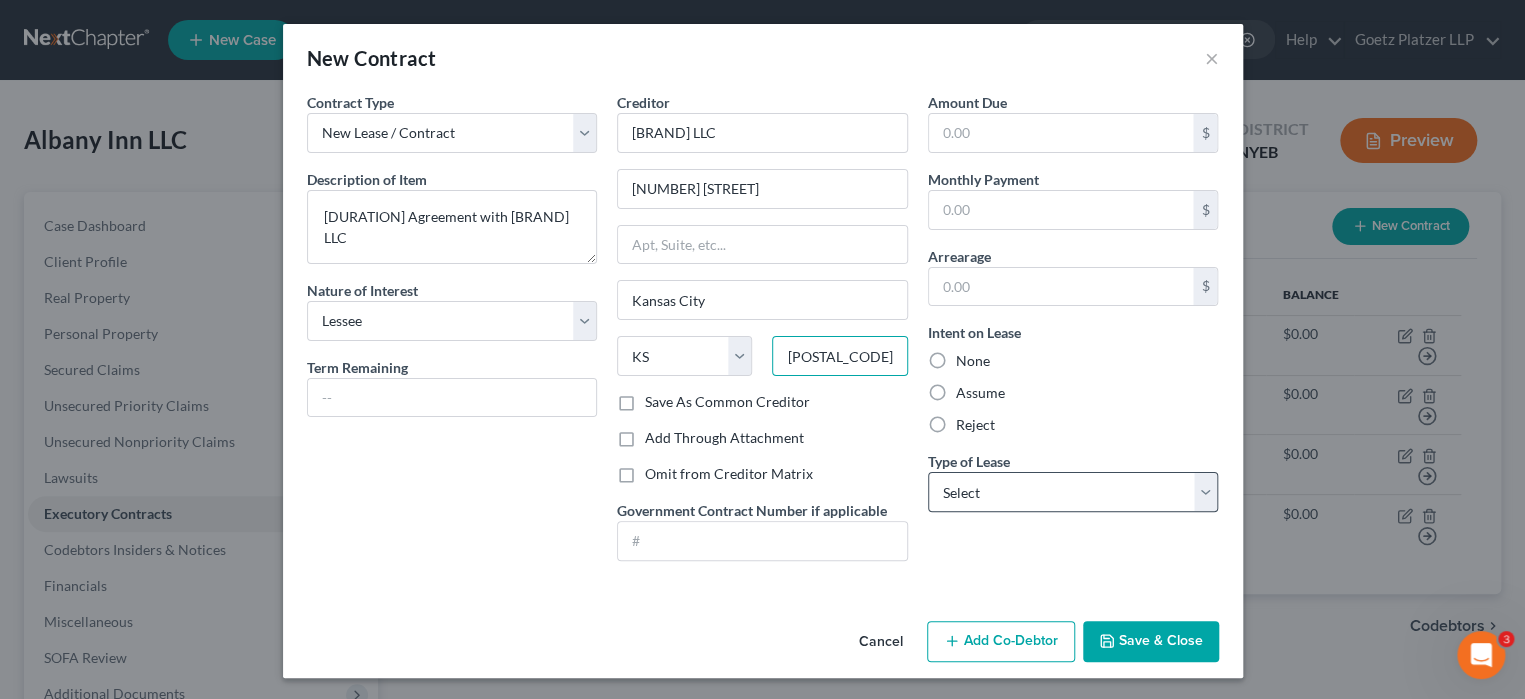 type on "[POSTAL_CODE]" 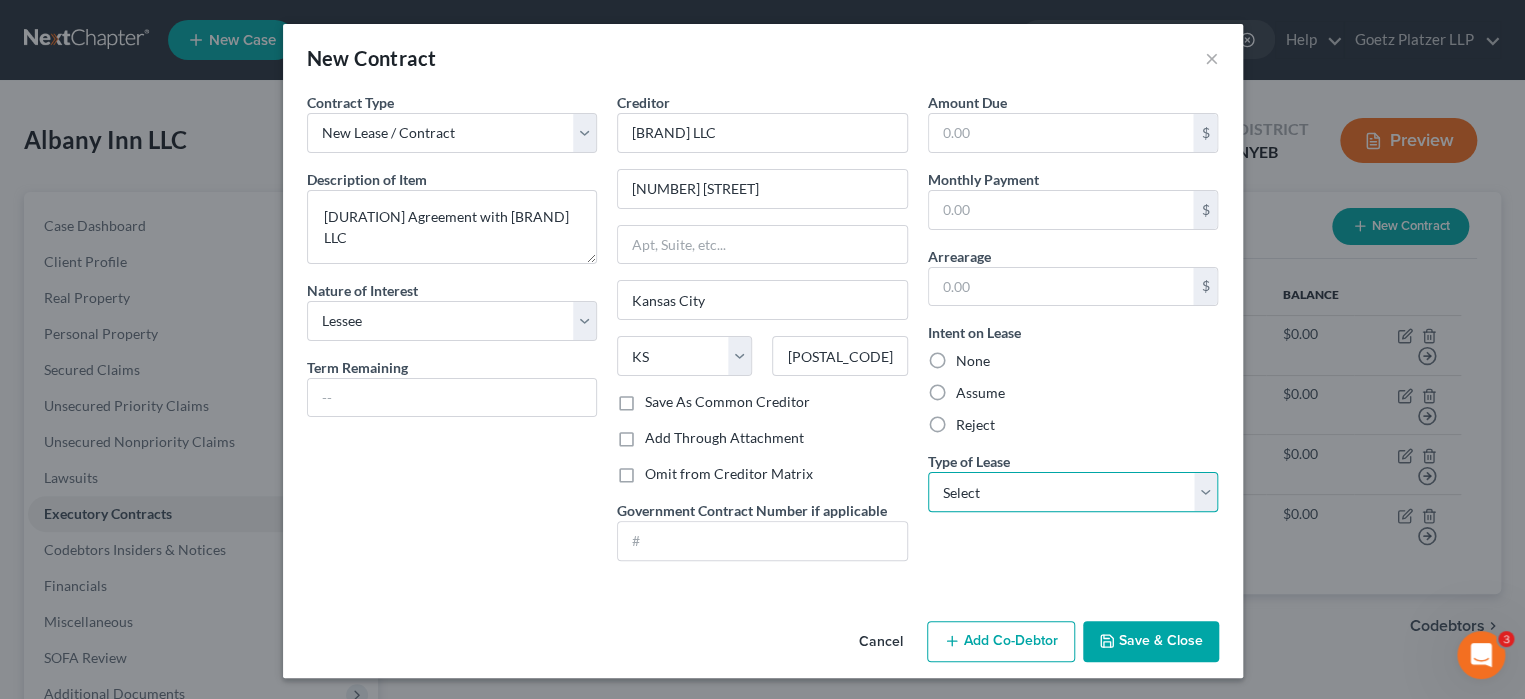 click on "Select Real Estate Car Other" at bounding box center [1073, 492] 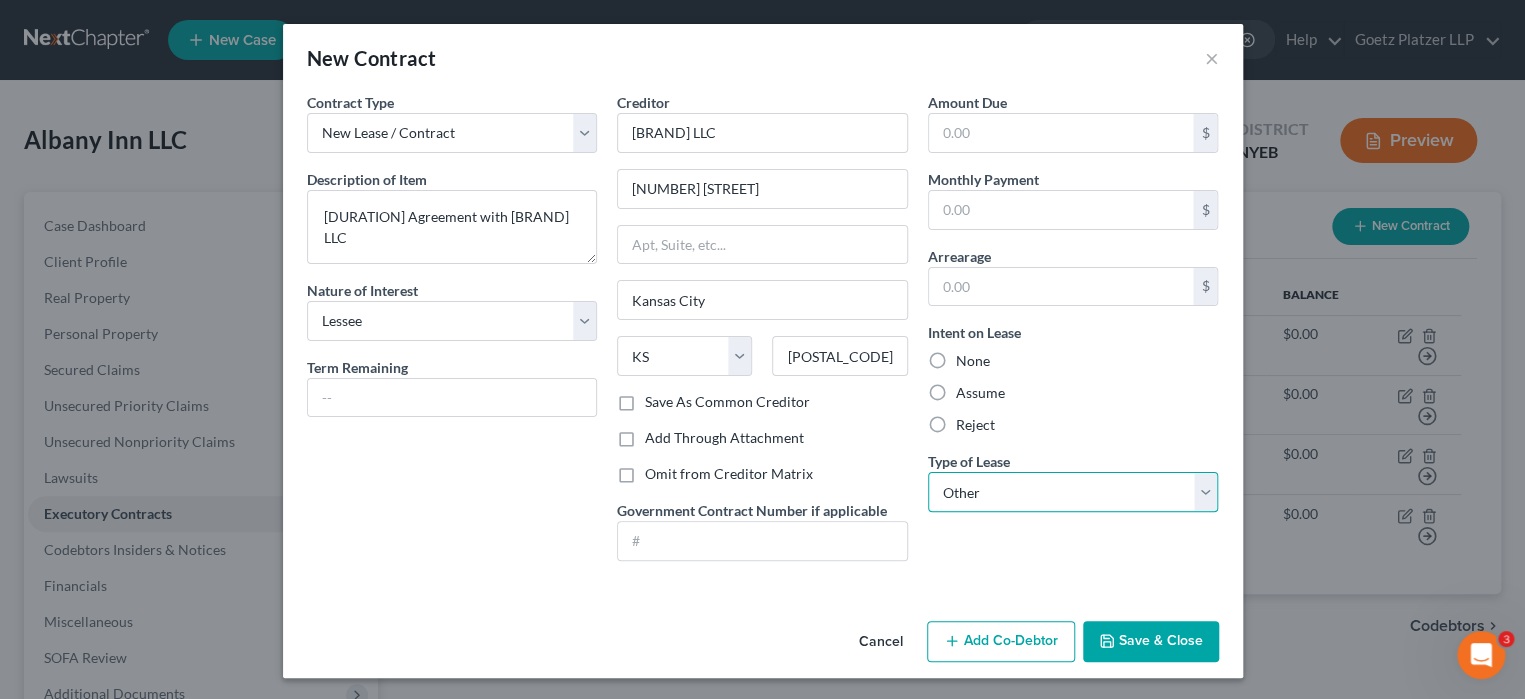 click on "Select Real Estate Car Other" at bounding box center (1073, 492) 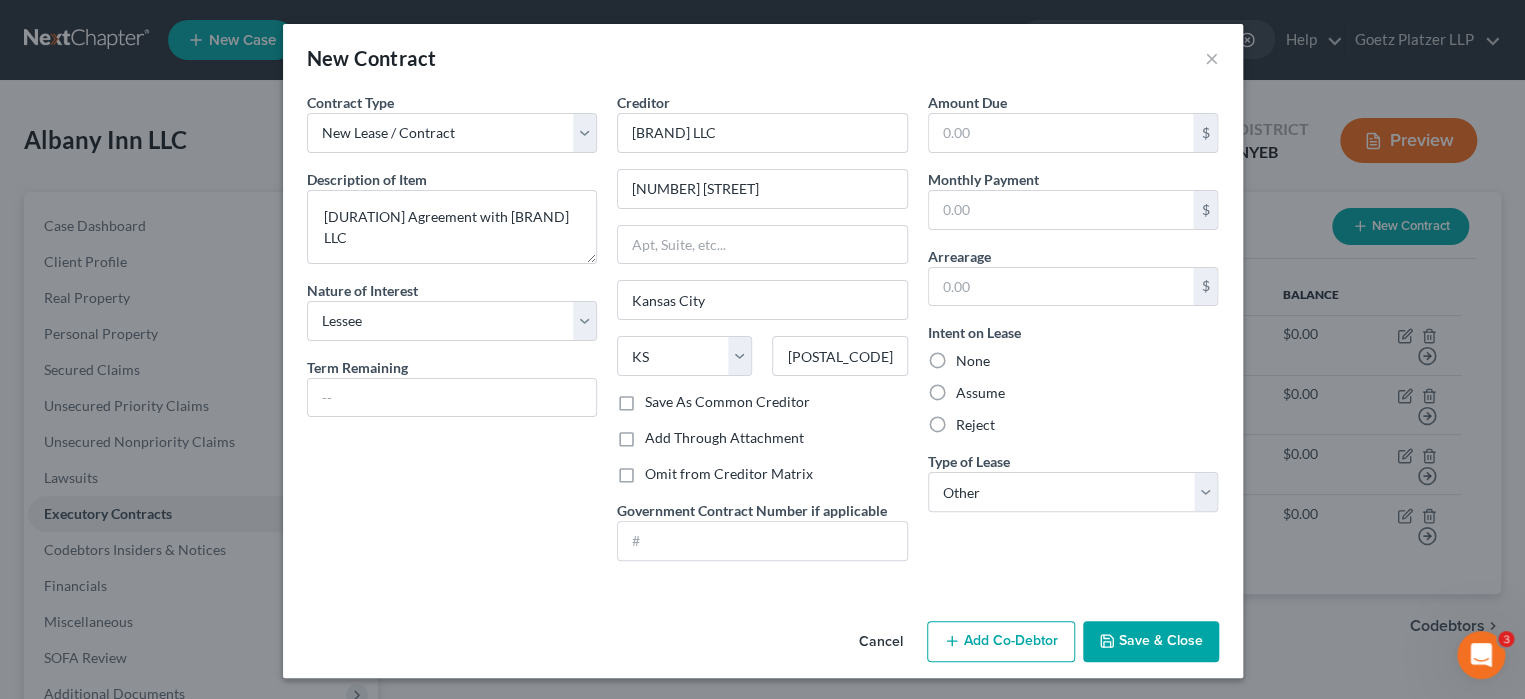 click on "Save & Close" at bounding box center [1151, 642] 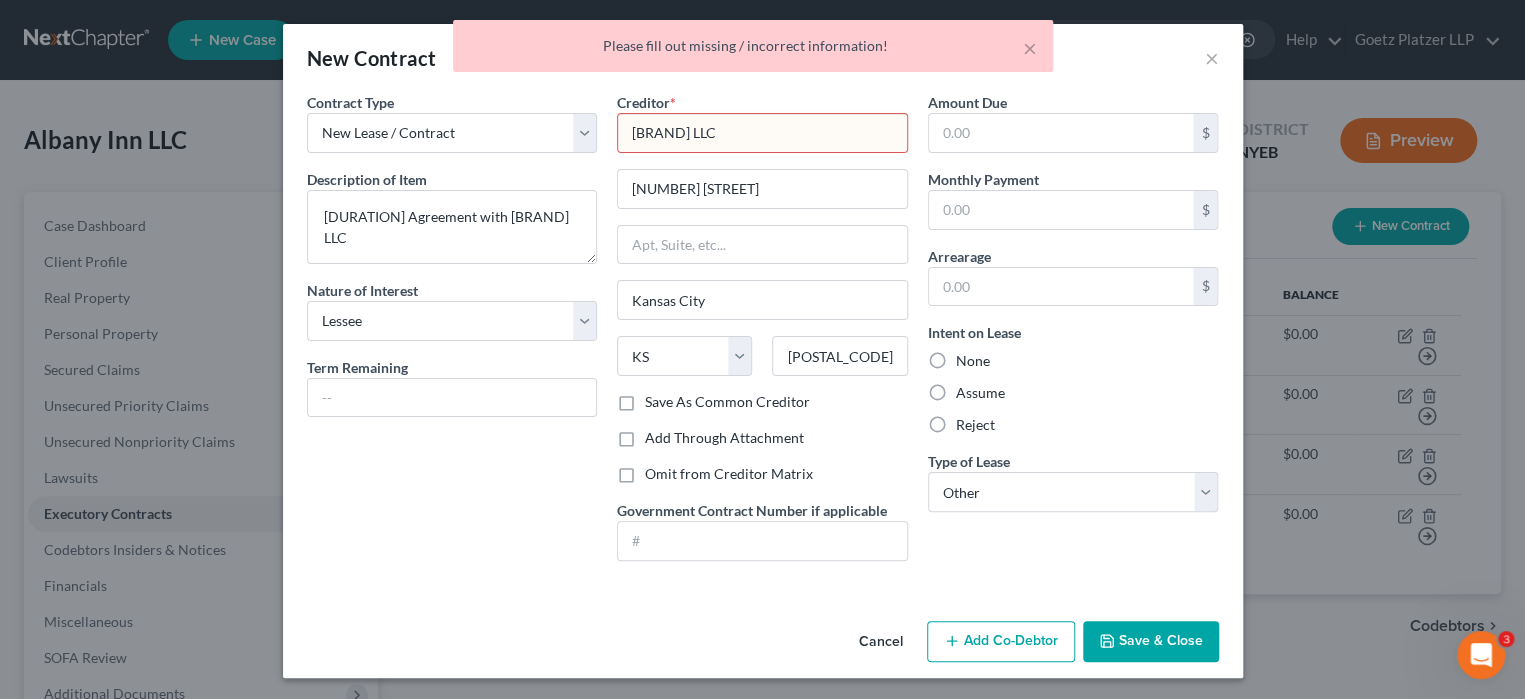 click on "AAA Satellite  LLC" at bounding box center (762, 133) 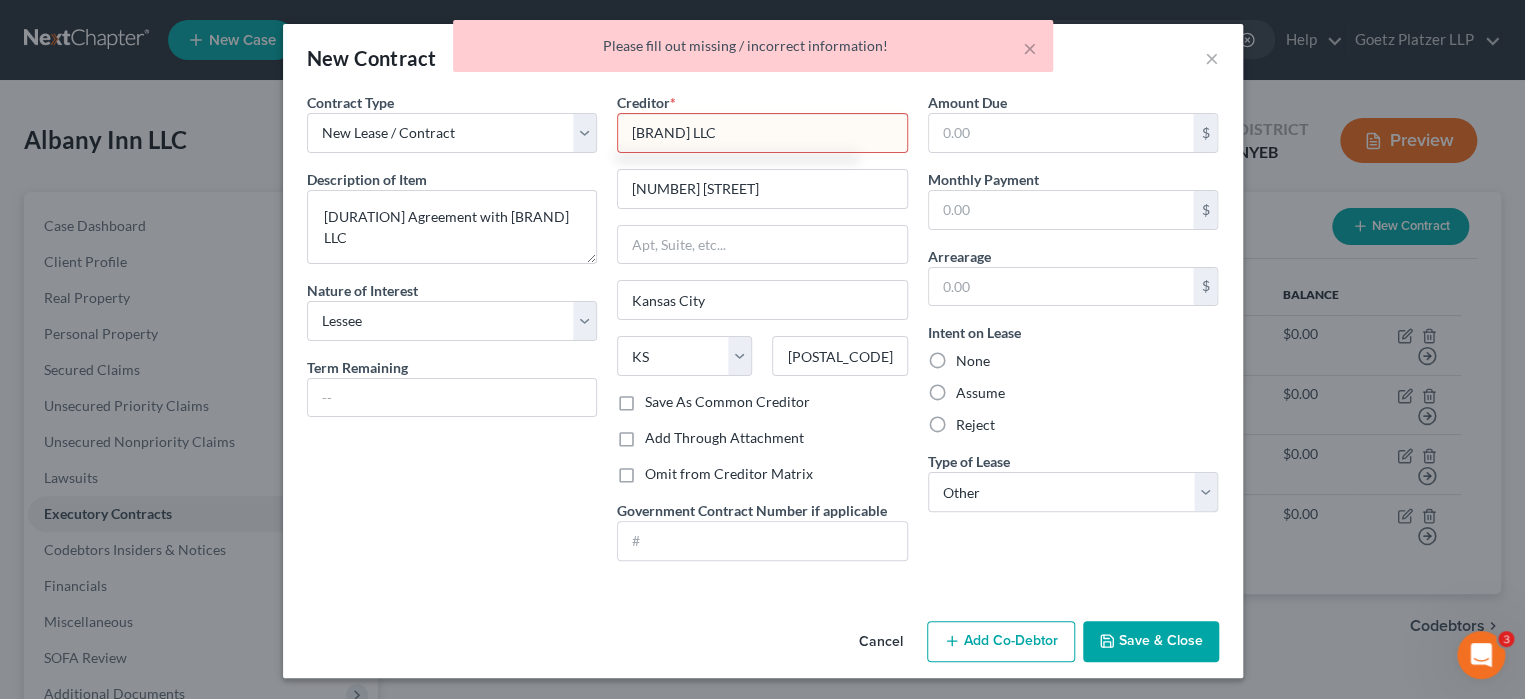 click on "AAA Satellite  LLC" at bounding box center [762, 133] 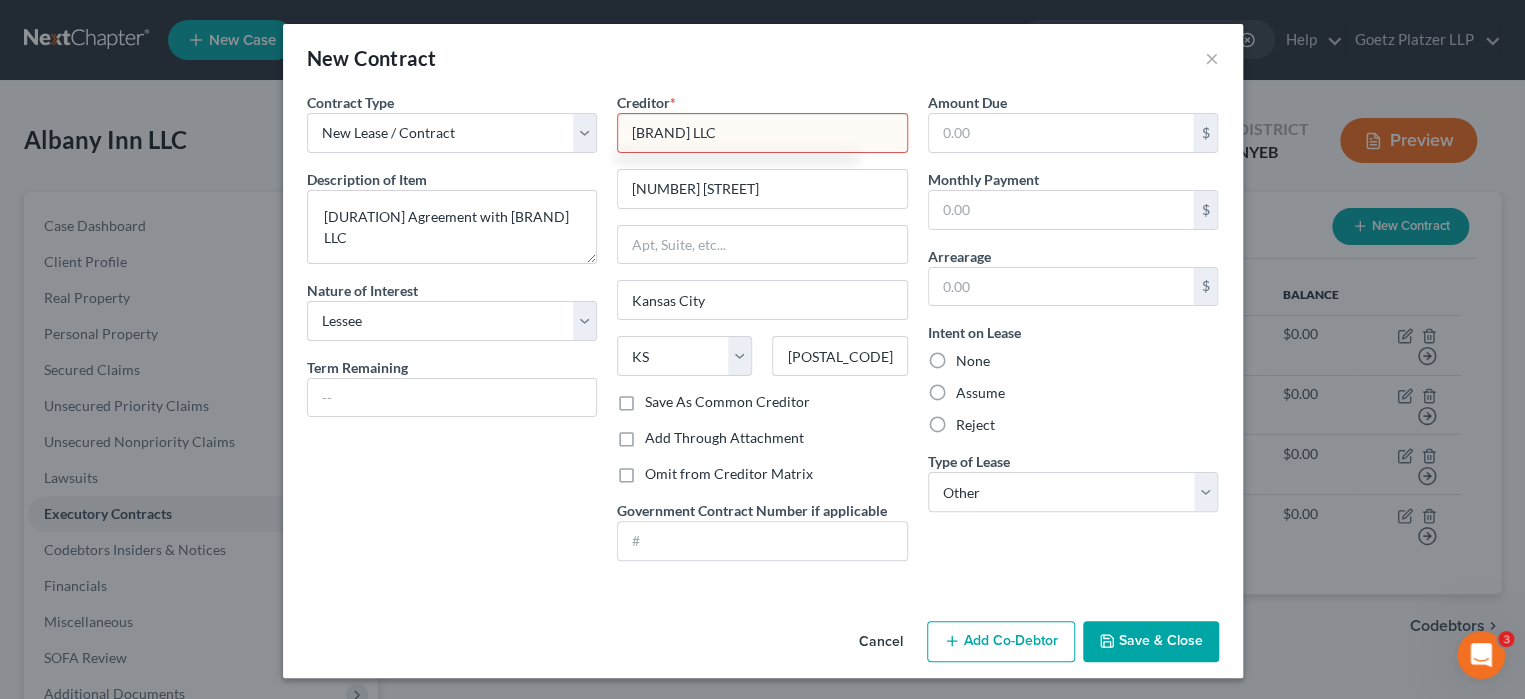 click on "AAA Satellite  LLC" at bounding box center (762, 133) 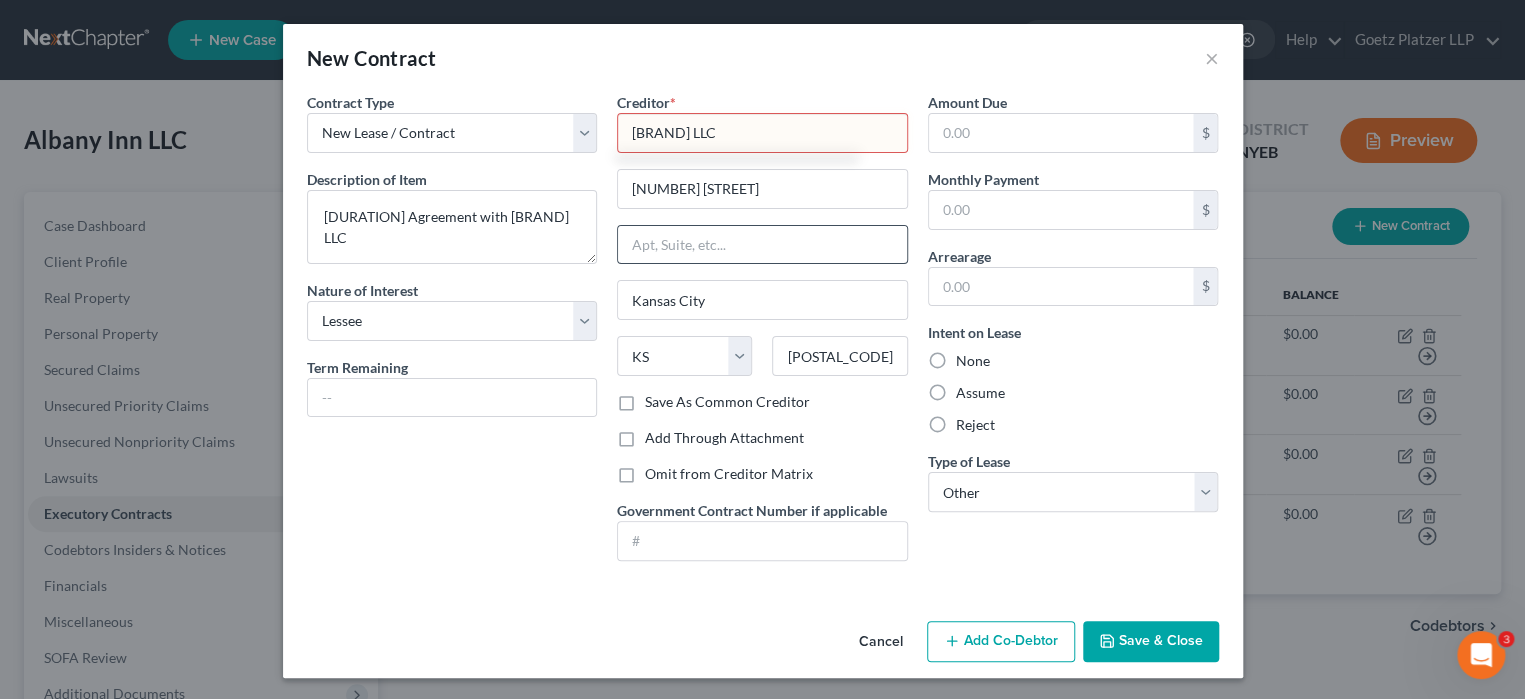 type on "AAA Satellite LLC" 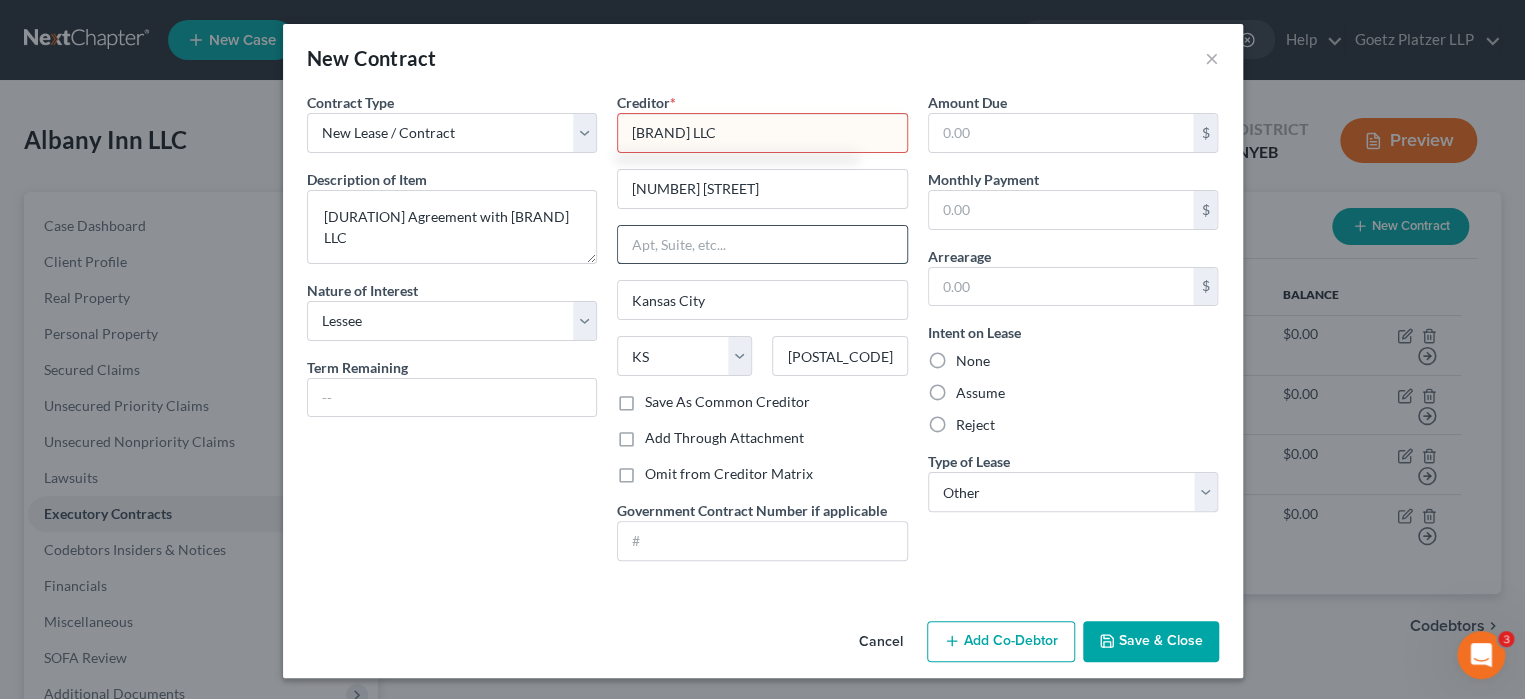 click at bounding box center (762, 245) 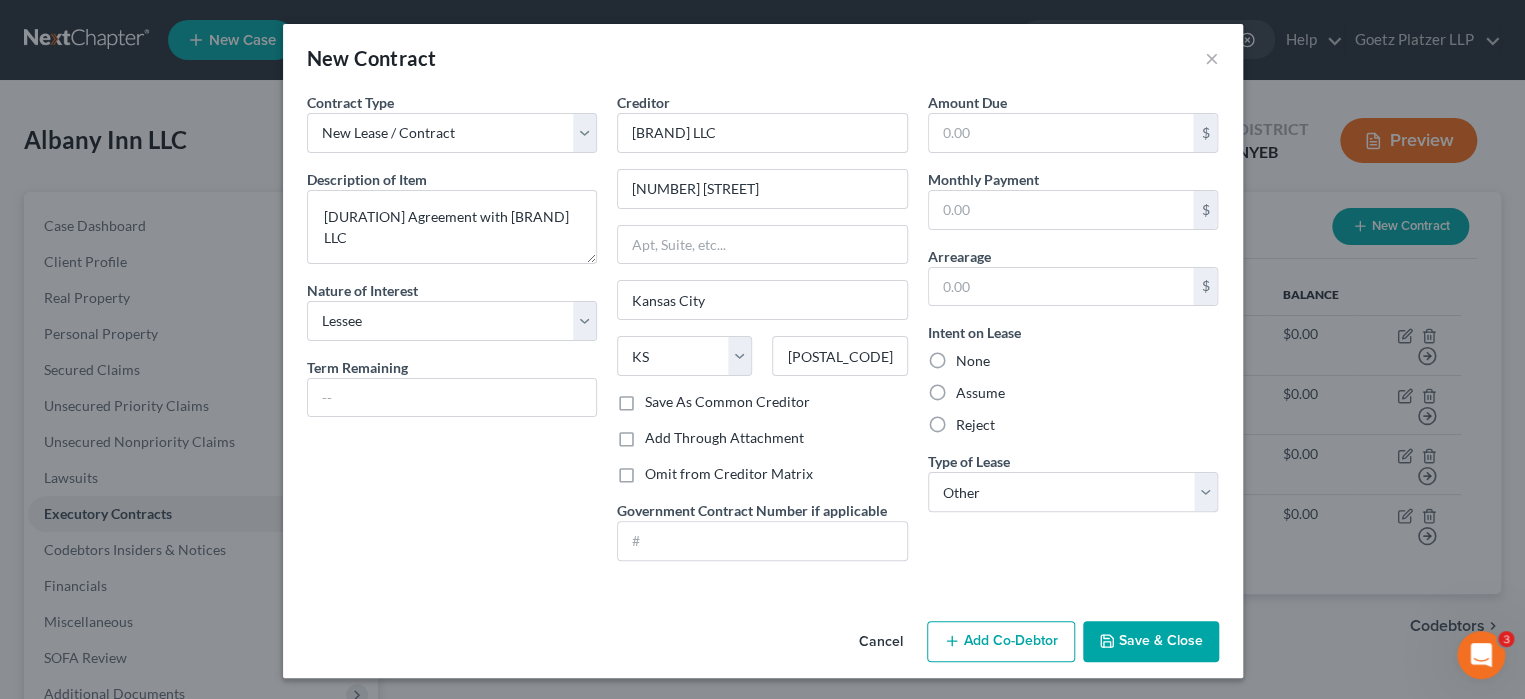 click on "Amount Due $ Monthly Payment $ Arrearage $ Intent on Lease None Assume Reject
Type of Lease
*
Select Real Estate Car Other Asset Select" at bounding box center [1073, 334] 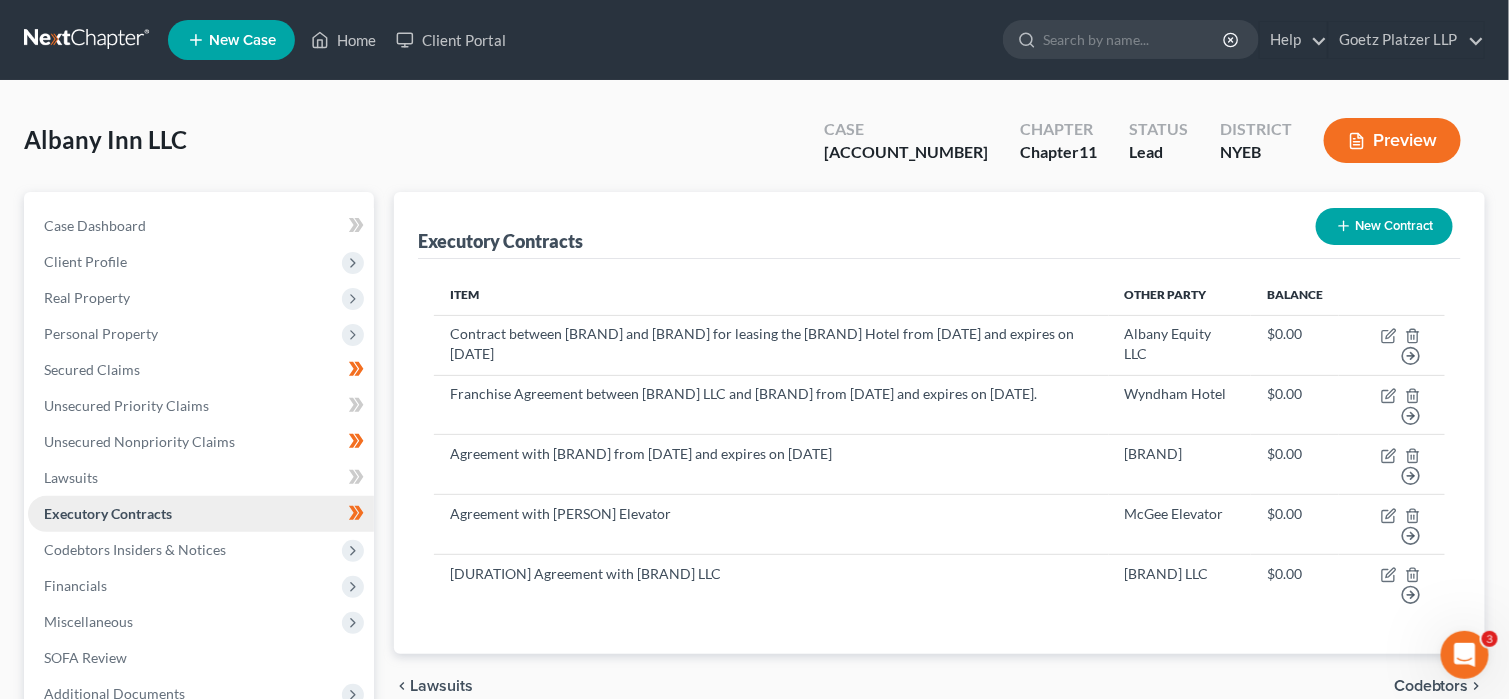 scroll, scrollTop: 100, scrollLeft: 0, axis: vertical 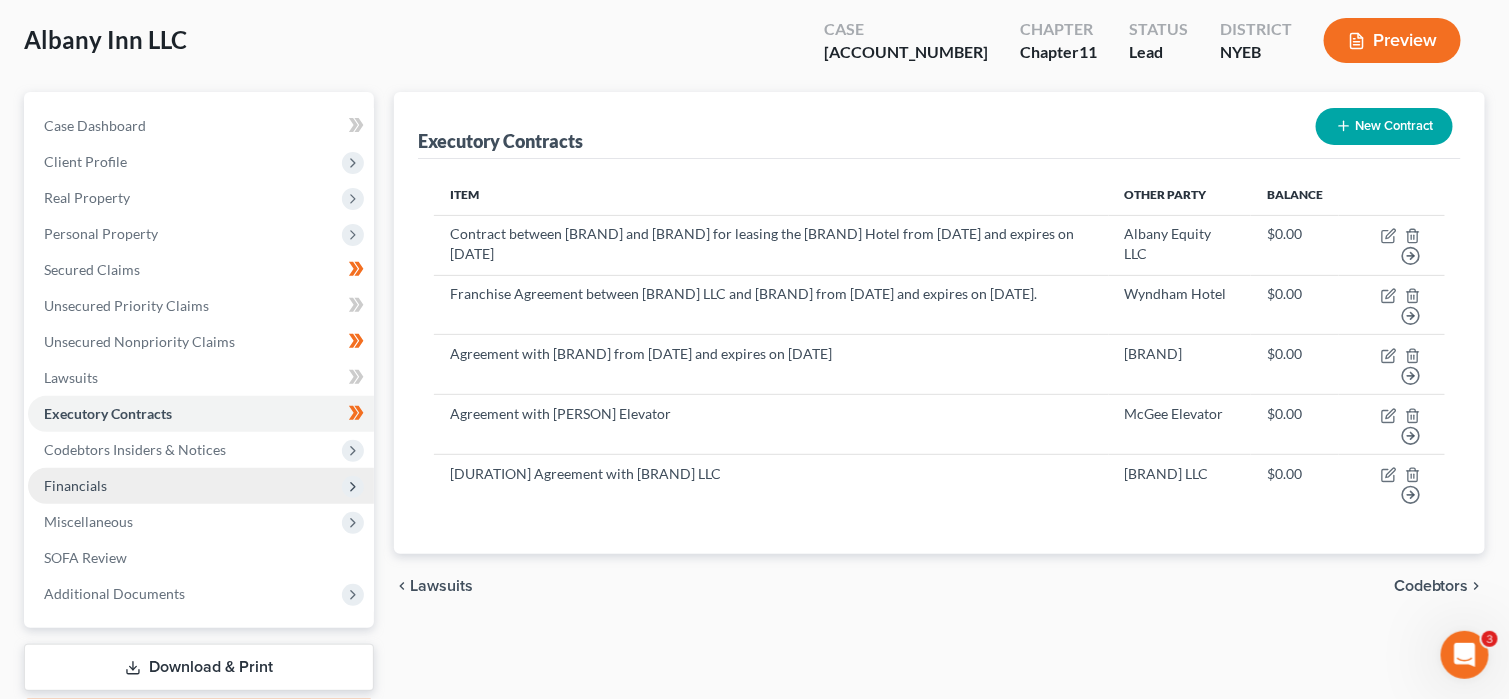 click on "Financials" at bounding box center [201, 486] 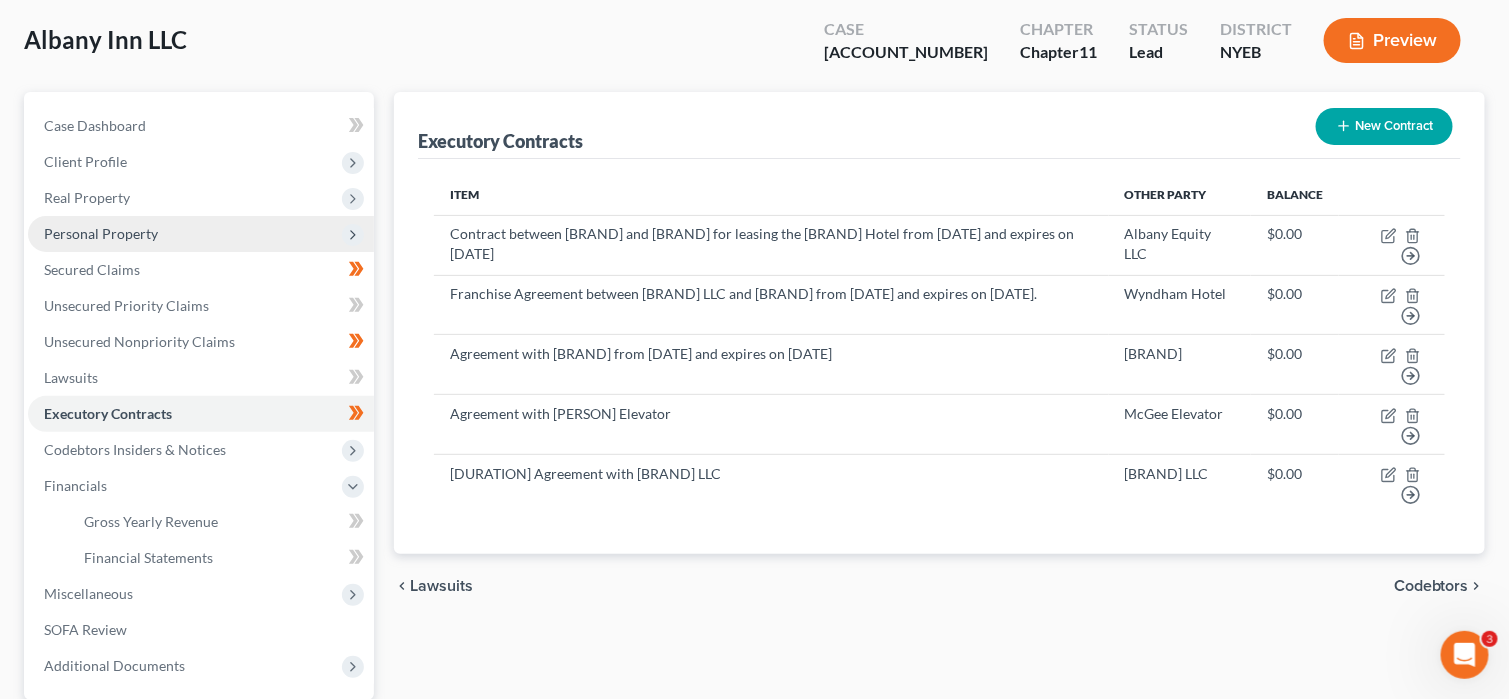 click on "Personal Property" at bounding box center [201, 234] 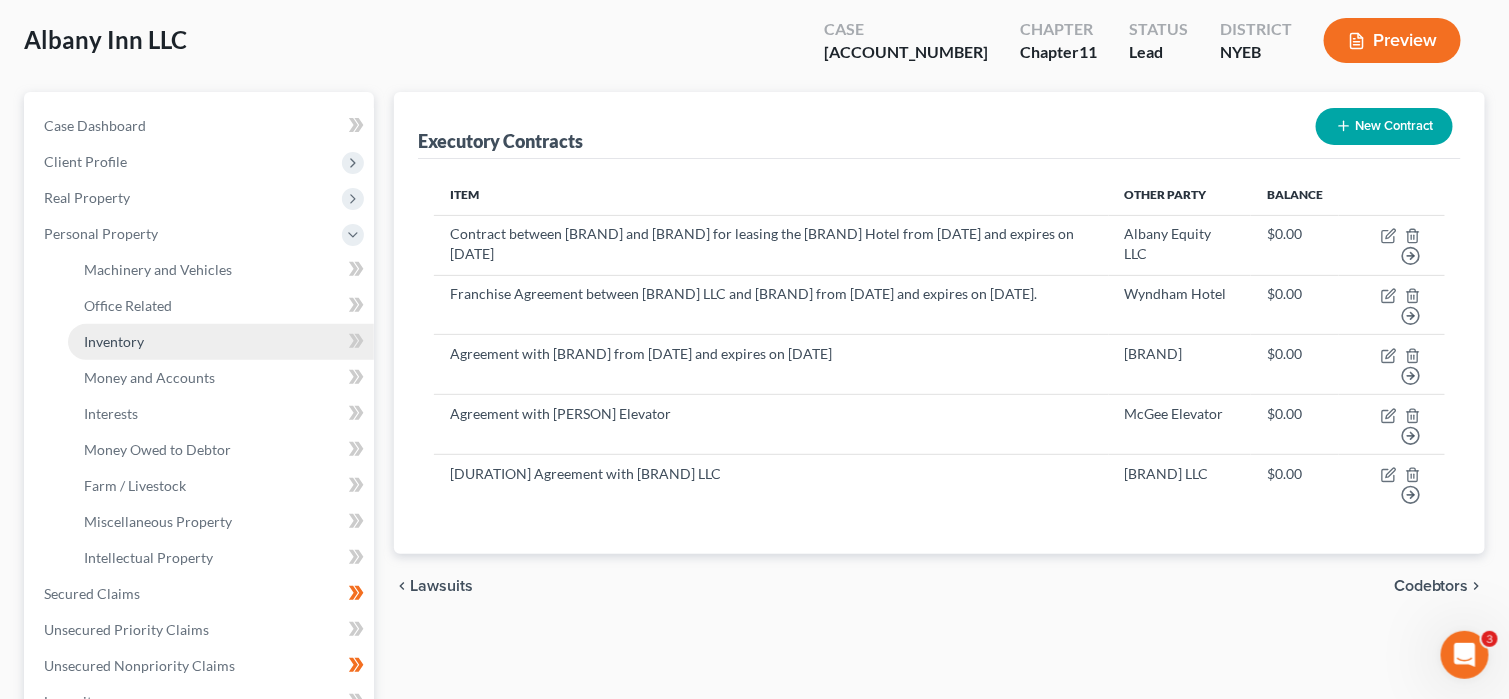 click on "Inventory" at bounding box center (221, 342) 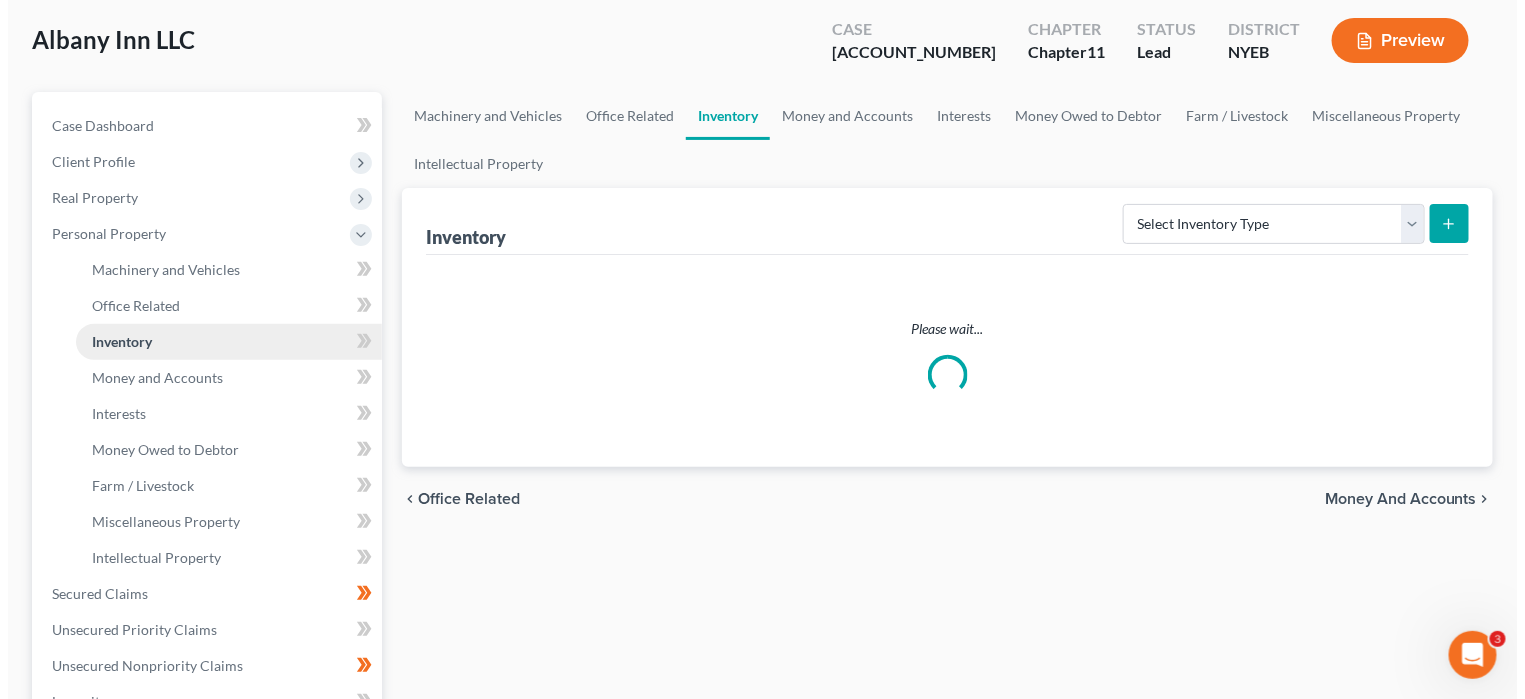 scroll, scrollTop: 0, scrollLeft: 0, axis: both 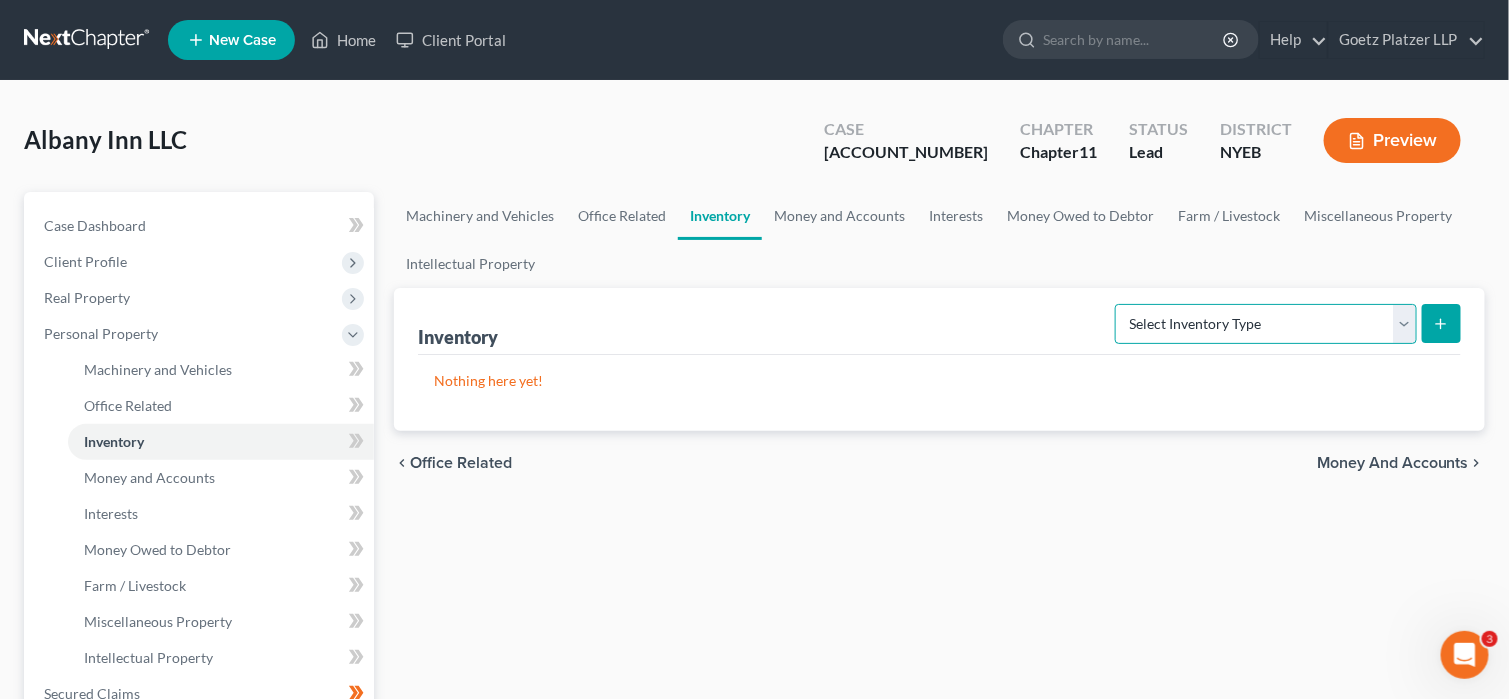 click on "Select Inventory Type Finished Goods (A/B: 21) Other Inventory or Supplies (A/B: 22) Raw Materials (A/B: 19) Taken Within the Last 2 Years (SOFA: 27) Work in Progress (A/B: 20)" at bounding box center (1266, 324) 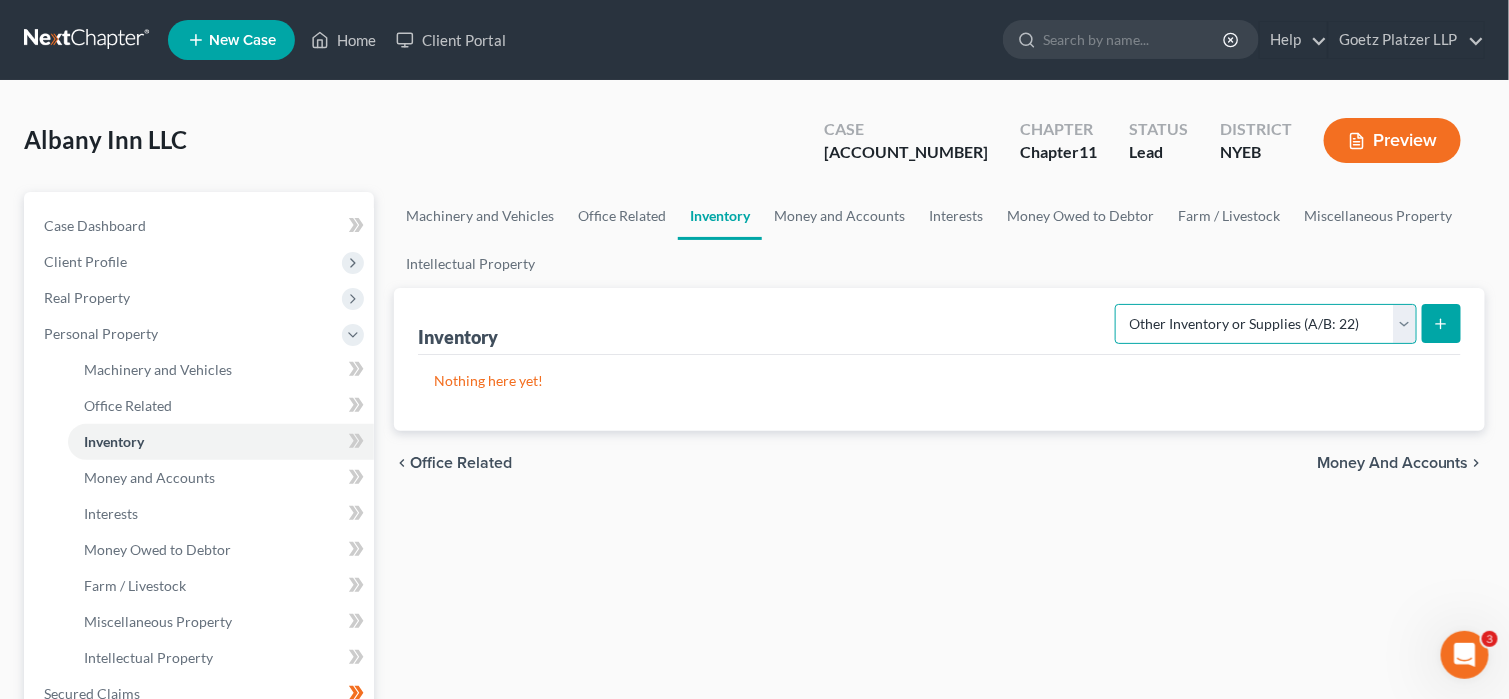 click on "Select Inventory Type Finished Goods (A/B: 21) Other Inventory or Supplies (A/B: 22) Raw Materials (A/B: 19) Taken Within the Last 2 Years (SOFA: 27) Work in Progress (A/B: 20)" at bounding box center [1266, 324] 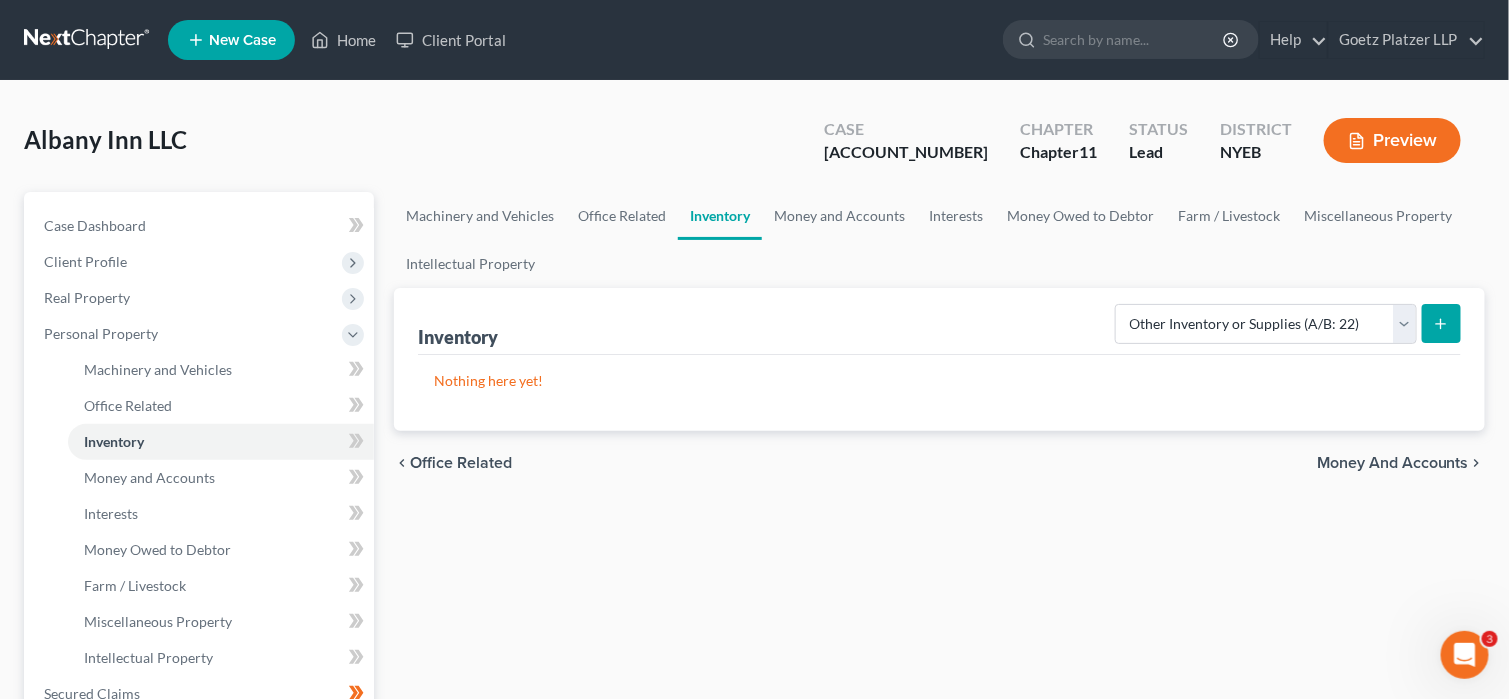 click at bounding box center [1441, 323] 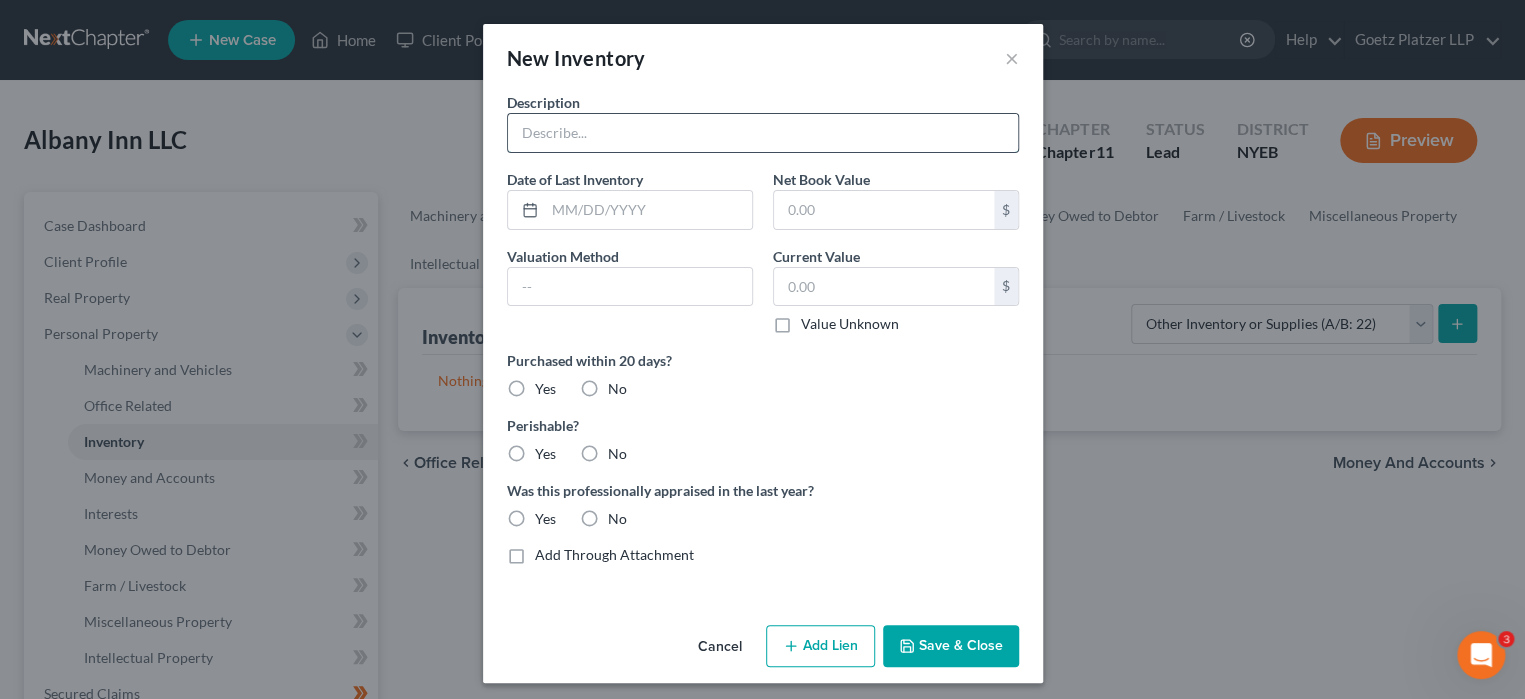 click at bounding box center [763, 133] 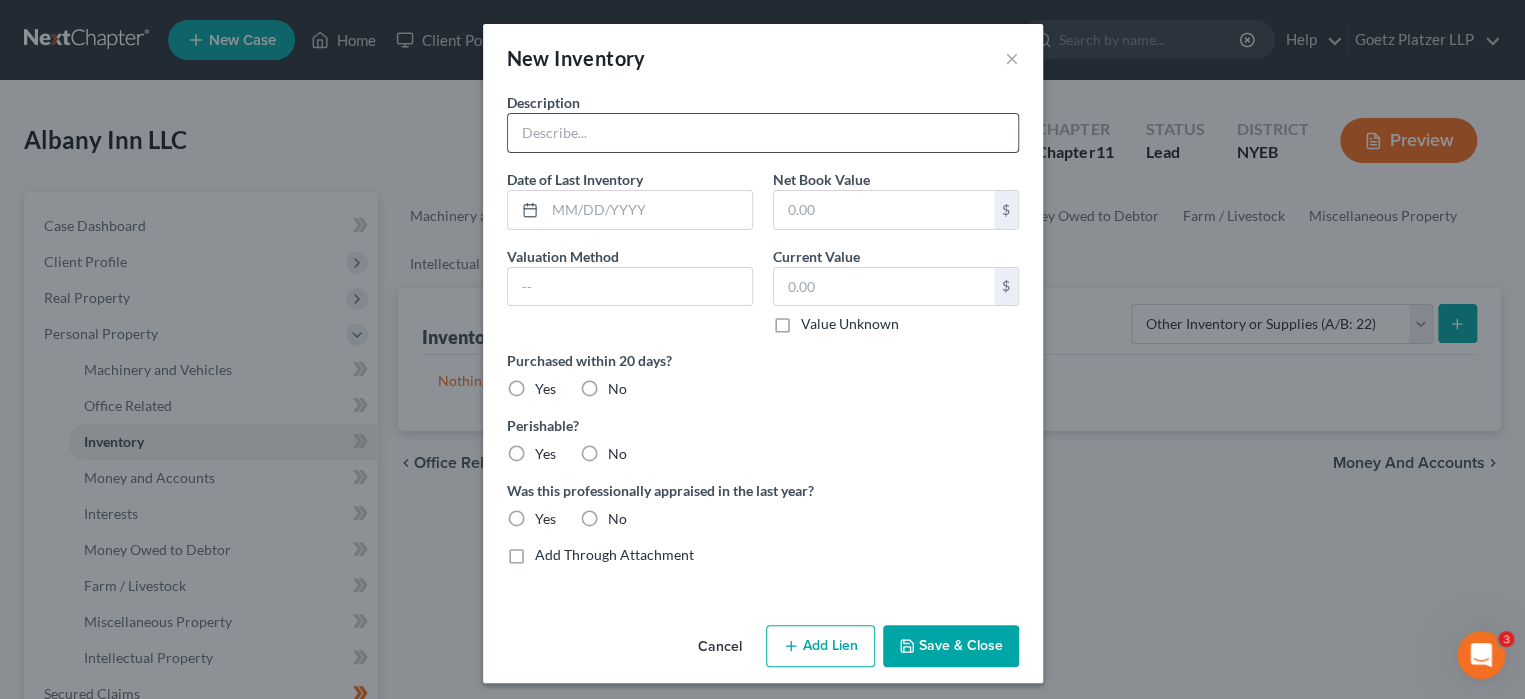 paste on "food, shampoos, linens etc" 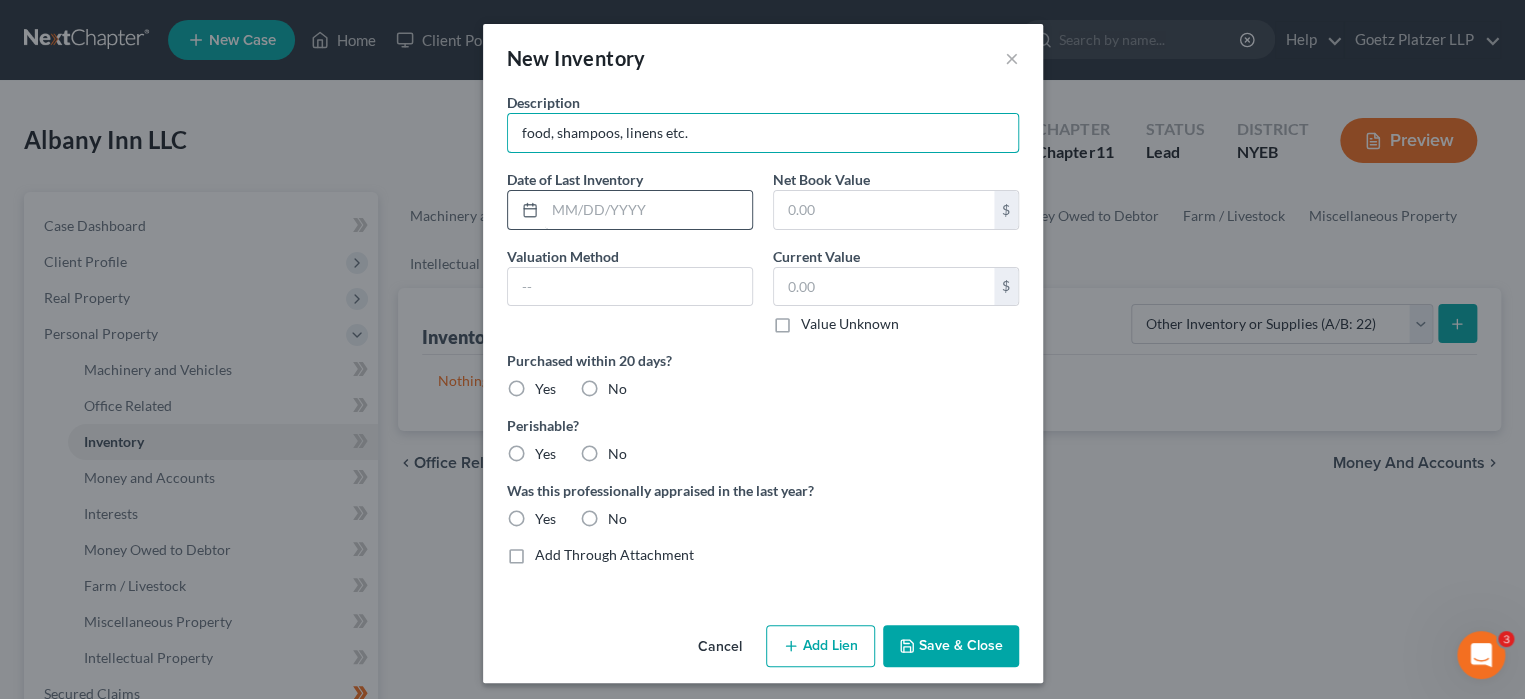 type on "food, shampoos, linens etc." 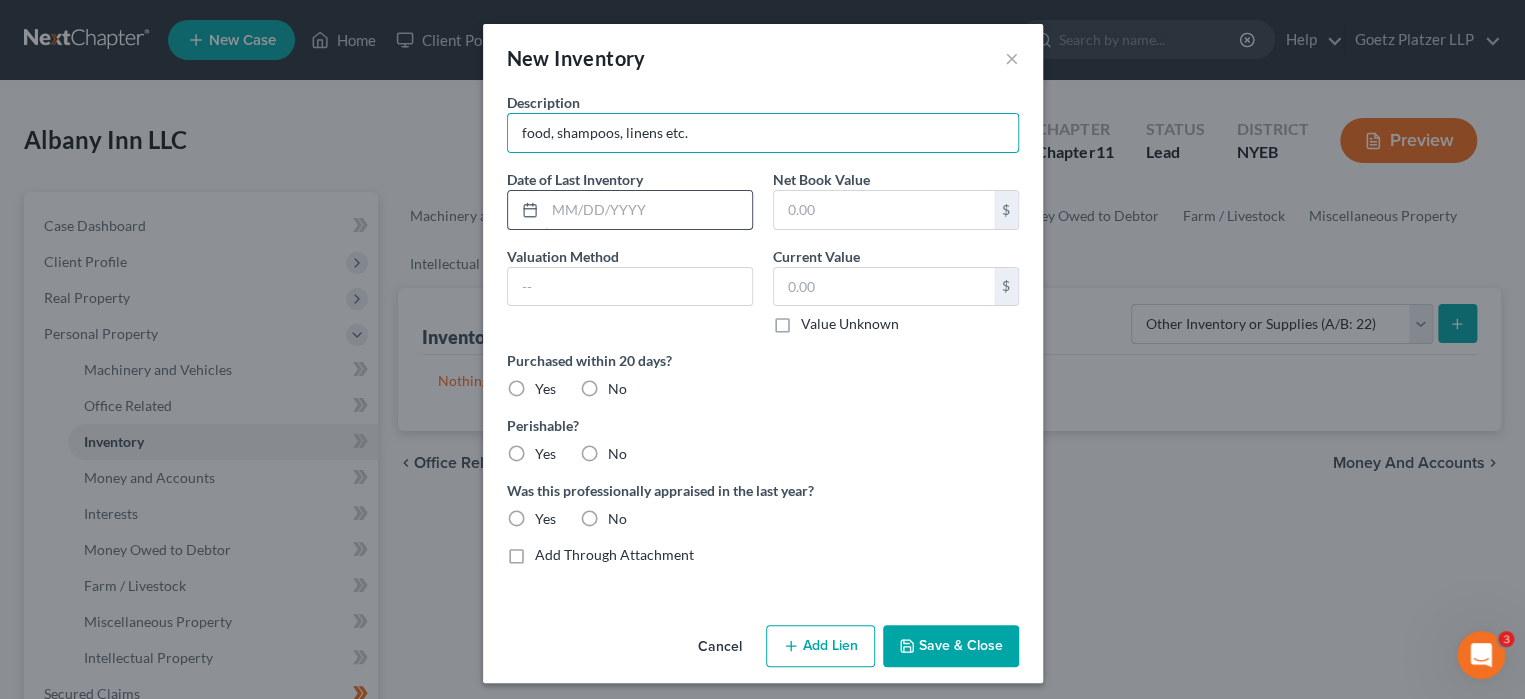 click at bounding box center (648, 210) 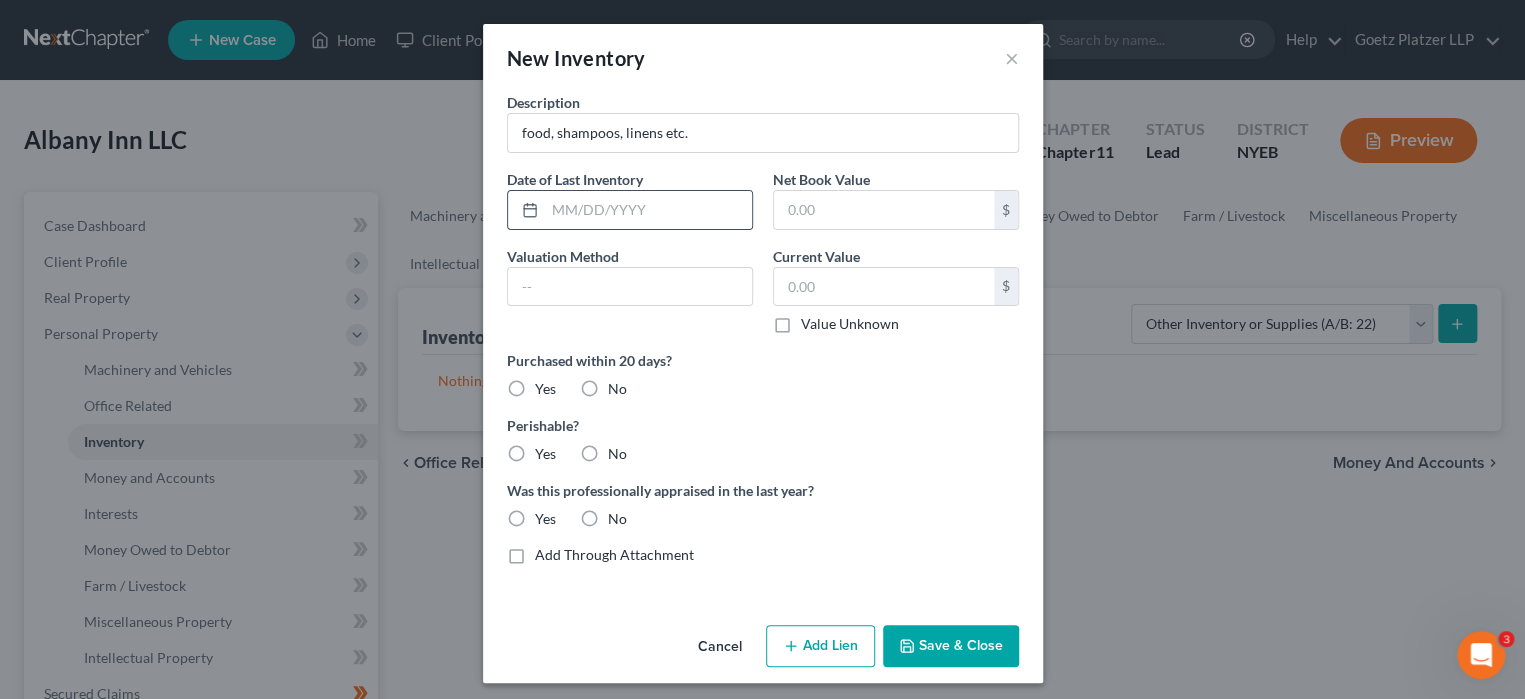 click 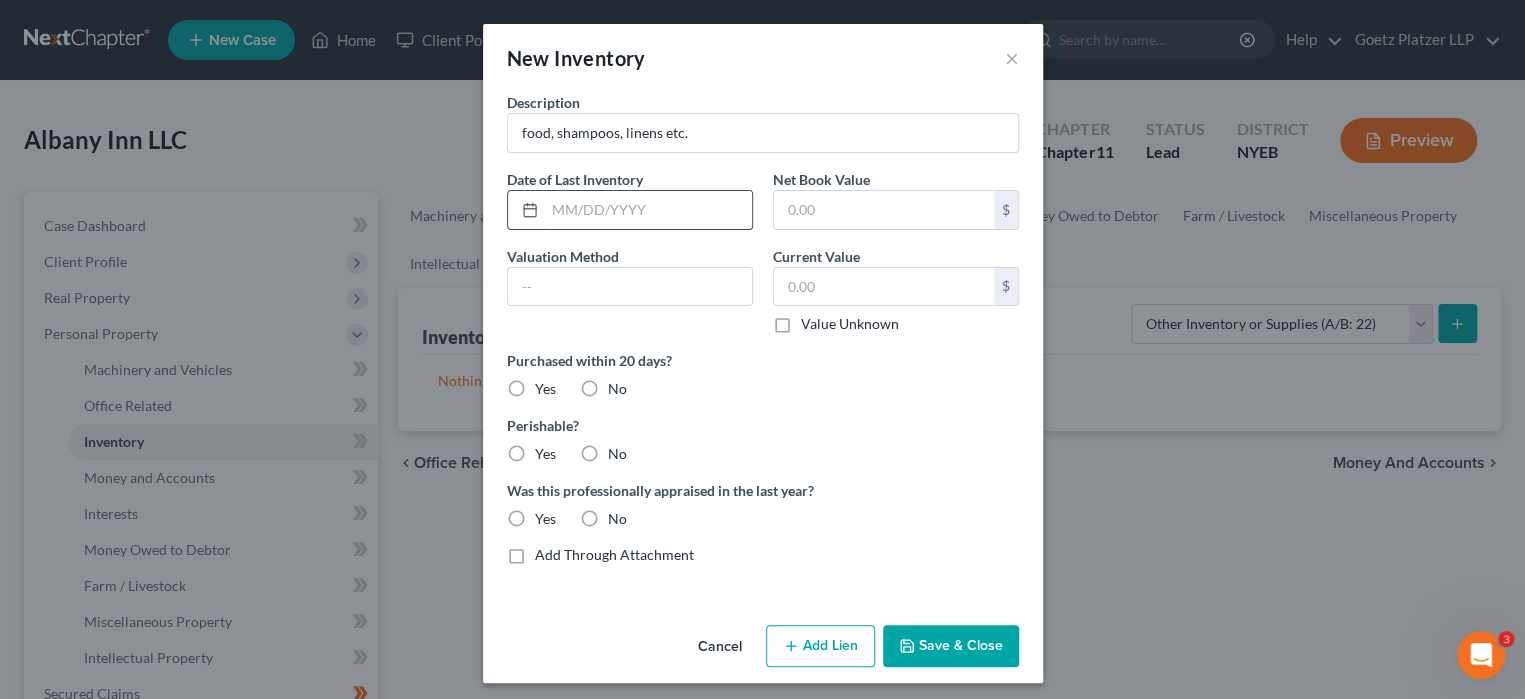 click at bounding box center [648, 210] 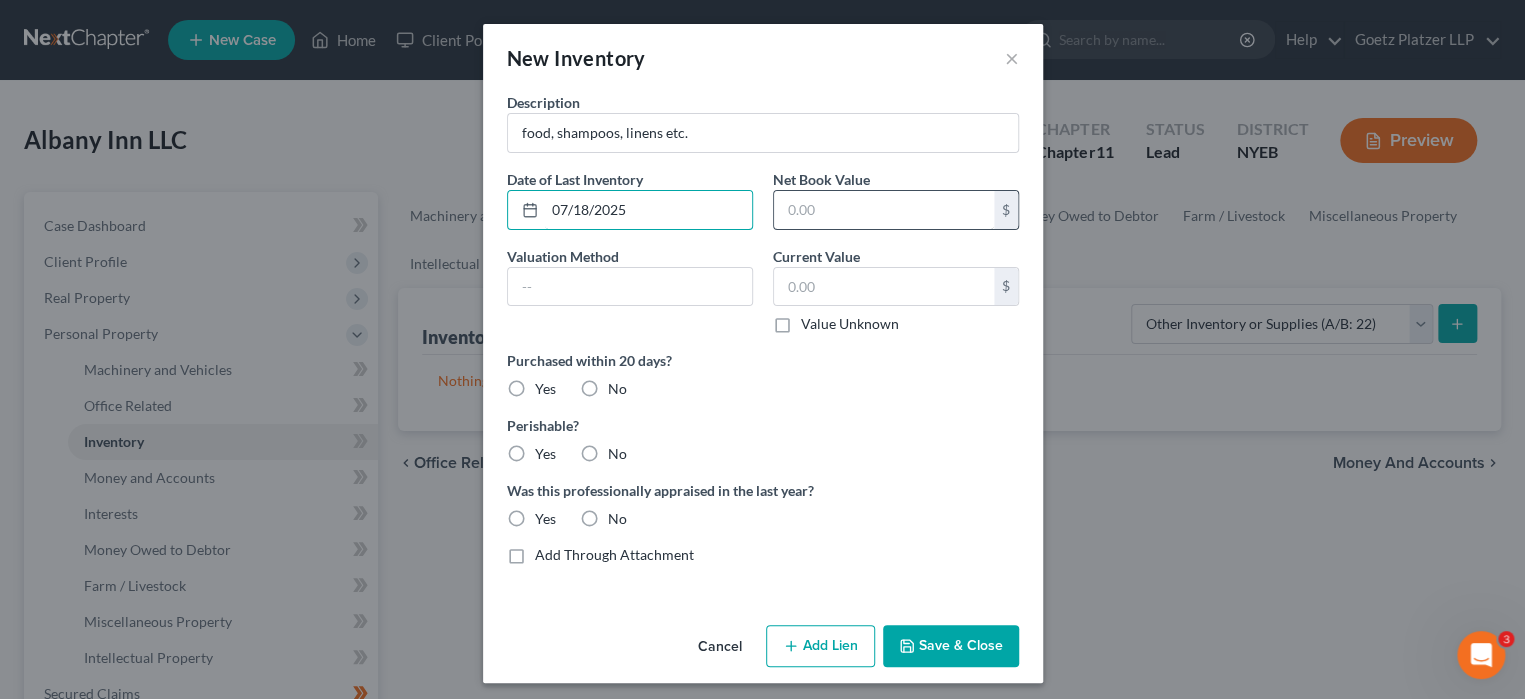 type on "07/18/2025" 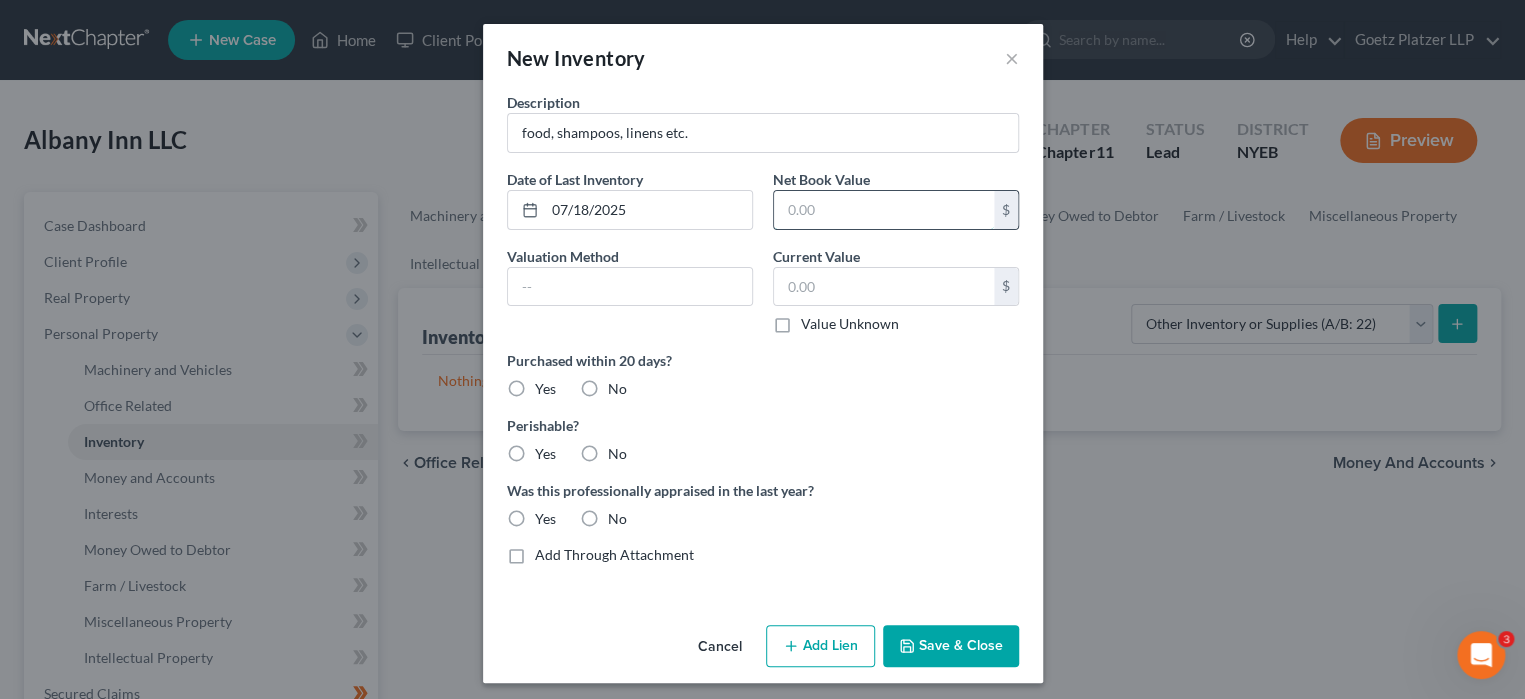 click at bounding box center (884, 210) 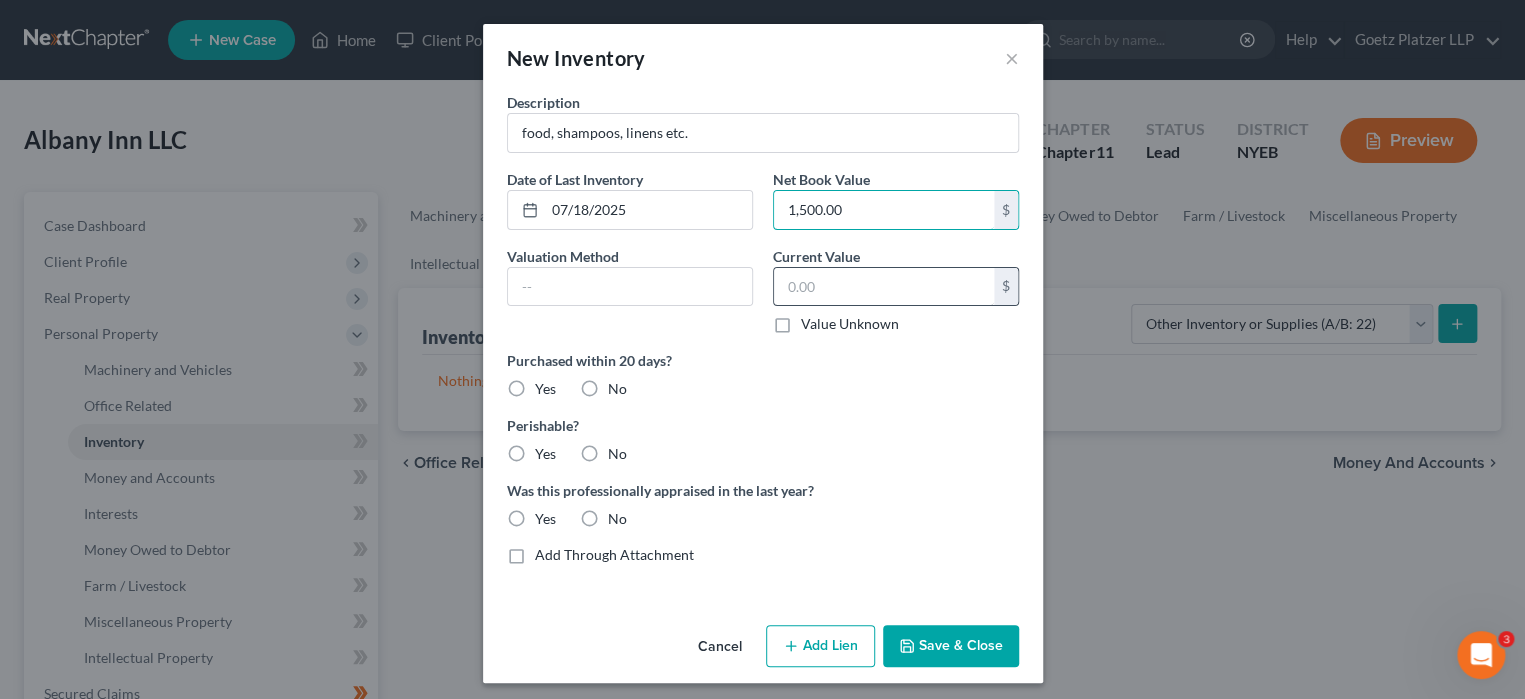 type on "1,500.00" 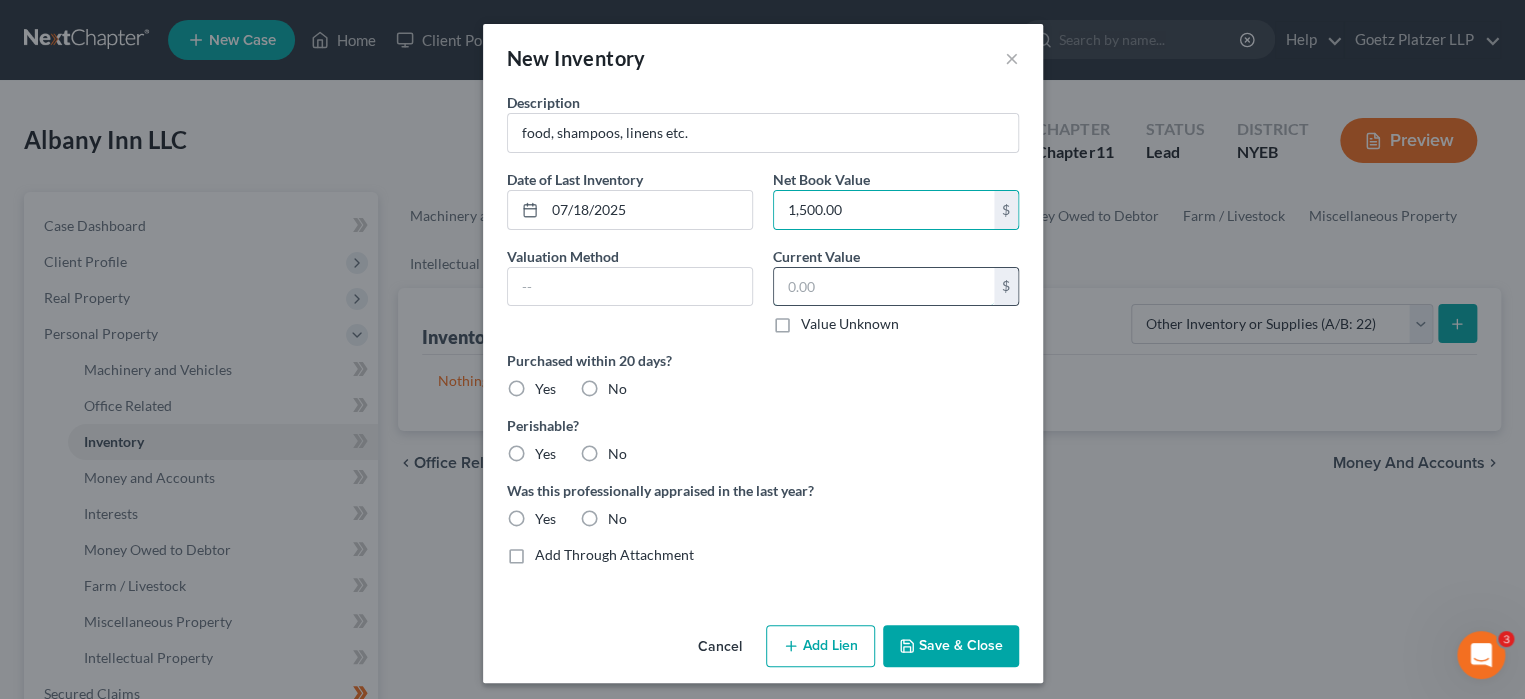 click at bounding box center (884, 287) 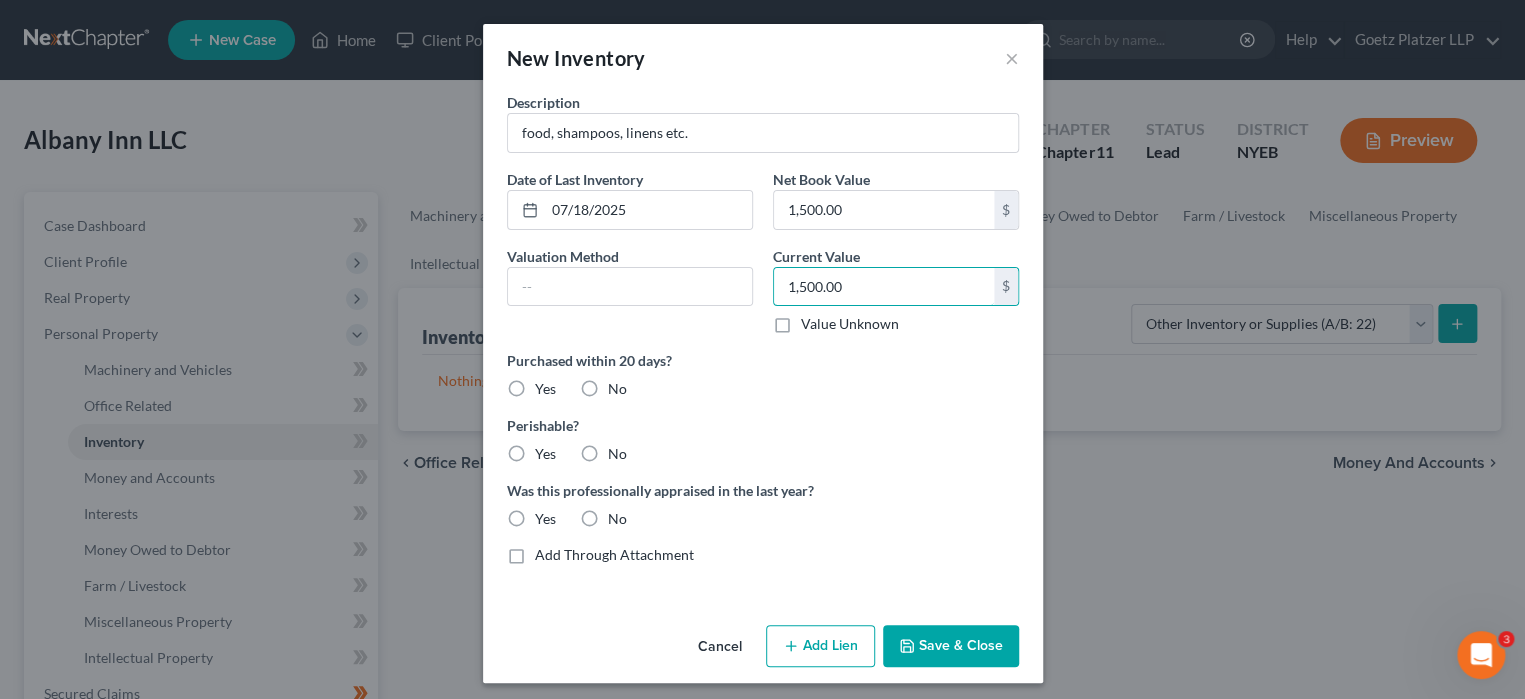 type on "1,500.00" 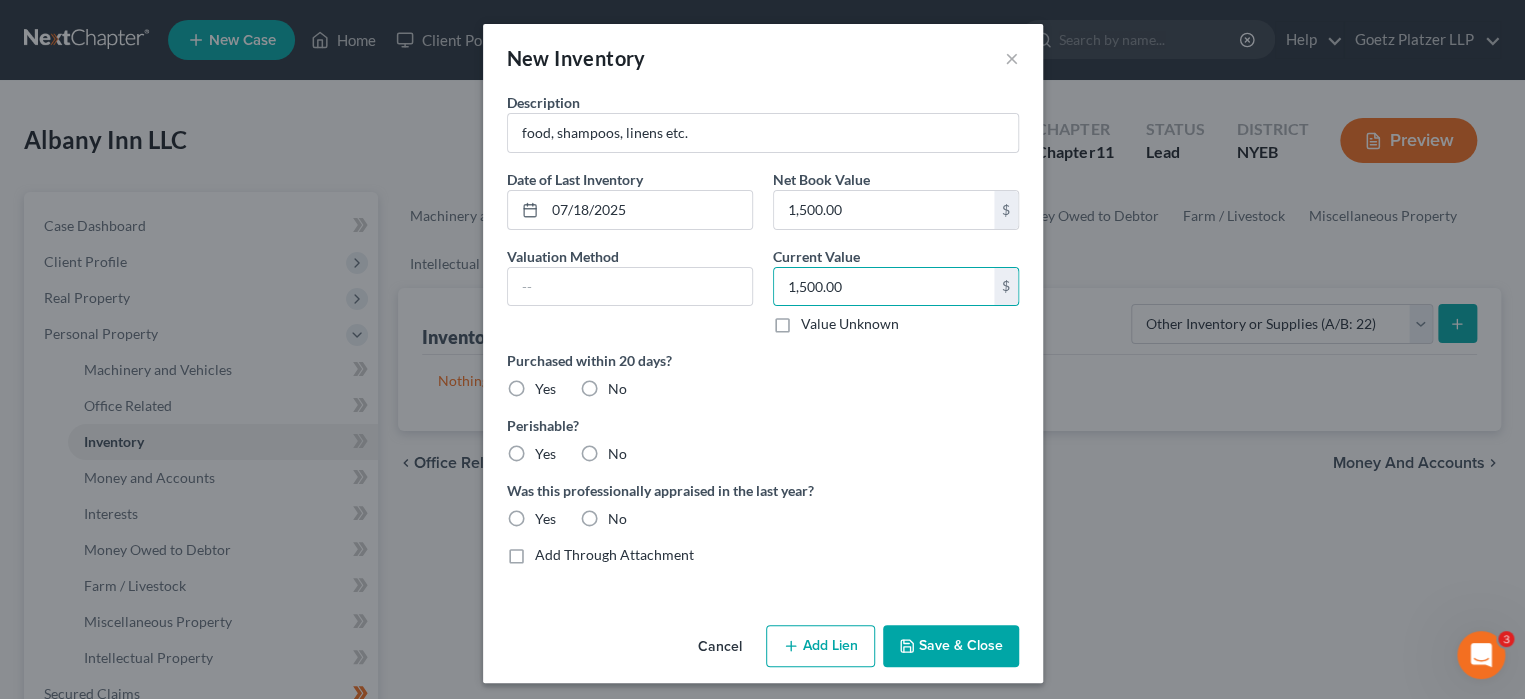 click on "No" at bounding box center (617, 389) 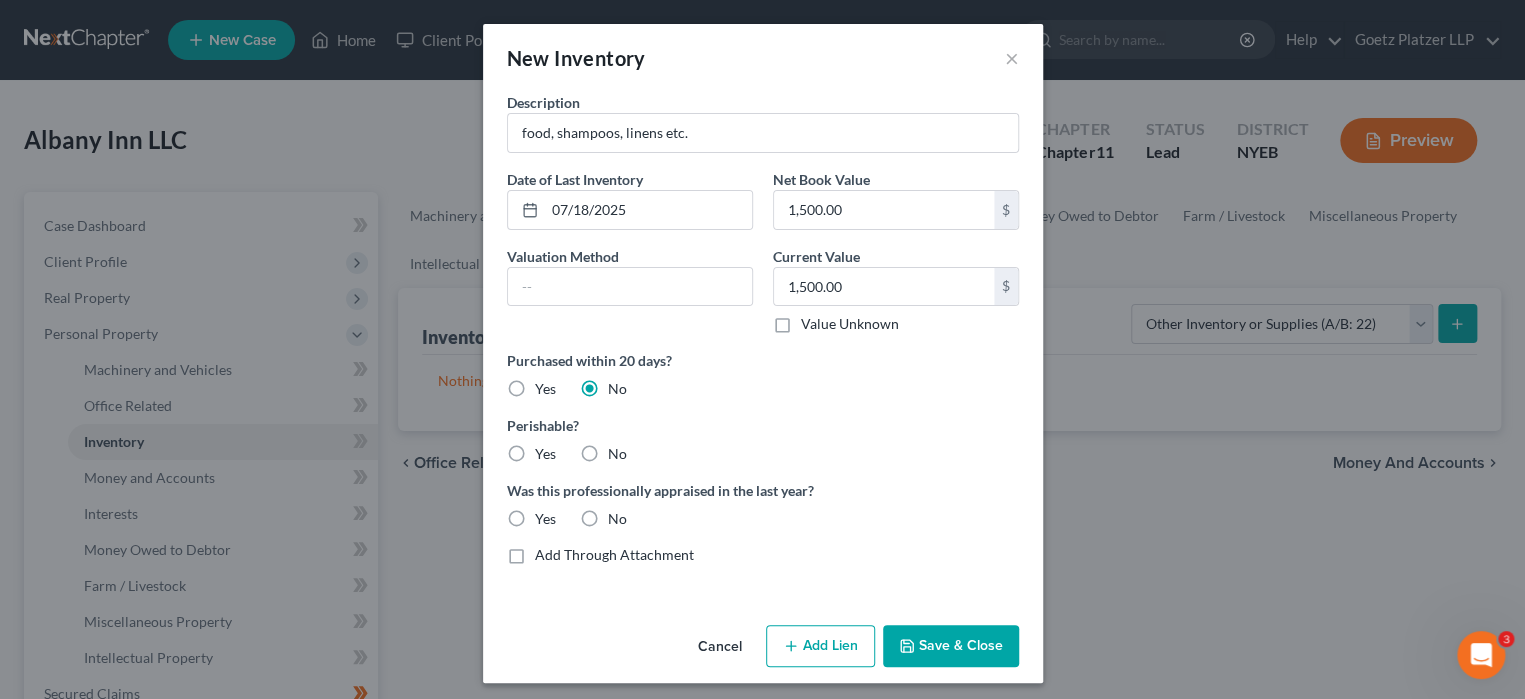 click on "Yes" at bounding box center [545, 454] 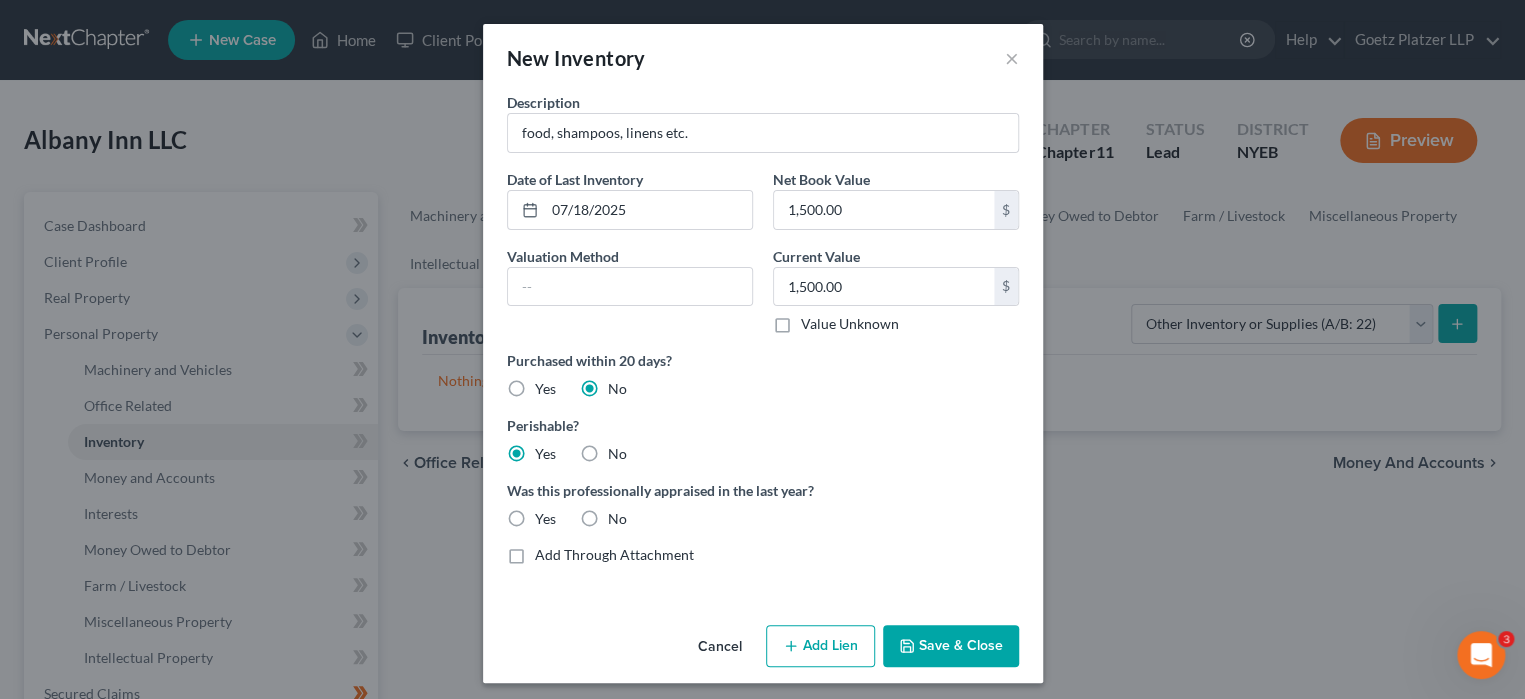 click on "No" at bounding box center [617, 519] 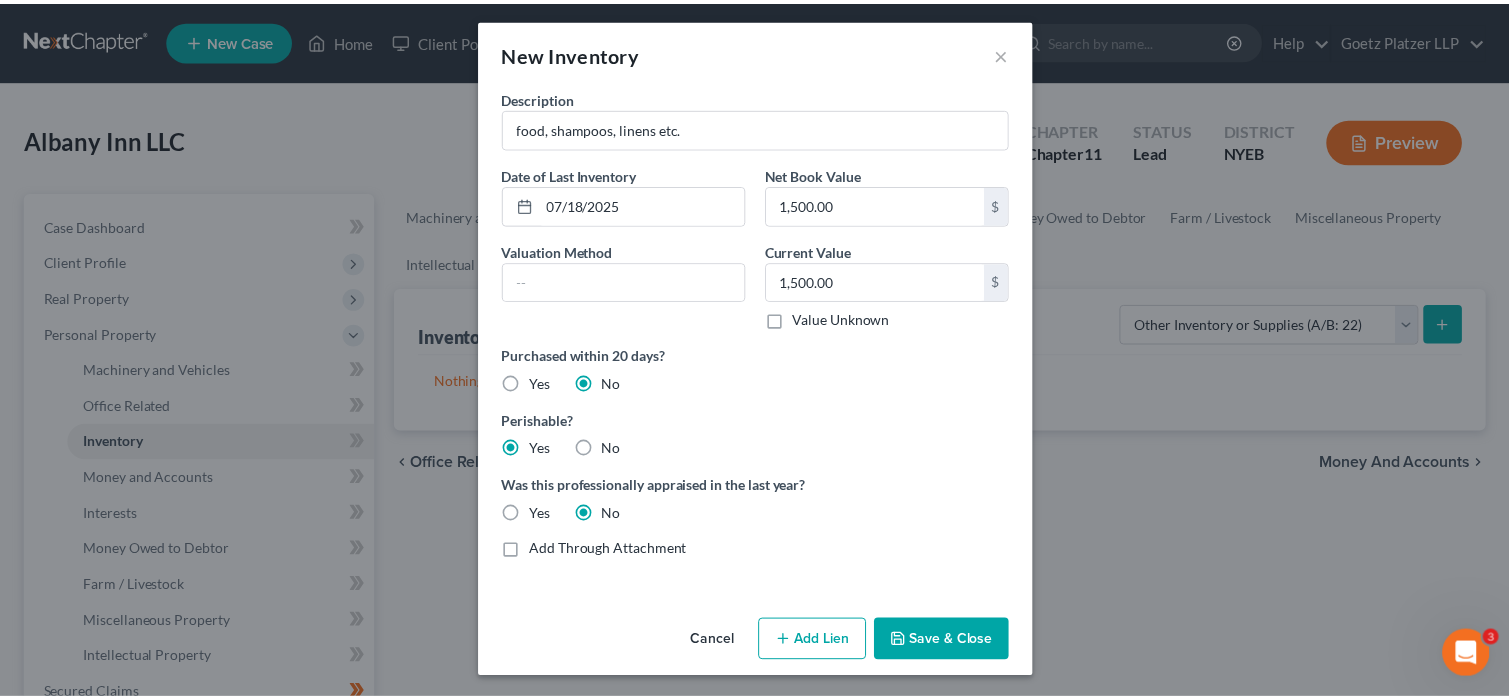 scroll, scrollTop: 6, scrollLeft: 0, axis: vertical 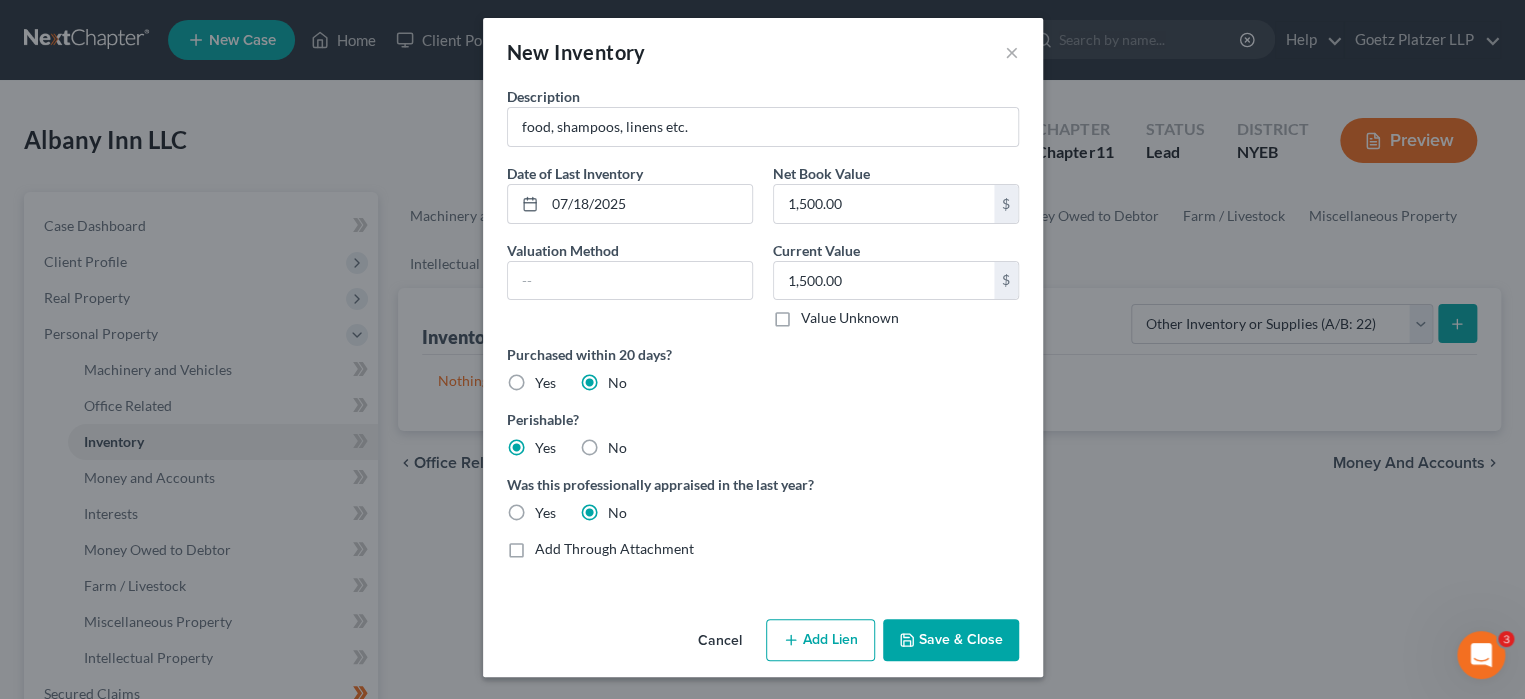 click on "Save & Close" at bounding box center [951, 640] 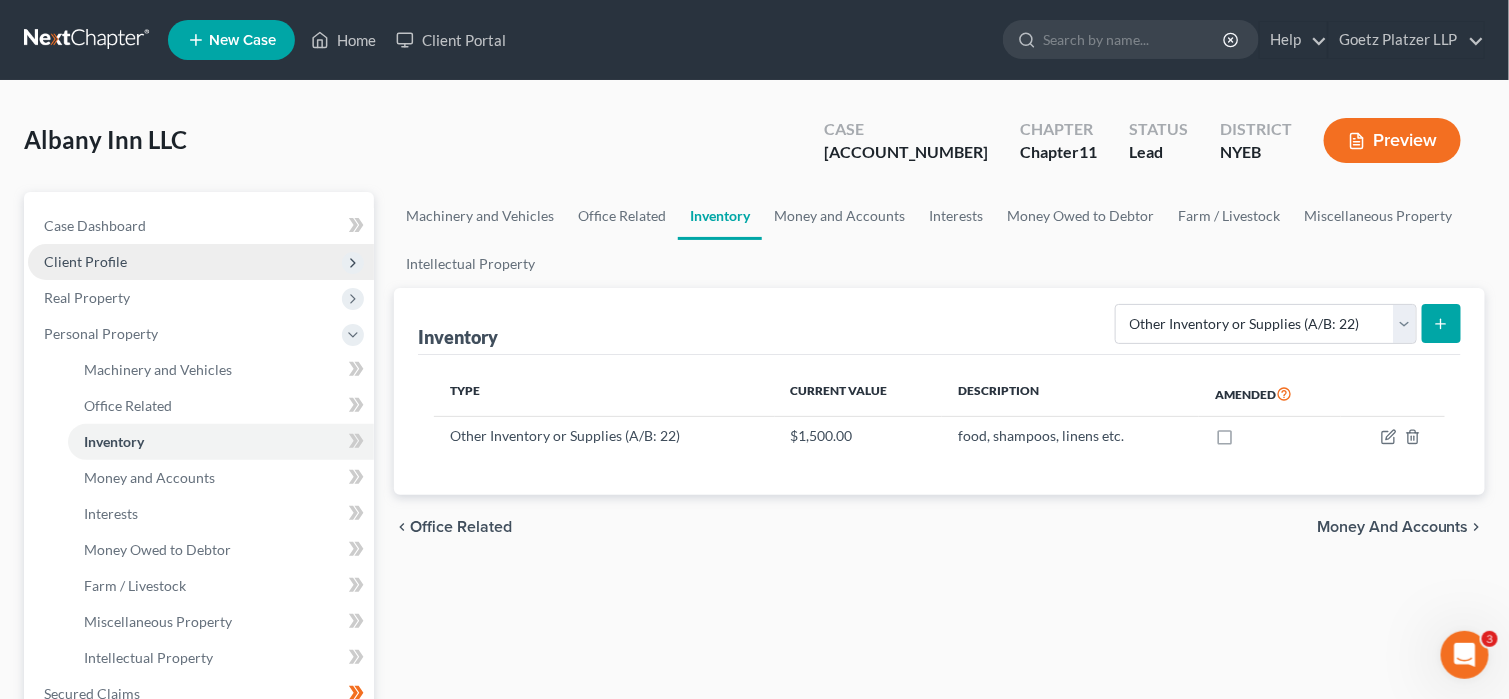 click at bounding box center (353, 263) 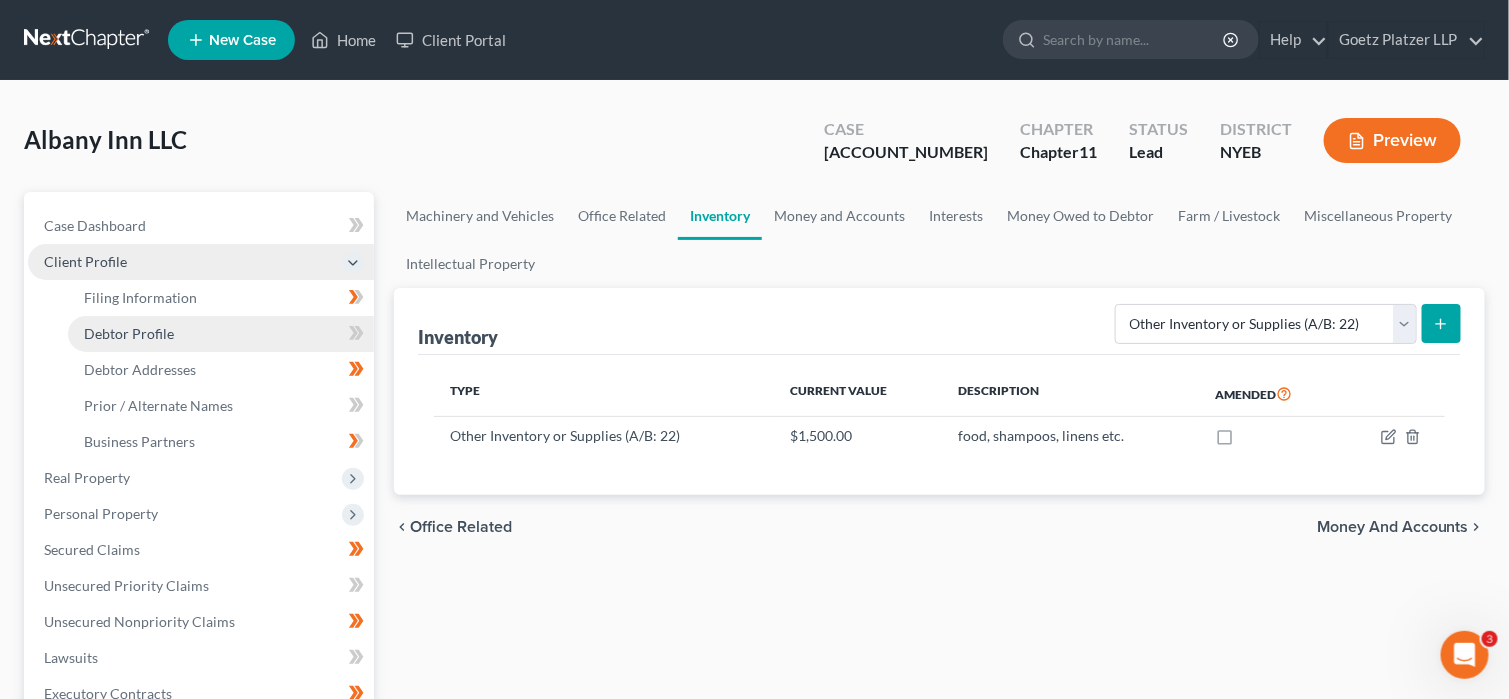 click on "Debtor Profile" at bounding box center (221, 334) 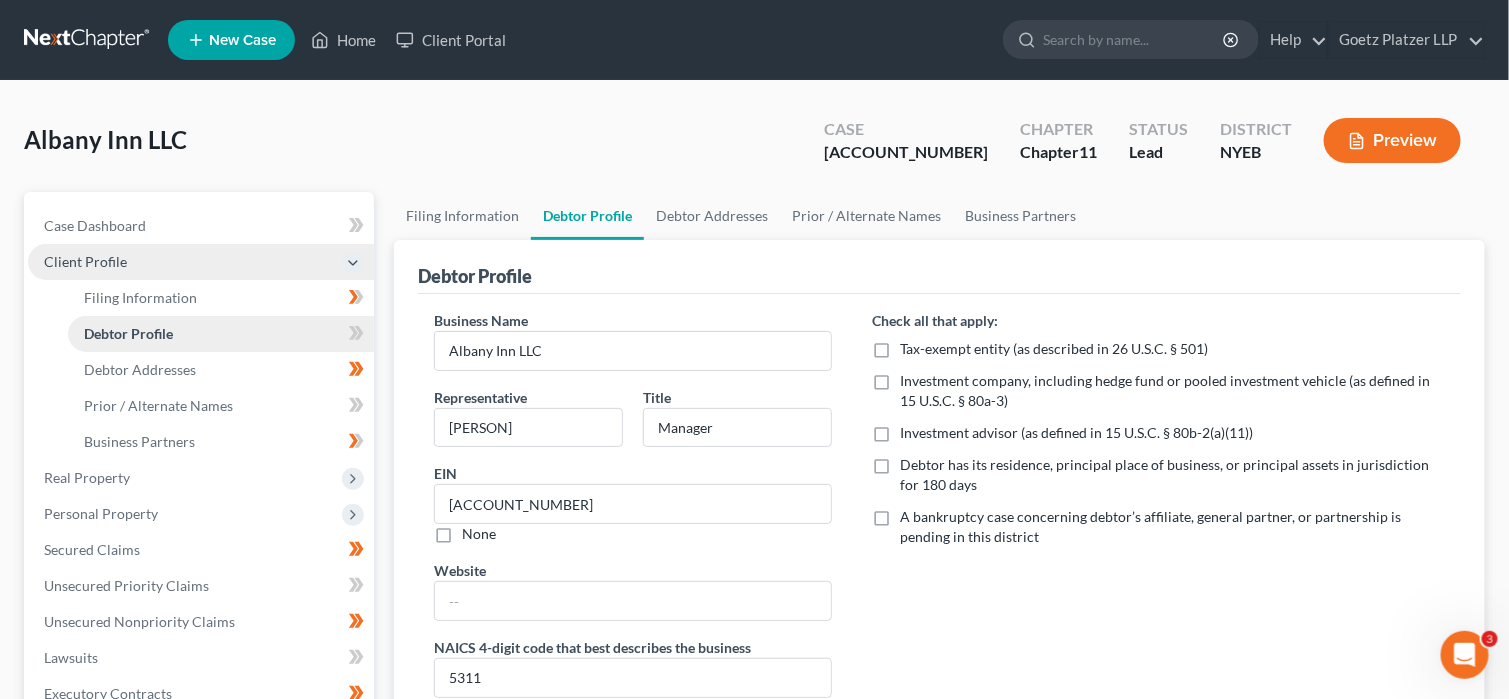 radio on "true" 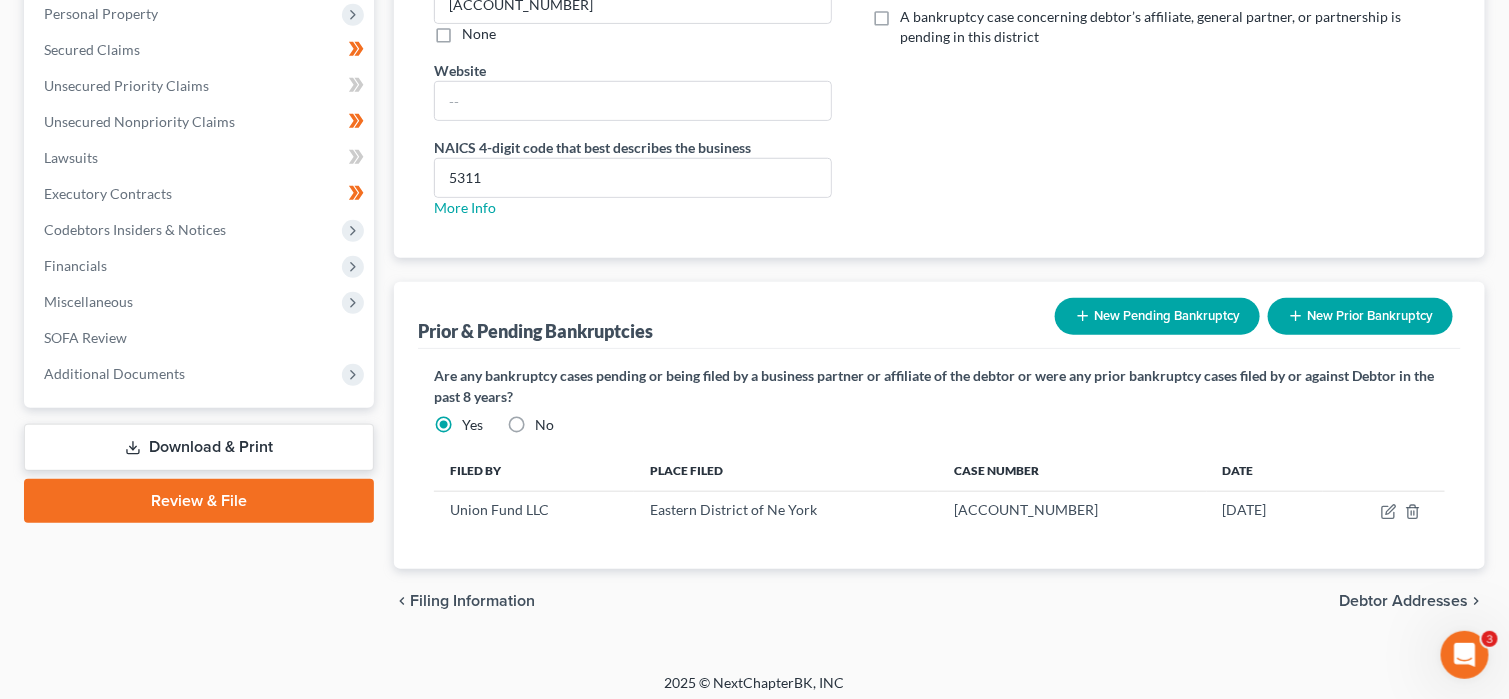 scroll, scrollTop: 506, scrollLeft: 0, axis: vertical 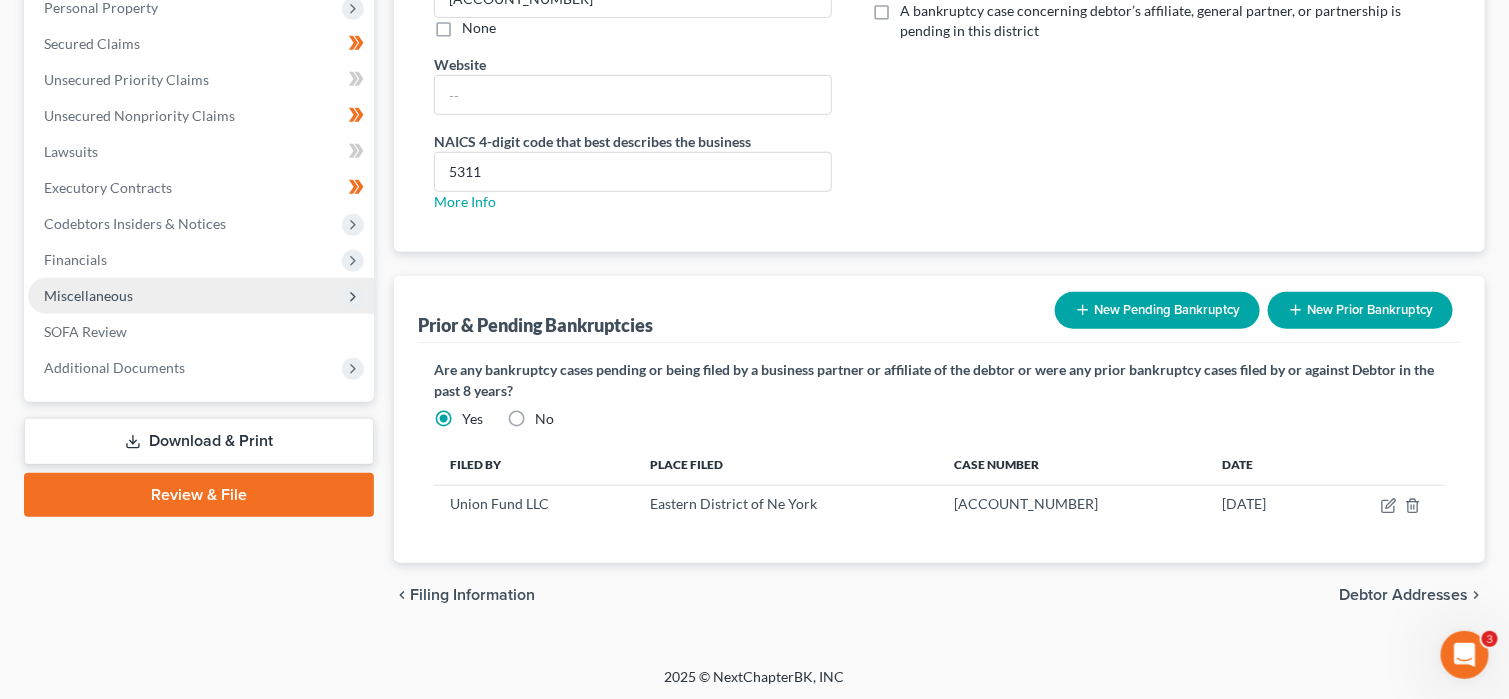 click on "Miscellaneous" at bounding box center (201, 296) 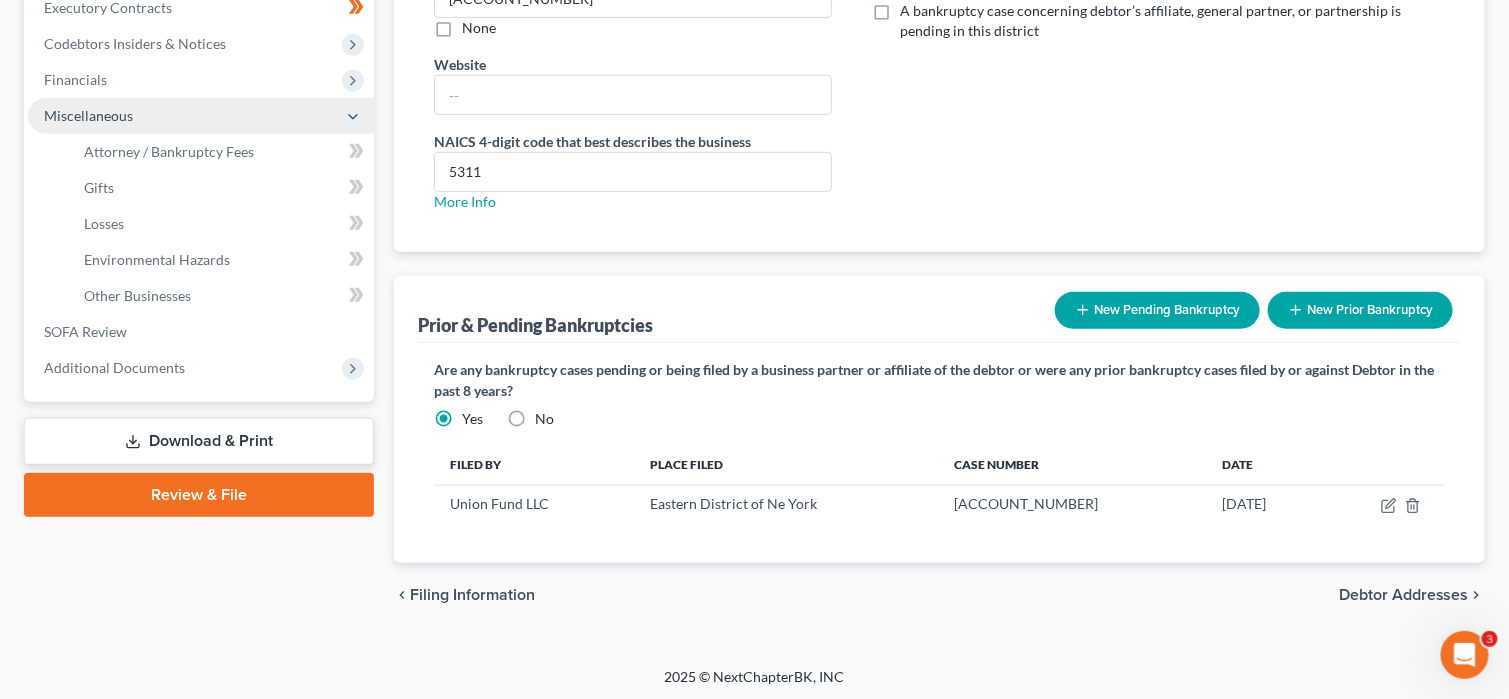 scroll, scrollTop: 326, scrollLeft: 0, axis: vertical 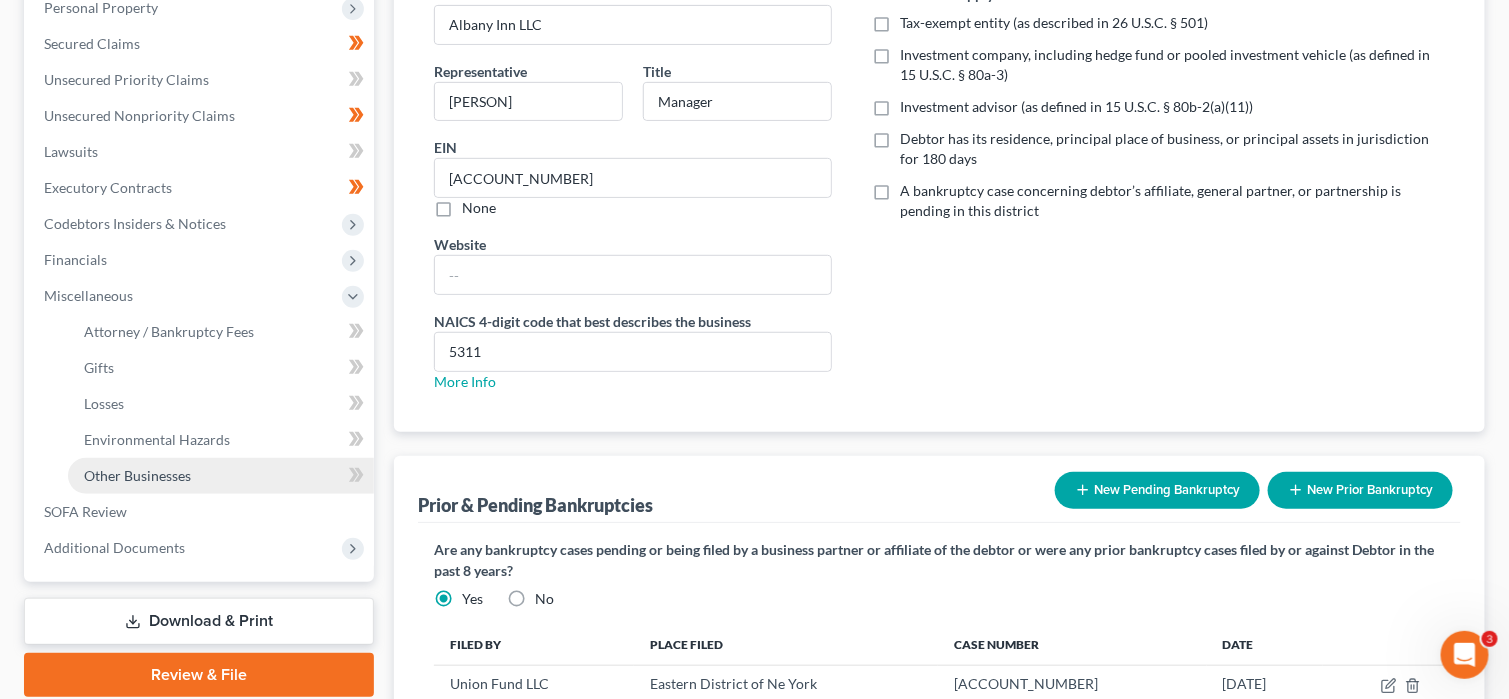 click on "Other Businesses" at bounding box center (137, 475) 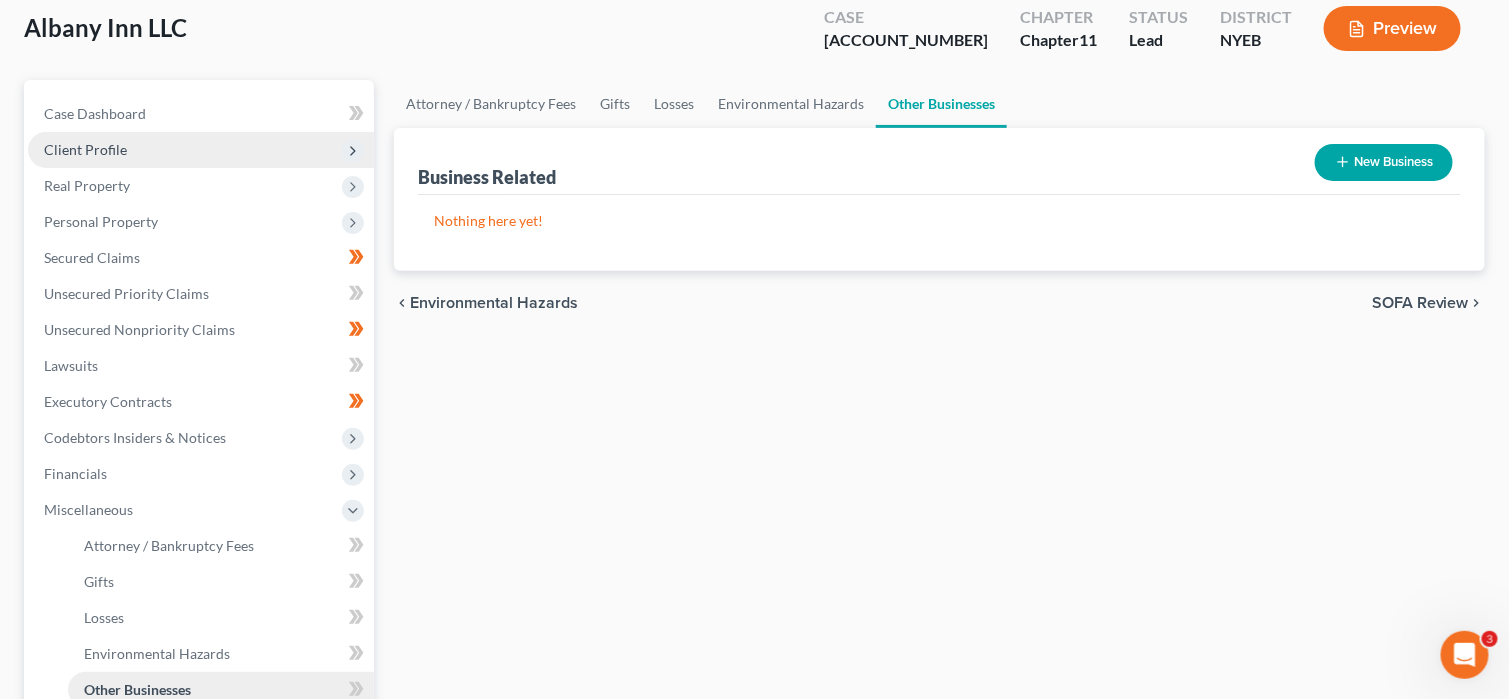 scroll, scrollTop: 0, scrollLeft: 0, axis: both 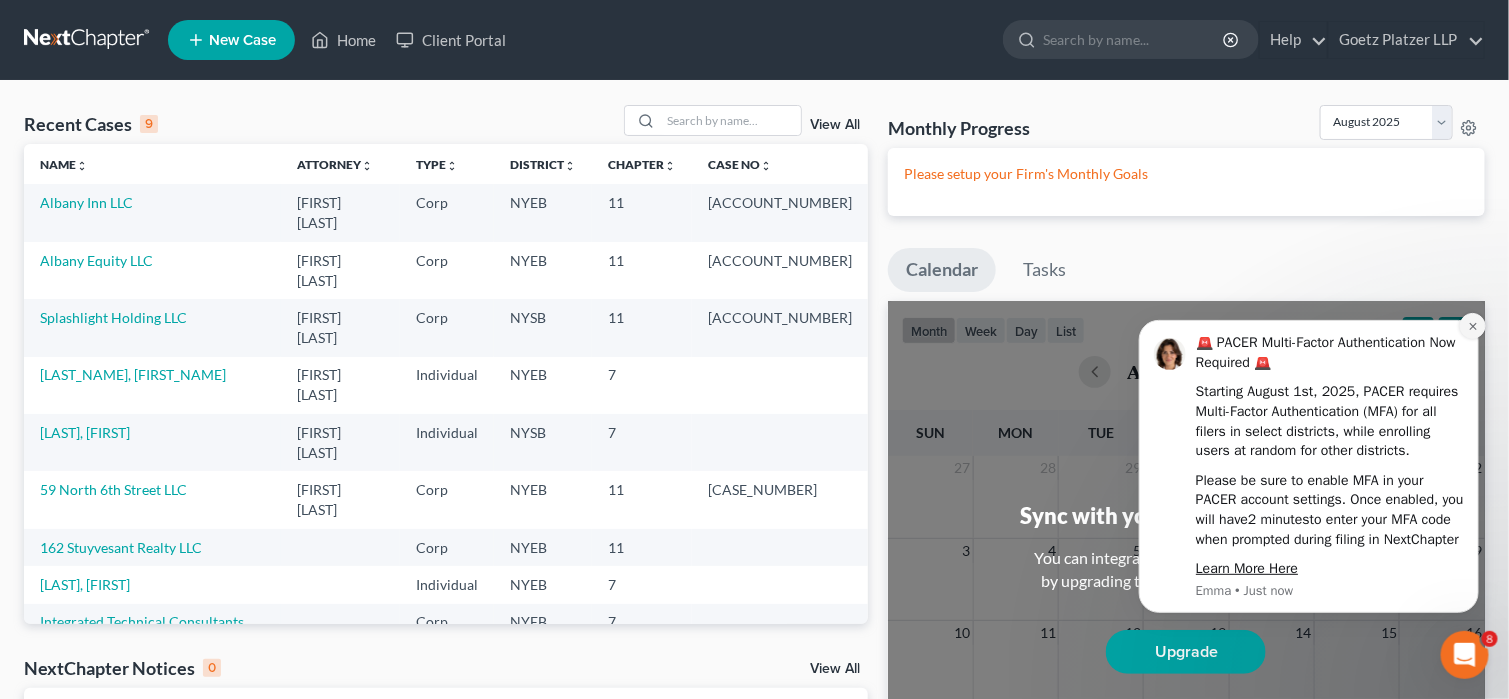 click 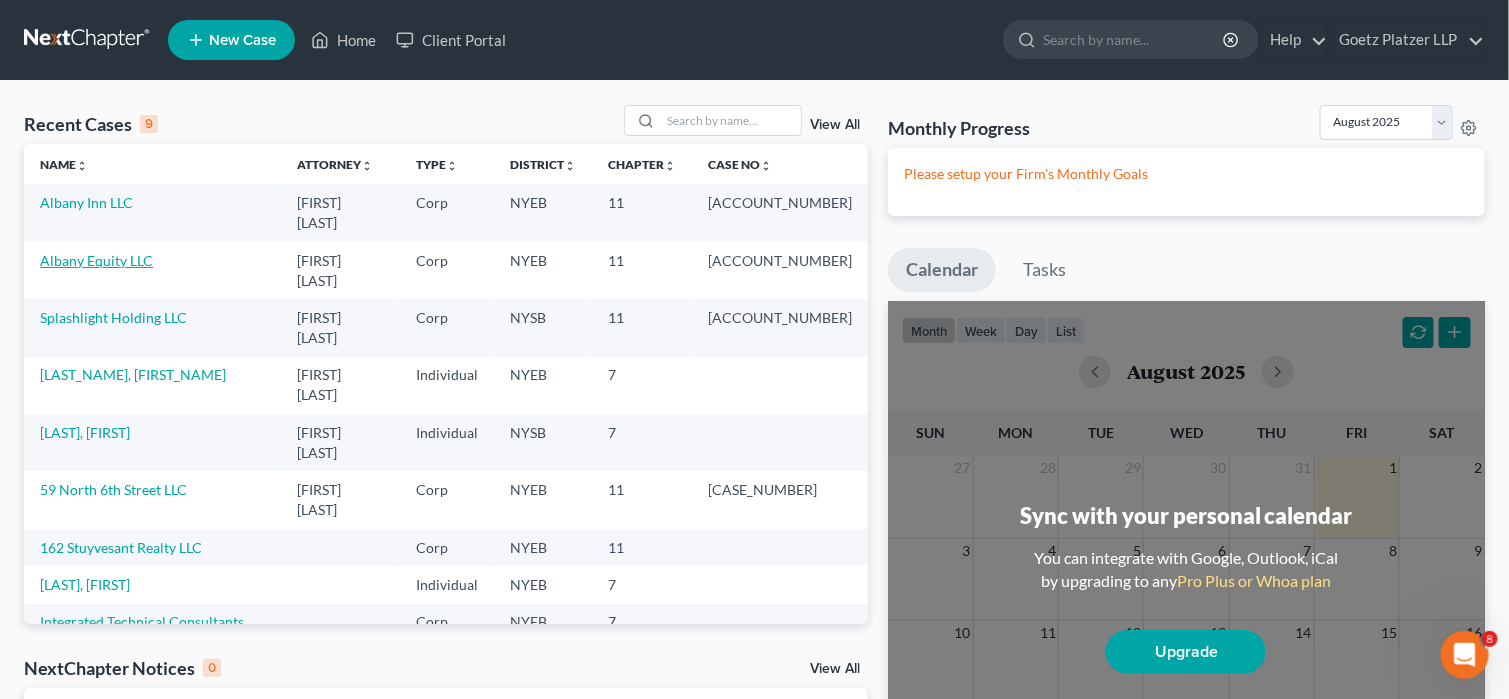 click on "Albany Equity LLC" at bounding box center (96, 260) 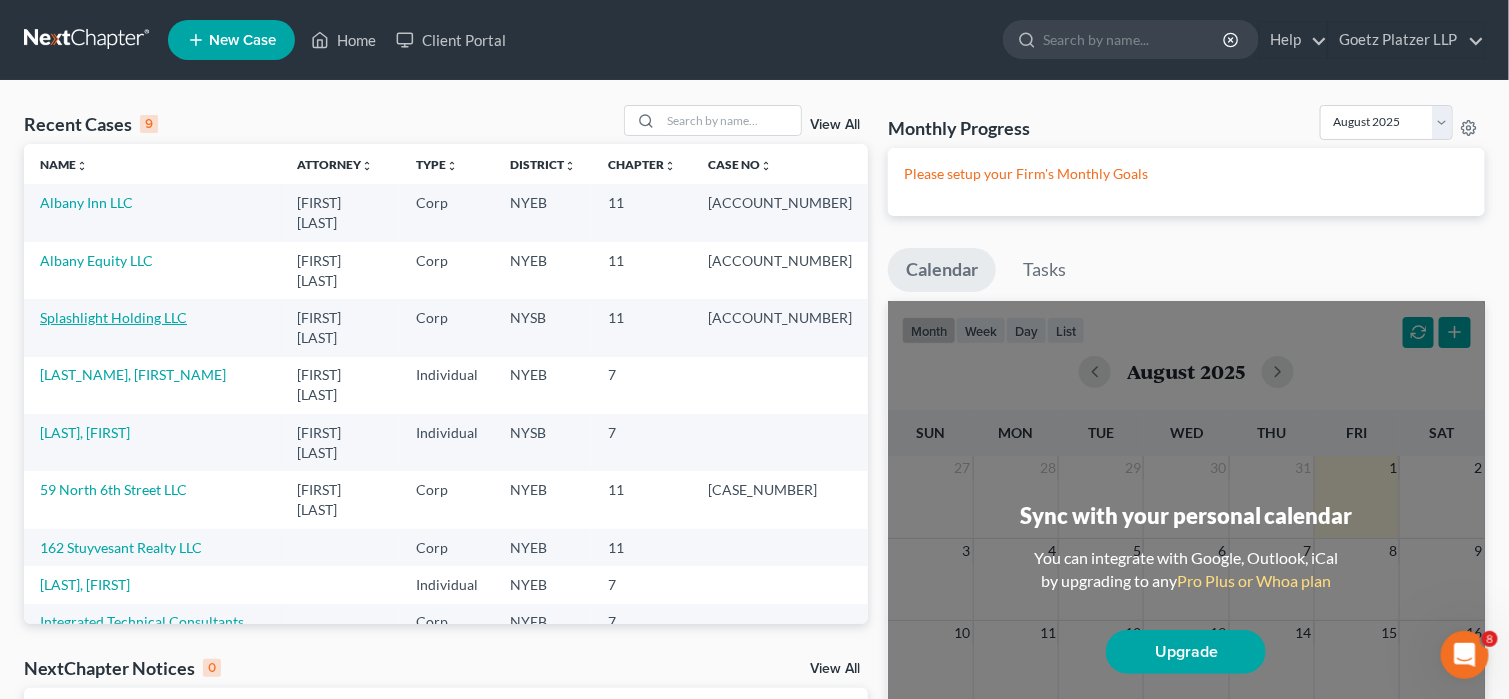 select on "10" 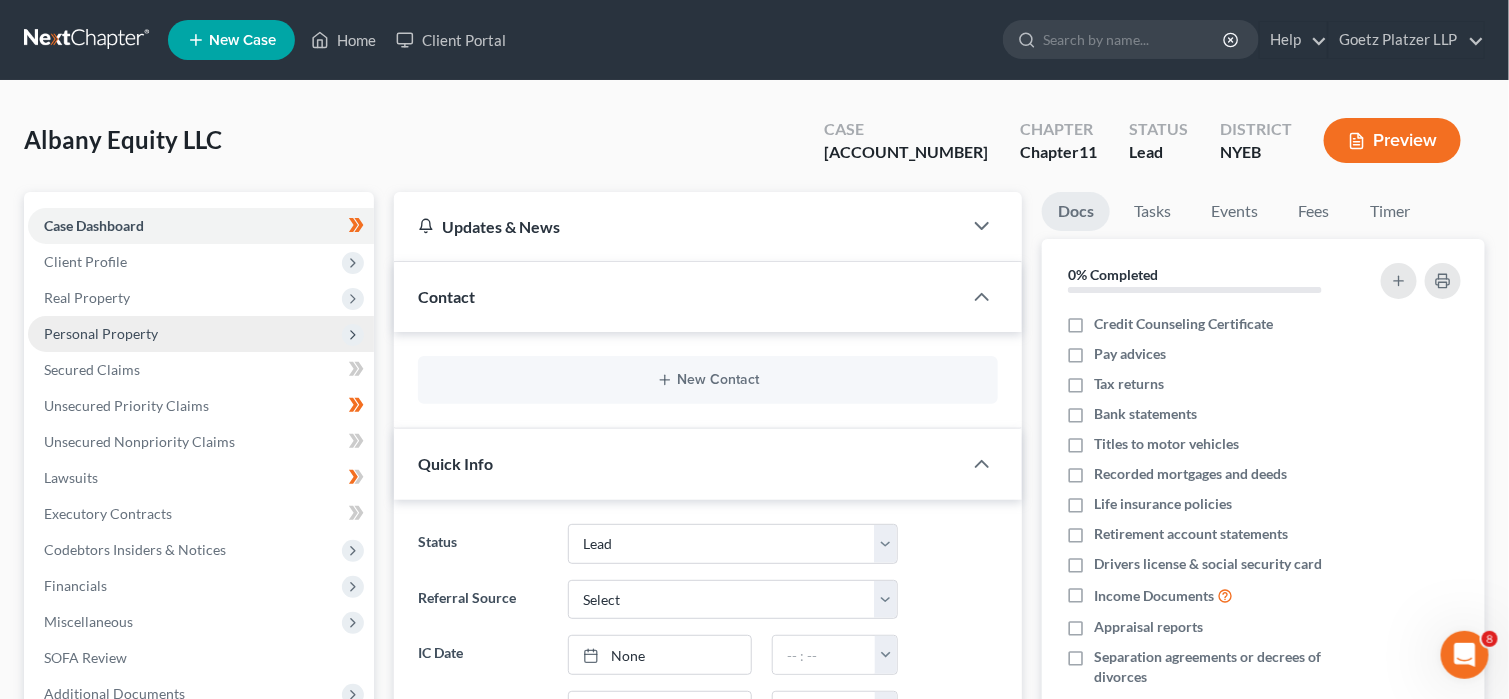 click 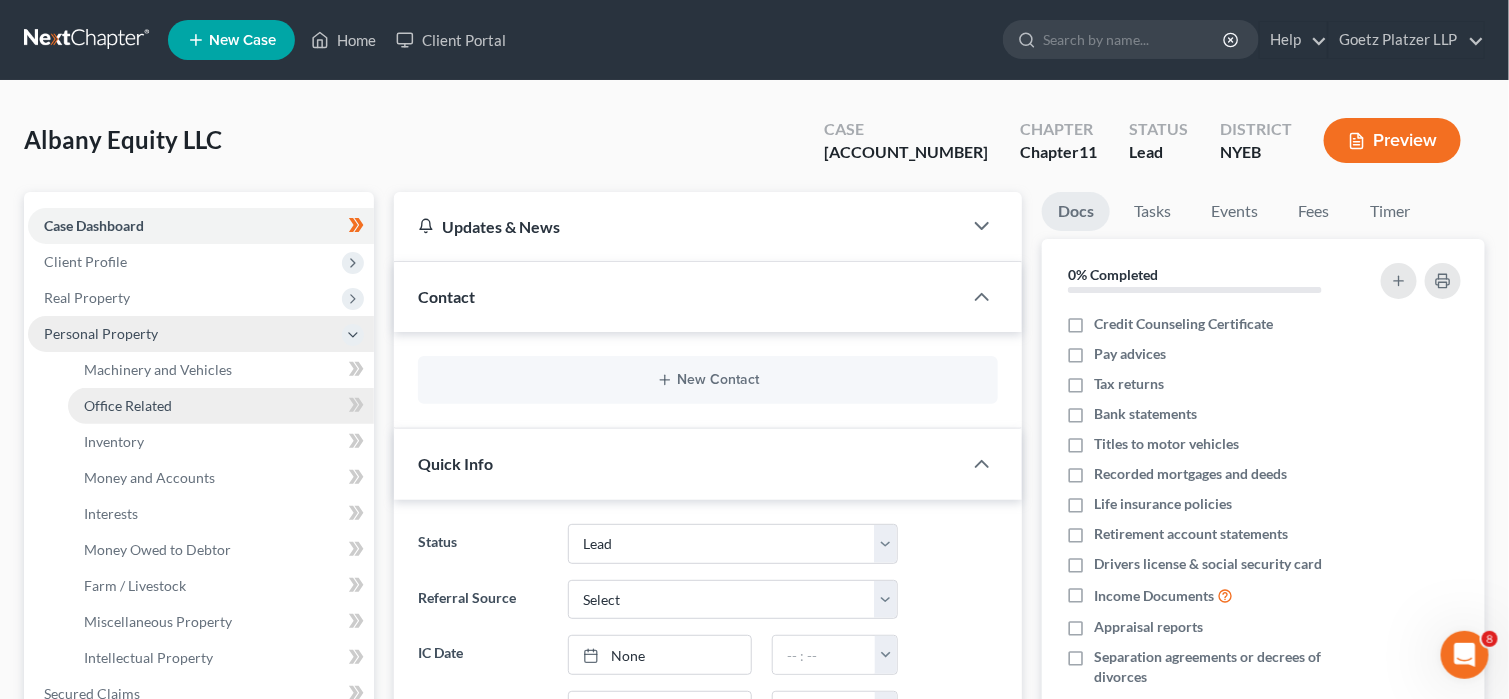 click on "Office Related" at bounding box center [221, 406] 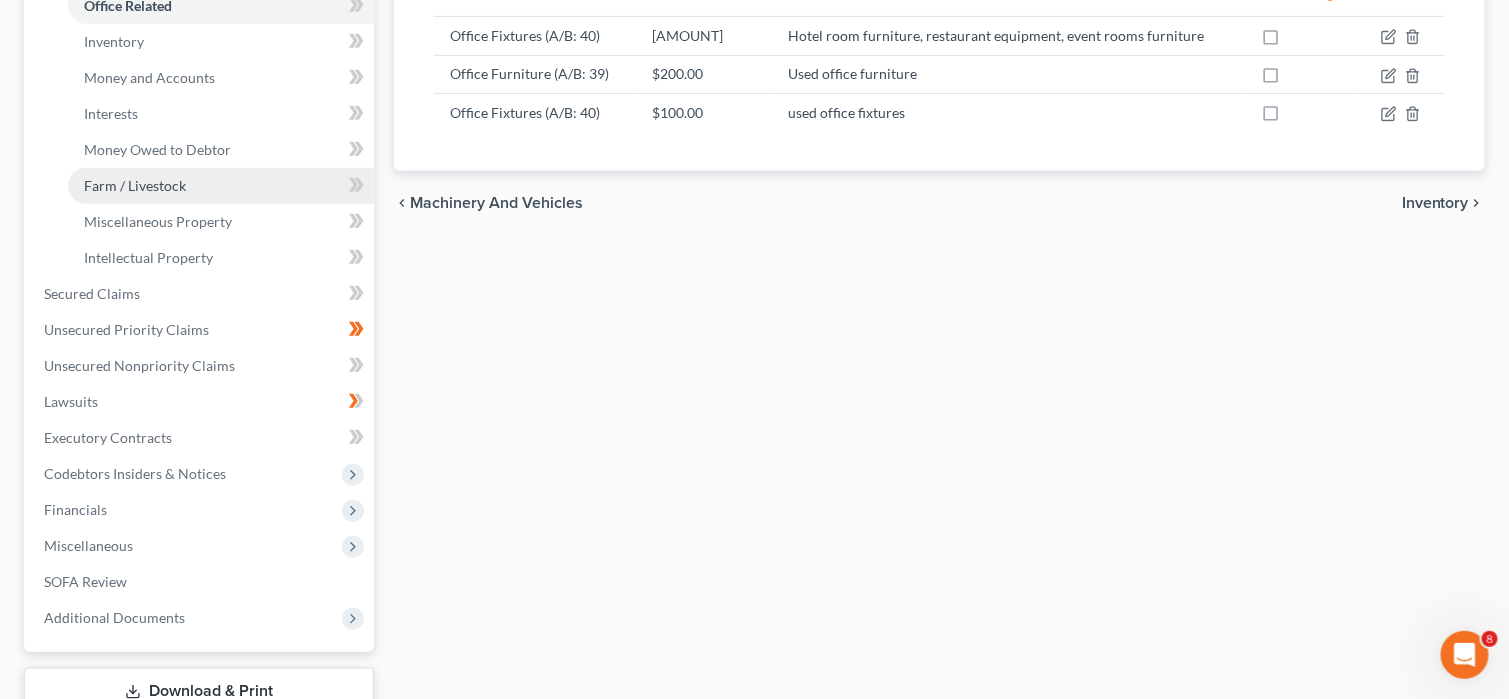 scroll, scrollTop: 500, scrollLeft: 0, axis: vertical 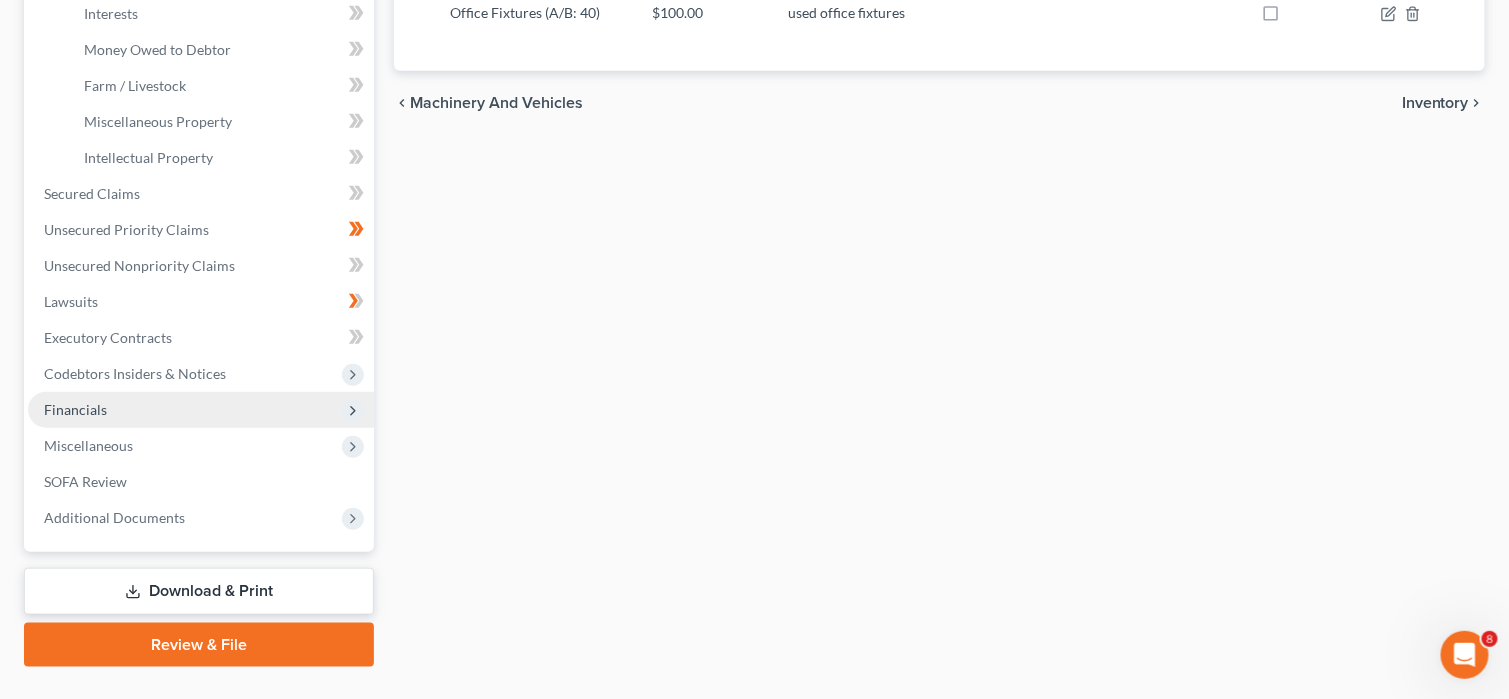 click on "Financials" at bounding box center (201, 410) 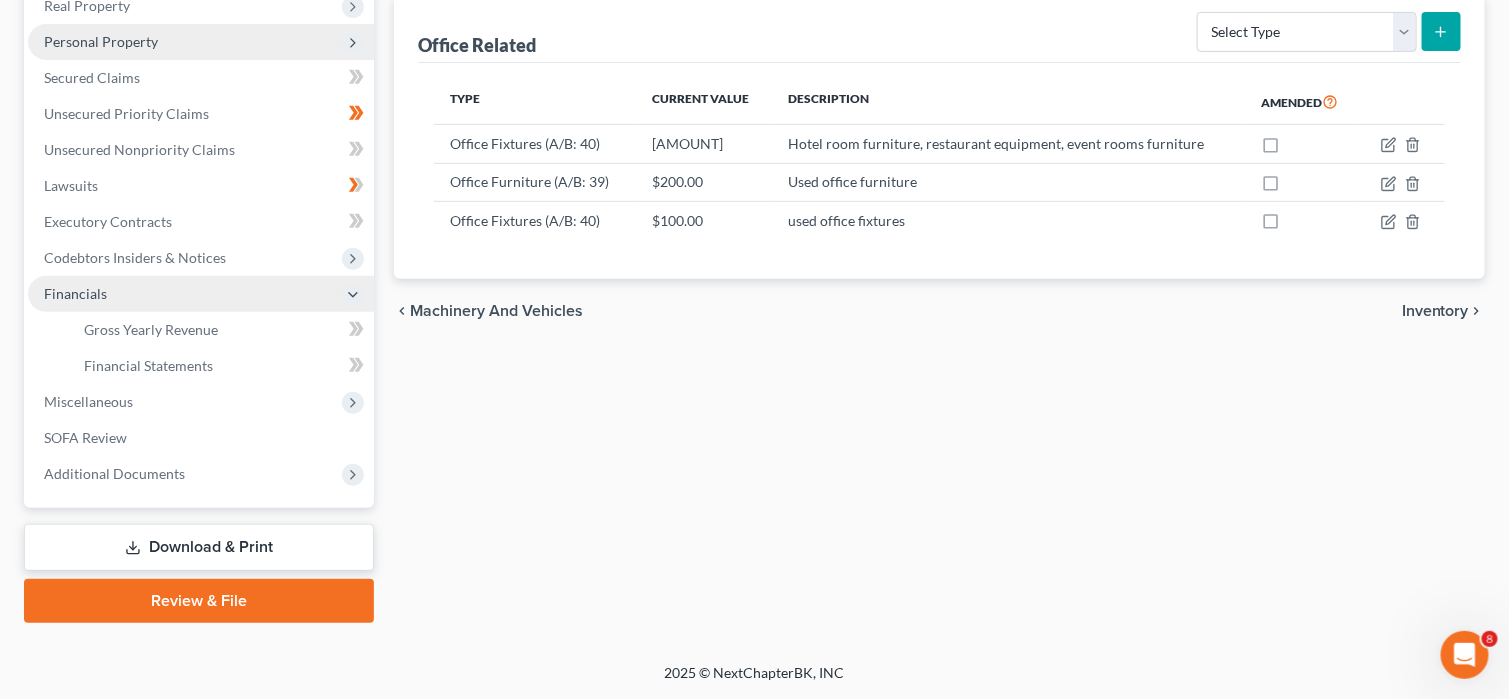 scroll, scrollTop: 289, scrollLeft: 0, axis: vertical 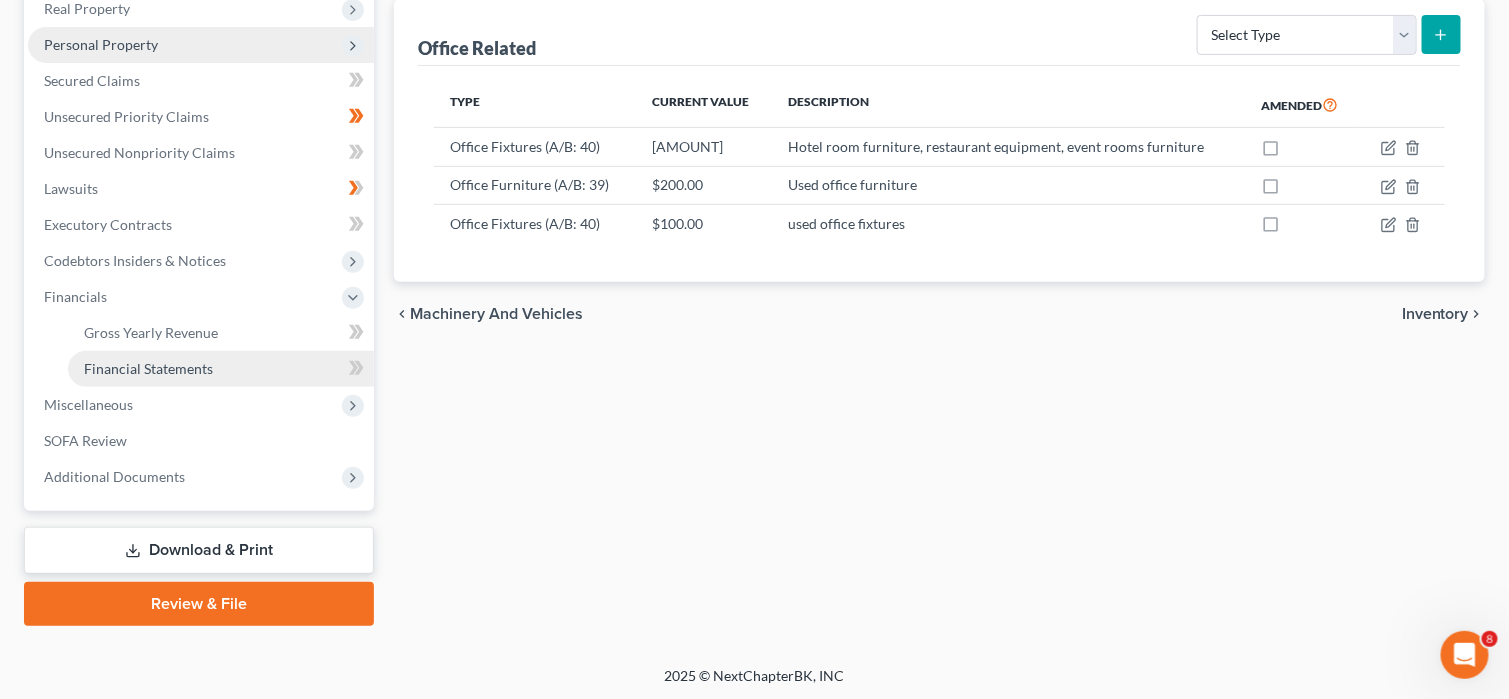 click on "Financial Statements" at bounding box center [221, 369] 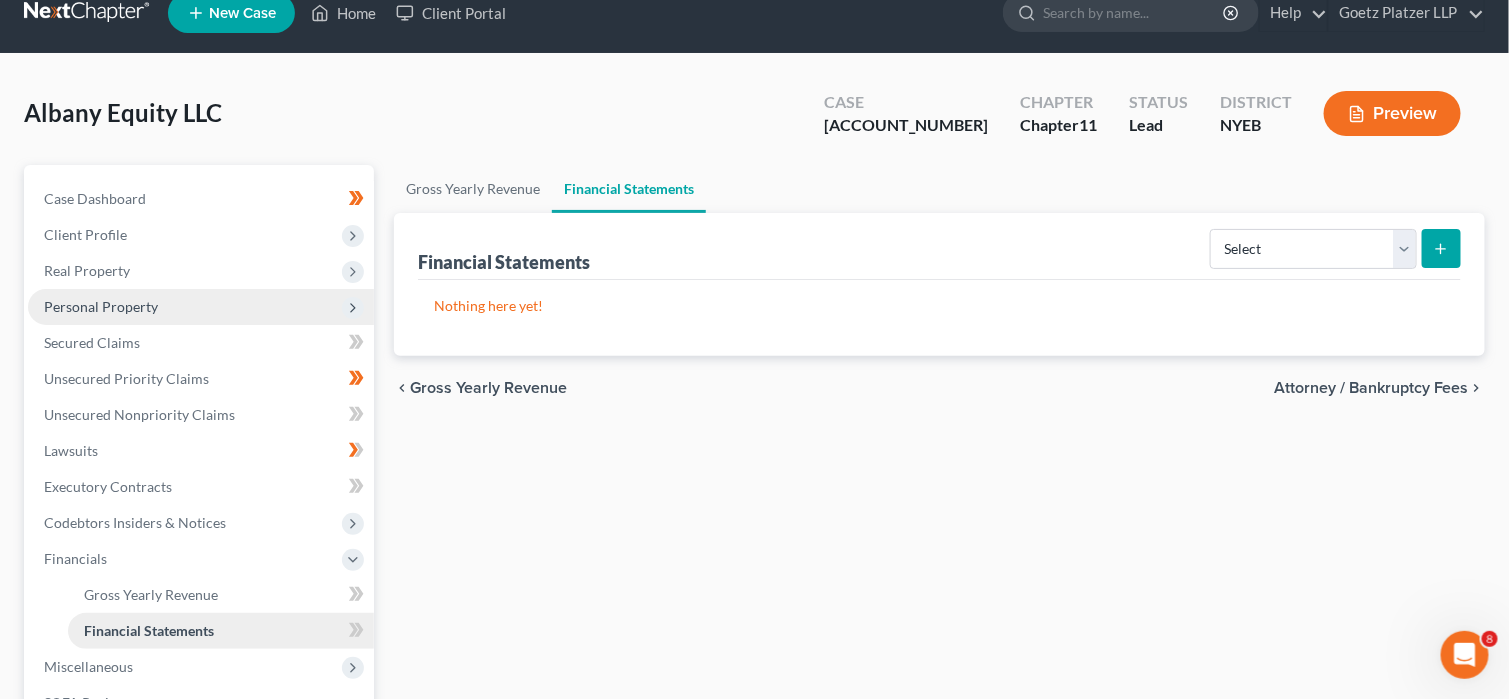 scroll, scrollTop: 0, scrollLeft: 0, axis: both 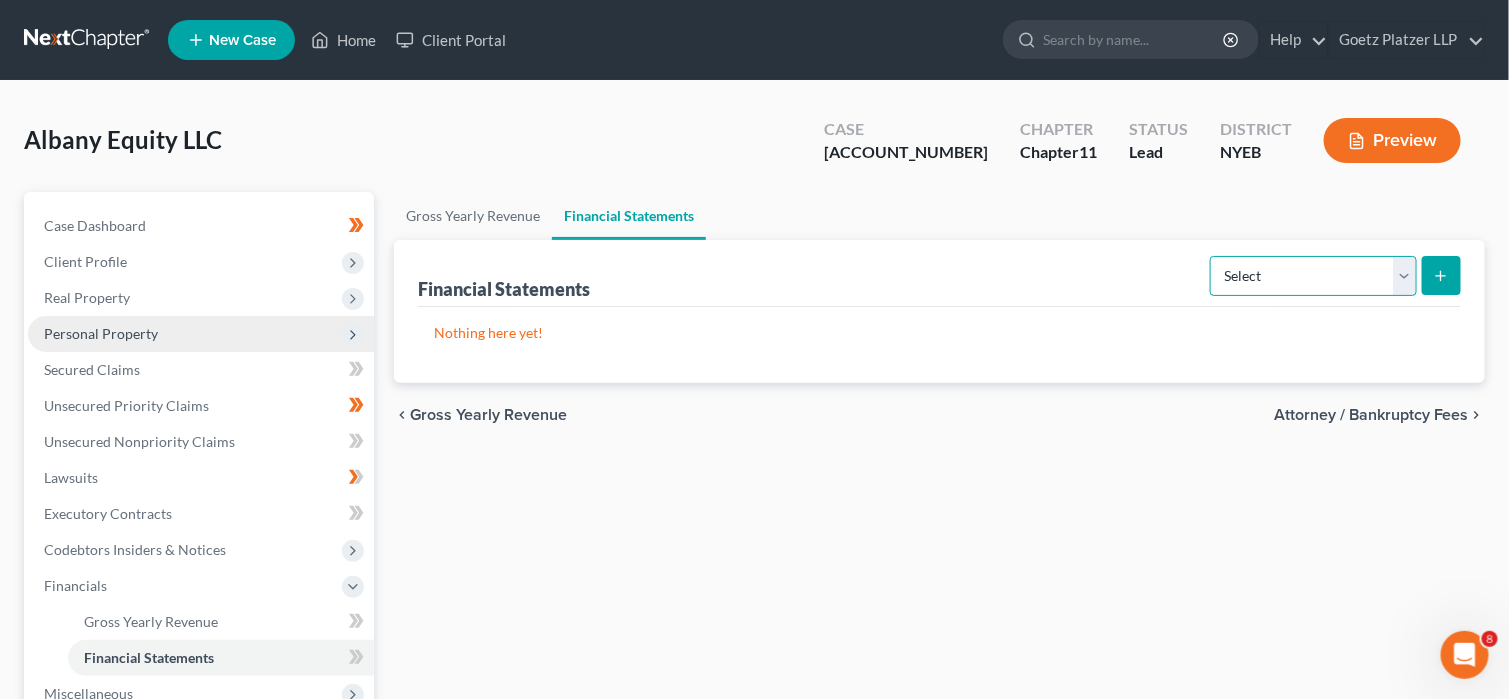 click on "Select Auditor Bookkeeper Creditor Pension Contribution Records Keeper Tax Consolidation Group" at bounding box center [1313, 276] 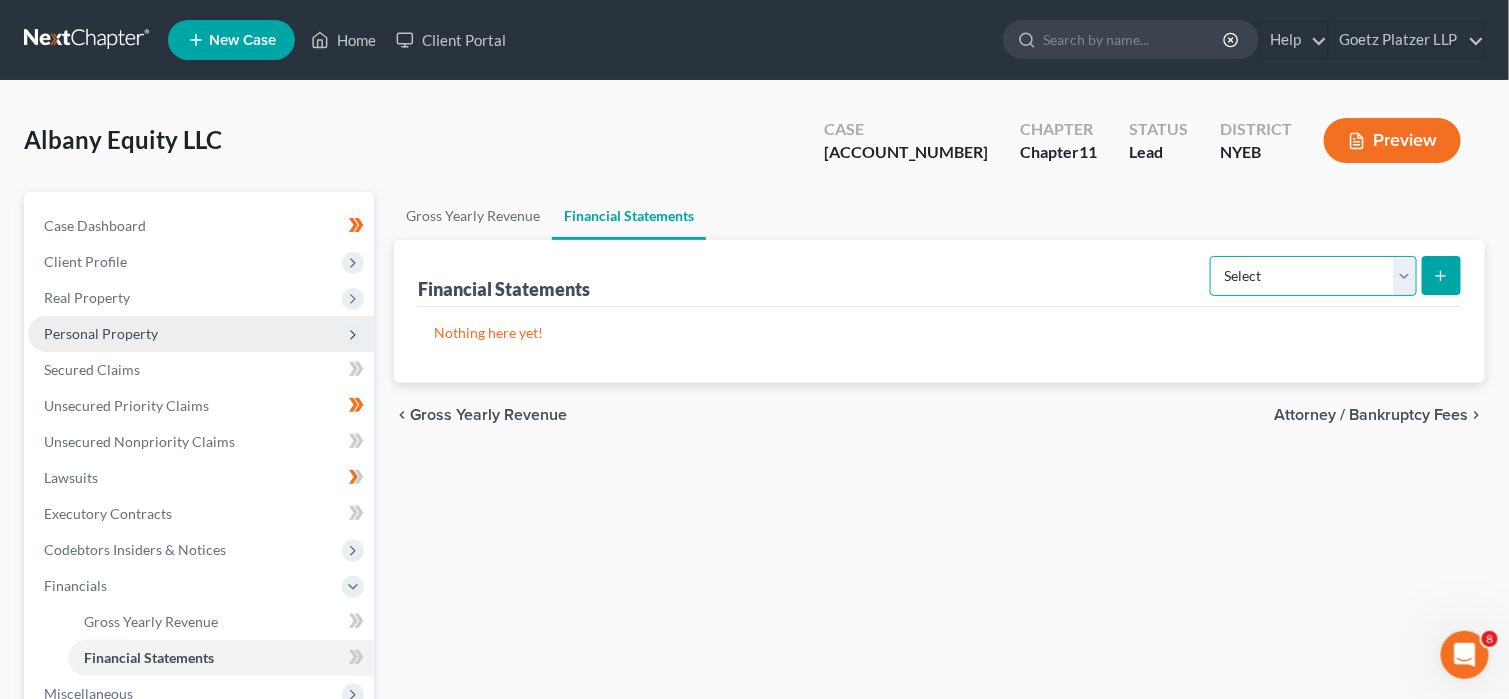 click on "Select Auditor Bookkeeper Creditor Pension Contribution Records Keeper Tax Consolidation Group" at bounding box center [1313, 276] 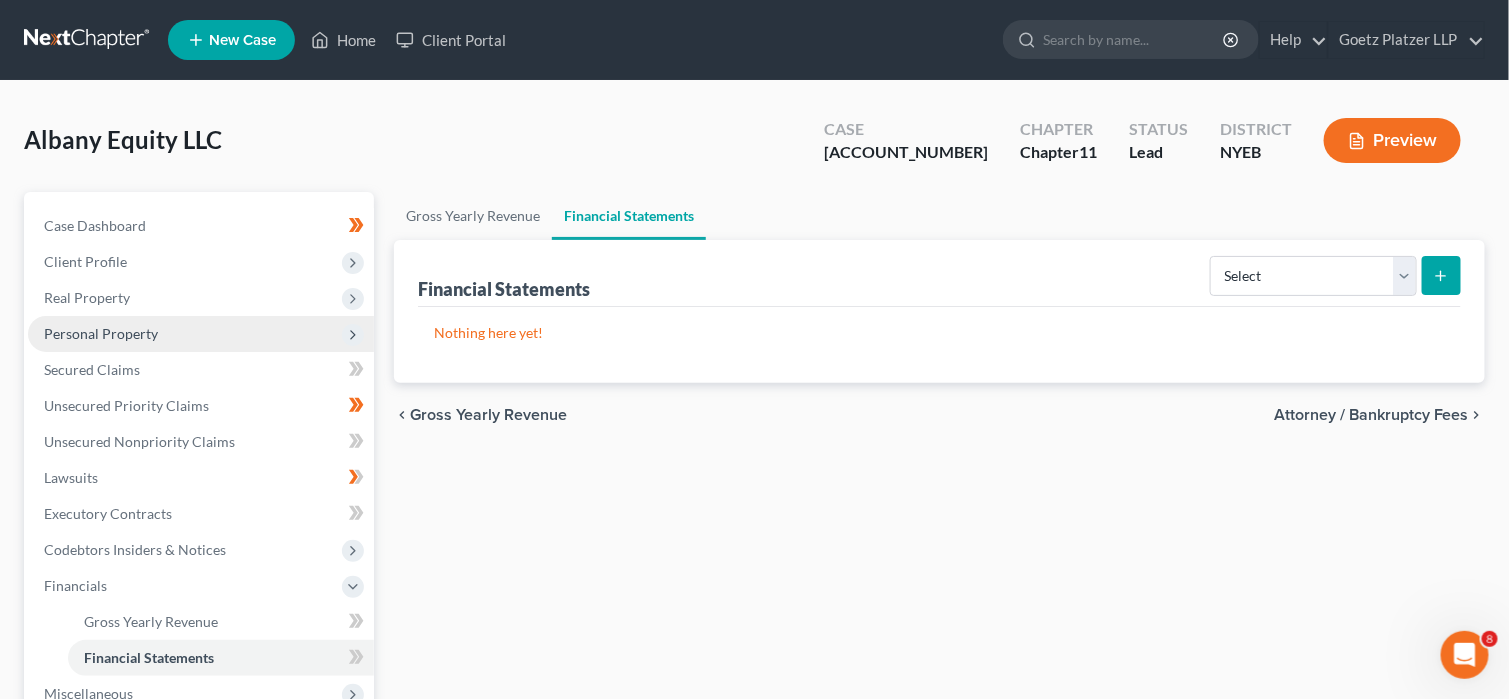 click at bounding box center [353, 335] 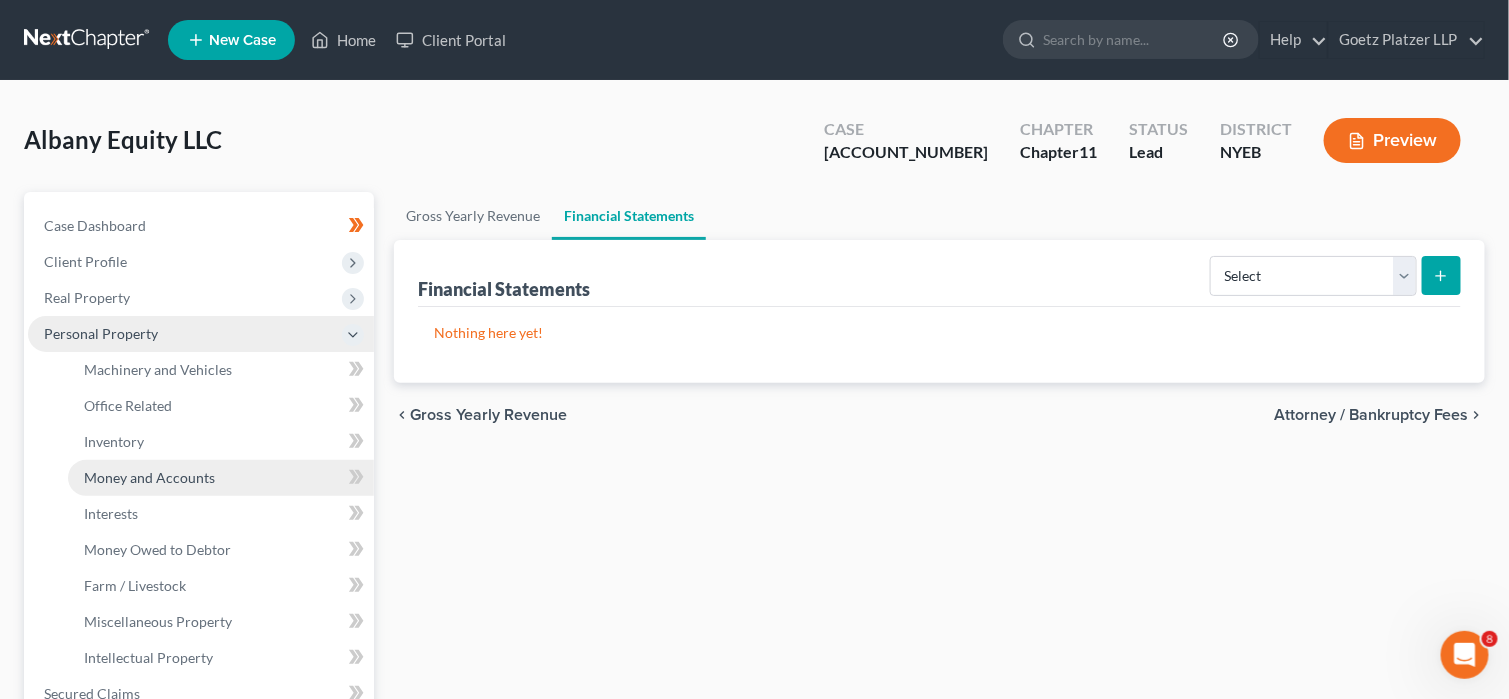 click on "Money and Accounts" at bounding box center [221, 478] 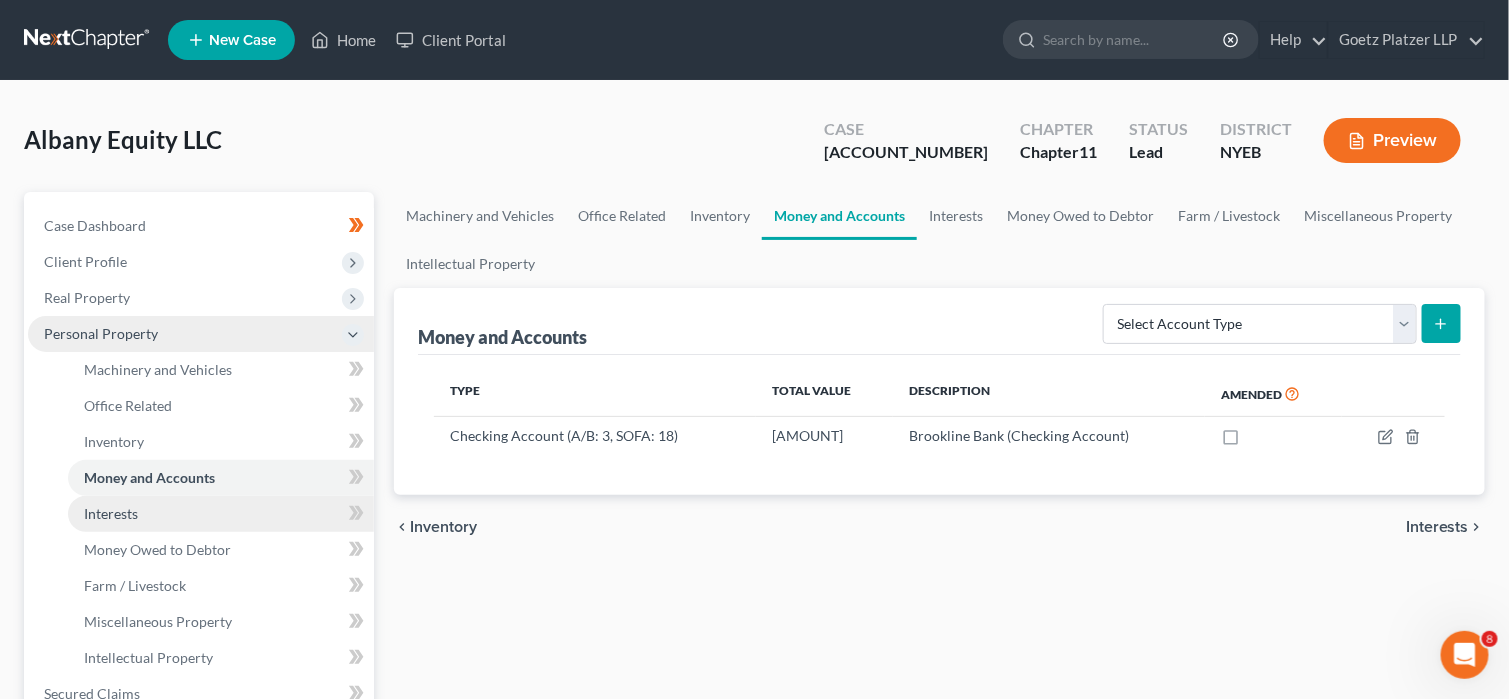 click on "Interests" at bounding box center (221, 514) 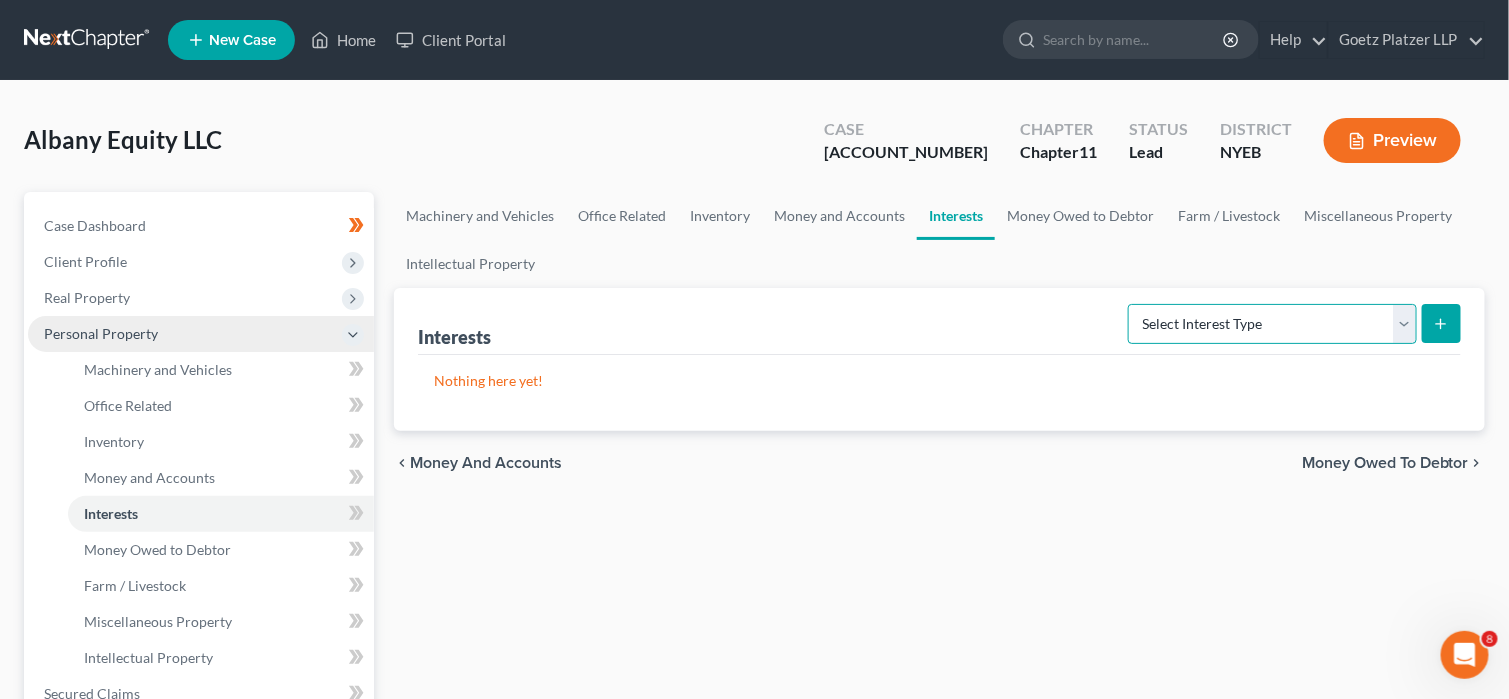 click on "Select Interest Type Bond (A/B: 16) Incorporated Business (A/B: 15) Insurance Plans or Annuities (A/B: 73) Joint Venture (A/B: 15) Mutual Fund (A/B: 14) Partnership (A/B: 15) Stock (A/B: 14) Unincorporated Business (A/B: 15)" at bounding box center (1272, 324) 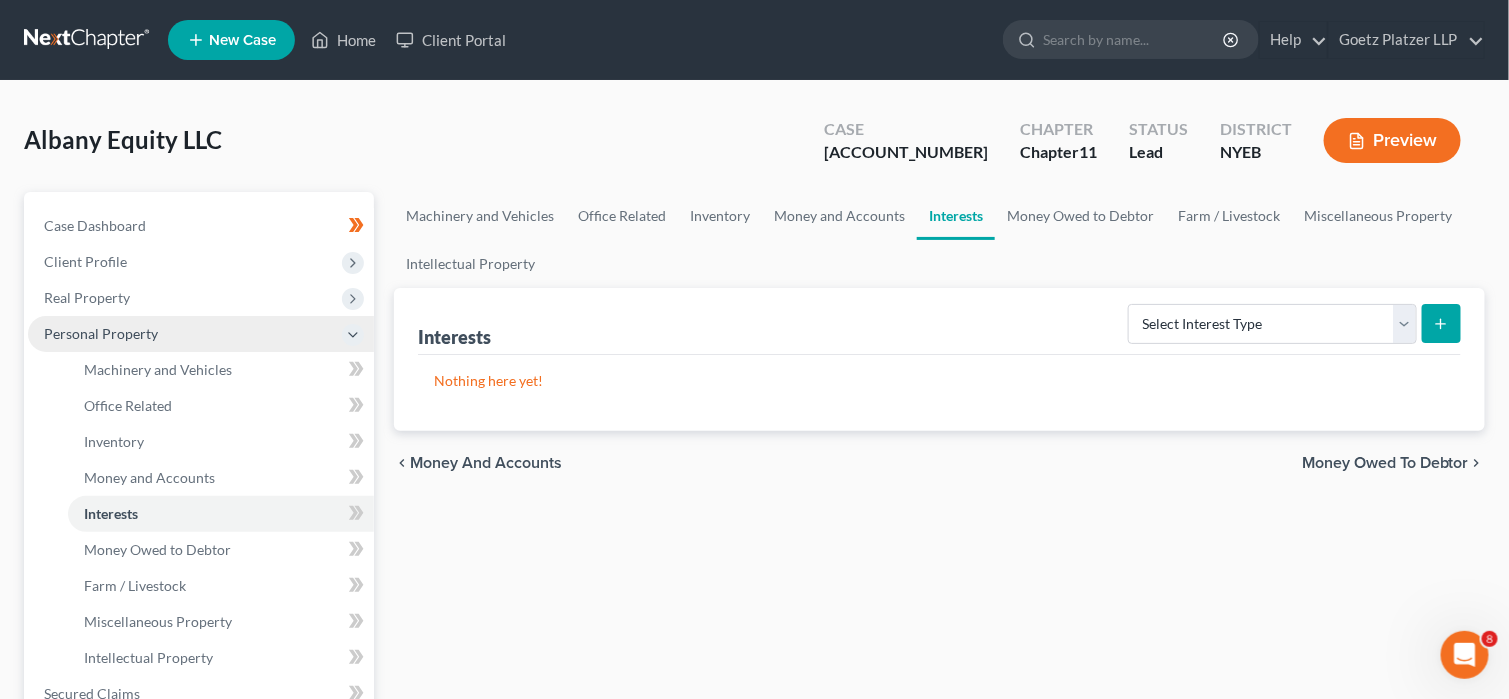 click on "chevron_left
Money and Accounts
Money Owed to Debtor
chevron_right" at bounding box center (939, 463) 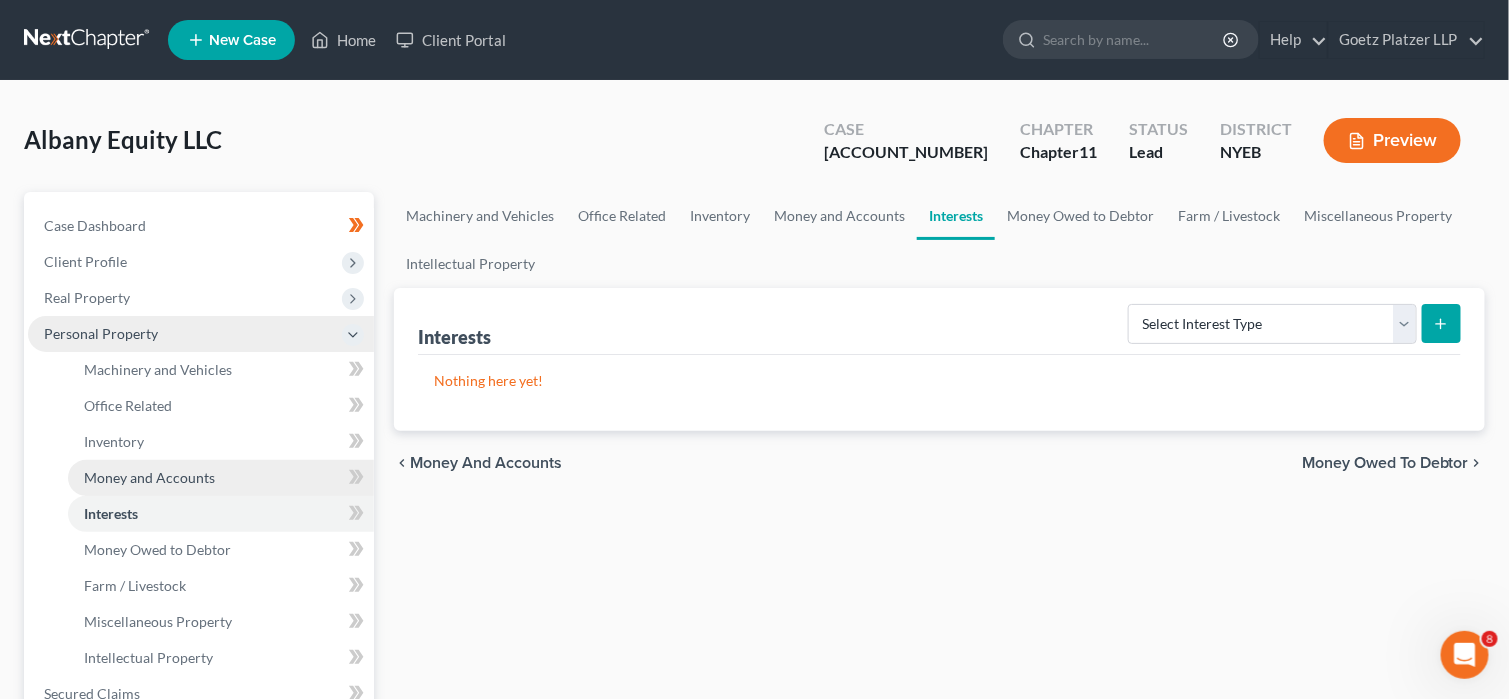 scroll, scrollTop: 100, scrollLeft: 0, axis: vertical 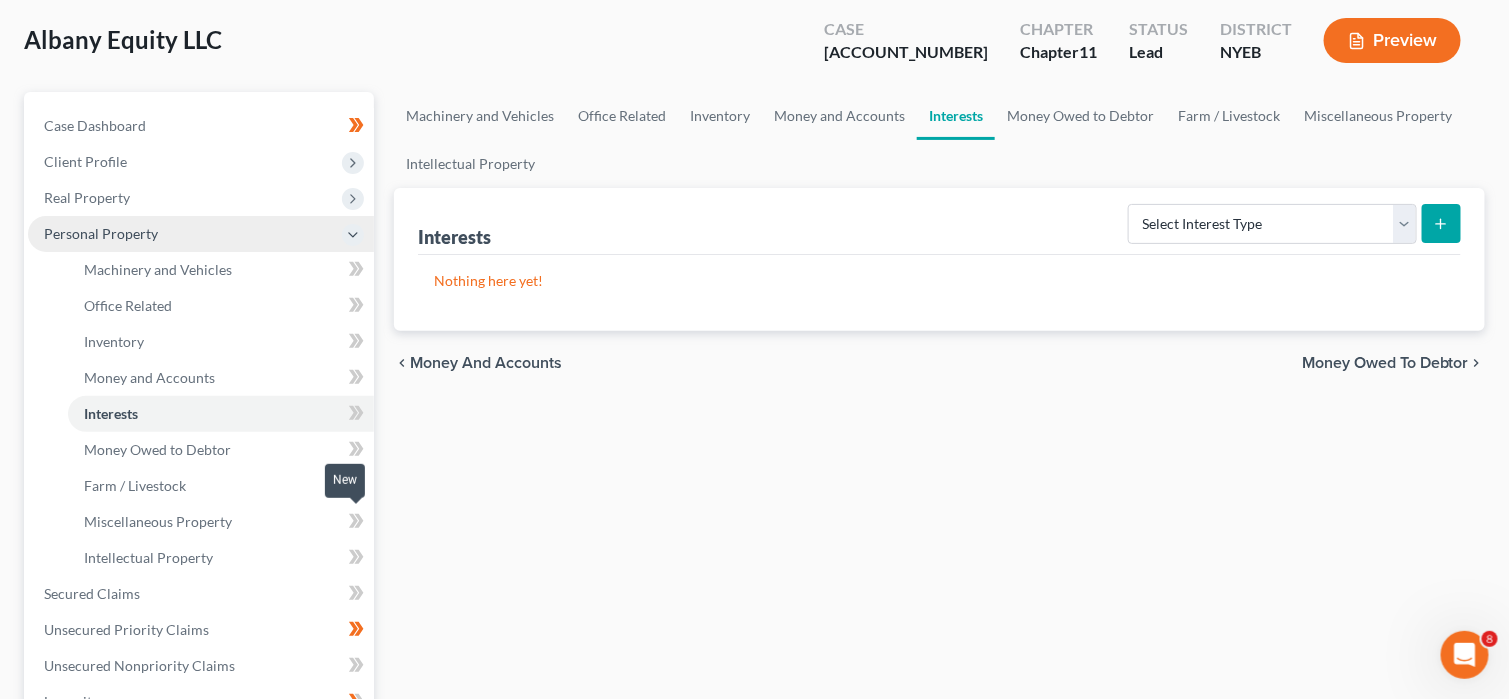 click at bounding box center [356, 524] 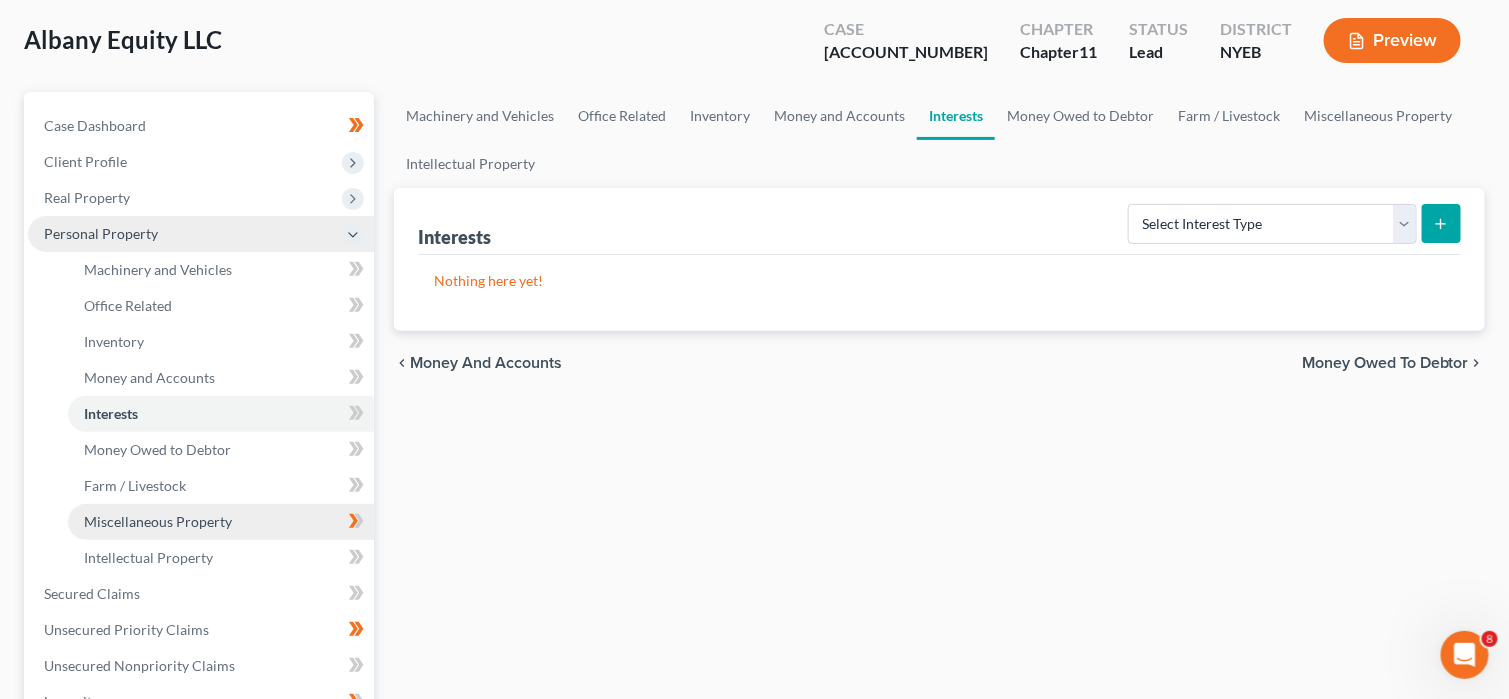 click on "Miscellaneous Property" at bounding box center [221, 522] 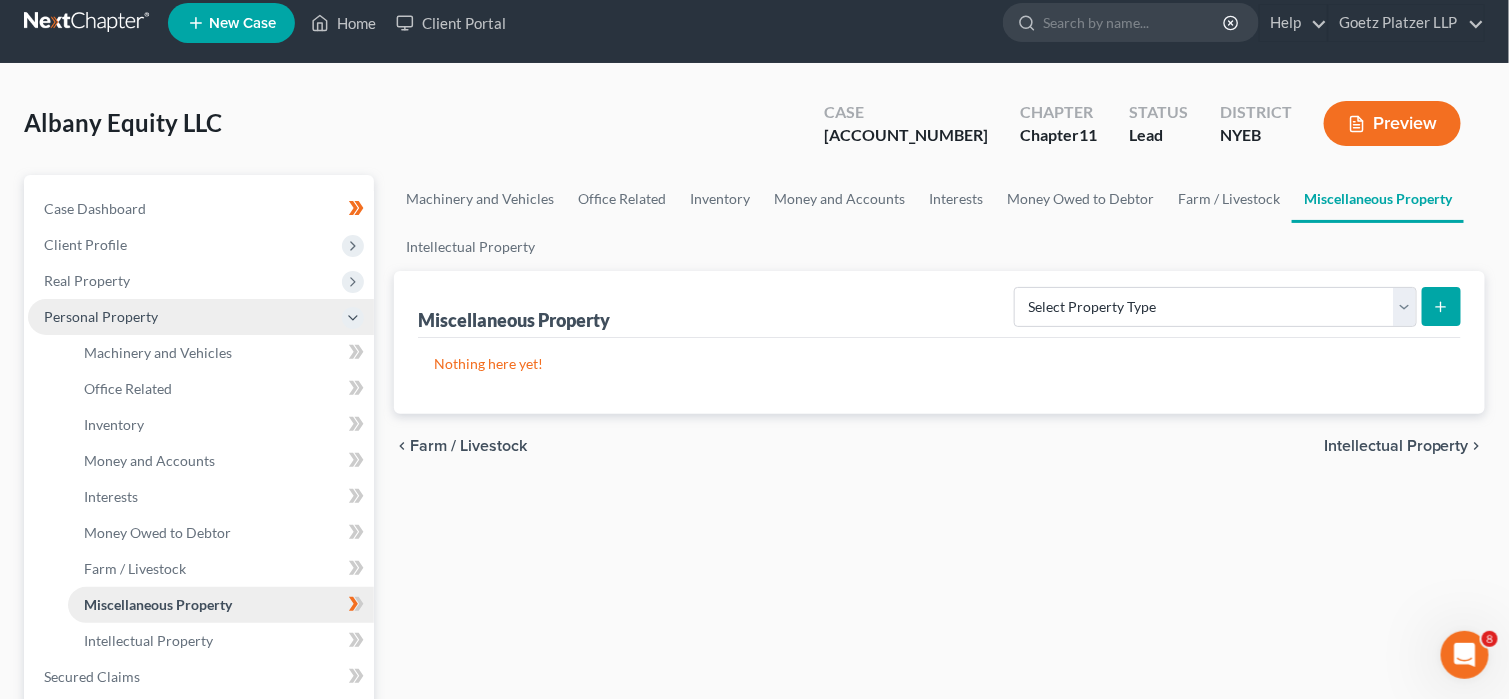 scroll, scrollTop: 0, scrollLeft: 0, axis: both 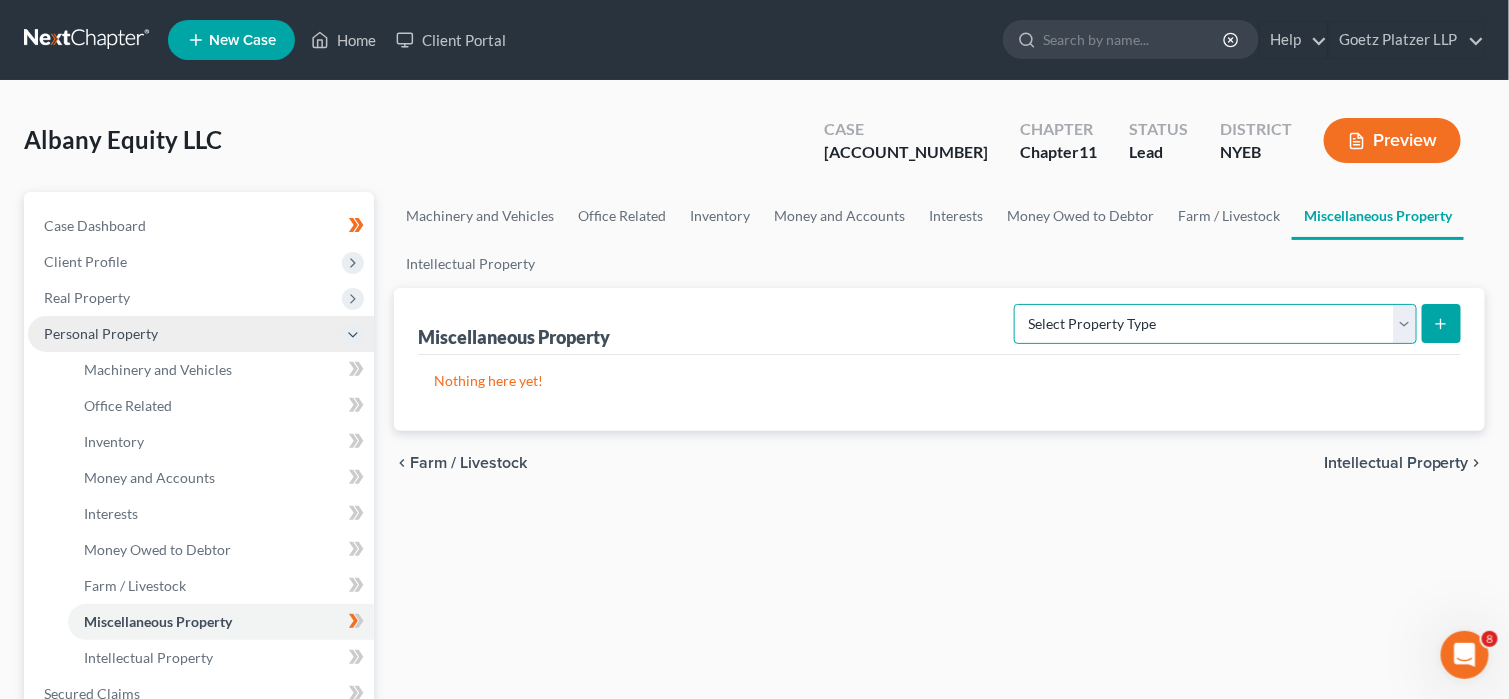 click on "Select Property Type Assigned for Creditor Benefit Within 120 Days (SOFA: 8) Assigned to Receiver Within 1 Year (SOFA: 8) Holding for Another (SOFA: 21) Not Yet Listed (A/B: 77) Stored Within 1 Year (SOFA: 20) Transferred (SOFA: 13)" at bounding box center [1215, 324] 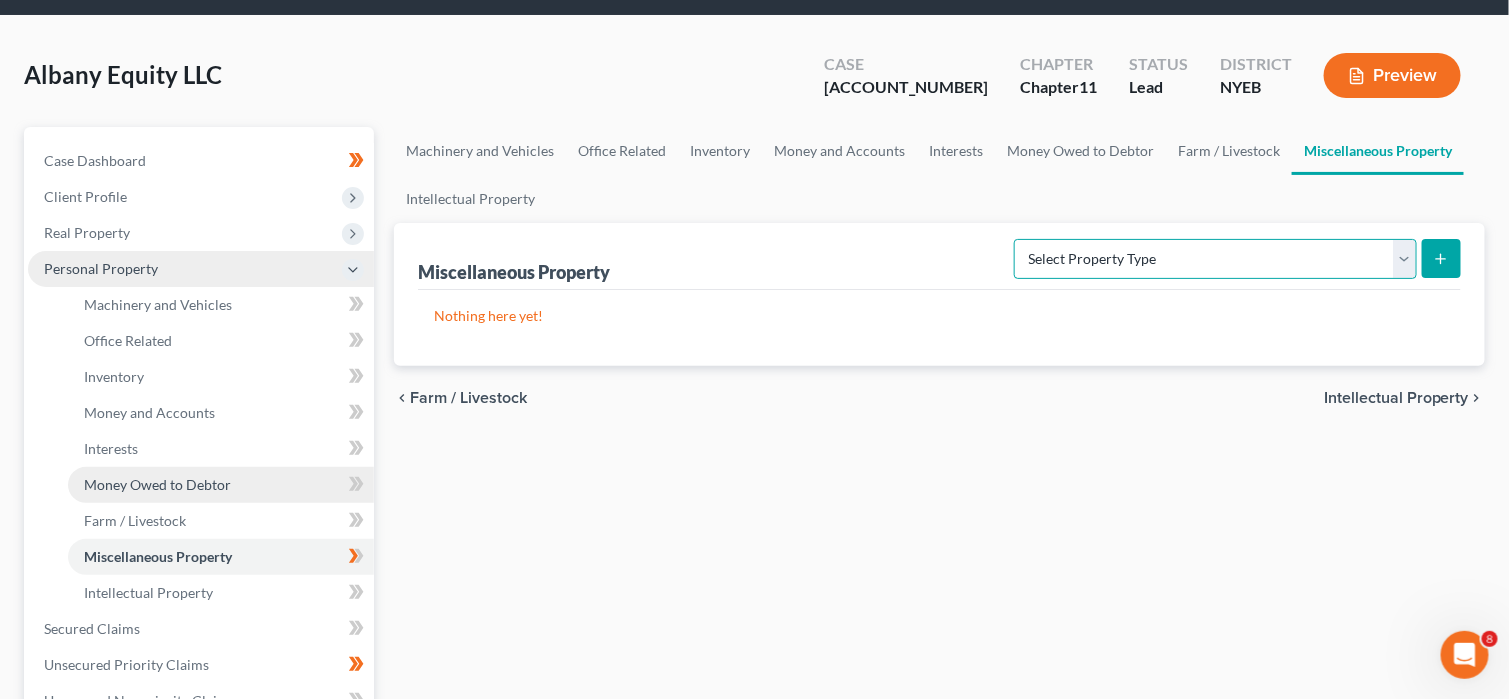 scroll, scrollTop: 100, scrollLeft: 0, axis: vertical 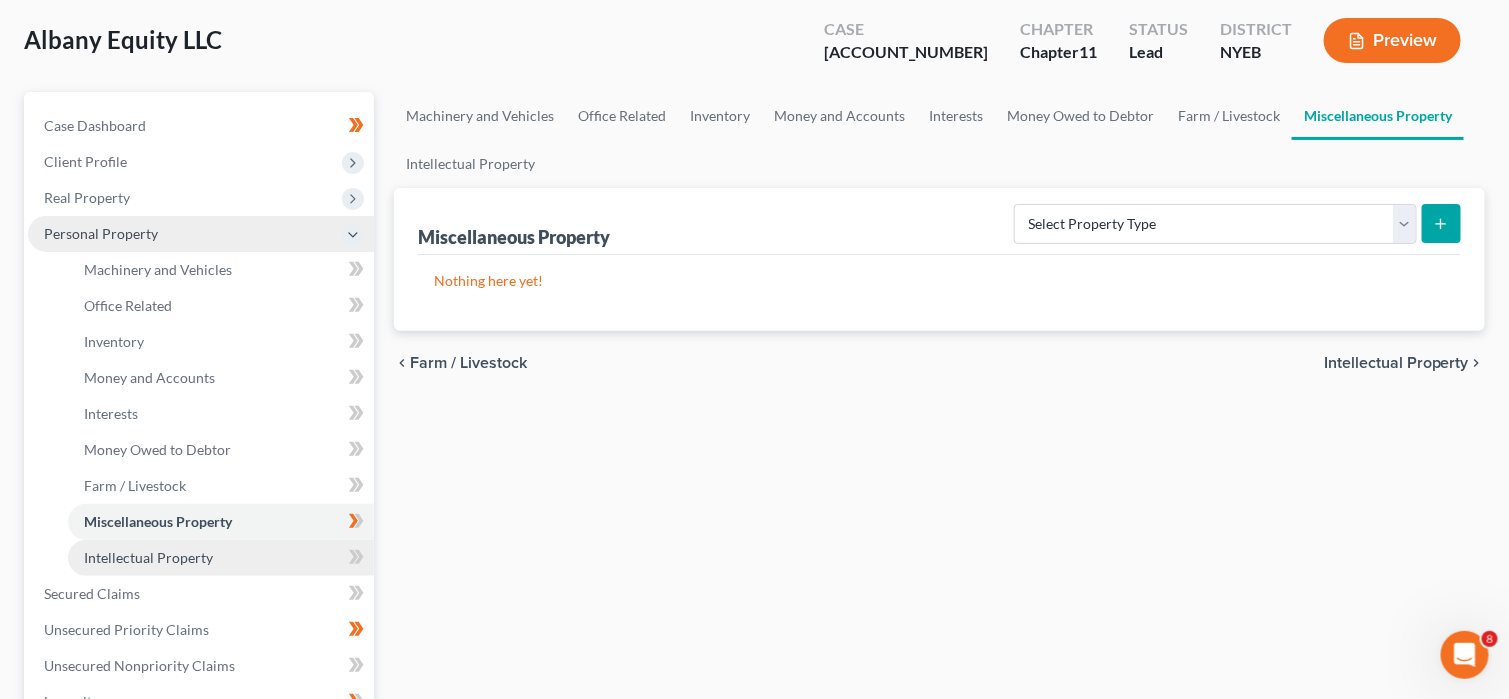 click on "Intellectual Property" at bounding box center [221, 558] 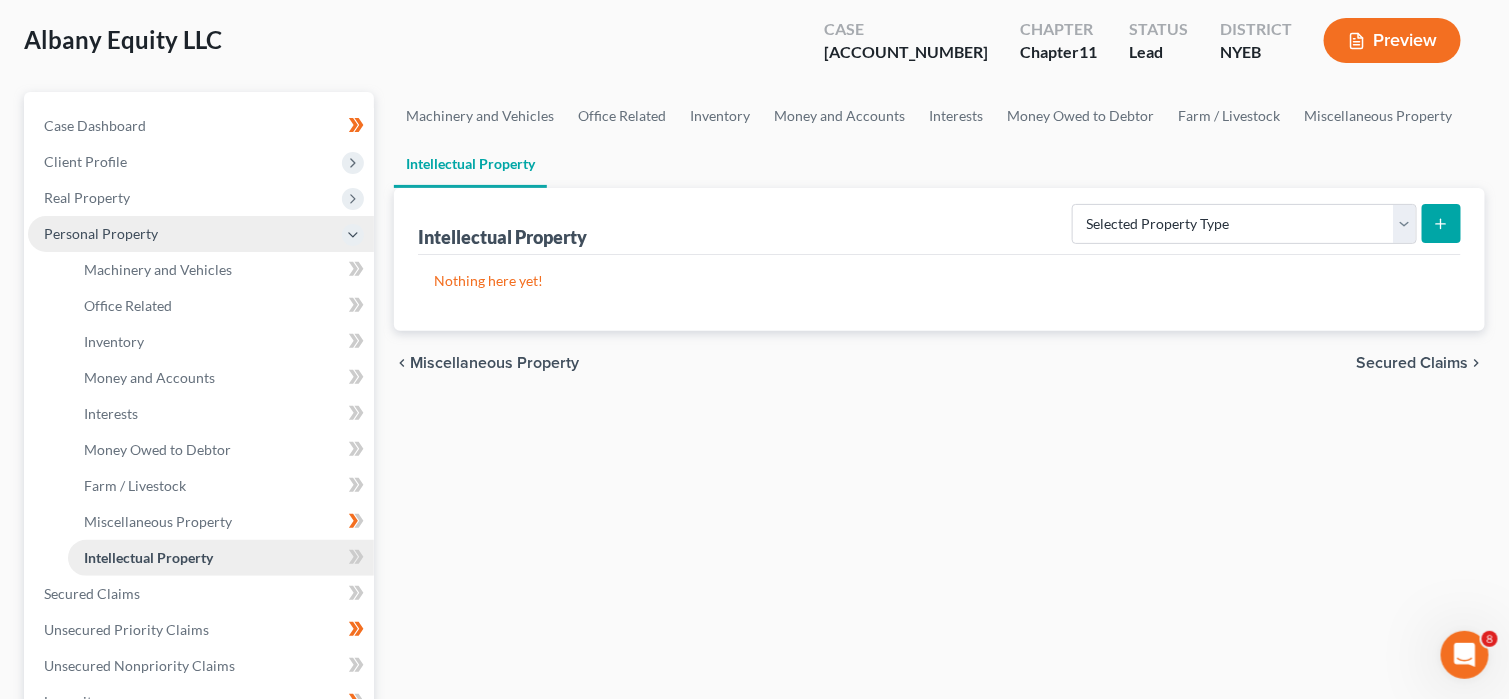 scroll, scrollTop: 0, scrollLeft: 0, axis: both 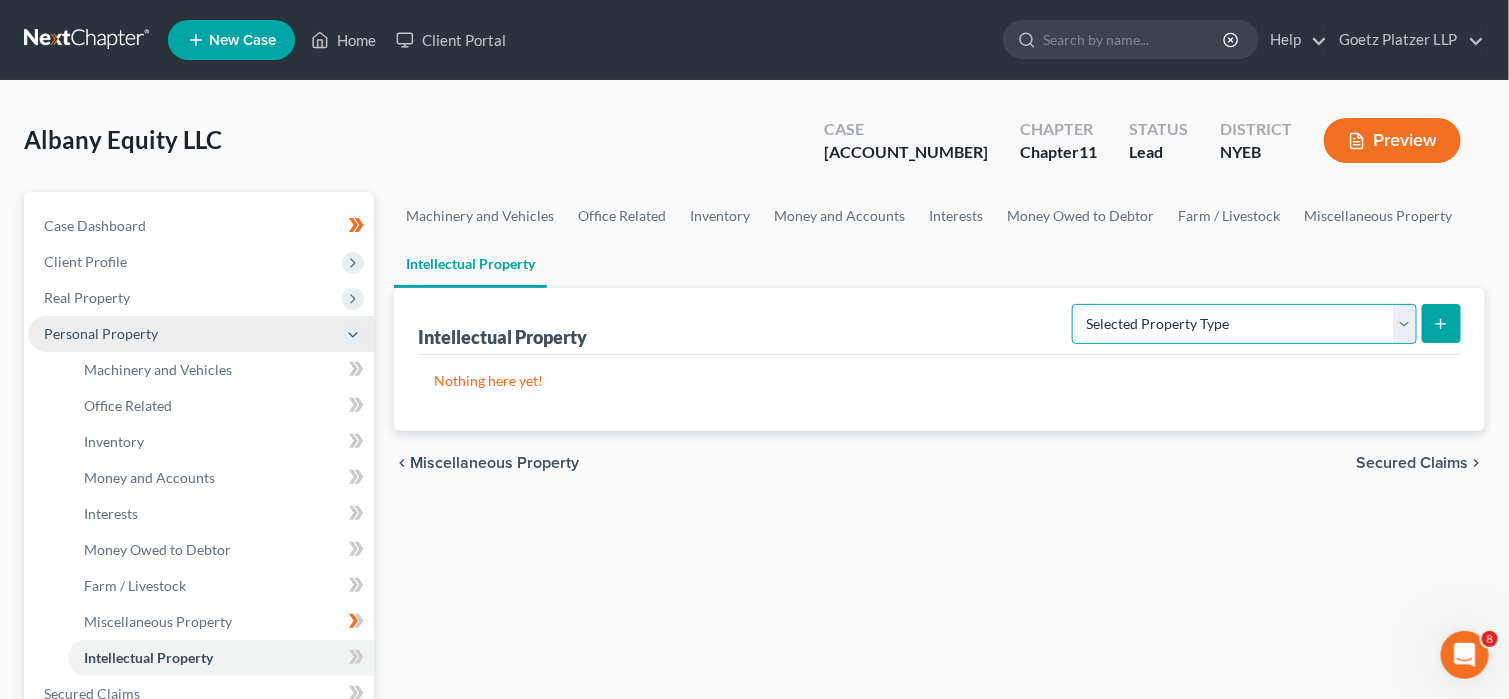 click on "Selected Property Type Customer Lists (A/B: 63) Goodwill (A/B: 65) Internet Domains and Websites (A/B: 61) Licenses, Franchises, and Royalties (A/B: 62) Other Intellectual Property (A/B: 64) Patents, Copyrights and Trade Secrets (A/B: 60)" at bounding box center (1244, 324) 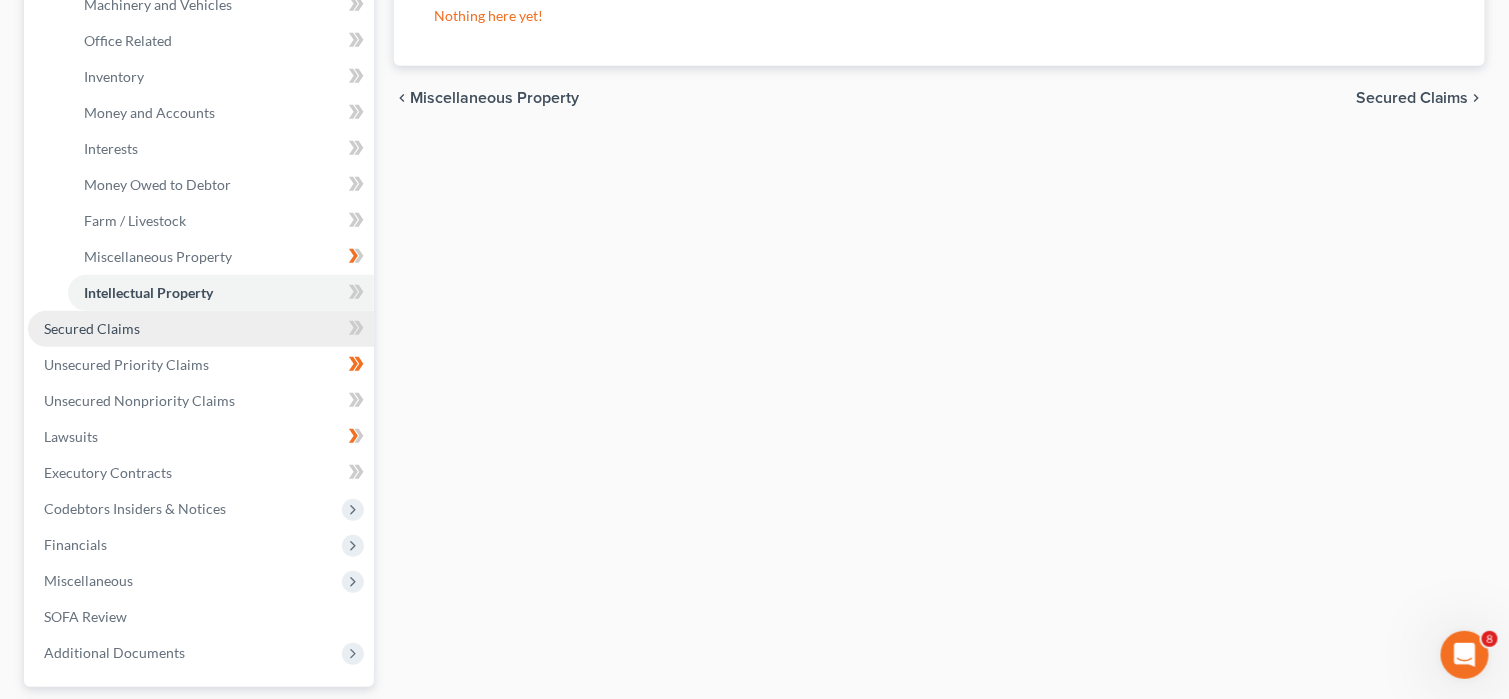 scroll, scrollTop: 400, scrollLeft: 0, axis: vertical 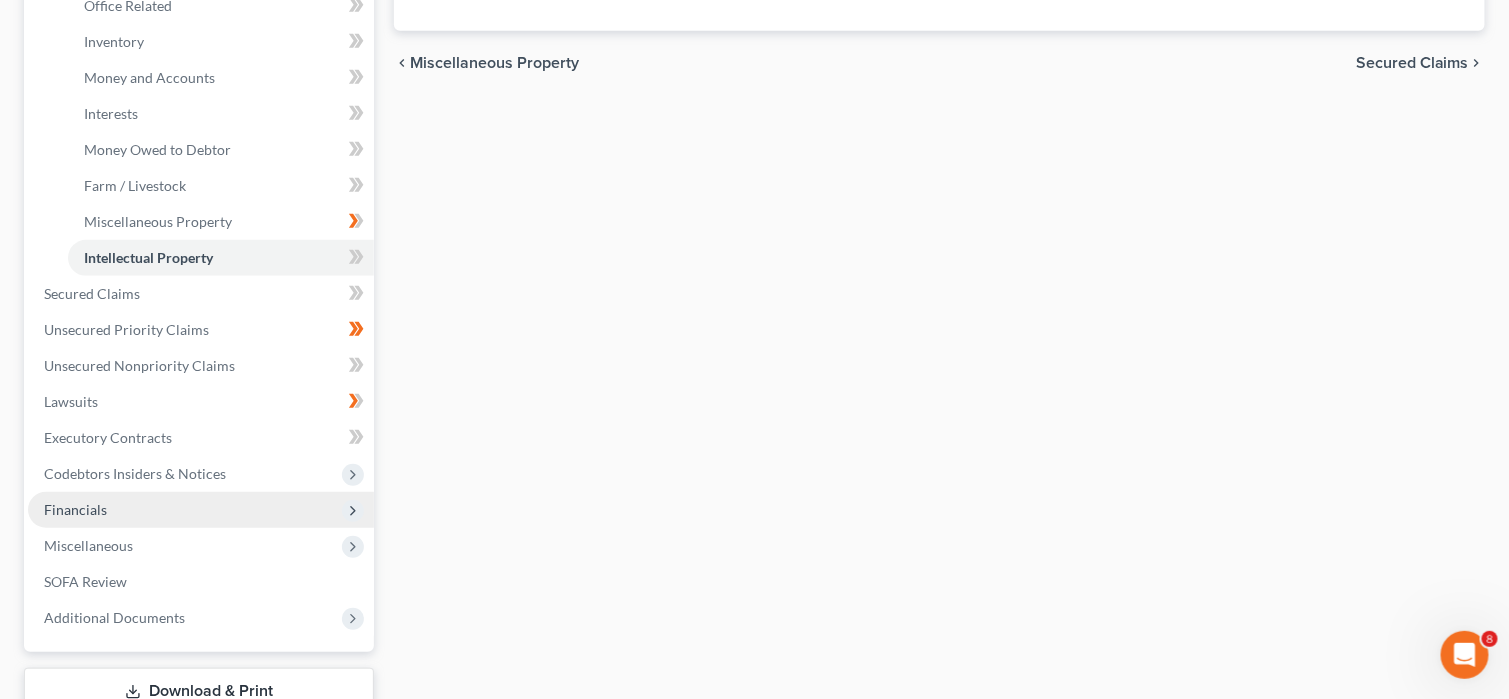 click on "Financials" at bounding box center (201, 510) 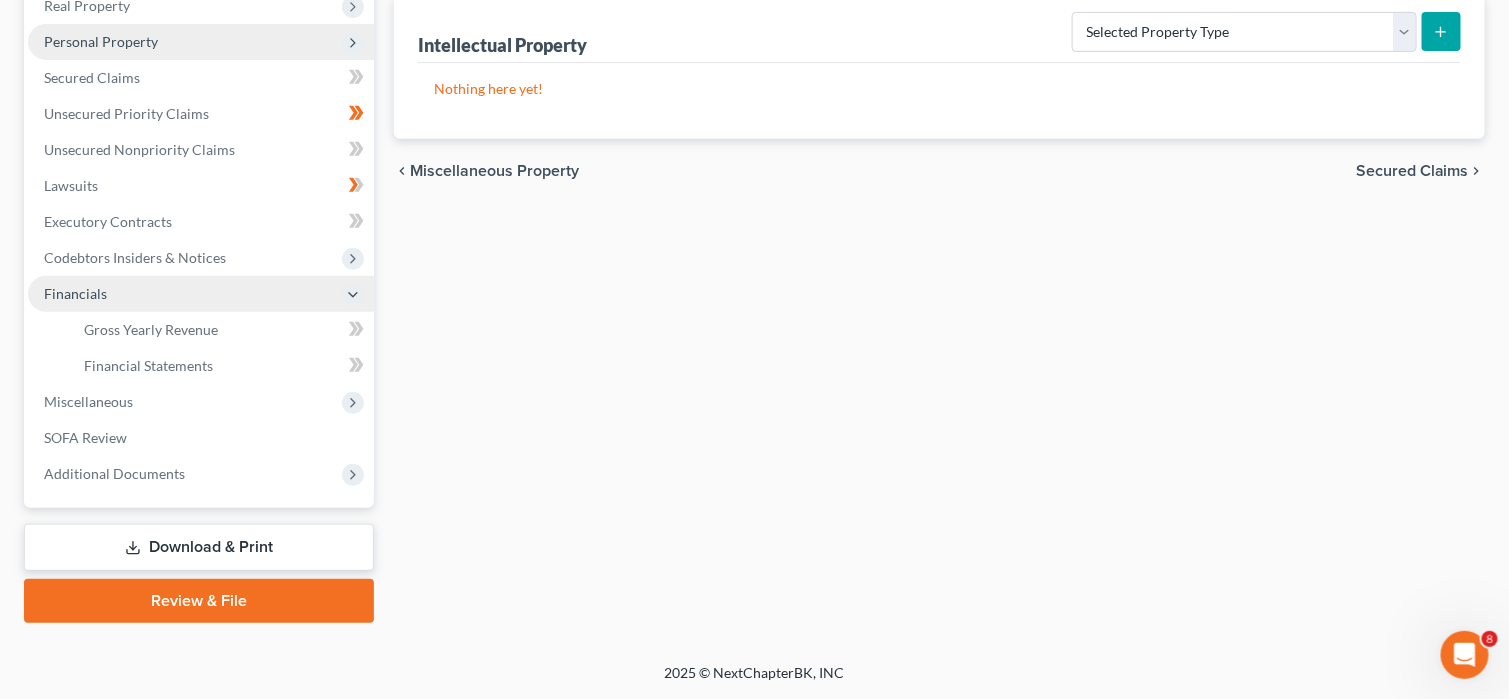 scroll, scrollTop: 289, scrollLeft: 0, axis: vertical 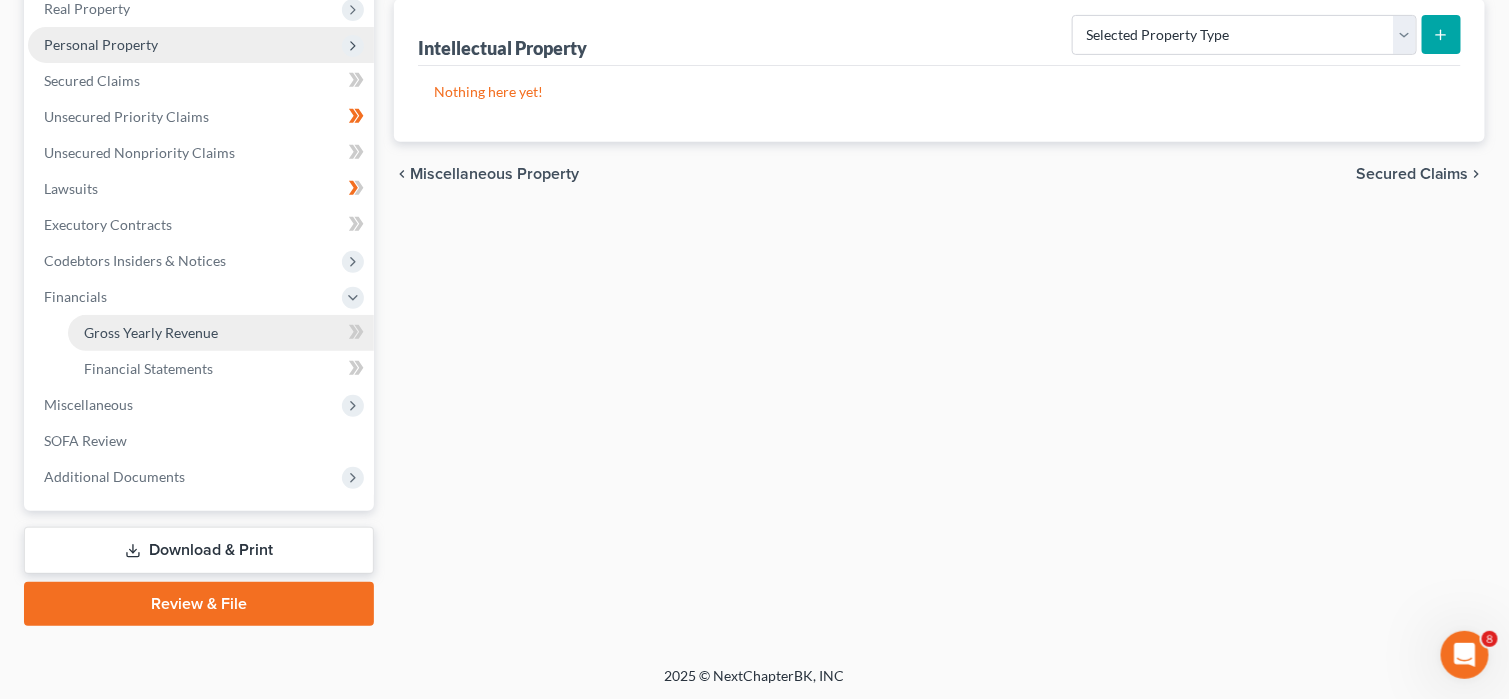 click on "Gross Yearly Revenue" at bounding box center (221, 333) 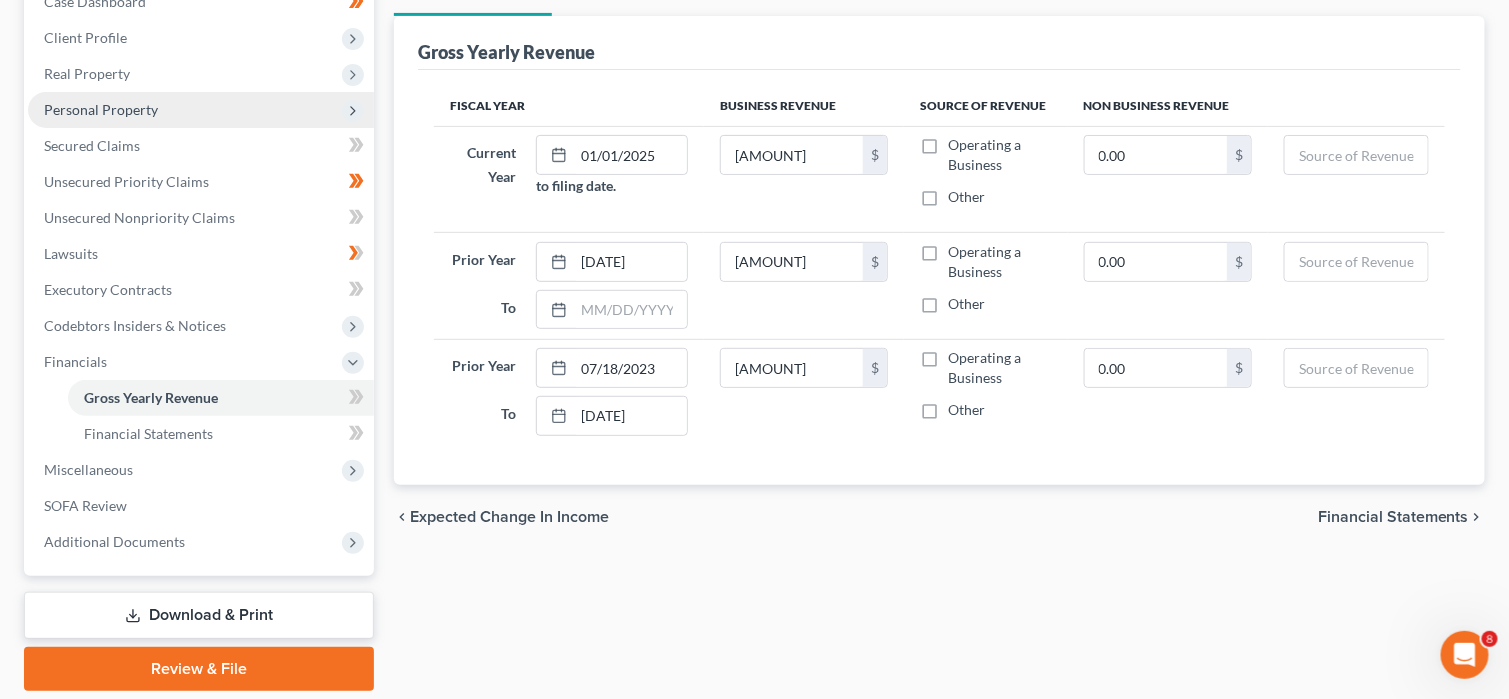 scroll, scrollTop: 189, scrollLeft: 0, axis: vertical 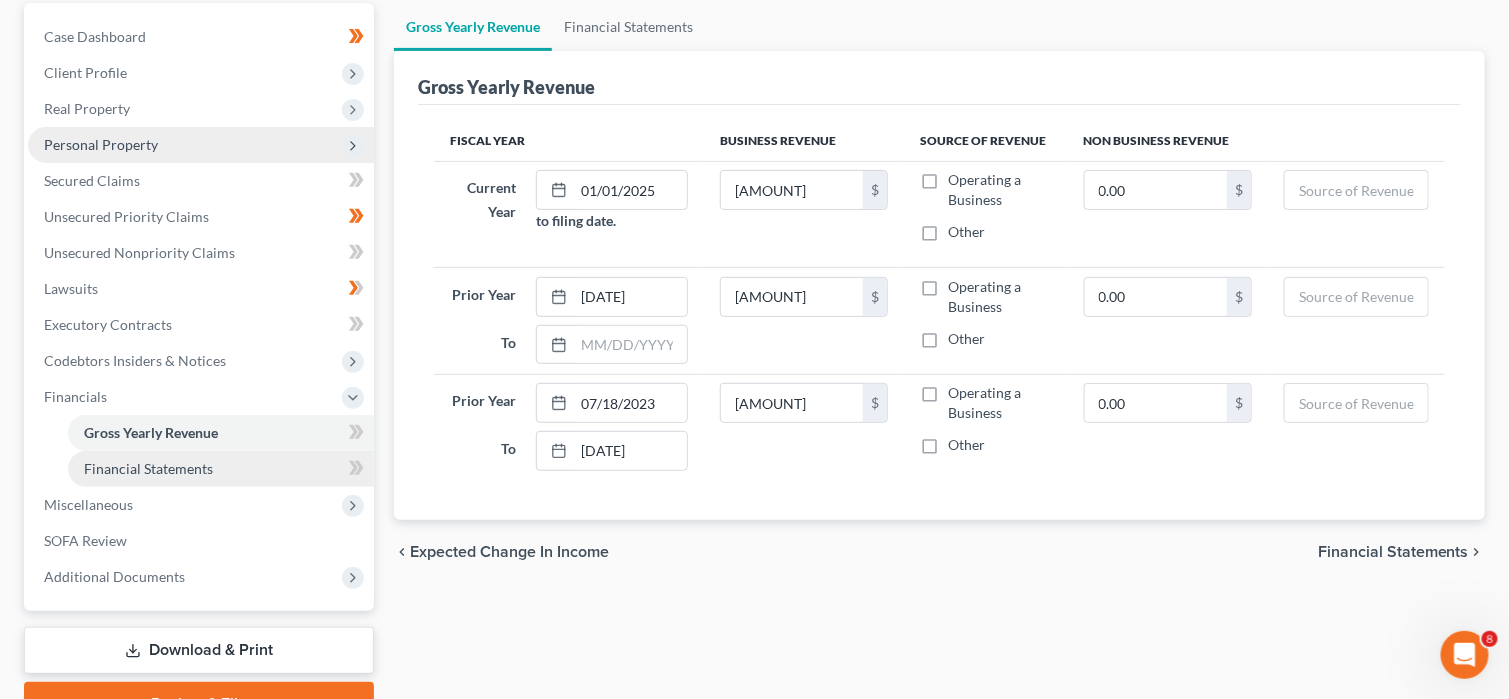 click on "Financial Statements" at bounding box center [221, 469] 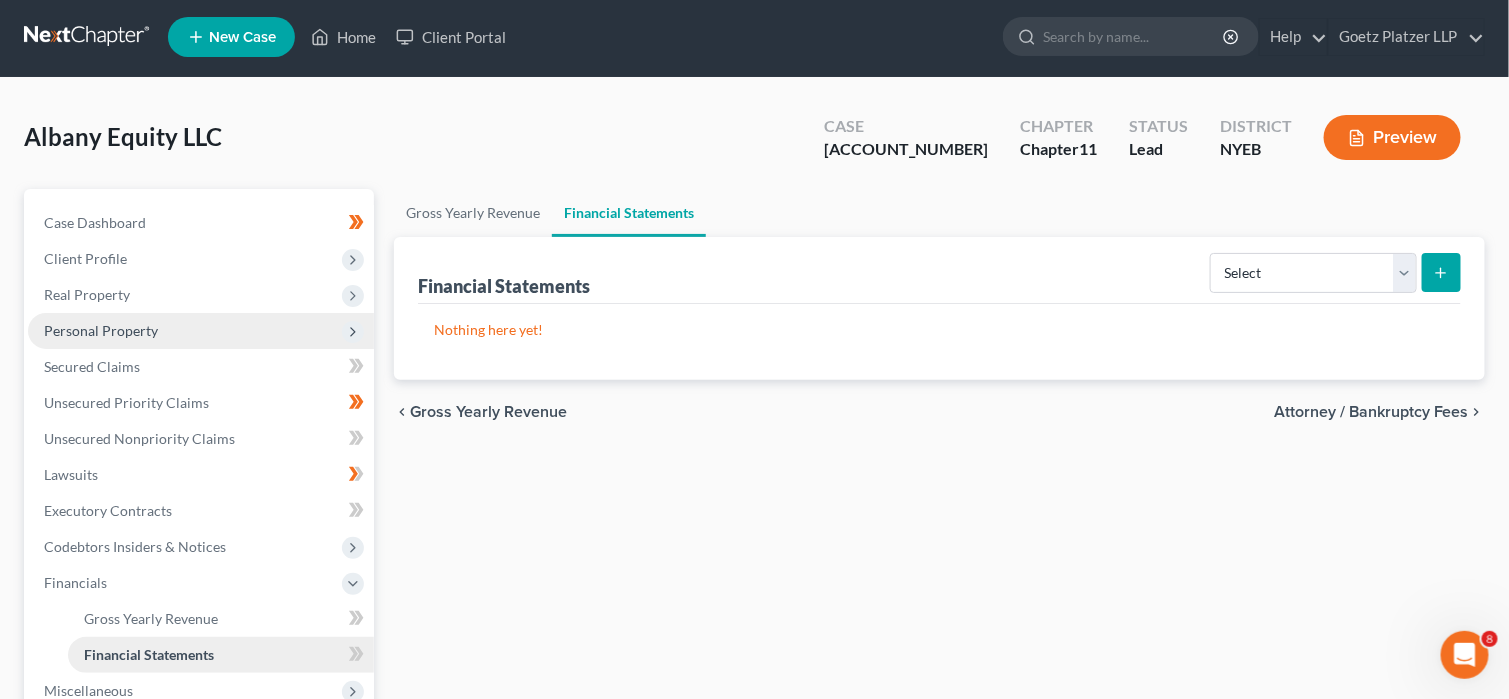 scroll, scrollTop: 0, scrollLeft: 0, axis: both 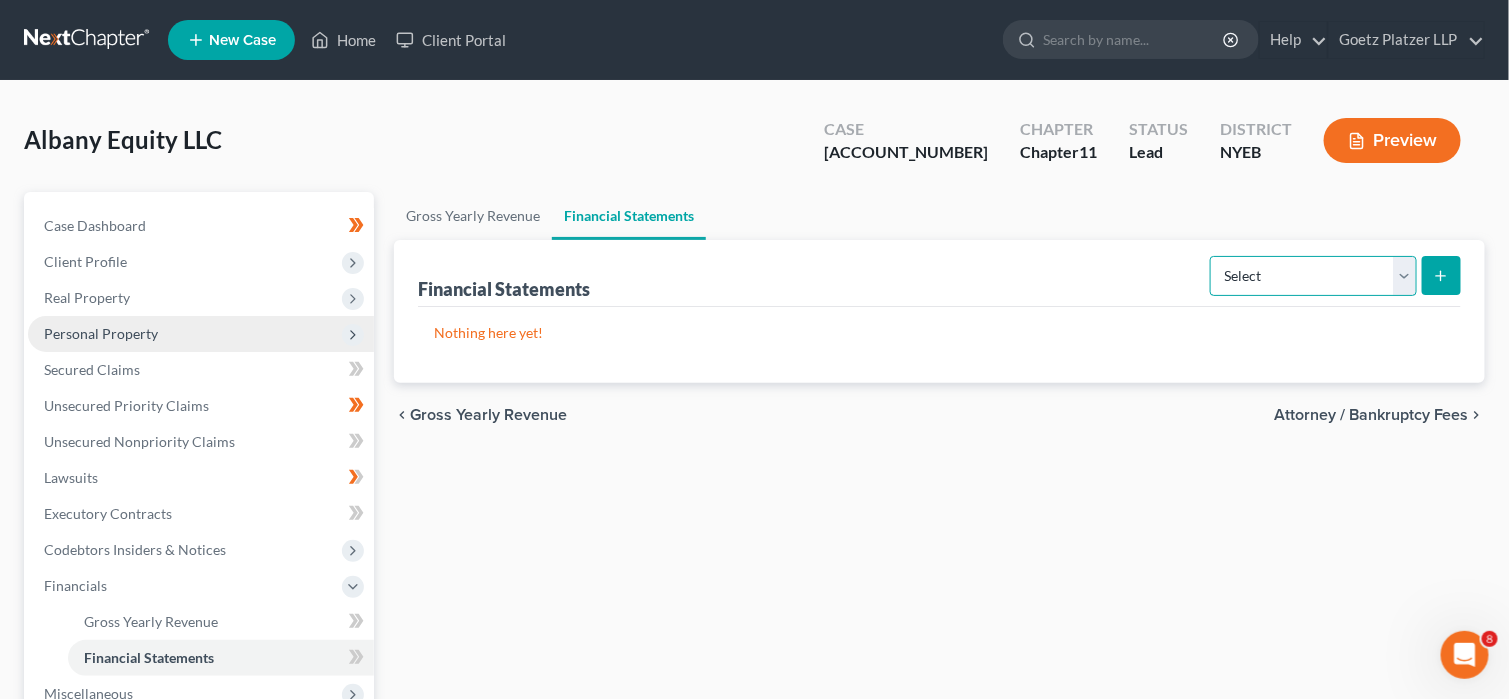 click on "Select Auditor Bookkeeper Creditor Pension Contribution Records Keeper Tax Consolidation Group" at bounding box center [1313, 276] 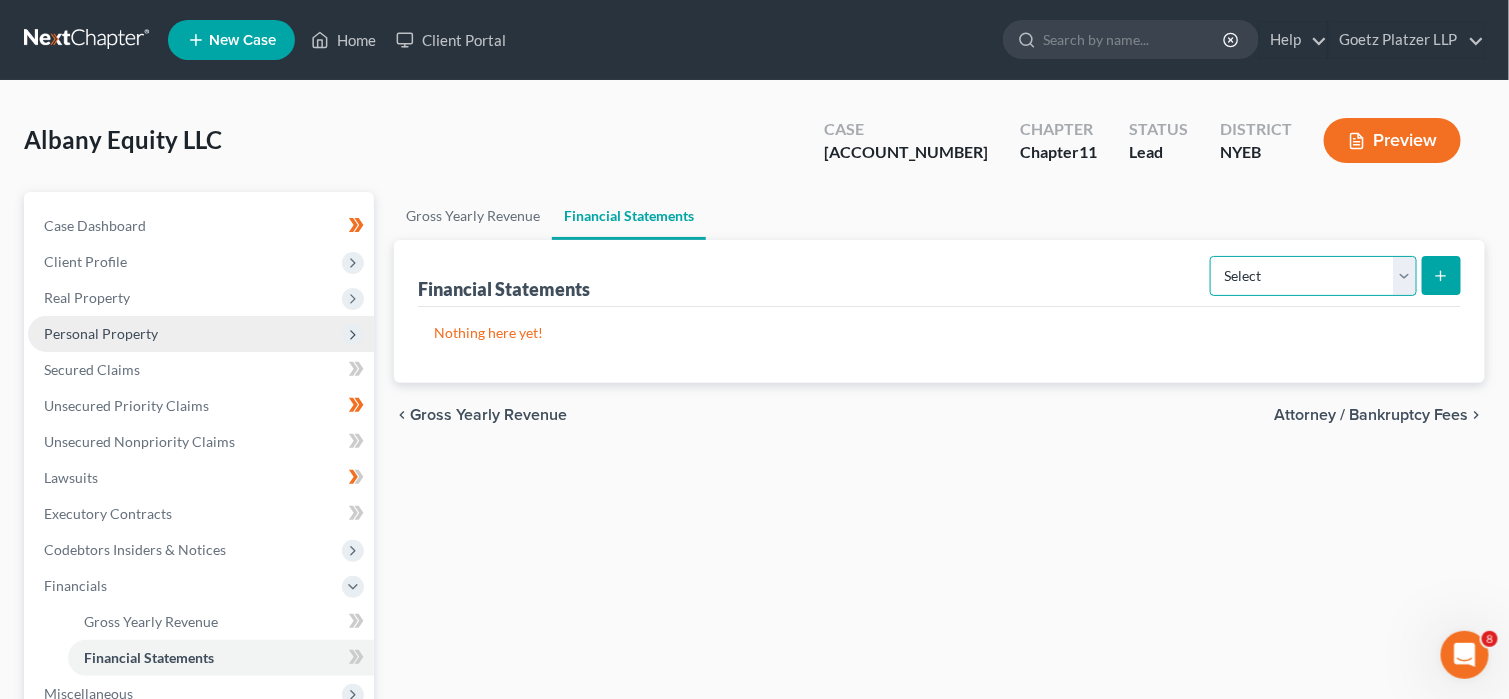 select on "bookkeeper" 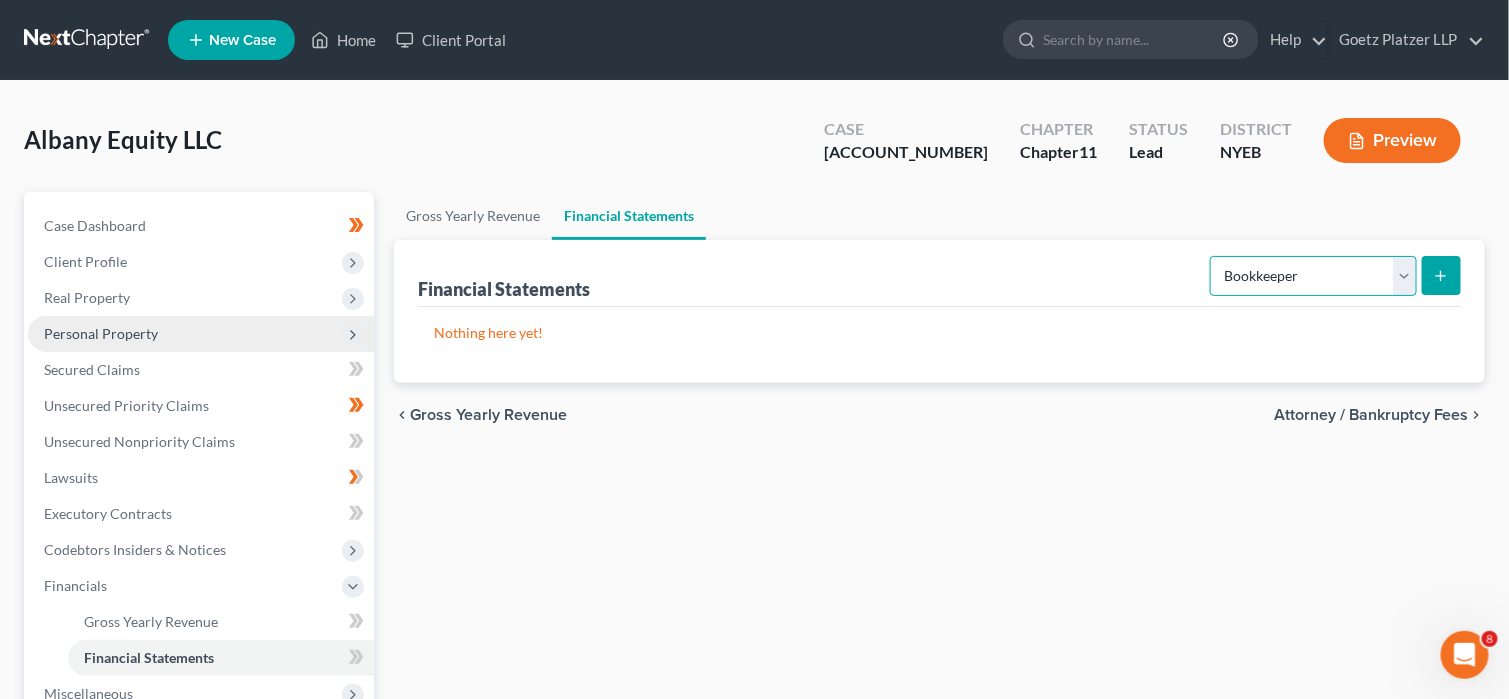click on "Select Auditor Bookkeeper Creditor Pension Contribution Records Keeper Tax Consolidation Group" at bounding box center [1313, 276] 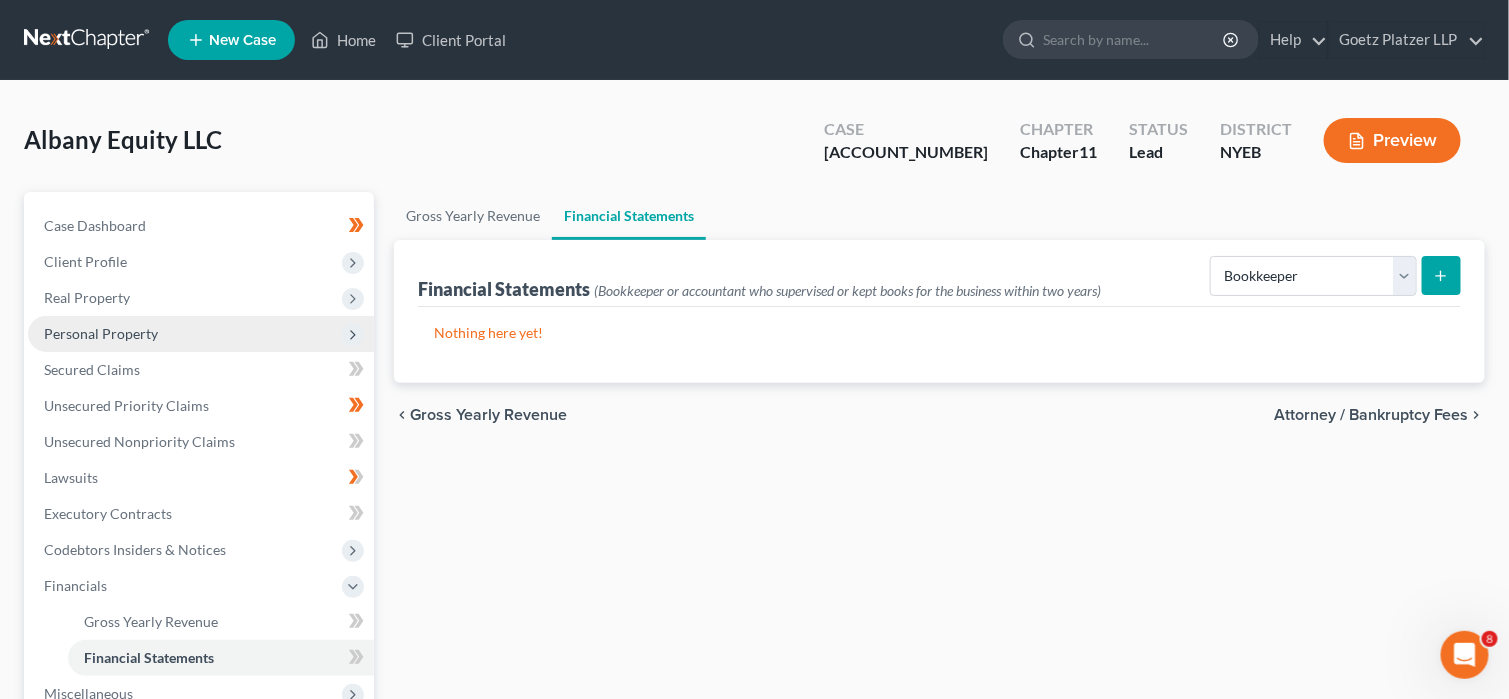 click 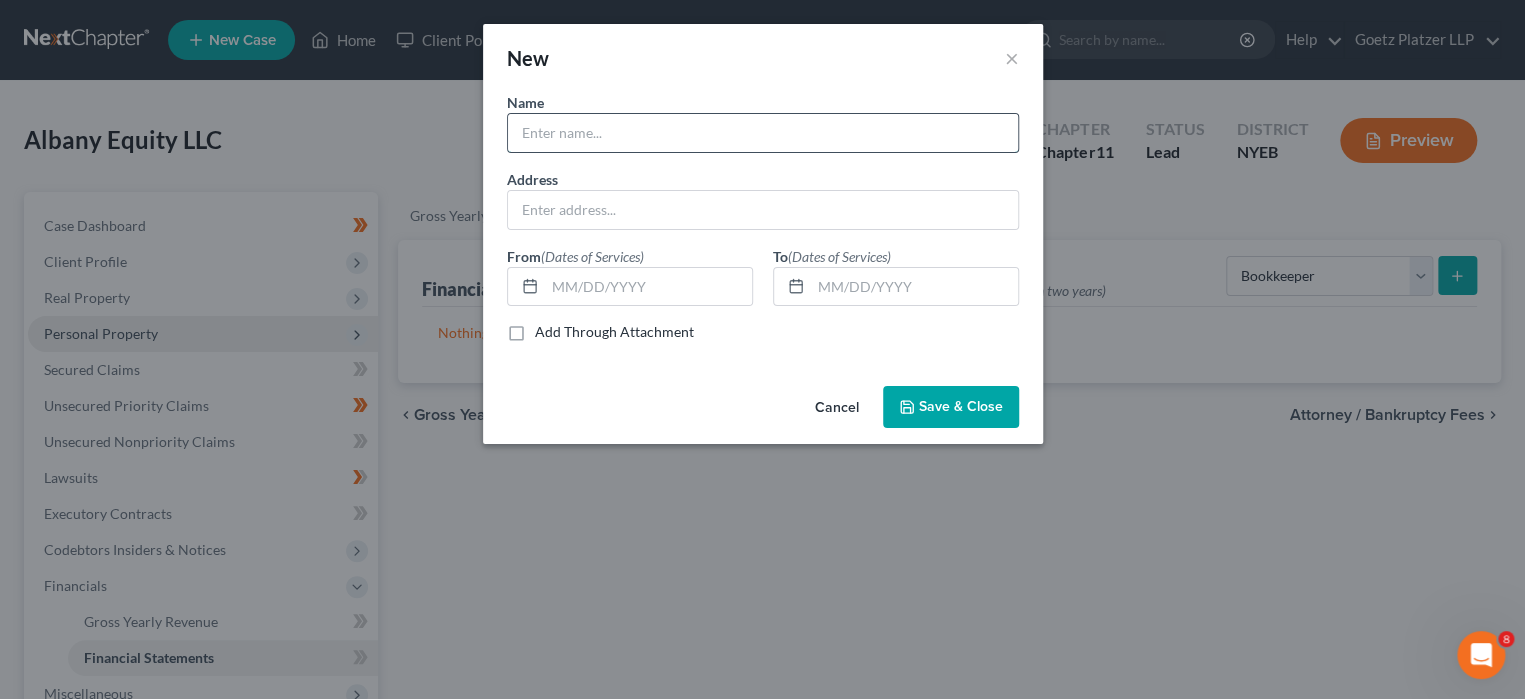 click at bounding box center [763, 133] 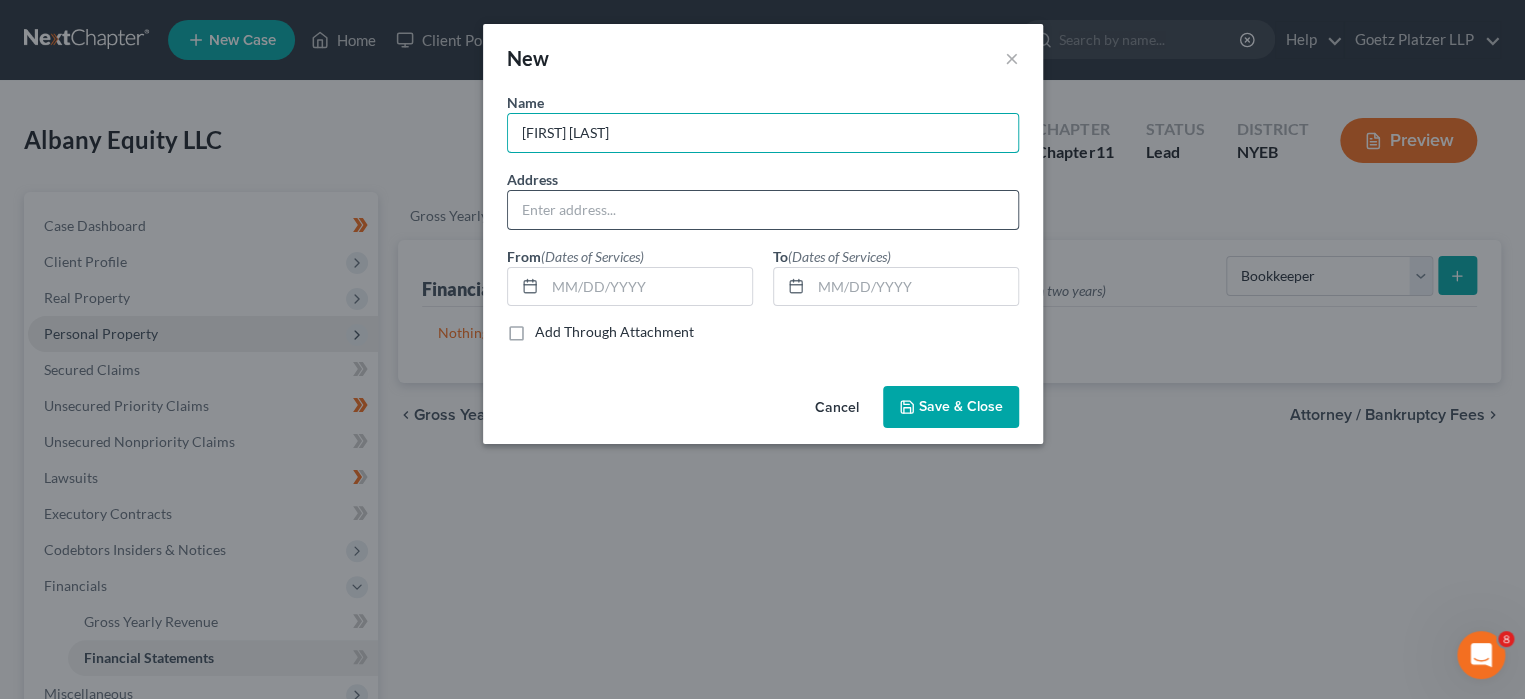 type on "[FIRST] [LAST]" 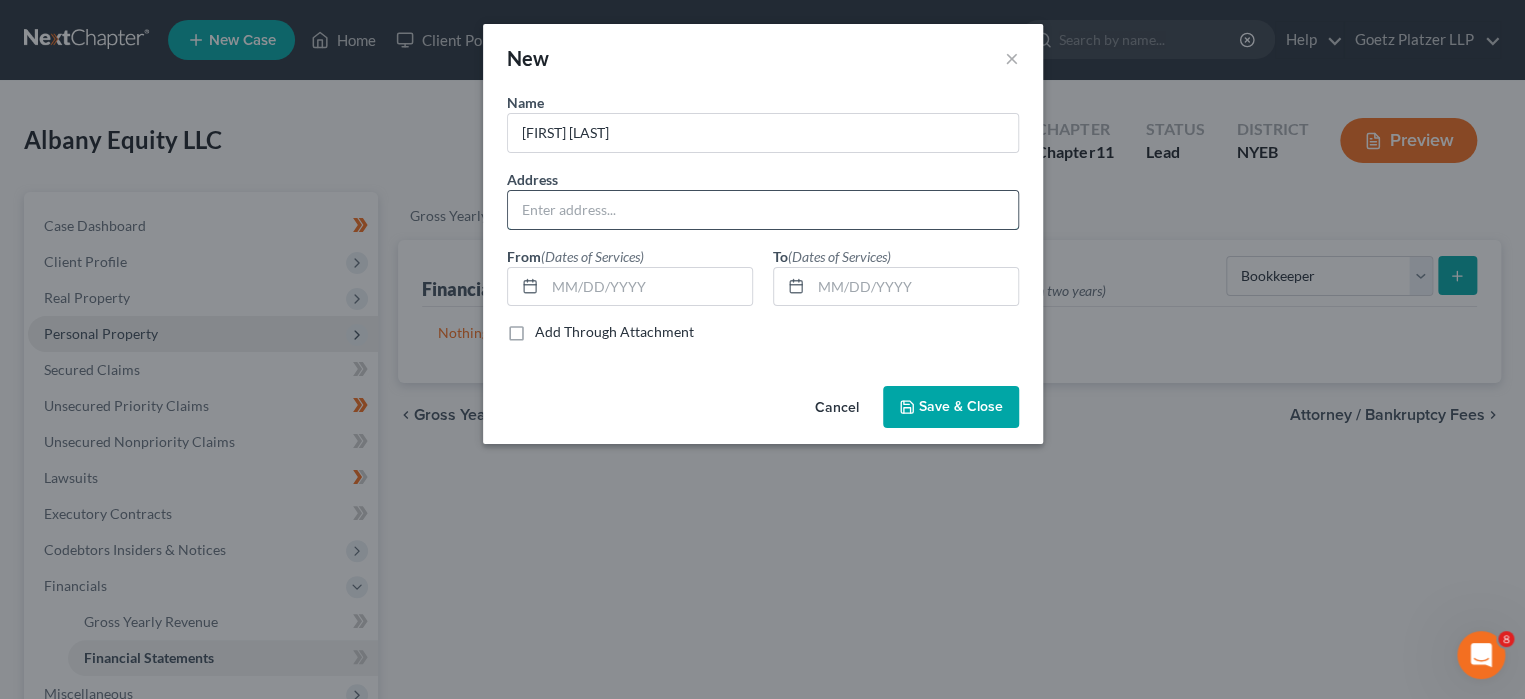 click at bounding box center [763, 210] 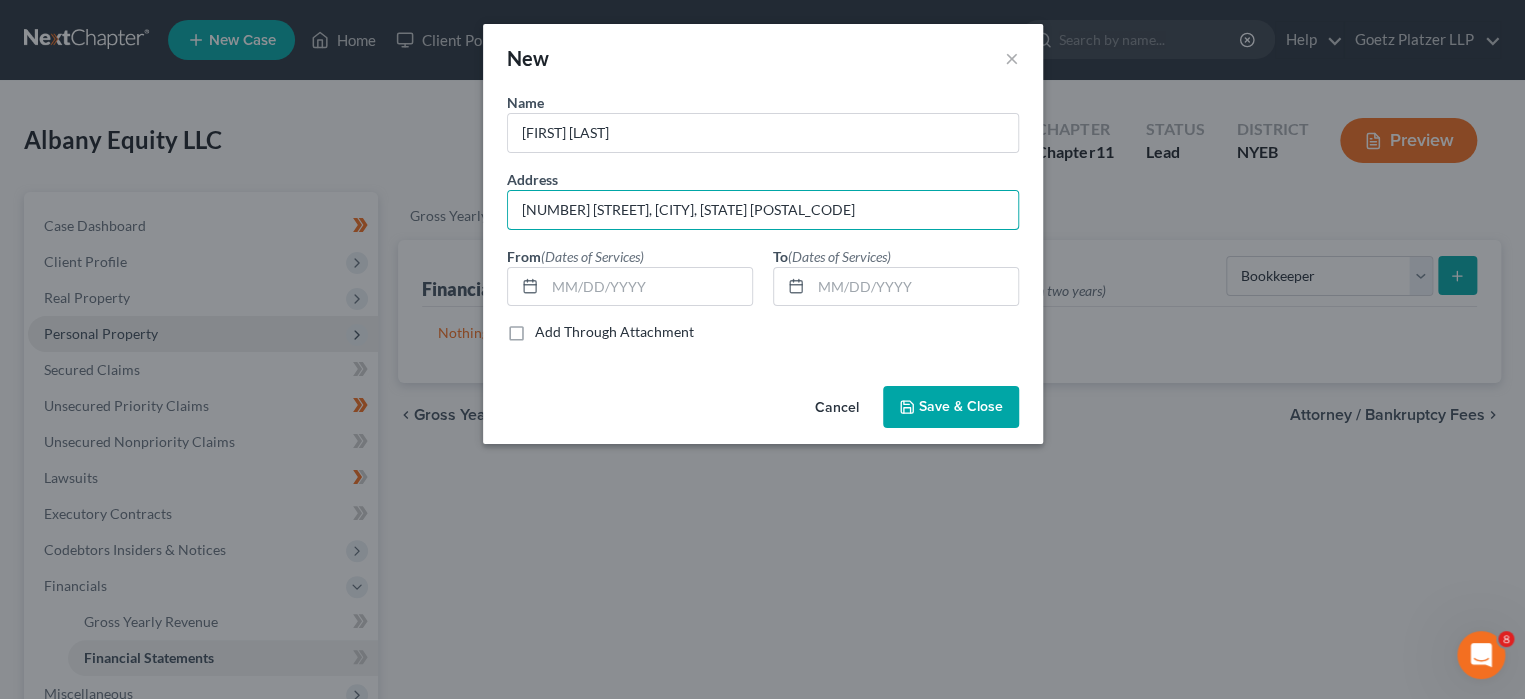 type on "[NUMBER] [STREET], [CITY], [STATE] [POSTAL_CODE]" 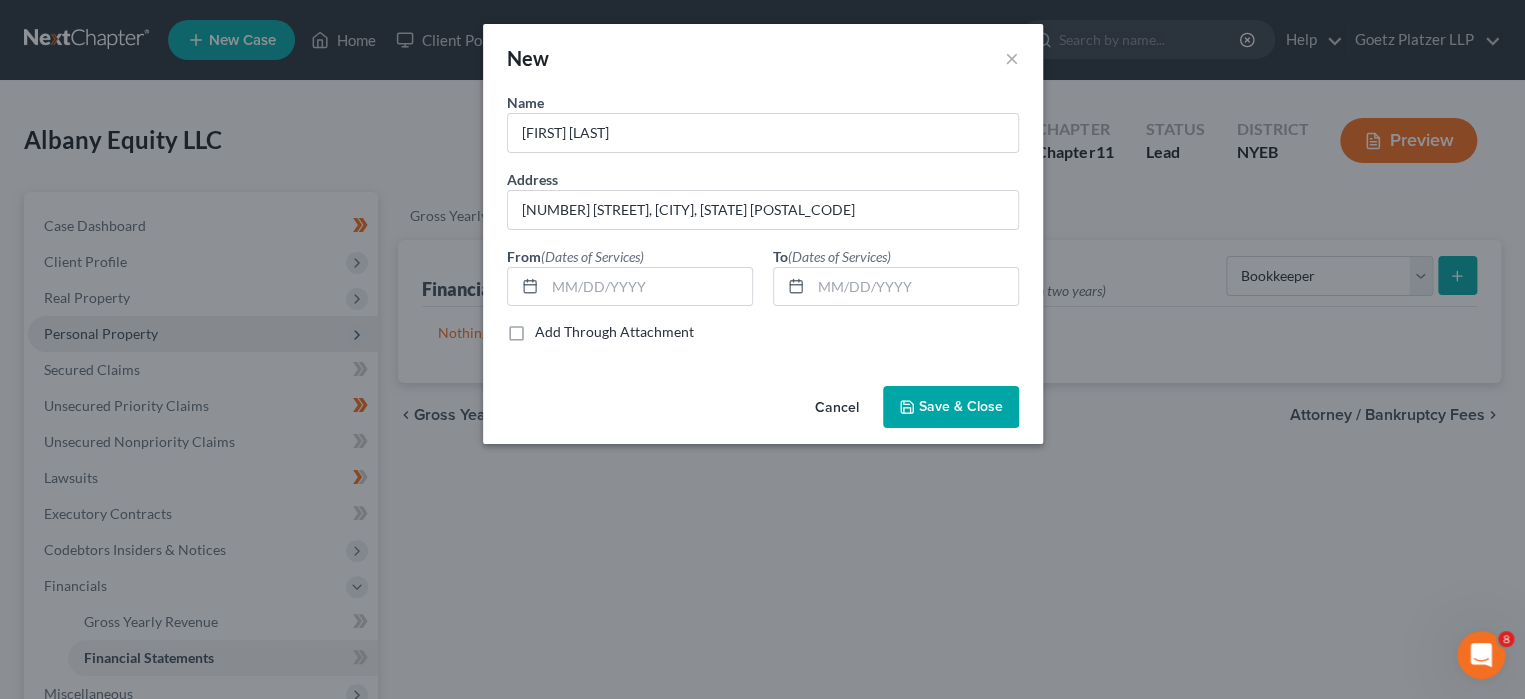 click on "Save & Close" at bounding box center [961, 406] 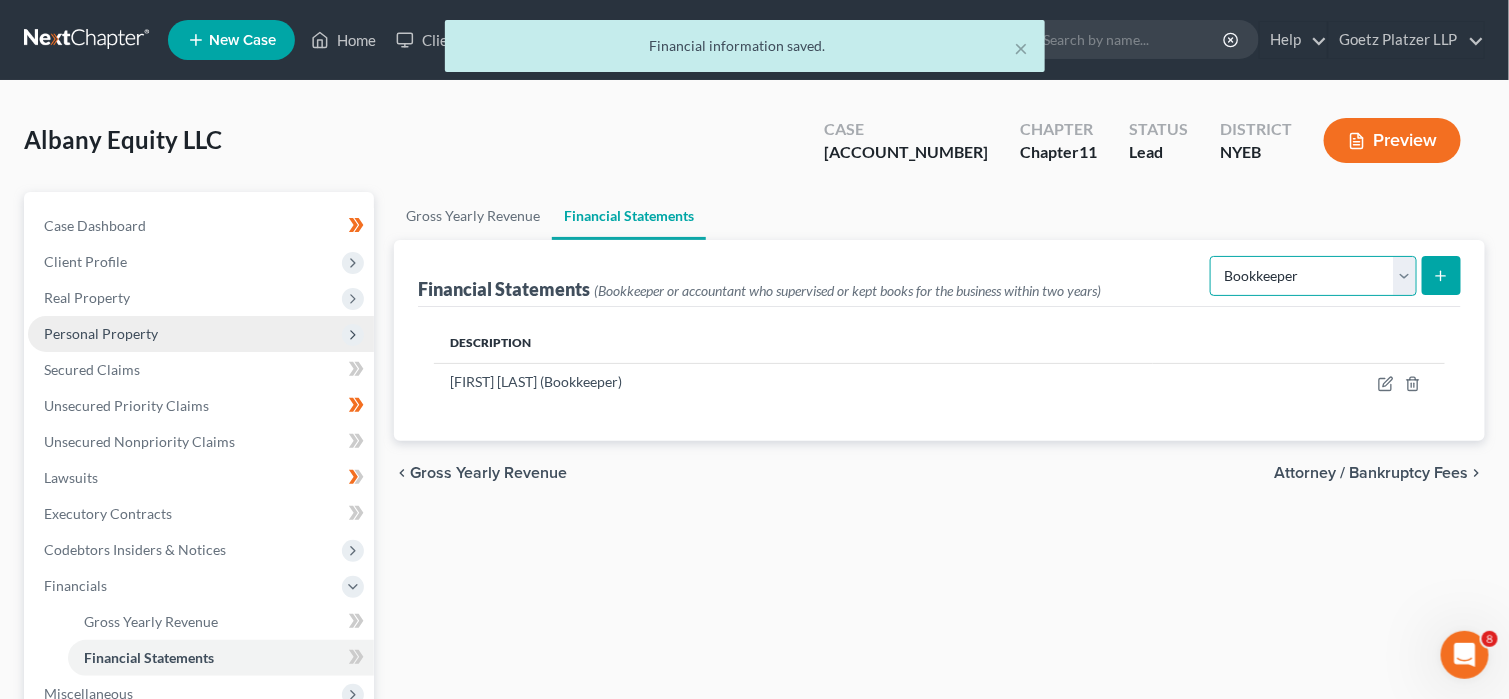 click on "Select Auditor Bookkeeper Creditor Pension Contribution Records Keeper Tax Consolidation Group" at bounding box center [1313, 276] 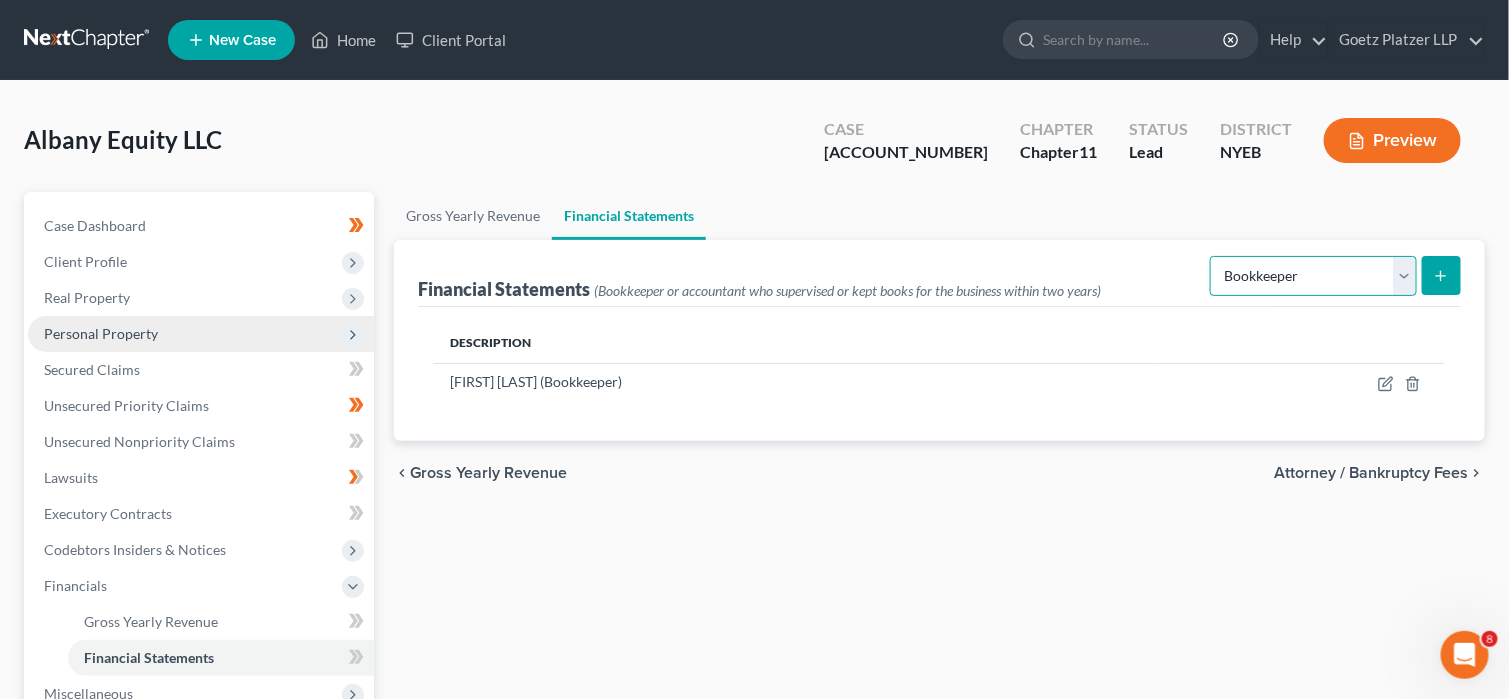 select on "records_keeper" 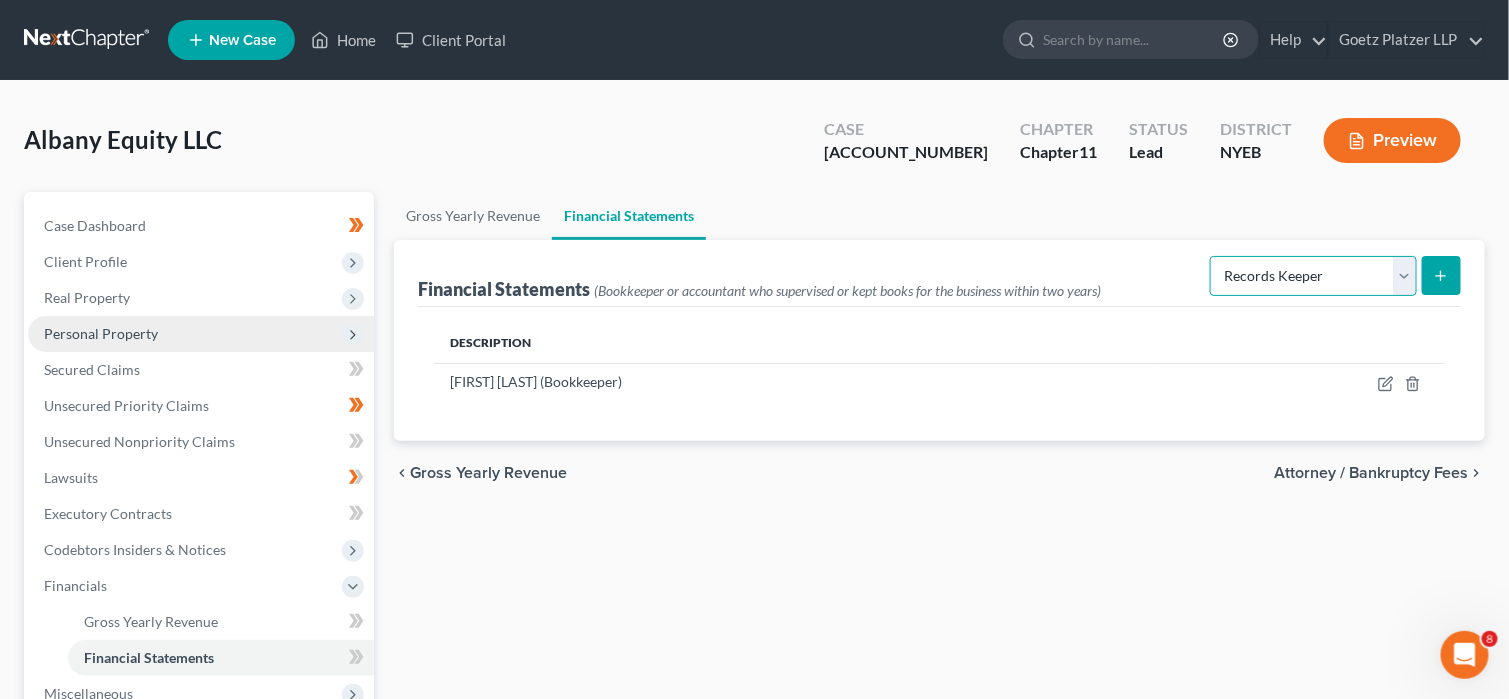 click on "Select Auditor Bookkeeper Creditor Pension Contribution Records Keeper Tax Consolidation Group" at bounding box center (1313, 276) 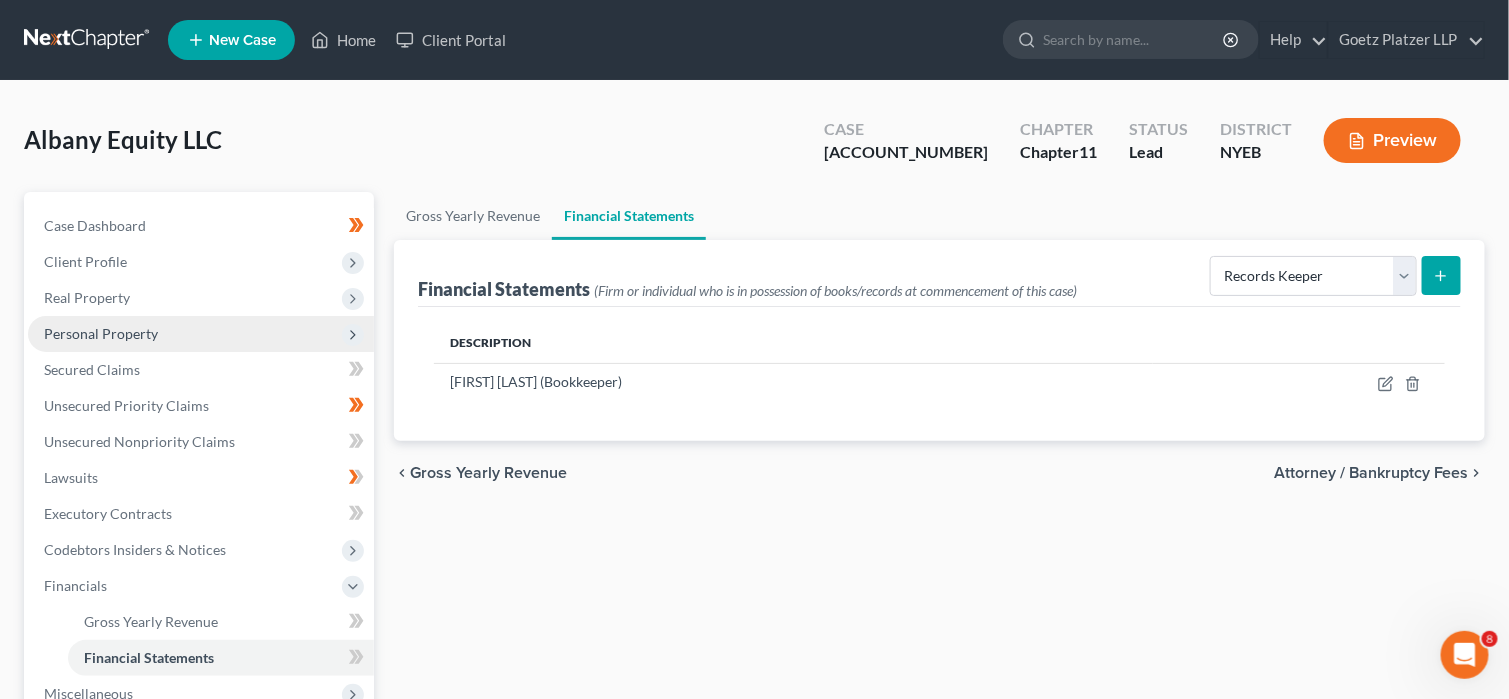 click 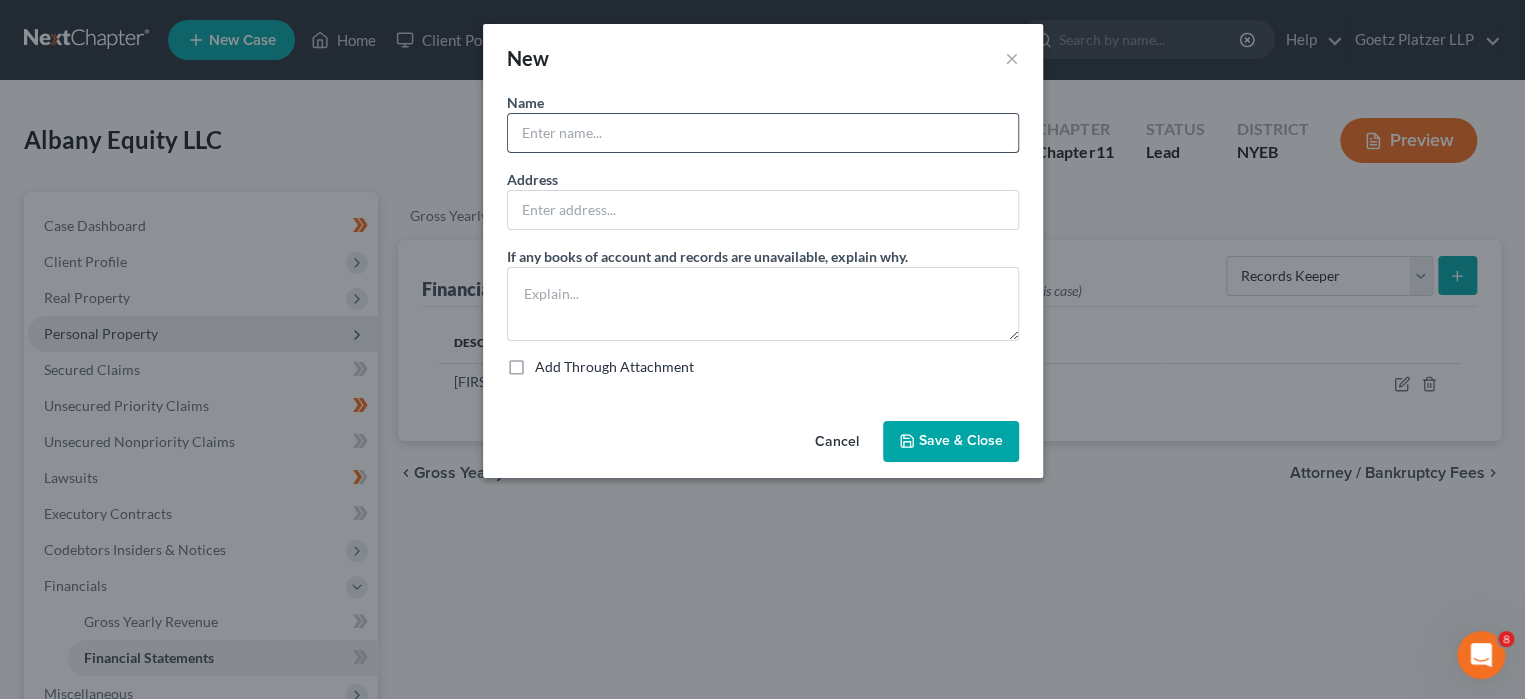click at bounding box center (763, 133) 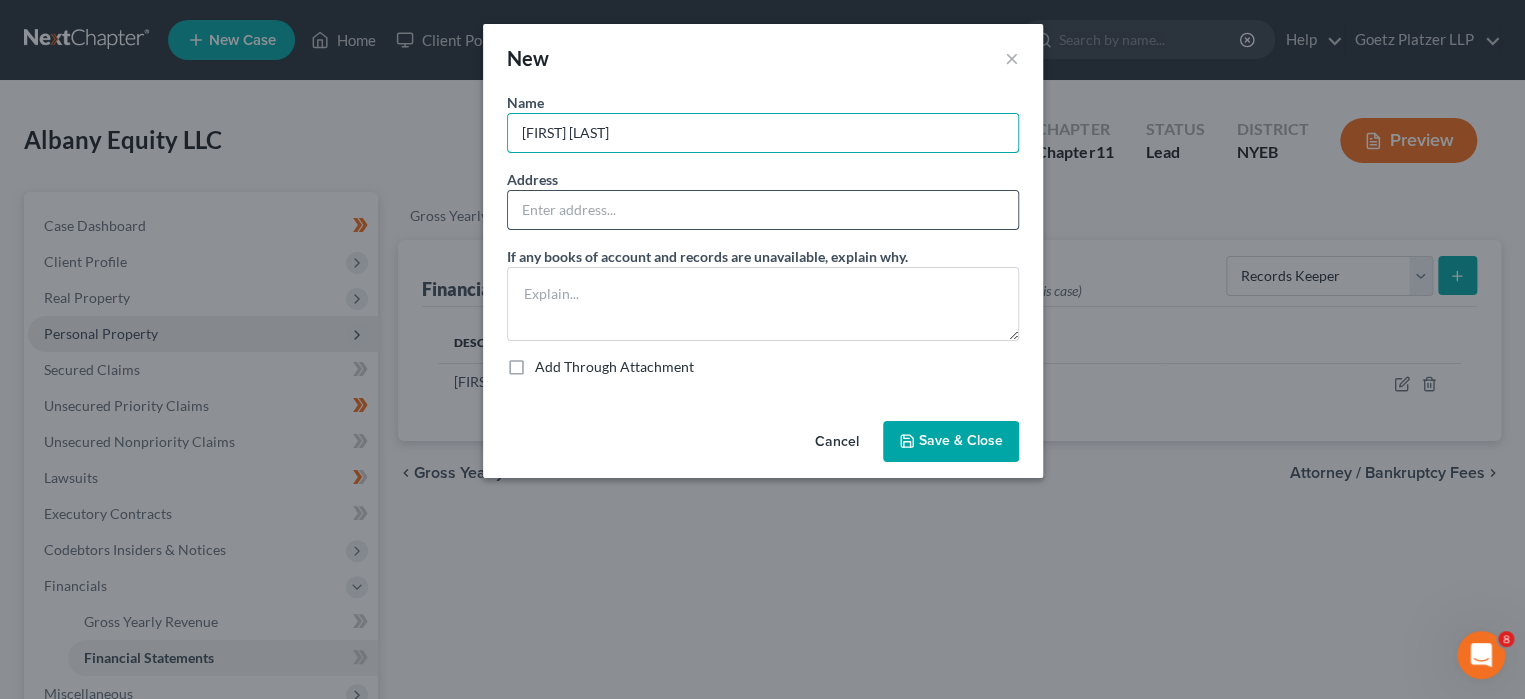 type on "[FIRST] [LAST]" 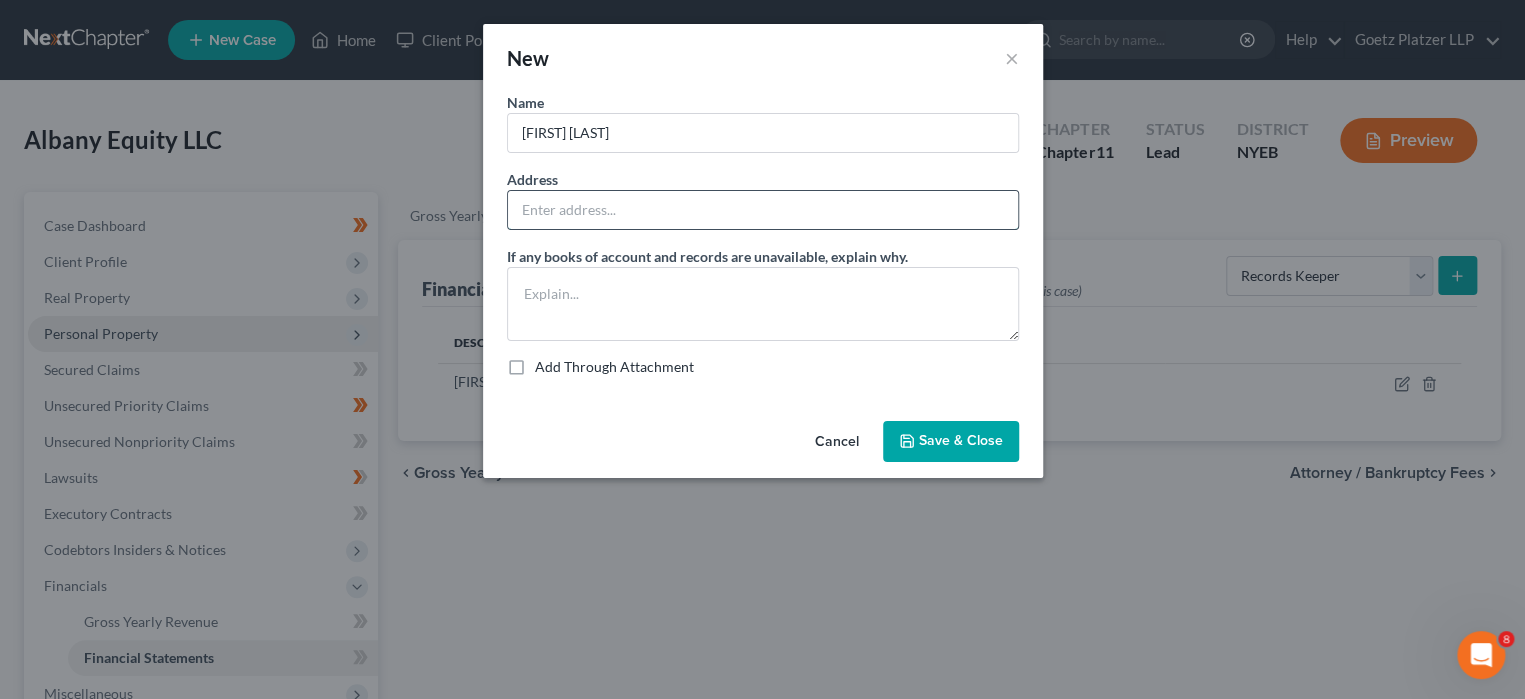 click at bounding box center [763, 210] 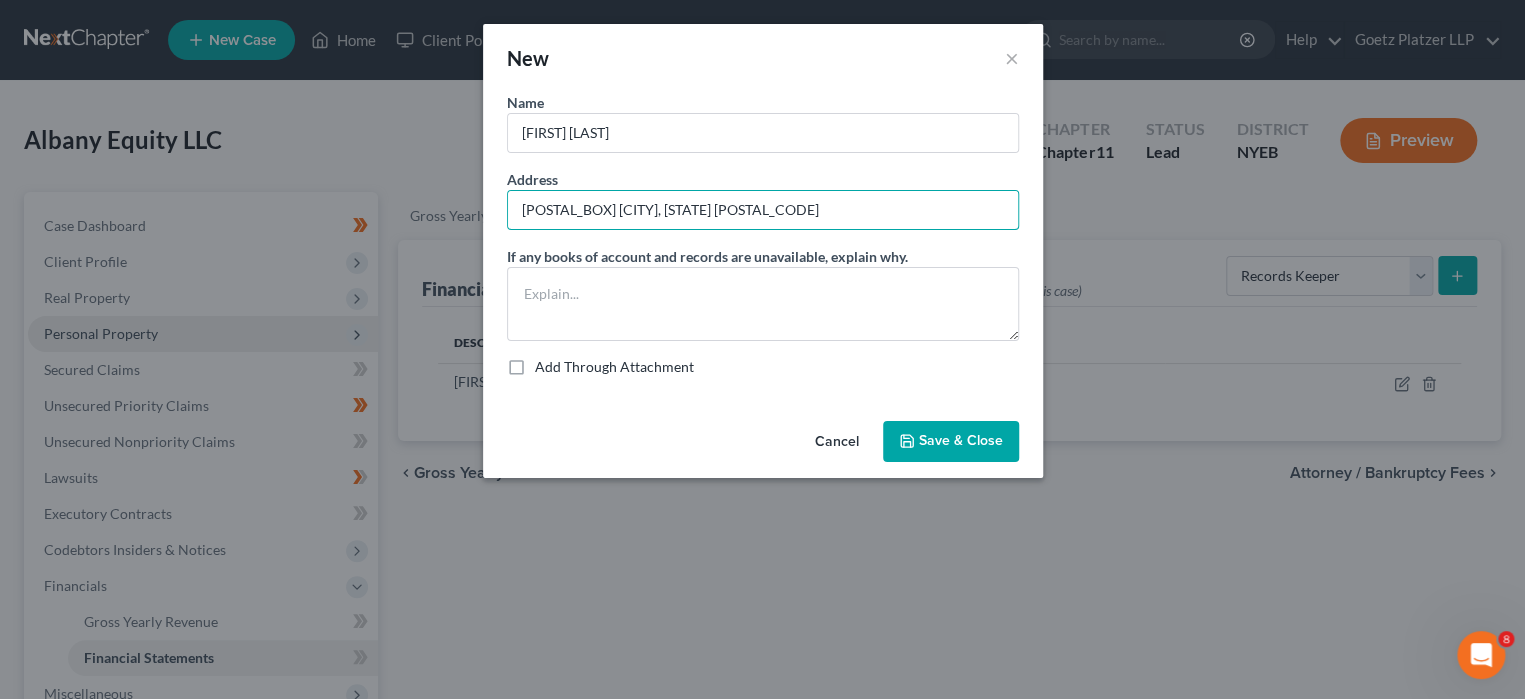 type on "[POSTAL_BOX] [CITY], [STATE] [POSTAL_CODE]" 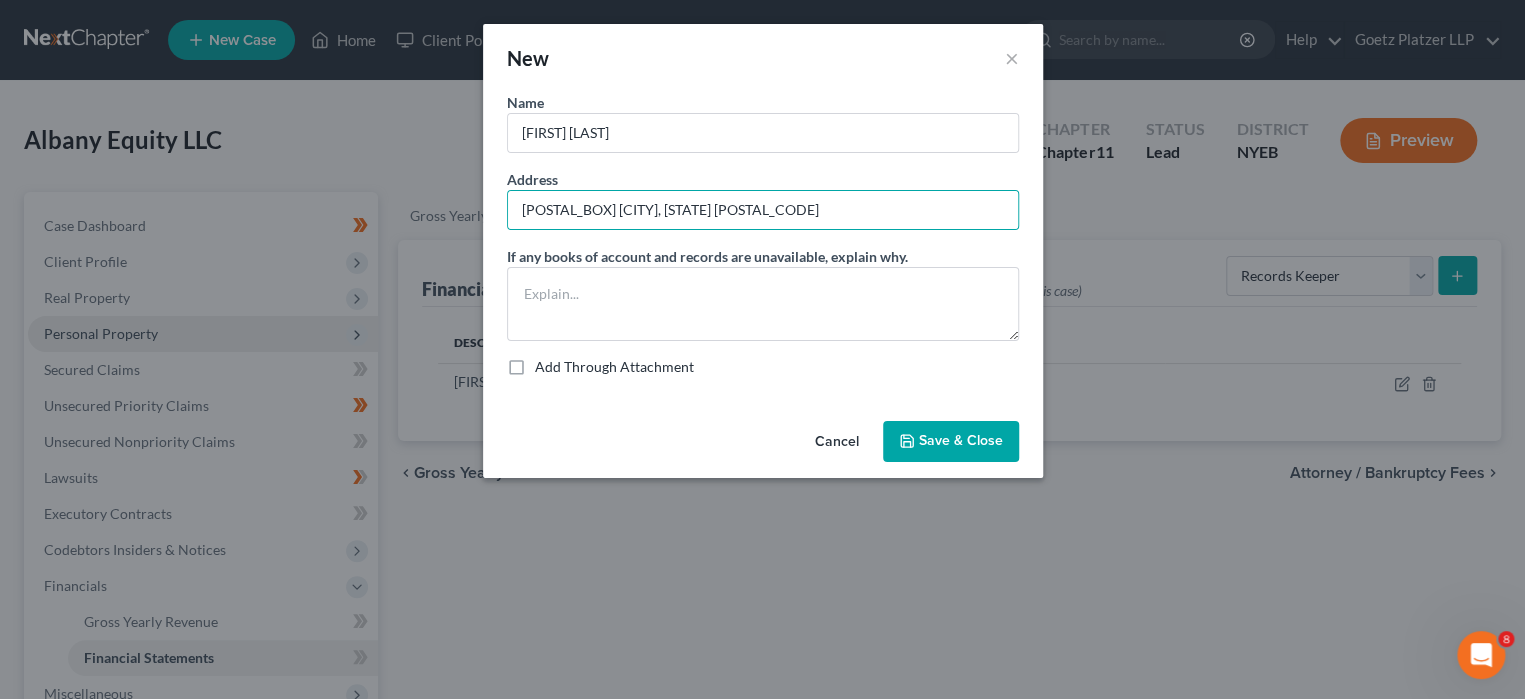 click on "Save & Close" at bounding box center [961, 441] 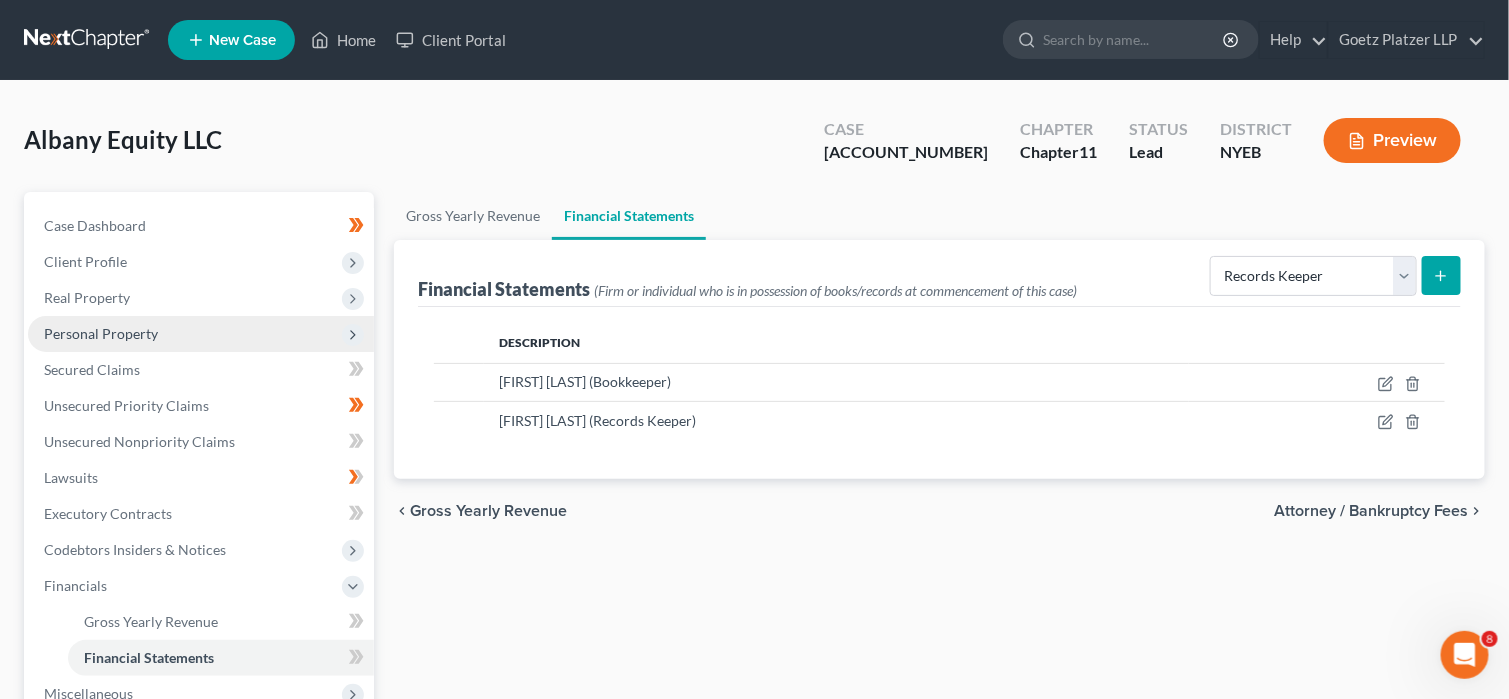 click 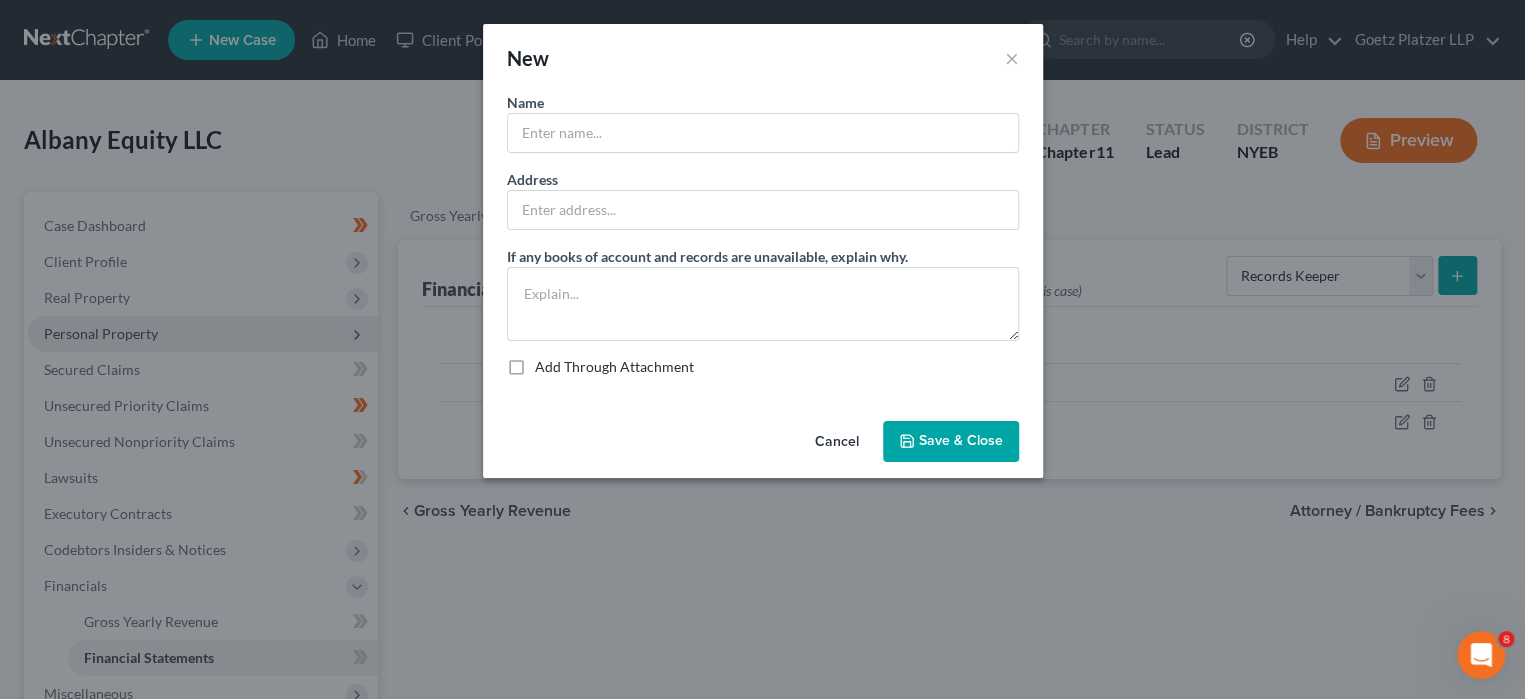 click on "Cancel" at bounding box center (837, 443) 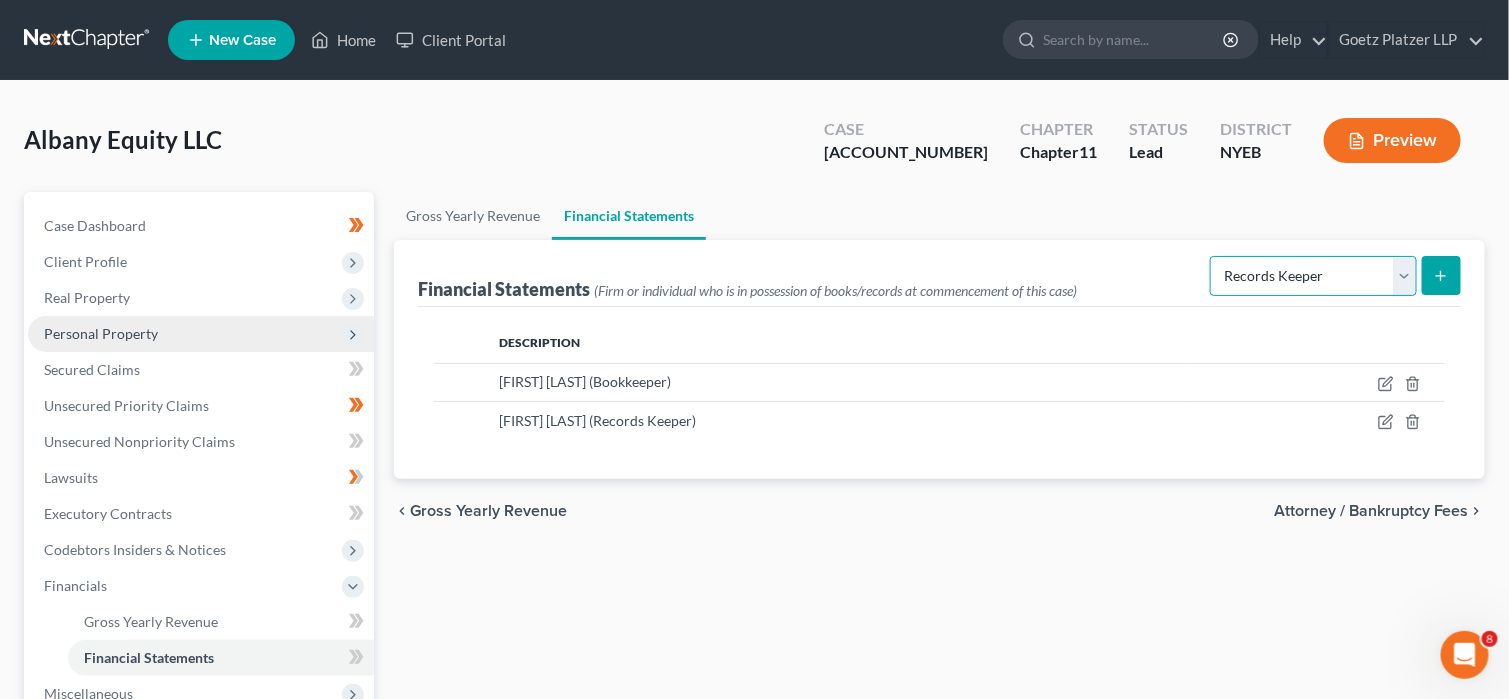 click on "Select Auditor Bookkeeper Creditor Pension Contribution Records Keeper Tax Consolidation Group" at bounding box center [1313, 276] 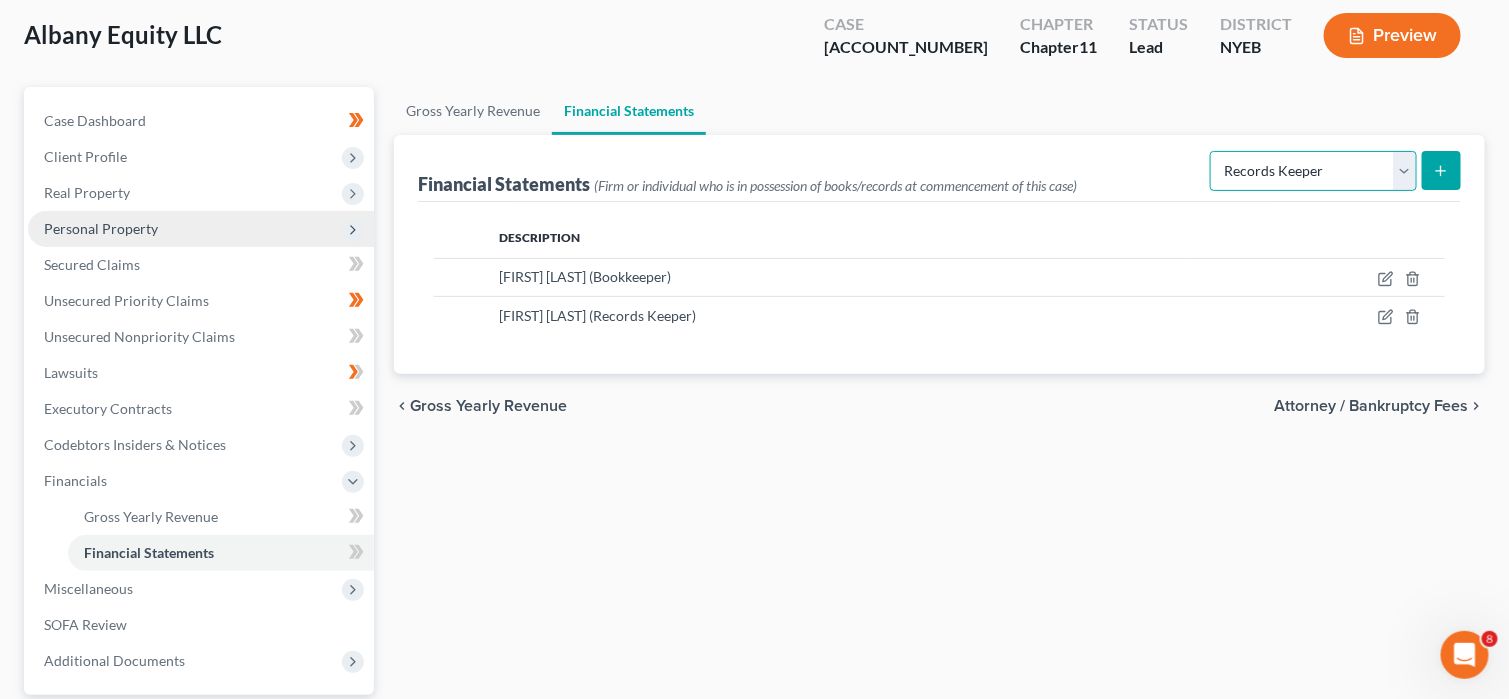scroll, scrollTop: 200, scrollLeft: 0, axis: vertical 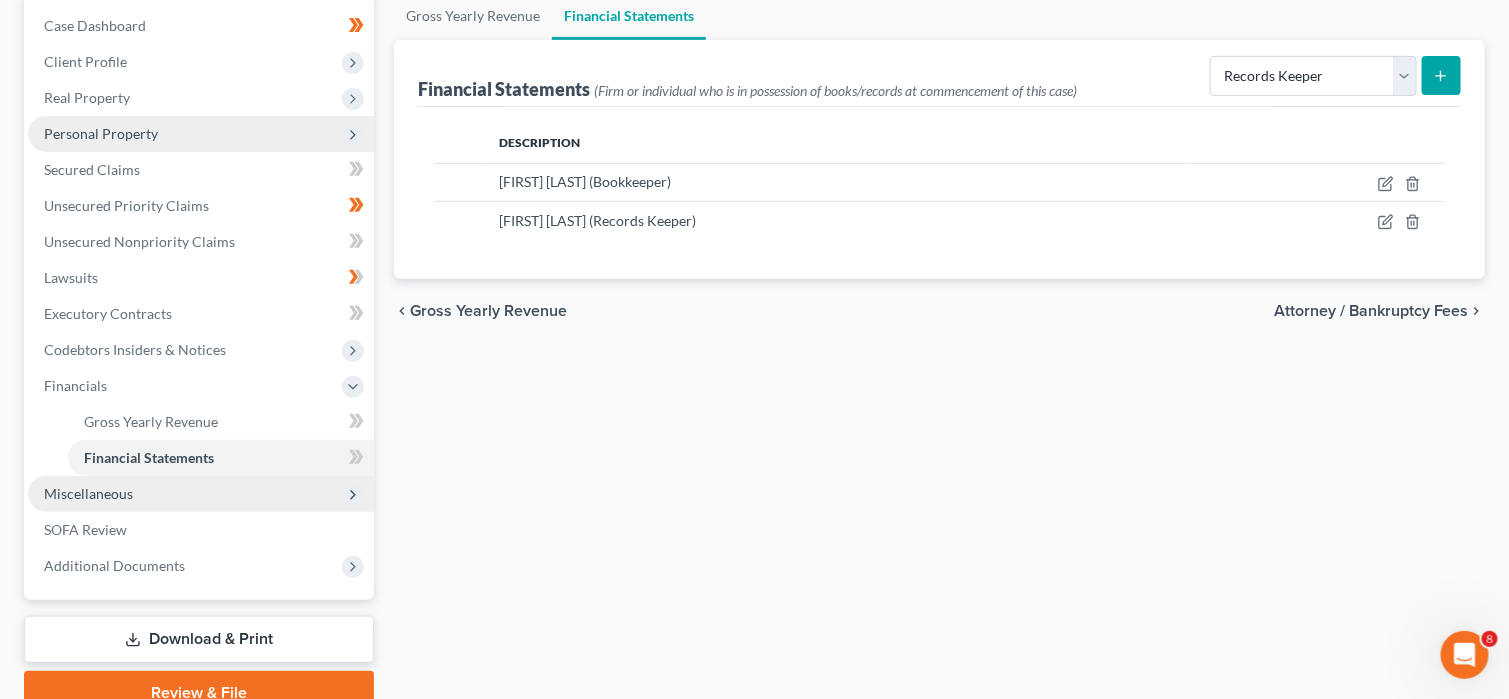 click on "Miscellaneous" at bounding box center (88, 493) 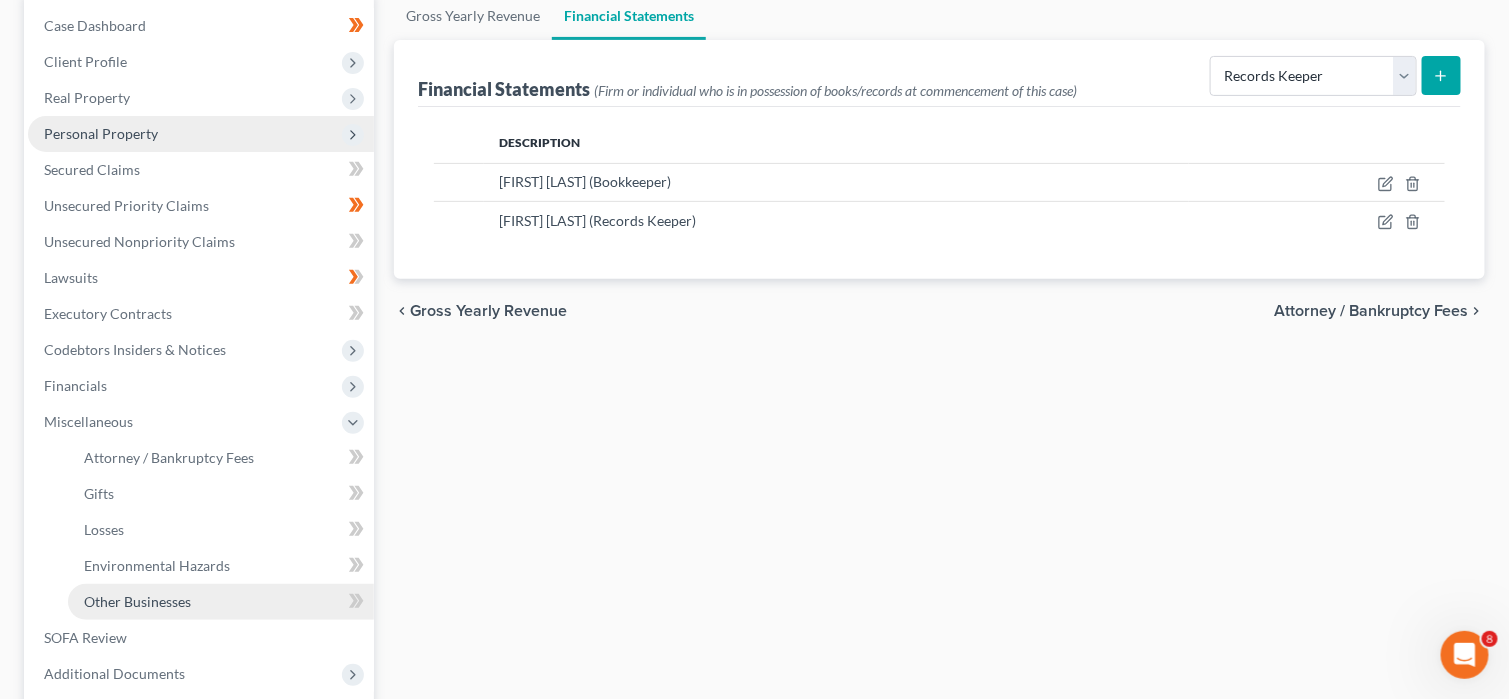 click on "Other Businesses" at bounding box center [221, 602] 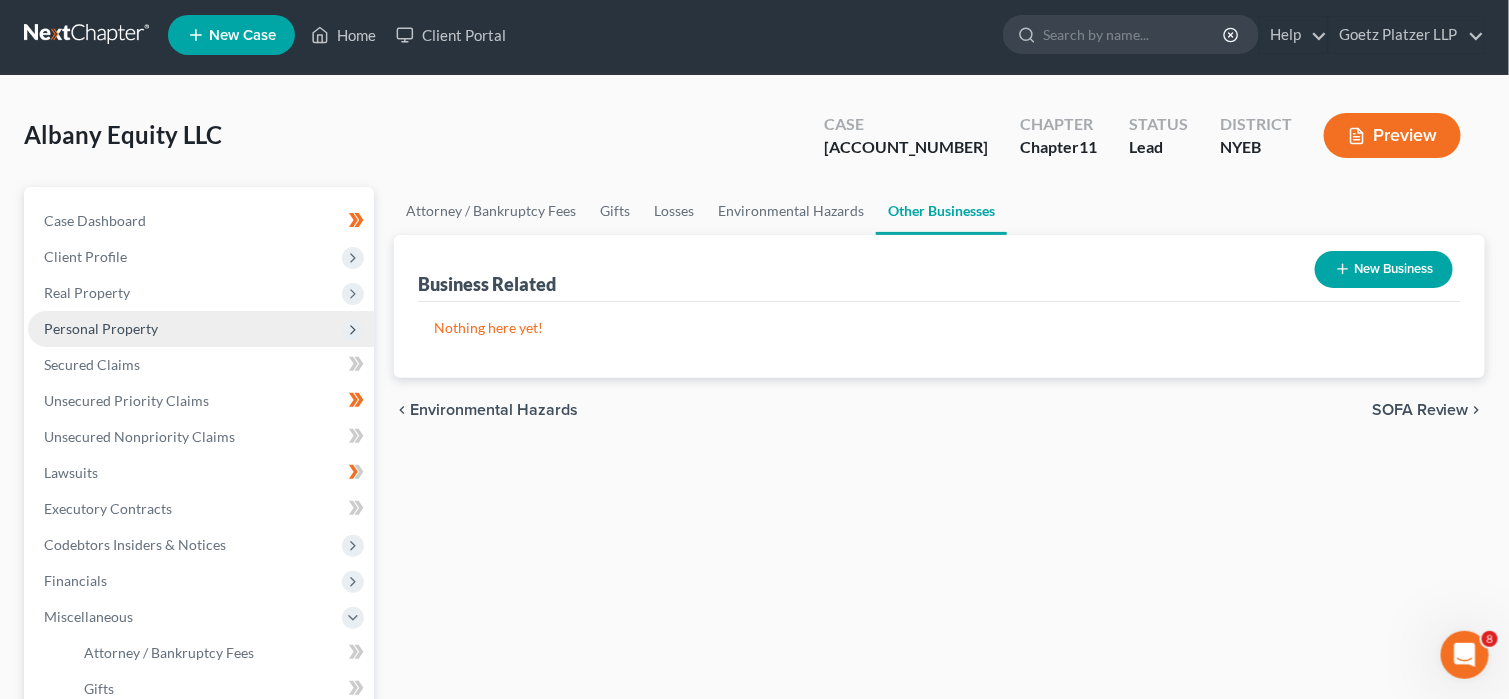 scroll, scrollTop: 0, scrollLeft: 0, axis: both 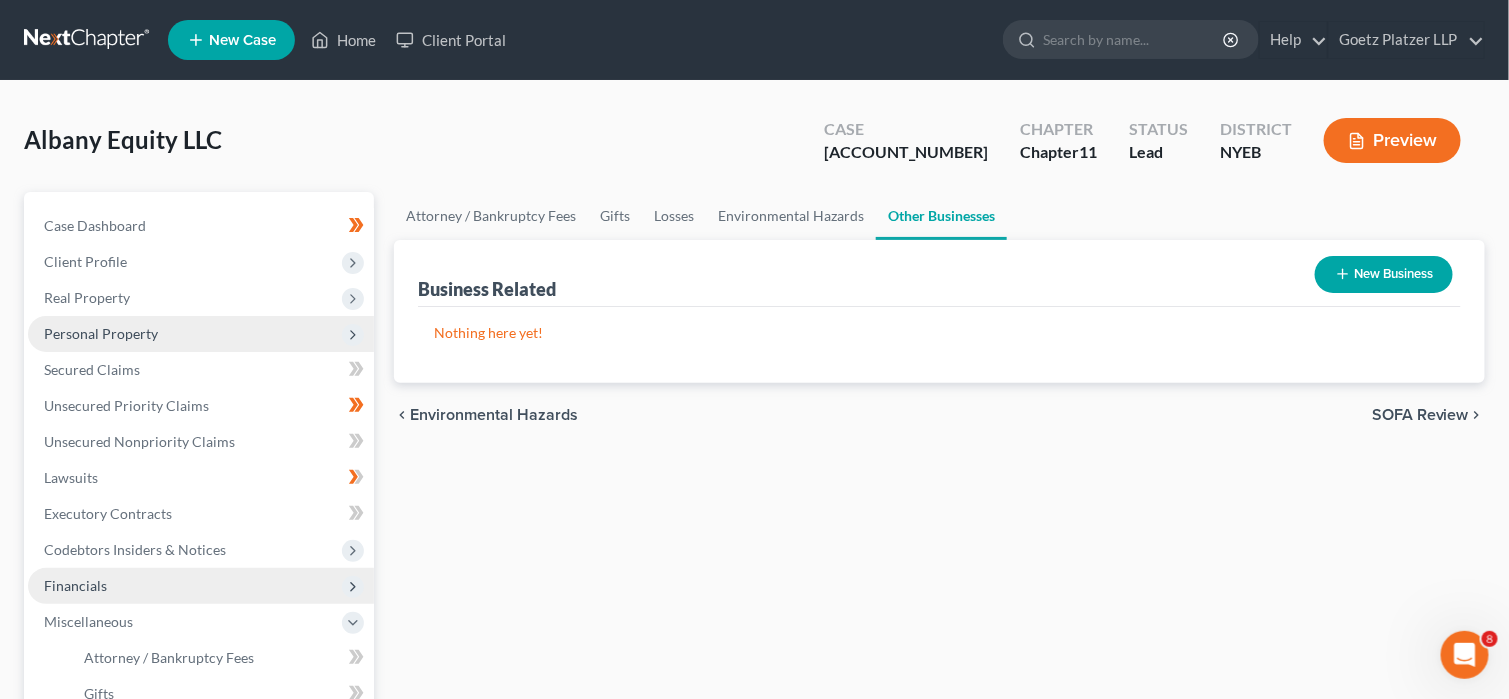 click on "Financials" at bounding box center (201, 586) 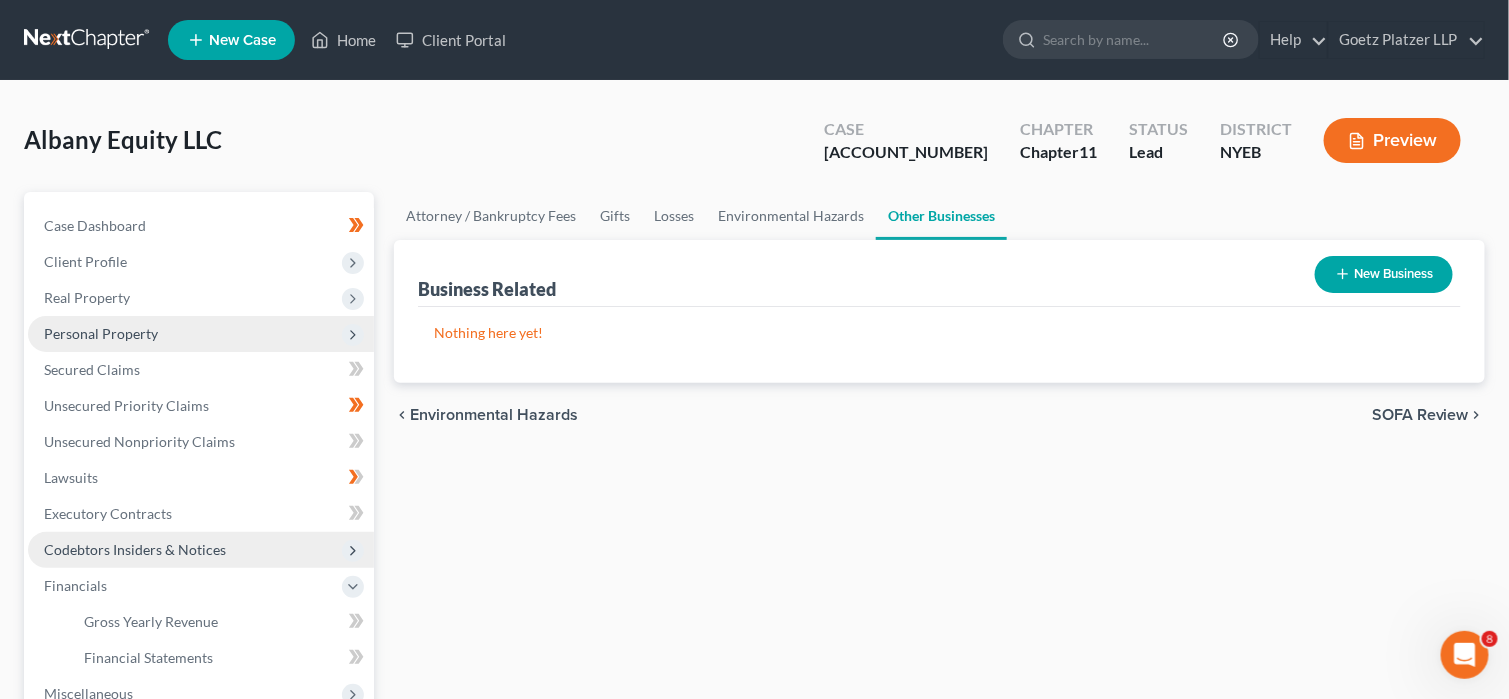 click on "Codebtors Insiders & Notices" at bounding box center [201, 550] 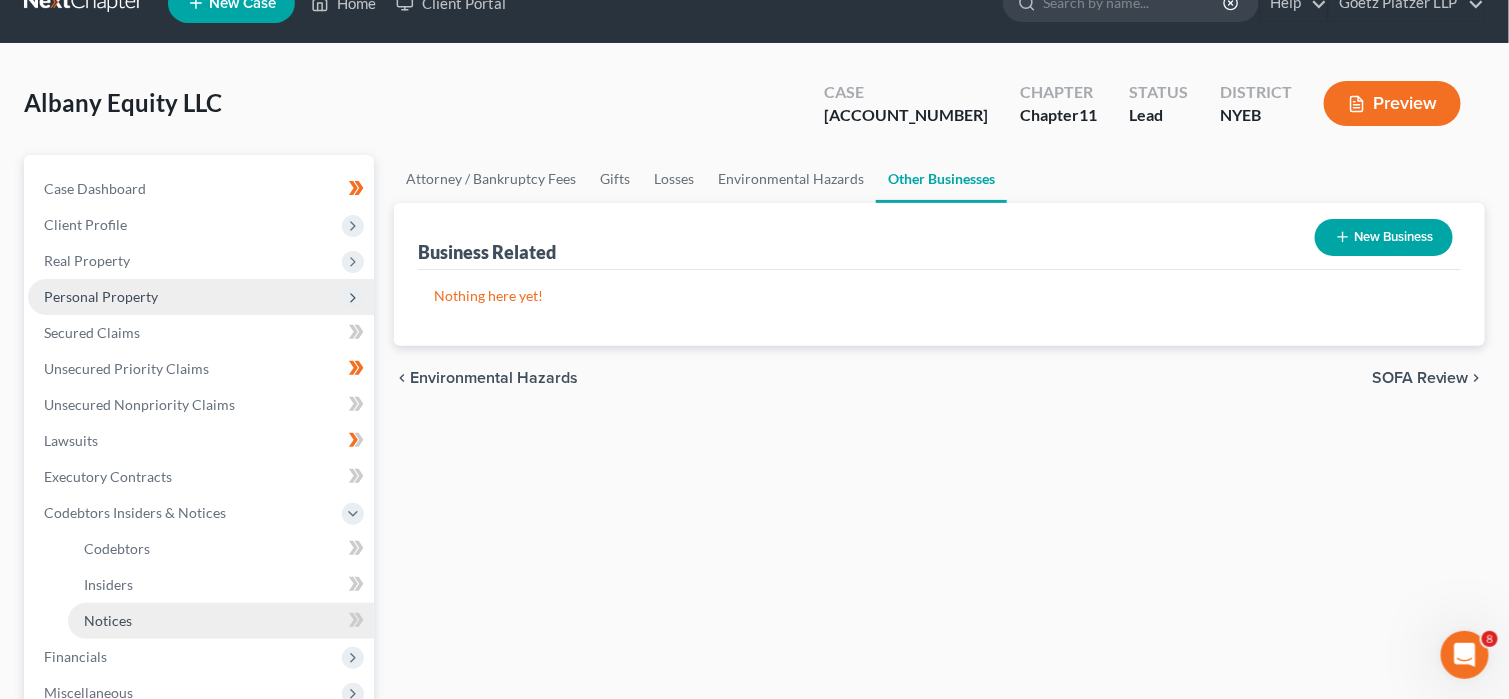scroll, scrollTop: 100, scrollLeft: 0, axis: vertical 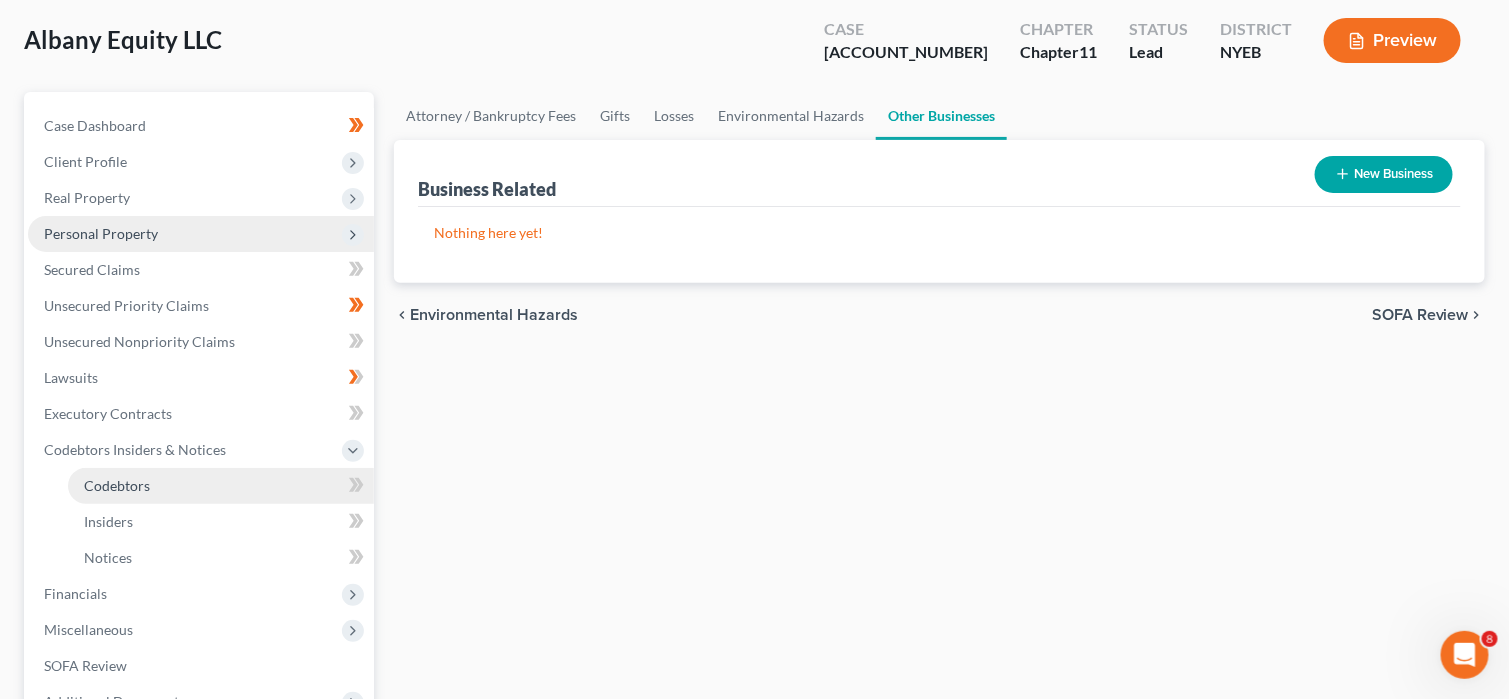 click on "Codebtors" at bounding box center [221, 486] 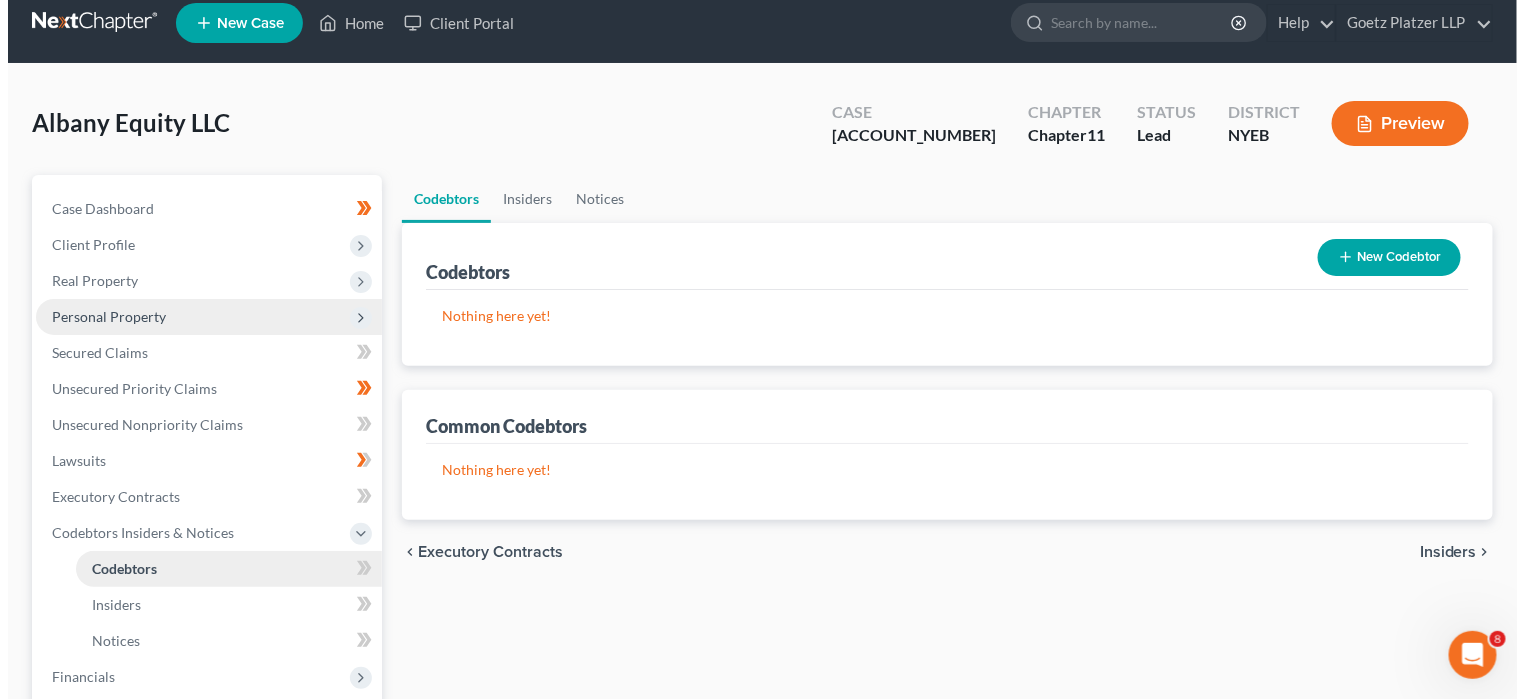 scroll, scrollTop: 0, scrollLeft: 0, axis: both 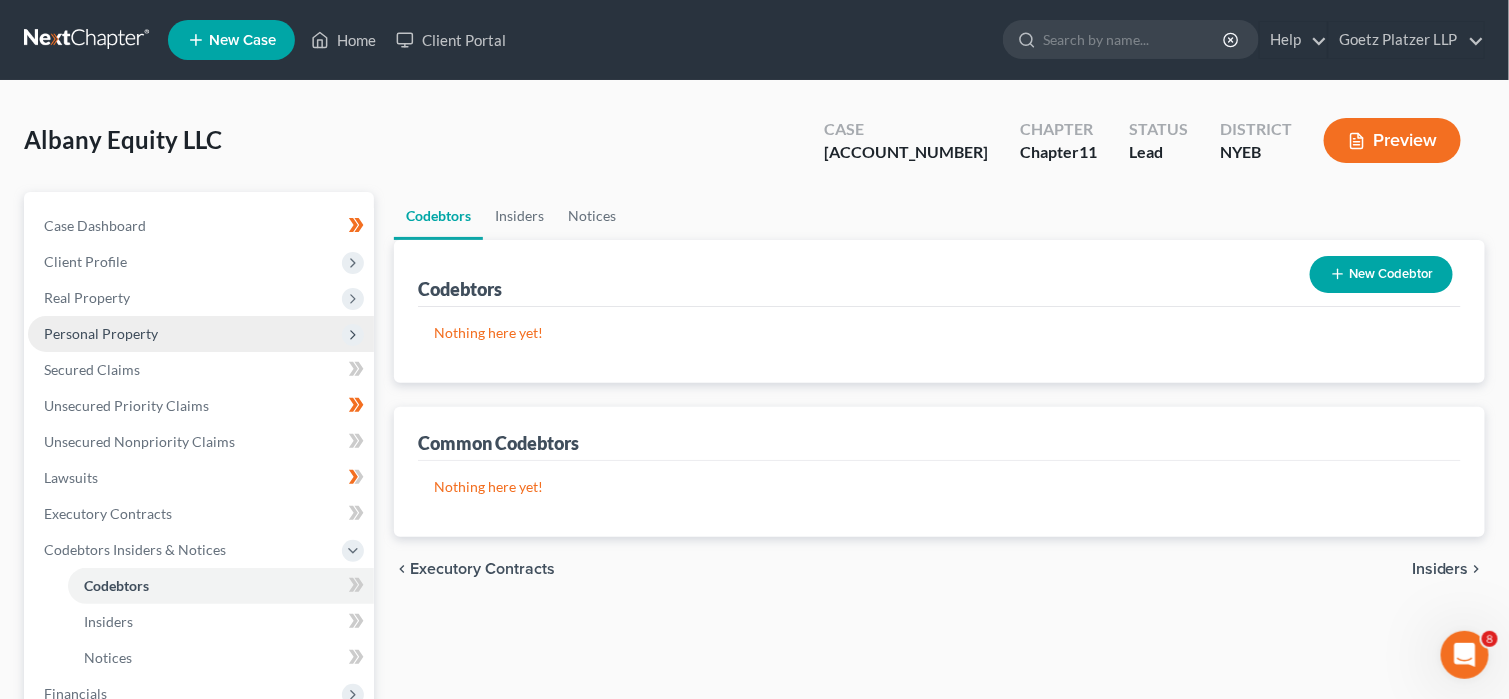 click on "New Codebtor" at bounding box center [1381, 274] 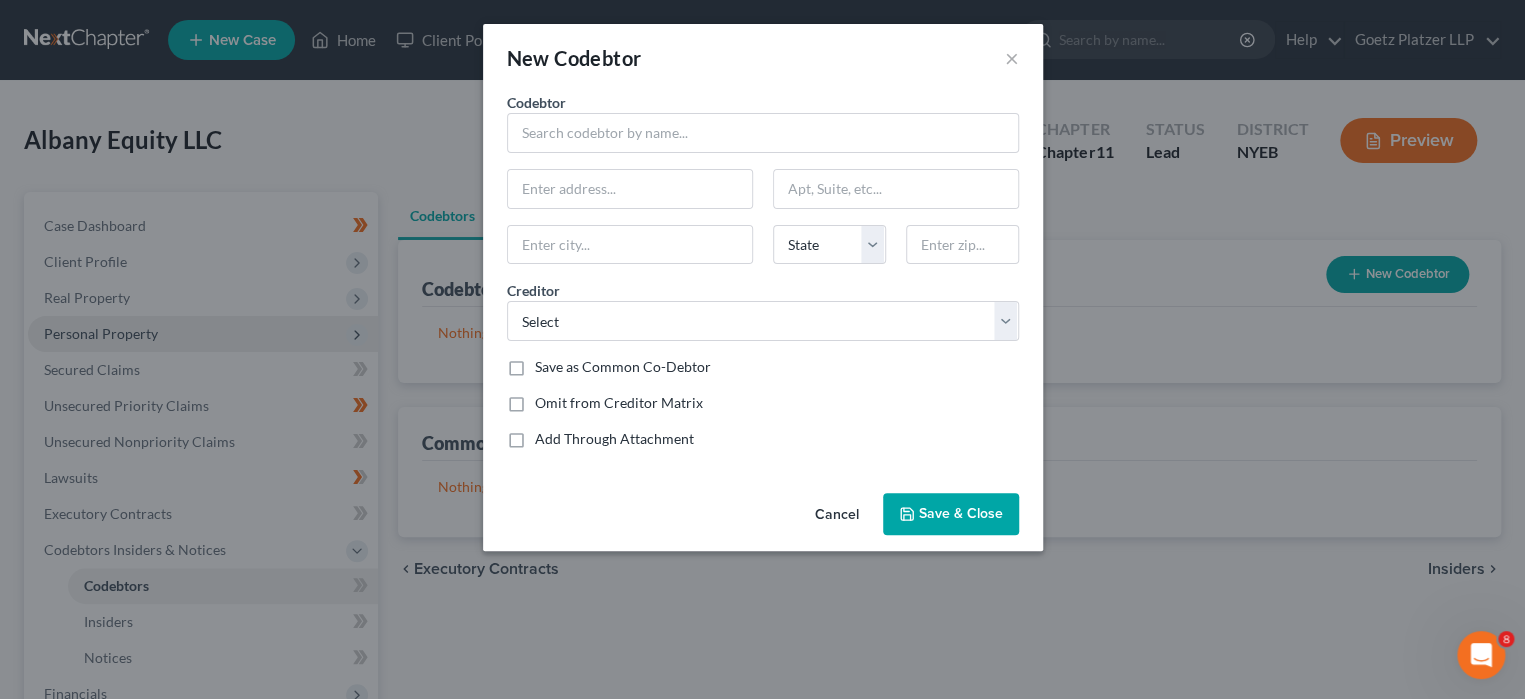 click on "Cancel" at bounding box center [837, 515] 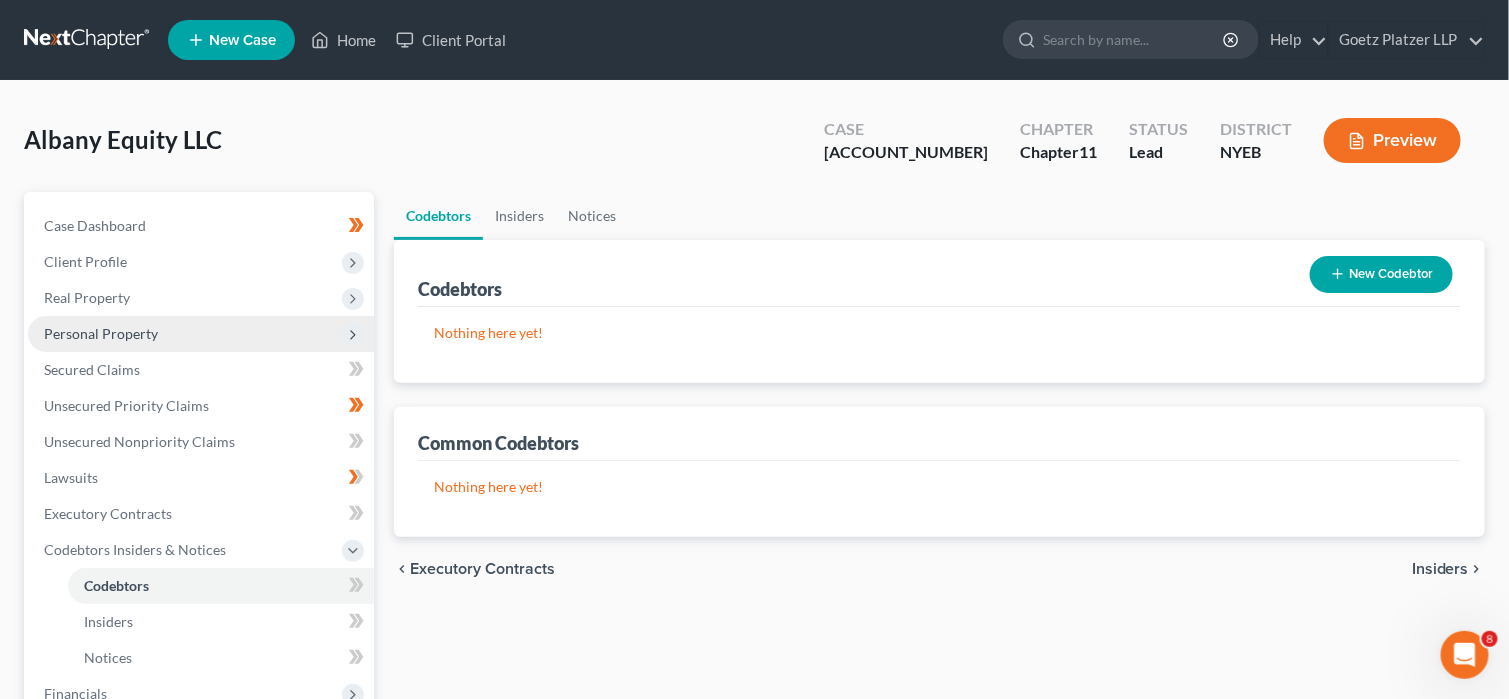 click on "Insiders" at bounding box center (1440, 569) 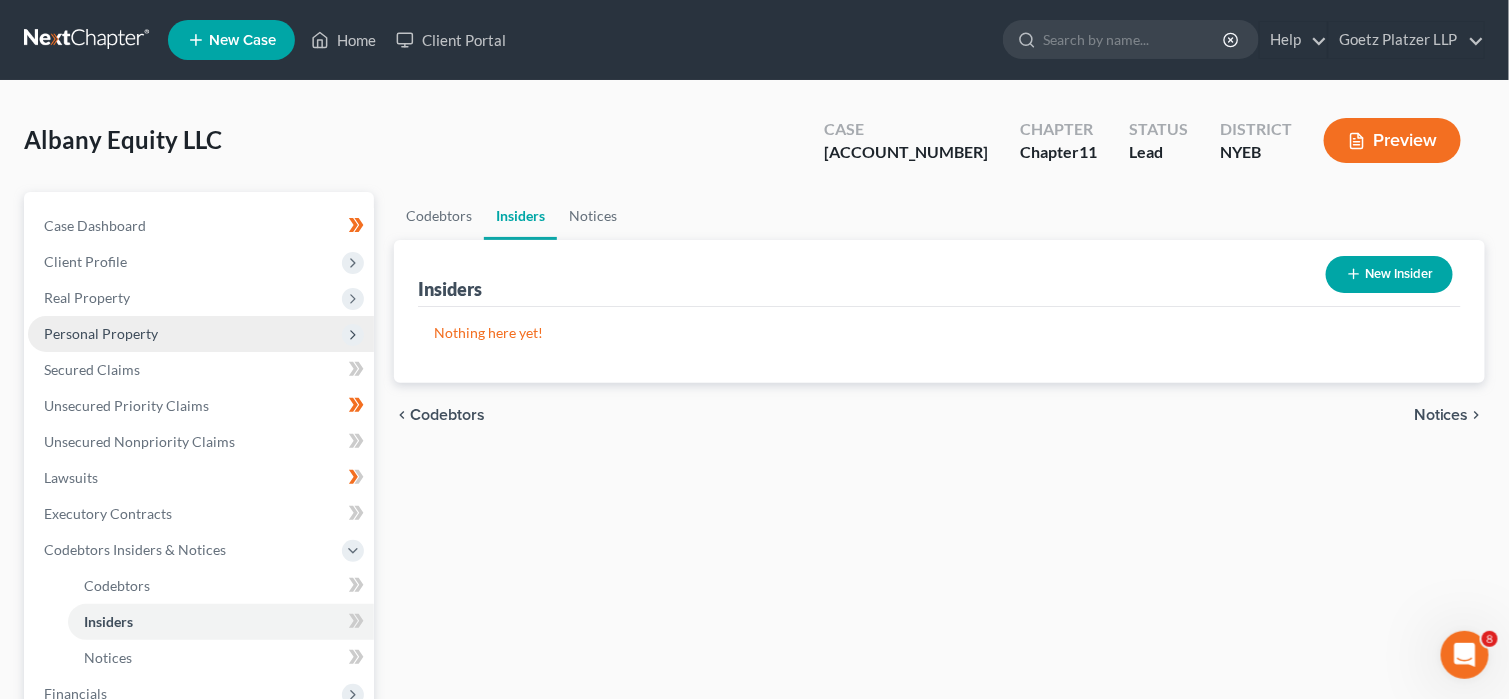 click on "New Insider" at bounding box center [1389, 274] 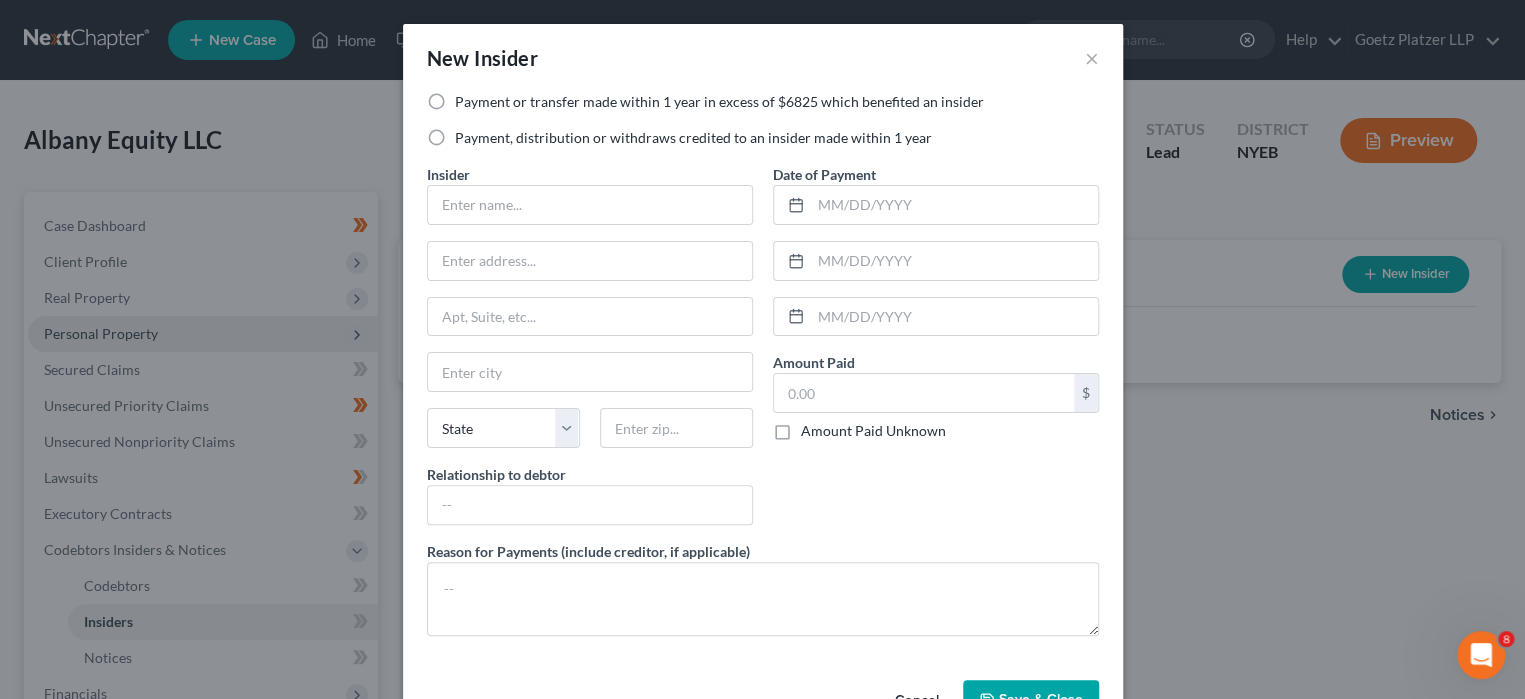 click on "Payment or transfer made within 1 year in excess of $6825 which benefited an insider" at bounding box center [719, 102] 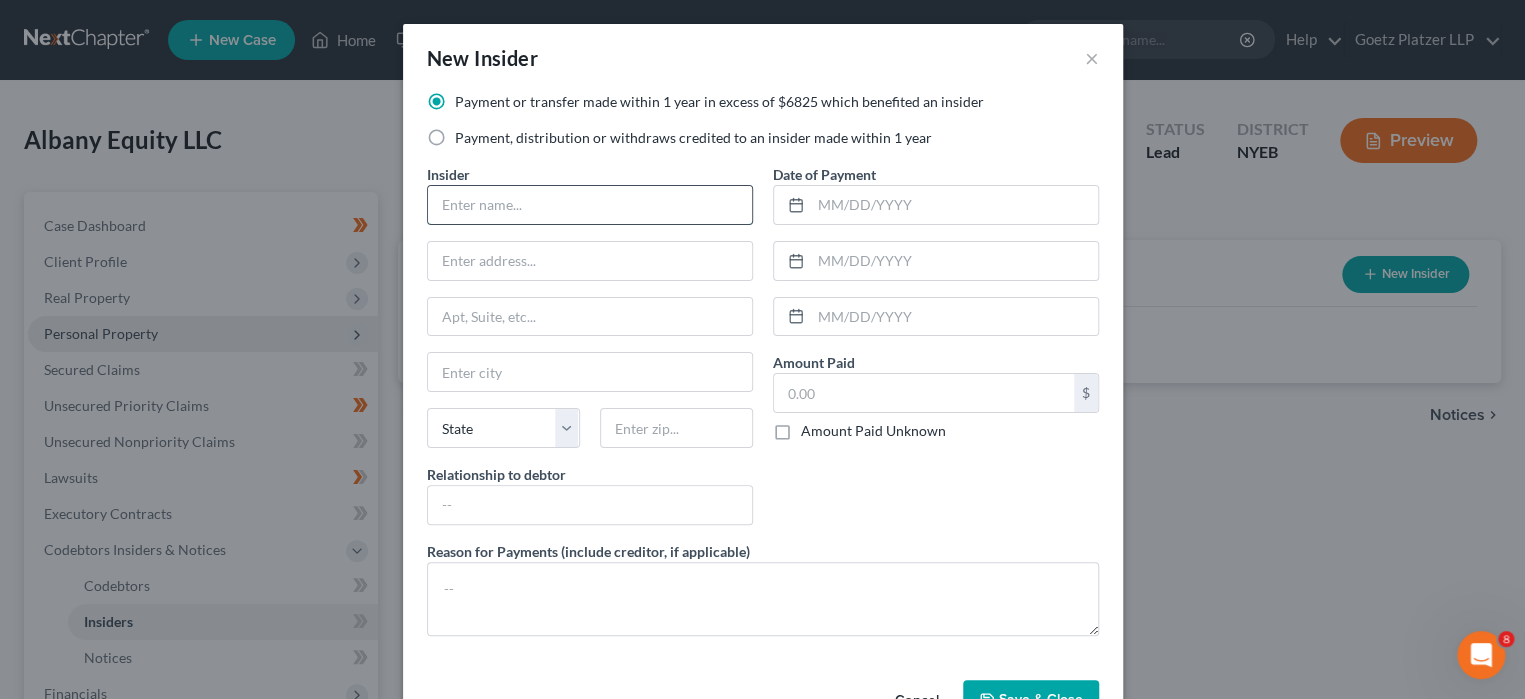 click at bounding box center (590, 205) 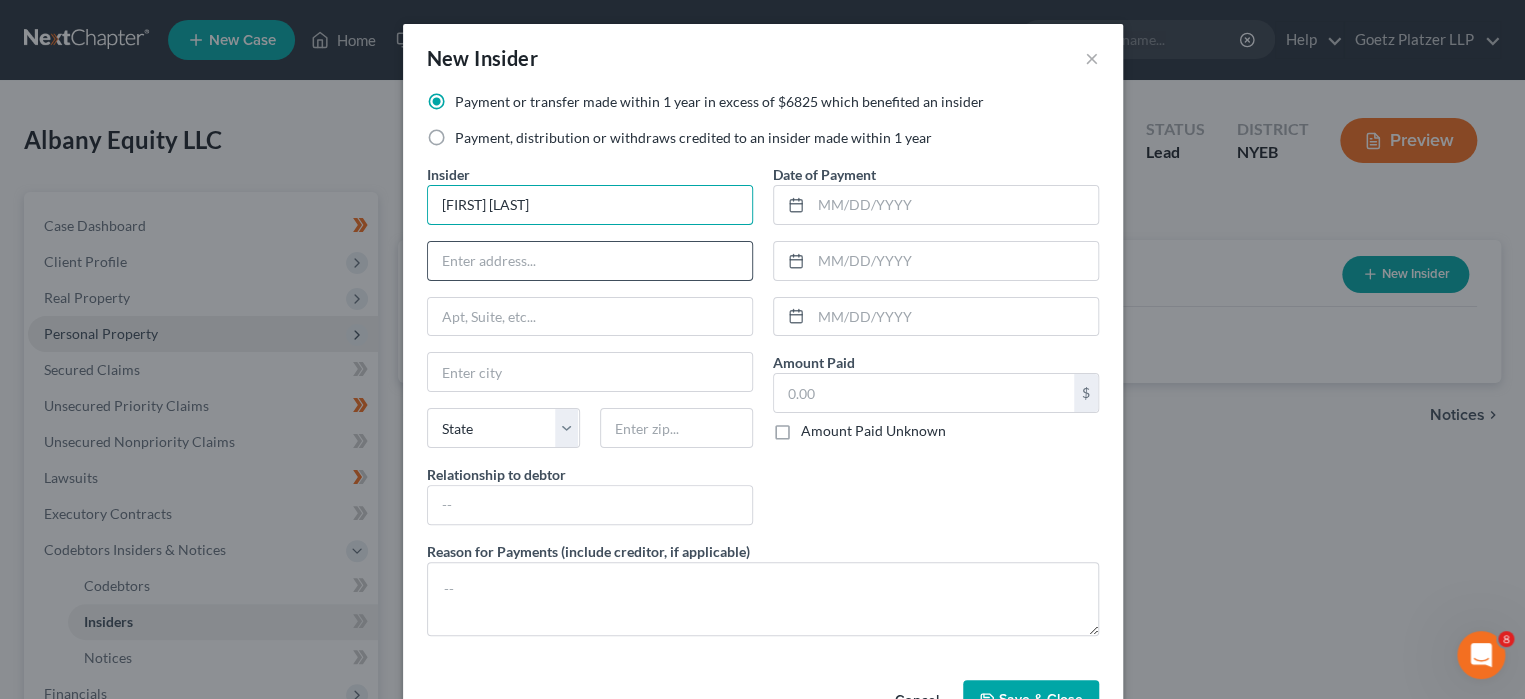 type on "[FIRST] [LAST]" 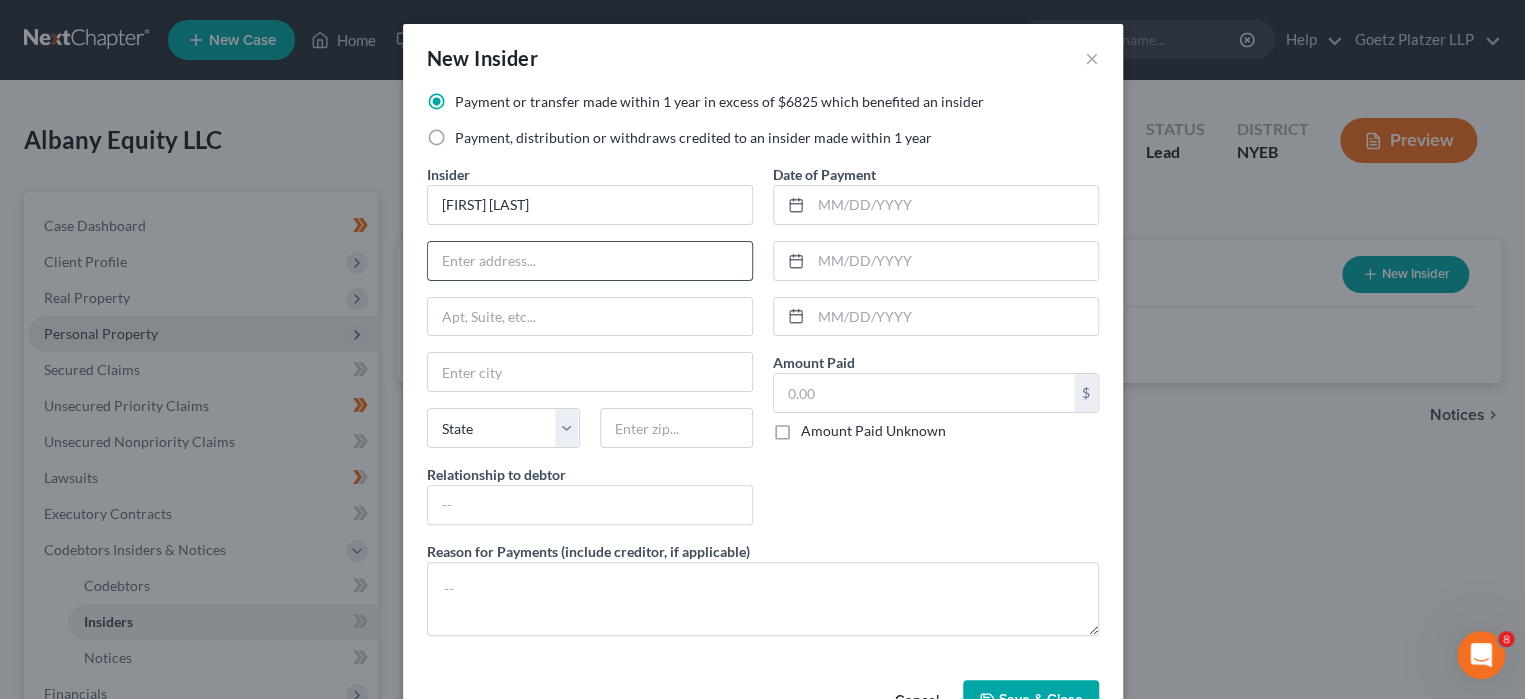 click at bounding box center [590, 261] 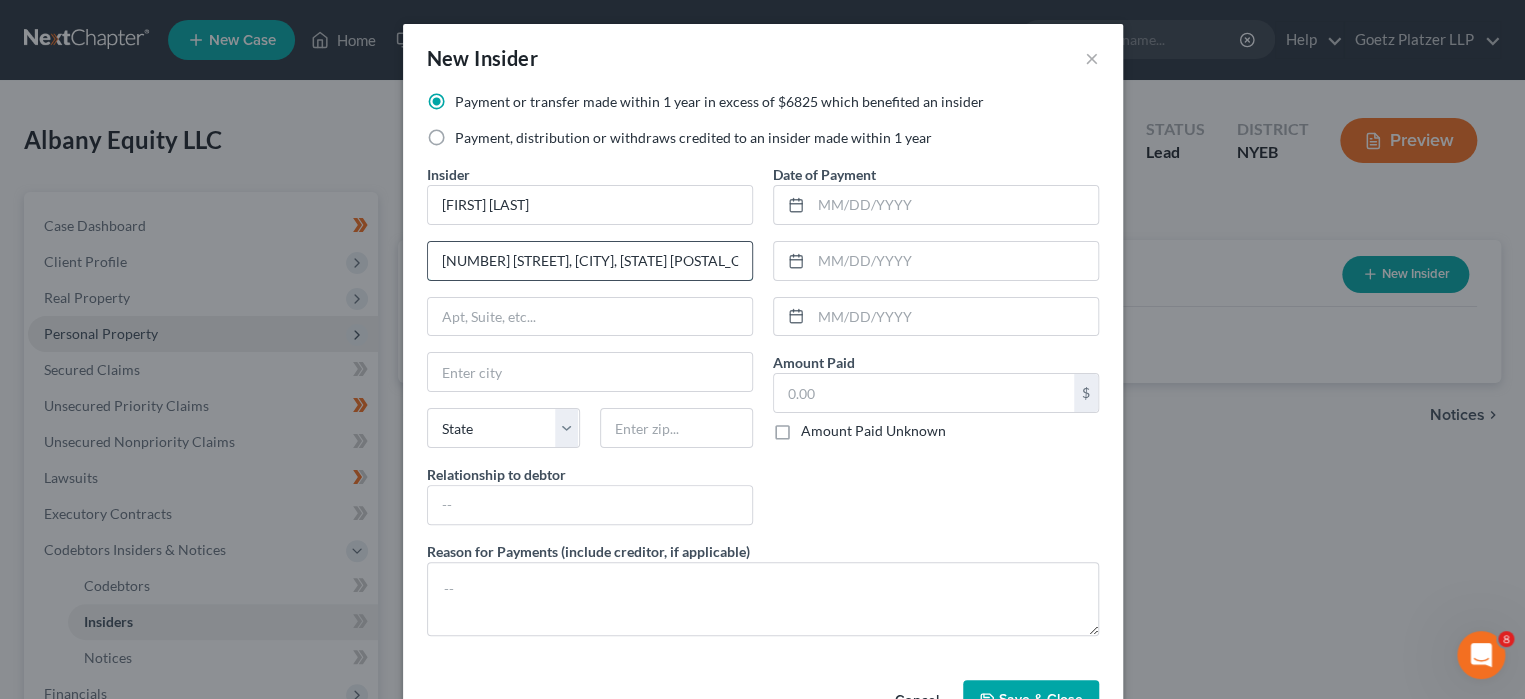 drag, startPoint x: 732, startPoint y: 258, endPoint x: 572, endPoint y: 256, distance: 160.0125 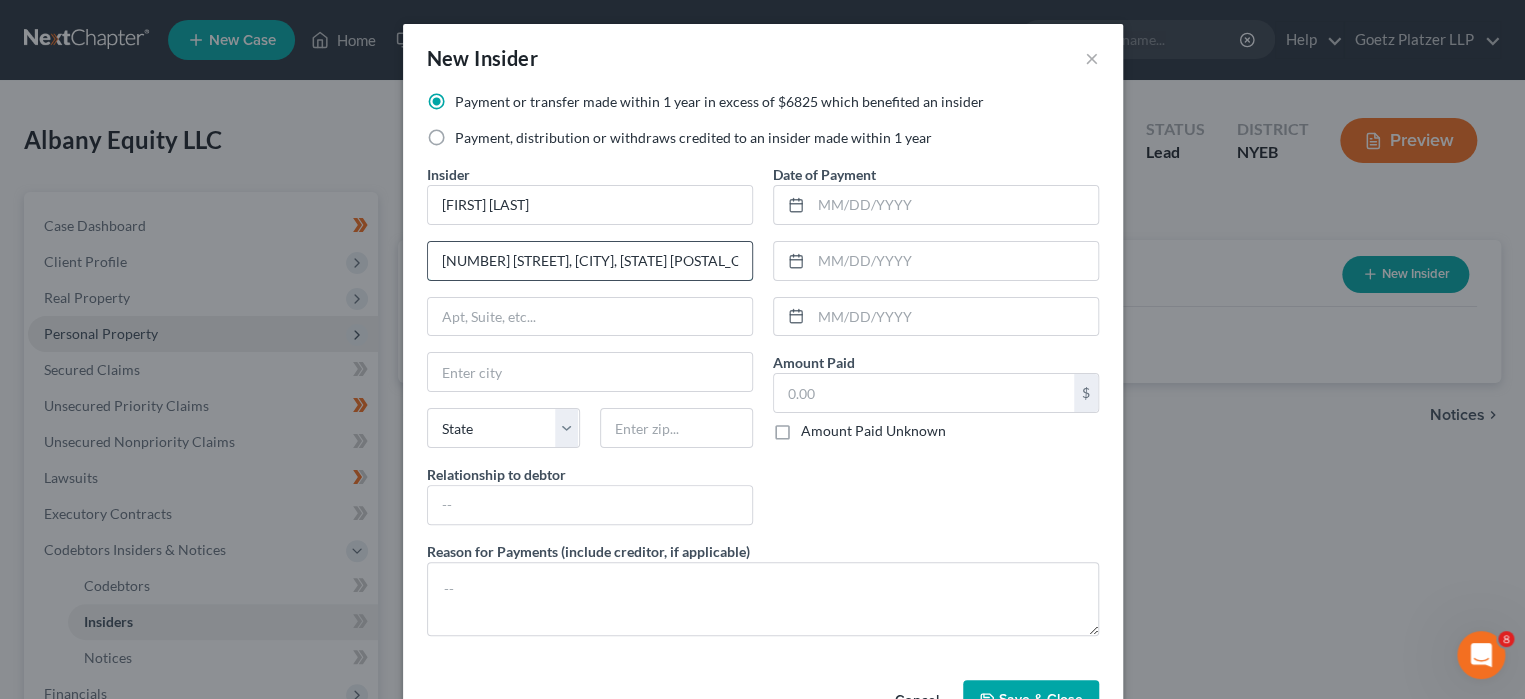 click on "[NUMBER] [STREET], [CITY], [STATE] [POSTAL_CODE]" at bounding box center [590, 261] 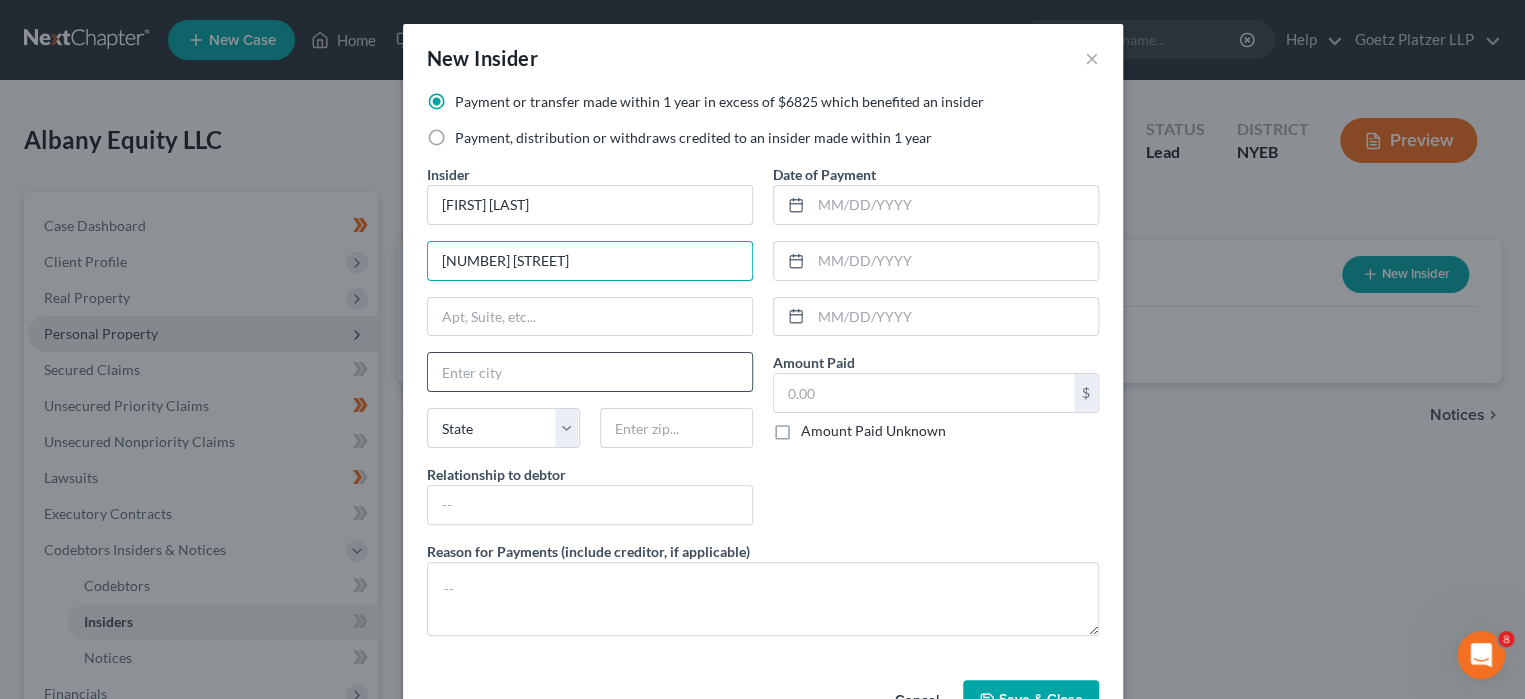 type on "[NUMBER] [STREET]" 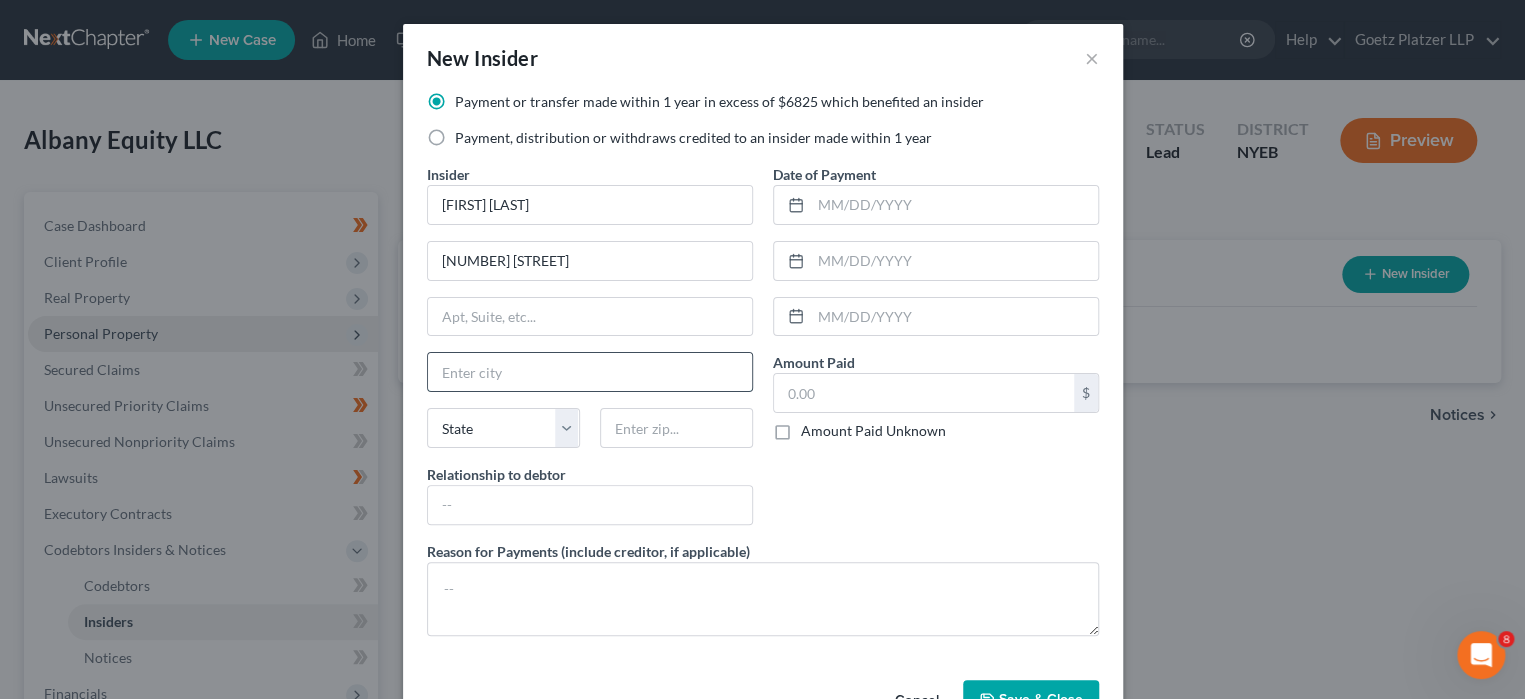 click at bounding box center [590, 372] 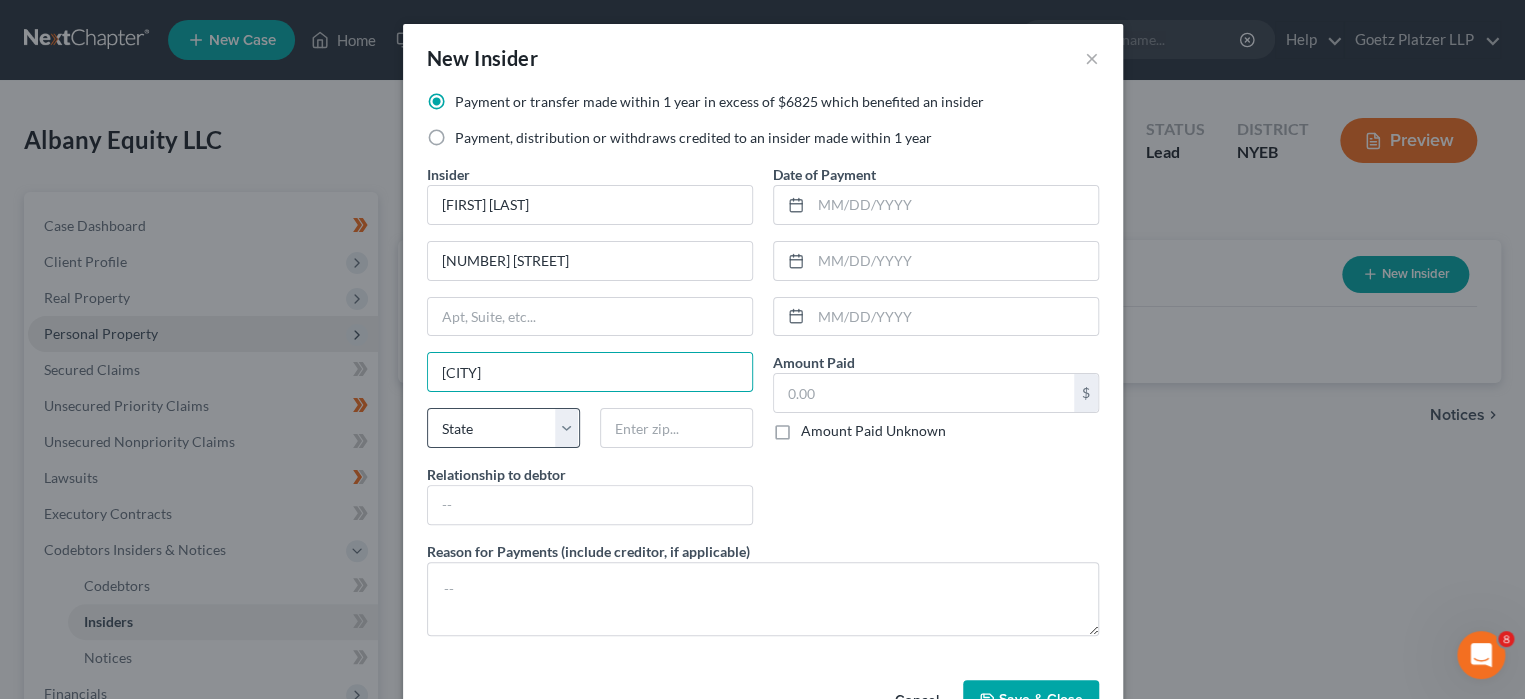 type on "[CITY]" 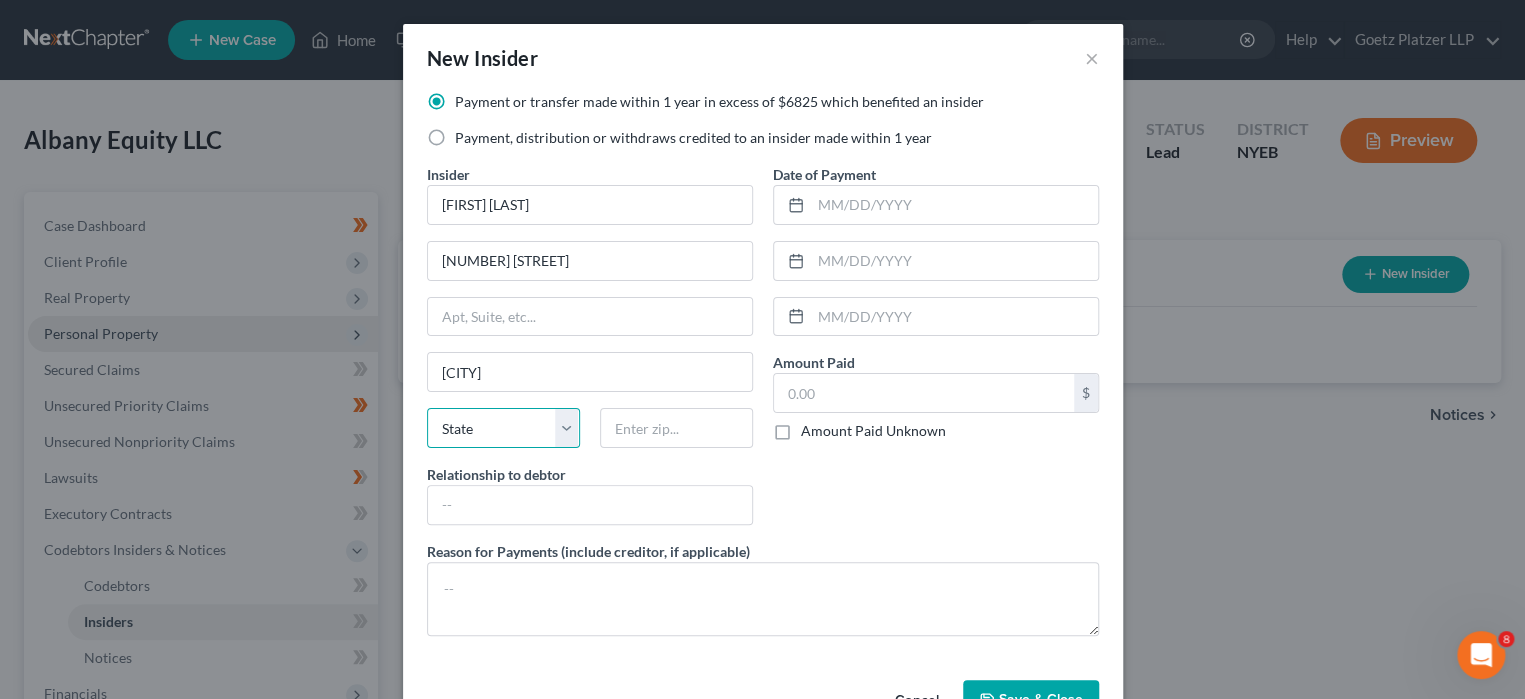 drag, startPoint x: 561, startPoint y: 432, endPoint x: 553, endPoint y: 439, distance: 10.630146 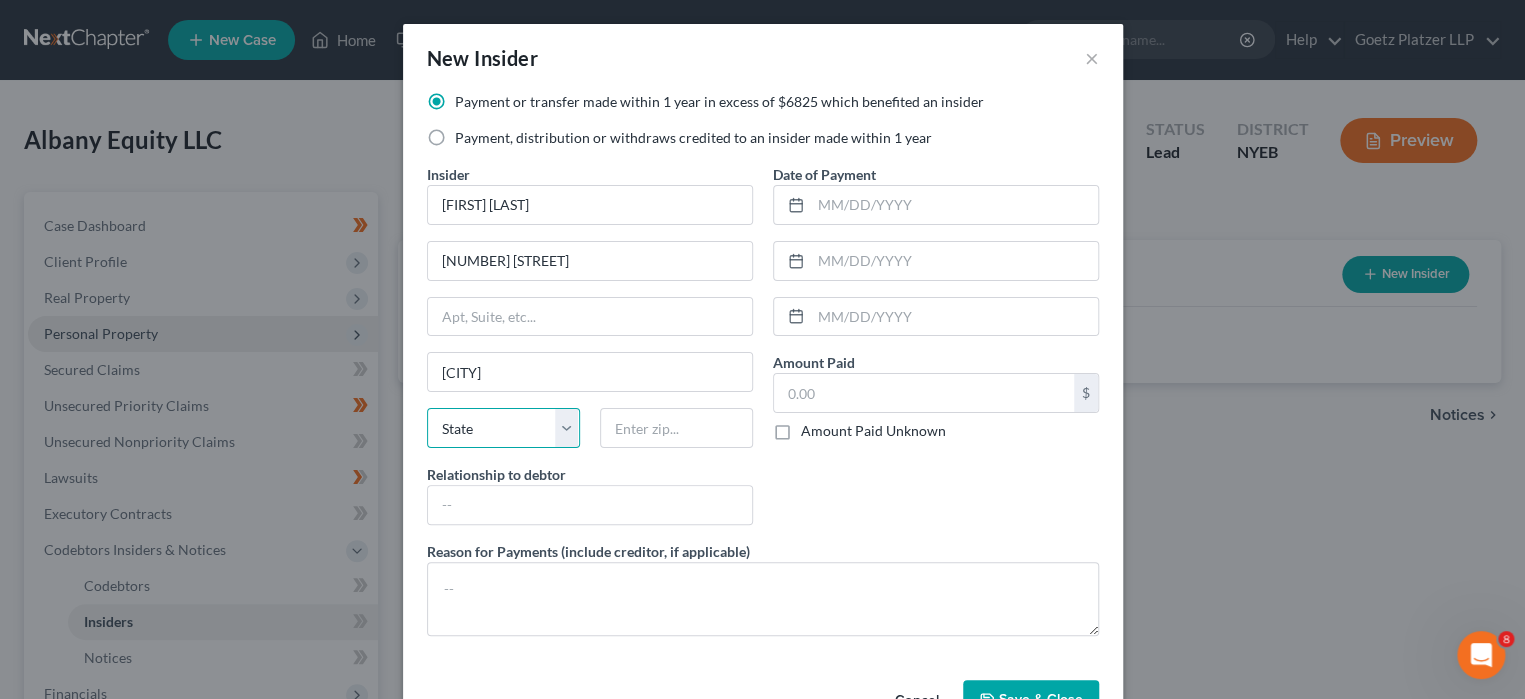 select on "35" 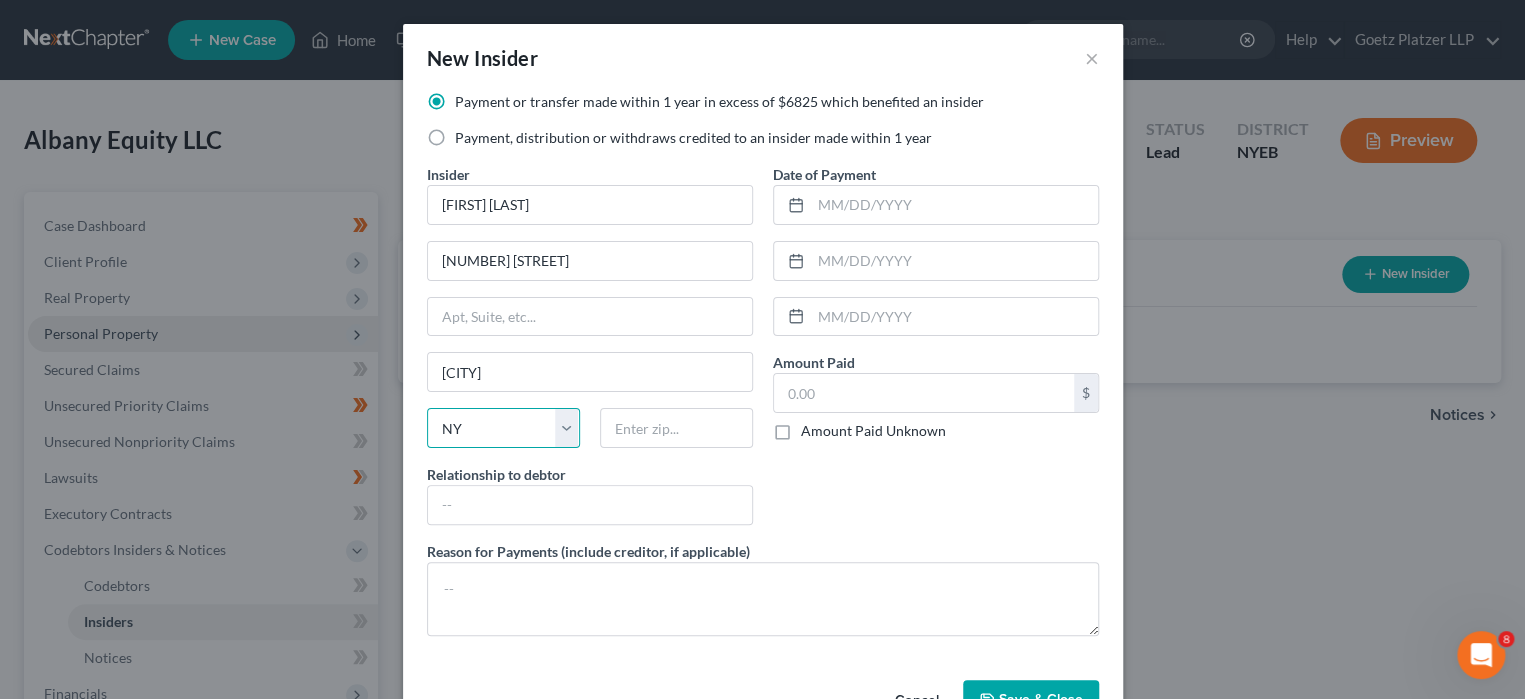 click on "State AL AK AR AZ CA CO CT DE DC FL GA GU HI ID IL IN IA KS KY LA ME MD MA MI MN MS MO MT NC ND NE NV NH NJ NM NY OH OK OR PA PR RI SC SD TN TX UT VI VA VT WA WV WI WY" at bounding box center [503, 428] 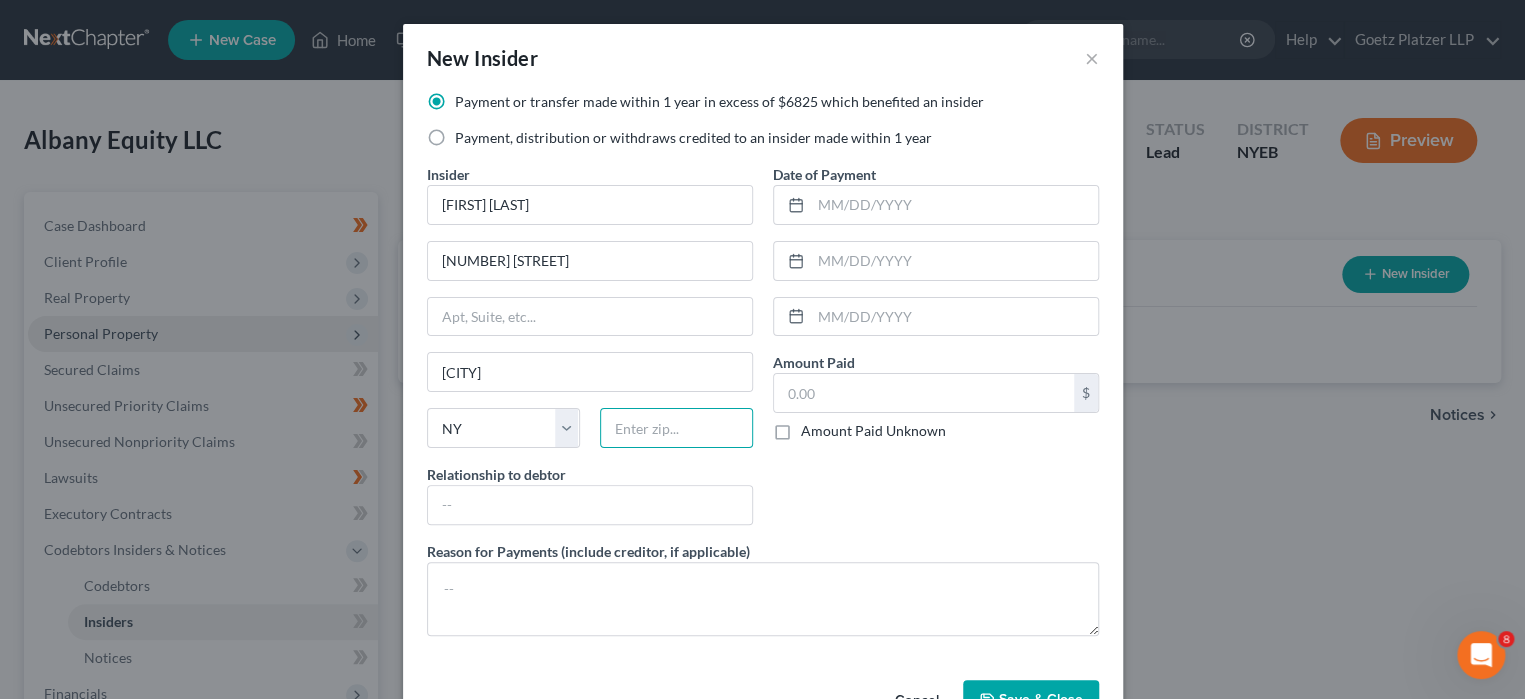 click at bounding box center [676, 428] 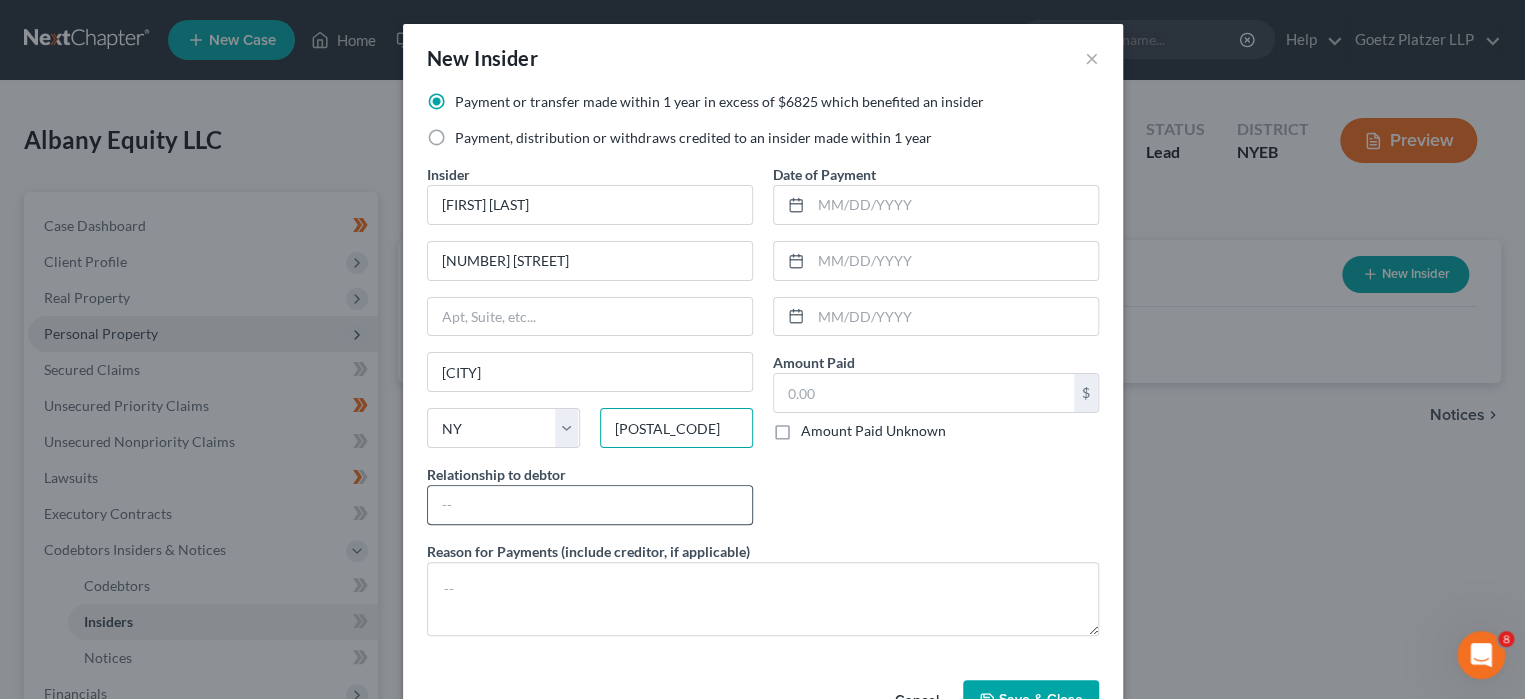 type on "[POSTAL_CODE]" 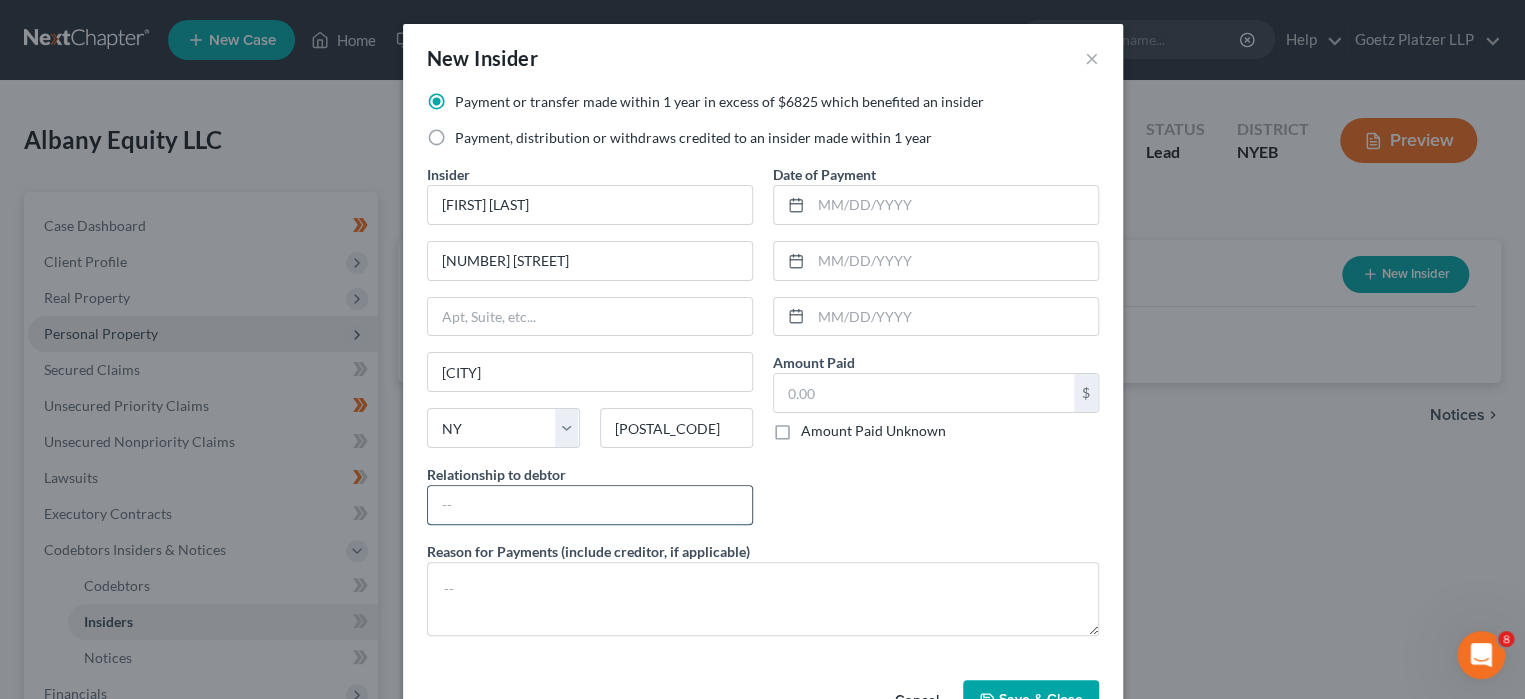click at bounding box center [590, 505] 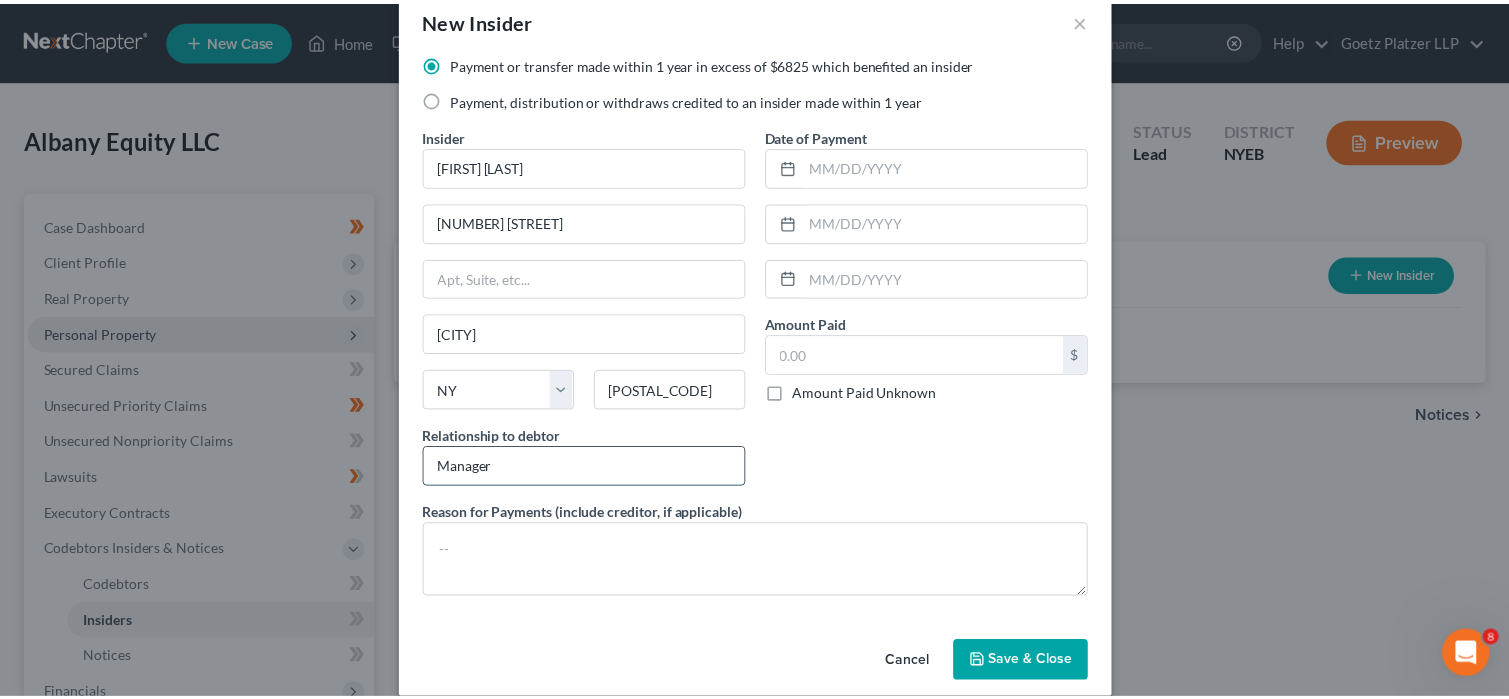 scroll, scrollTop: 58, scrollLeft: 0, axis: vertical 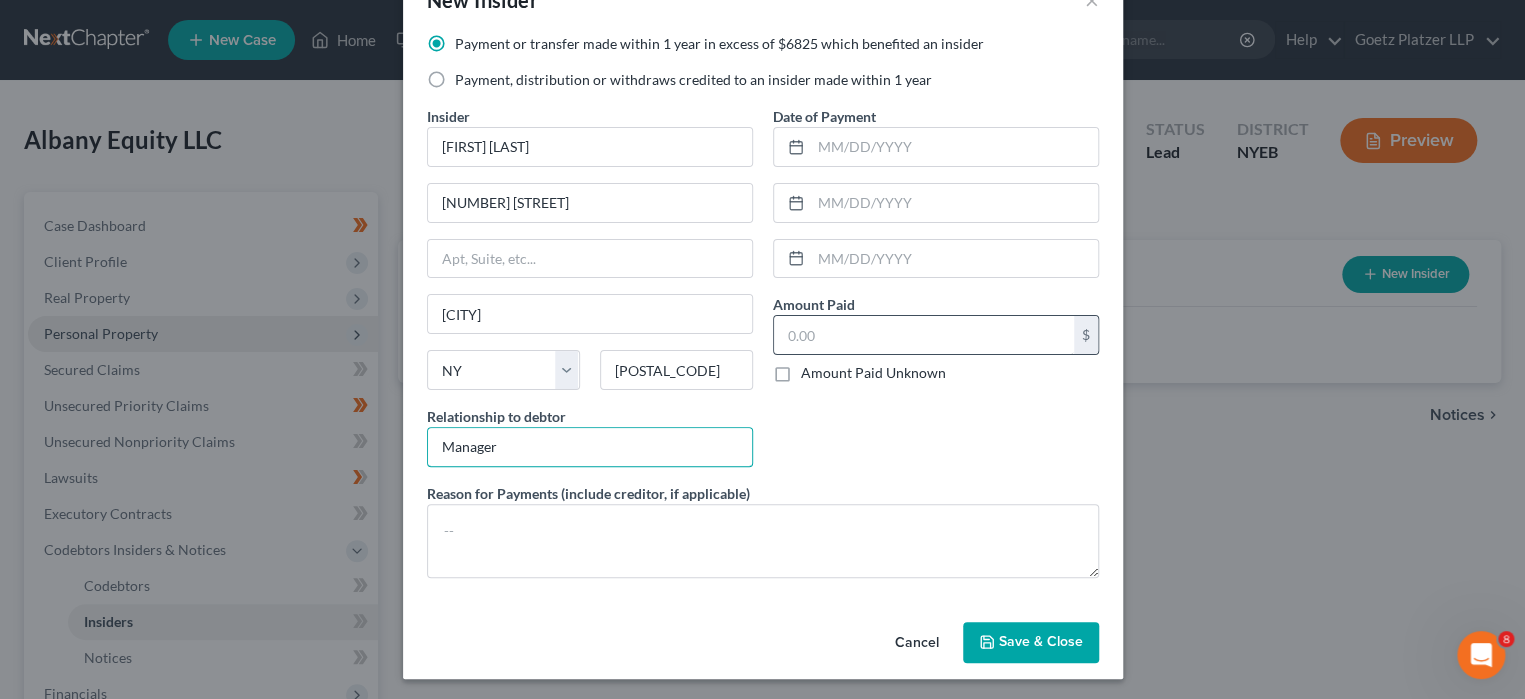 type on "Manager" 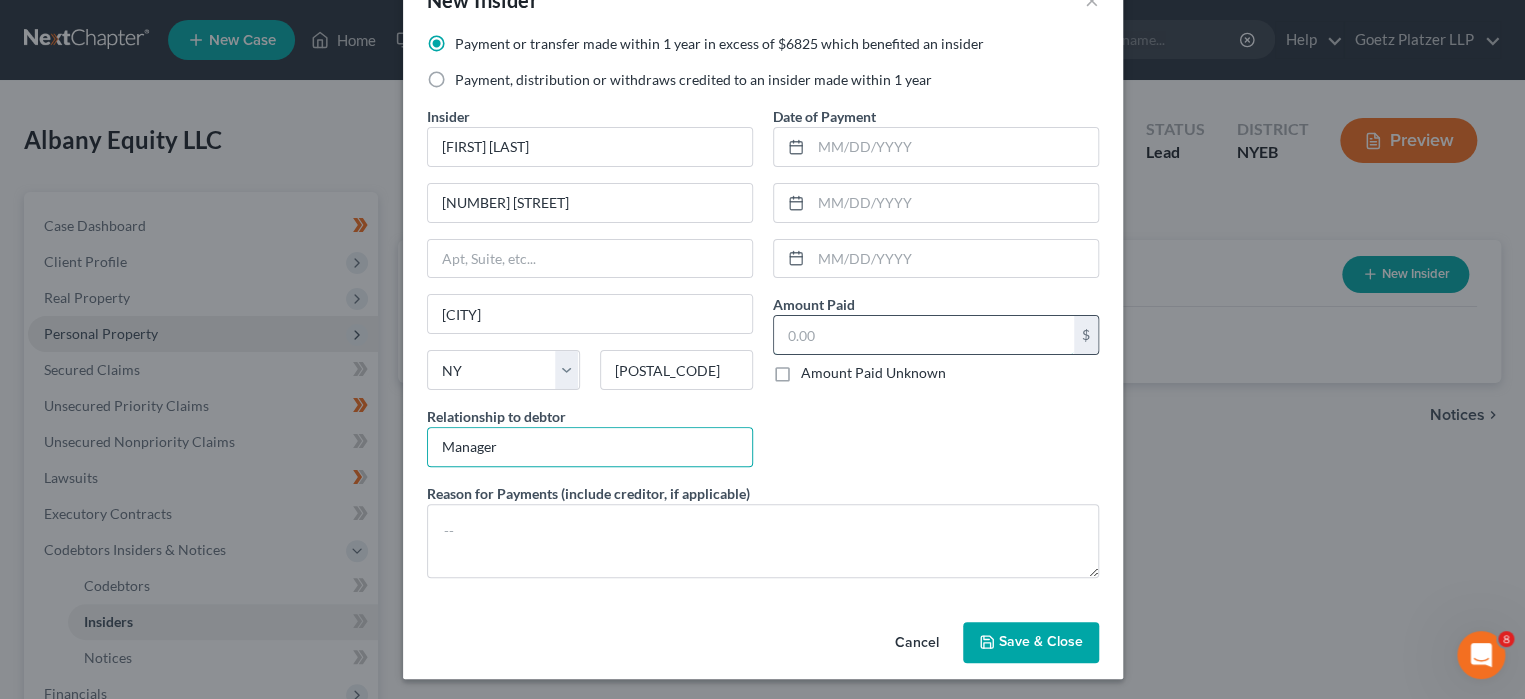 click at bounding box center [924, 335] 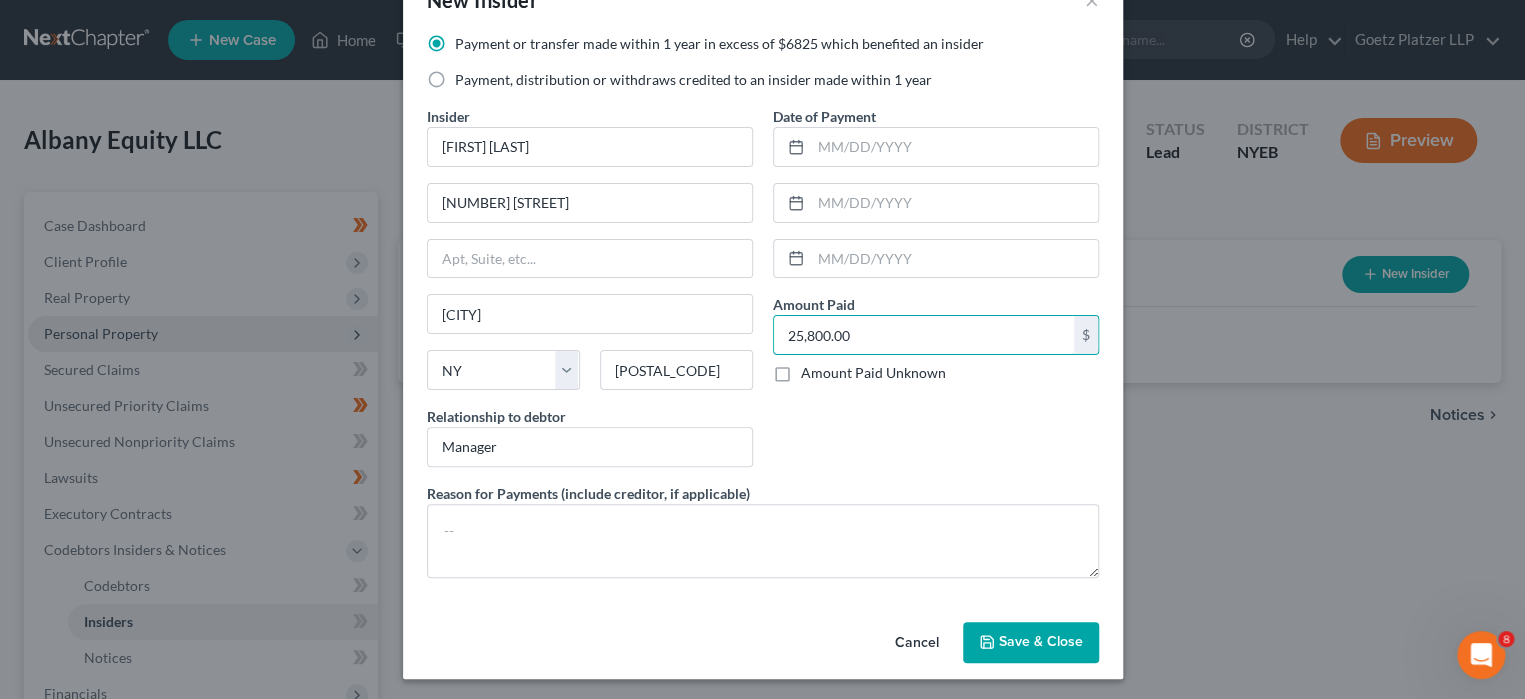 type on "25,800.00" 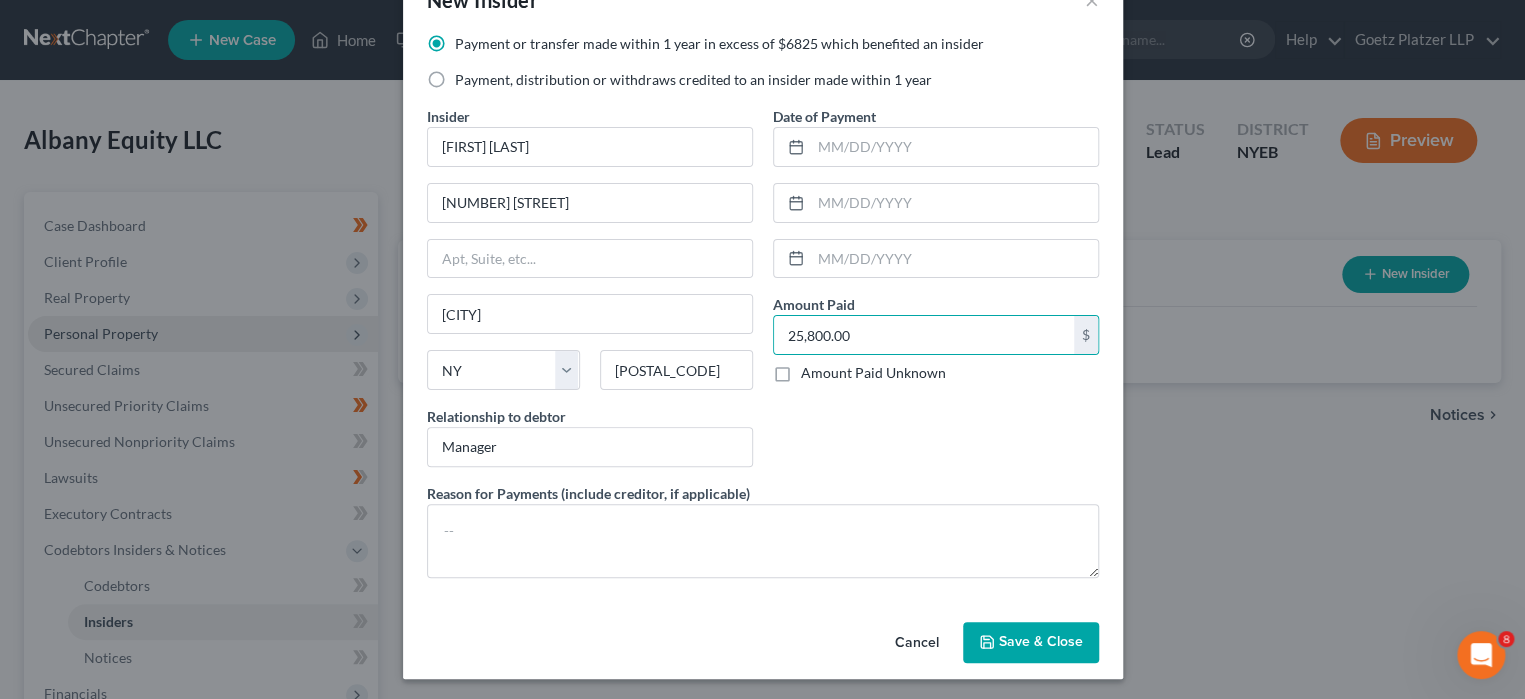 click on "Save & Close" at bounding box center [1031, 643] 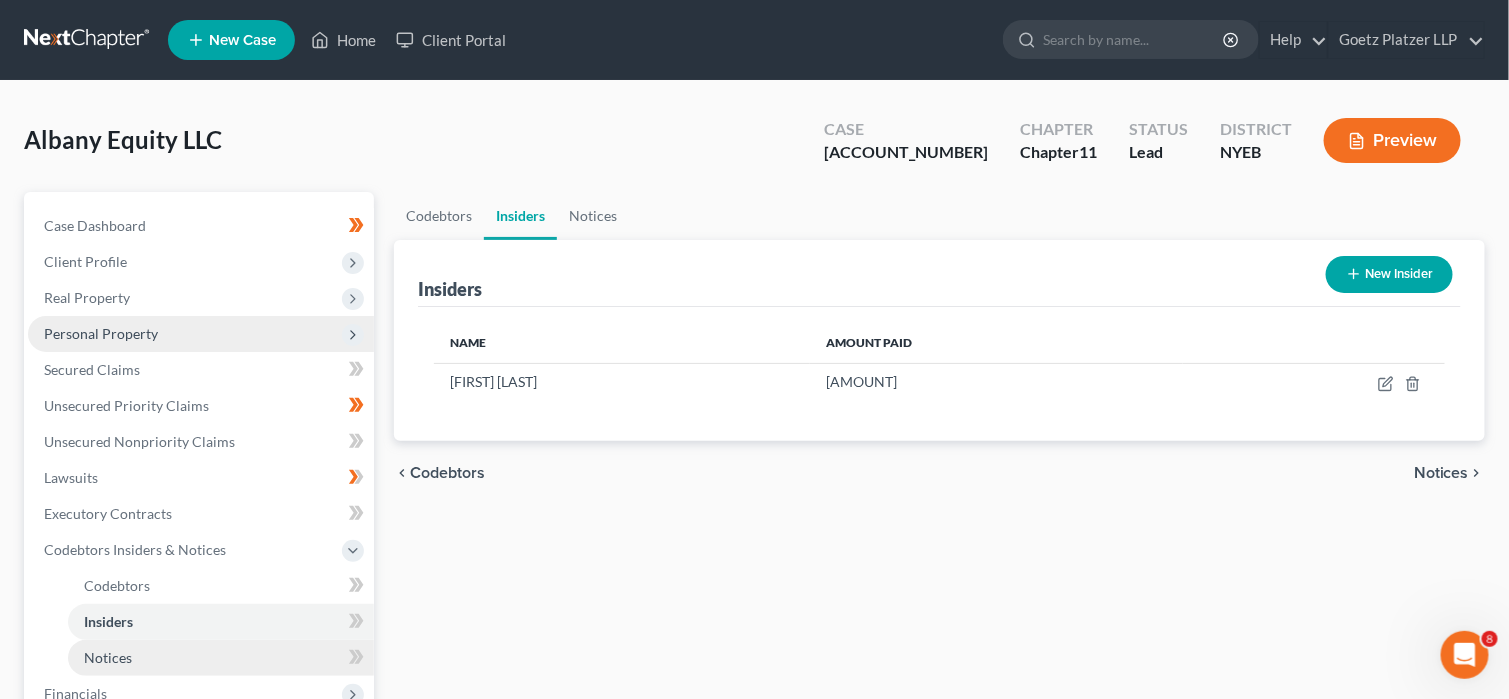 click on "Notices" at bounding box center (221, 658) 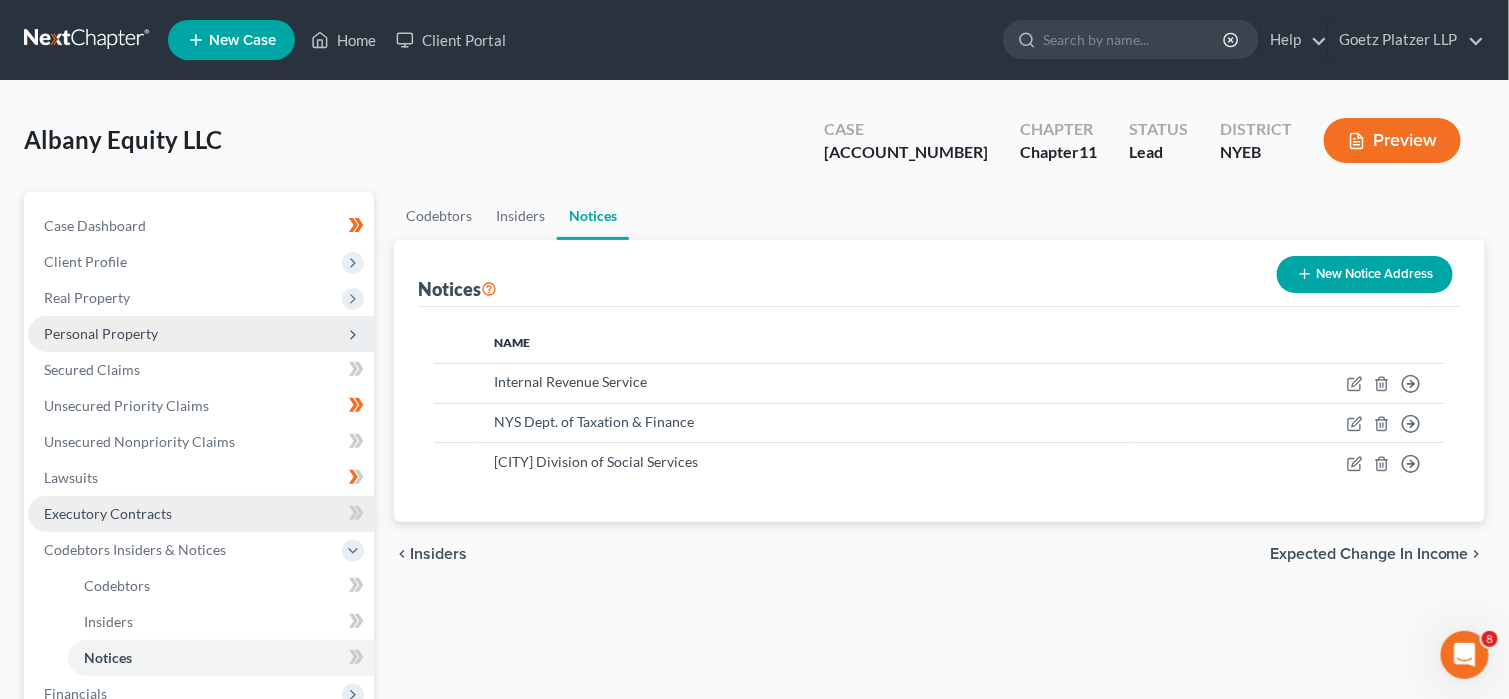 click on "Executory Contracts" at bounding box center (201, 514) 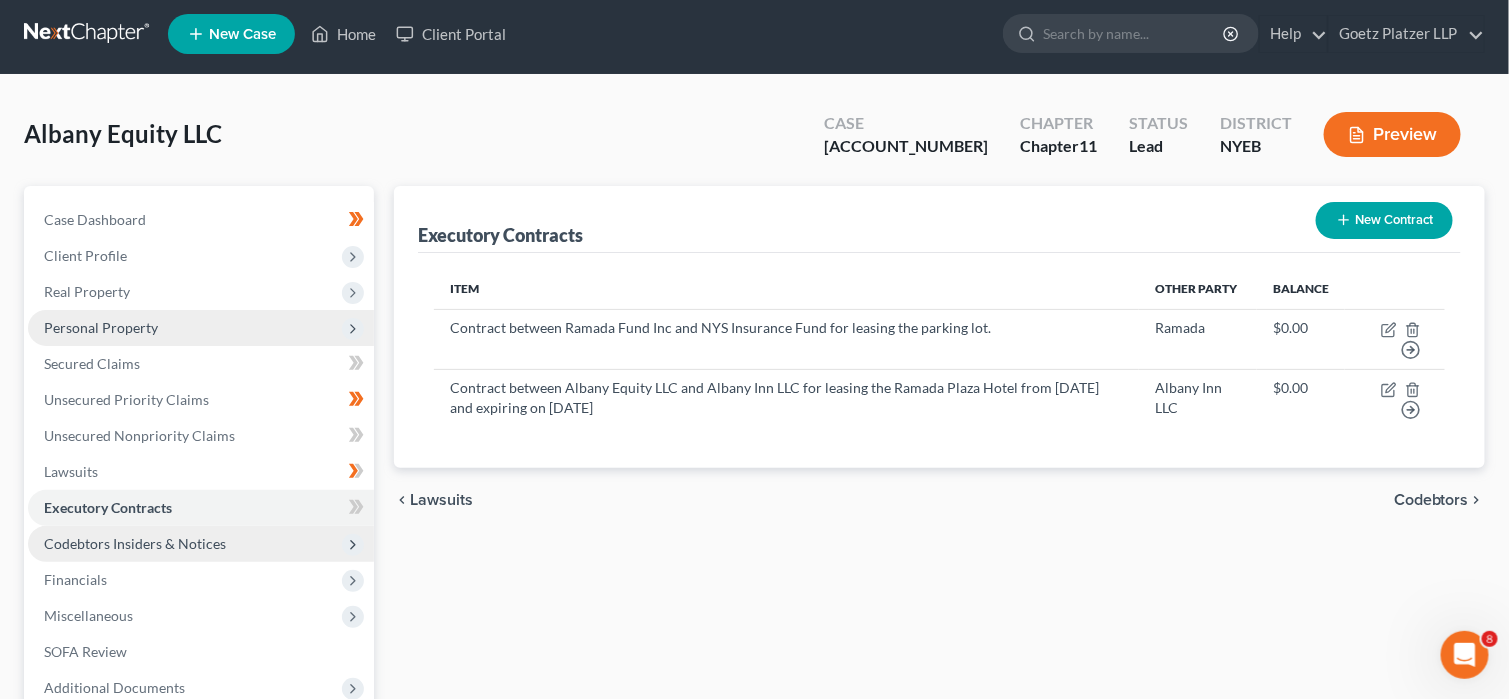 scroll, scrollTop: 100, scrollLeft: 0, axis: vertical 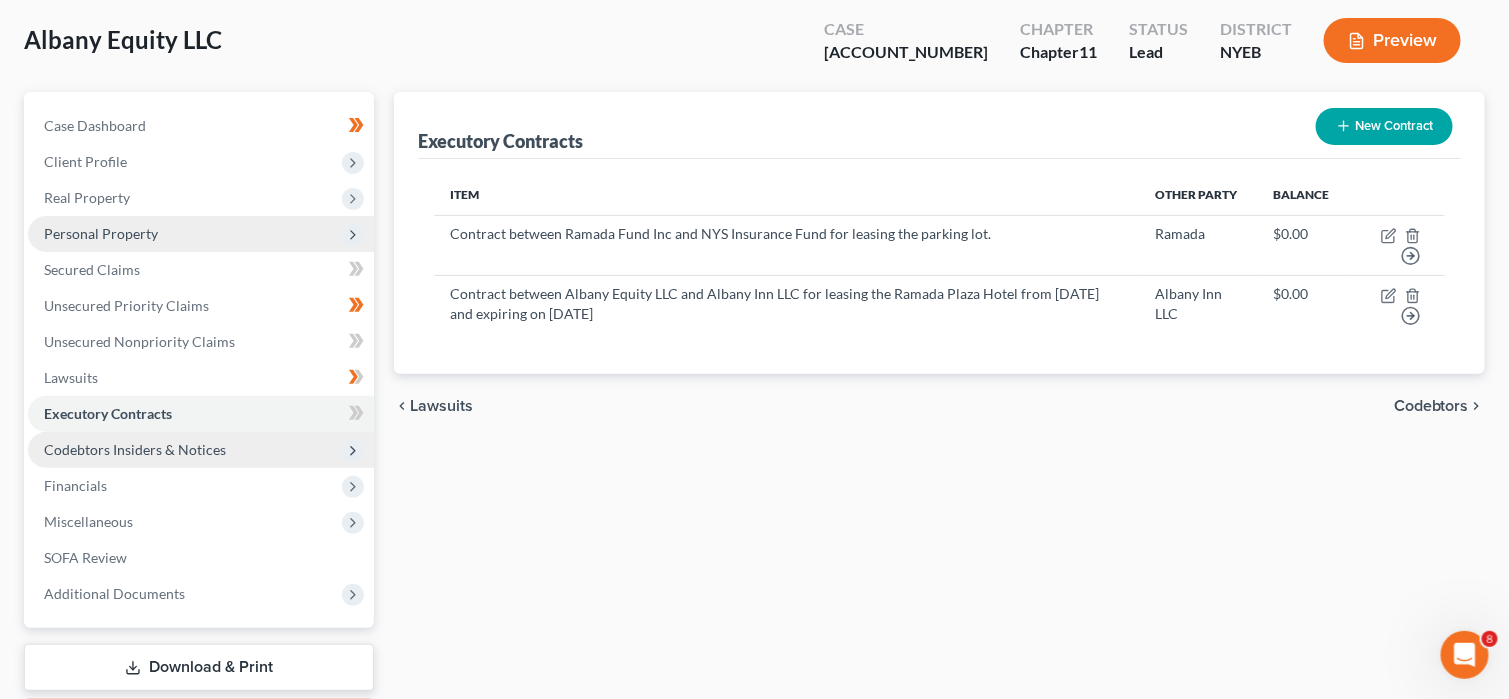 click on "Codebtors Insiders & Notices" at bounding box center [201, 450] 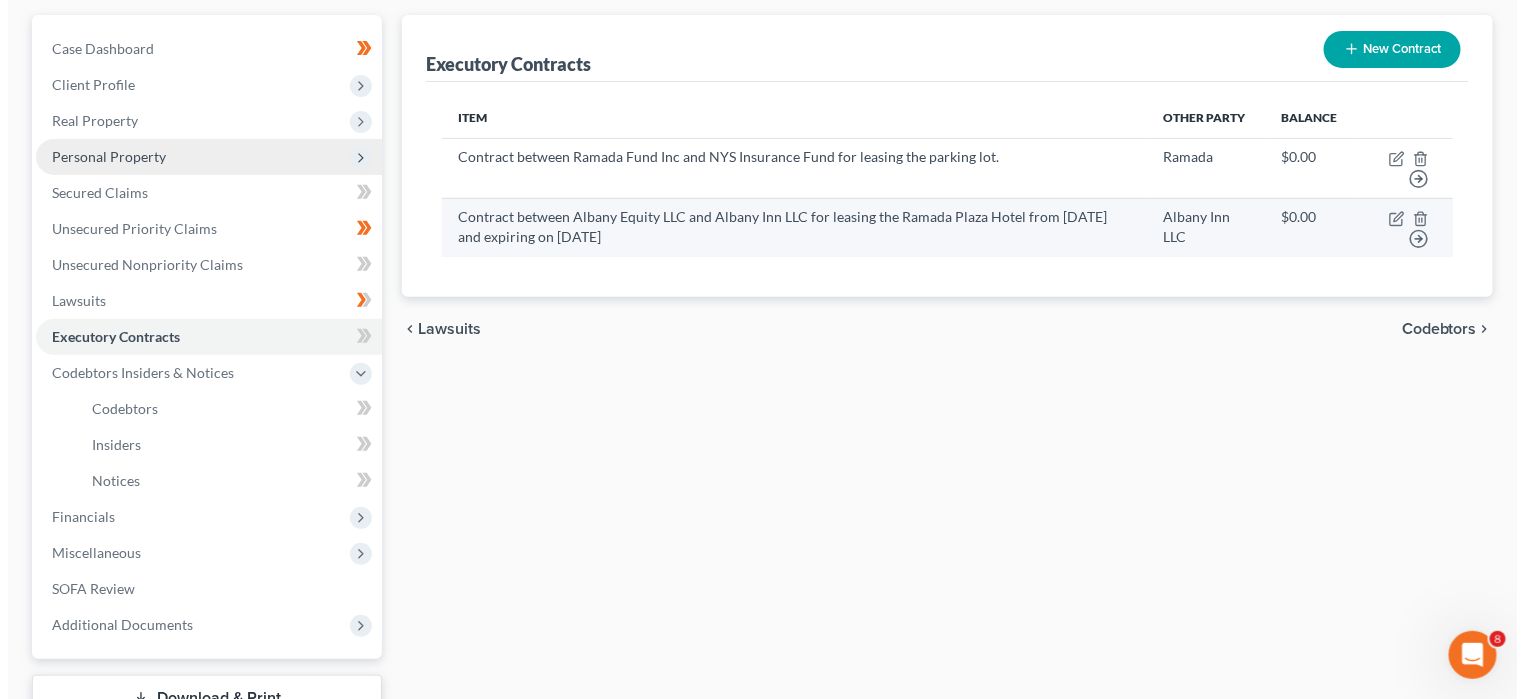 scroll, scrollTop: 0, scrollLeft: 0, axis: both 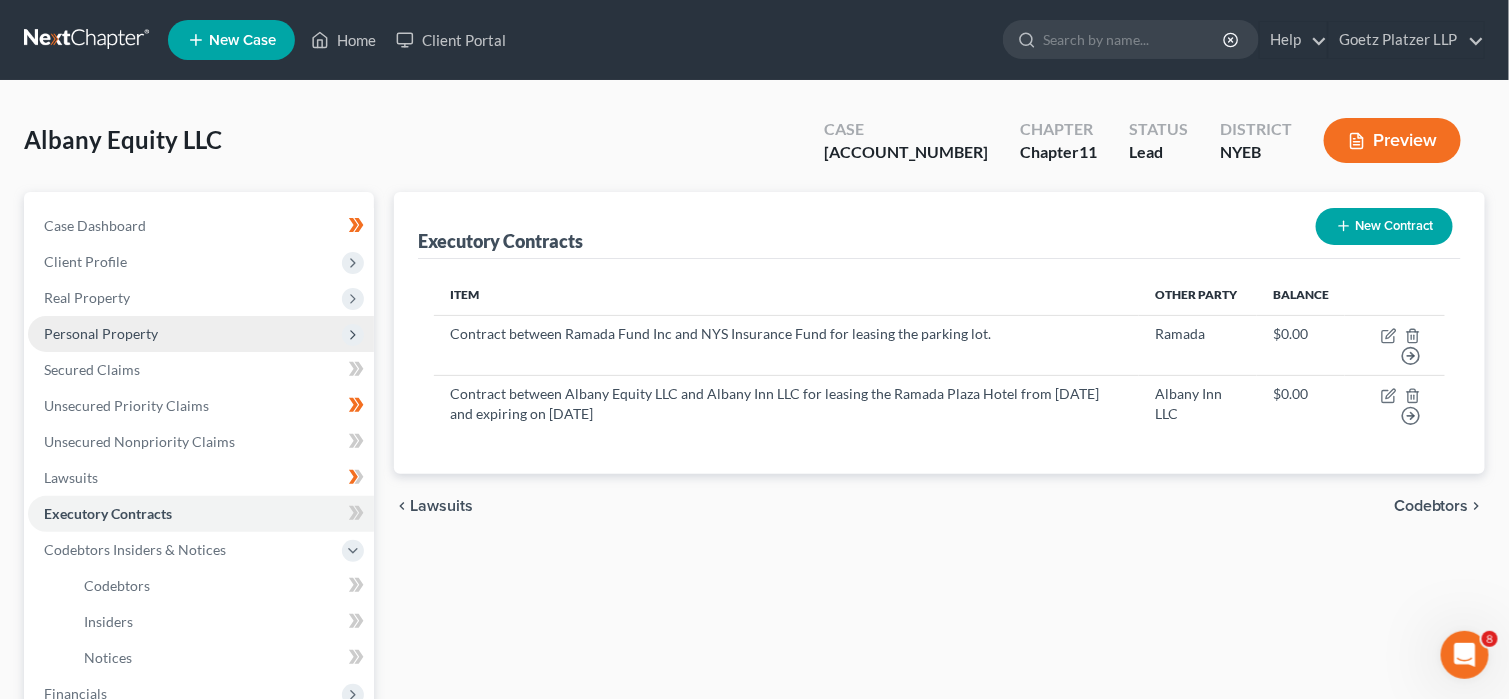click on "Preview" at bounding box center (1392, 140) 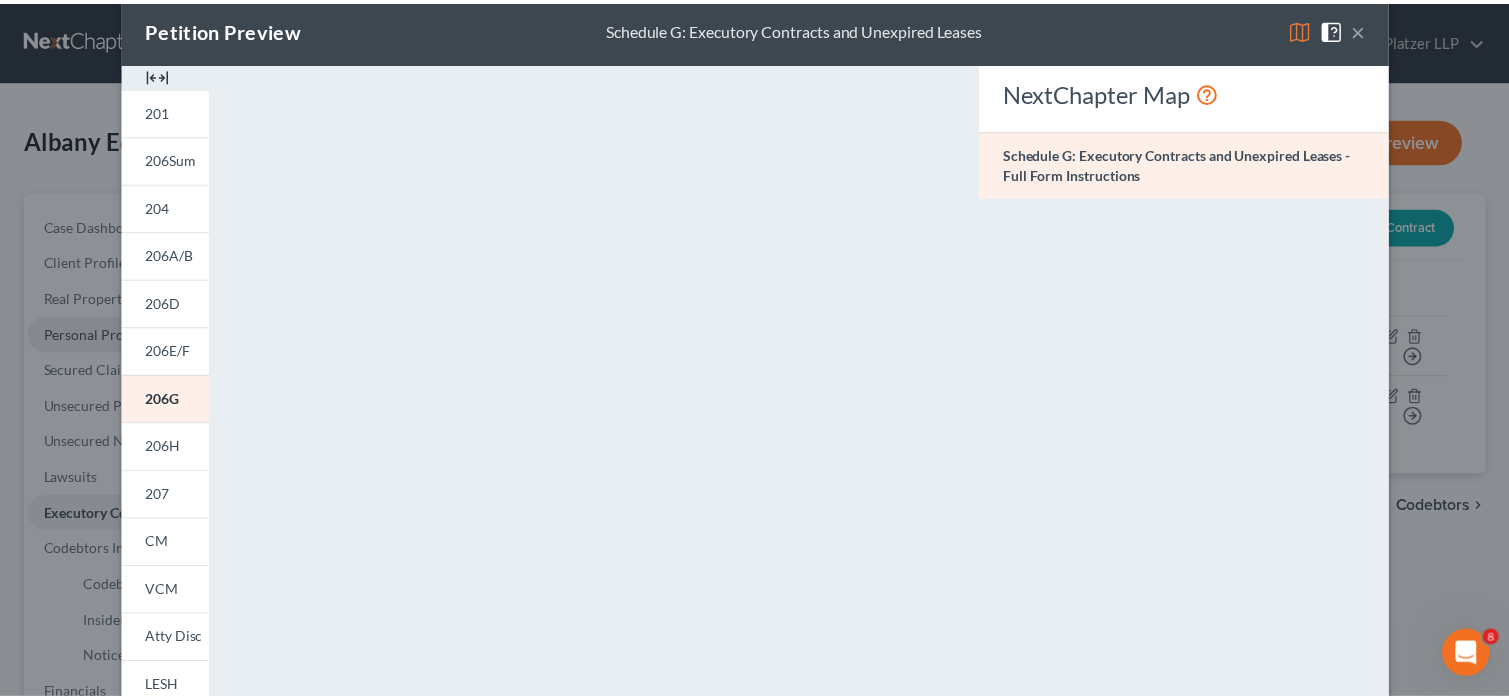scroll, scrollTop: 0, scrollLeft: 0, axis: both 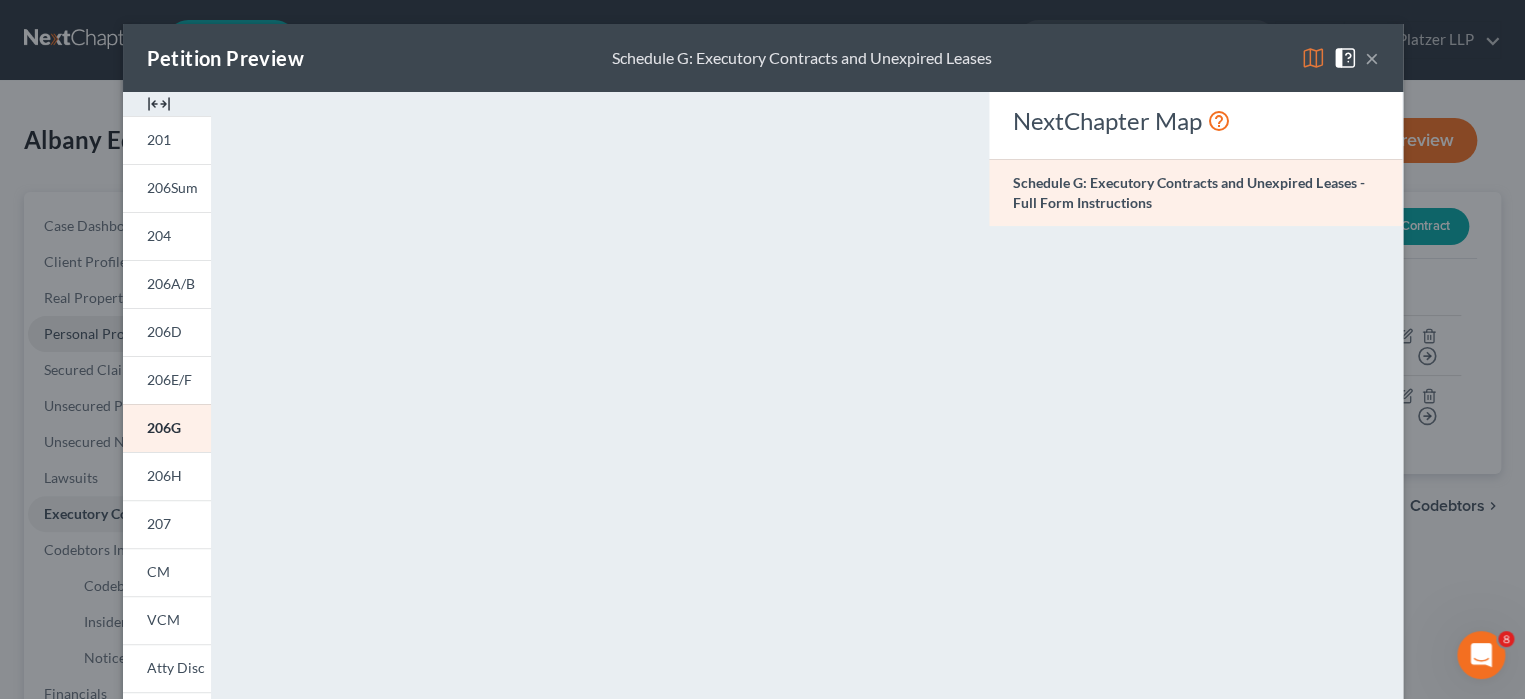 click on "×" at bounding box center (1372, 58) 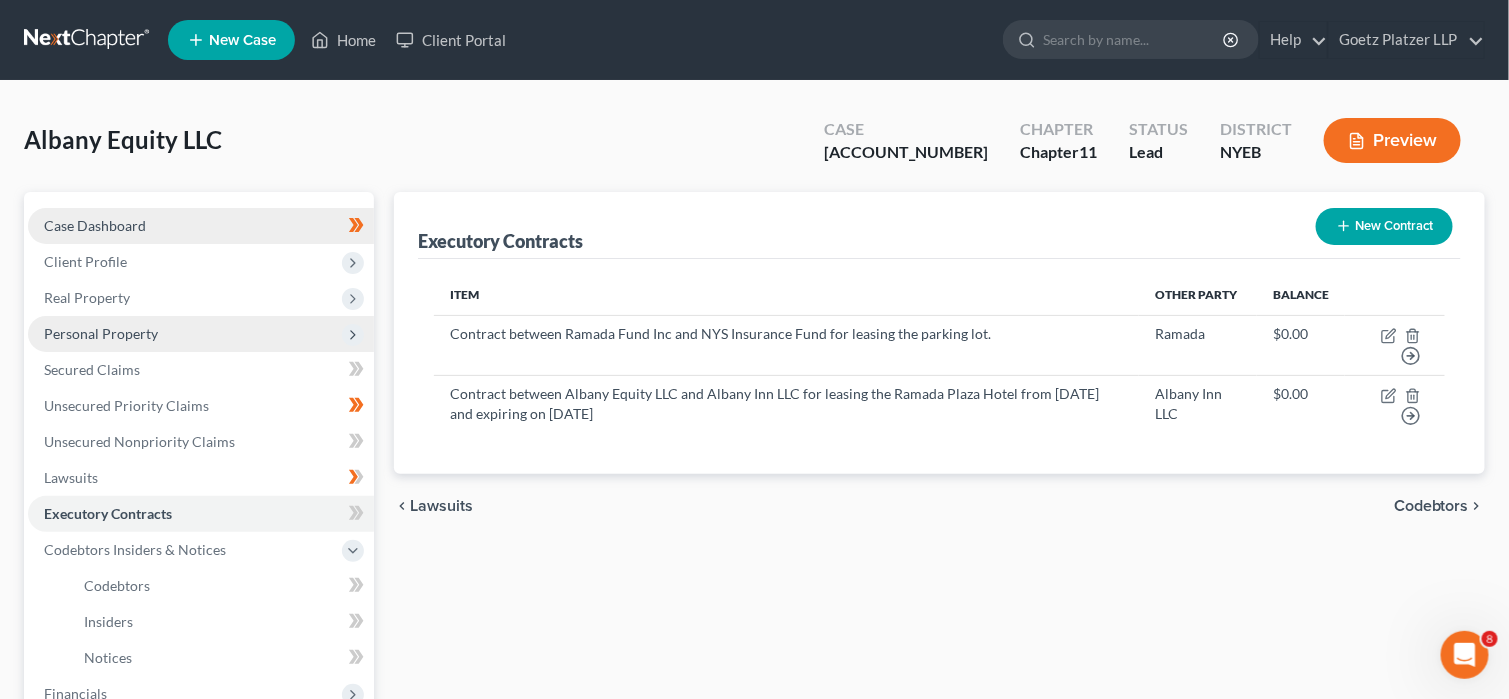 click on "Case Dashboard" at bounding box center (201, 226) 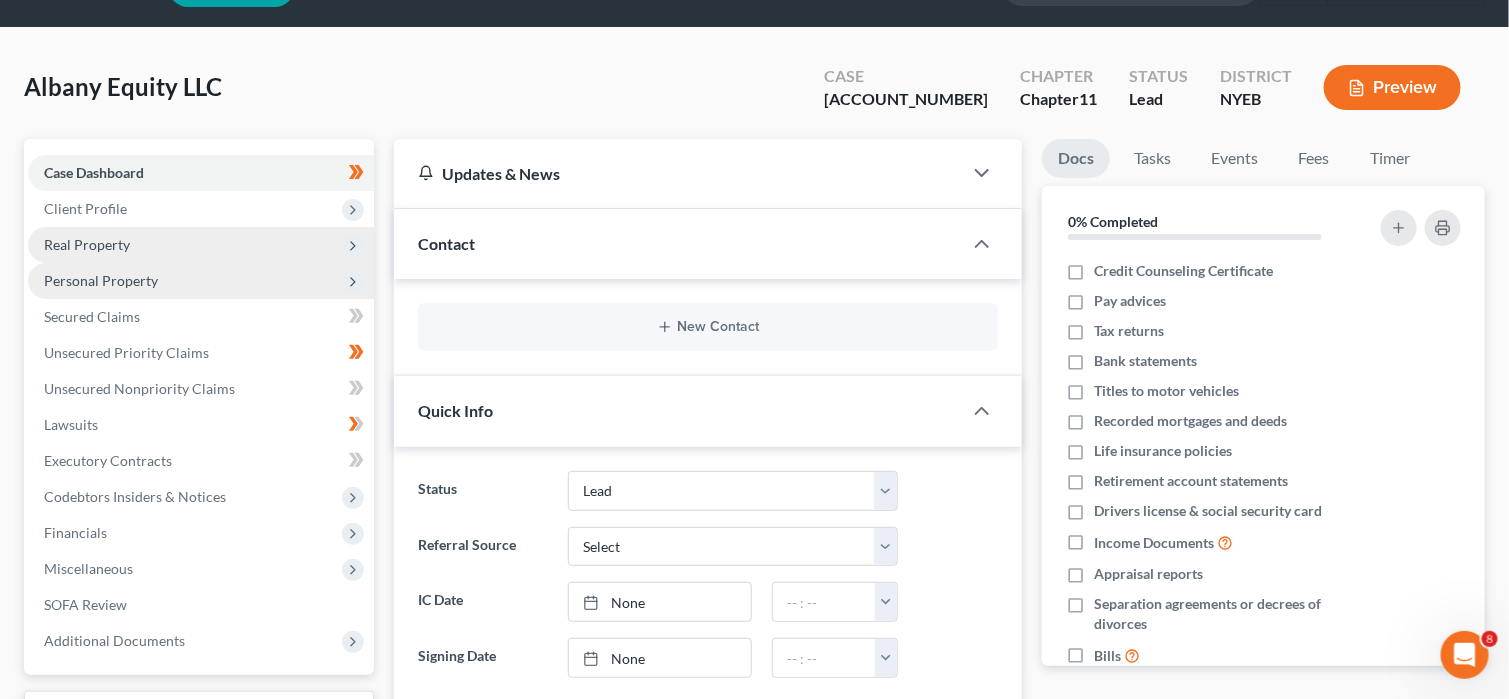 scroll, scrollTop: 0, scrollLeft: 0, axis: both 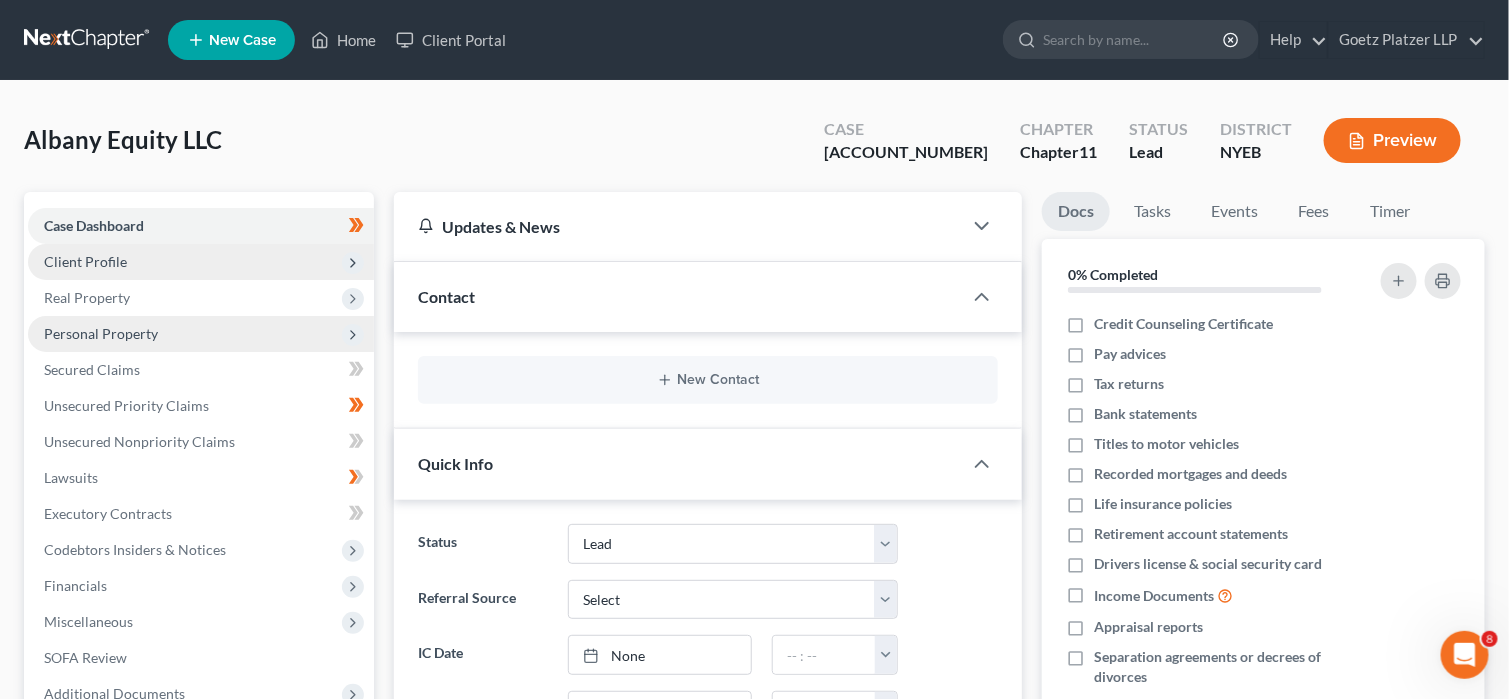 click on "Client Profile" at bounding box center [201, 262] 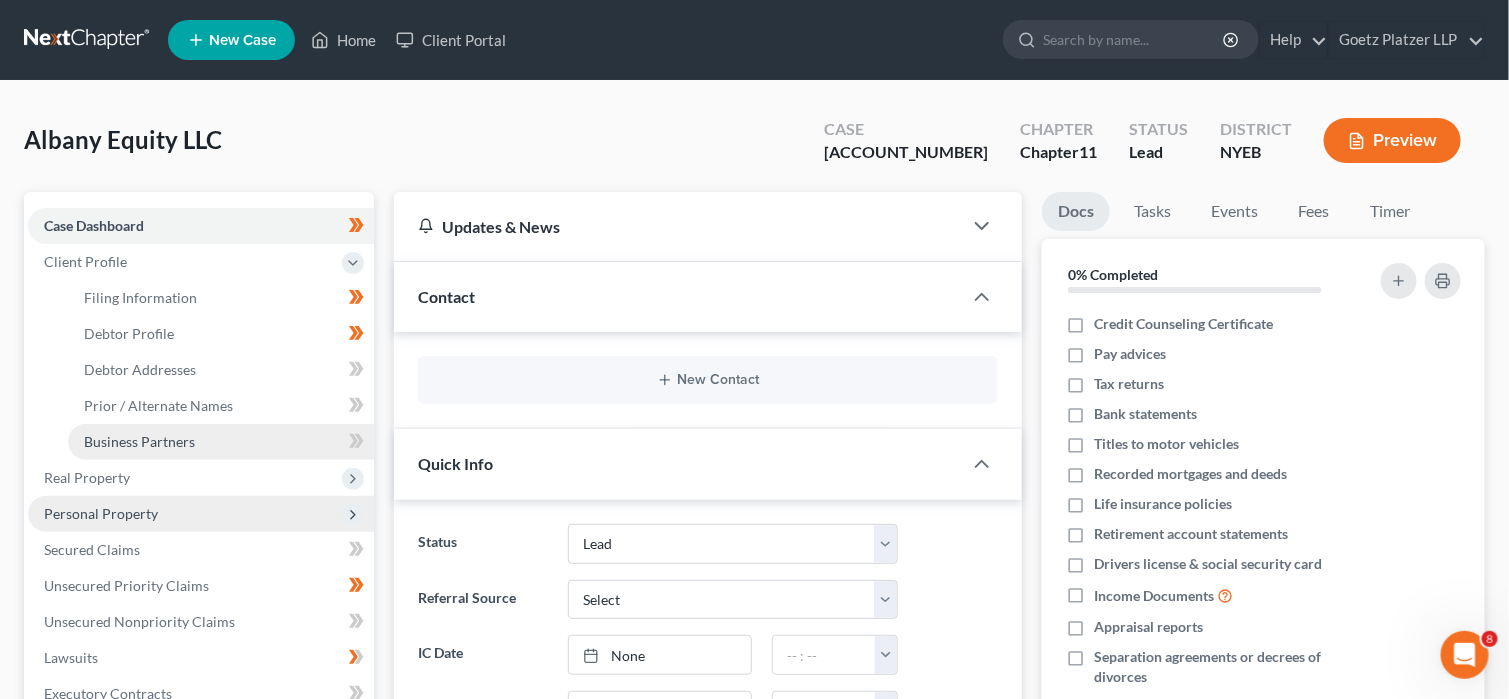 click on "Business Partners" at bounding box center [221, 442] 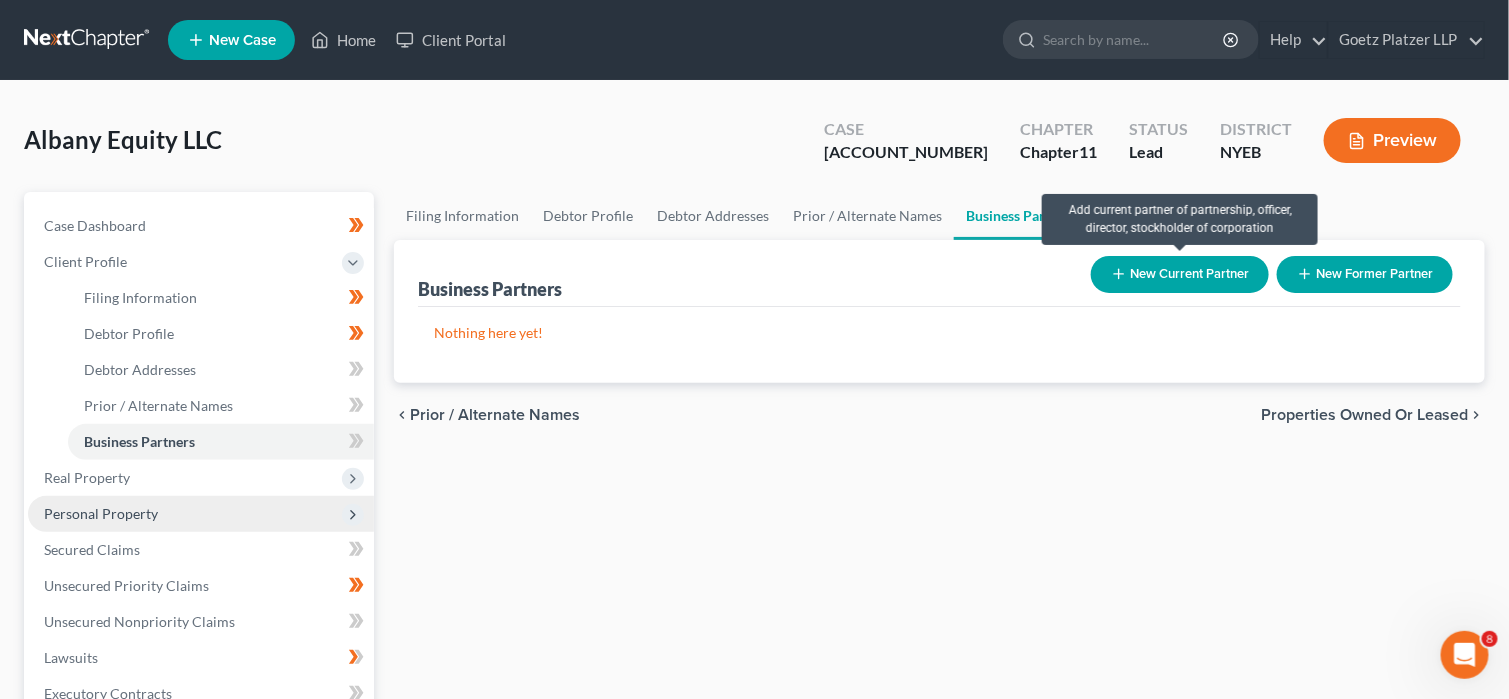 click on "New Current Partner" at bounding box center (1180, 274) 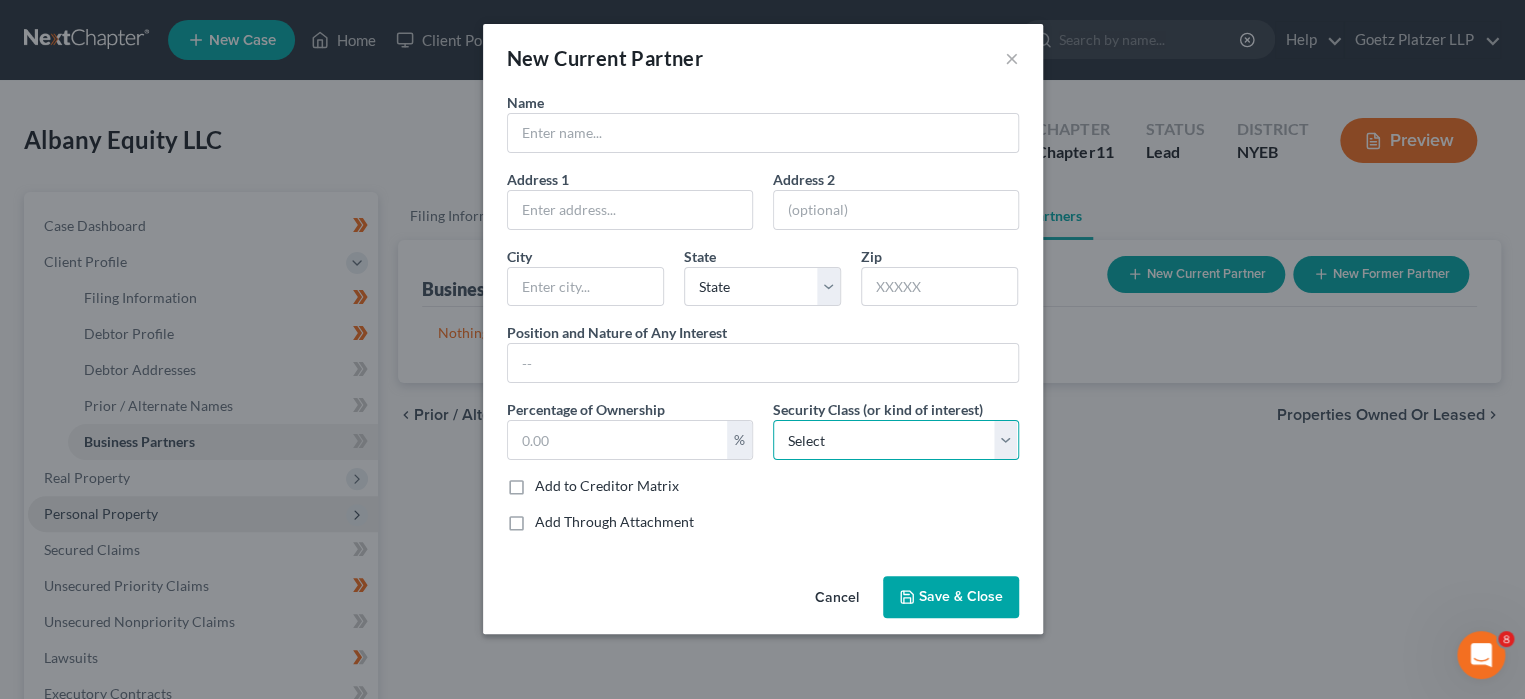 click on "Select Select Common Stockholder General Partner Limited Partner Managing Member Preferred Stockholder President Other" at bounding box center [896, 440] 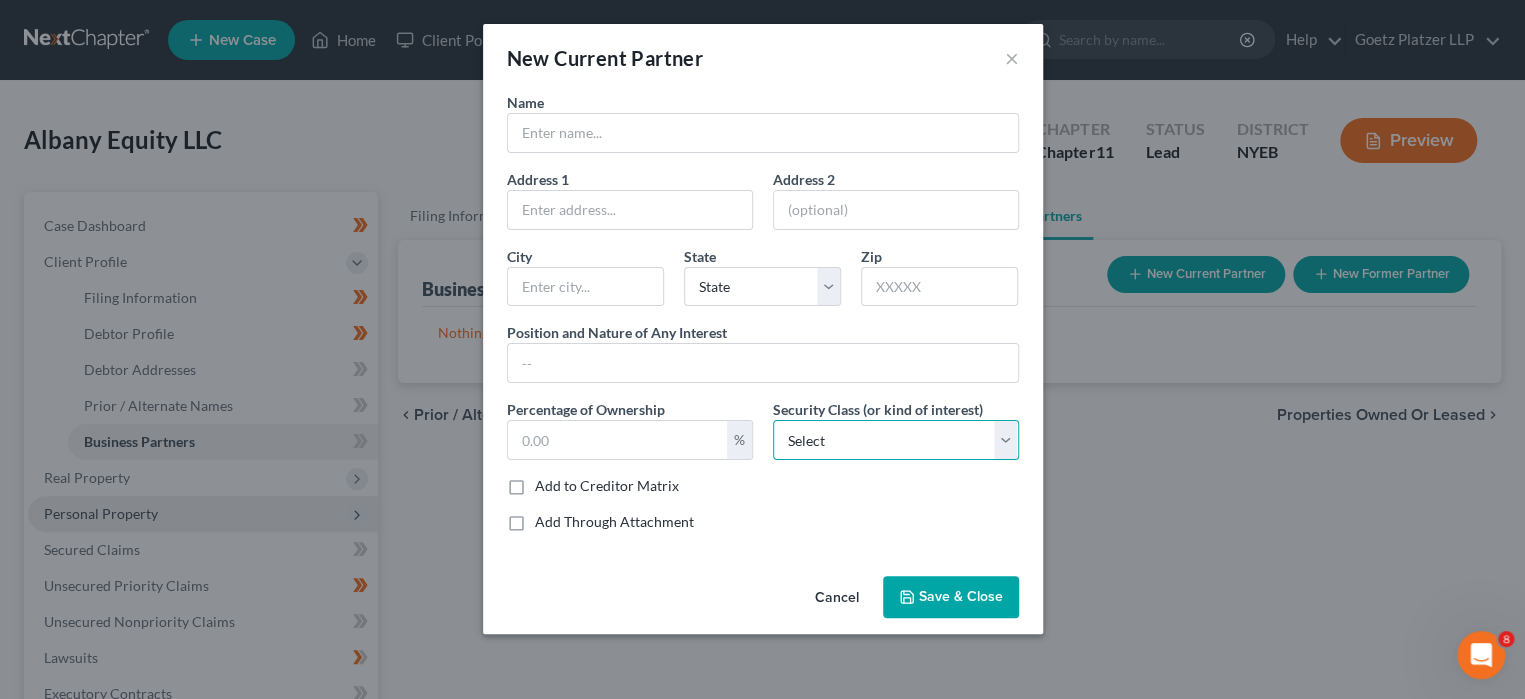 select on "3" 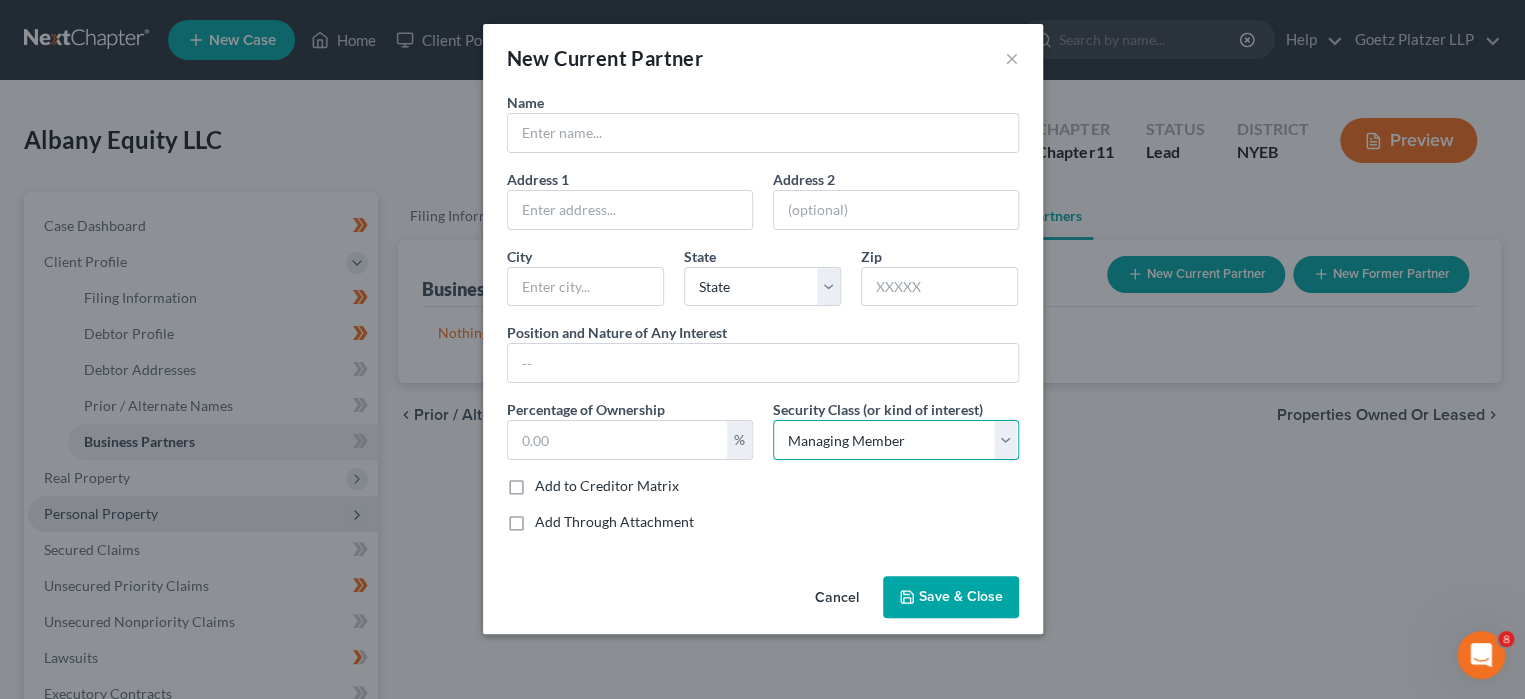 click on "Select Select Common Stockholder General Partner Limited Partner Managing Member Preferred Stockholder President Other" at bounding box center [896, 440] 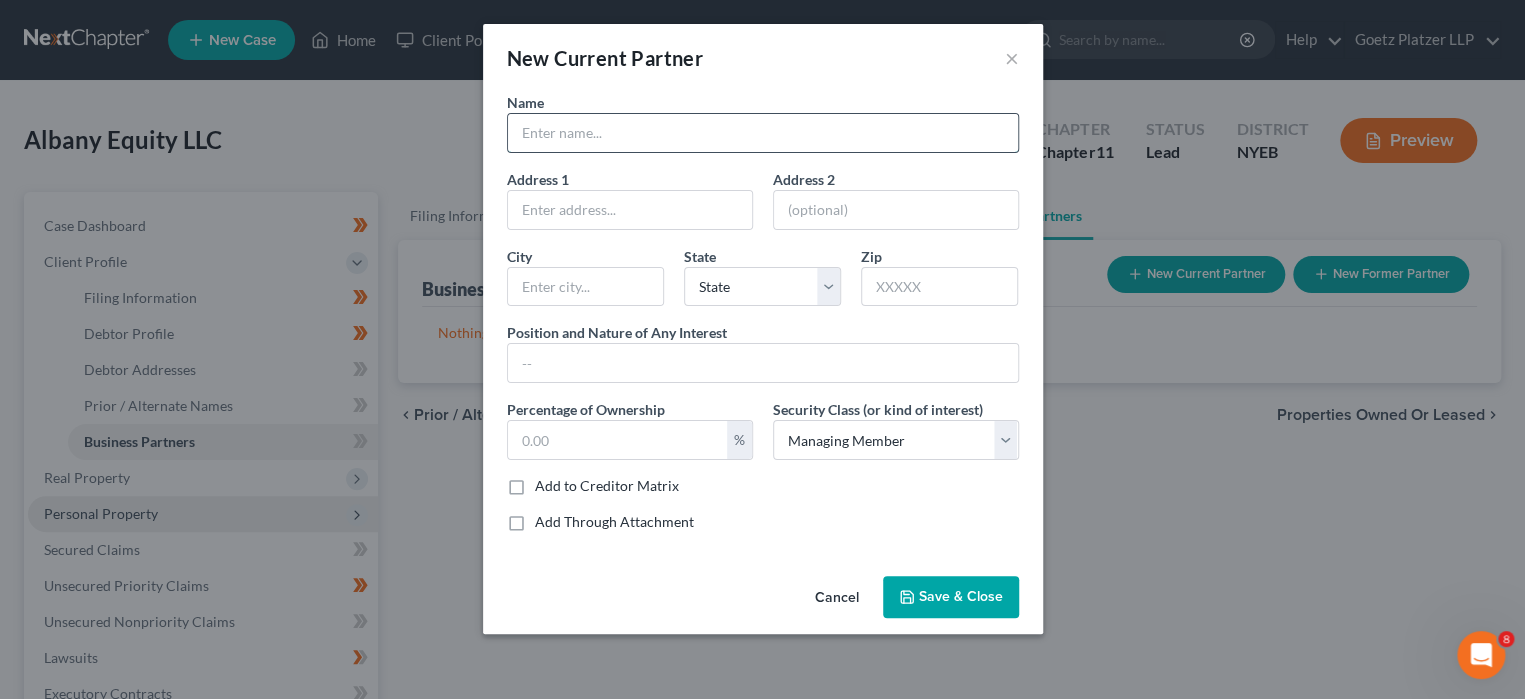 click at bounding box center (763, 133) 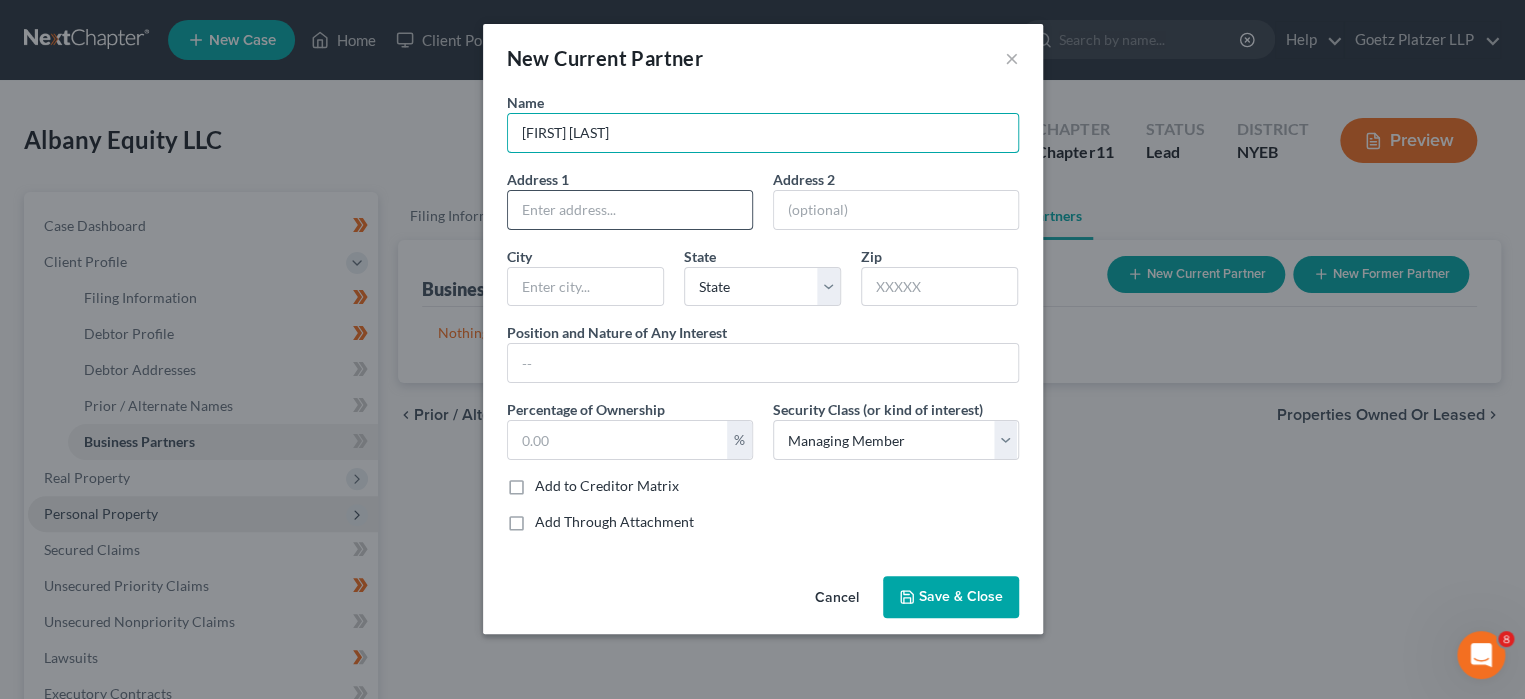 type on "[FIRST] [LAST]" 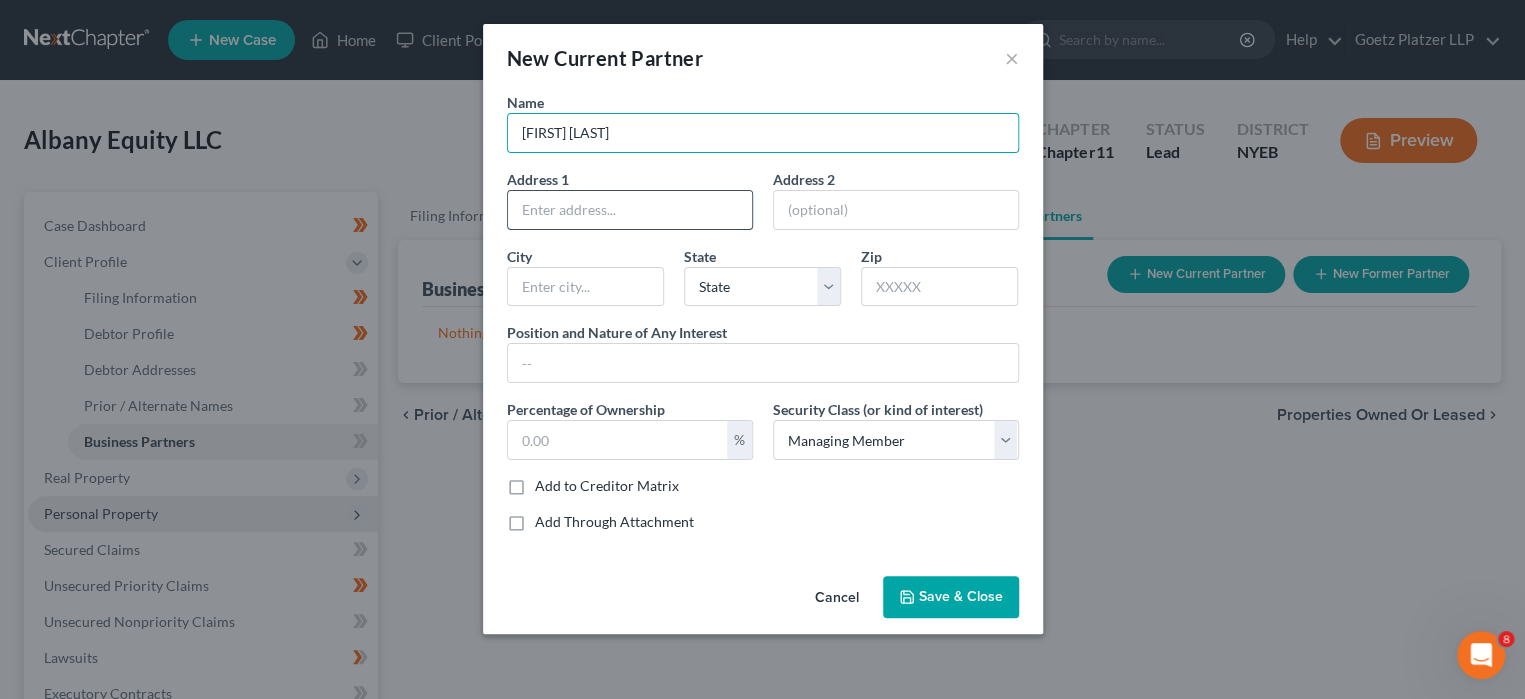 click at bounding box center (630, 210) 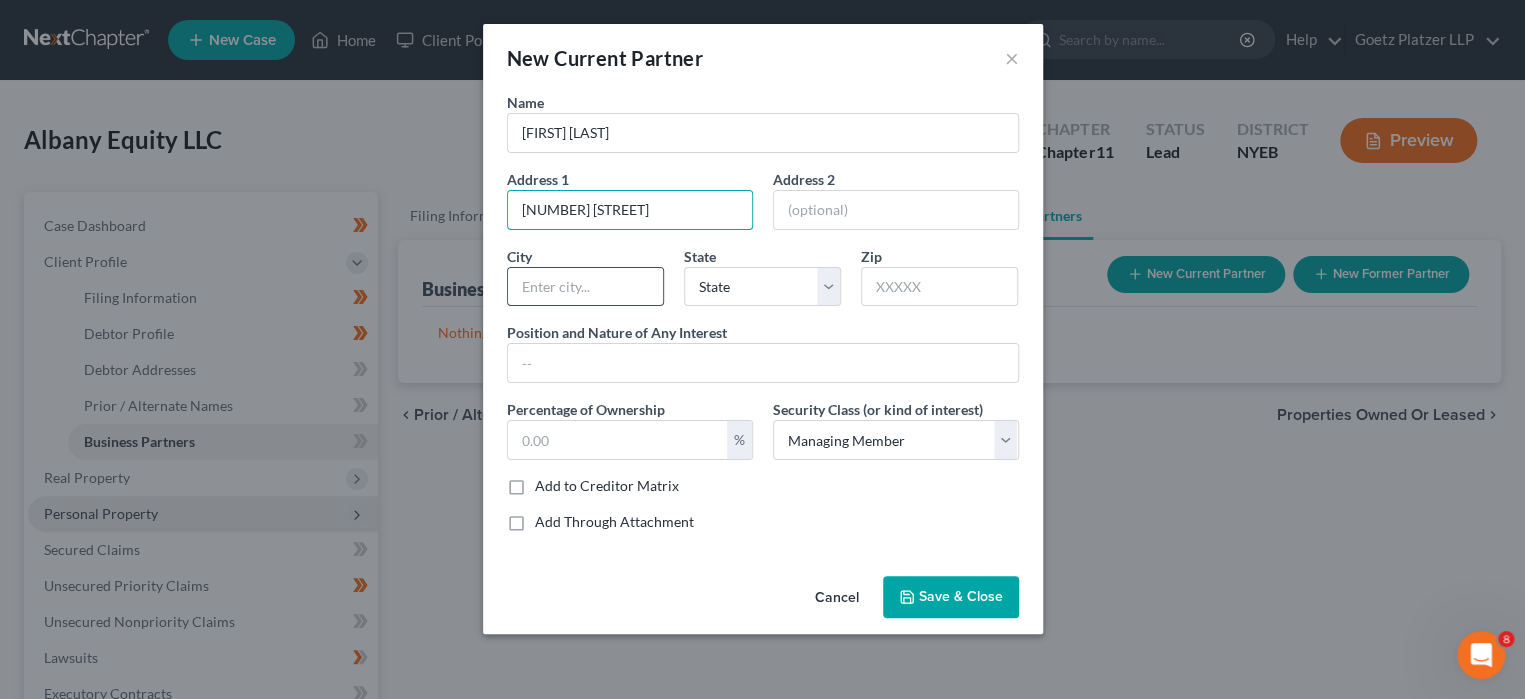 type on "[NUMBER] [STREET]" 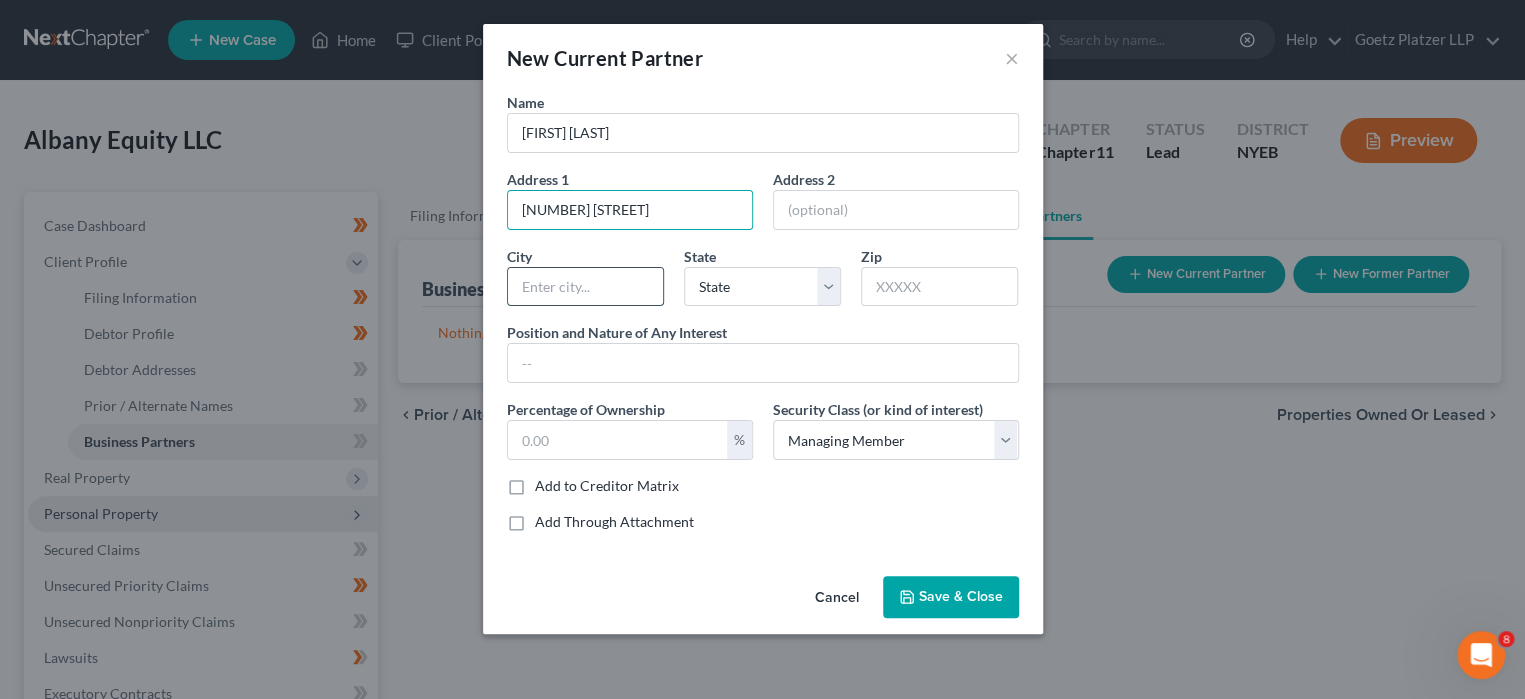 click at bounding box center (585, 287) 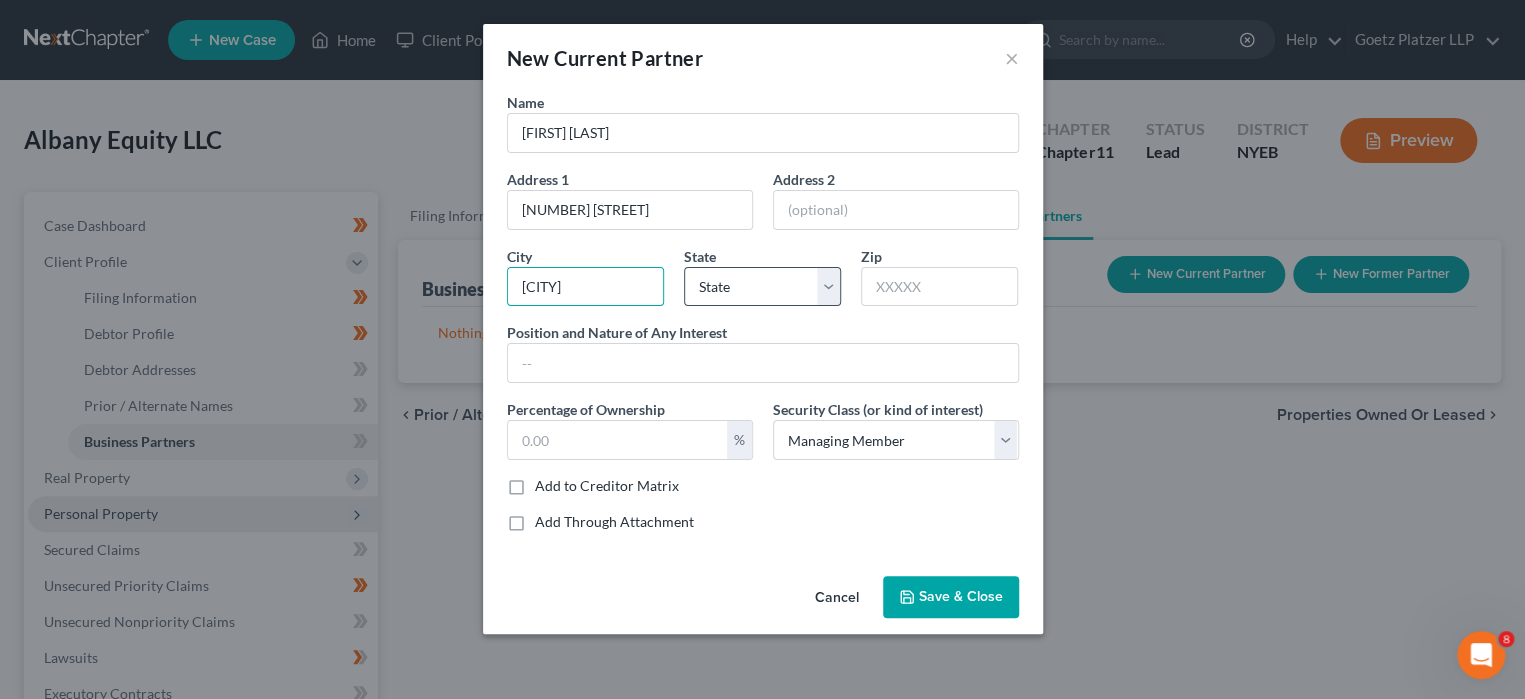 type on "[CITY]" 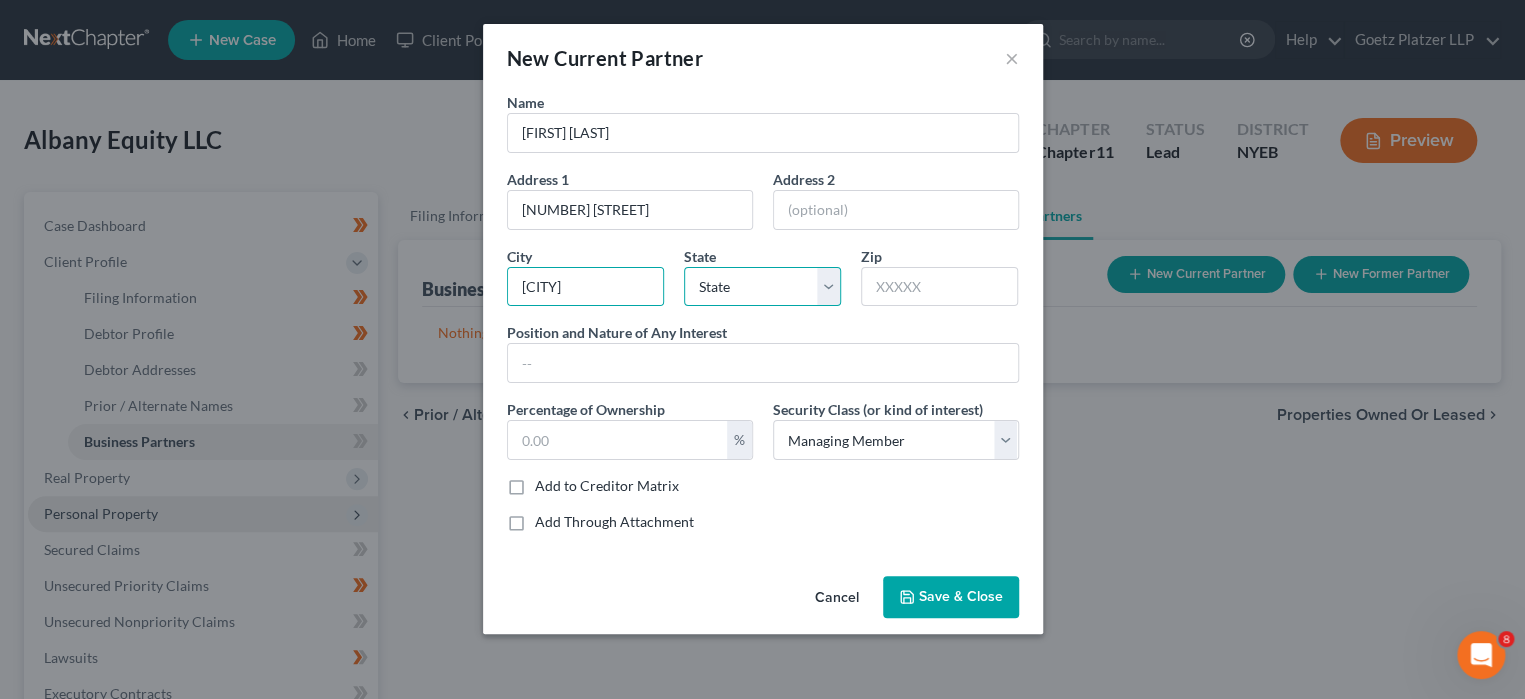 drag, startPoint x: 824, startPoint y: 279, endPoint x: 807, endPoint y: 292, distance: 21.400934 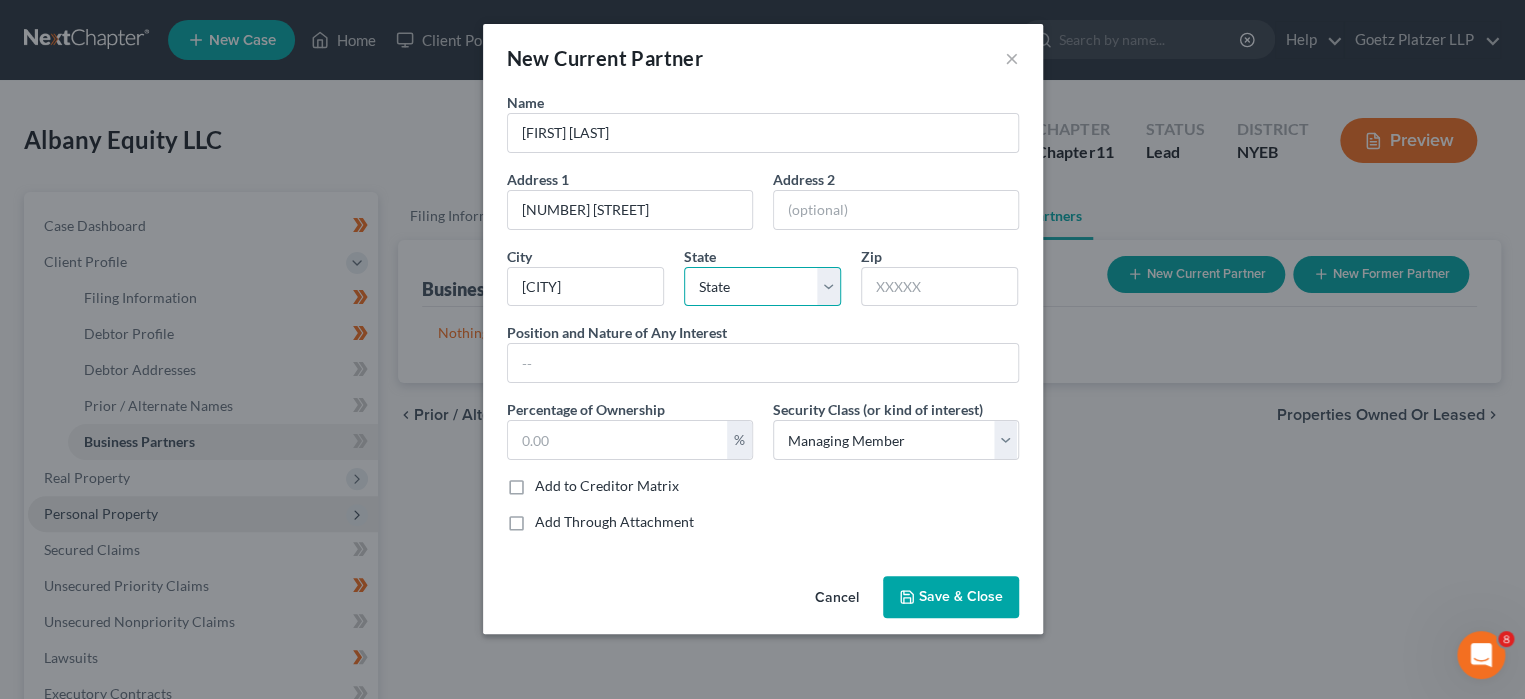 select on "35" 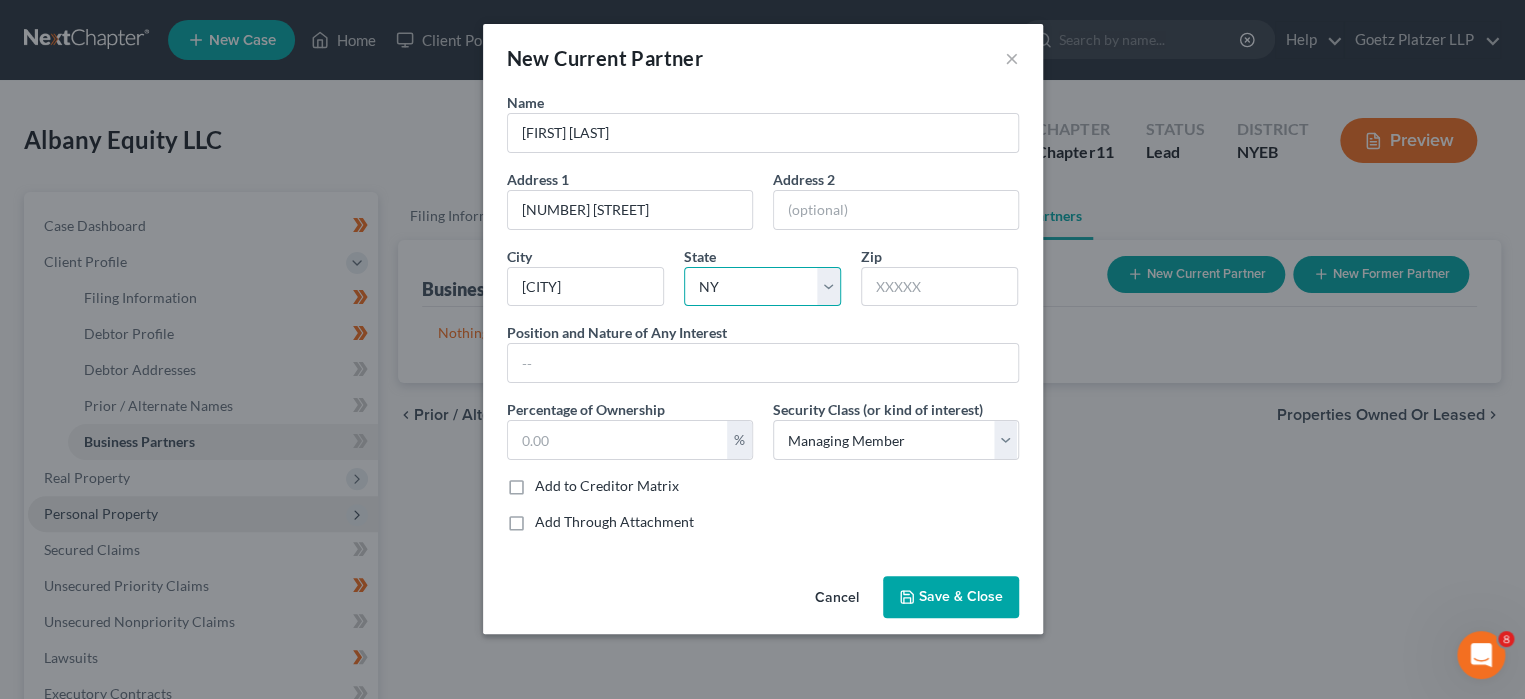 click on "State AL AK AR AZ CA CO CT DE DC FL GA GU HI ID IL IN IA KS KY LA ME MD MA MI MN MS MO MT NC ND NE NV NH NJ NM NY OH OK OR PA PR RI SC SD TN TX UT VI VA VT WA WV WI WY" at bounding box center (762, 287) 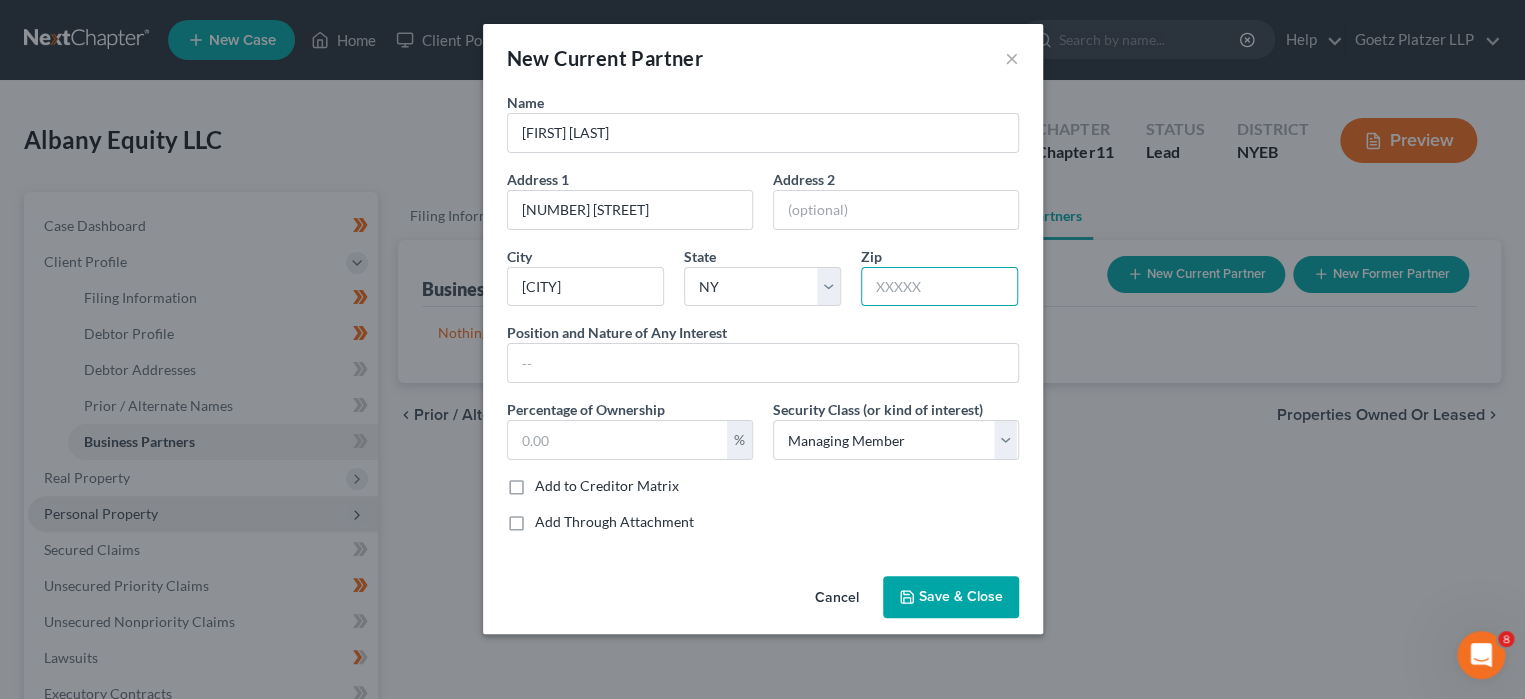 click at bounding box center [939, 287] 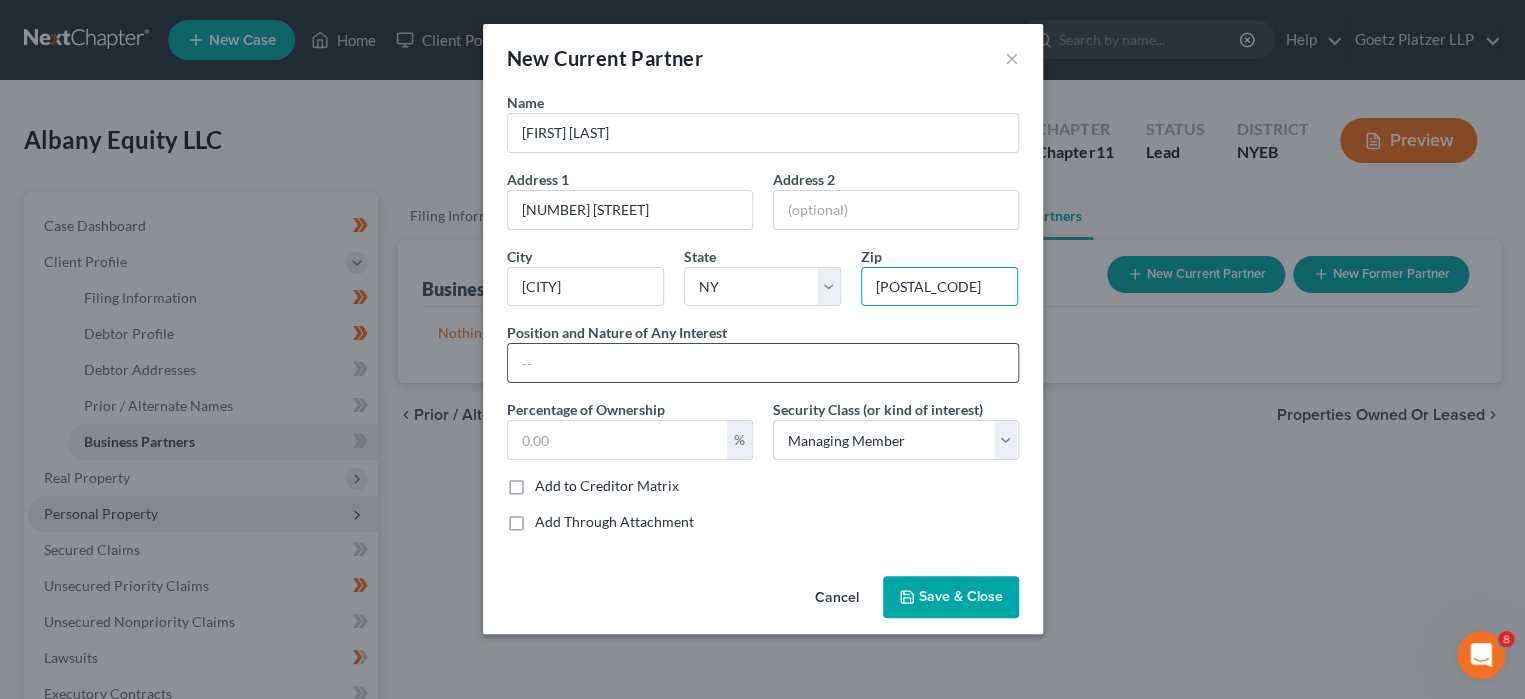 type on "[POSTAL_CODE]" 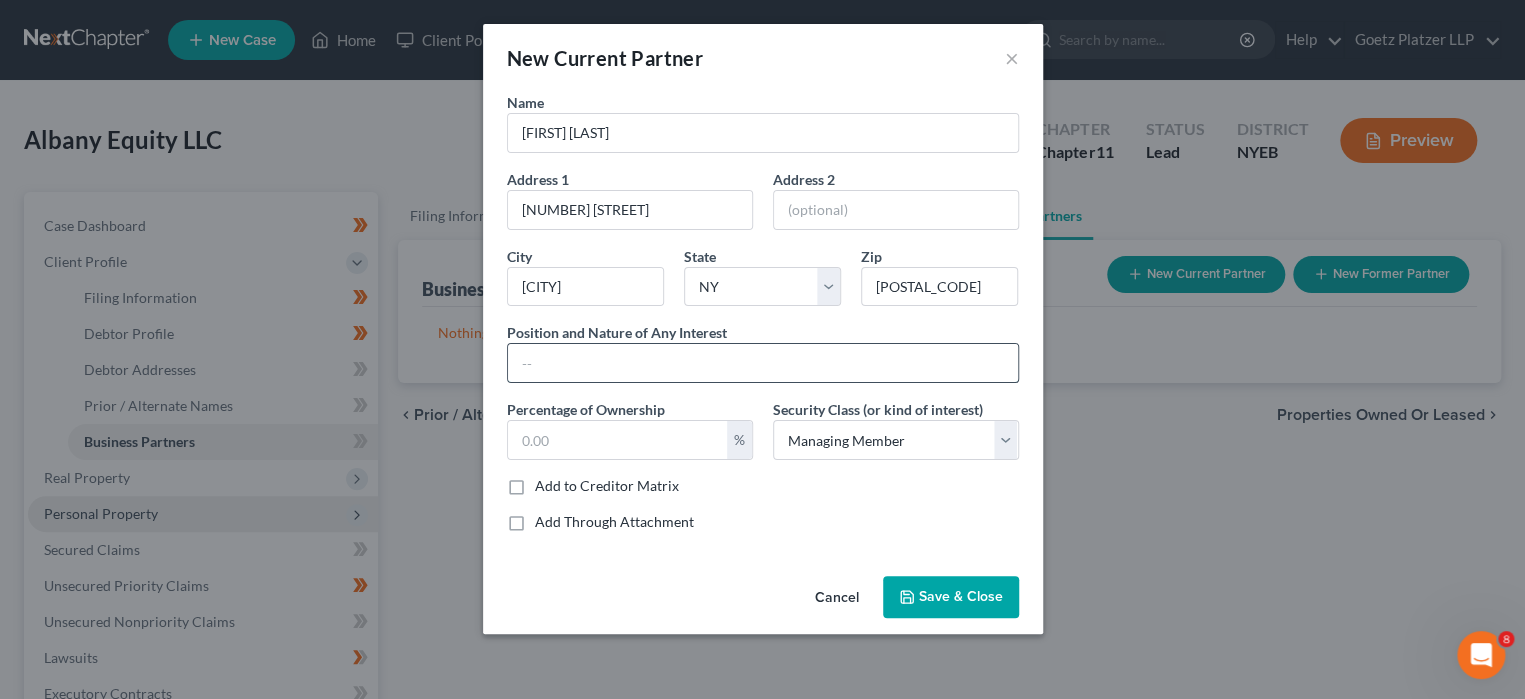 click at bounding box center [763, 363] 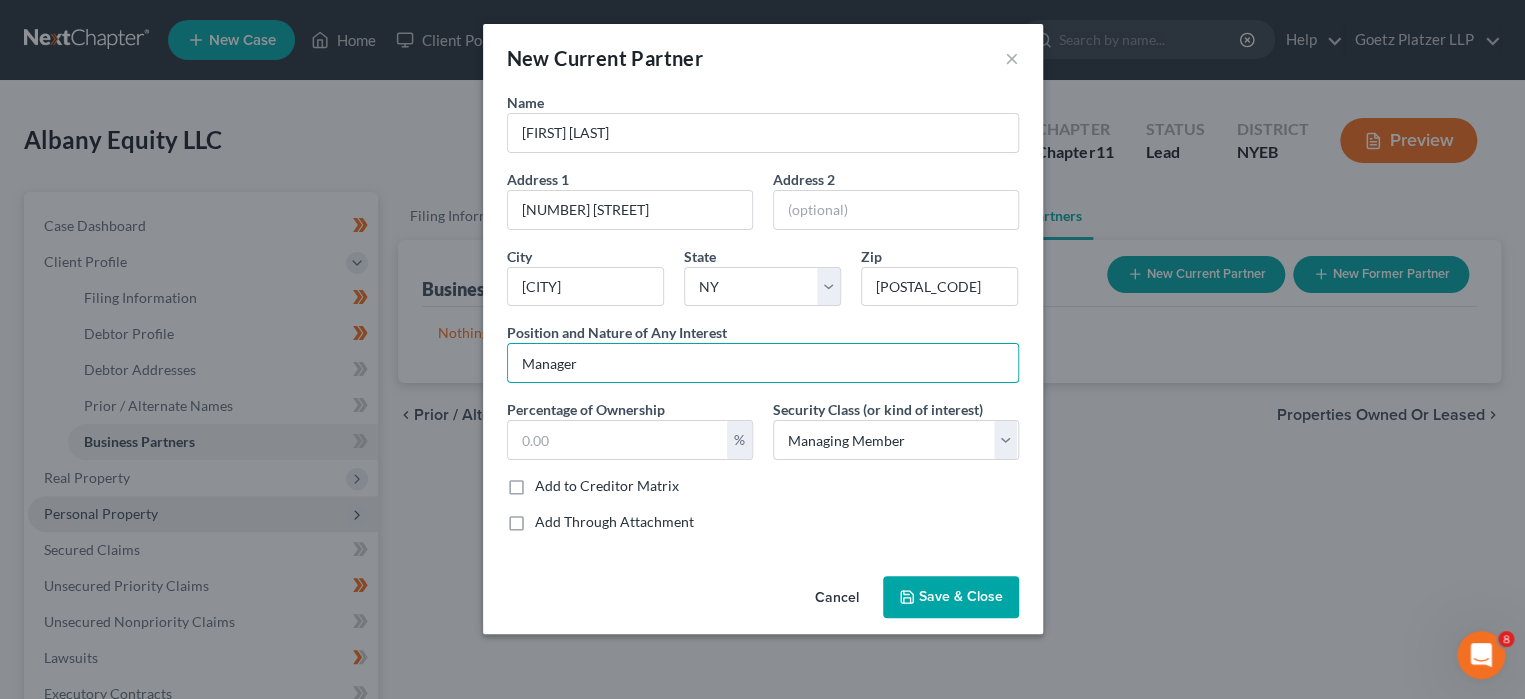 type on "Manager" 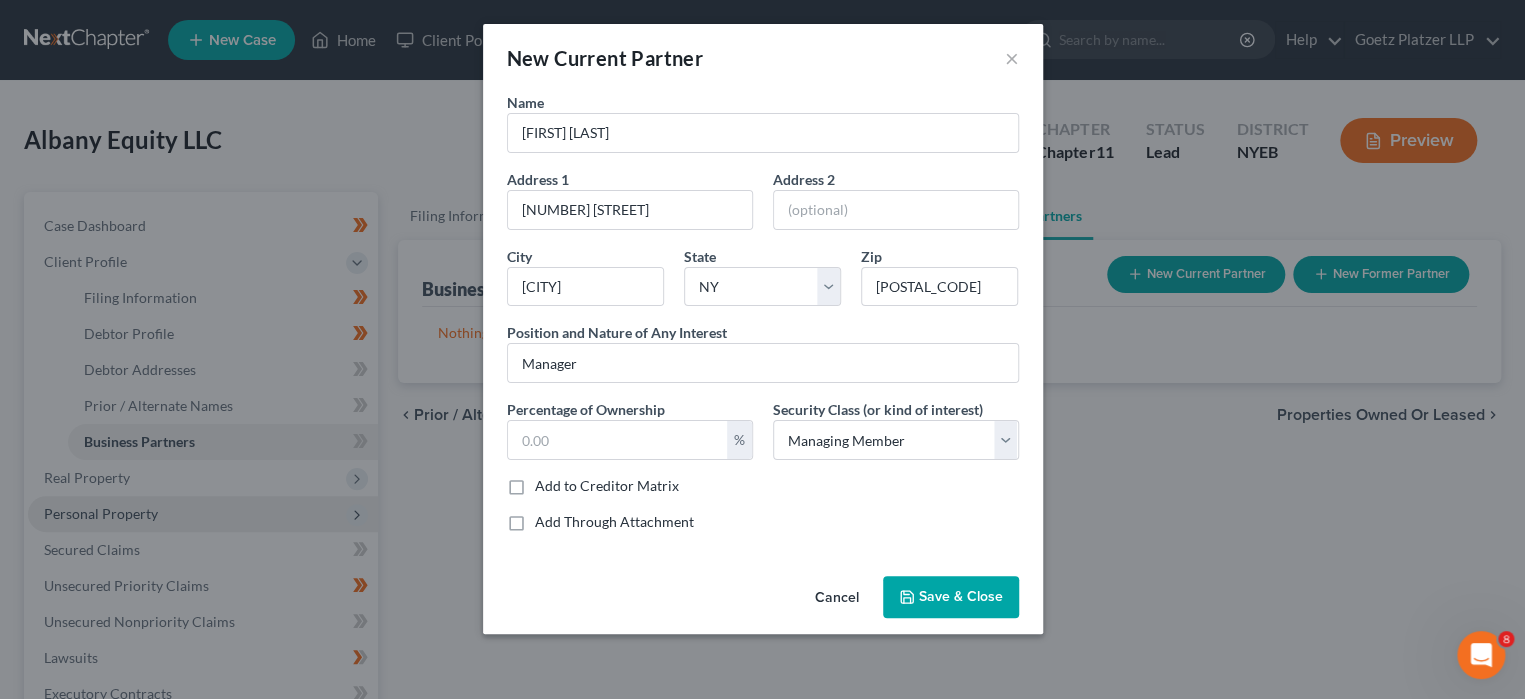click on "Save & Close" at bounding box center (961, 596) 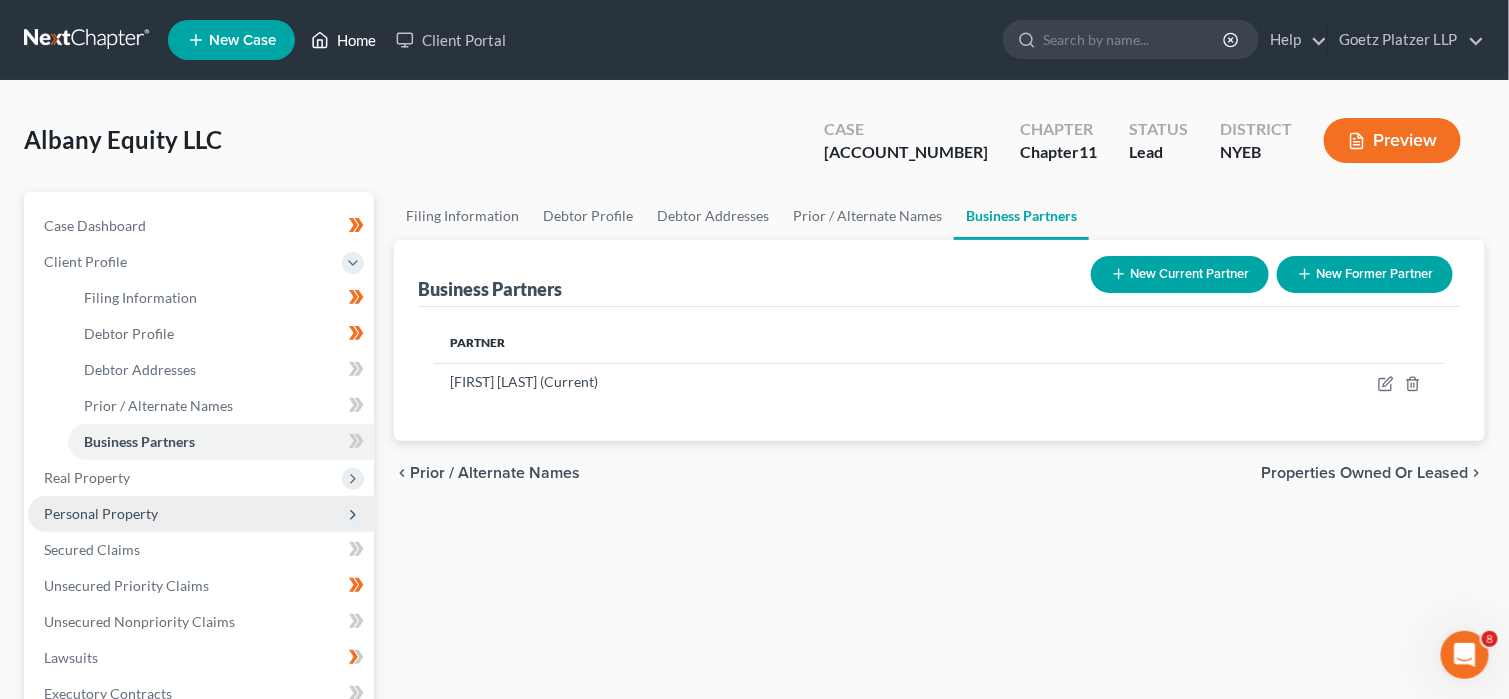 click on "Home" at bounding box center [343, 40] 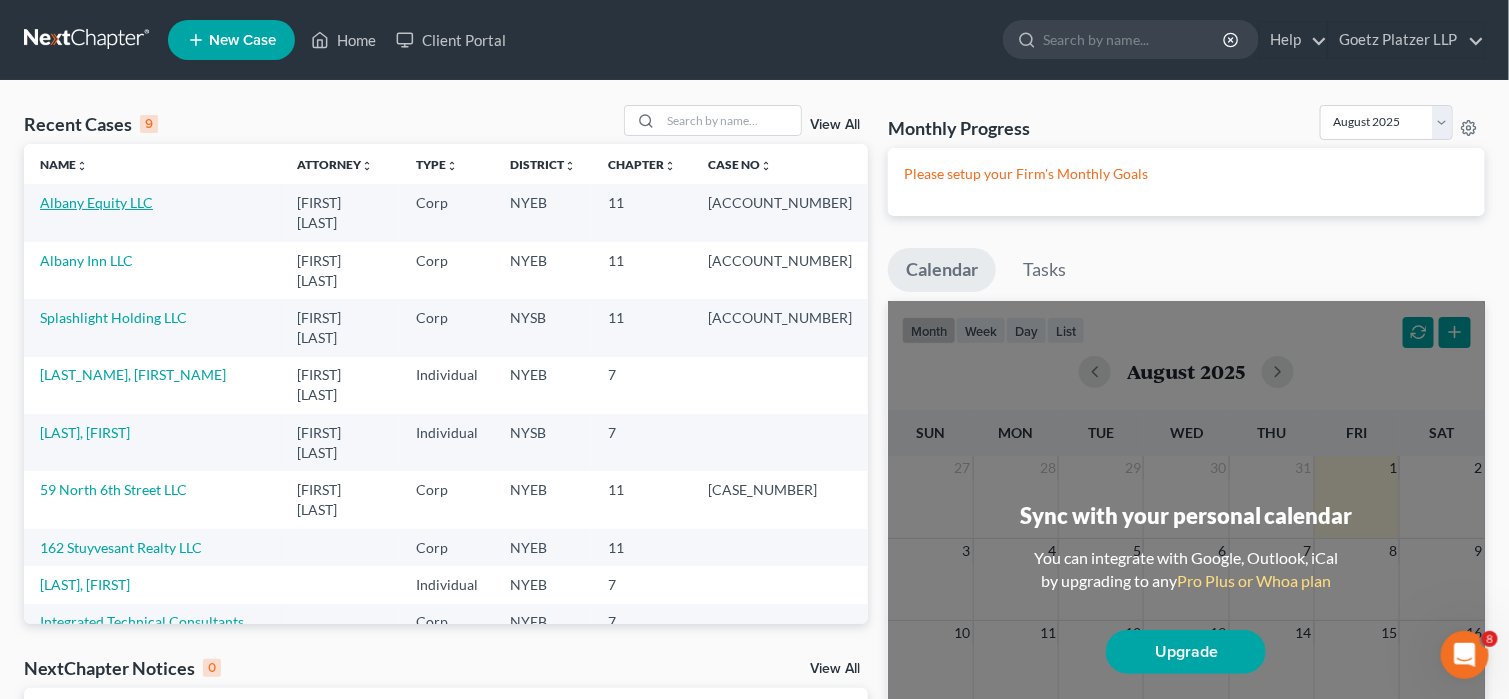 click on "Albany Equity LLC" at bounding box center [96, 202] 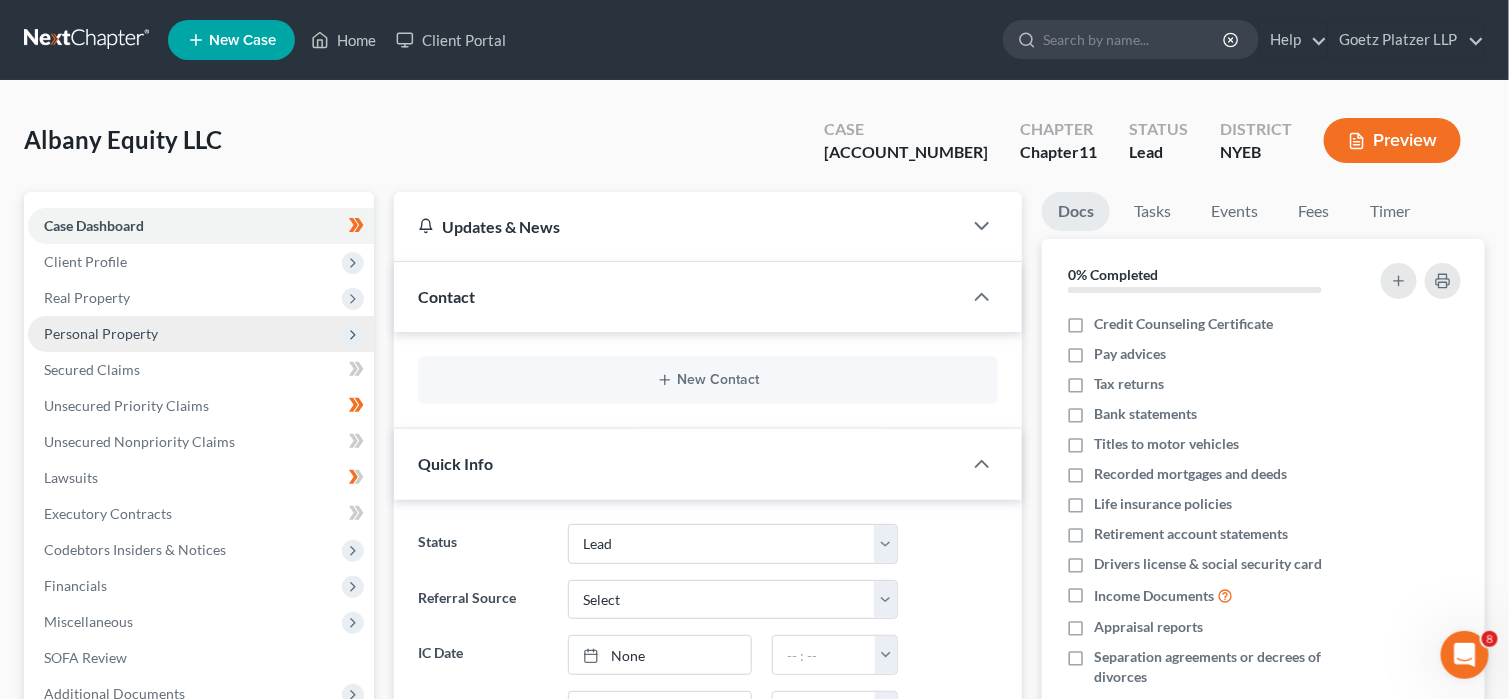 click 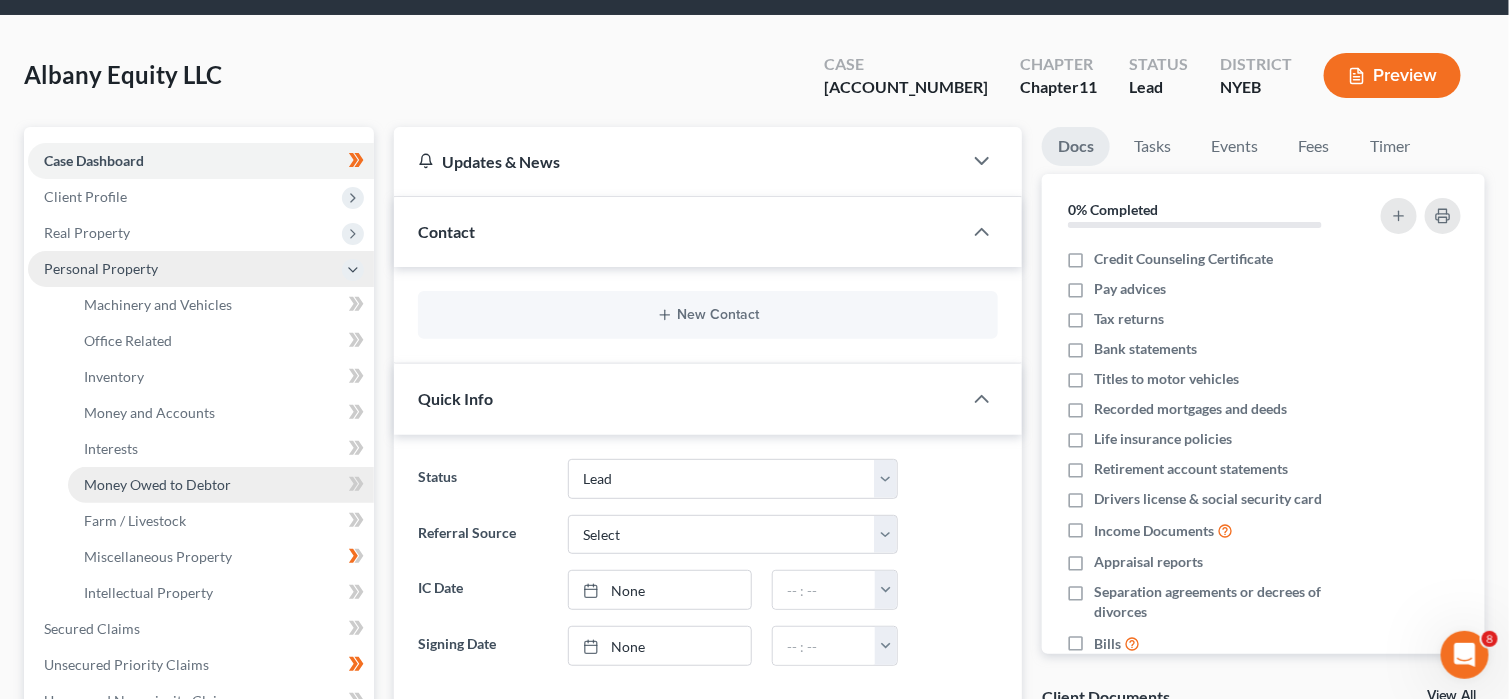 scroll, scrollTop: 100, scrollLeft: 0, axis: vertical 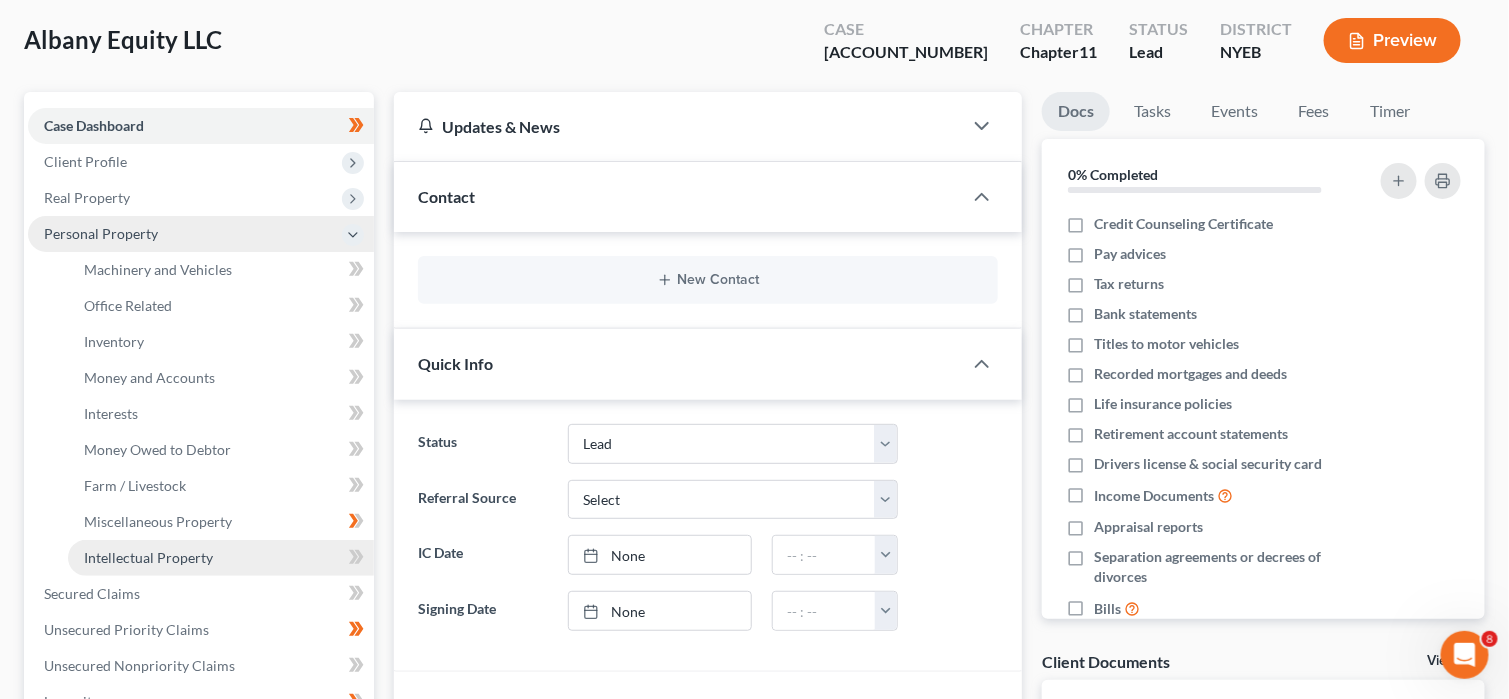 click on "Intellectual Property" at bounding box center [221, 558] 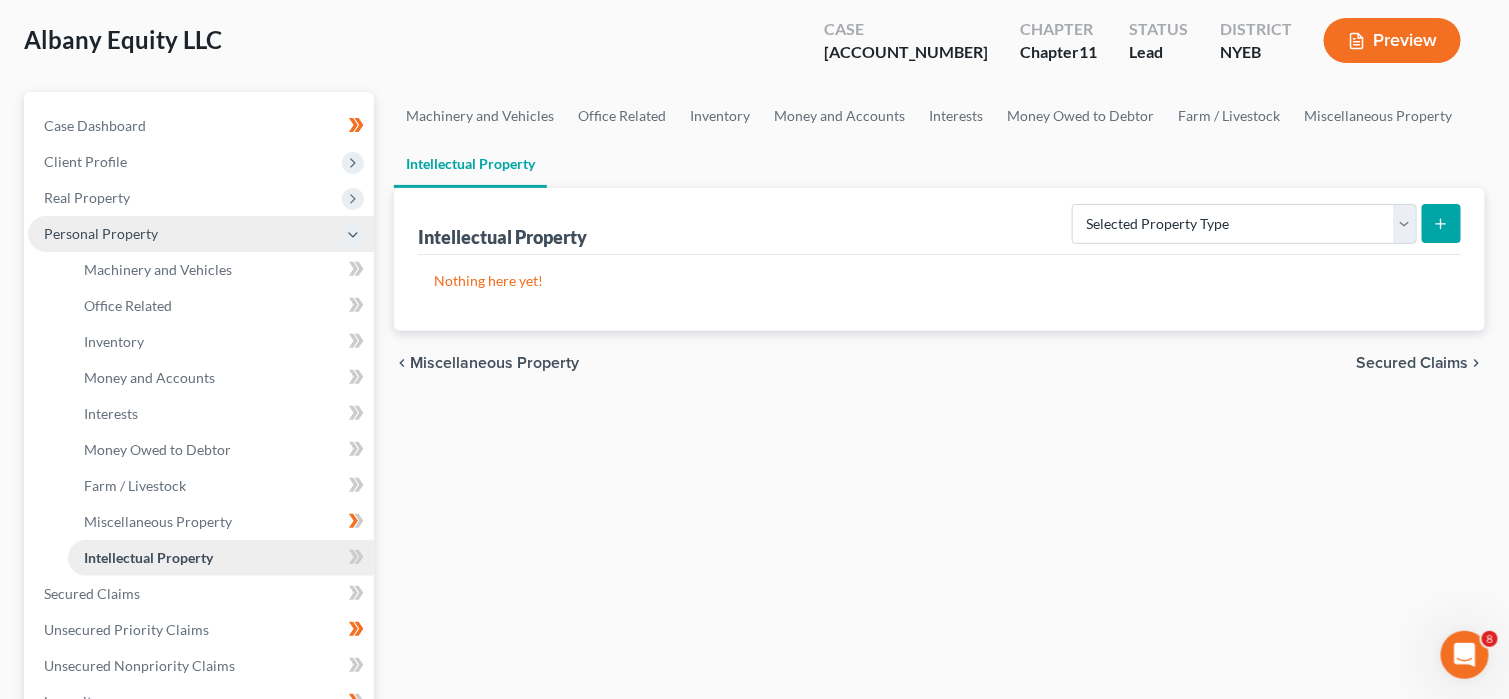 scroll, scrollTop: 0, scrollLeft: 0, axis: both 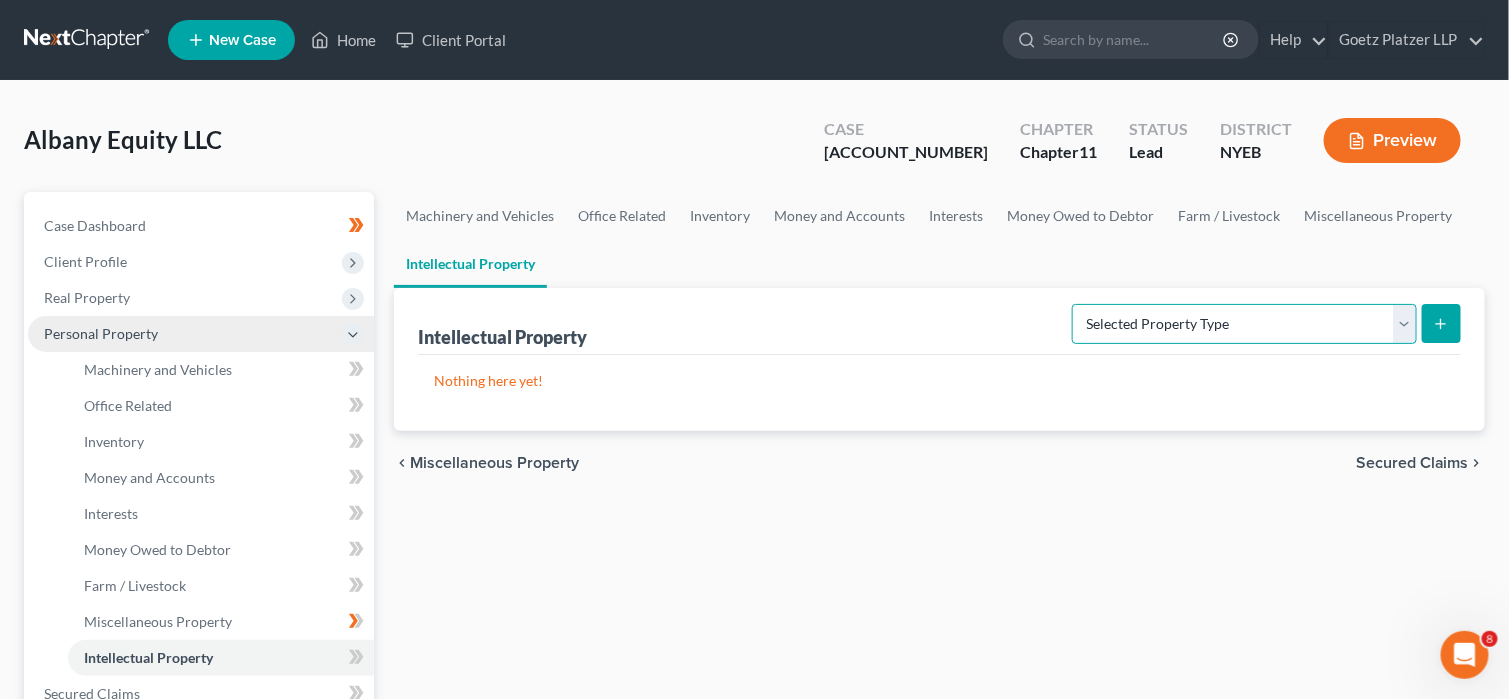 click on "Selected Property Type Customer Lists (A/B: 63) Goodwill (A/B: 65) Internet Domains and Websites (A/B: 61) Licenses, Franchises, and Royalties (A/B: 62) Other Intellectual Property (A/B: 64) Patents, Copyrights and Trade Secrets (A/B: 60)" at bounding box center [1244, 324] 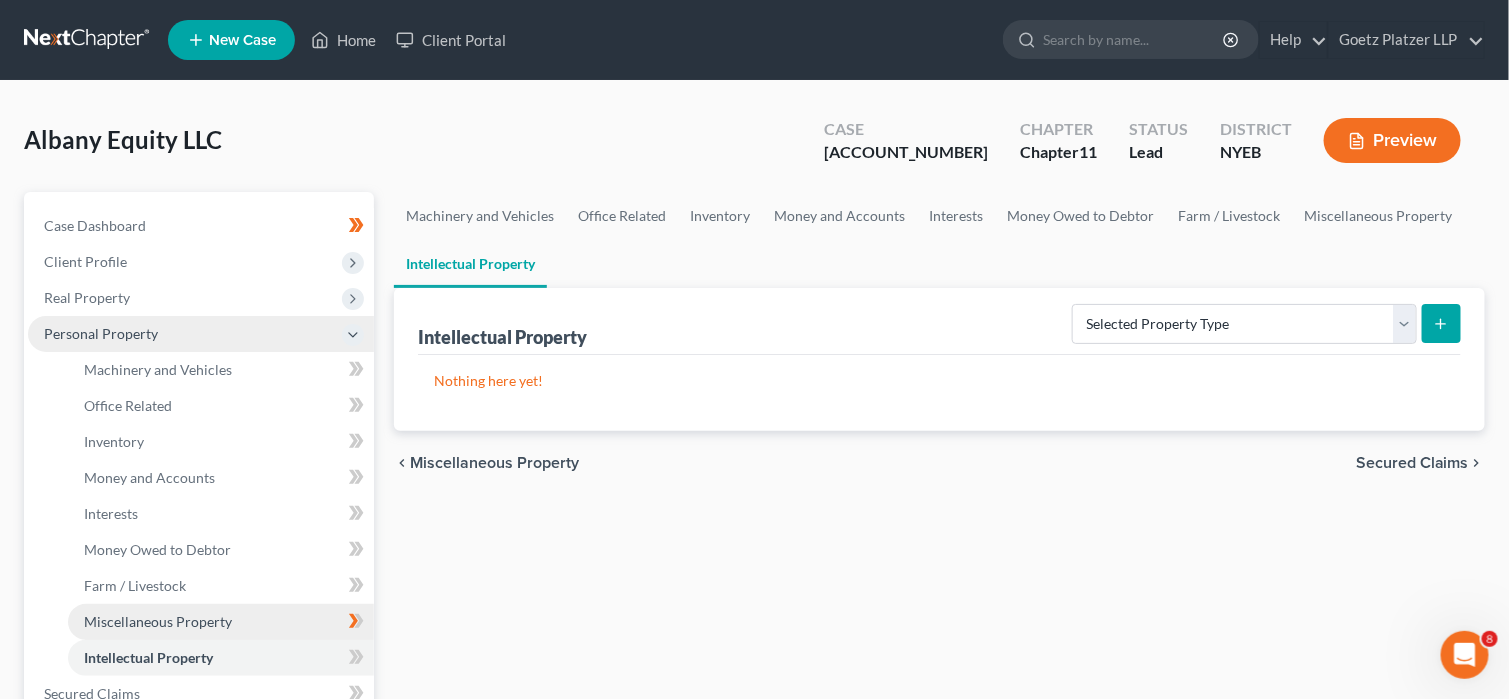 click on "Miscellaneous Property" at bounding box center [221, 622] 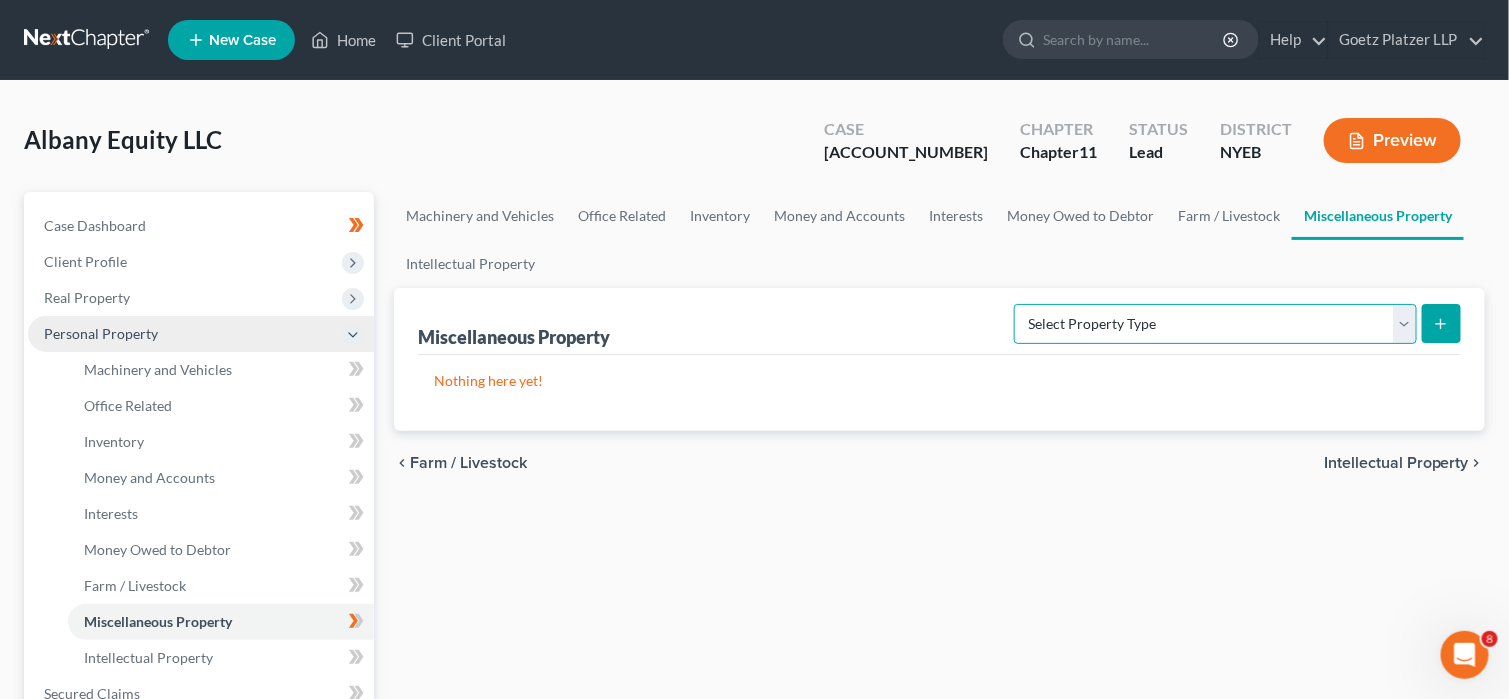 click on "Select Property Type Assigned for Creditor Benefit Within 120 Days (SOFA: 8) Assigned to Receiver Within 1 Year (SOFA: 8) Holding for Another (SOFA: 21) Not Yet Listed (A/B: 77) Stored Within 1 Year (SOFA: 20) Transferred (SOFA: 13)" at bounding box center (1215, 324) 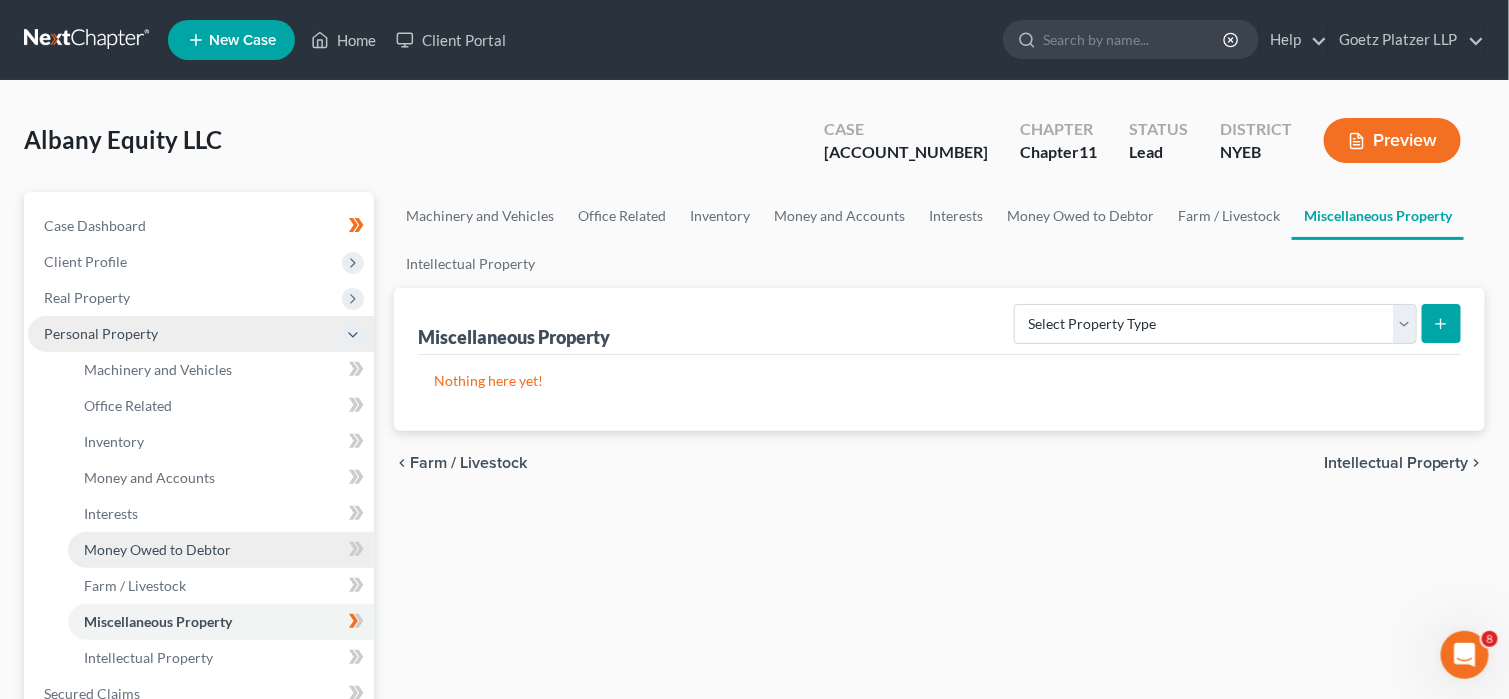 click on "Money Owed to Debtor" at bounding box center [221, 550] 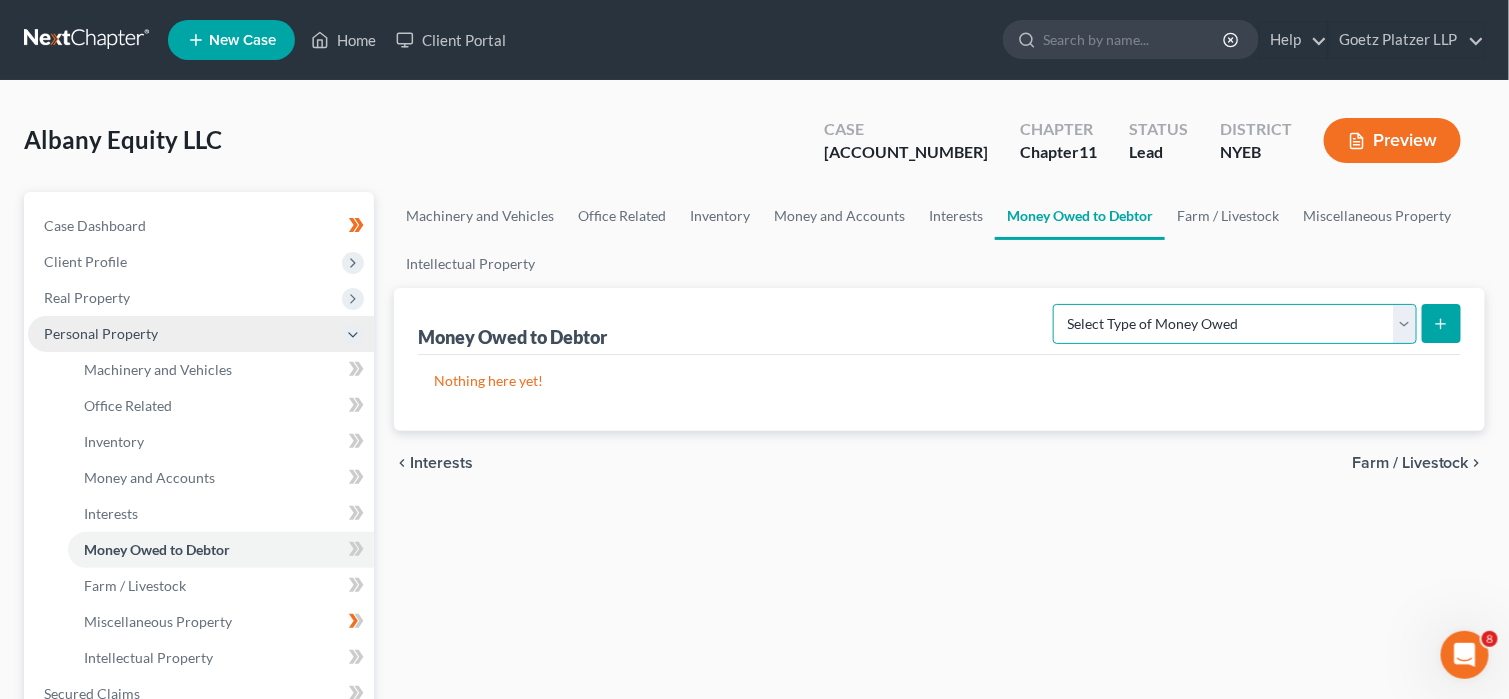 click on "Select Type of Money Owed Accounts Receivable (A/B: 11) Causes of Action Against Third Parties (A/B: 74) Equitable or Future Interests (A/B: 76) Expected Tax Refund and Unused NOLs (A/B: 72) Notes Receivable (A/B: 71) Other Contingent & Unliquidated Claims (A/B: 75) Trusts (A/B: 76)" at bounding box center (1235, 324) 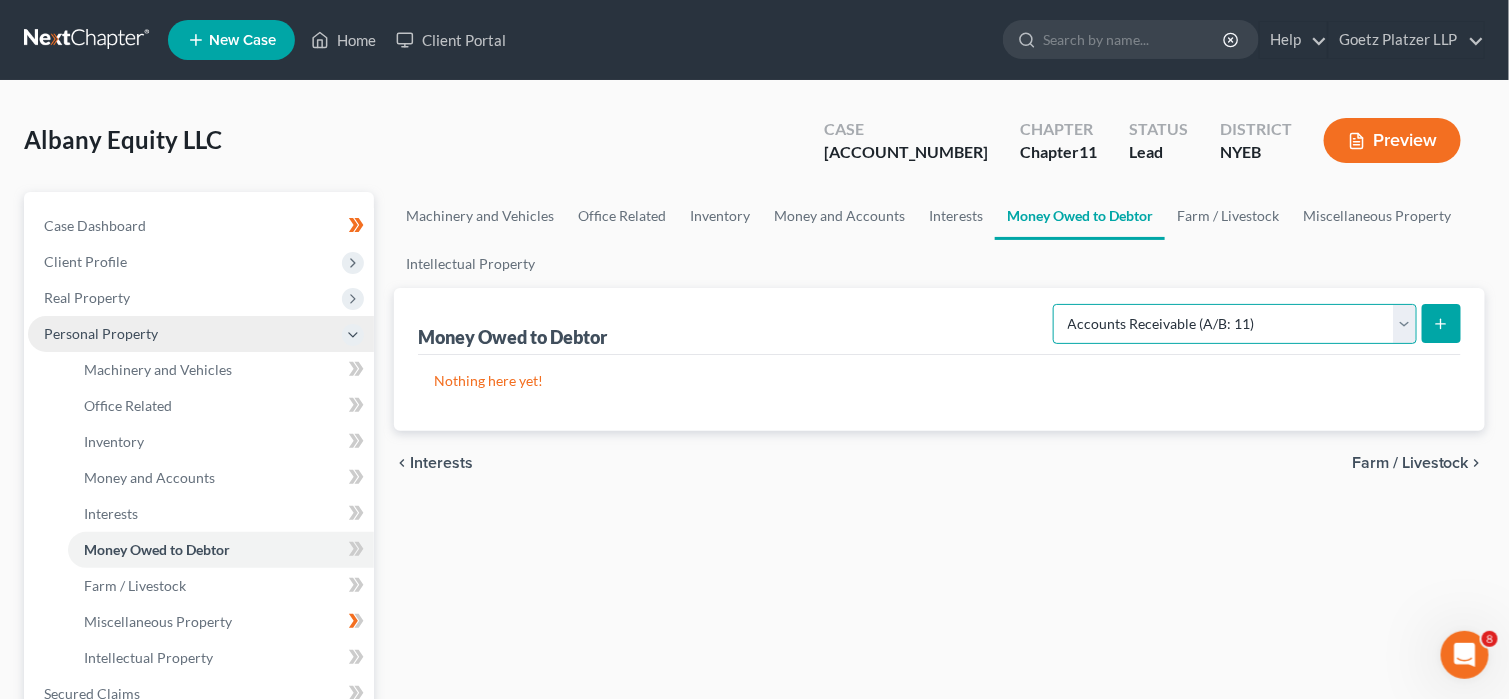 click on "Select Type of Money Owed Accounts Receivable (A/B: 11) Causes of Action Against Third Parties (A/B: 74) Equitable or Future Interests (A/B: 76) Expected Tax Refund and Unused NOLs (A/B: 72) Notes Receivable (A/B: 71) Other Contingent & Unliquidated Claims (A/B: 75) Trusts (A/B: 76)" at bounding box center [1235, 324] 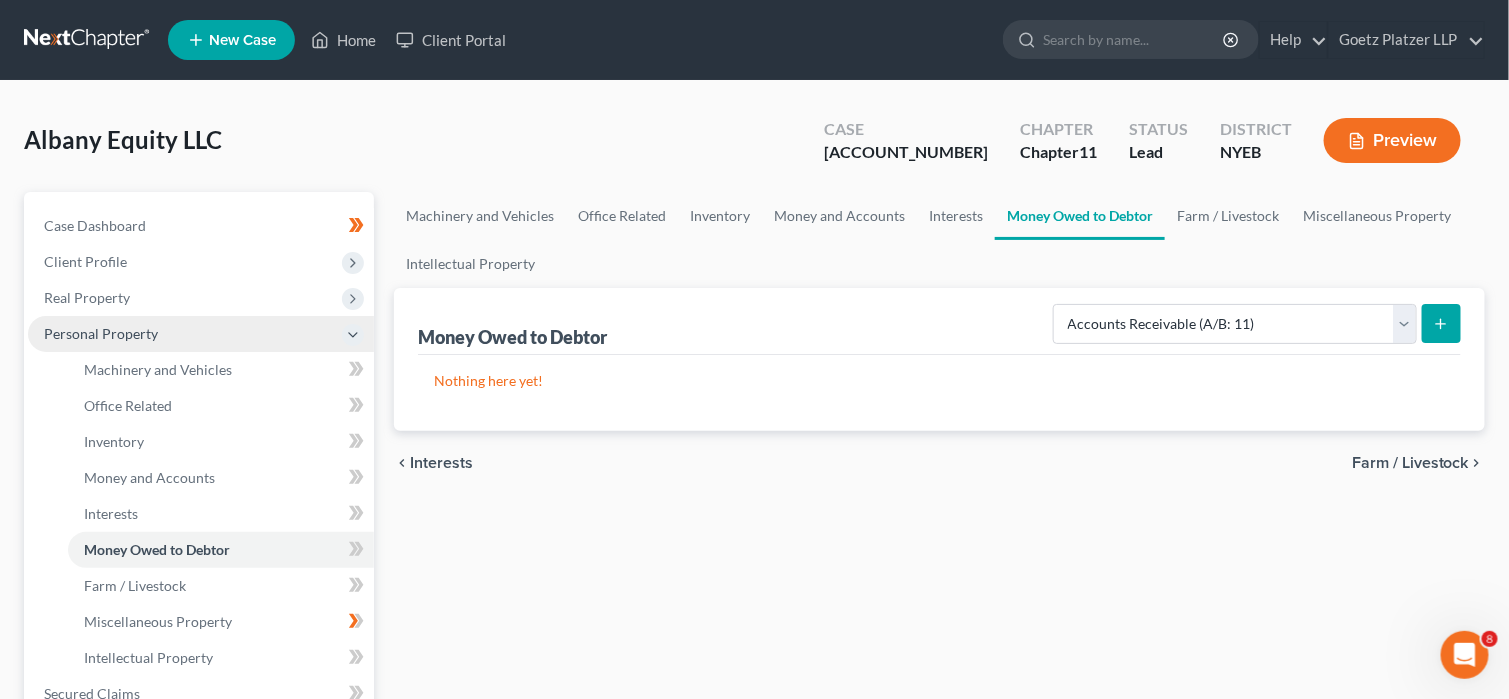 click 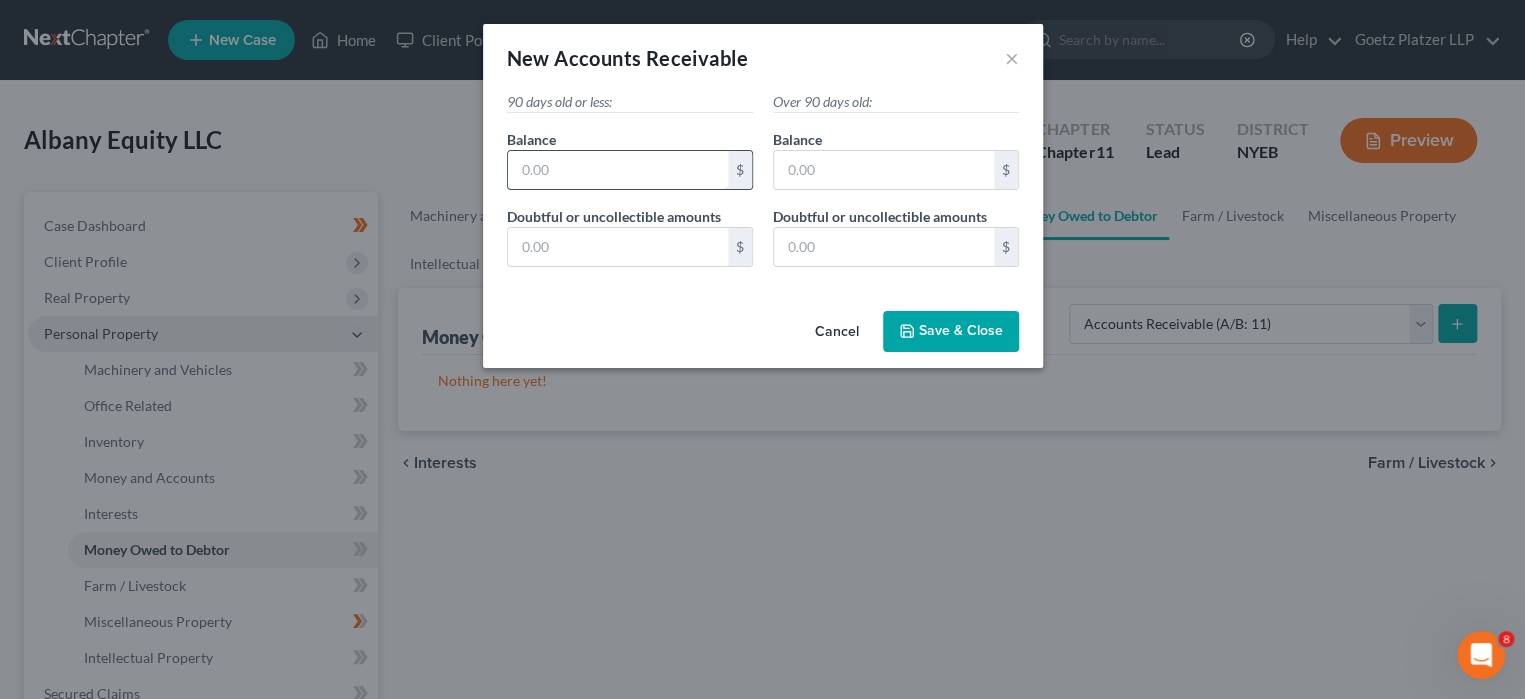 click at bounding box center [618, 170] 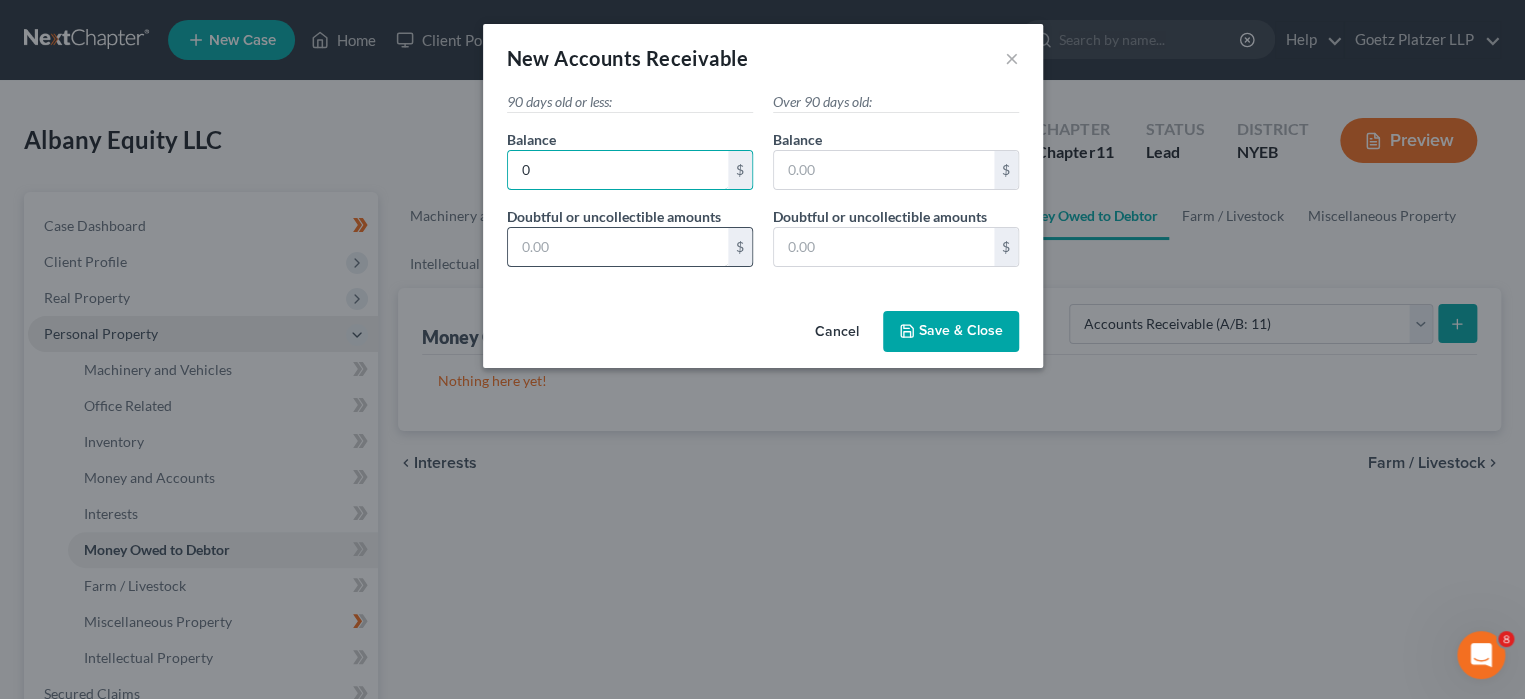 type on "0" 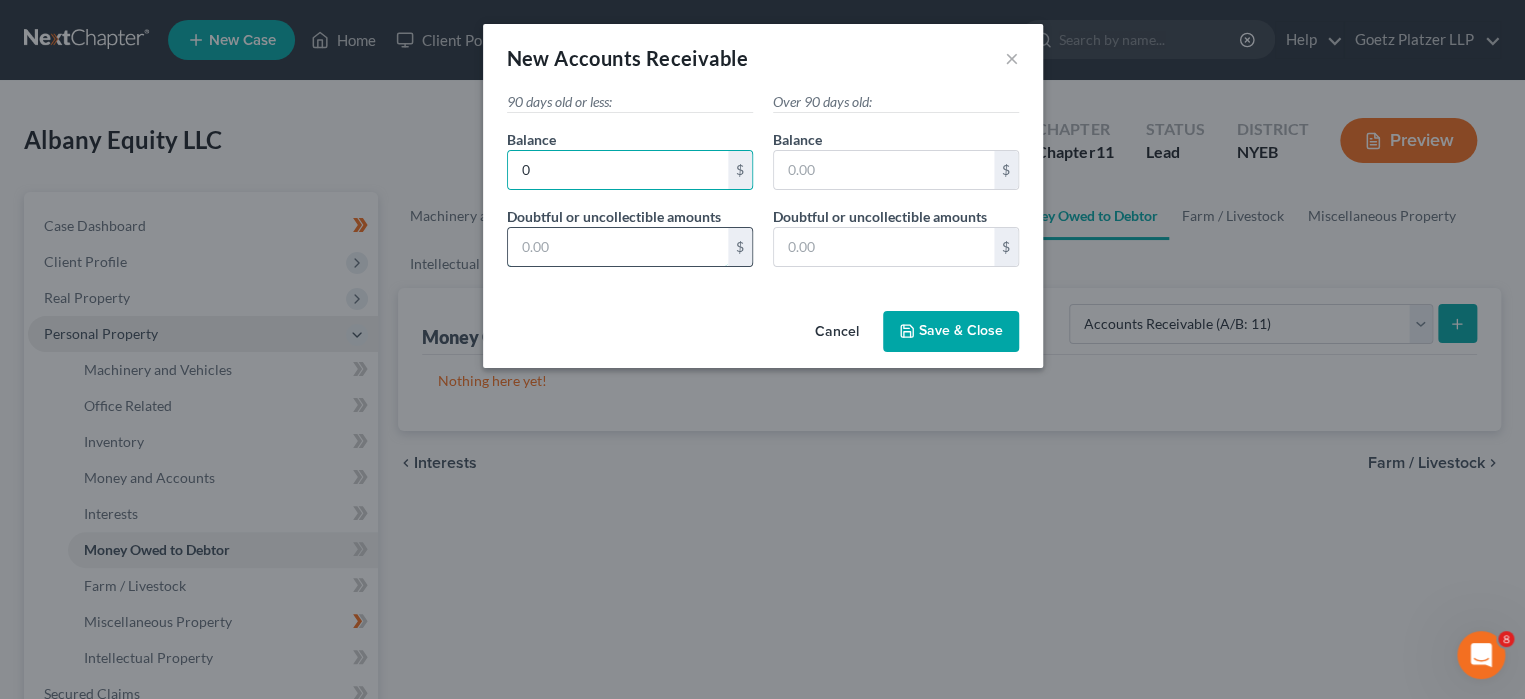 click at bounding box center (618, 247) 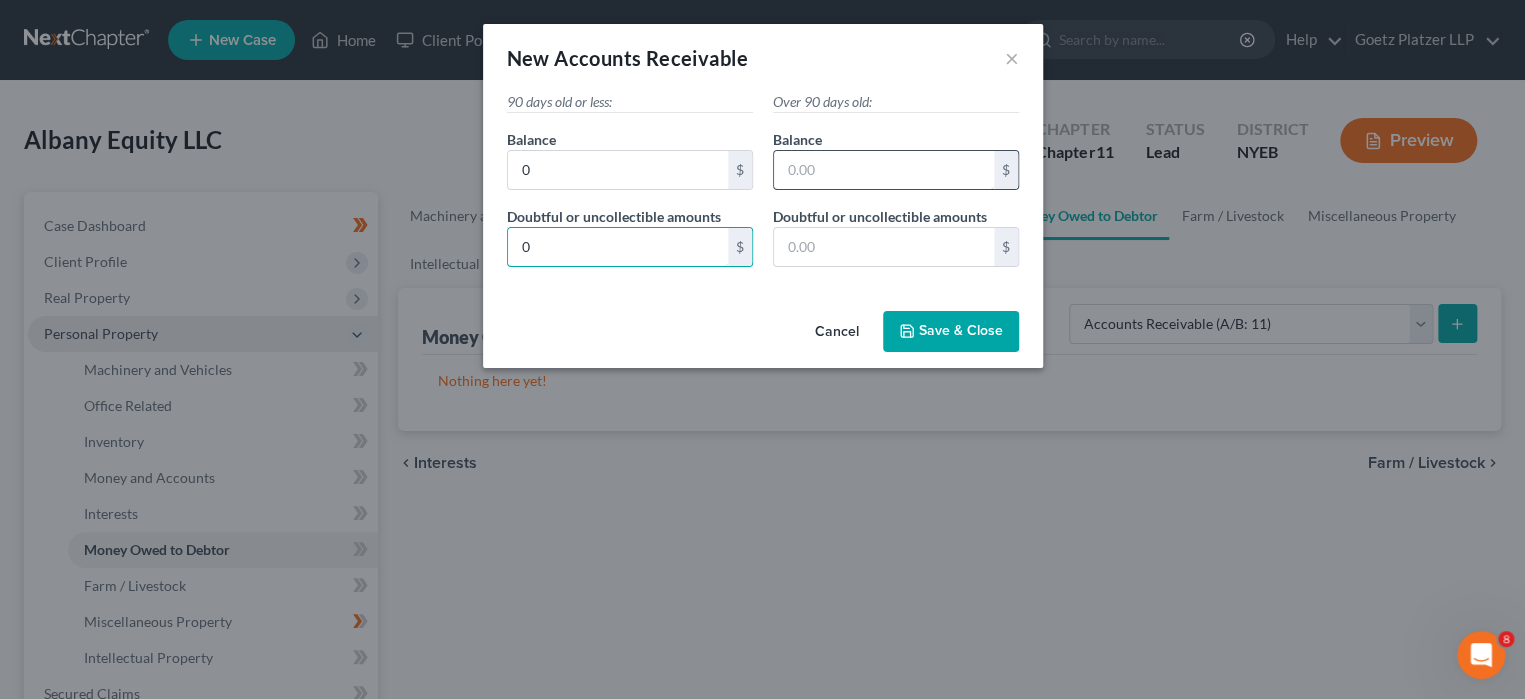 type on "0" 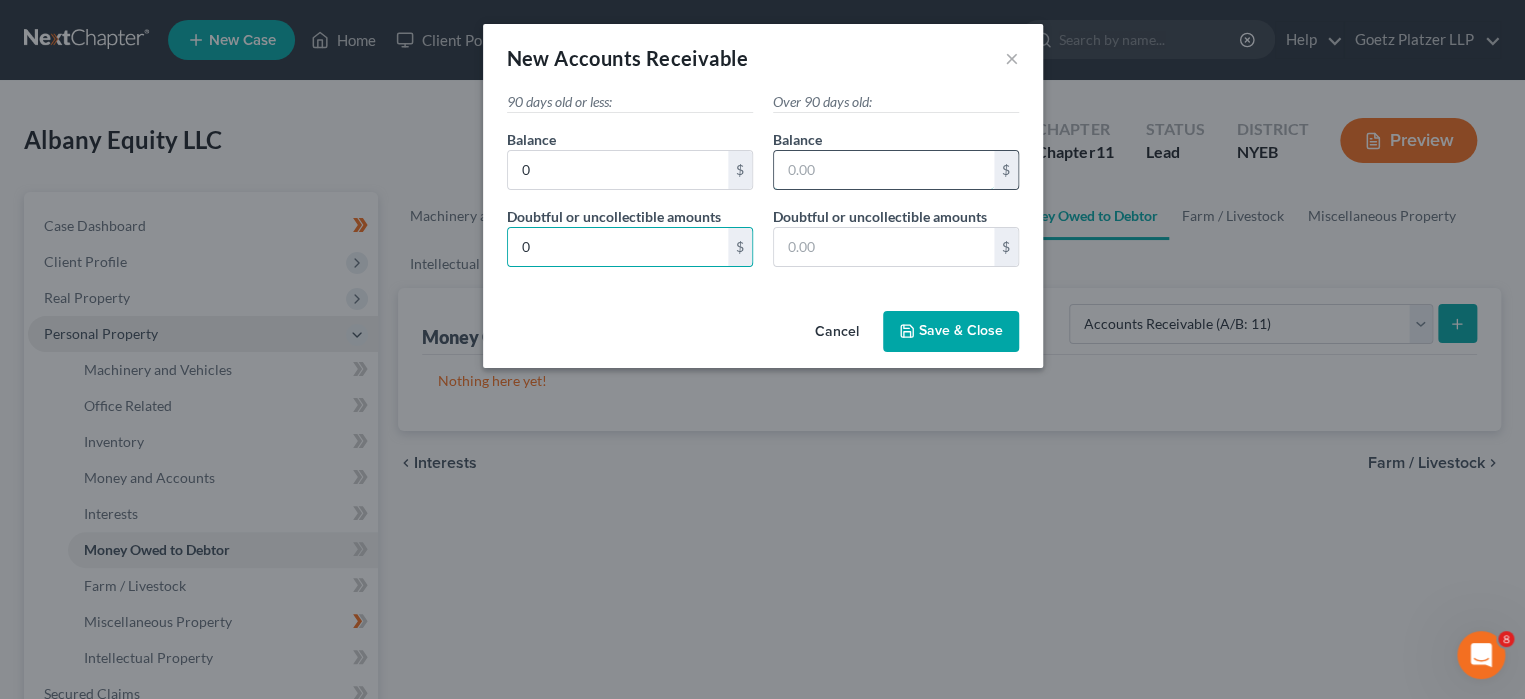 click at bounding box center [884, 170] 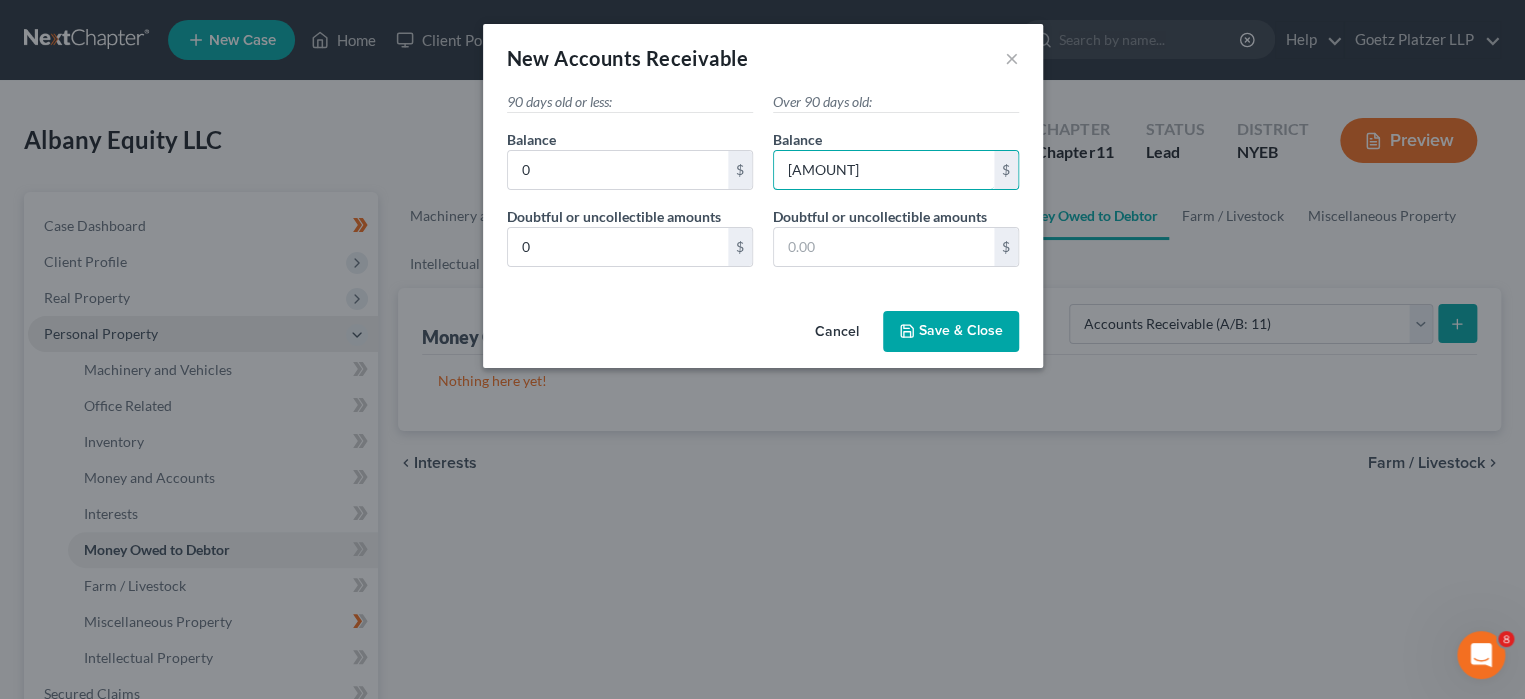 type on "[AMOUNT]" 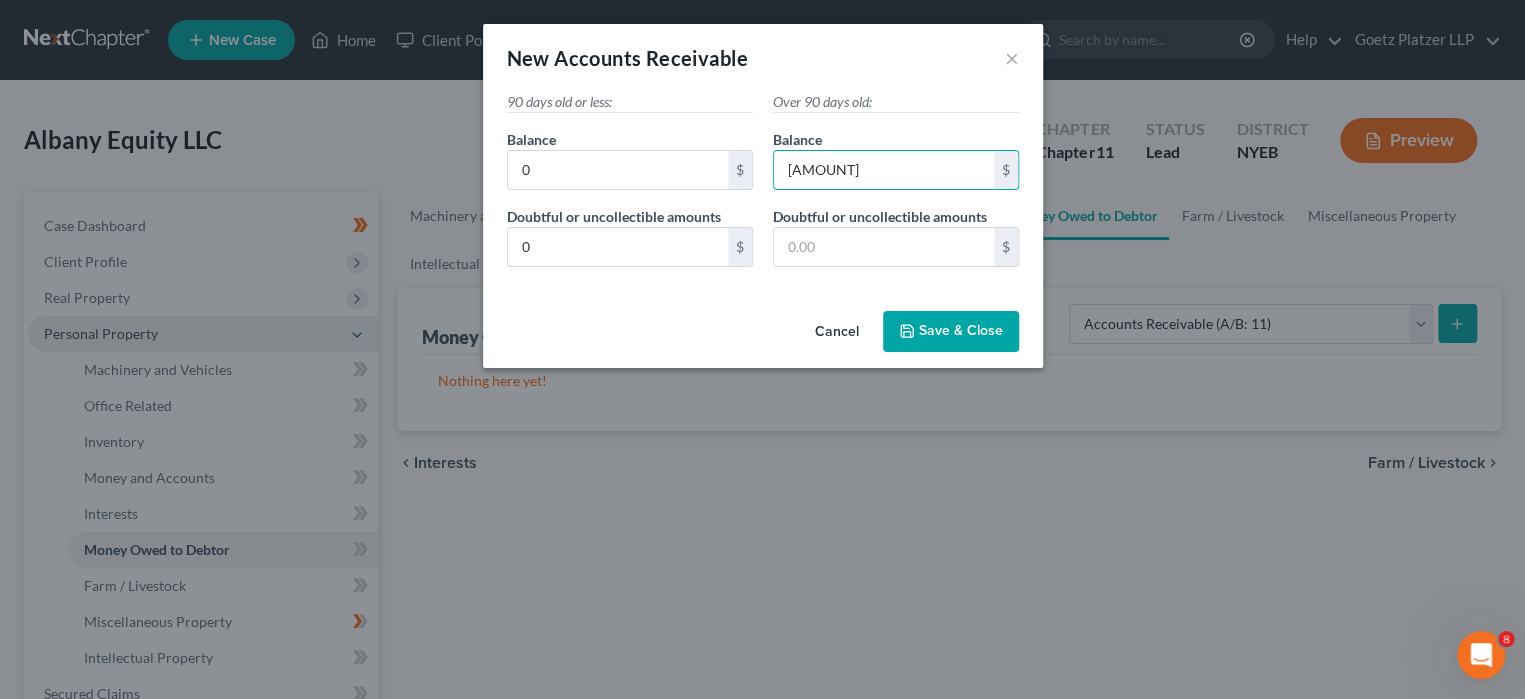 click on "Cancel" at bounding box center [837, 333] 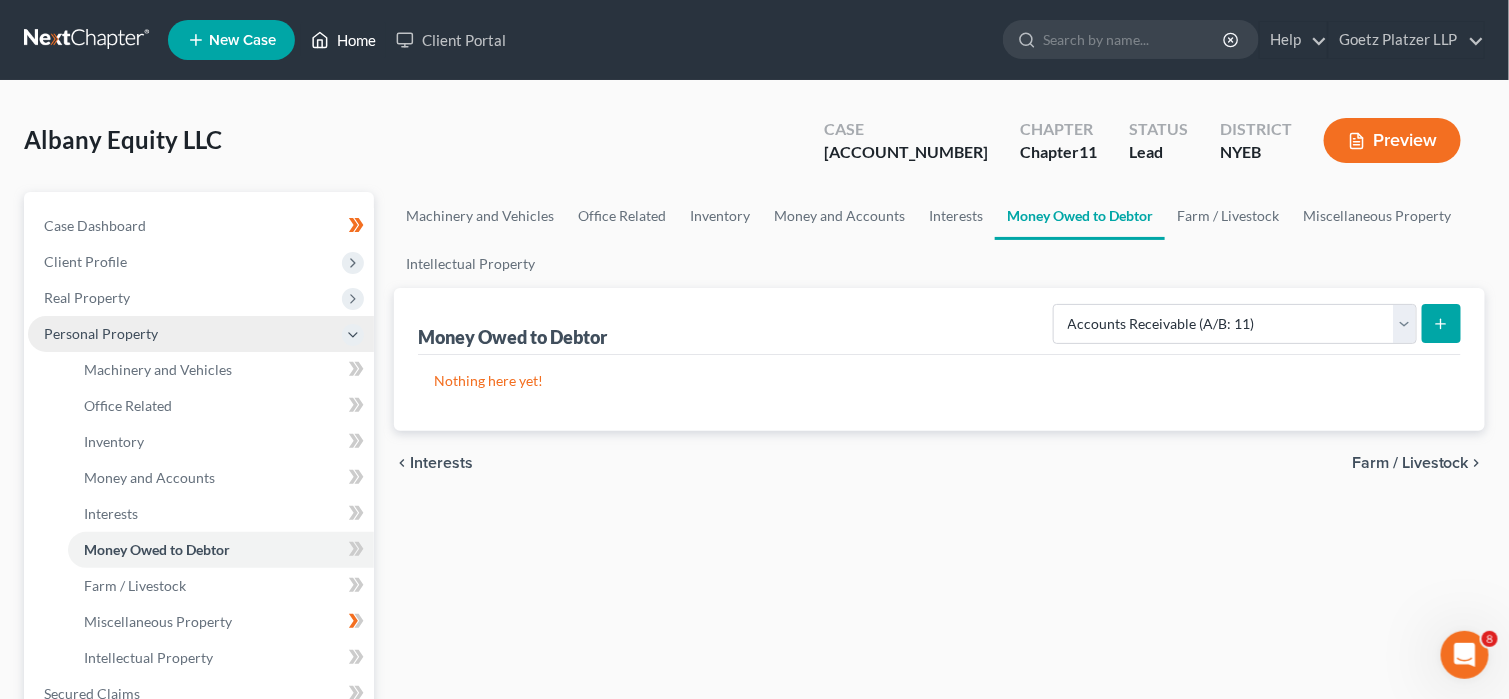 click on "Home" at bounding box center (343, 40) 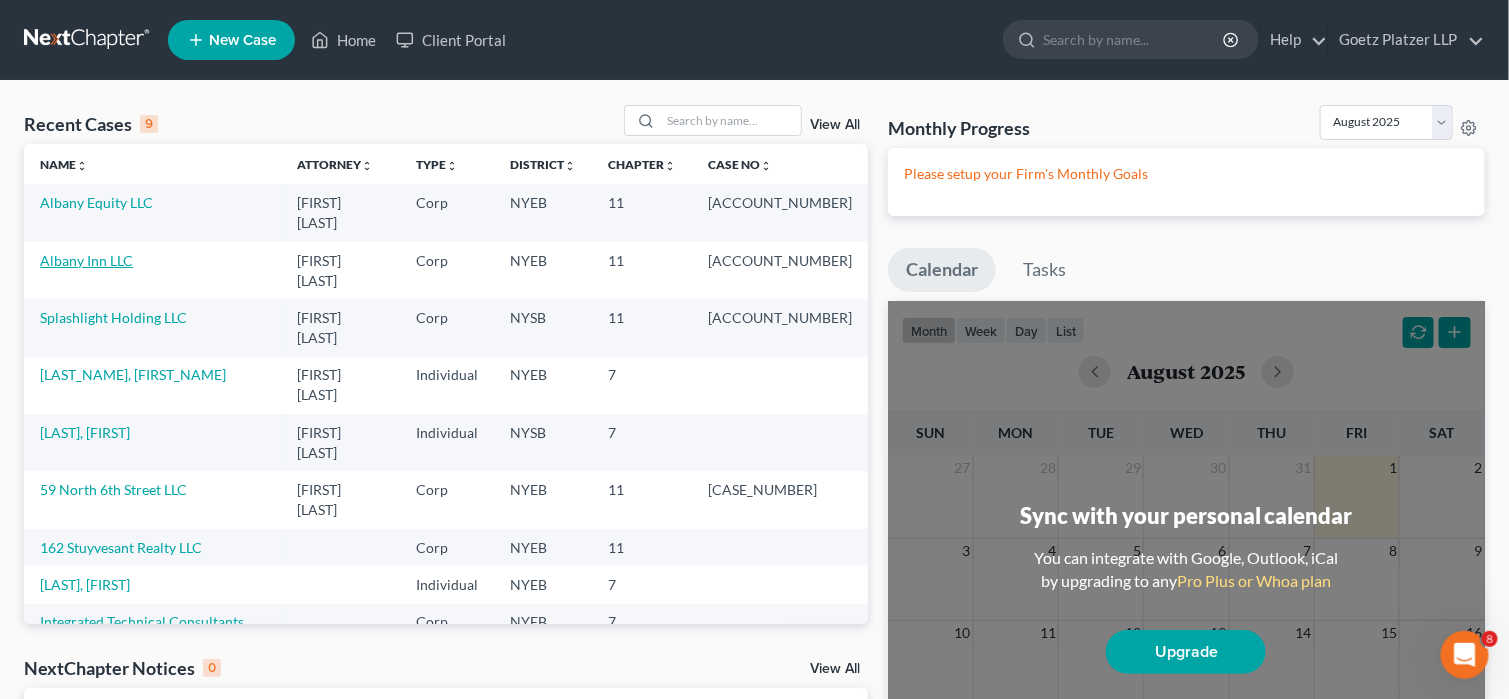 click on "Albany Inn LLC" at bounding box center (86, 260) 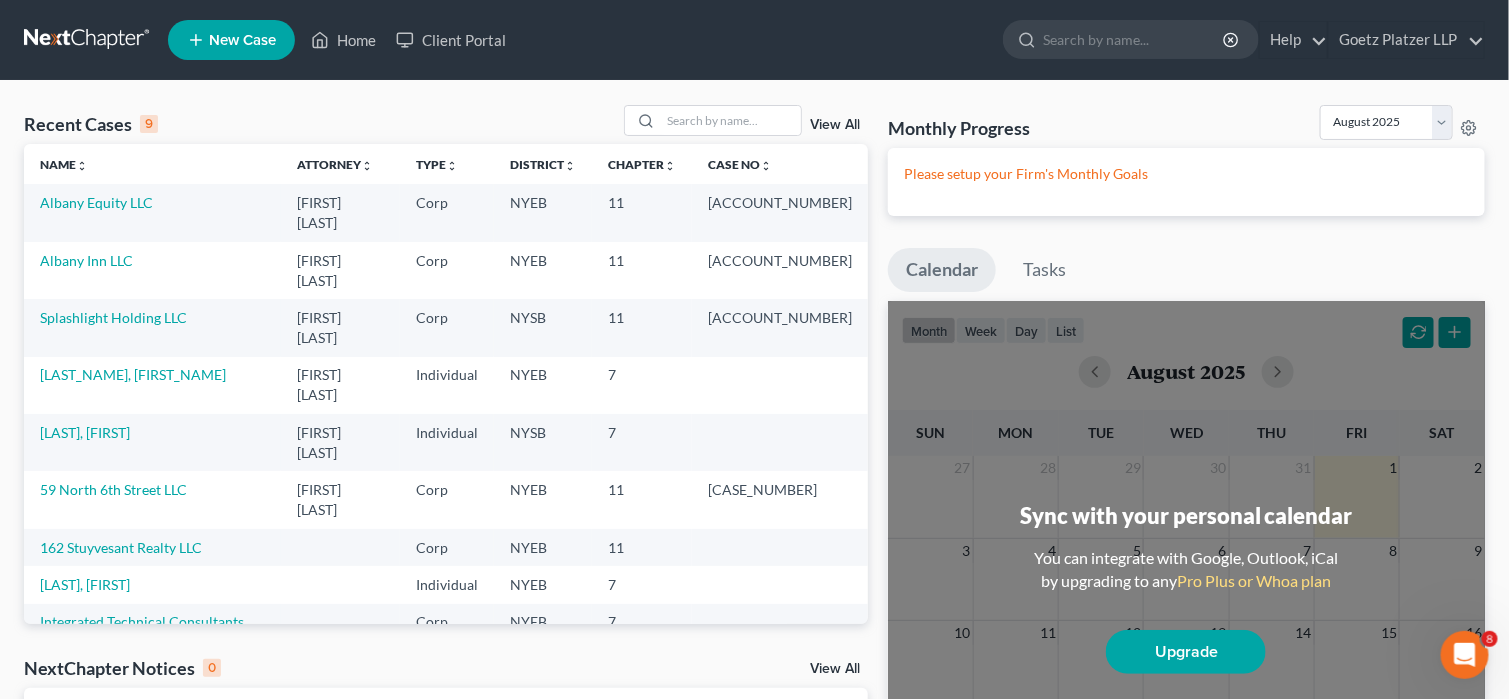 select on "10" 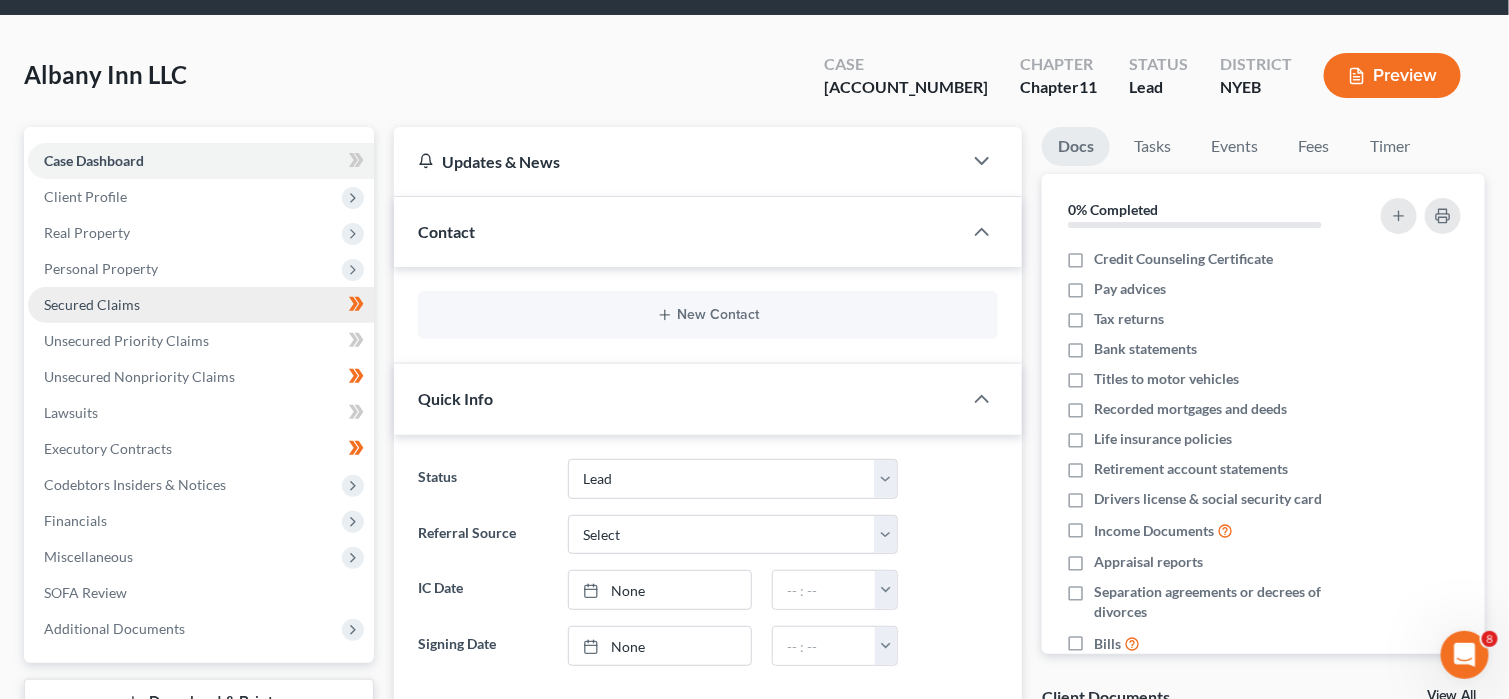 scroll, scrollTop: 100, scrollLeft: 0, axis: vertical 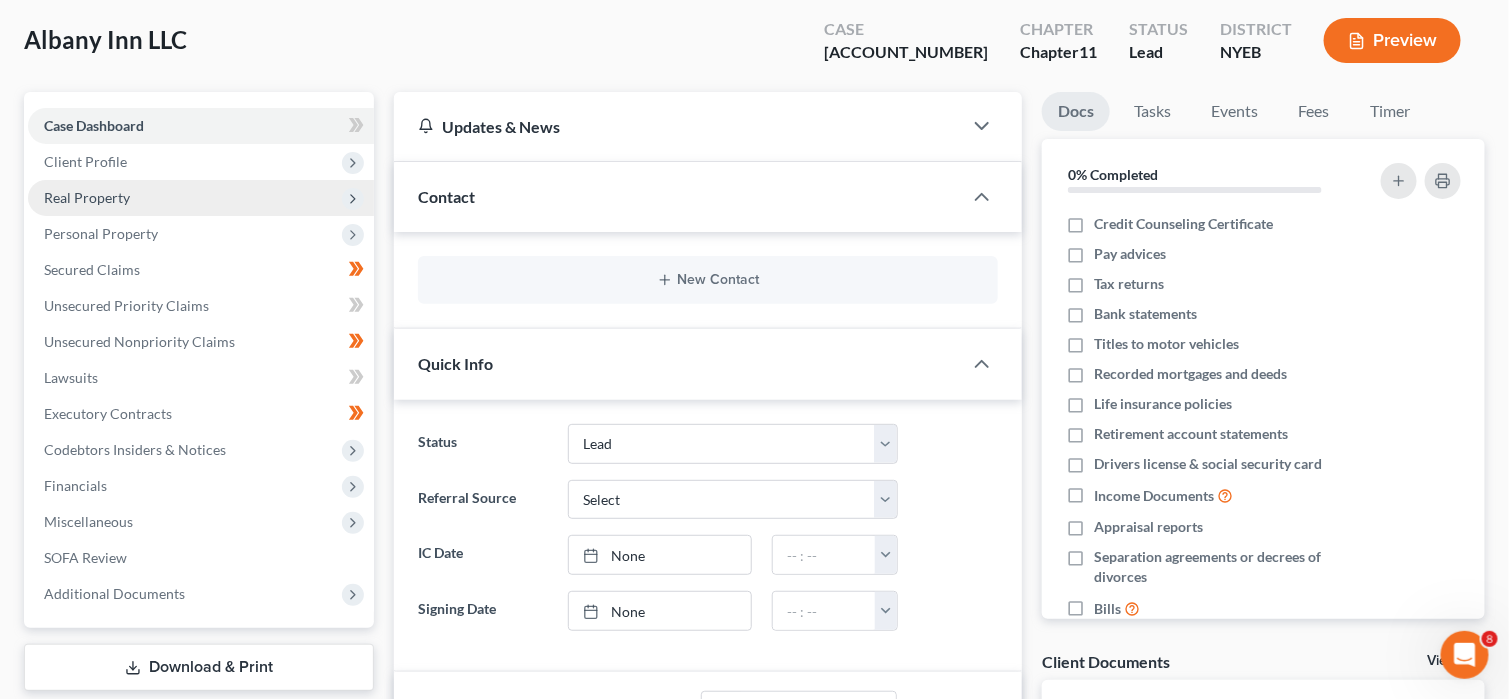 click 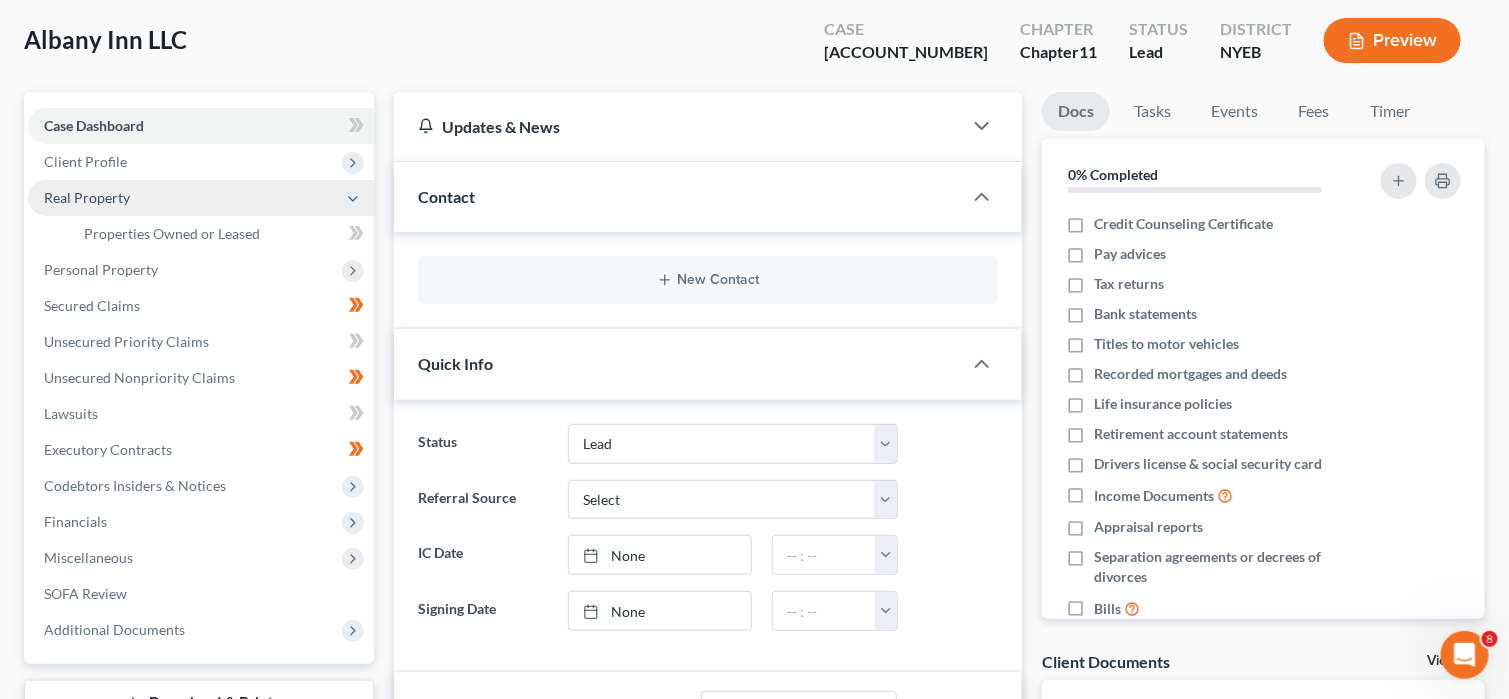 click 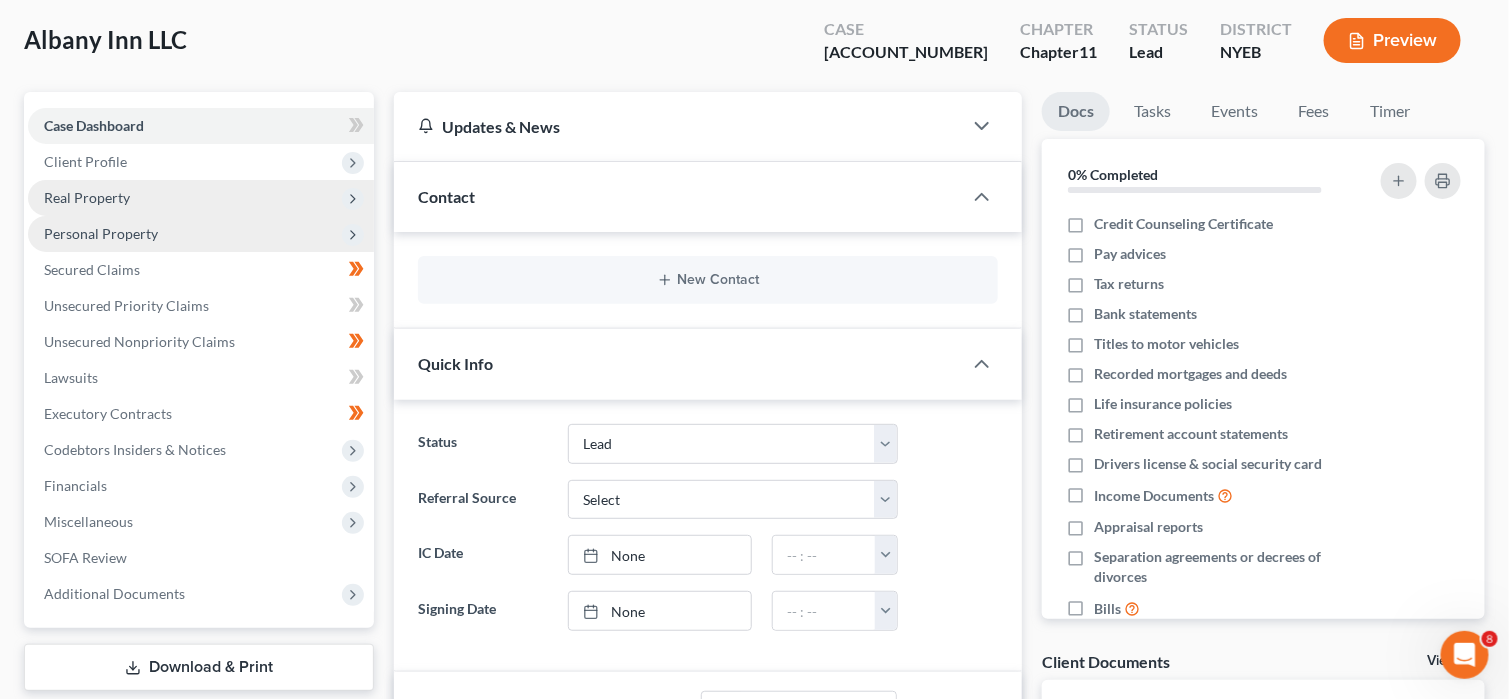 click 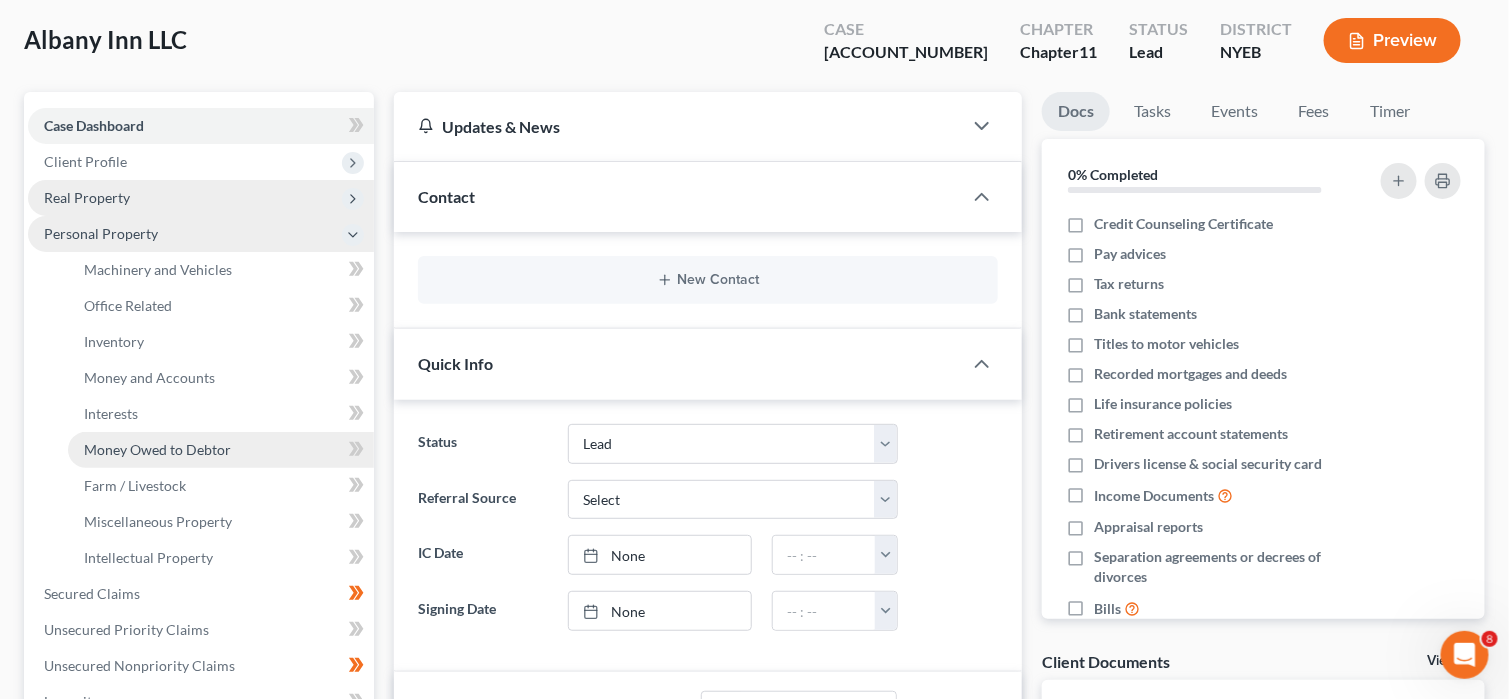 click on "Money Owed to Debtor" at bounding box center [221, 450] 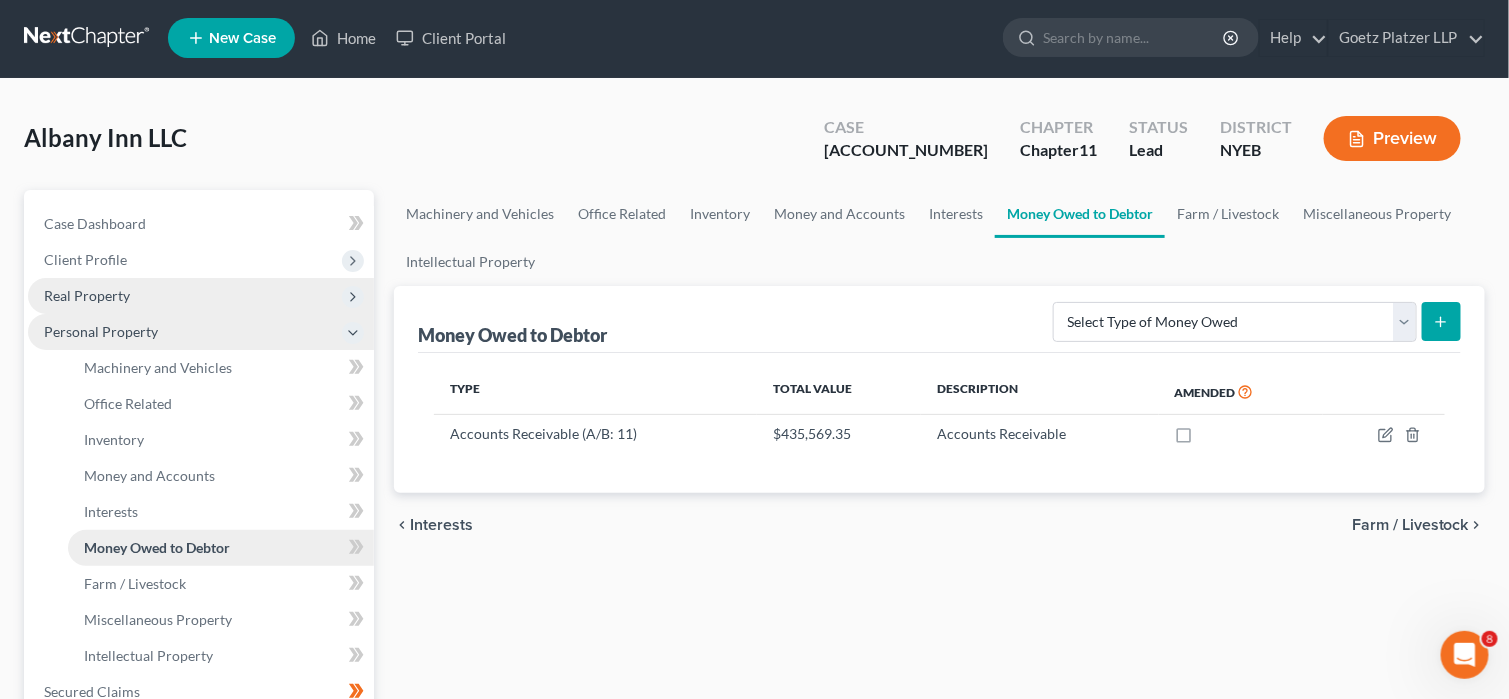 scroll, scrollTop: 0, scrollLeft: 0, axis: both 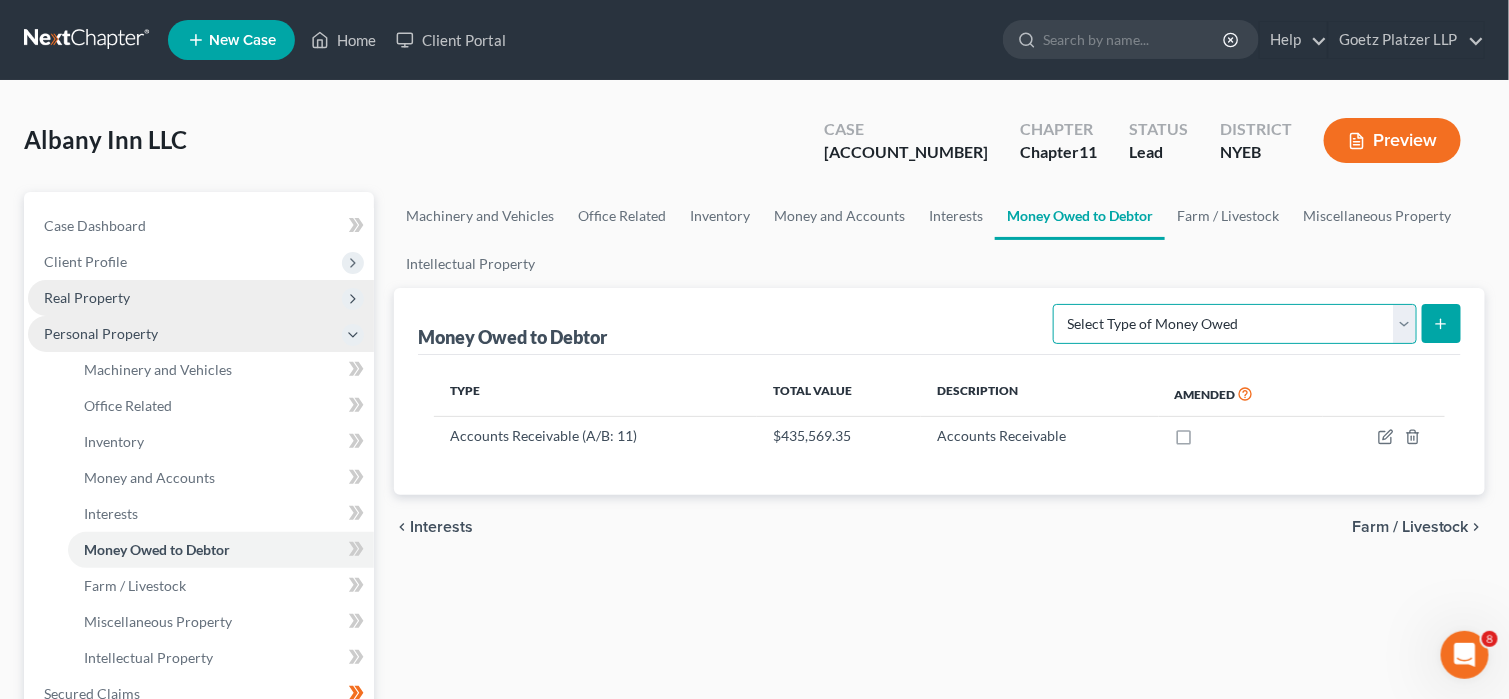 click on "Select Type of Money Owed Accounts Receivable (A/B: 11) Causes of Action Against Third Parties (A/B: 74) Equitable or Future Interests (A/B: 76) Expected Tax Refund and Unused NOLs (A/B: 72) Notes Receivable (A/B: 71) Other Contingent & Unliquidated Claims (A/B: 75) Trusts (A/B: 76)" at bounding box center (1235, 324) 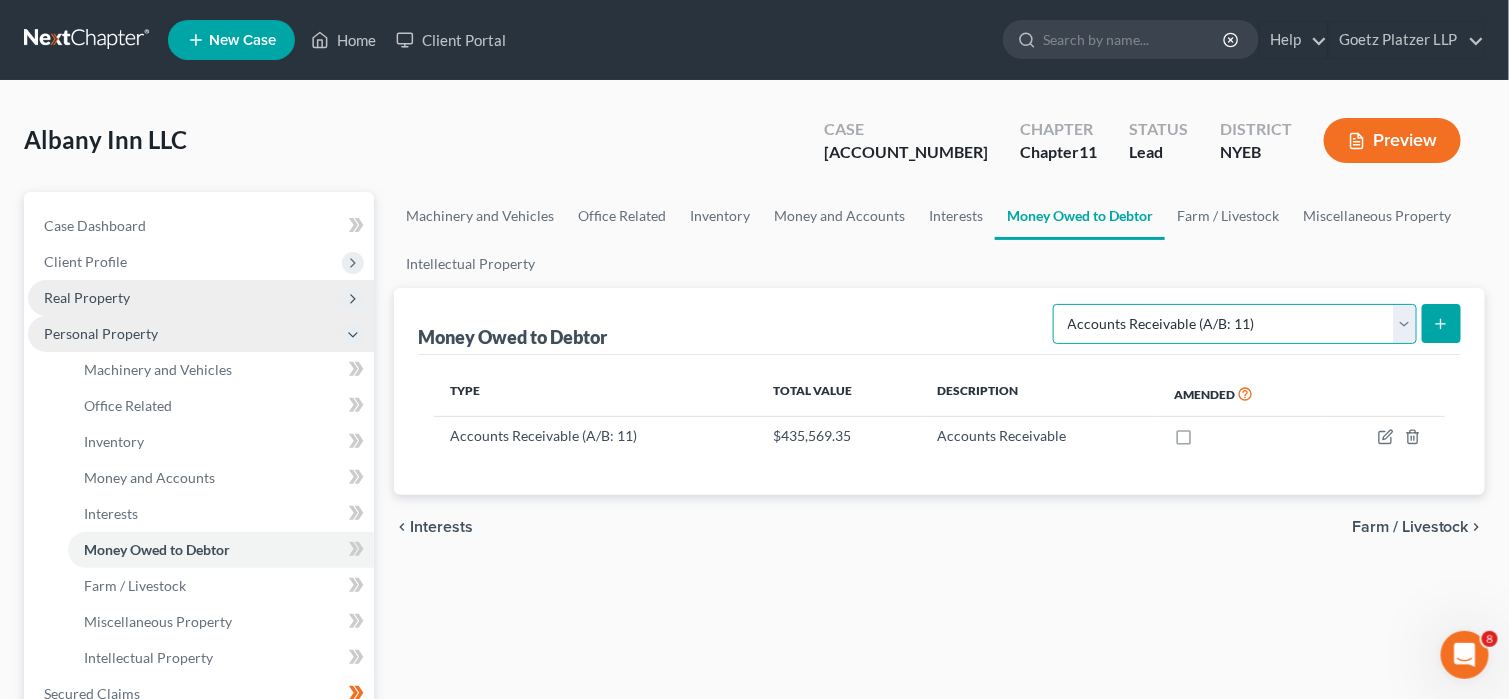 click on "Select Type of Money Owed Accounts Receivable (A/B: 11) Causes of Action Against Third Parties (A/B: 74) Equitable or Future Interests (A/B: 76) Expected Tax Refund and Unused NOLs (A/B: 72) Notes Receivable (A/B: 71) Other Contingent & Unliquidated Claims (A/B: 75) Trusts (A/B: 76)" at bounding box center (1235, 324) 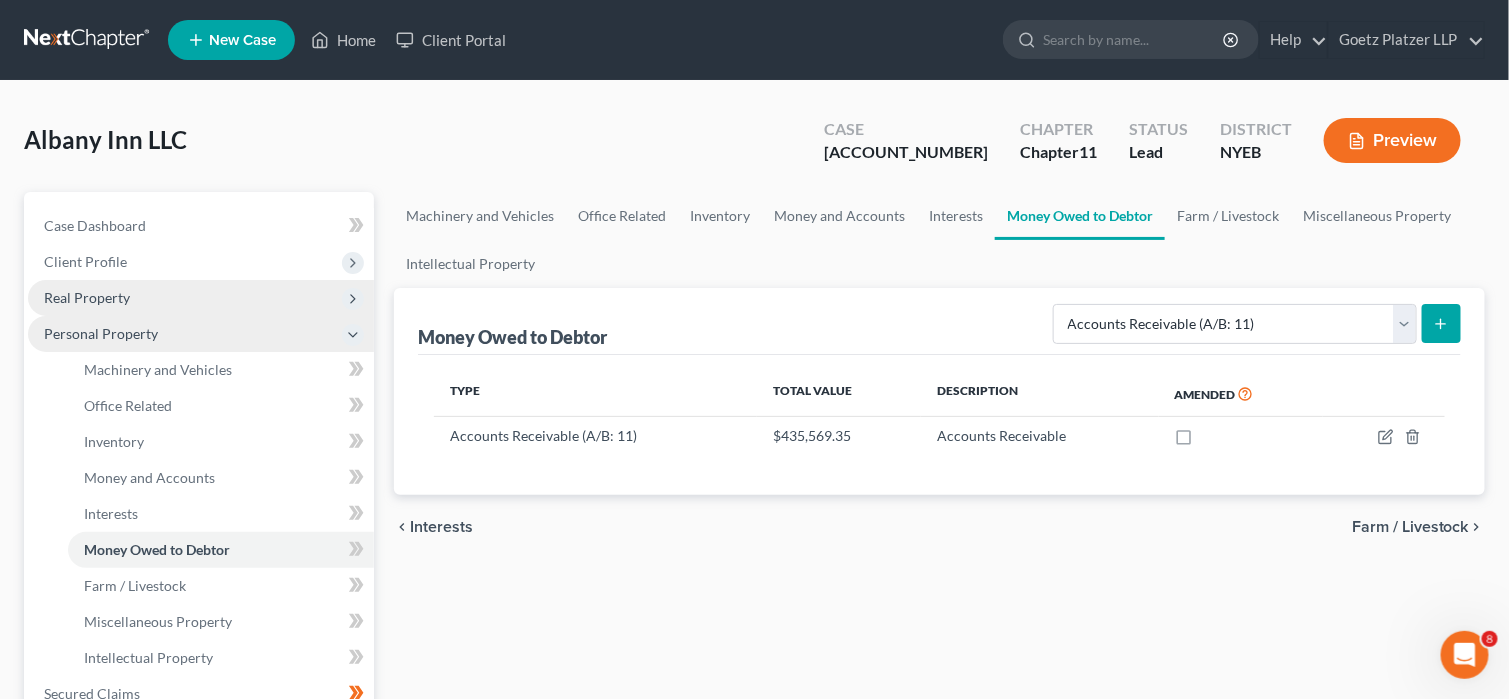 click 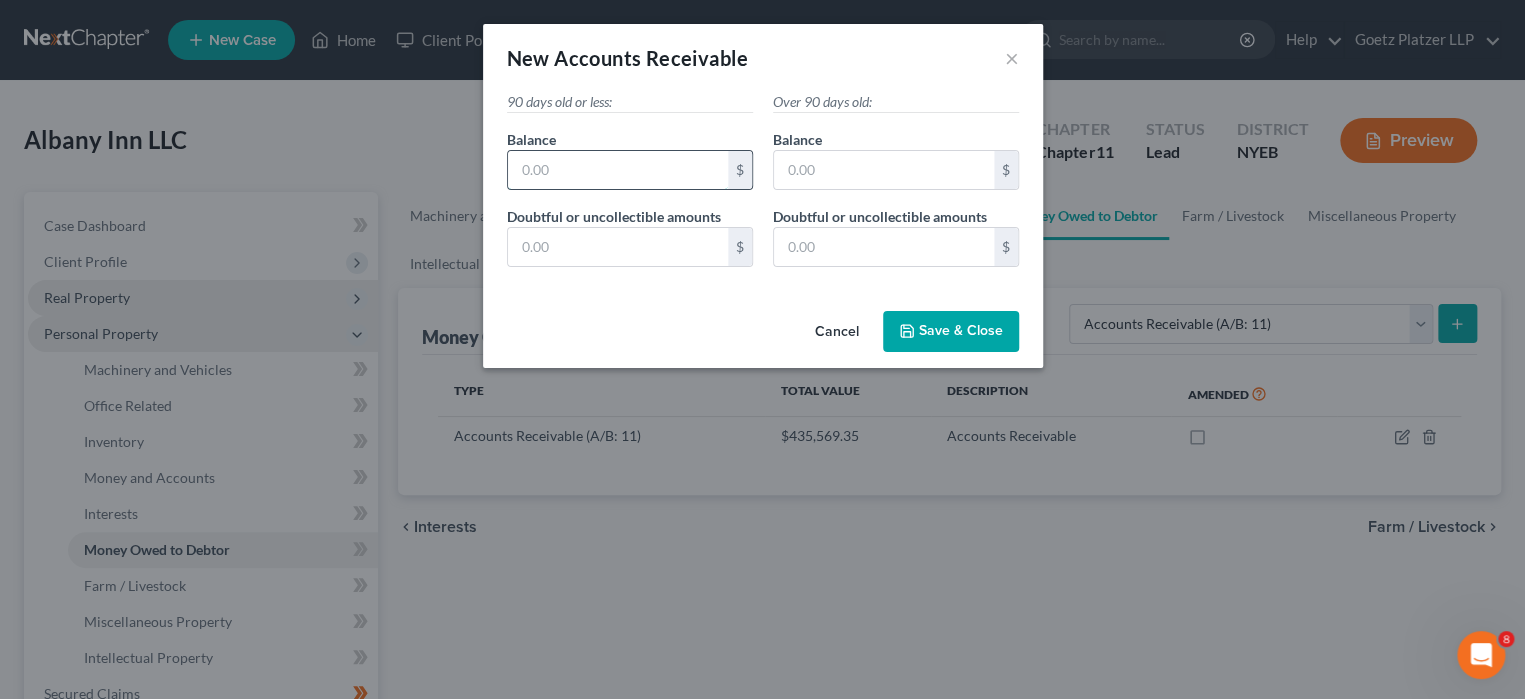 click at bounding box center (618, 170) 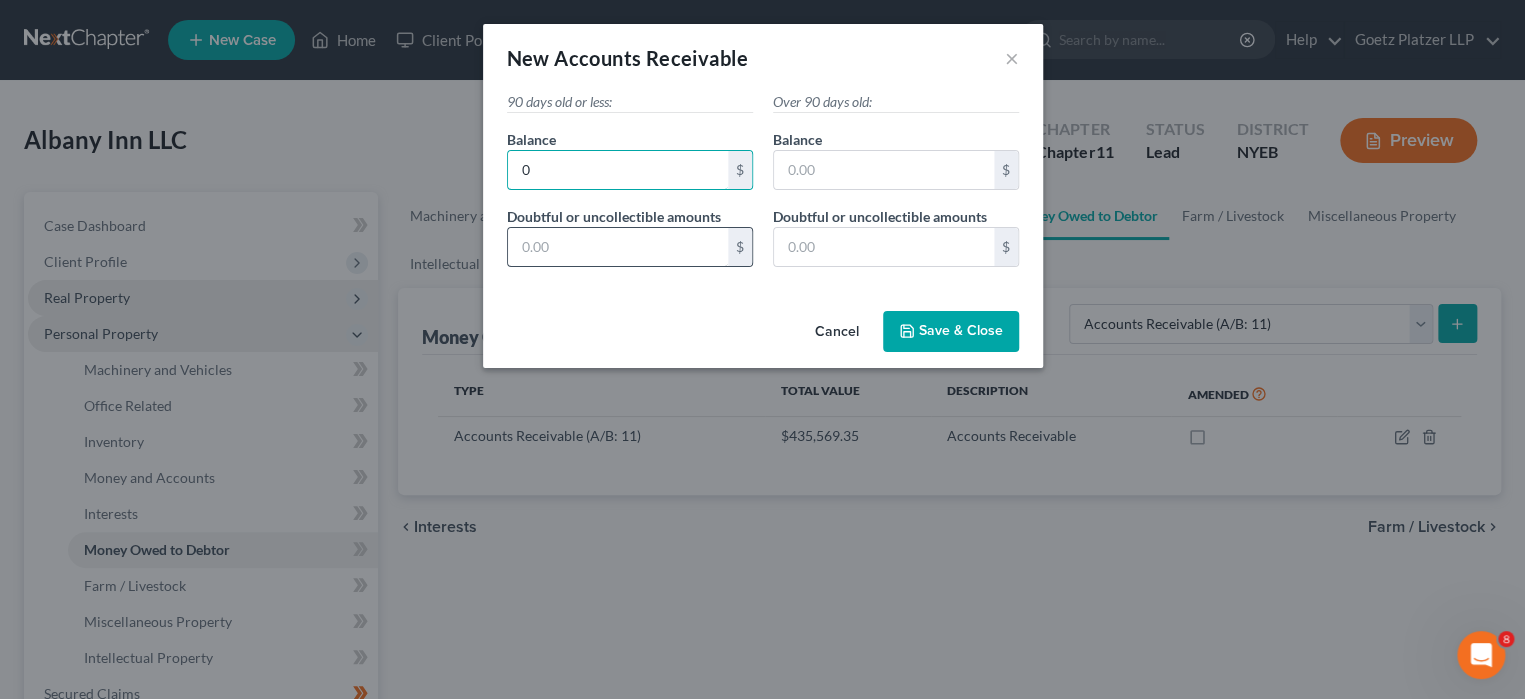 type on "0" 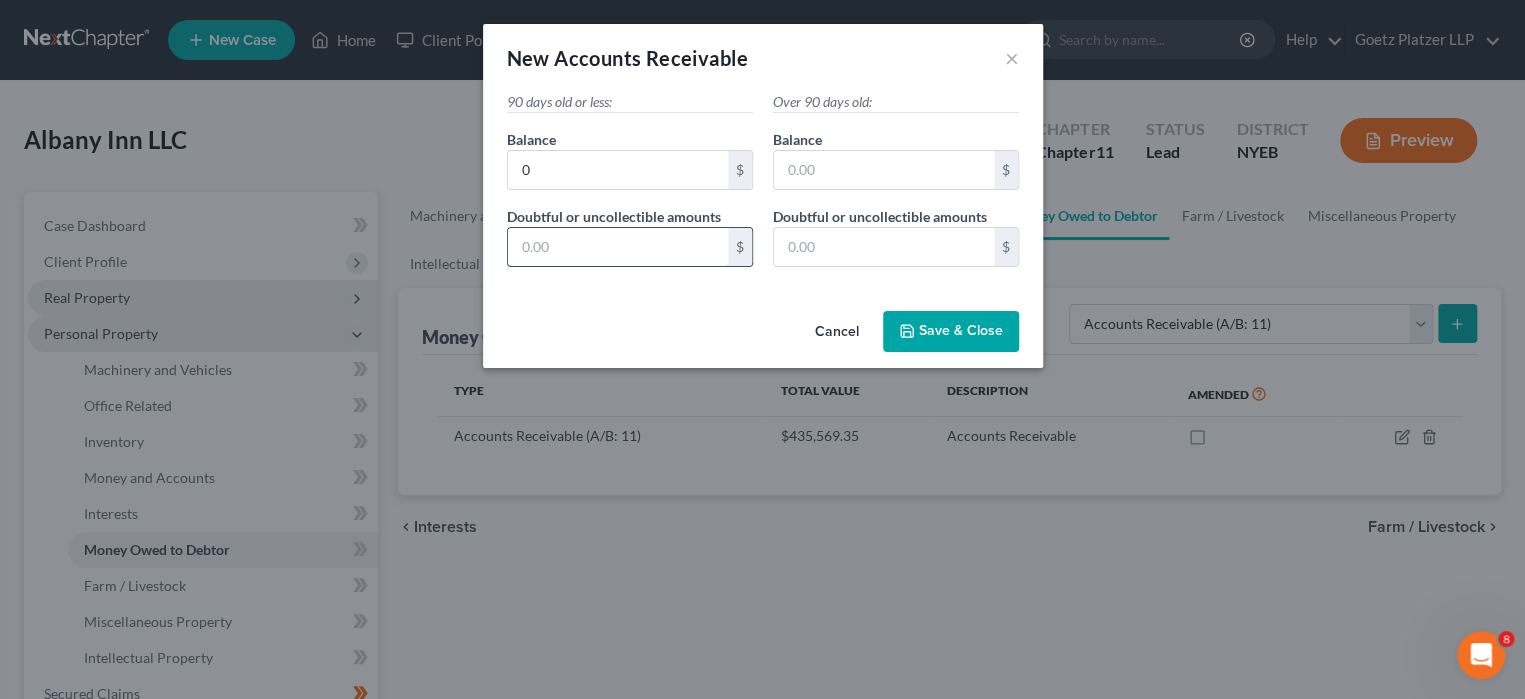 click at bounding box center (618, 247) 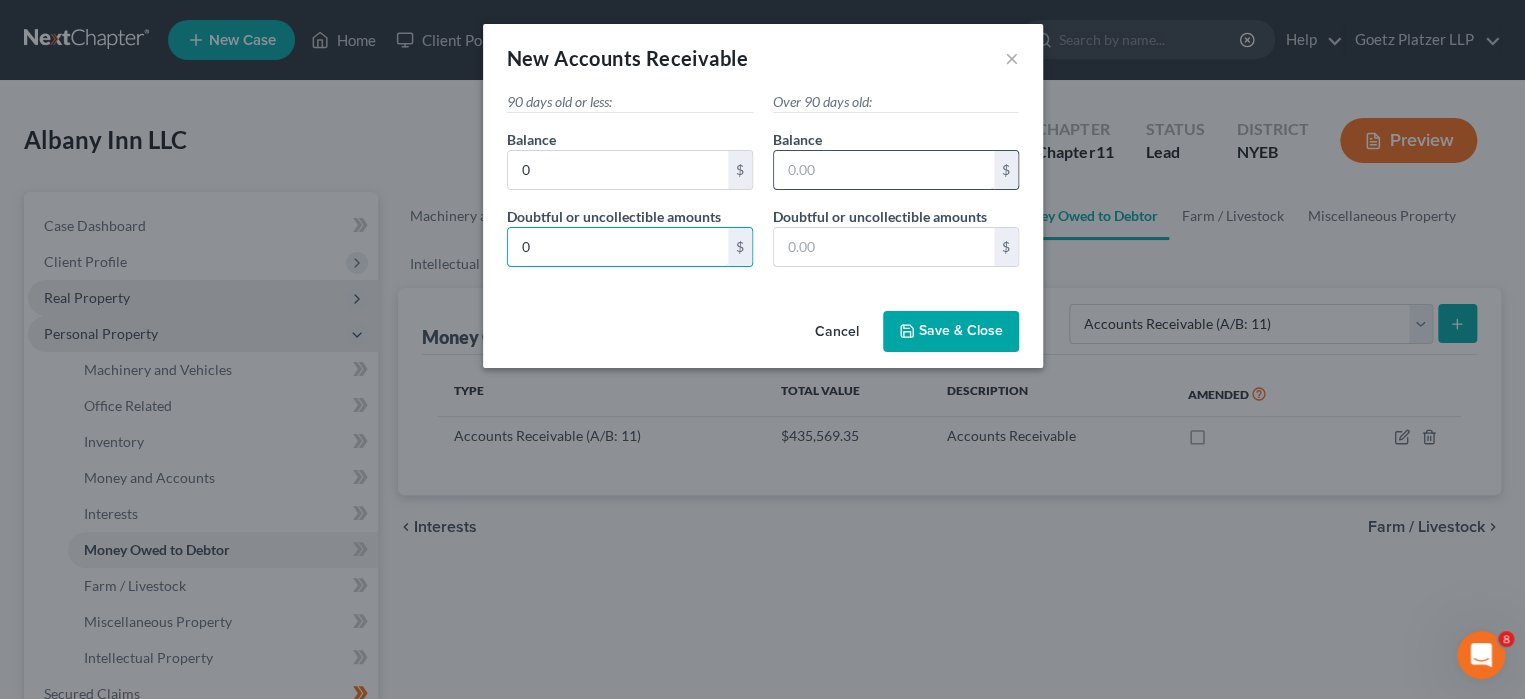 type on "0" 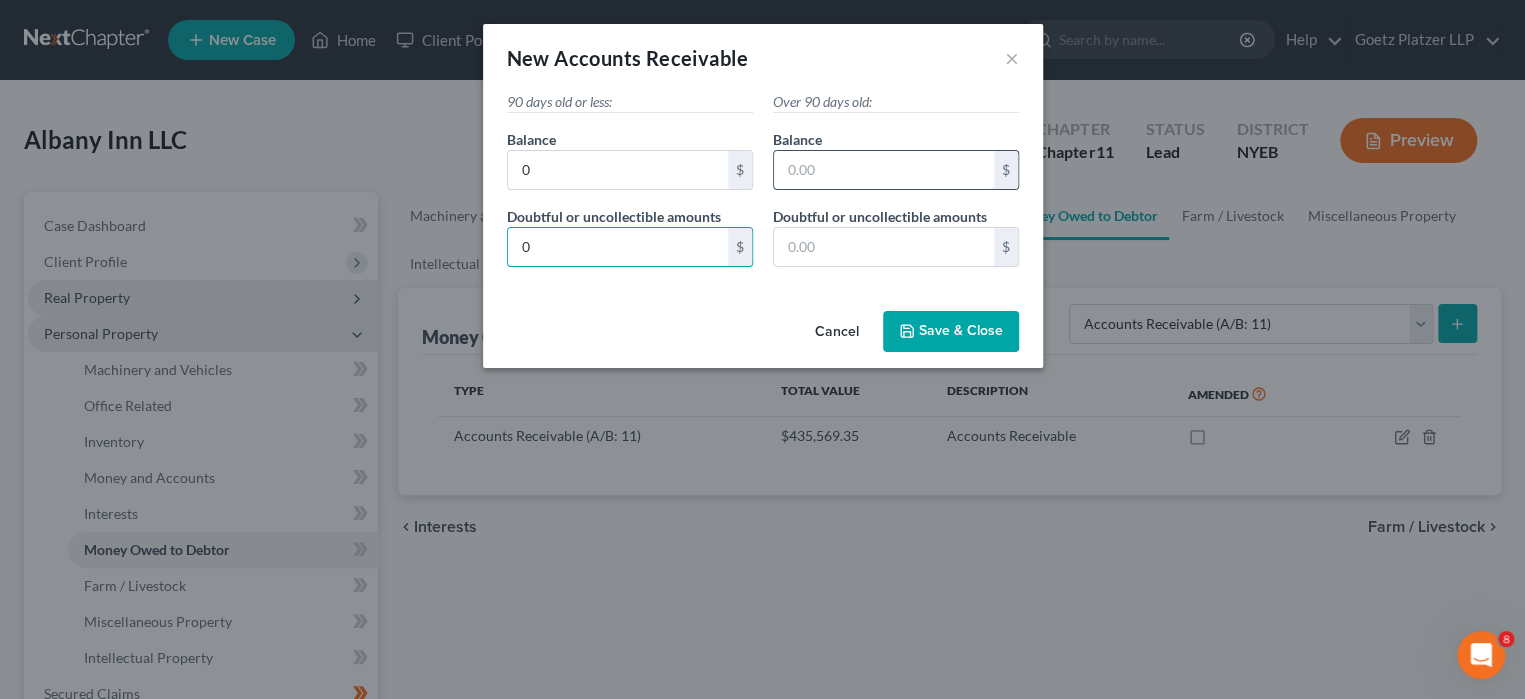 click at bounding box center (884, 170) 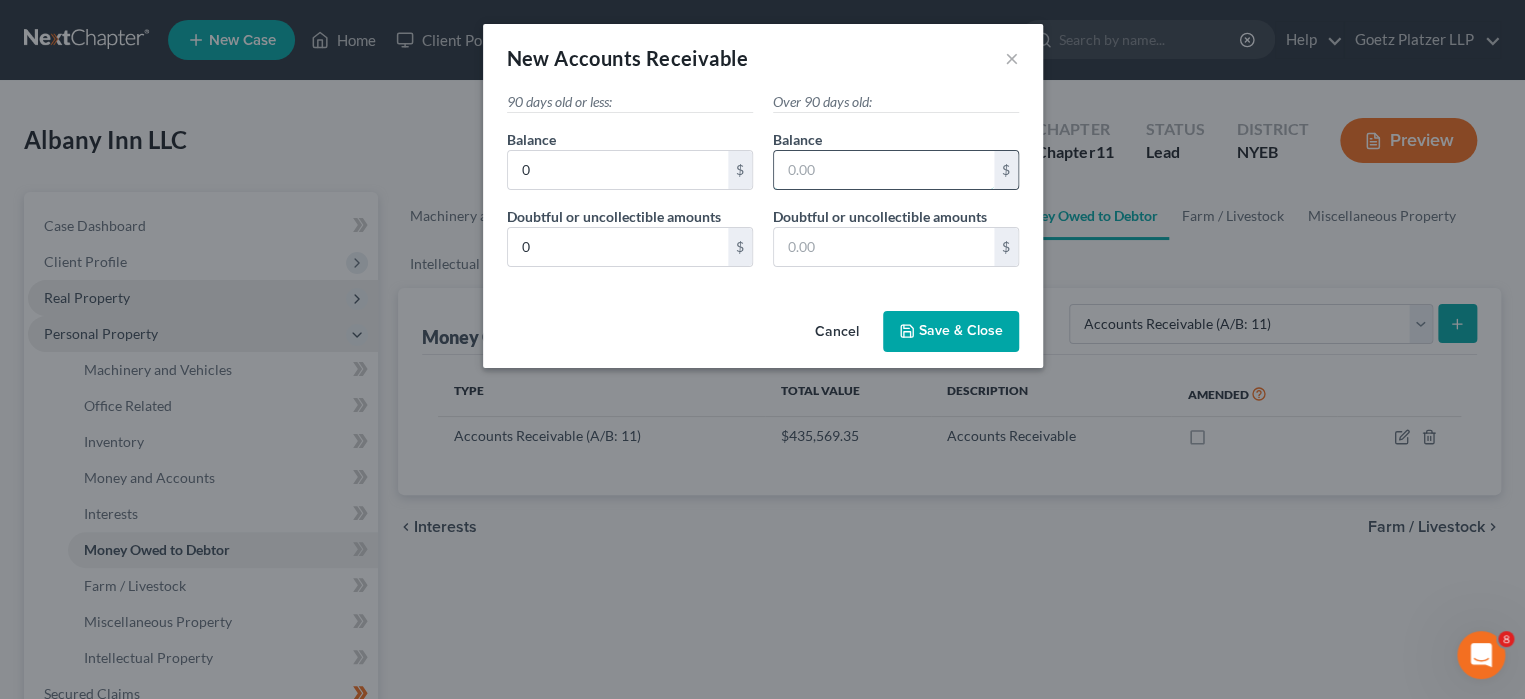 type on "[AMOUNT]" 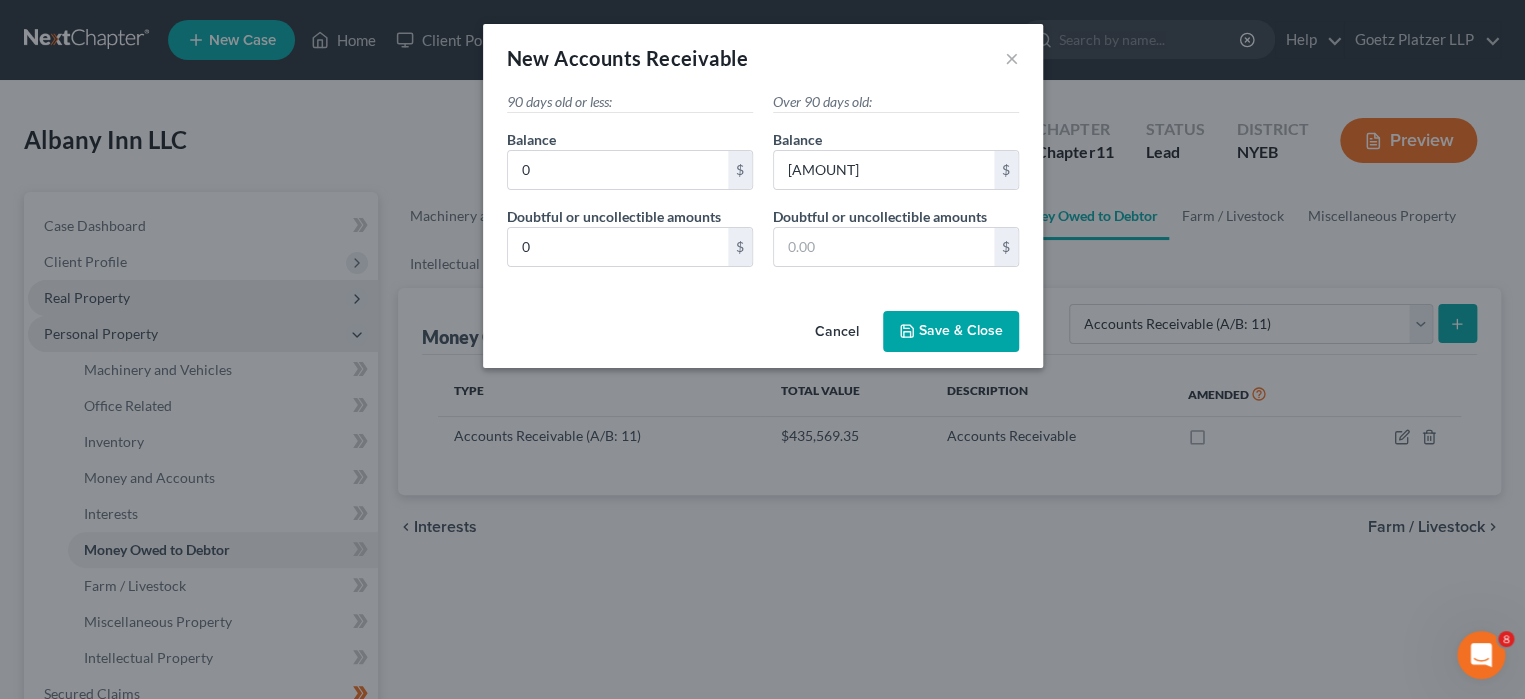 click on "Save & Close" at bounding box center (961, 331) 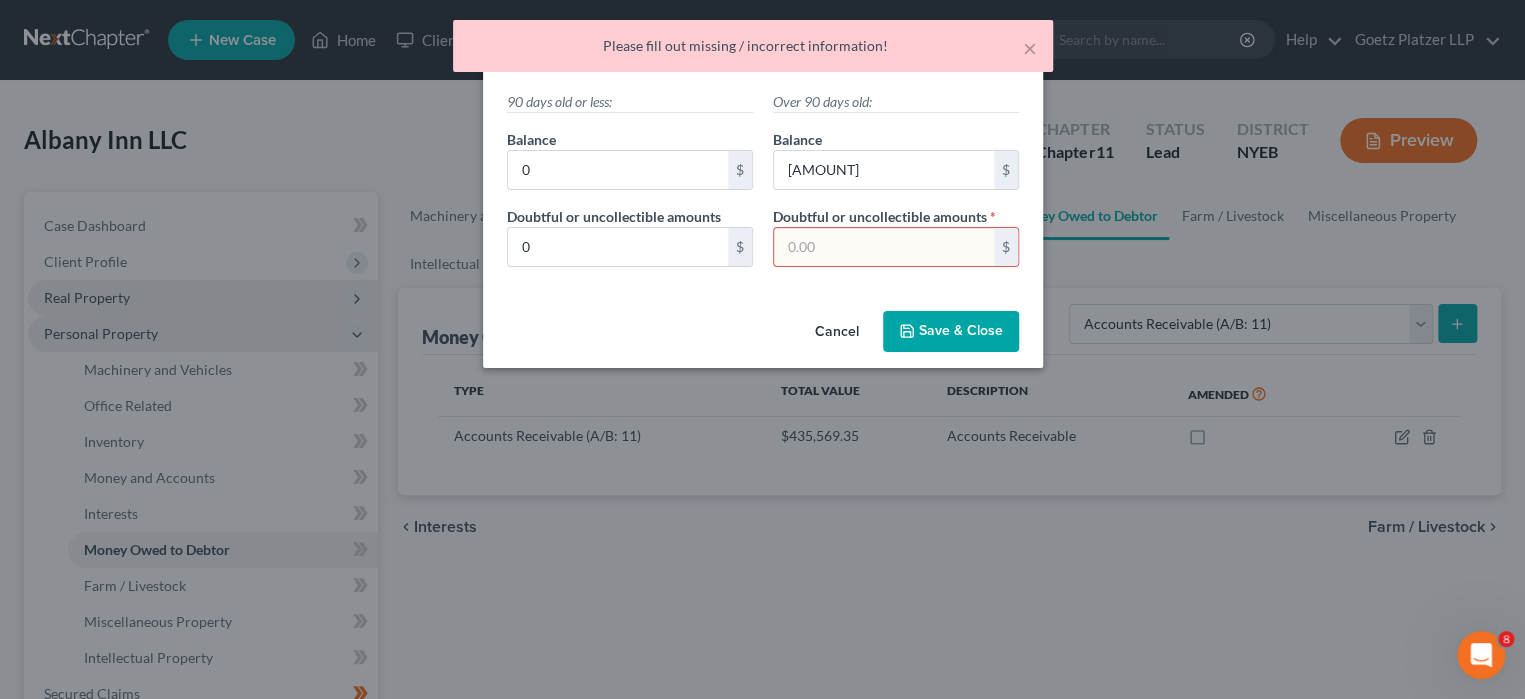 click at bounding box center (884, 247) 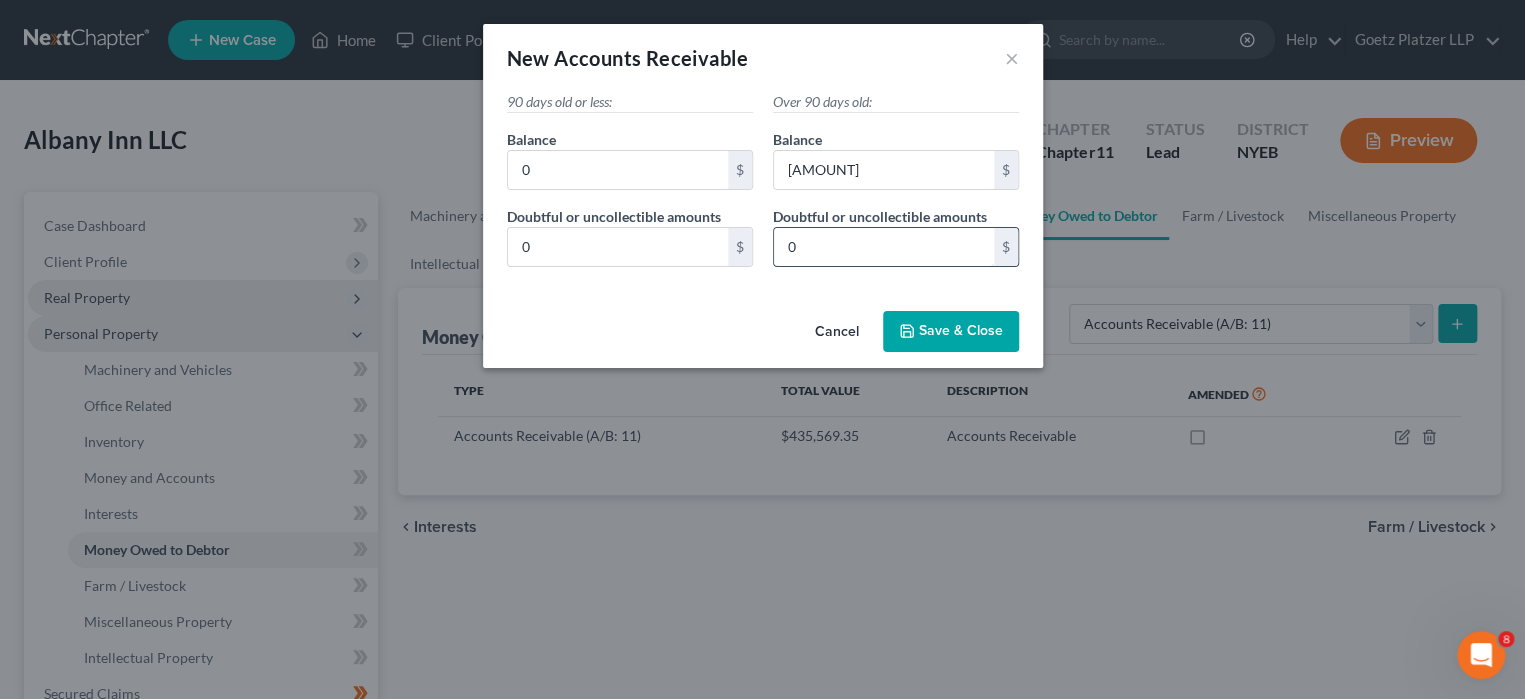 type on "0.00" 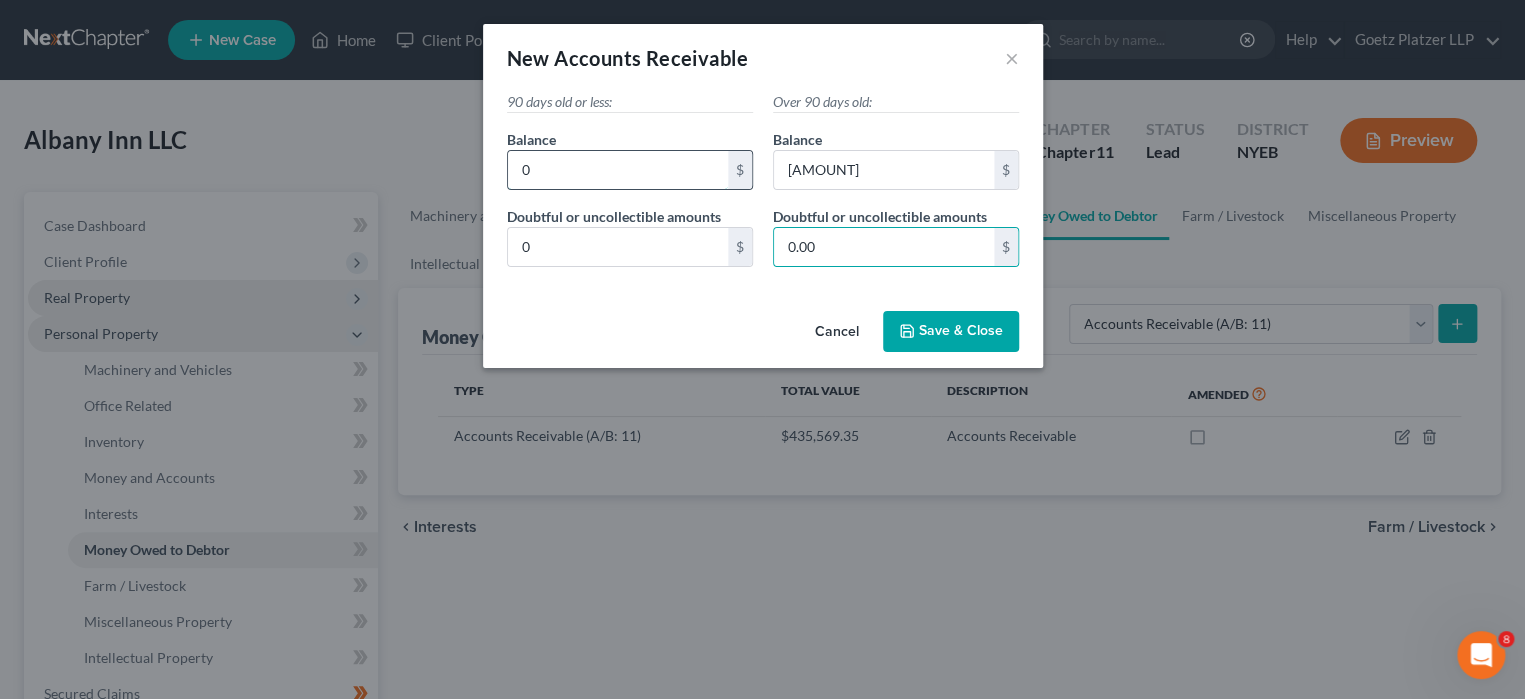 click on "0" at bounding box center [618, 170] 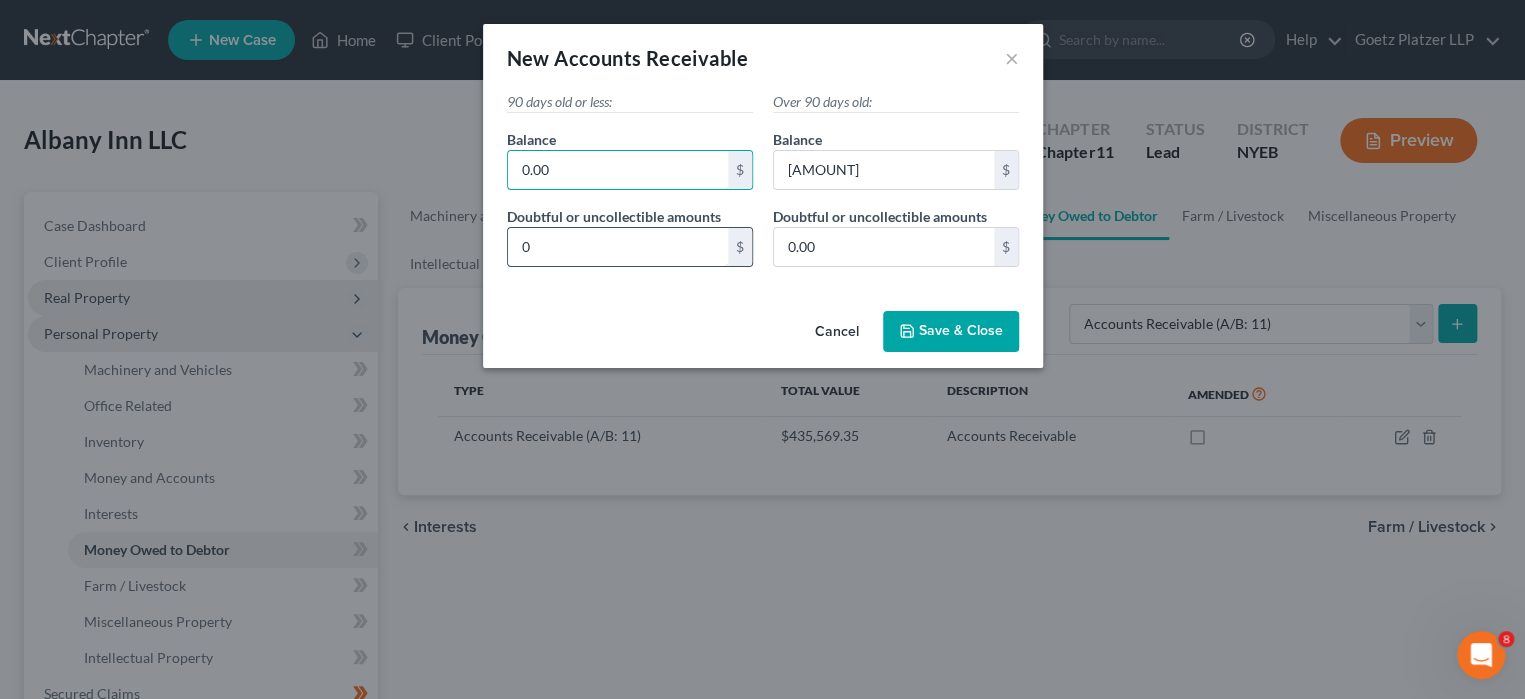 type on "0.00" 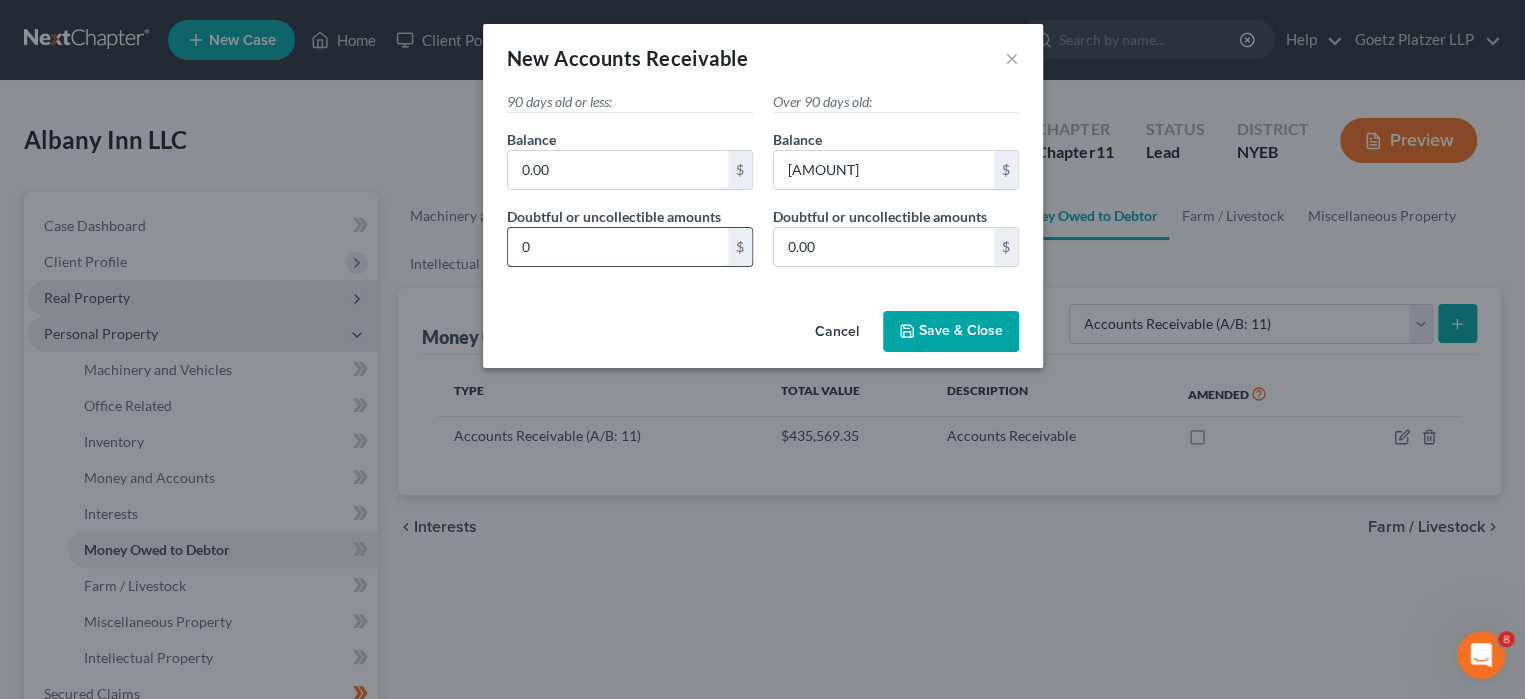 click on "0" at bounding box center (618, 247) 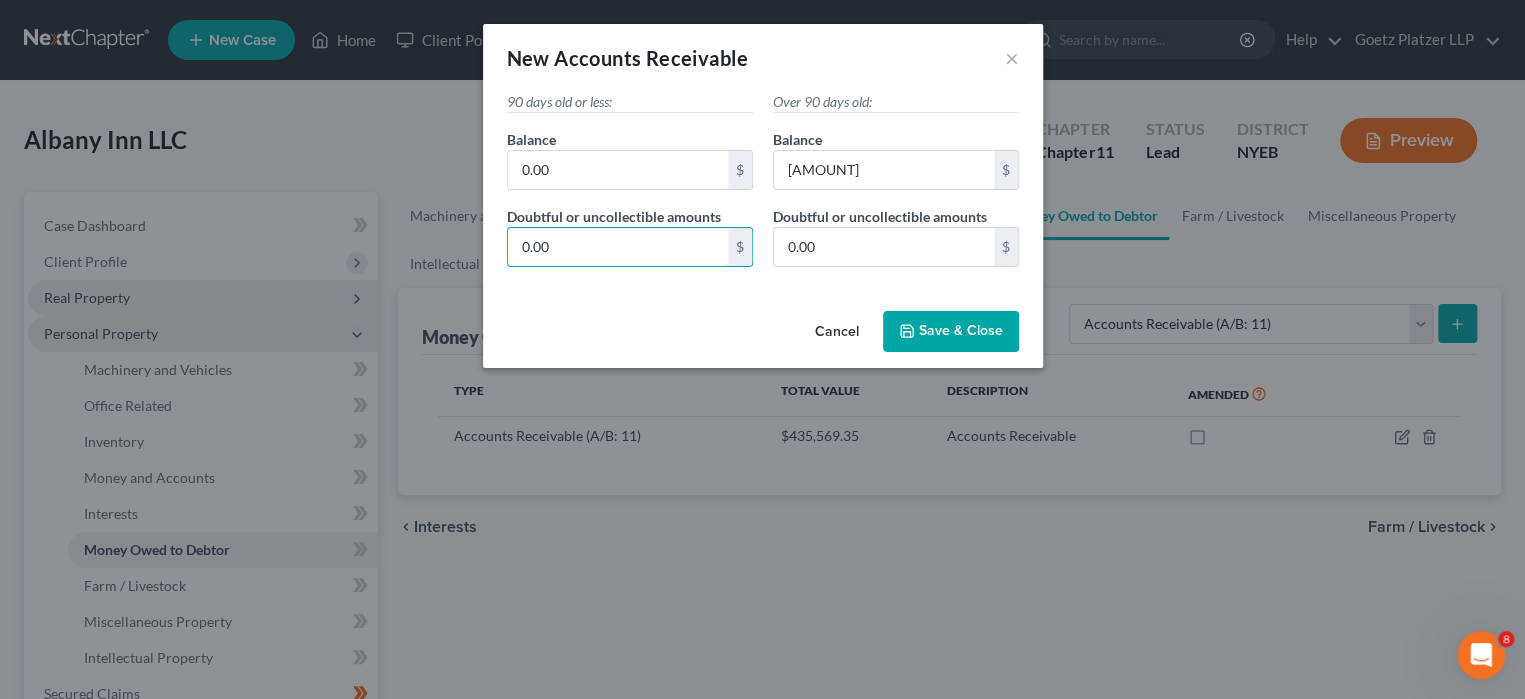 type on "0.00" 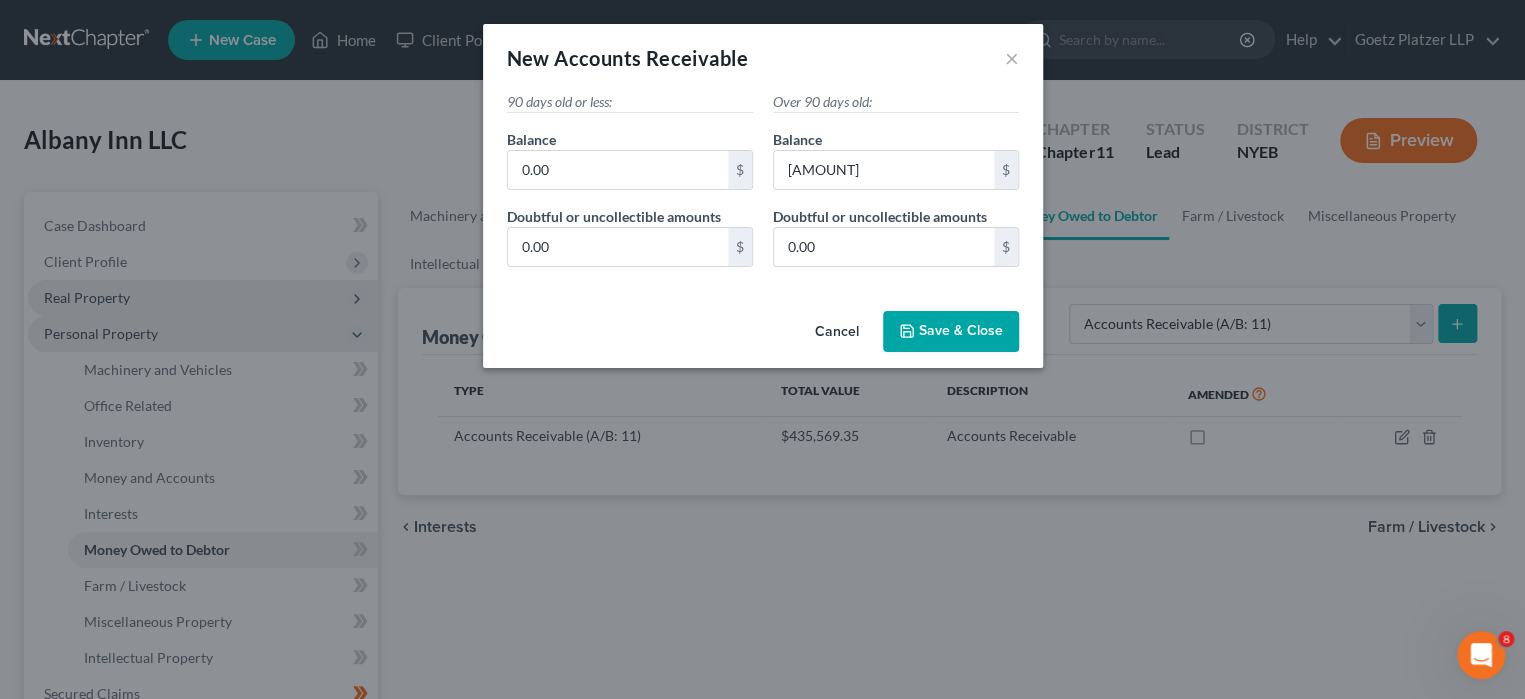 click on "Save & Close" at bounding box center [961, 331] 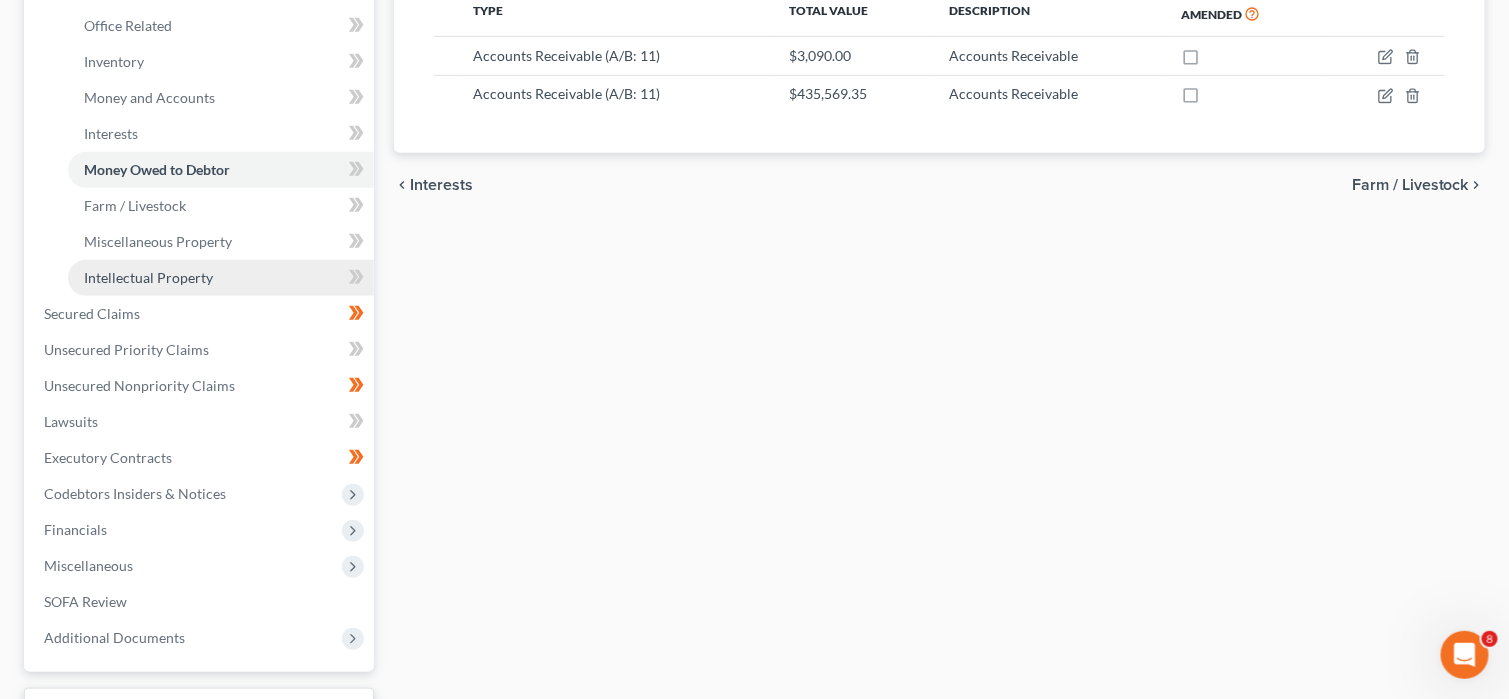 scroll, scrollTop: 400, scrollLeft: 0, axis: vertical 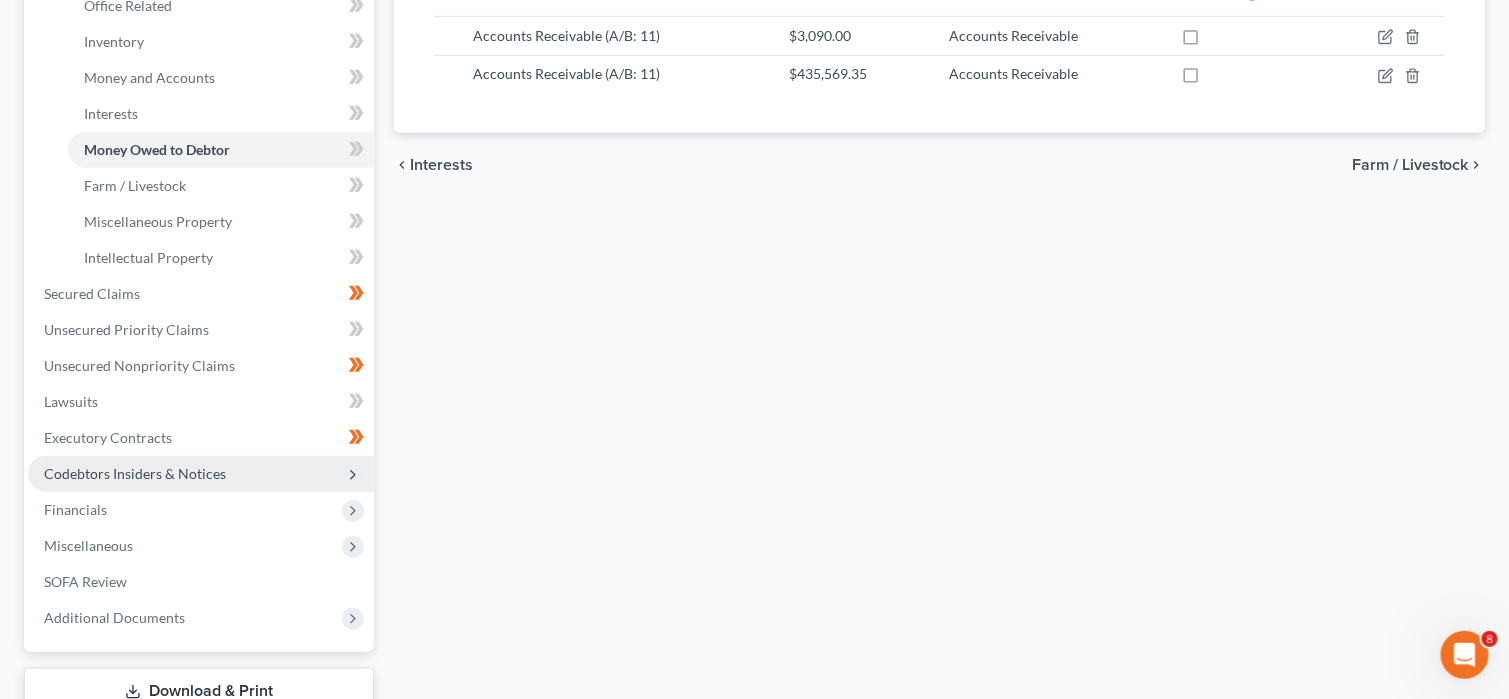 click on "Codebtors Insiders & Notices" at bounding box center (135, 473) 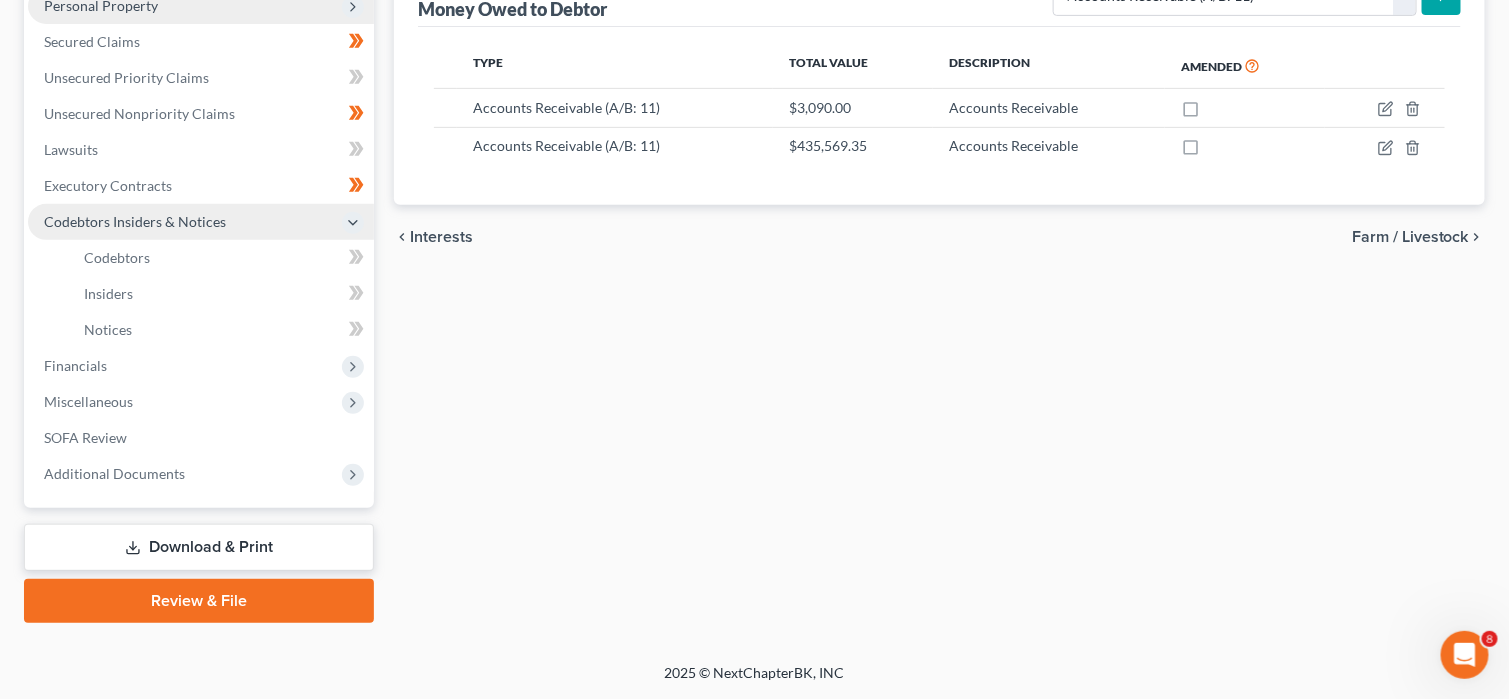 scroll, scrollTop: 325, scrollLeft: 0, axis: vertical 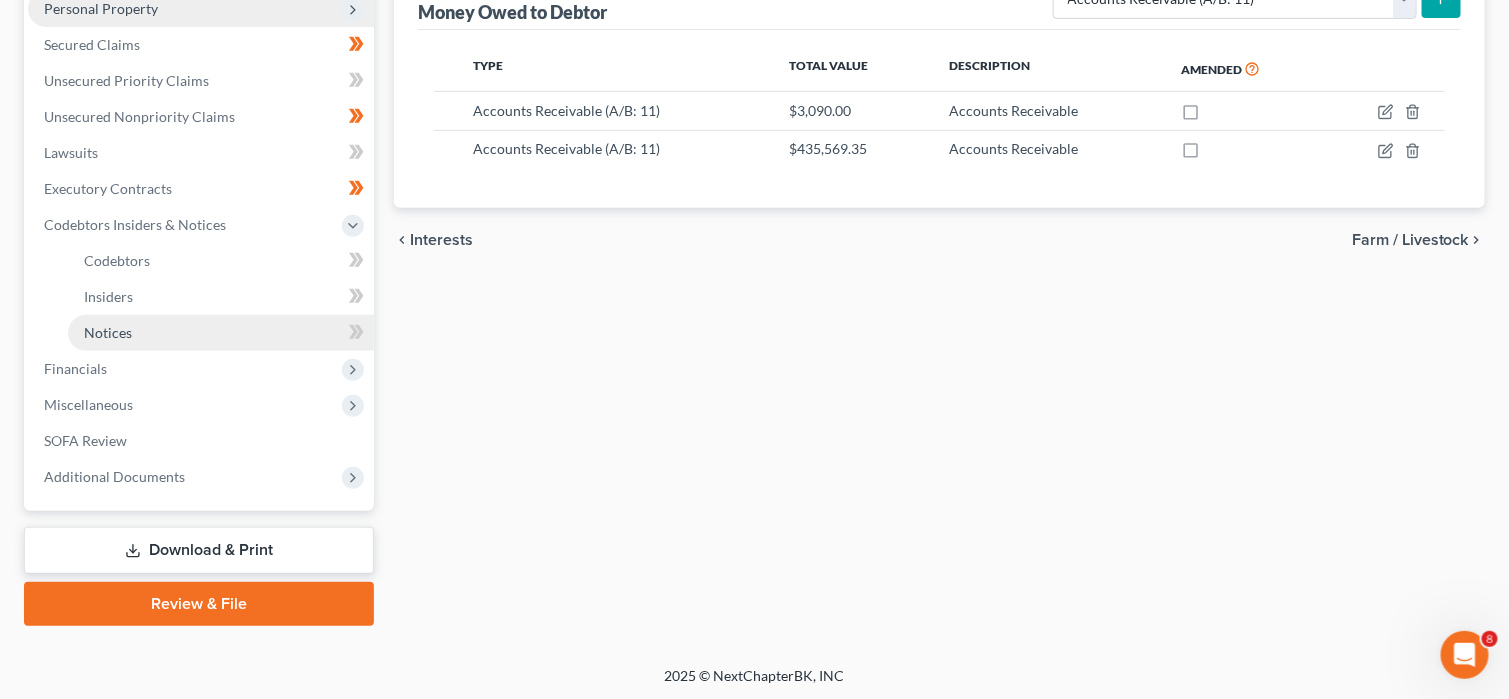 click on "Notices" at bounding box center [221, 333] 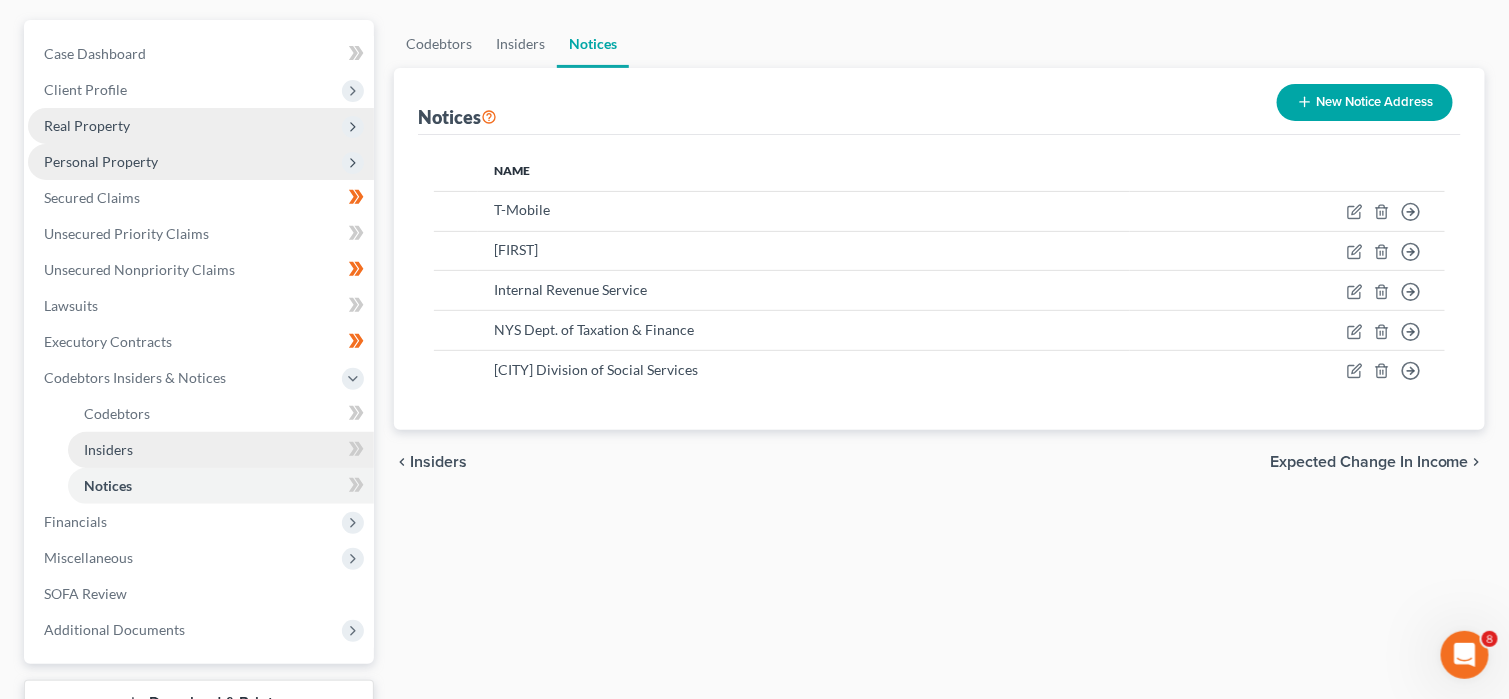 scroll, scrollTop: 200, scrollLeft: 0, axis: vertical 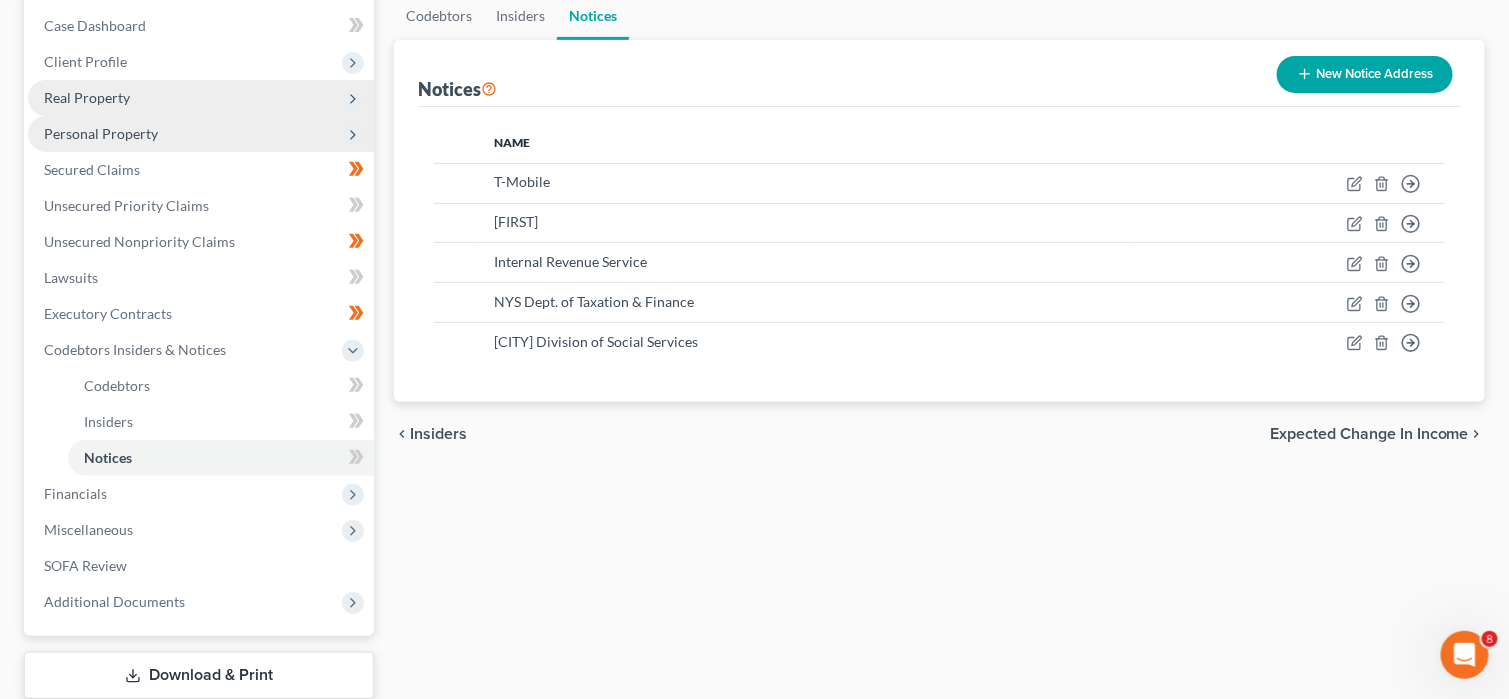 click on "Personal Property" at bounding box center [201, 134] 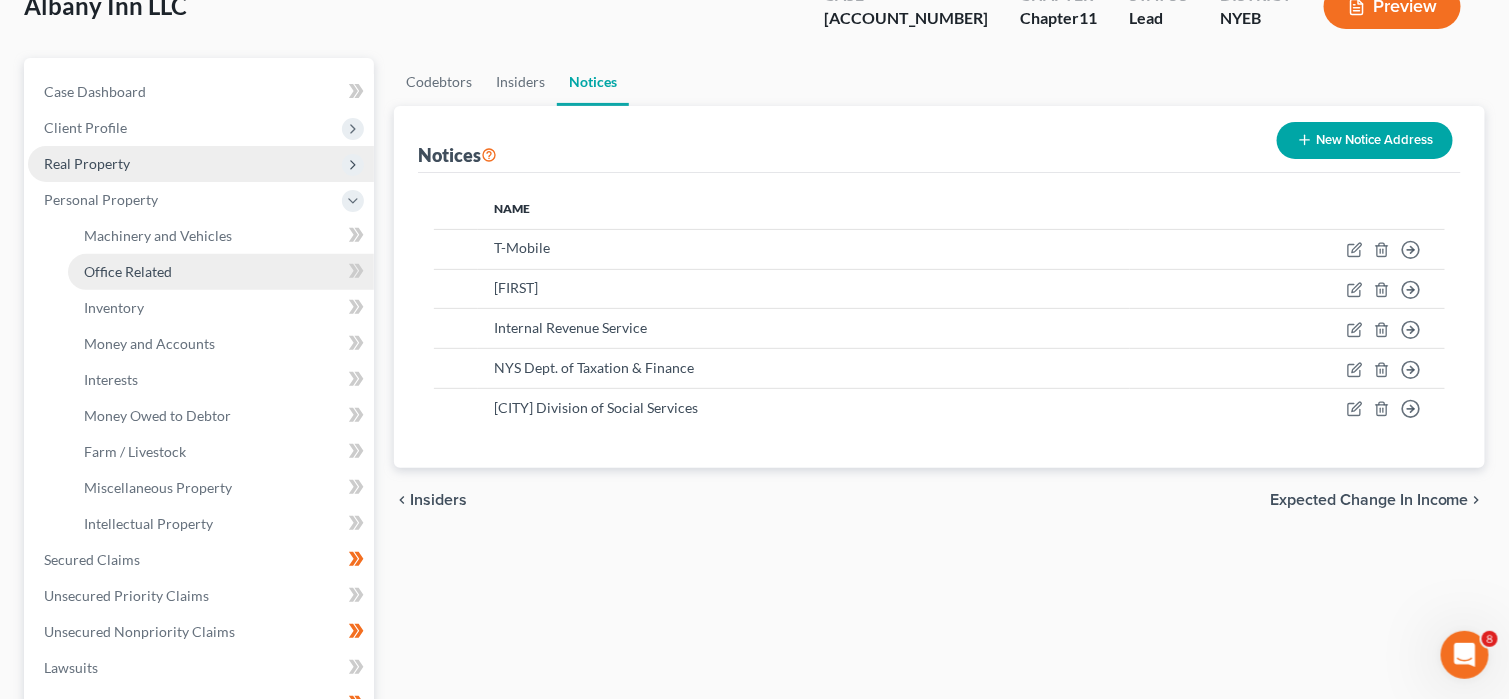 scroll, scrollTop: 100, scrollLeft: 0, axis: vertical 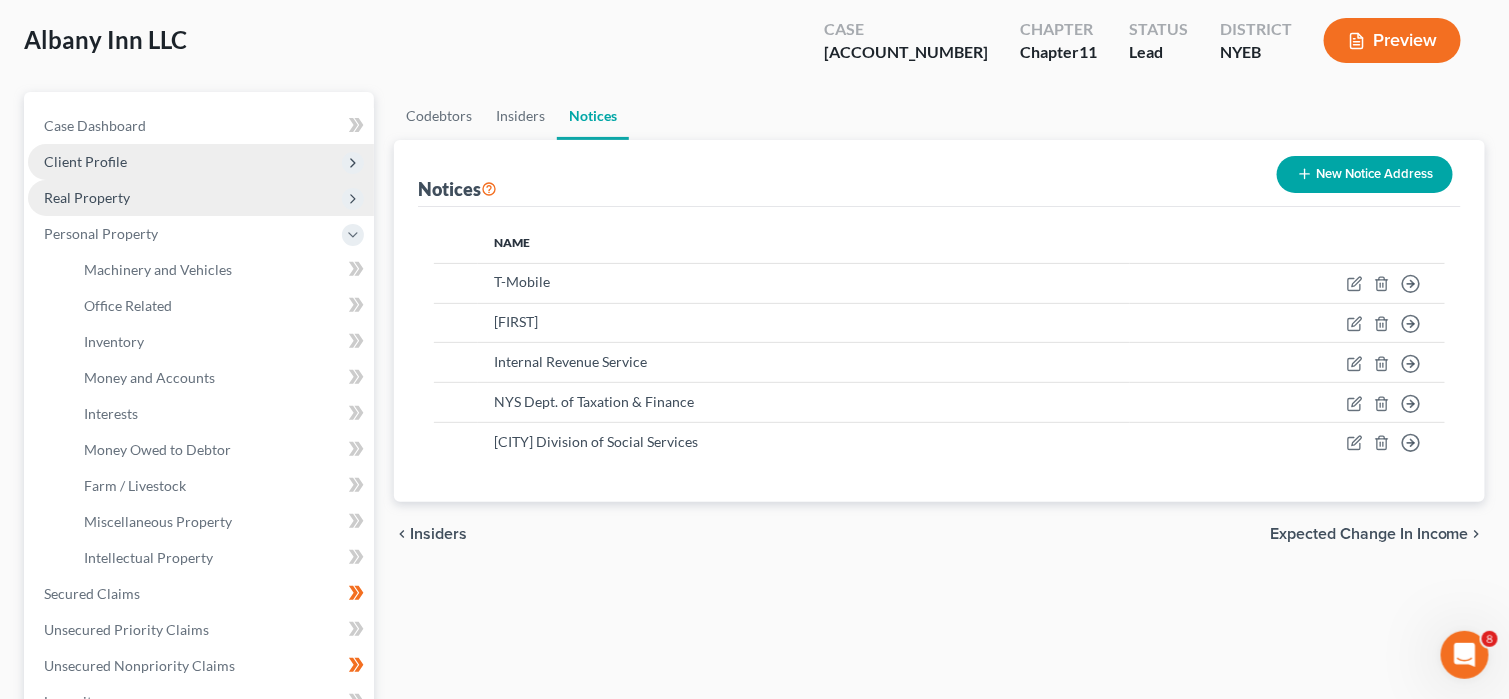 click on "Client Profile" at bounding box center (201, 162) 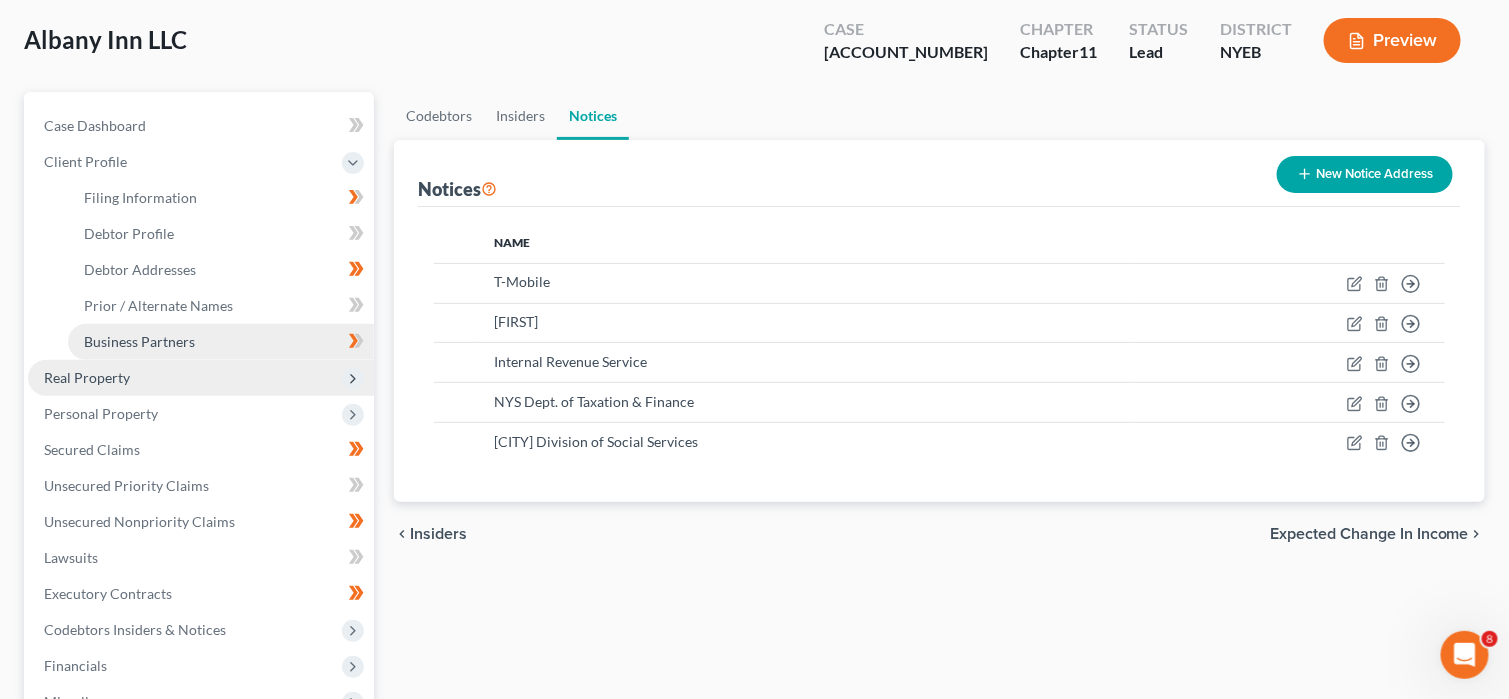 click on "Business Partners" at bounding box center [221, 342] 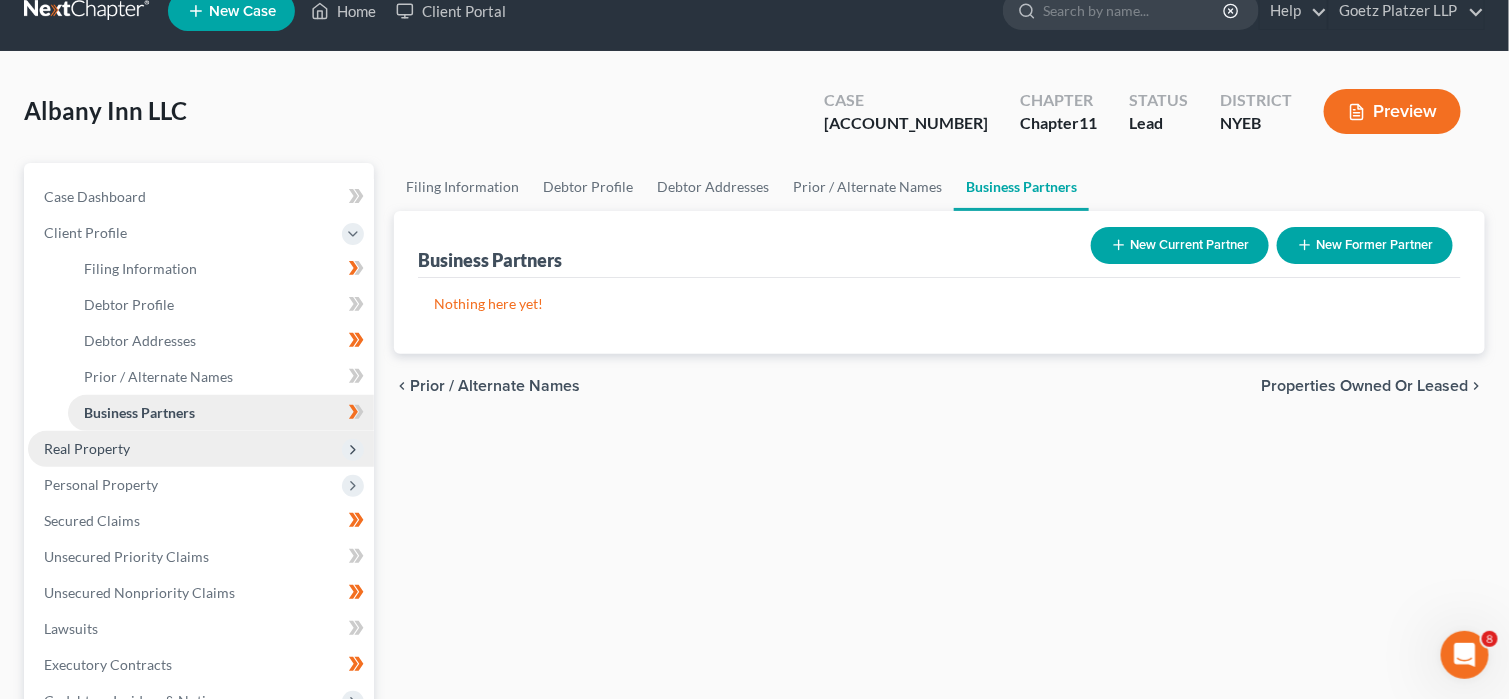 scroll, scrollTop: 0, scrollLeft: 0, axis: both 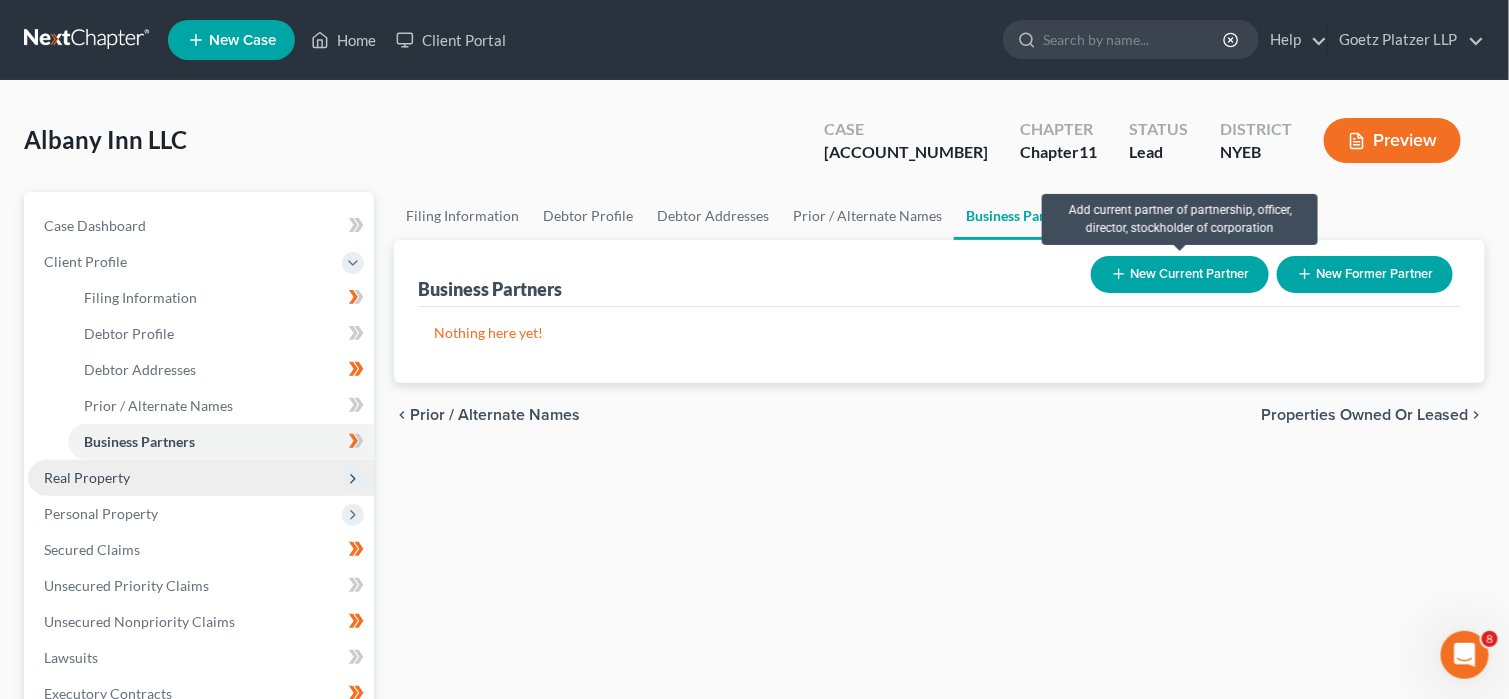 click on "New Current Partner" at bounding box center (1180, 274) 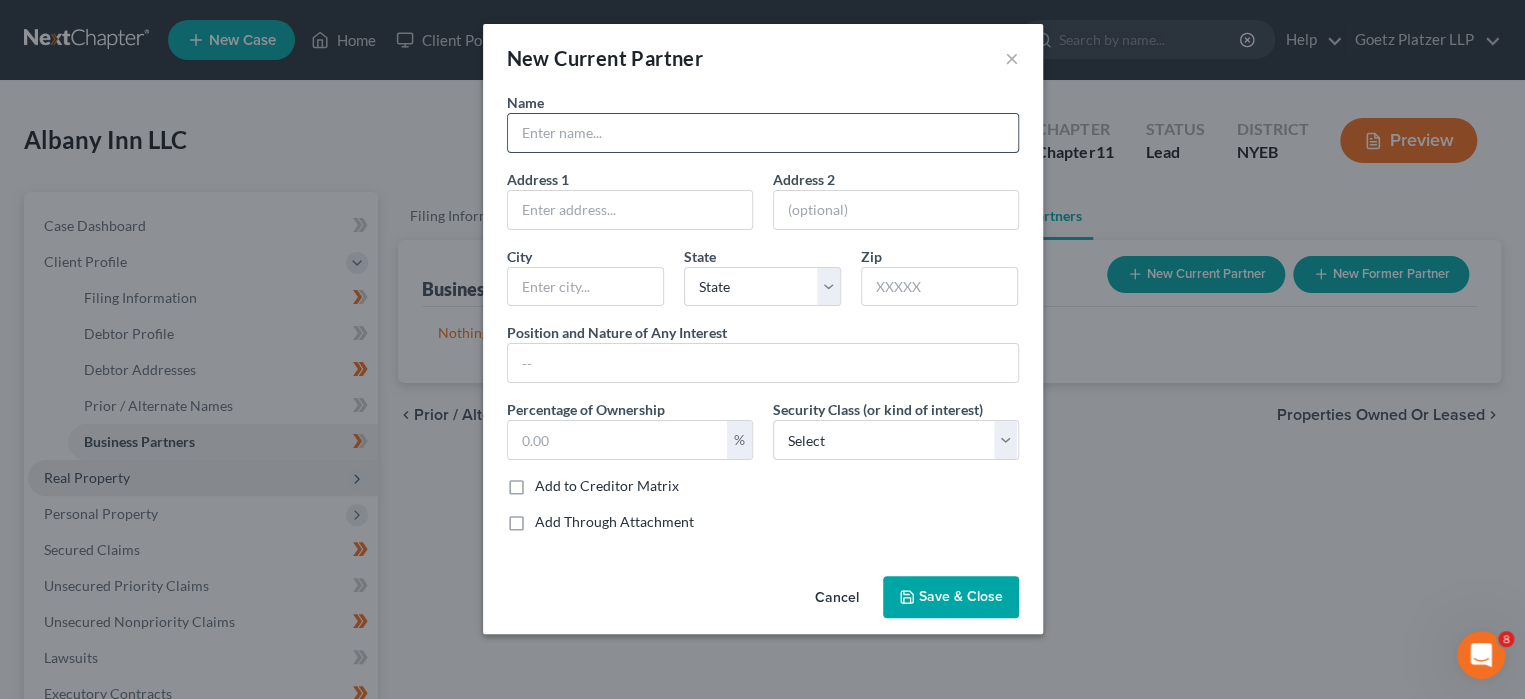 click at bounding box center [763, 133] 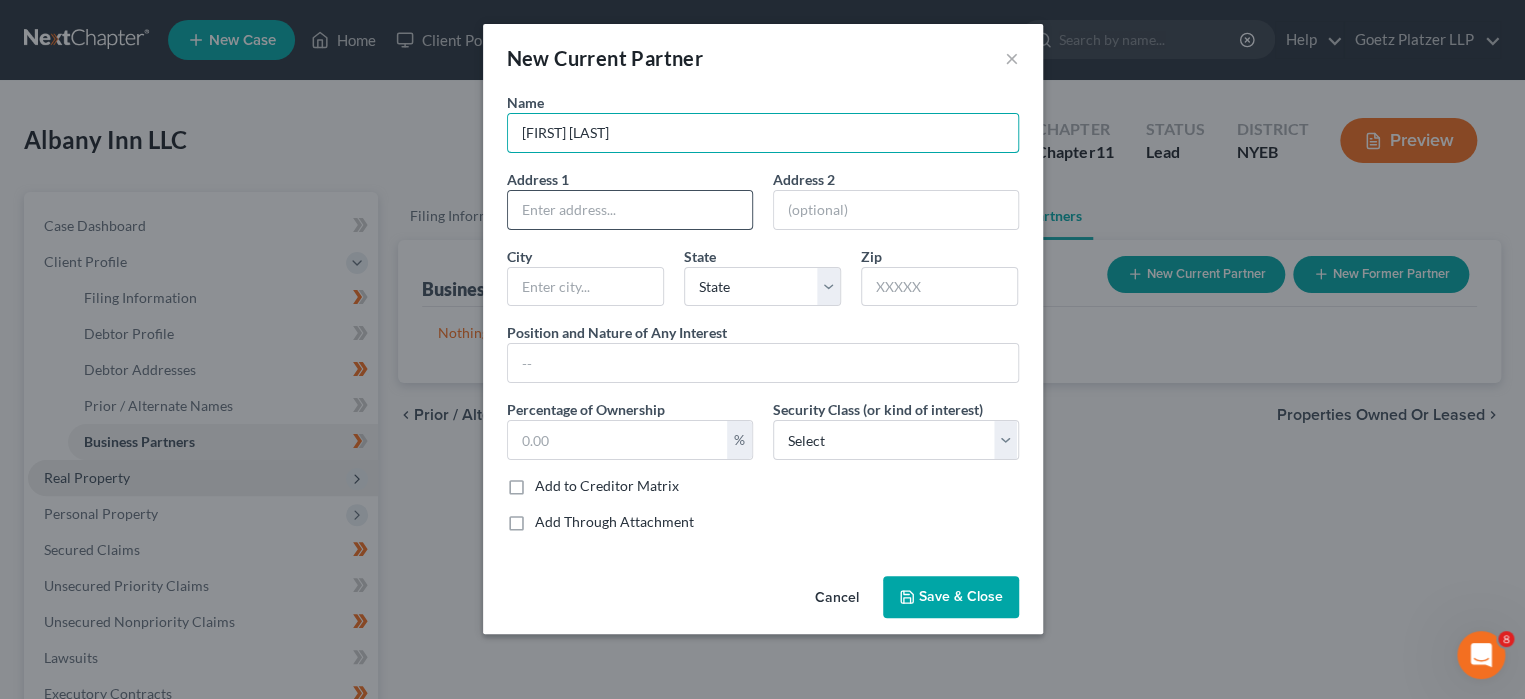 type on "[FIRST] [LAST]" 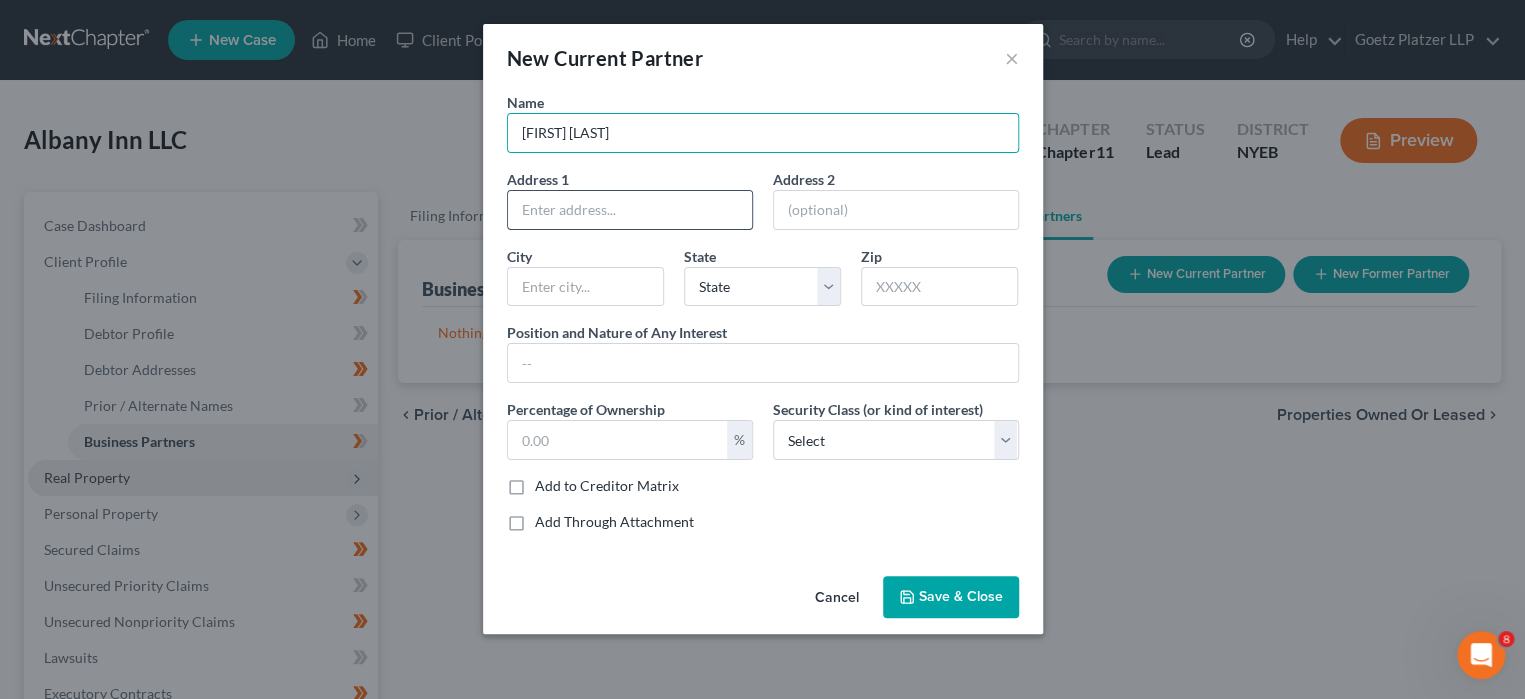 click at bounding box center [630, 210] 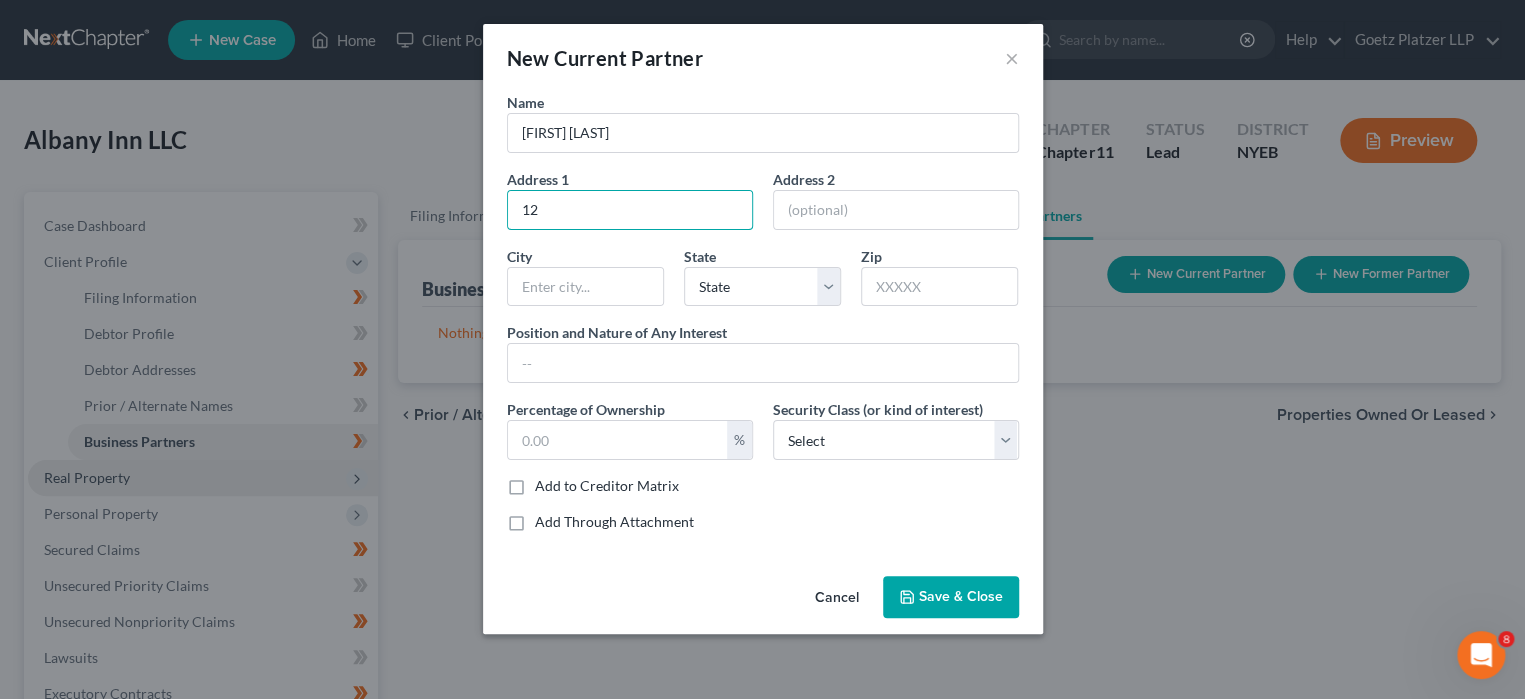 type on "[NUMBER] [STREET]" 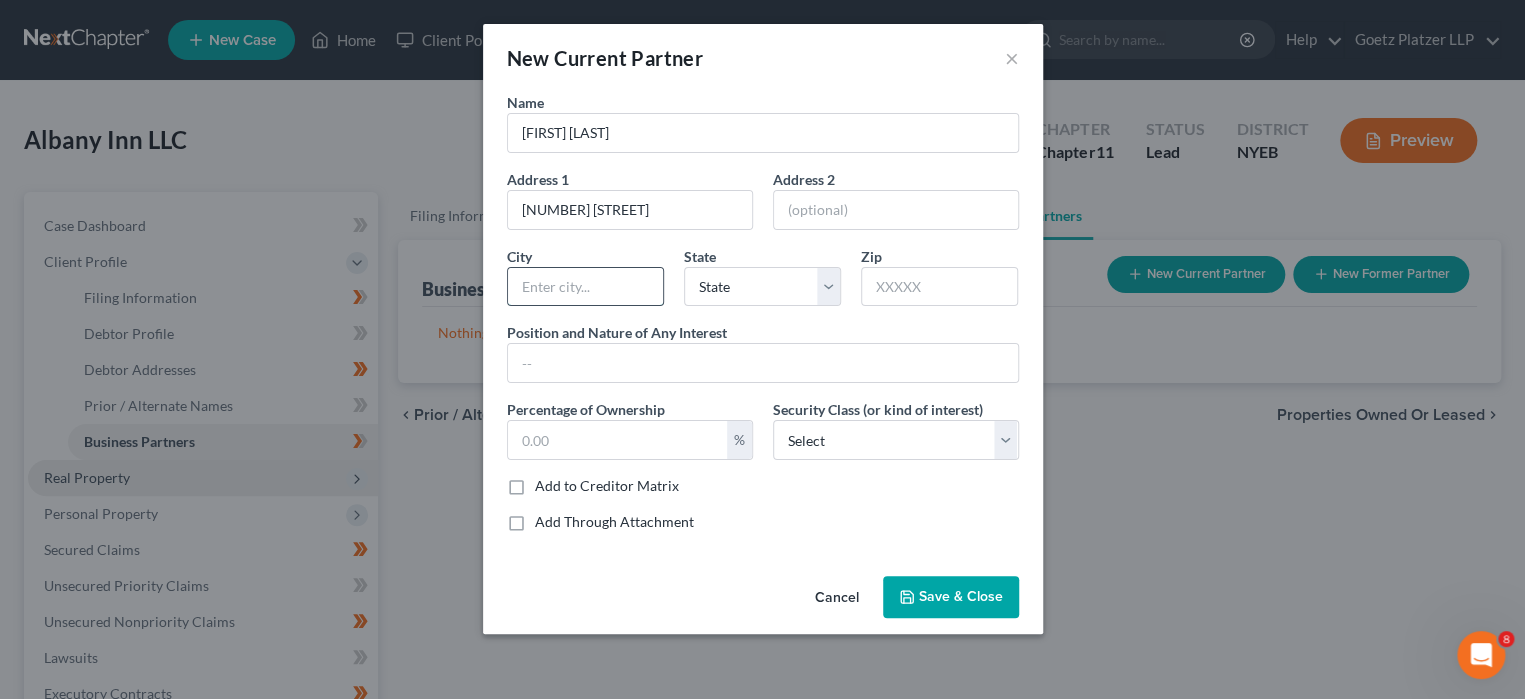 click at bounding box center (585, 287) 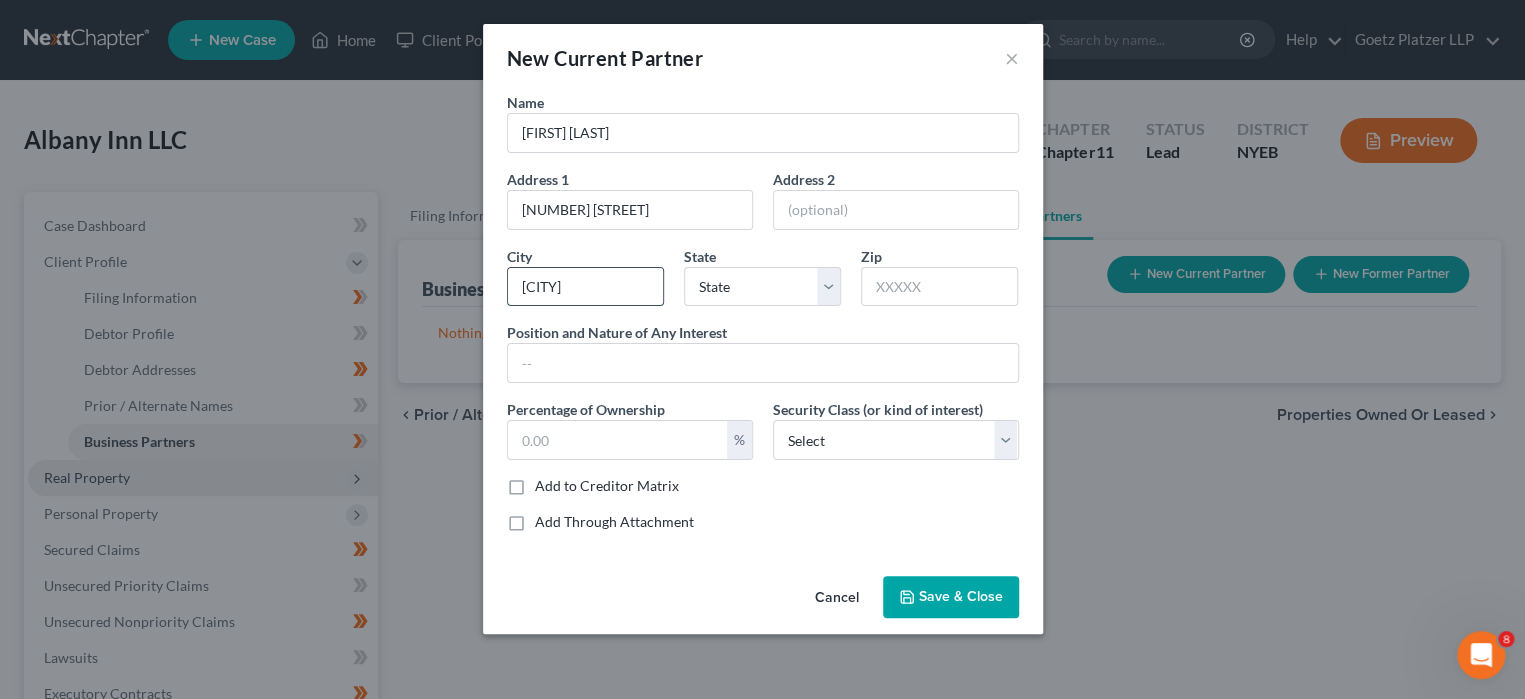 type on "[CITY]" 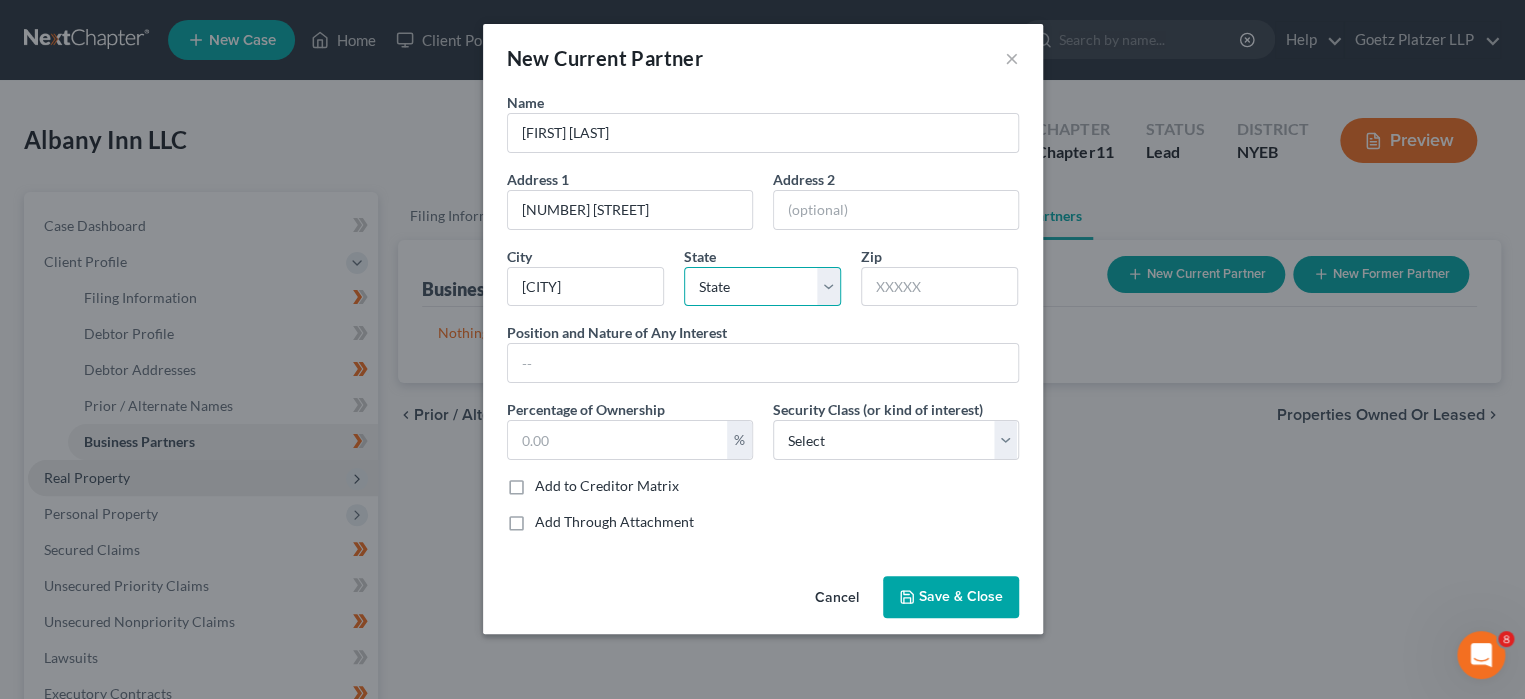 click on "State AL AK AR AZ CA CO CT DE DC FL GA GU HI ID IL IN IA KS KY LA ME MD MA MI MN MS MO MT NC ND NE NV NH NJ NM NY OH OK OR PA PR RI SC SD TN TX UT VI VA VT WA WV WI WY" at bounding box center [762, 287] 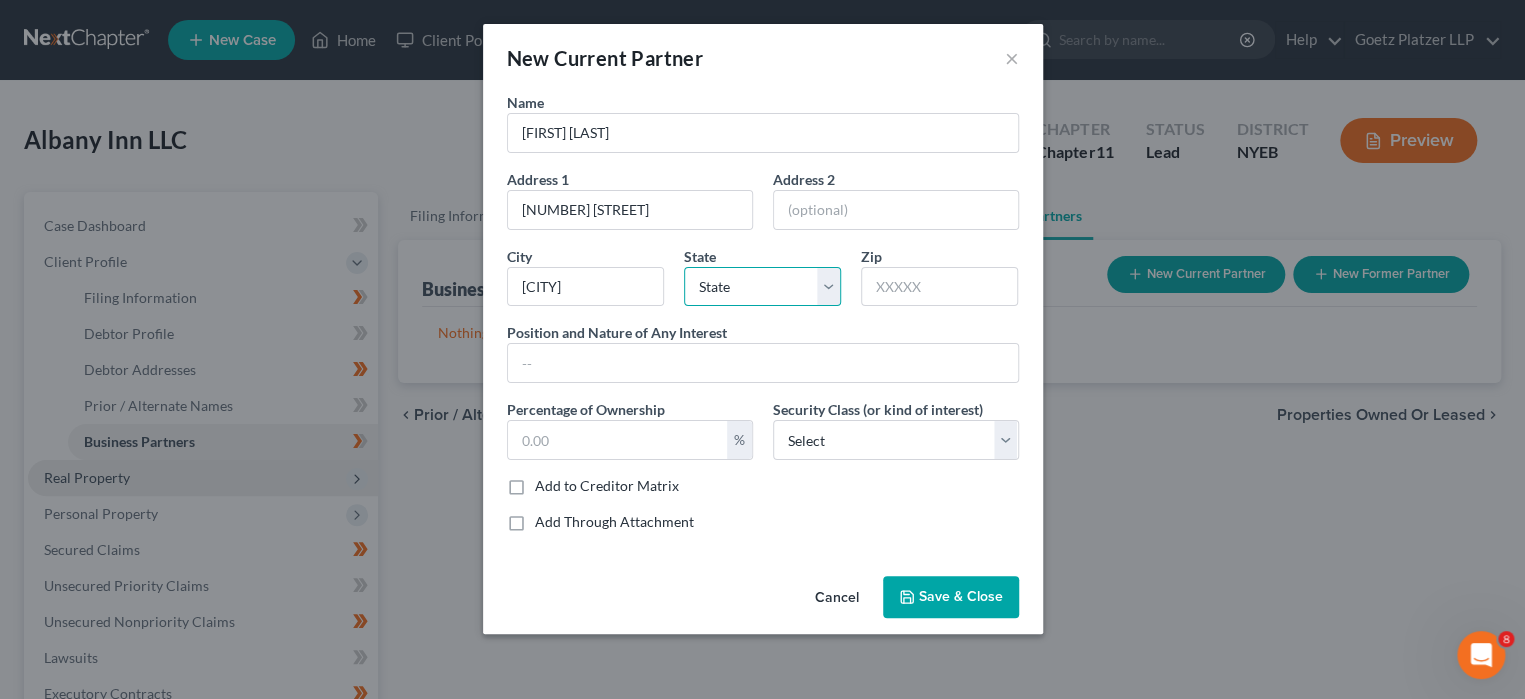 select on "35" 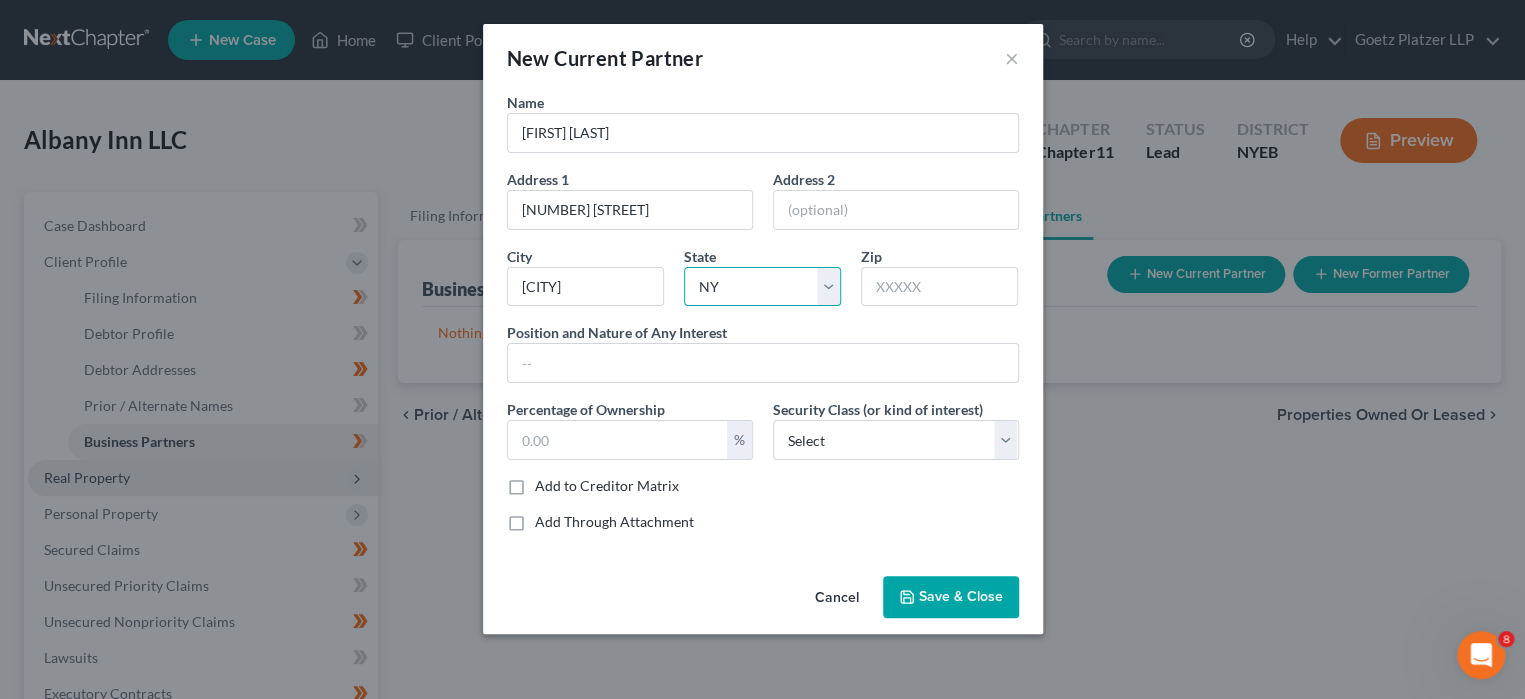 click on "State AL AK AR AZ CA CO CT DE DC FL GA GU HI ID IL IN IA KS KY LA ME MD MA MI MN MS MO MT NC ND NE NV NH NJ NM NY OH OK OR PA PR RI SC SD TN TX UT VI VA VT WA WV WI WY" at bounding box center [762, 287] 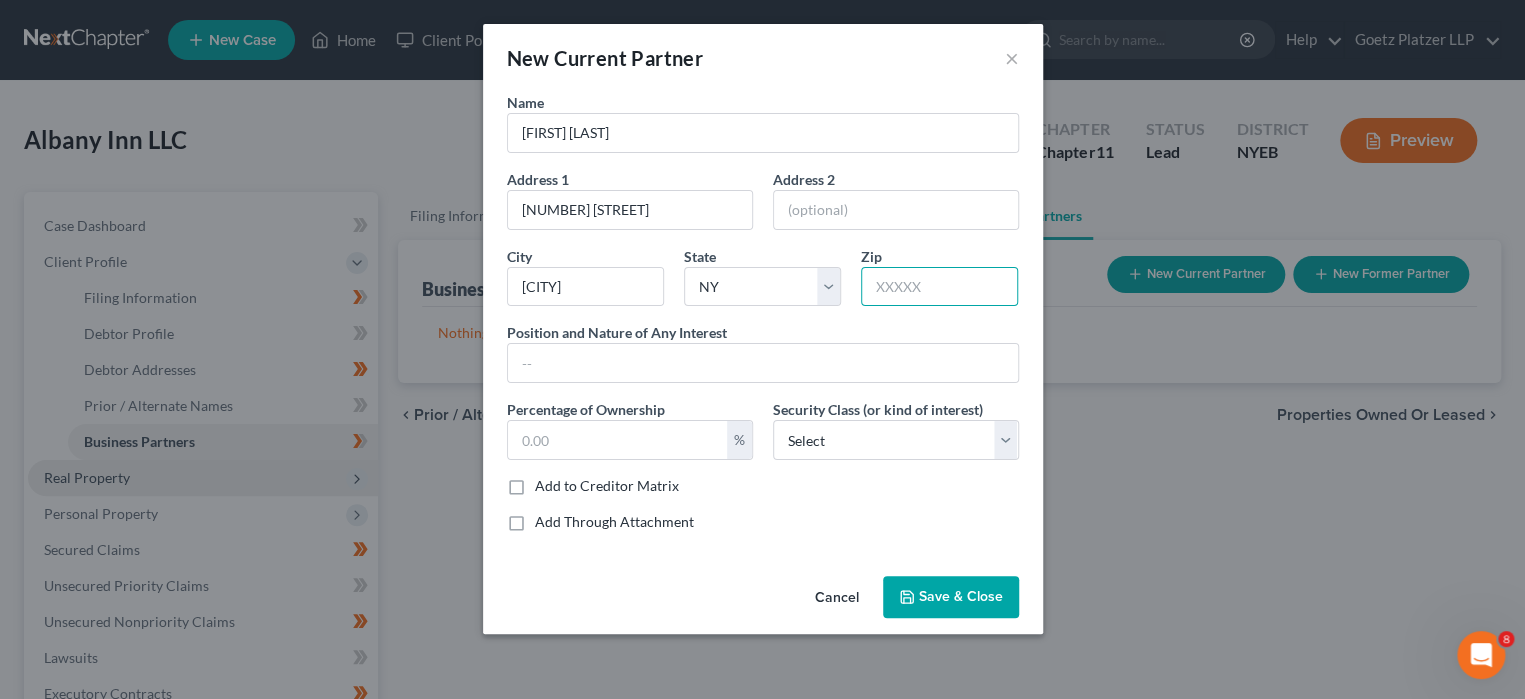 click at bounding box center [939, 287] 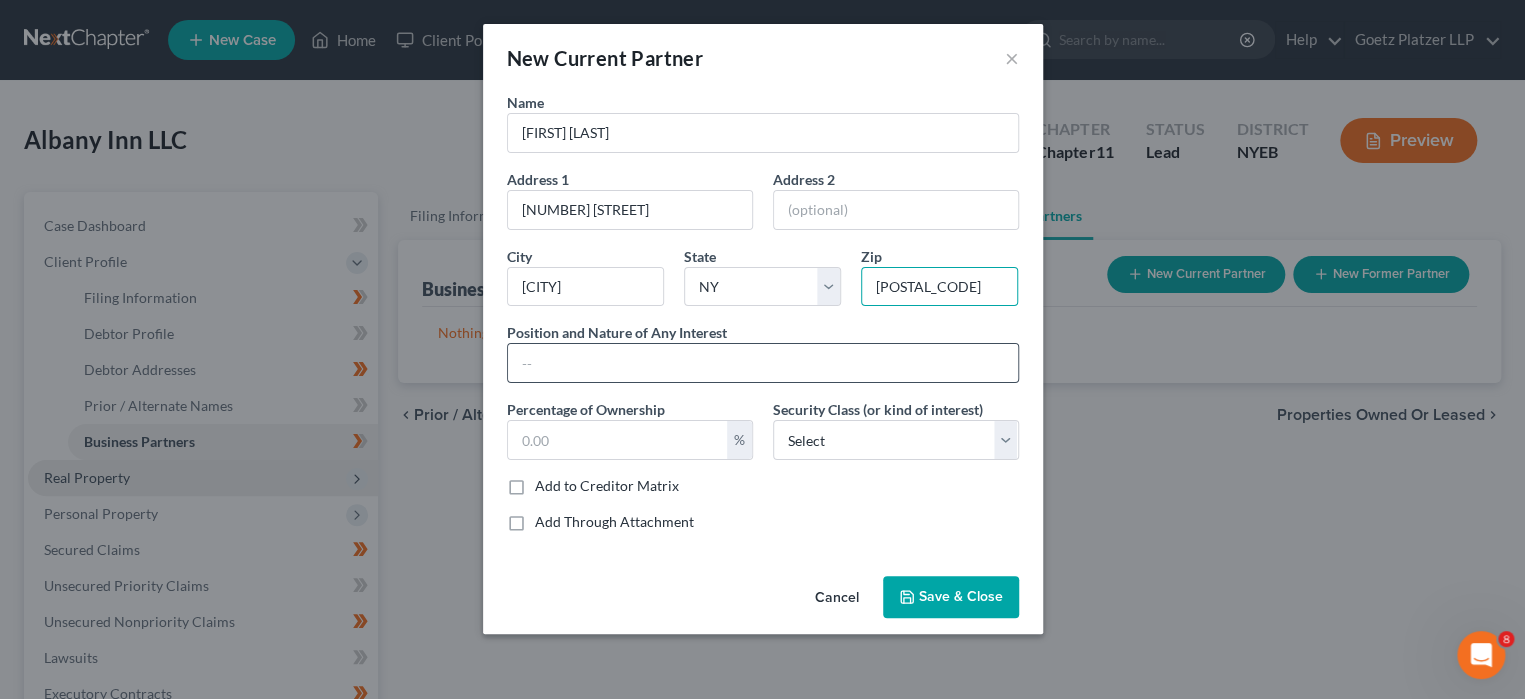 type on "[POSTAL_CODE]" 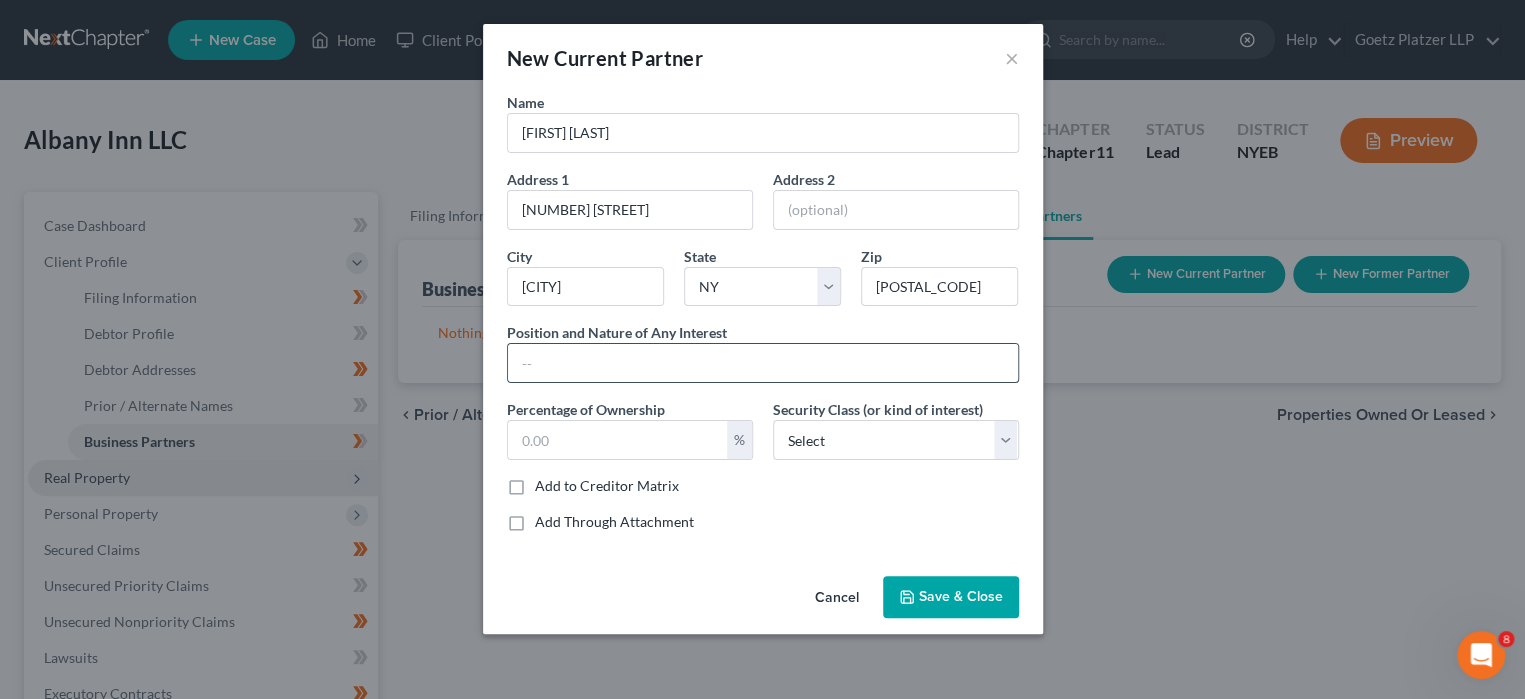 click at bounding box center [763, 363] 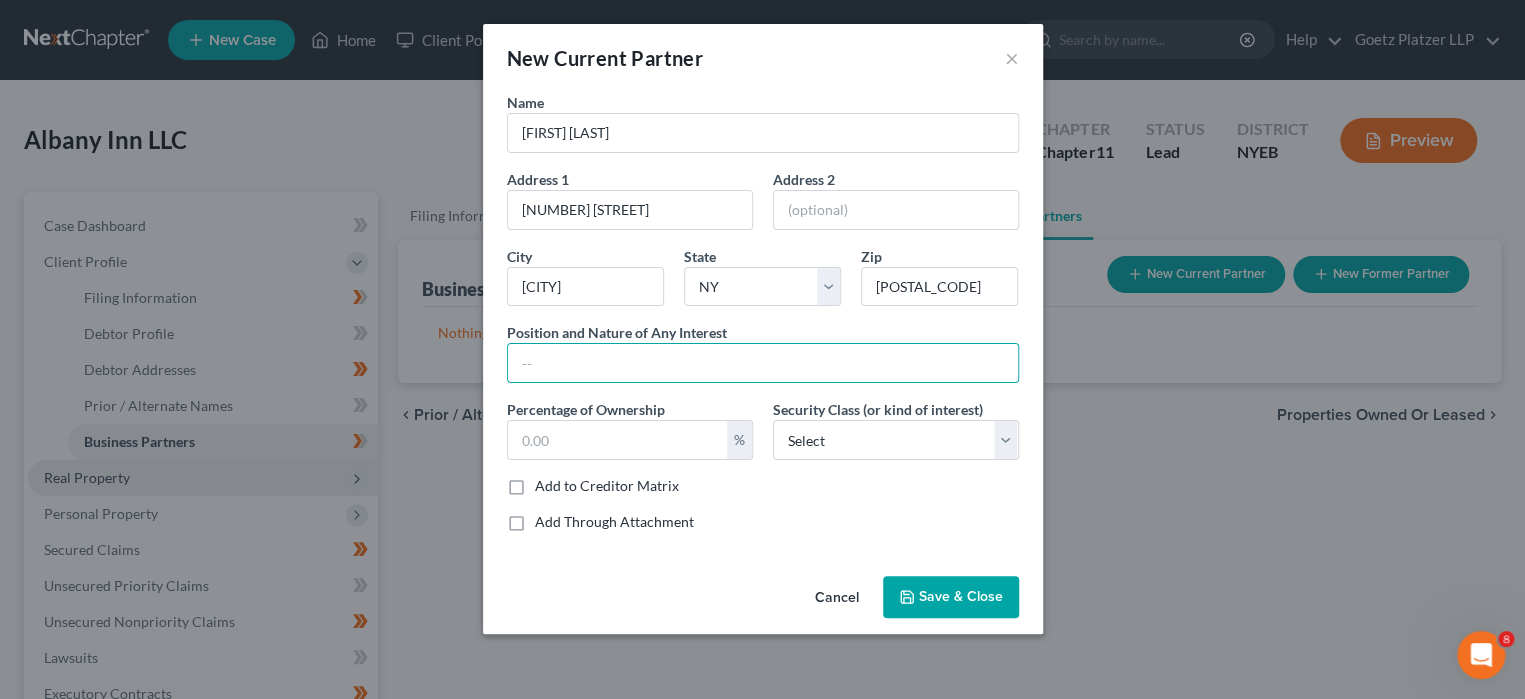 type on "Manager" 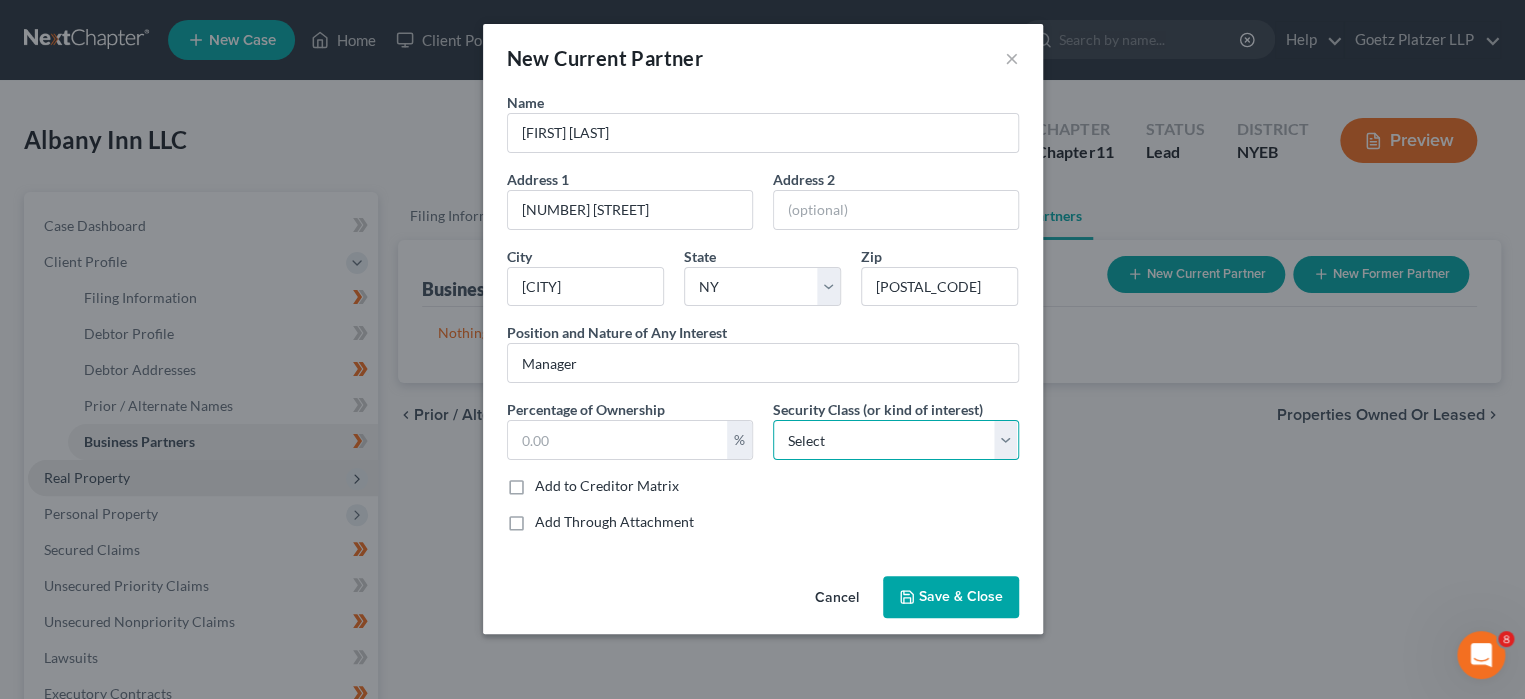 click on "Select Select Common Stockholder General Partner Limited Partner Managing Member Preferred Stockholder President Other" at bounding box center [896, 440] 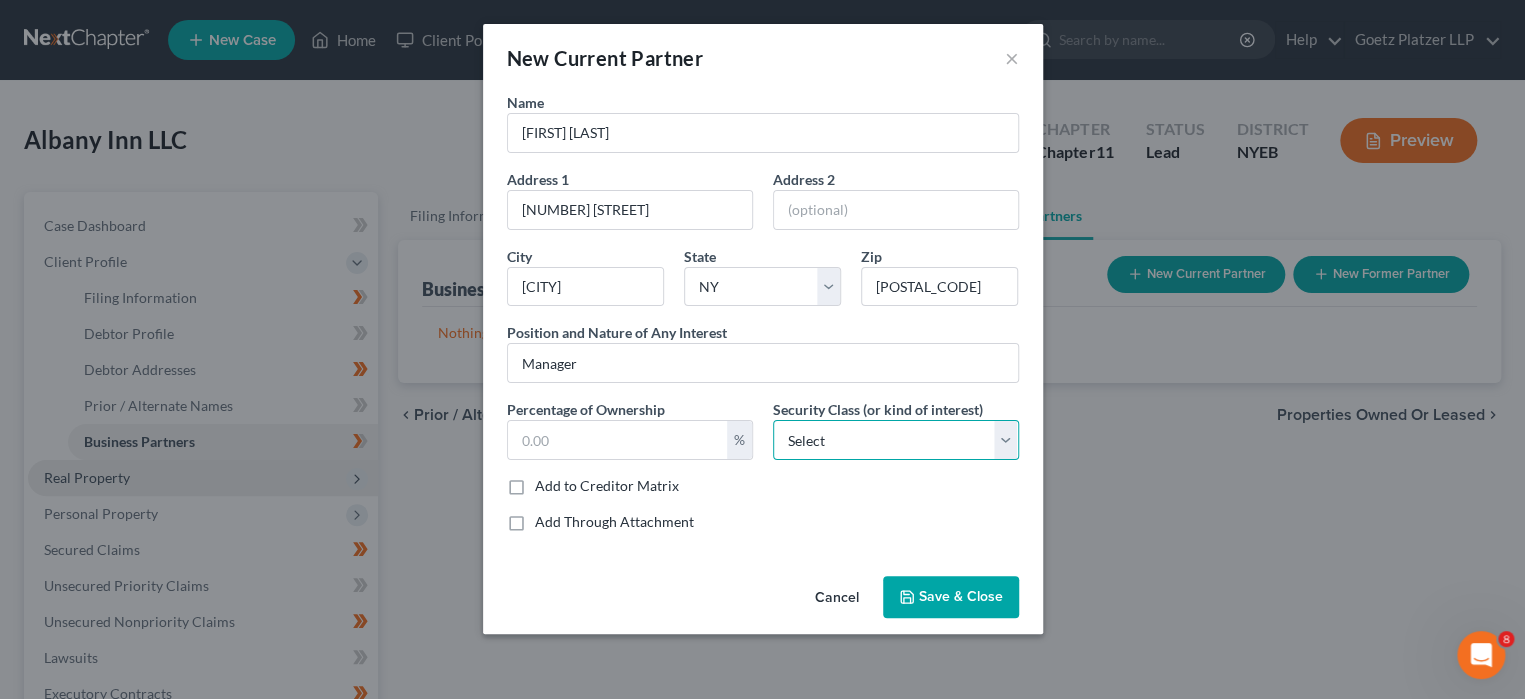 select on "3" 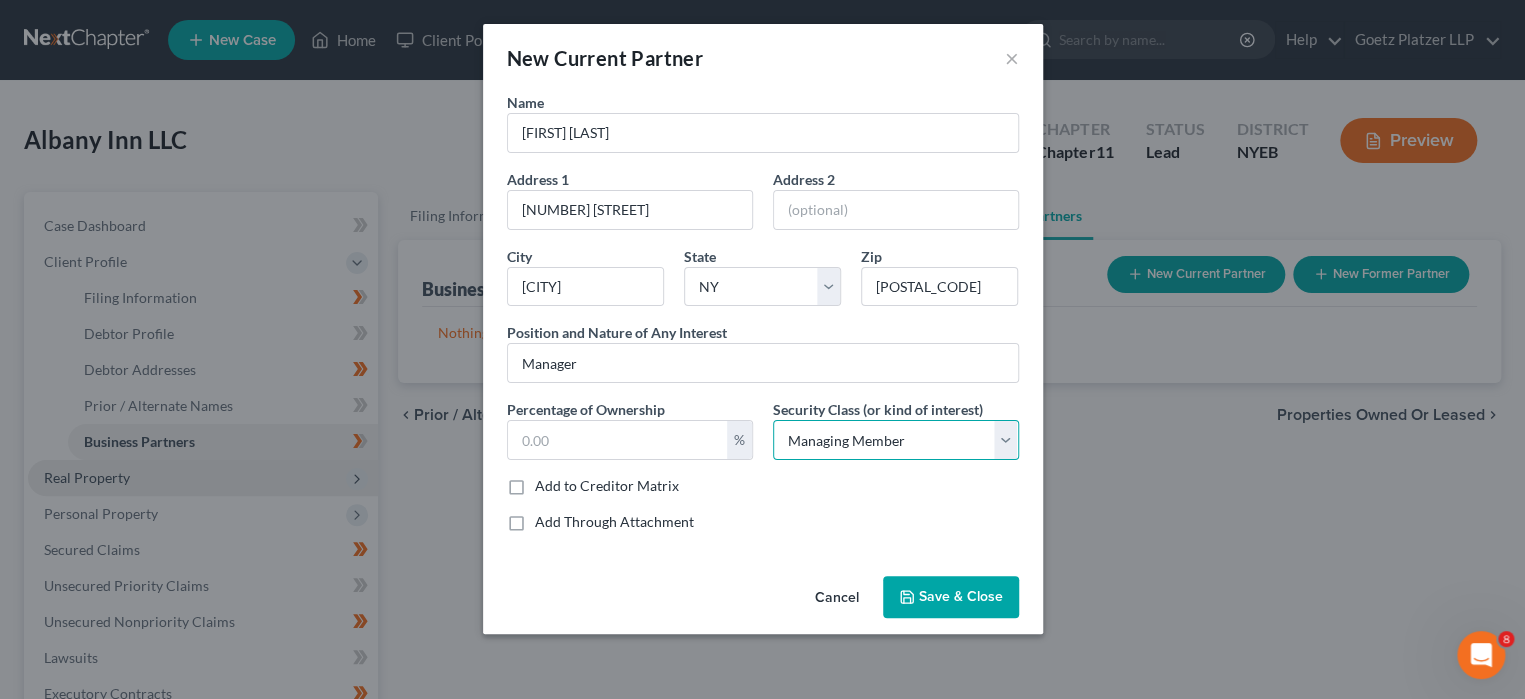 click on "Select Select Common Stockholder General Partner Limited Partner Managing Member Preferred Stockholder President Other" at bounding box center [896, 440] 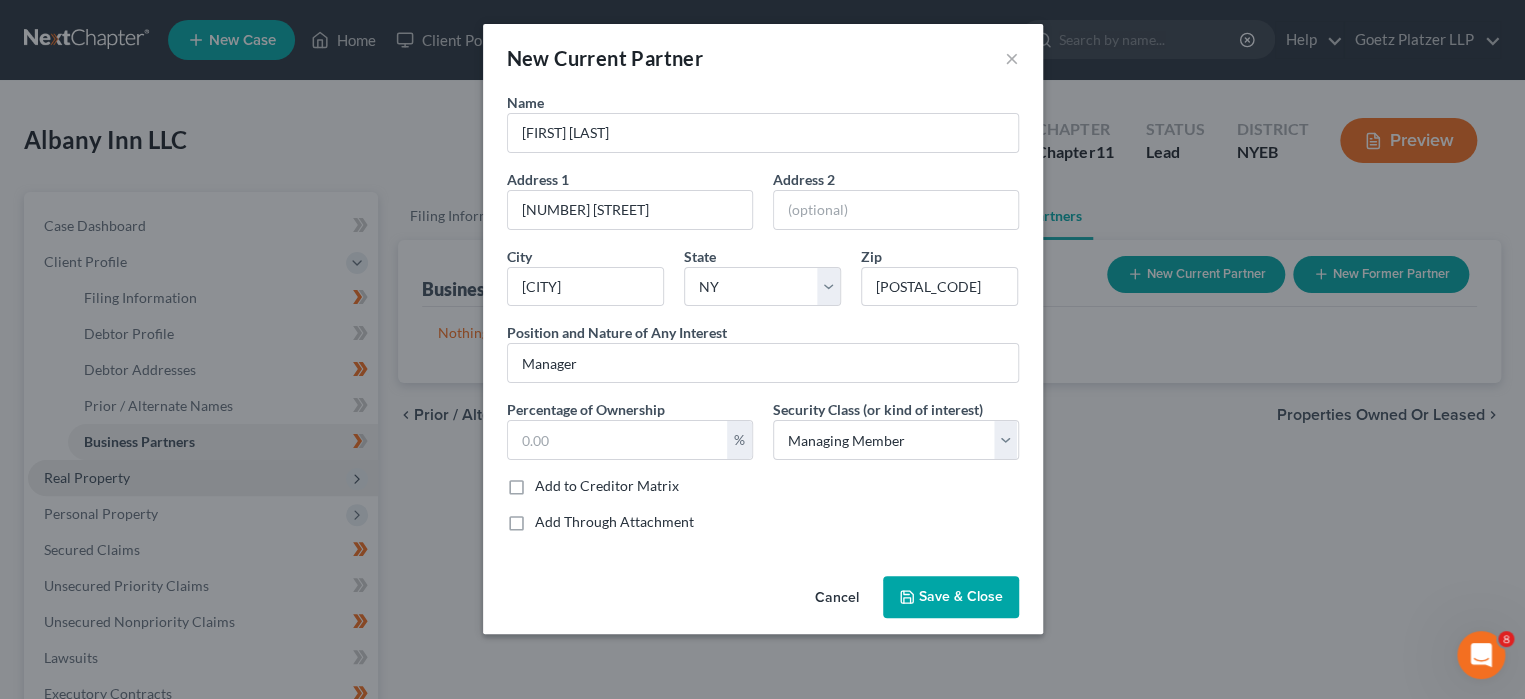 click on "Save & Close" at bounding box center [961, 596] 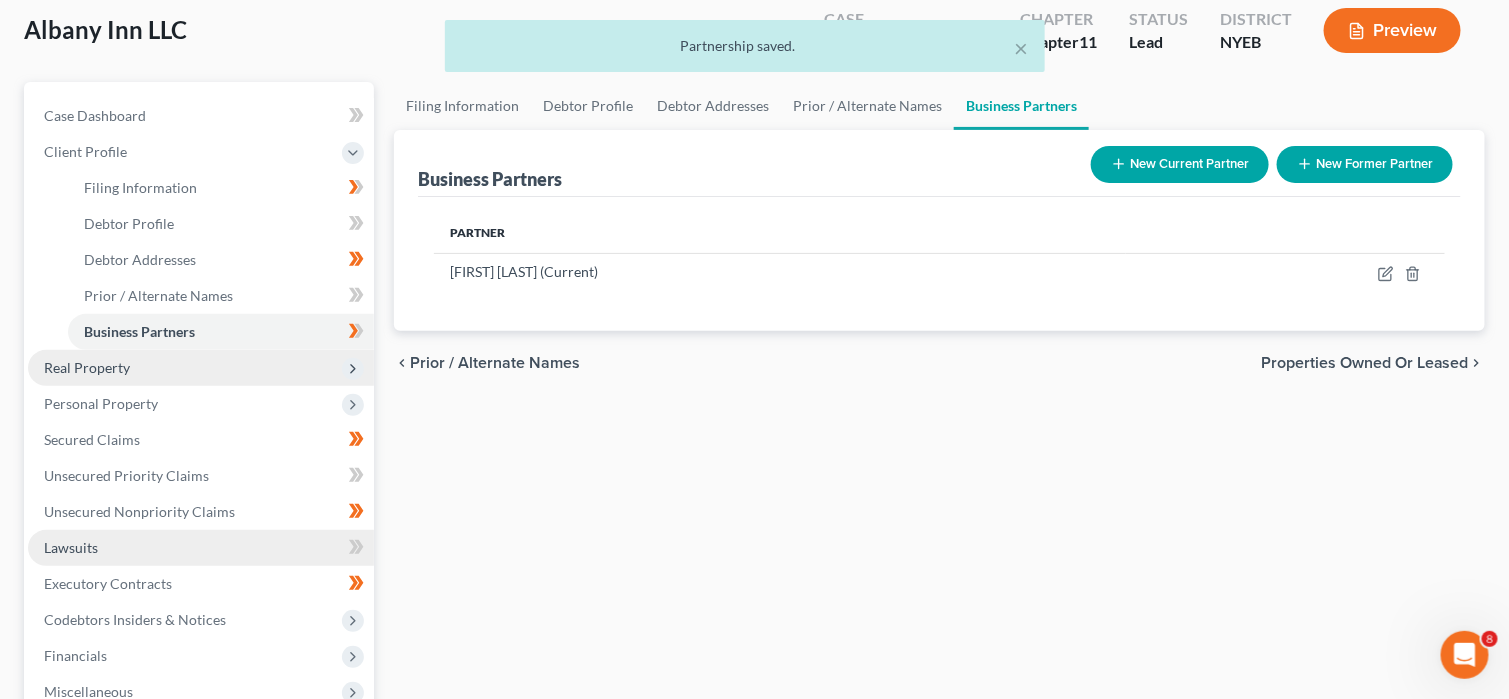 scroll, scrollTop: 200, scrollLeft: 0, axis: vertical 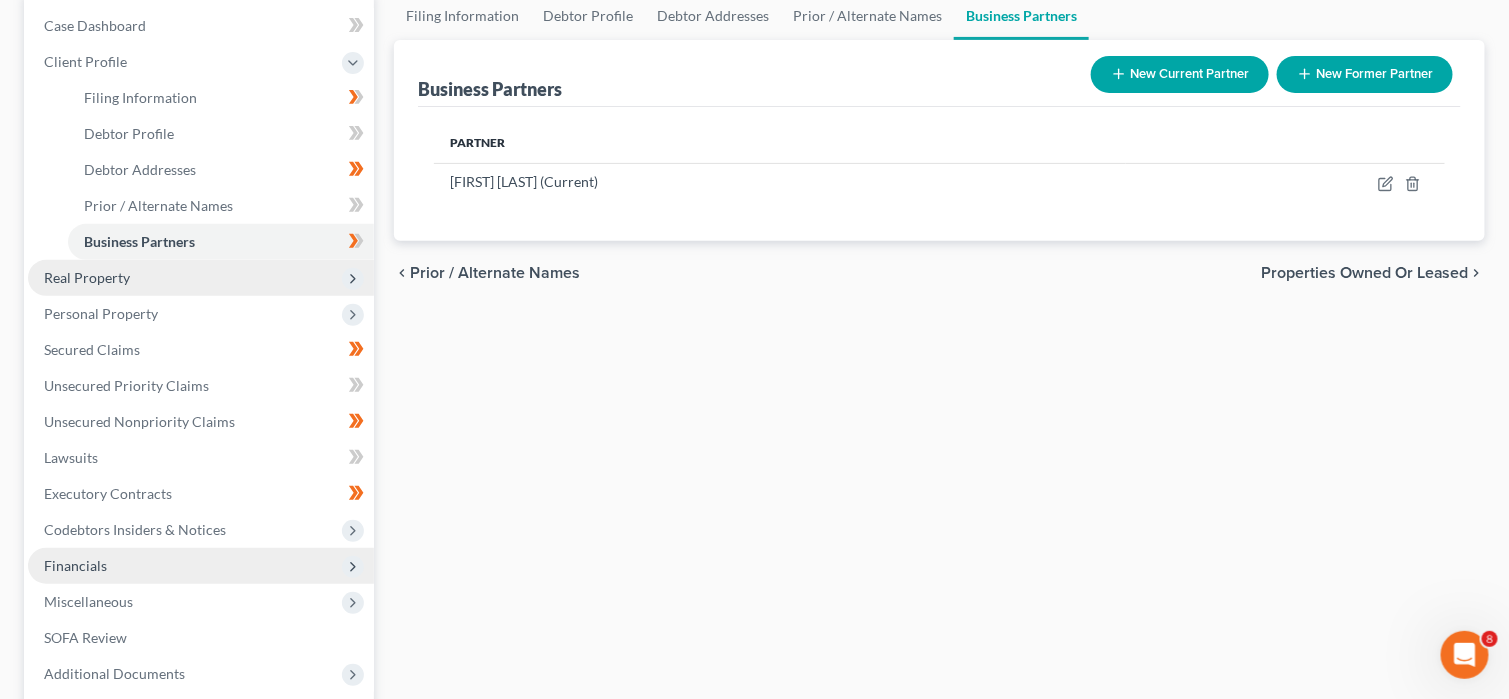 click on "Financials" at bounding box center (201, 566) 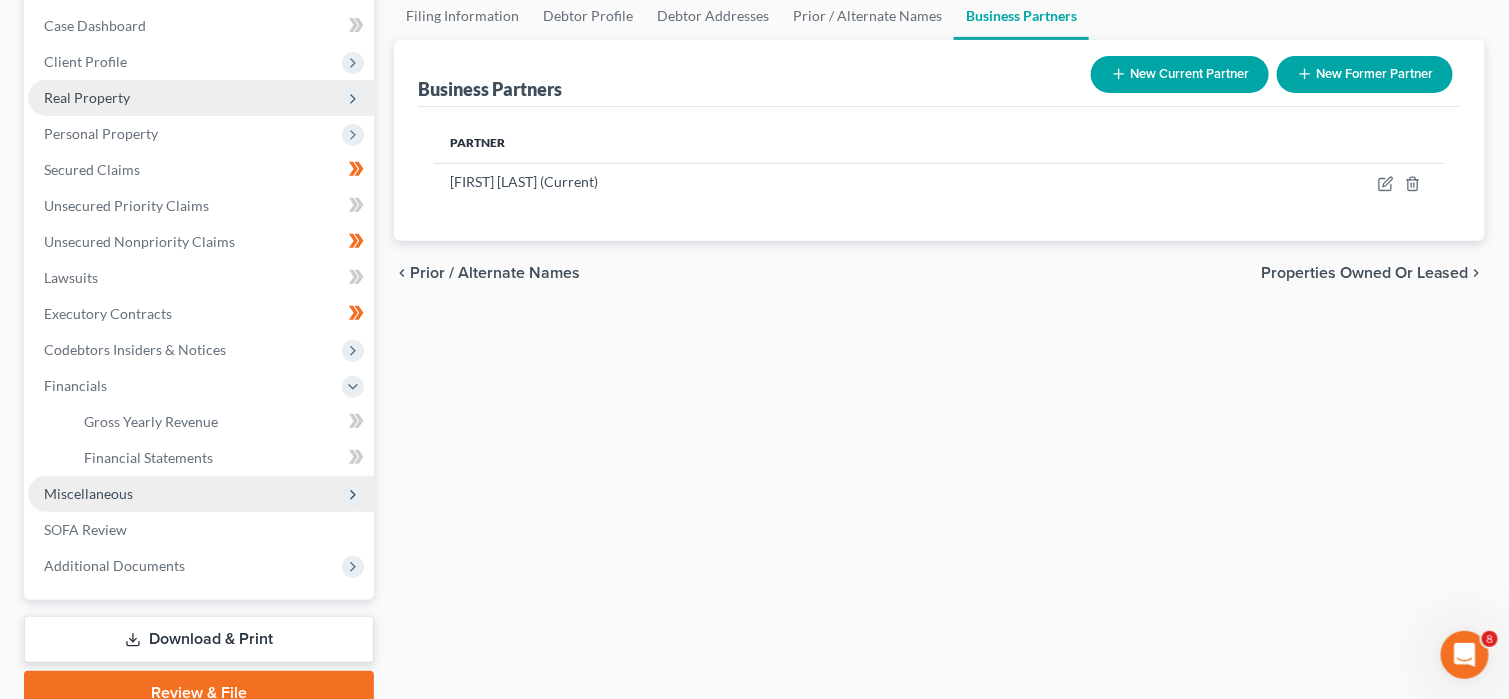 click on "Miscellaneous" at bounding box center (201, 494) 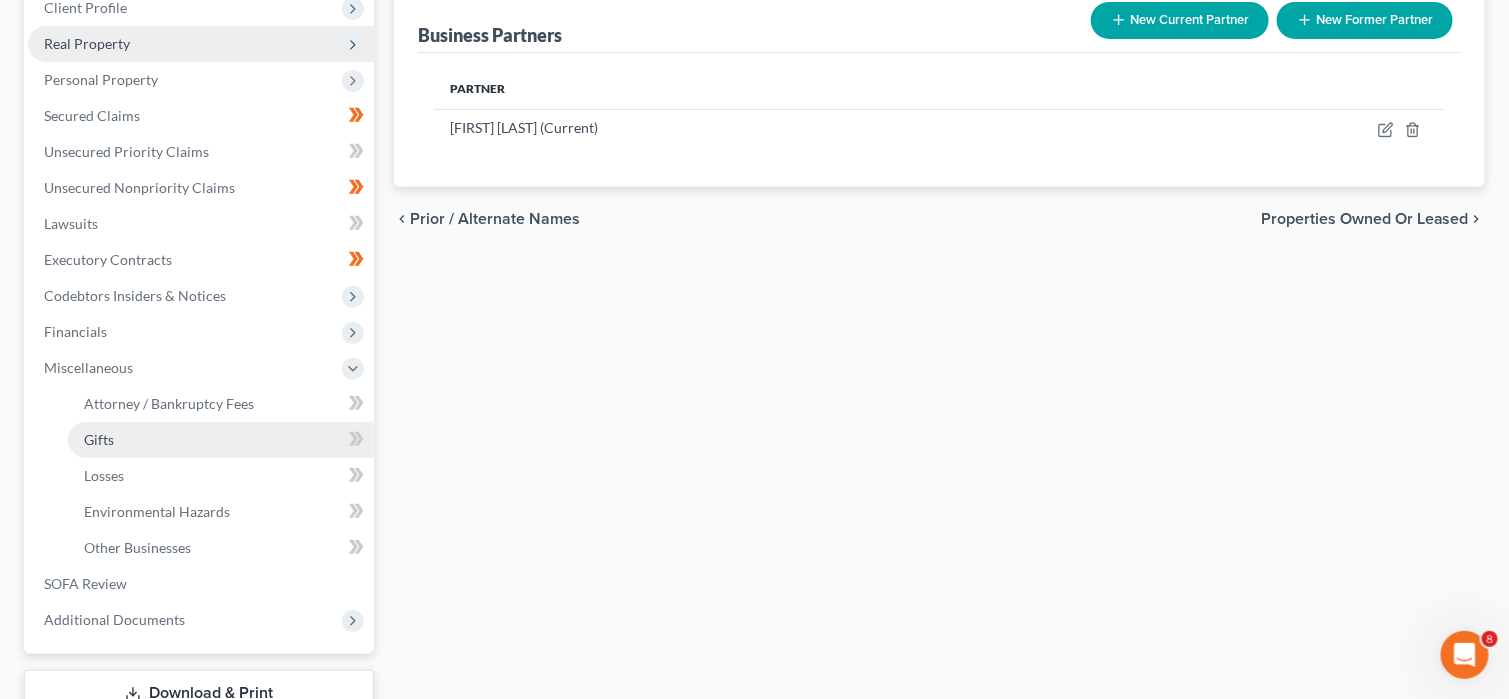scroll, scrollTop: 300, scrollLeft: 0, axis: vertical 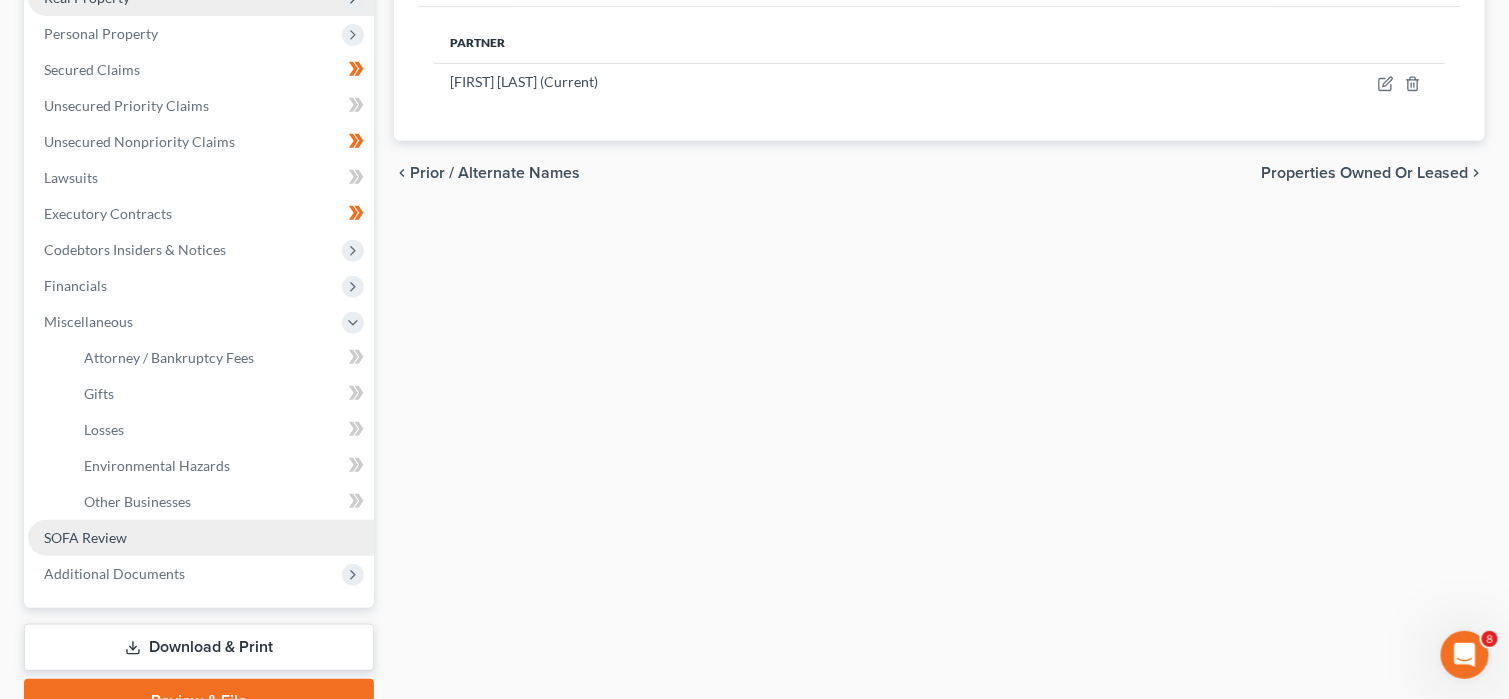 click on "SOFA Review" at bounding box center (201, 538) 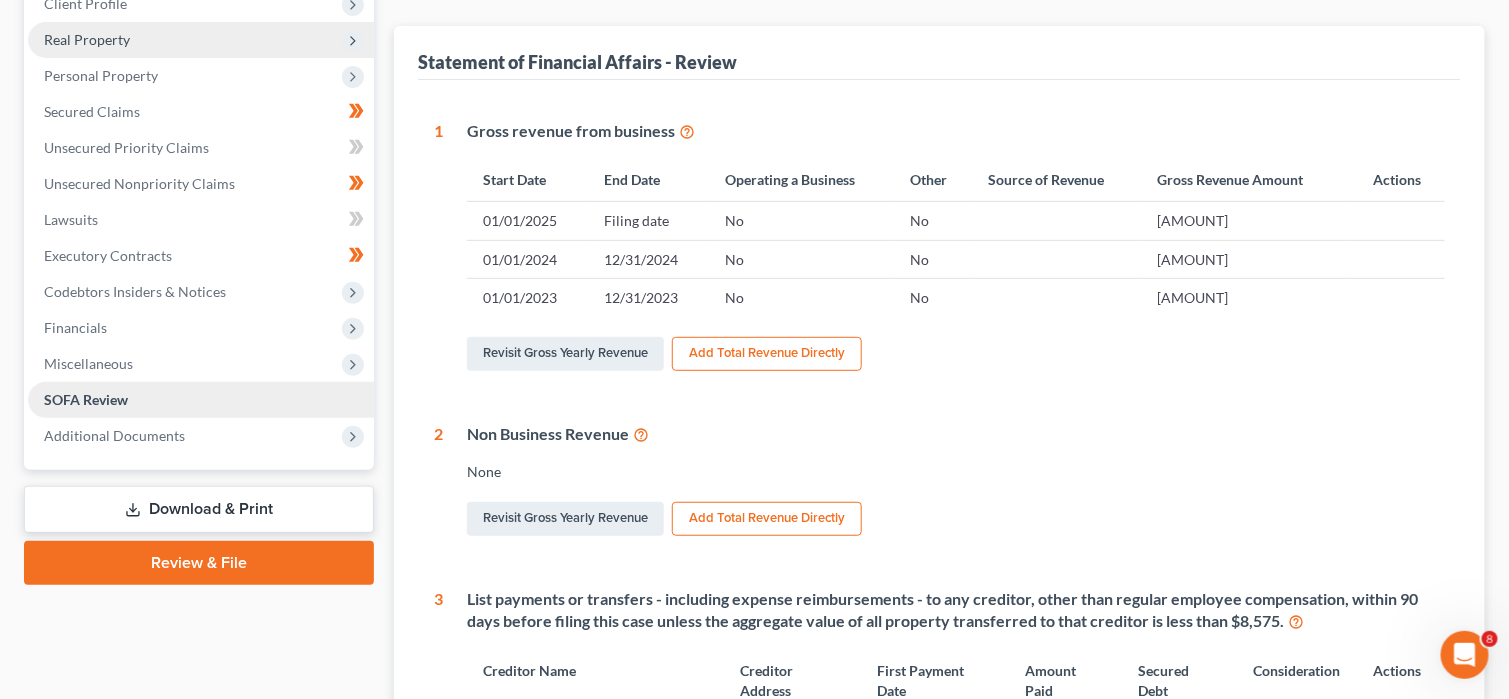 scroll, scrollTop: 0, scrollLeft: 0, axis: both 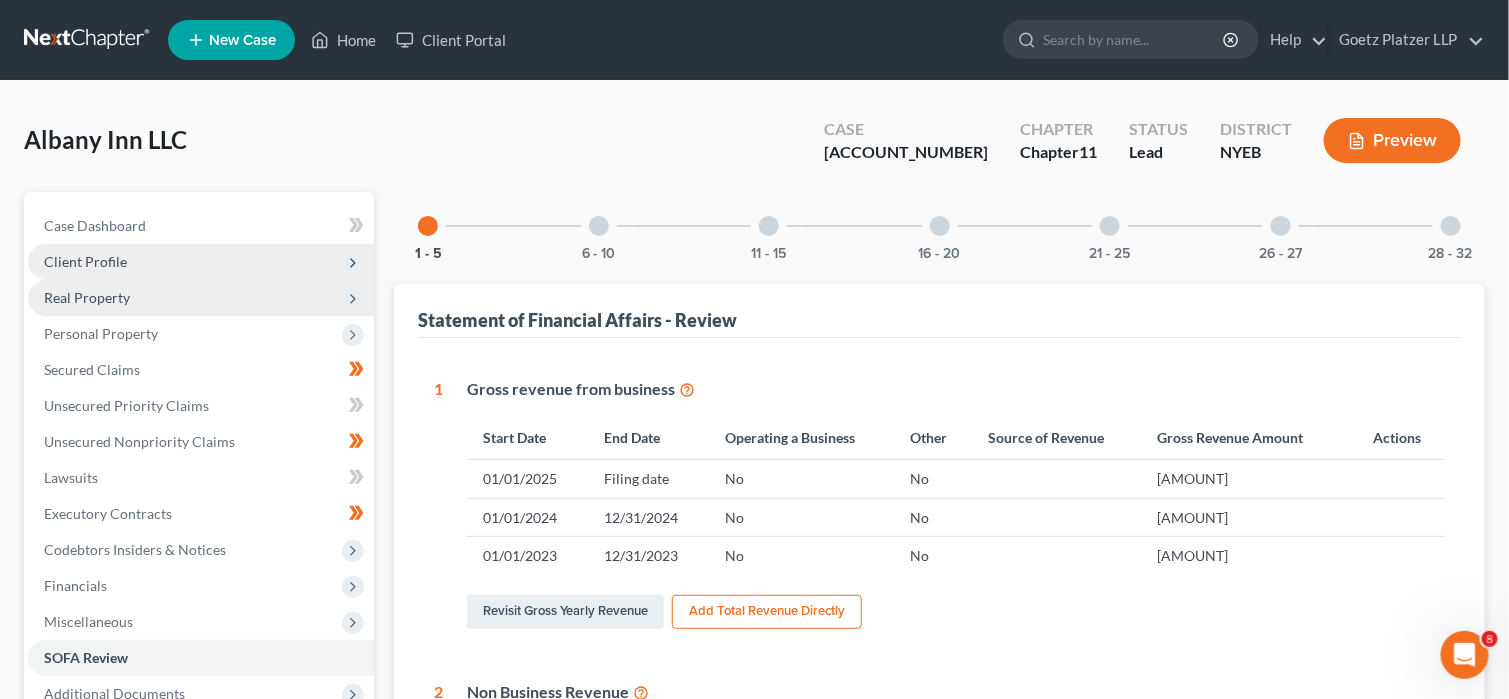 click on "Client Profile" at bounding box center (201, 262) 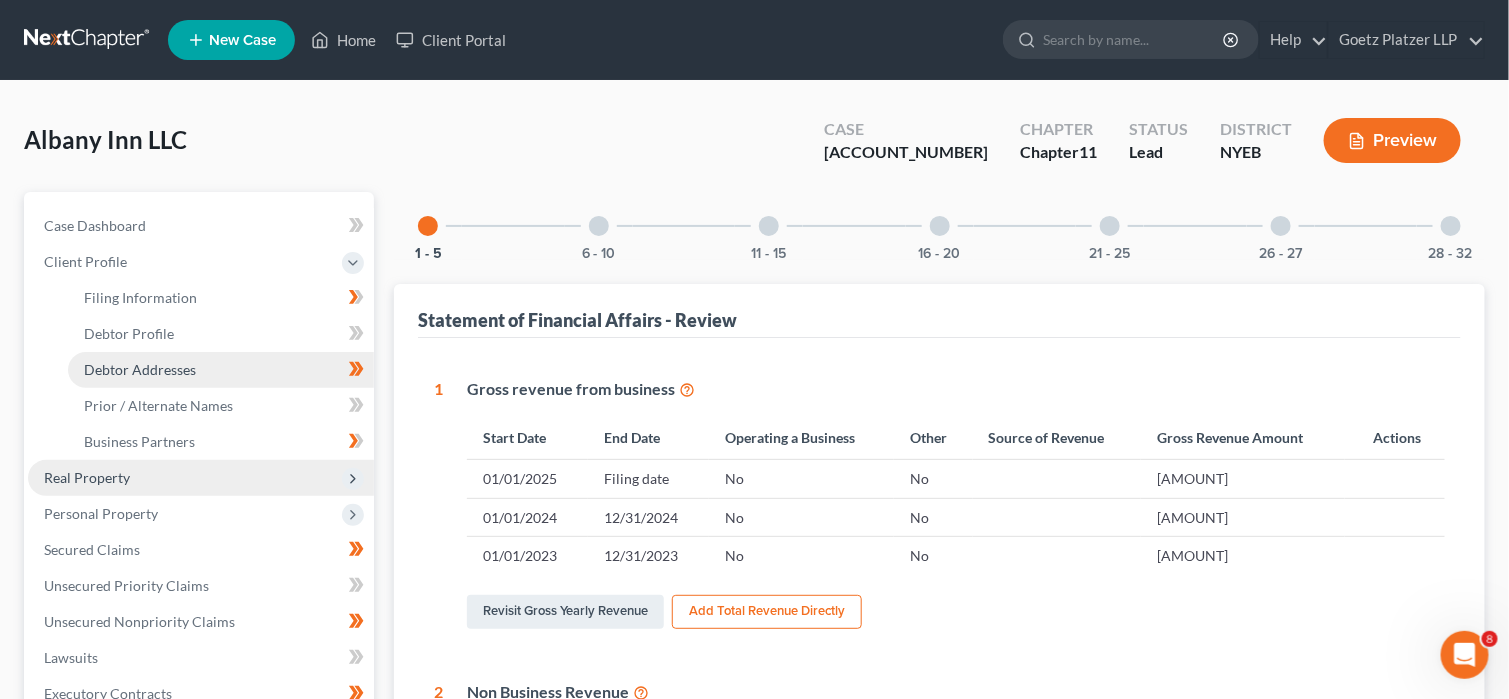 scroll, scrollTop: 100, scrollLeft: 0, axis: vertical 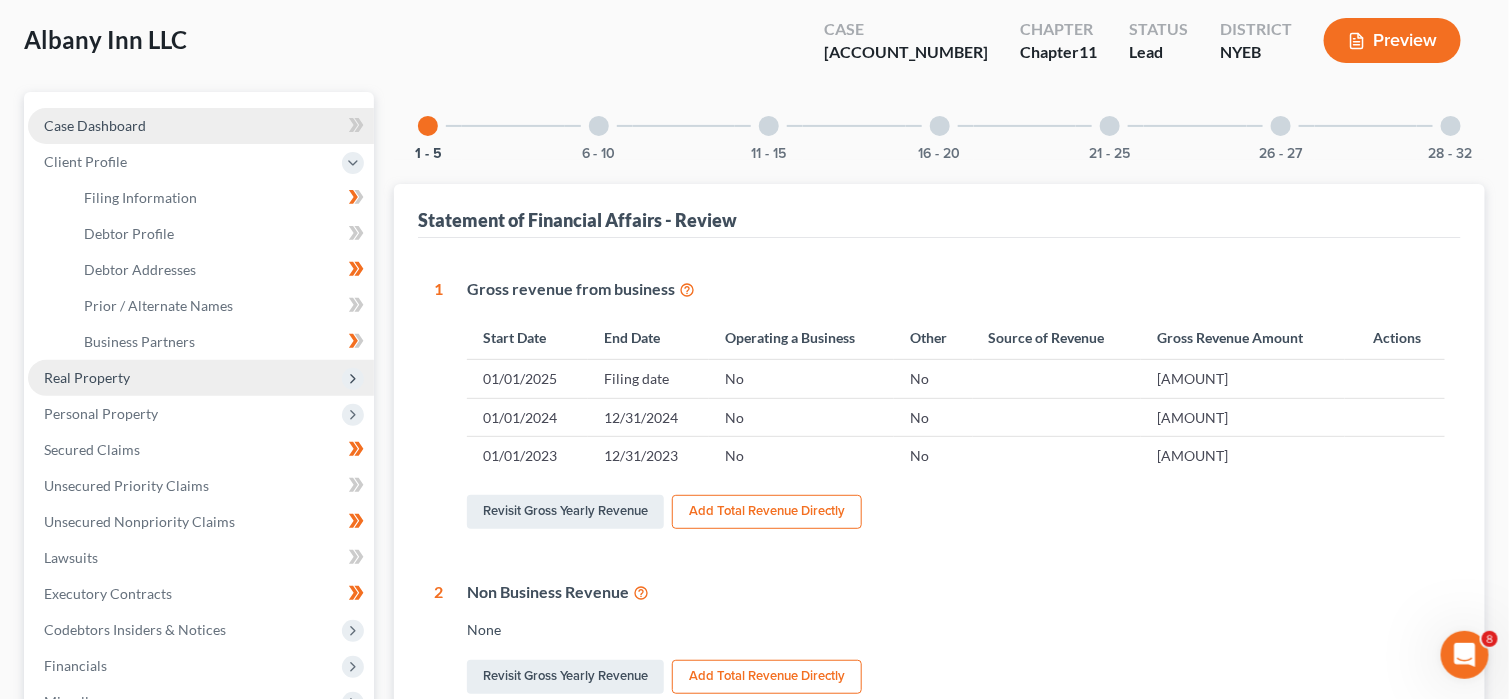click on "Case Dashboard" at bounding box center (201, 126) 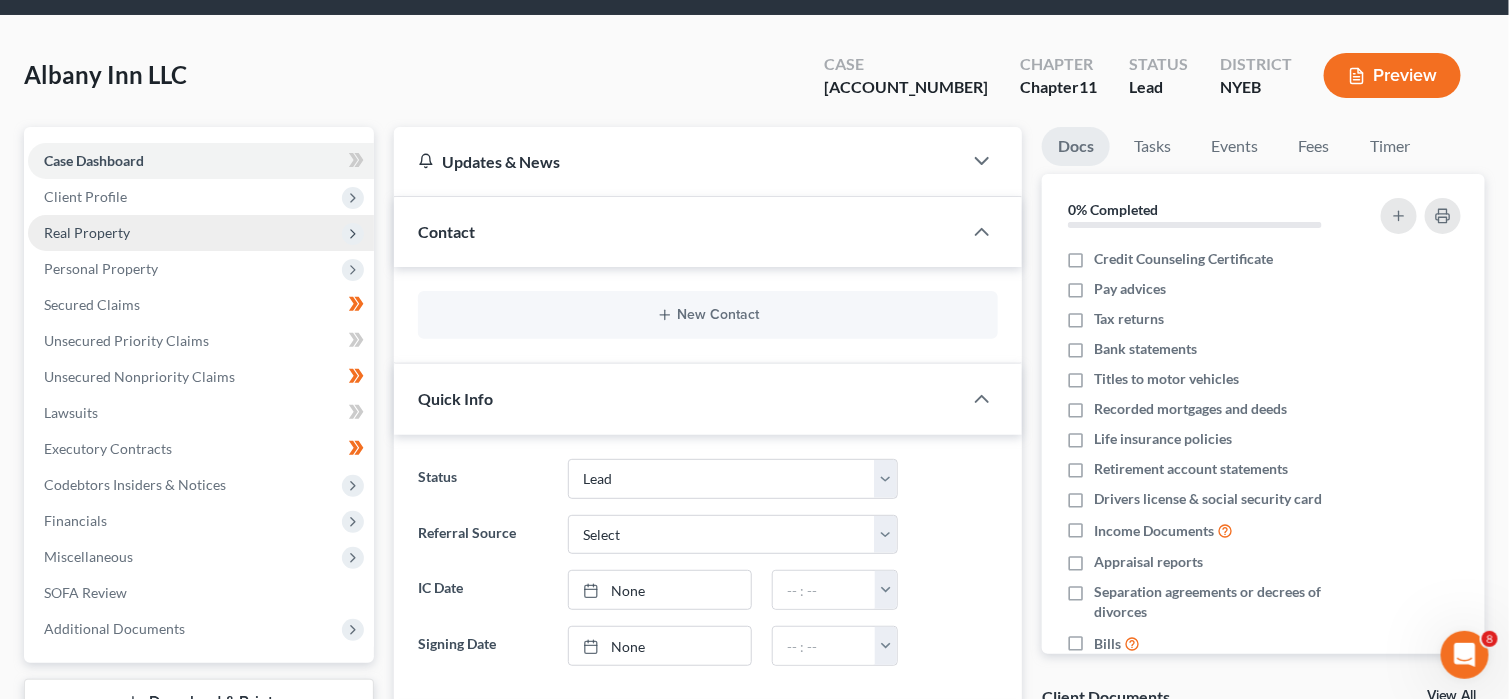 scroll, scrollTop: 100, scrollLeft: 0, axis: vertical 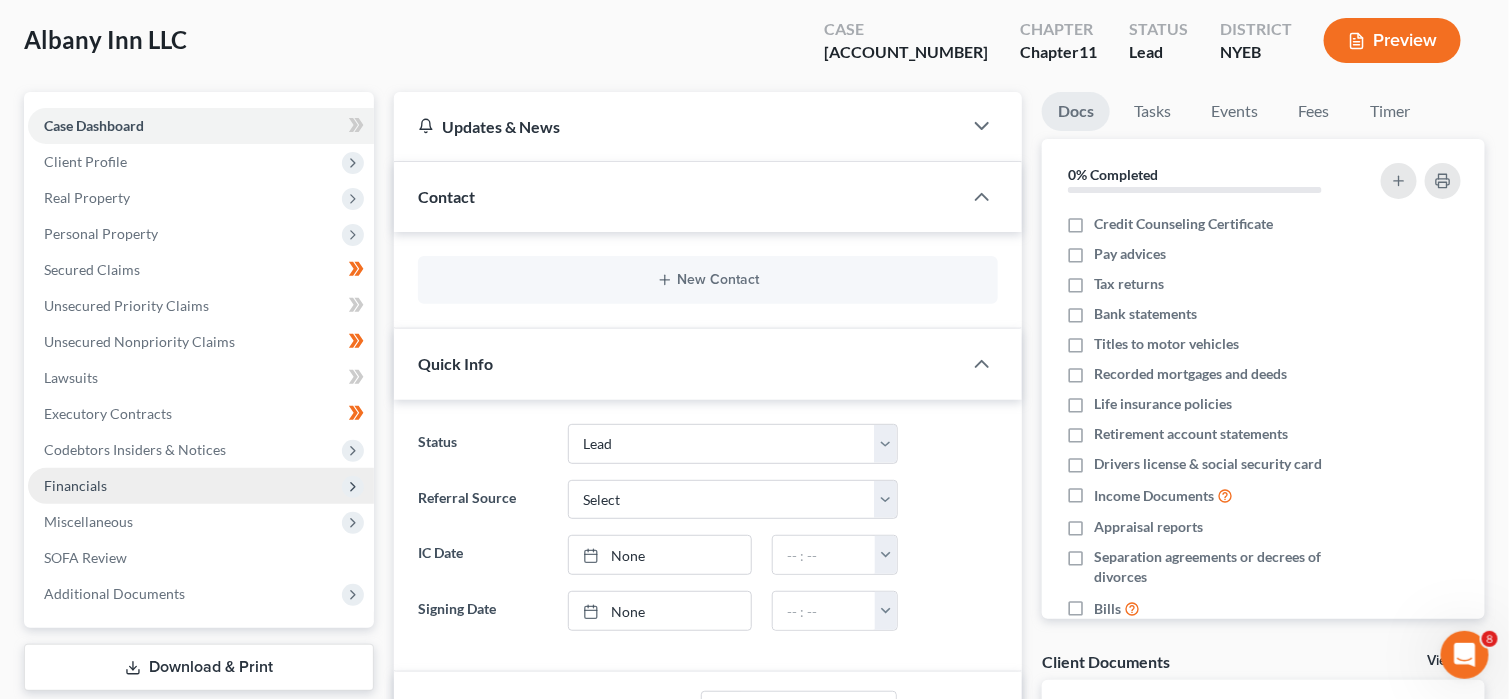 click 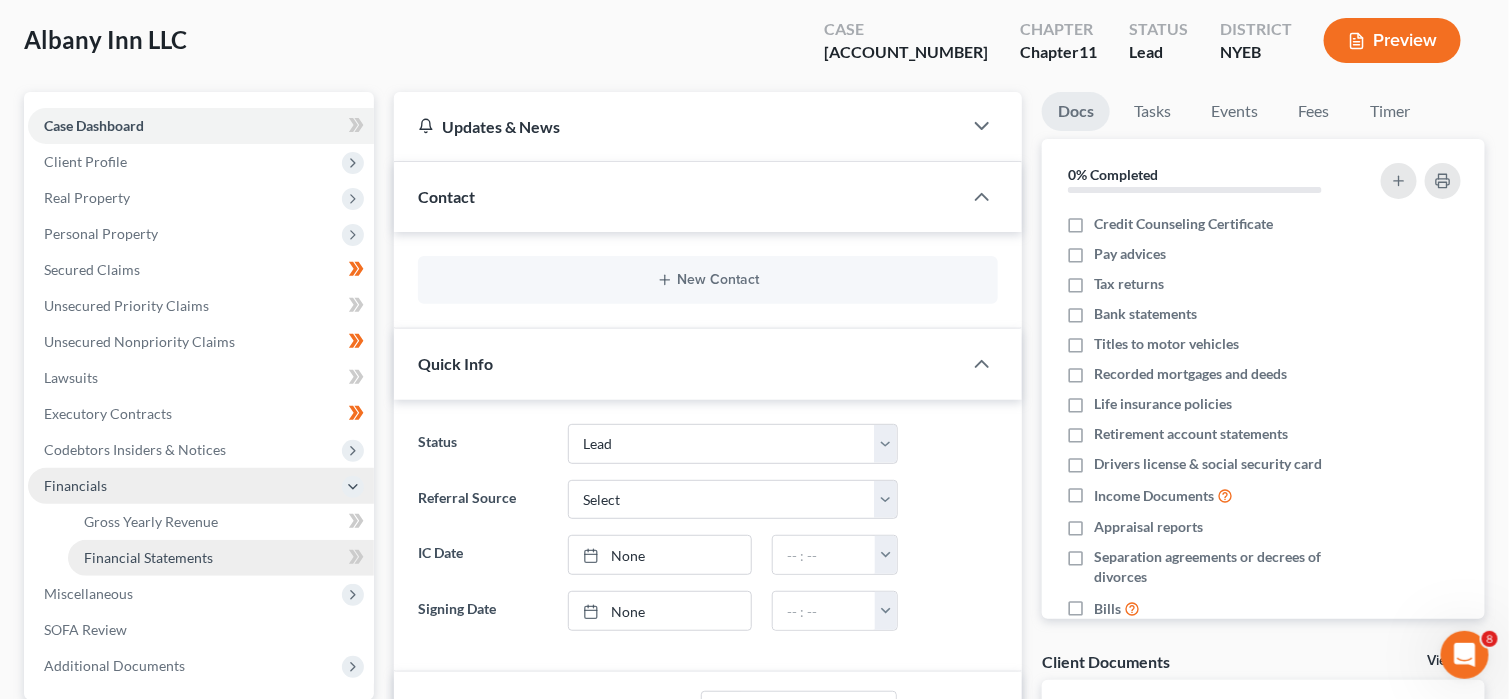 click on "Financial Statements" at bounding box center (221, 558) 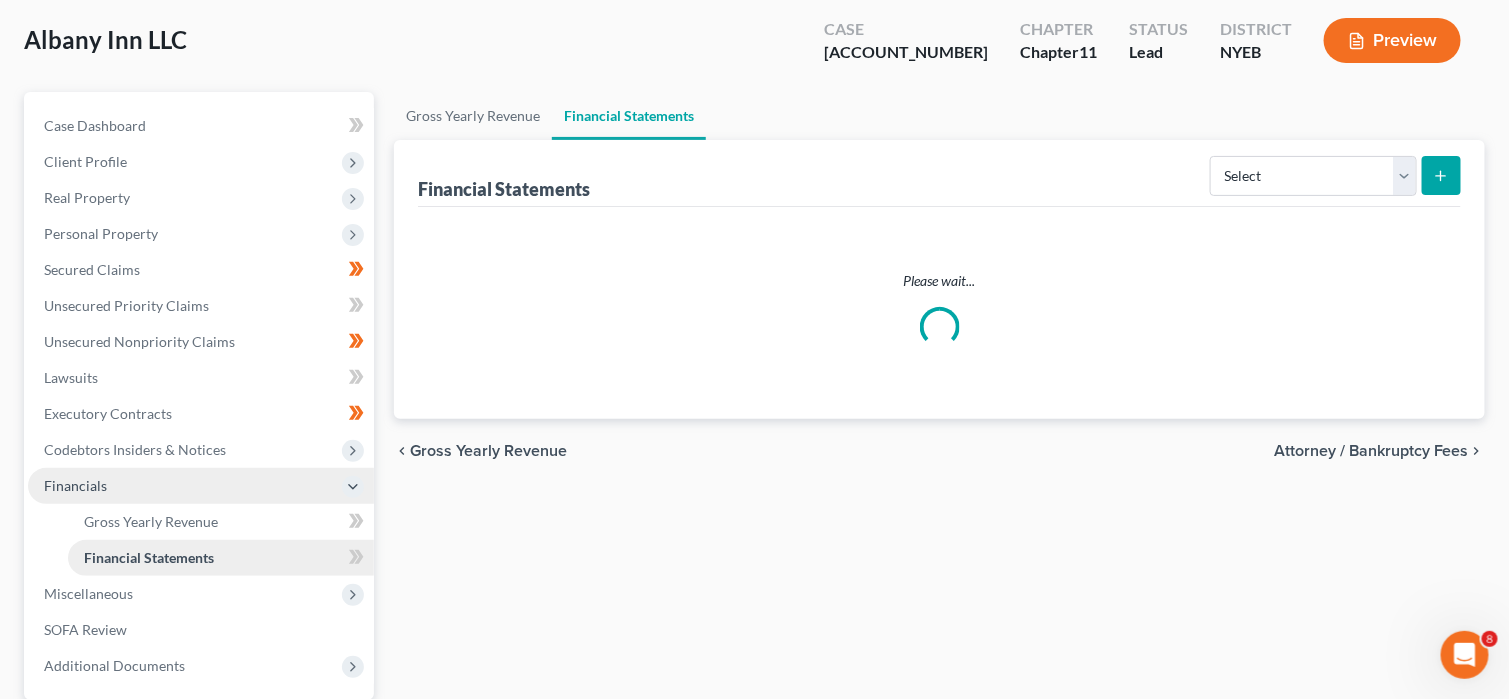 scroll, scrollTop: 0, scrollLeft: 0, axis: both 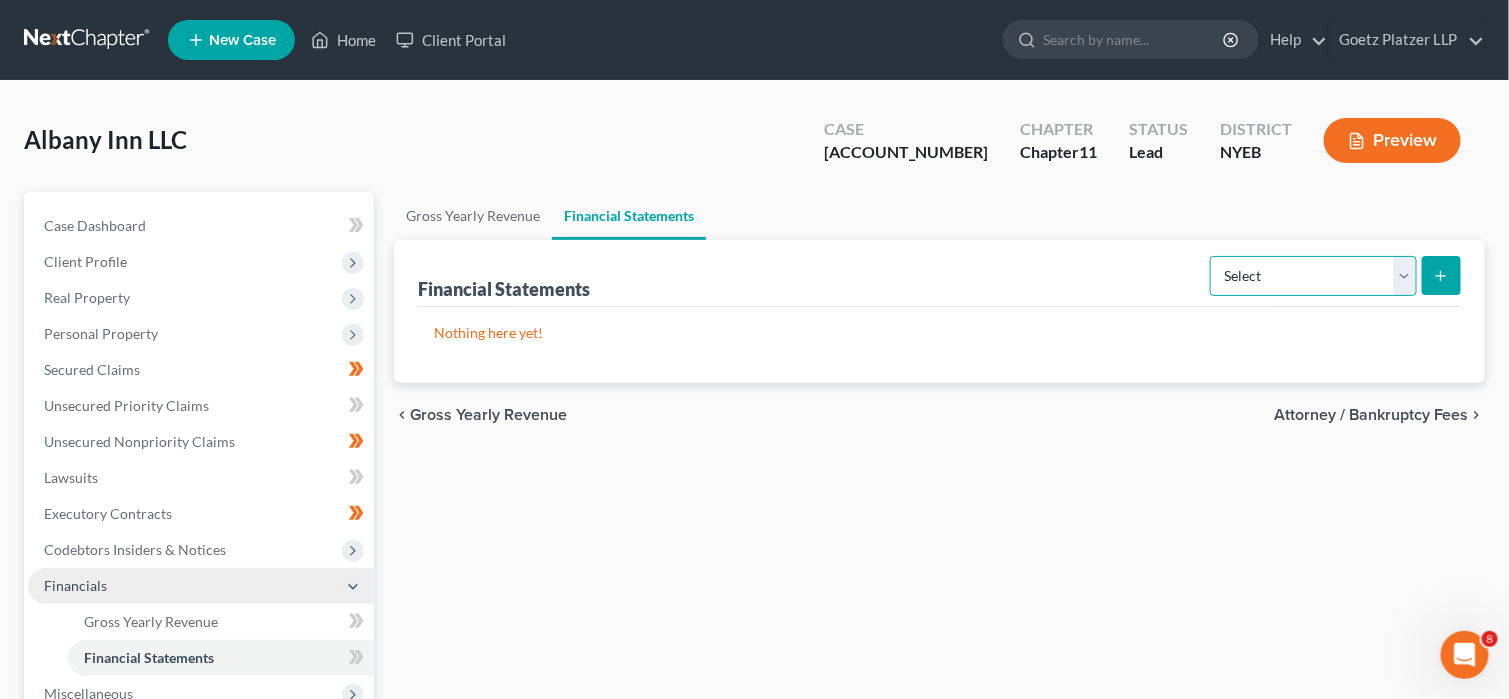 click on "Select Auditor Bookkeeper Creditor Pension Contribution Records Keeper Tax Consolidation Group" at bounding box center [1313, 276] 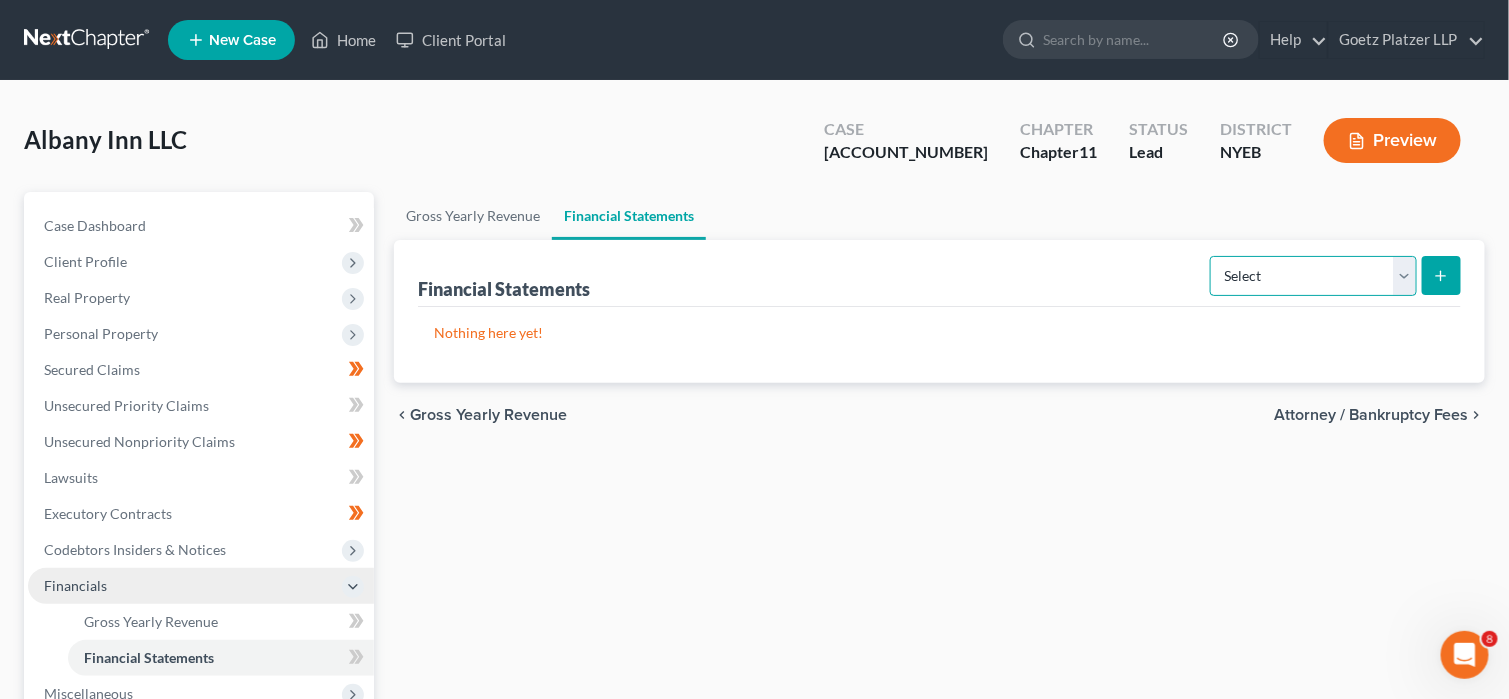 select on "bookkeeper" 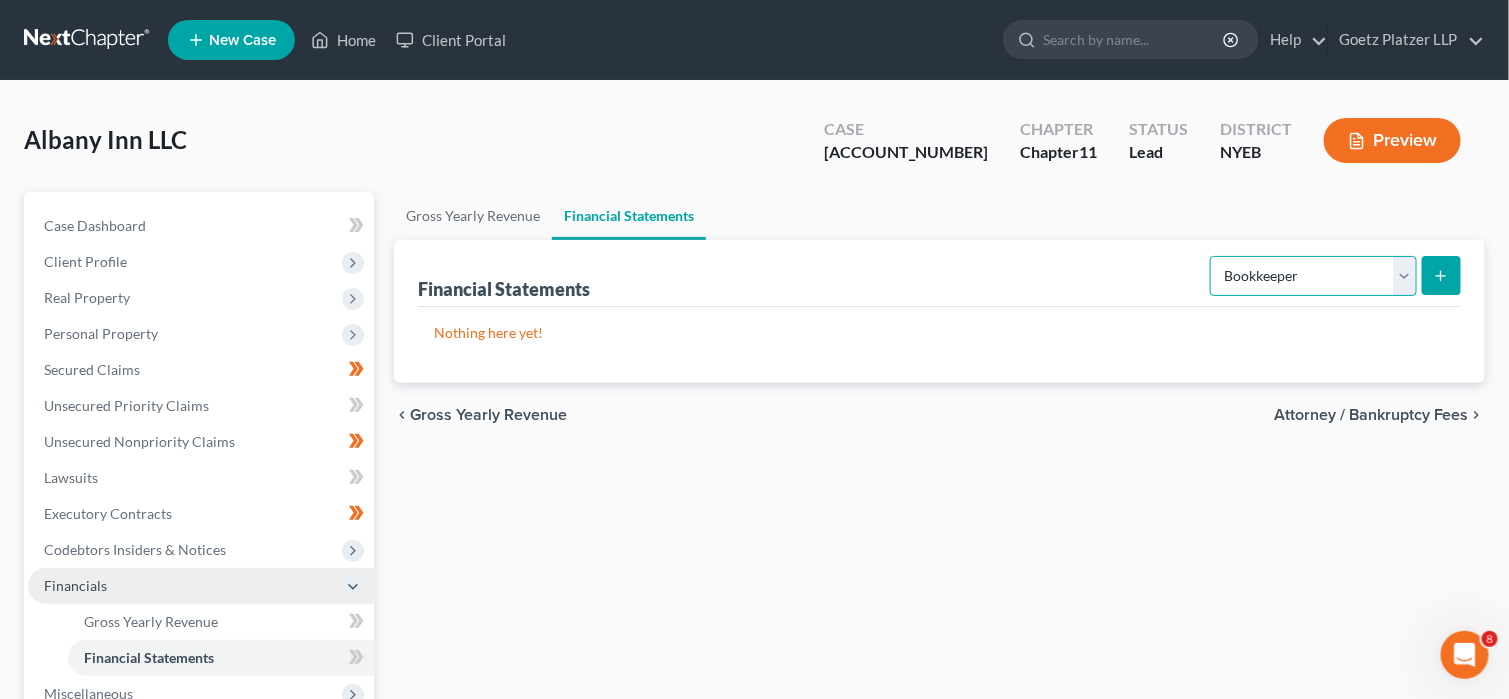 click on "Select Auditor Bookkeeper Creditor Pension Contribution Records Keeper Tax Consolidation Group" at bounding box center [1313, 276] 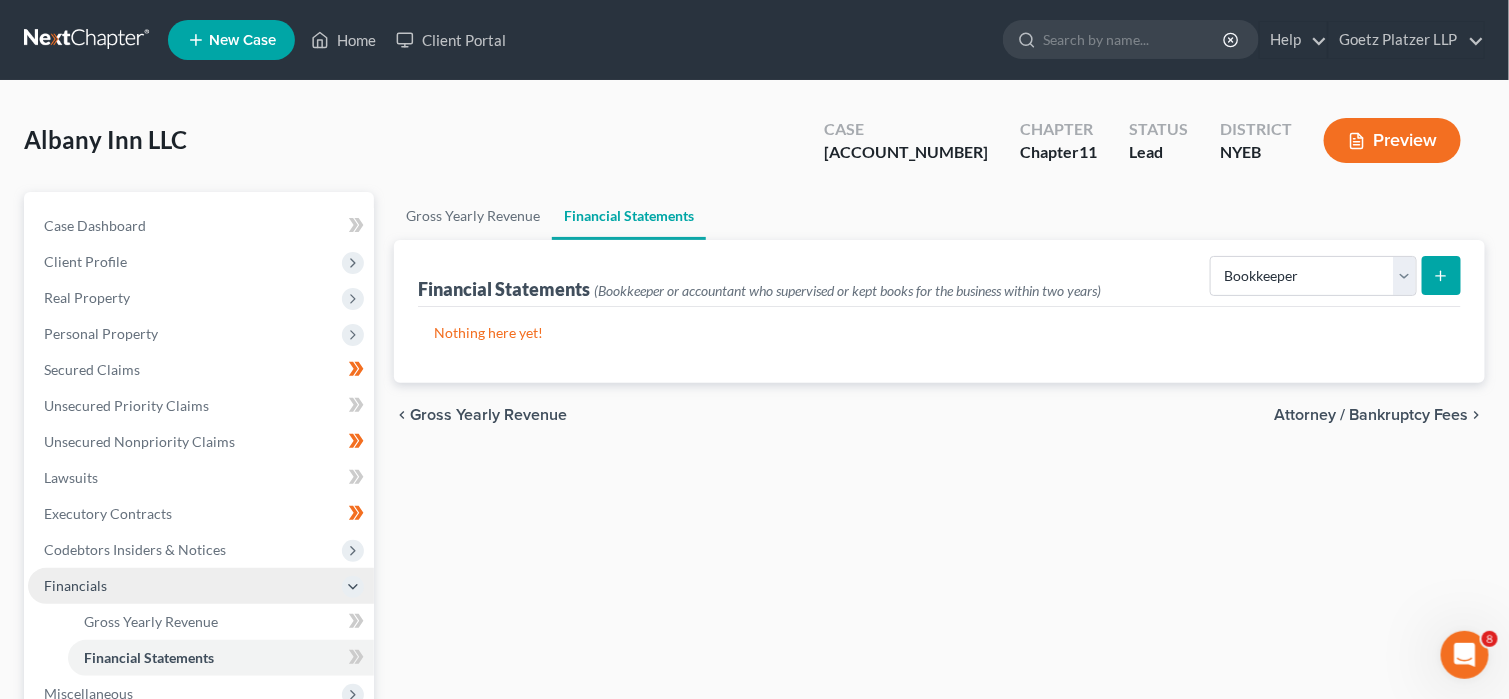 click 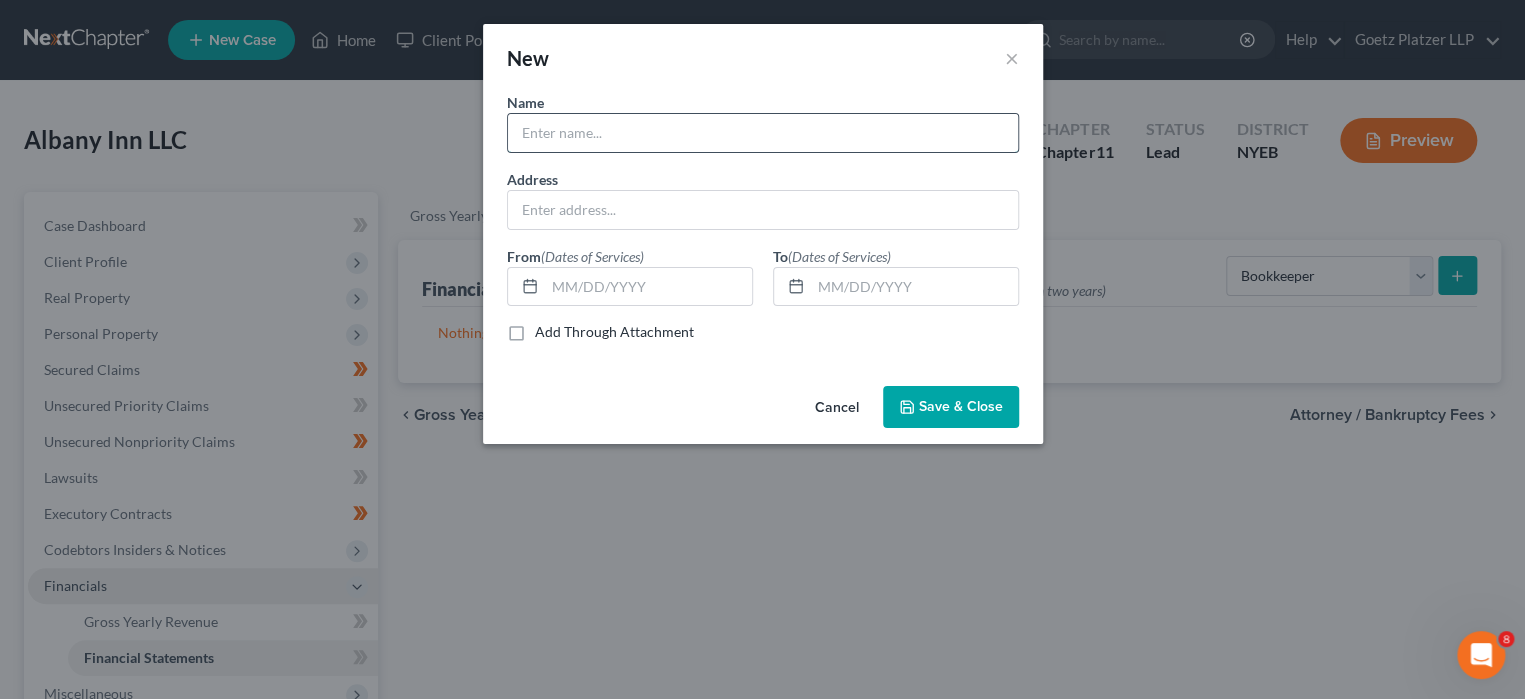 click at bounding box center (763, 133) 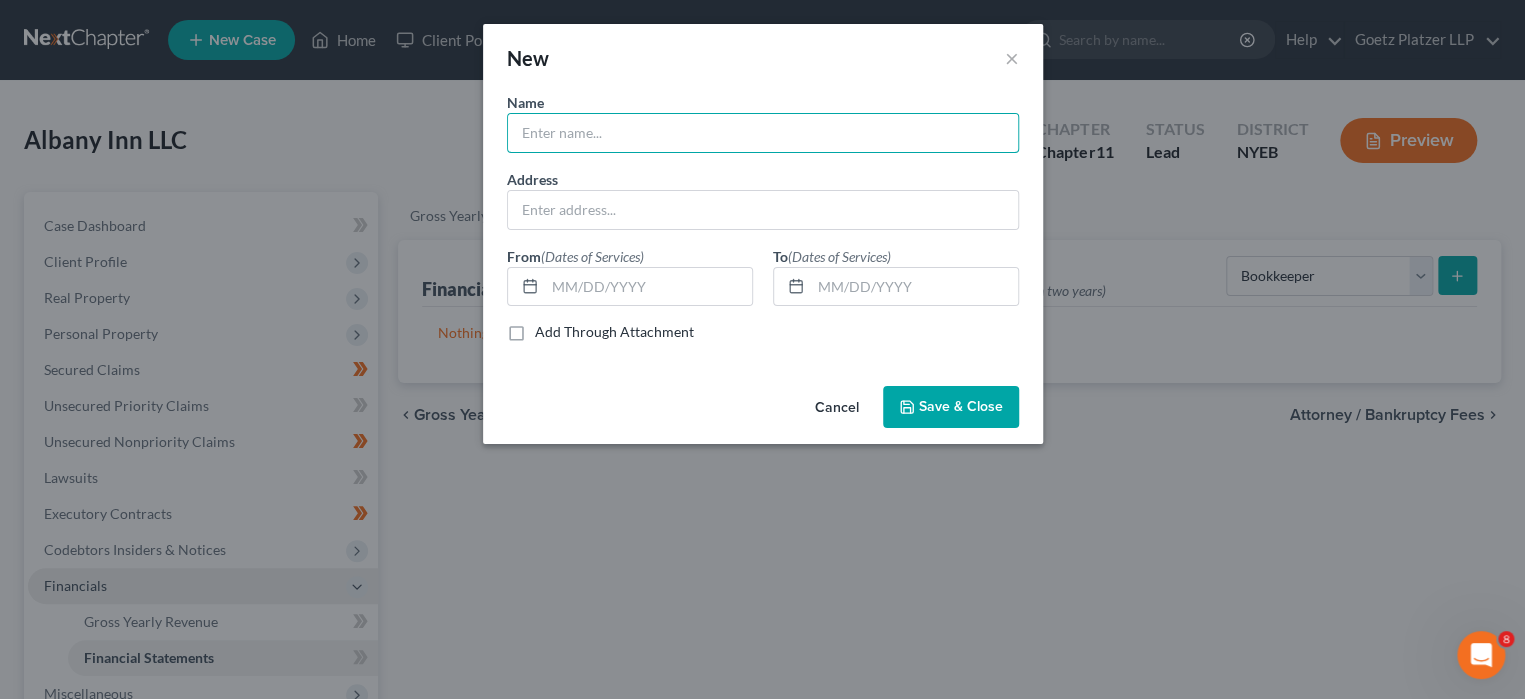 type on "[FIRST] [LAST]" 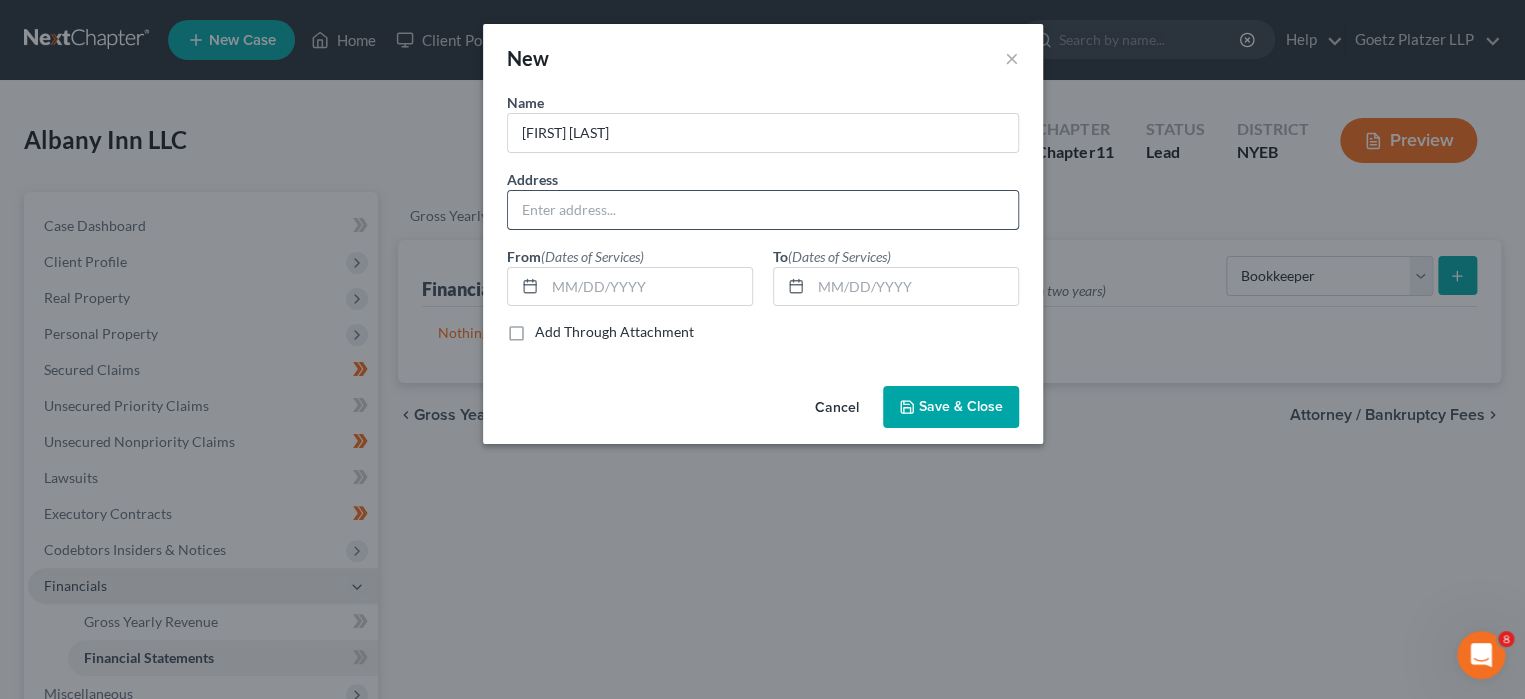 click at bounding box center [763, 210] 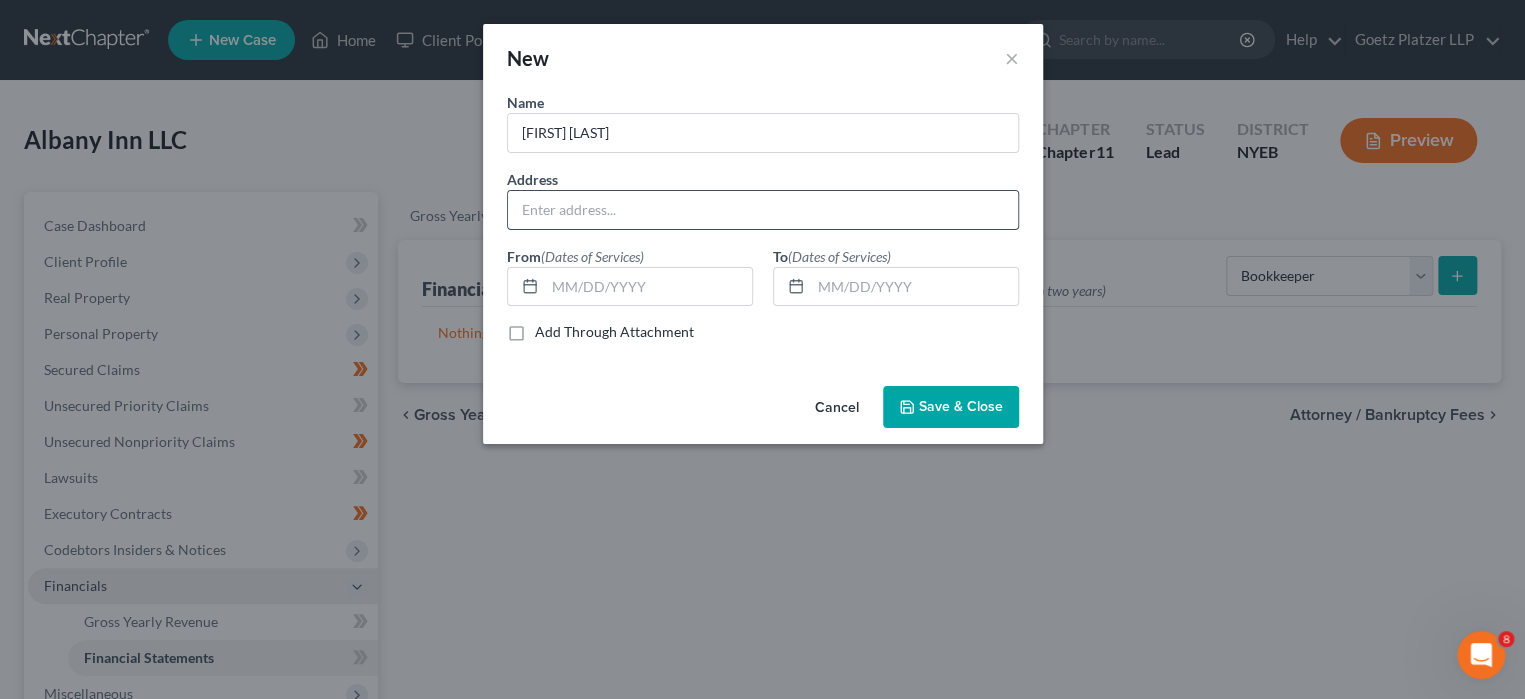 type on "[NUMBER] [STREET], [CITY], [STATE] [POSTAL_CODE]" 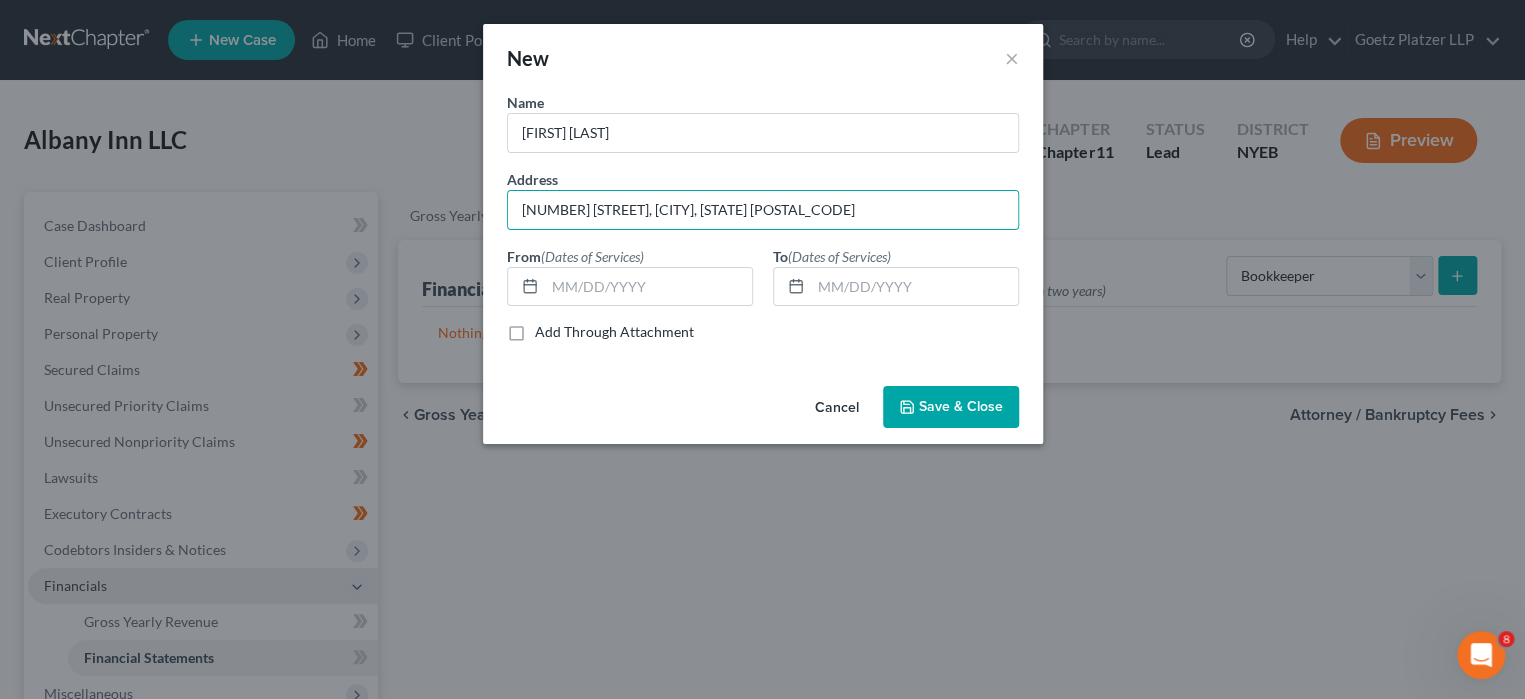 click on "Save & Close" at bounding box center (961, 406) 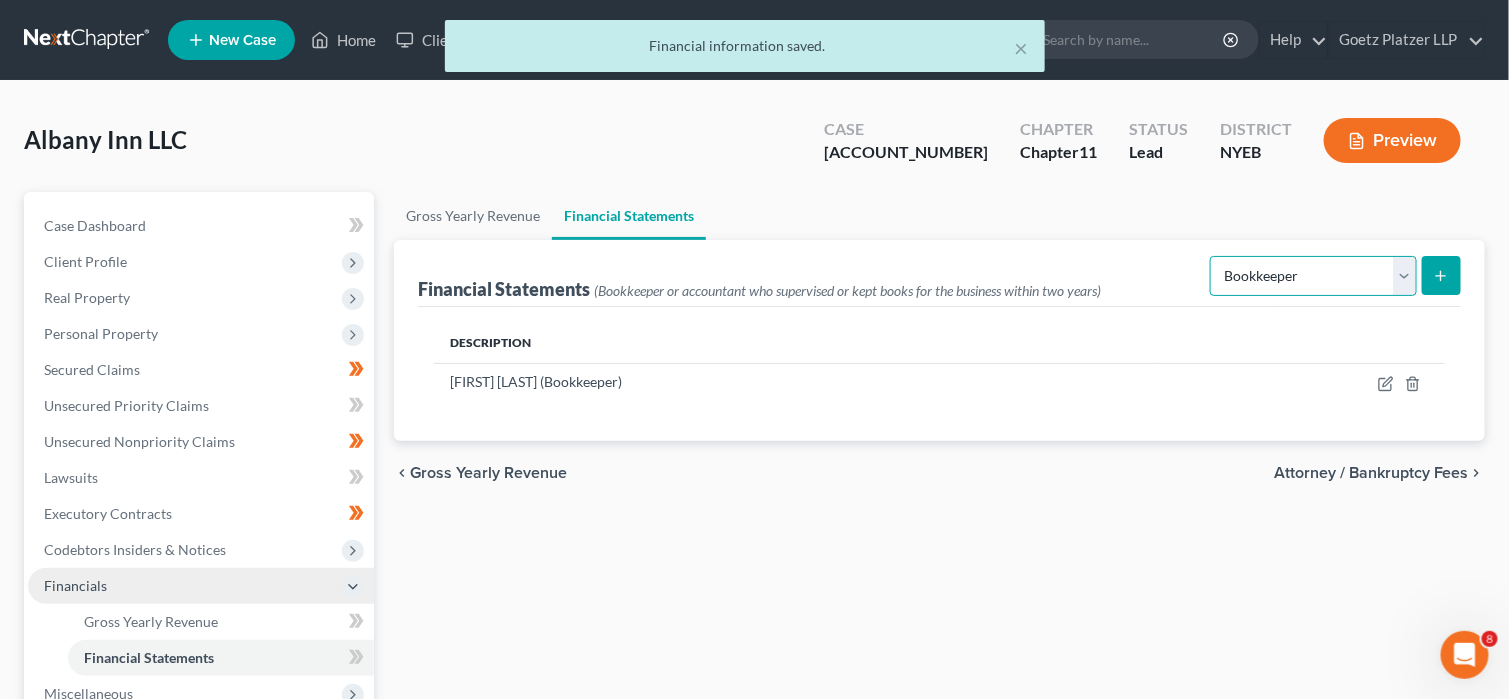 click on "Select Auditor Bookkeeper Creditor Pension Contribution Records Keeper Tax Consolidation Group" at bounding box center [1313, 276] 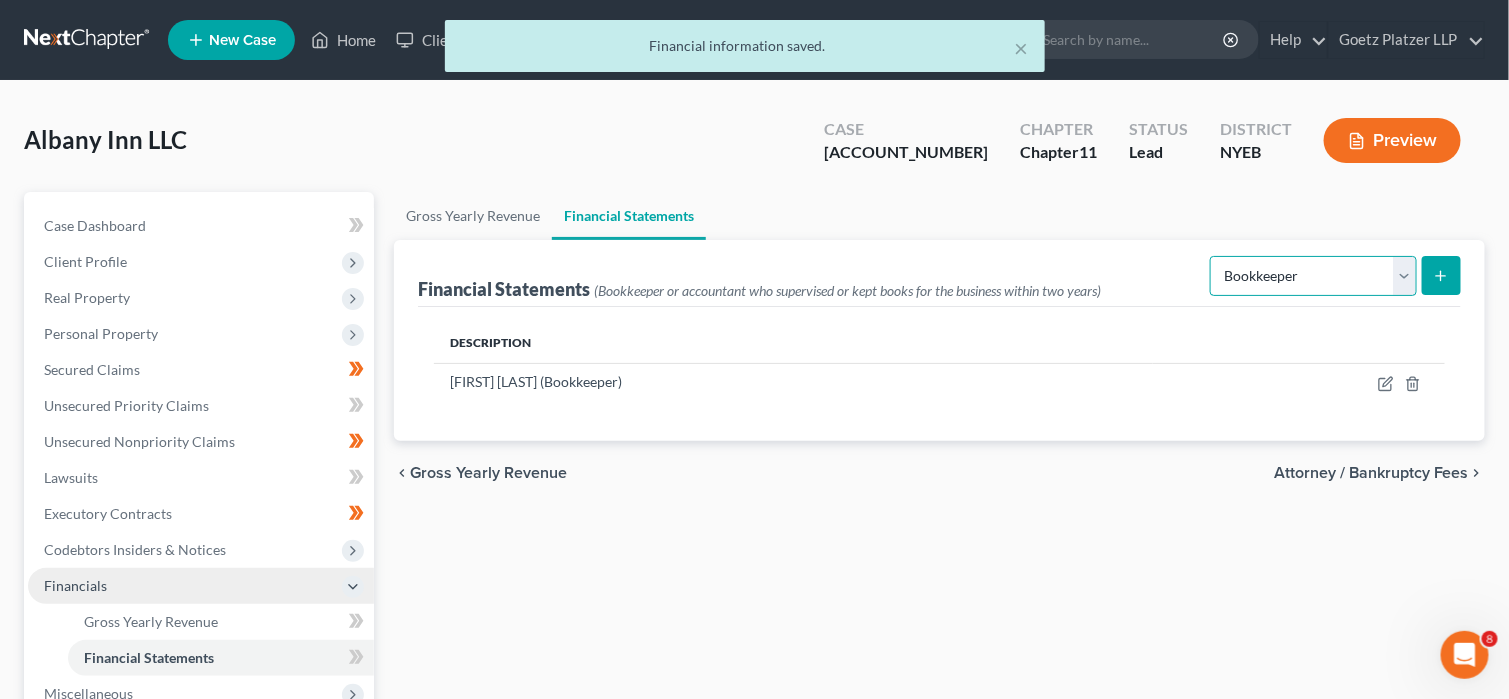 select on "records_keeper" 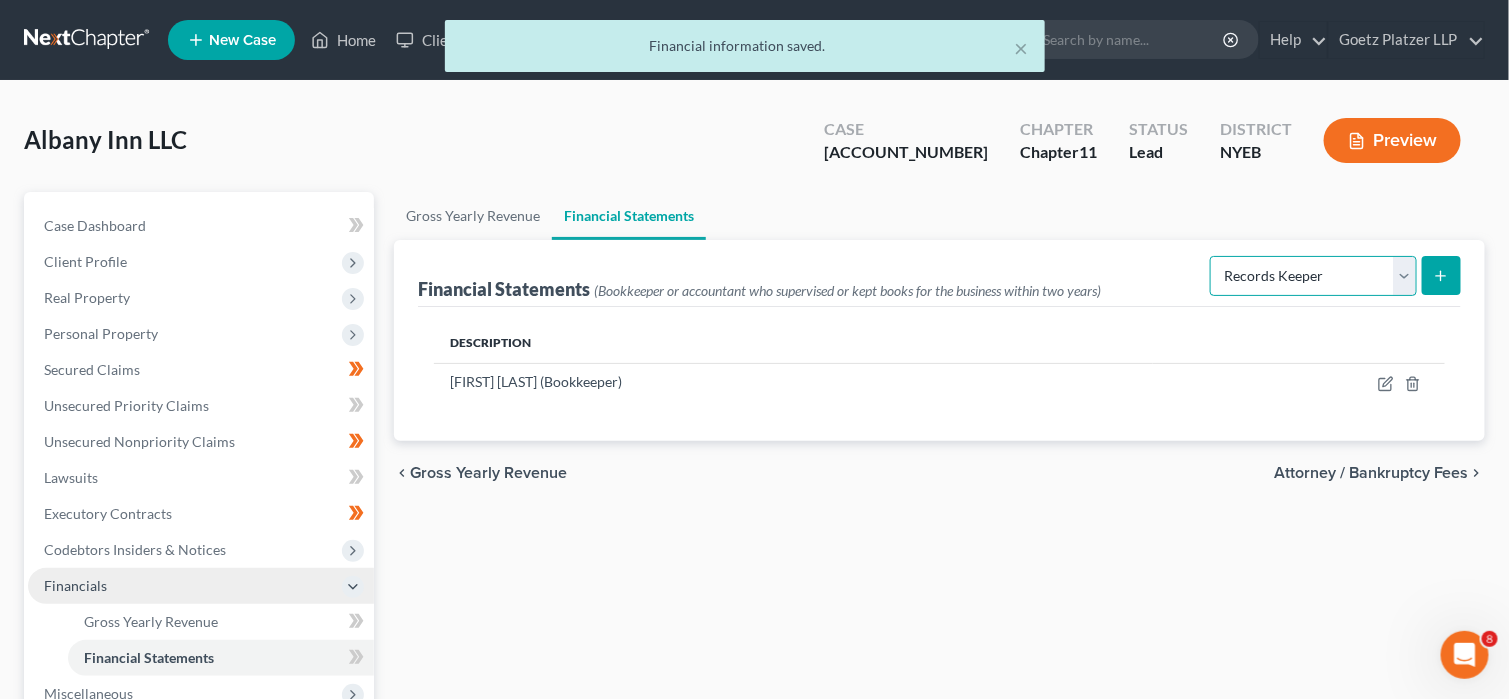 click on "Select Auditor Bookkeeper Creditor Pension Contribution Records Keeper Tax Consolidation Group" at bounding box center [1313, 276] 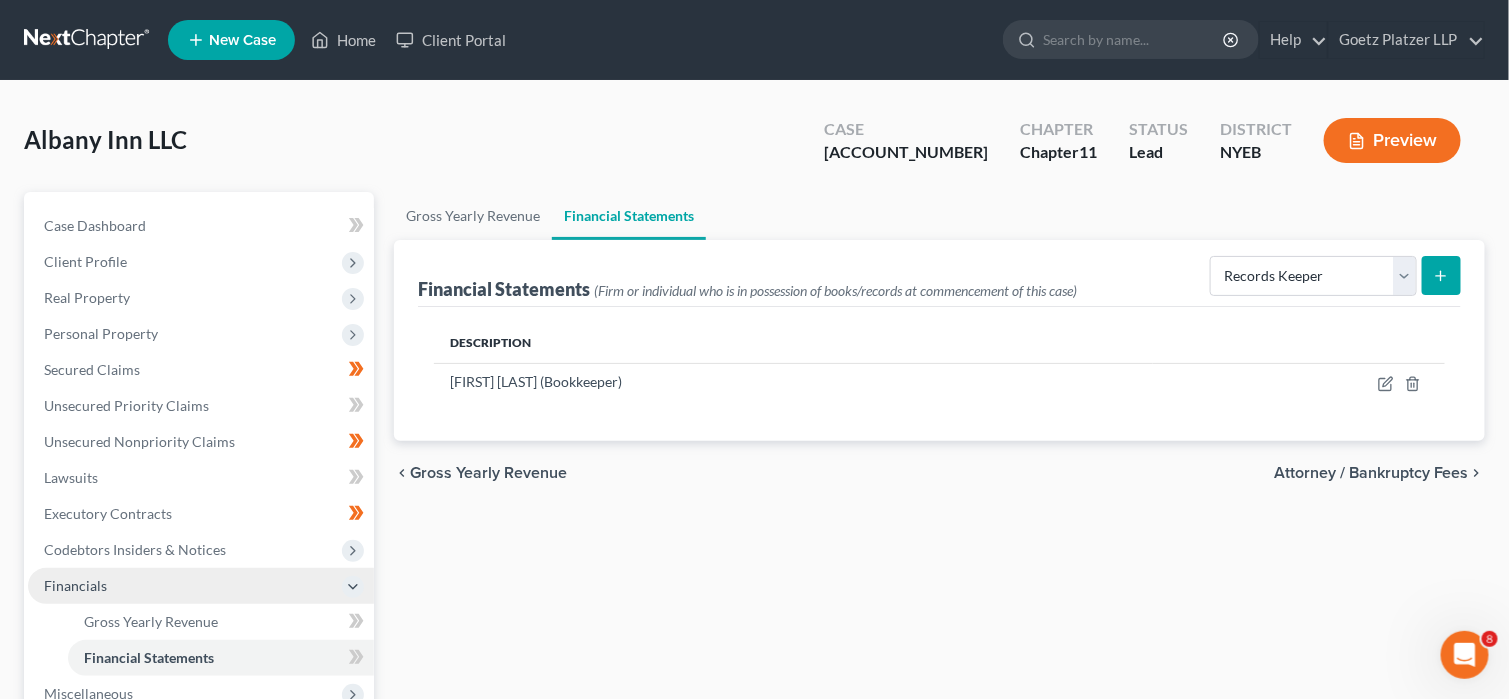 click 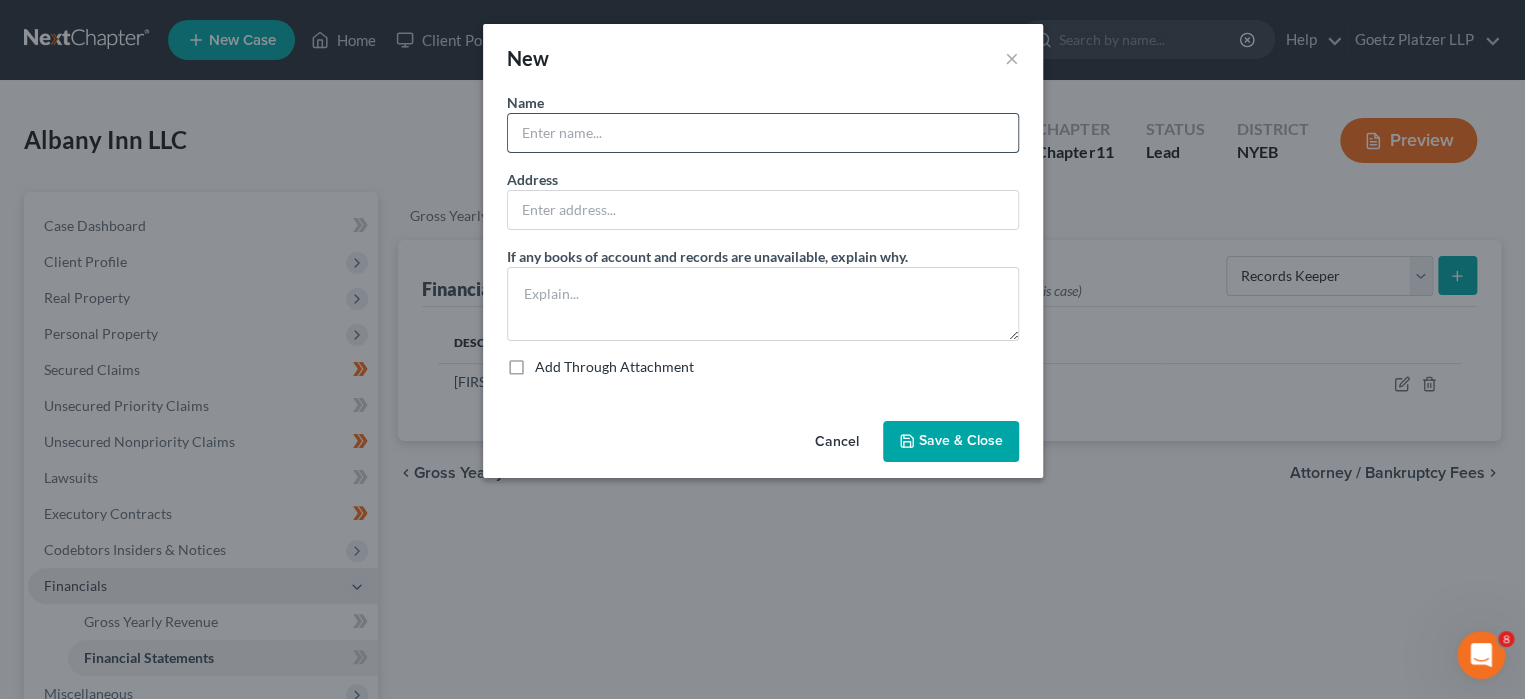 click at bounding box center [763, 133] 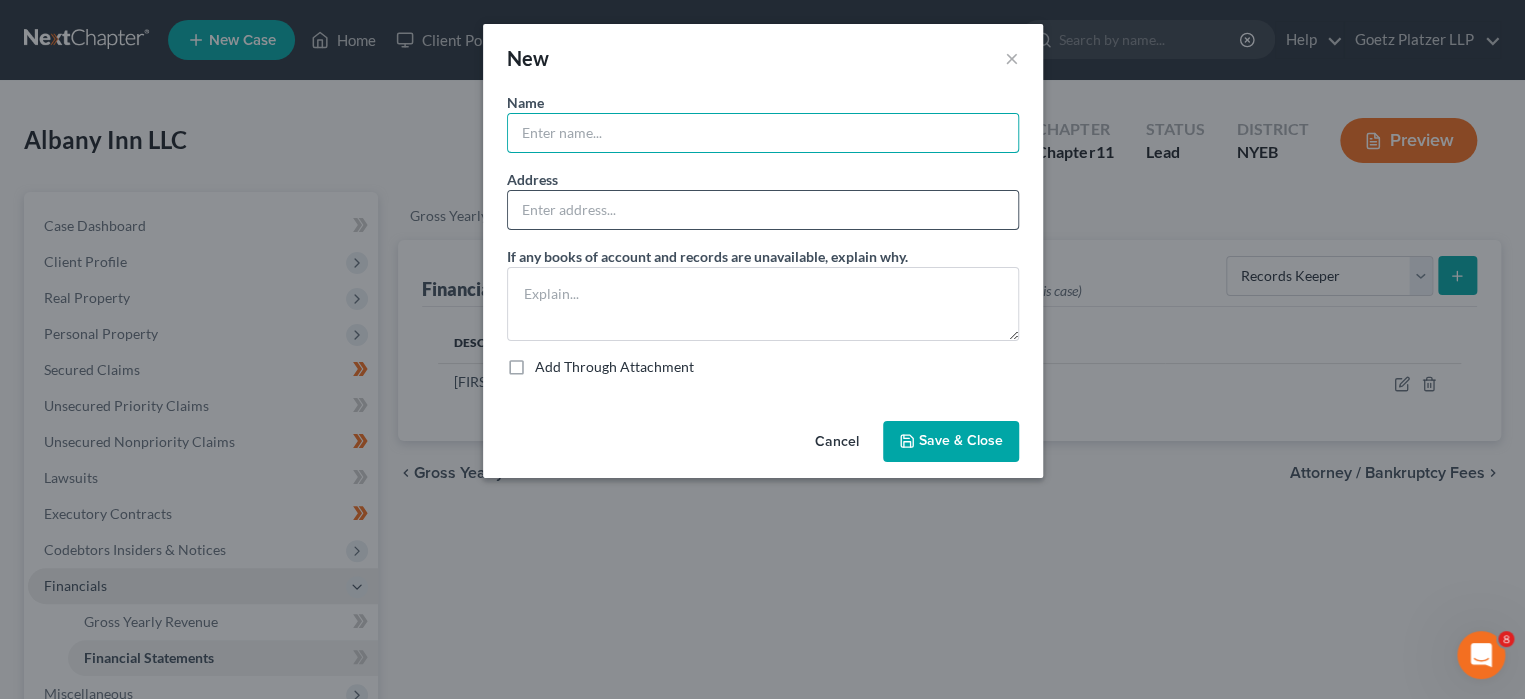 type on "[FIRST] [LAST]" 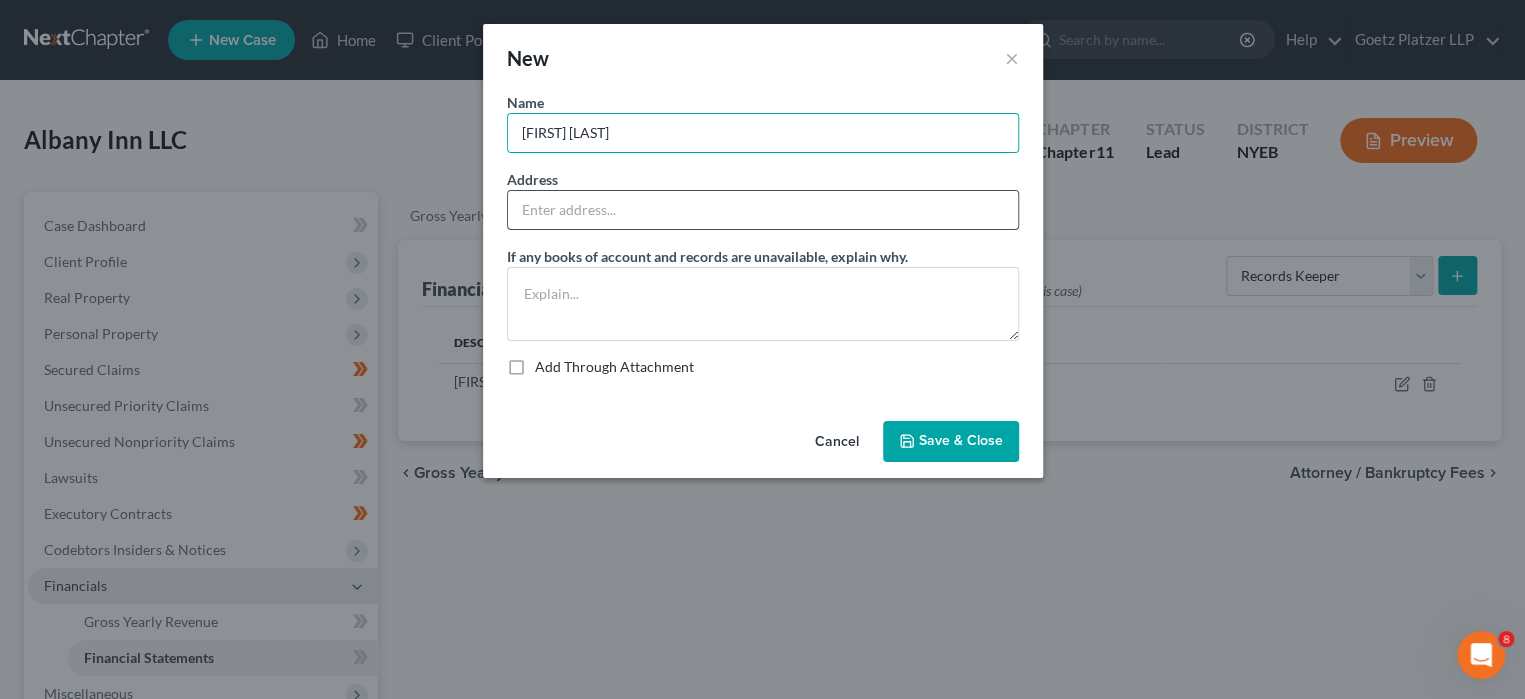 click at bounding box center (763, 210) 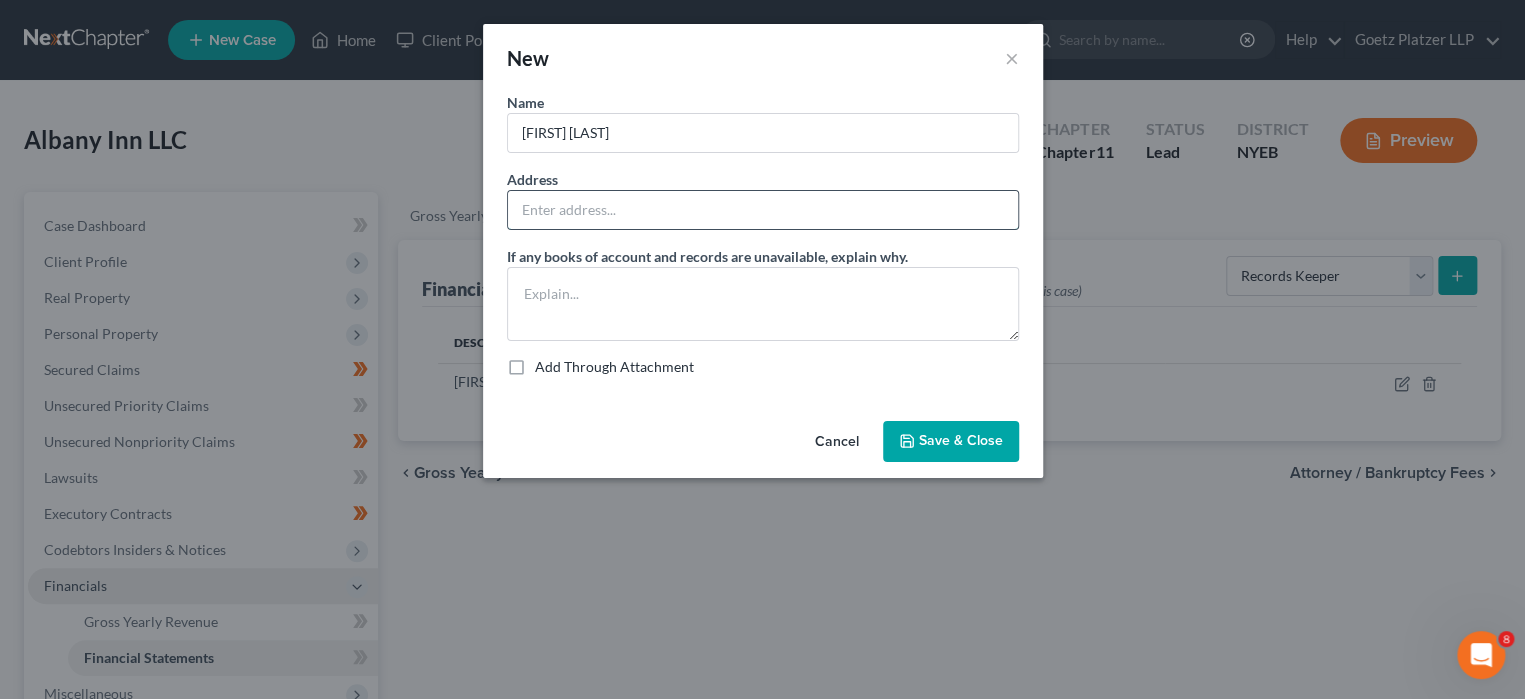 type on "[POSTAL_BOX] [CITY], [STATE] [POSTAL_CODE]" 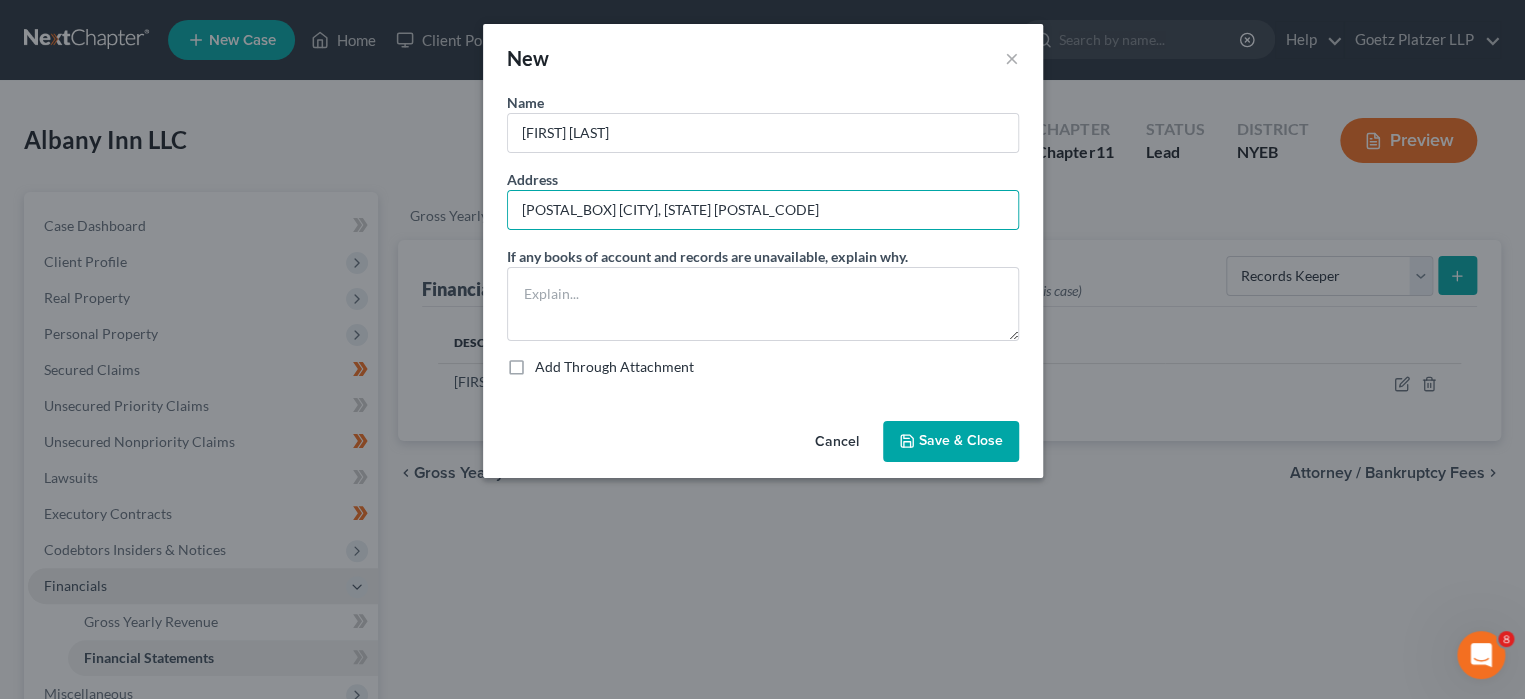 click on "Save & Close" at bounding box center (961, 441) 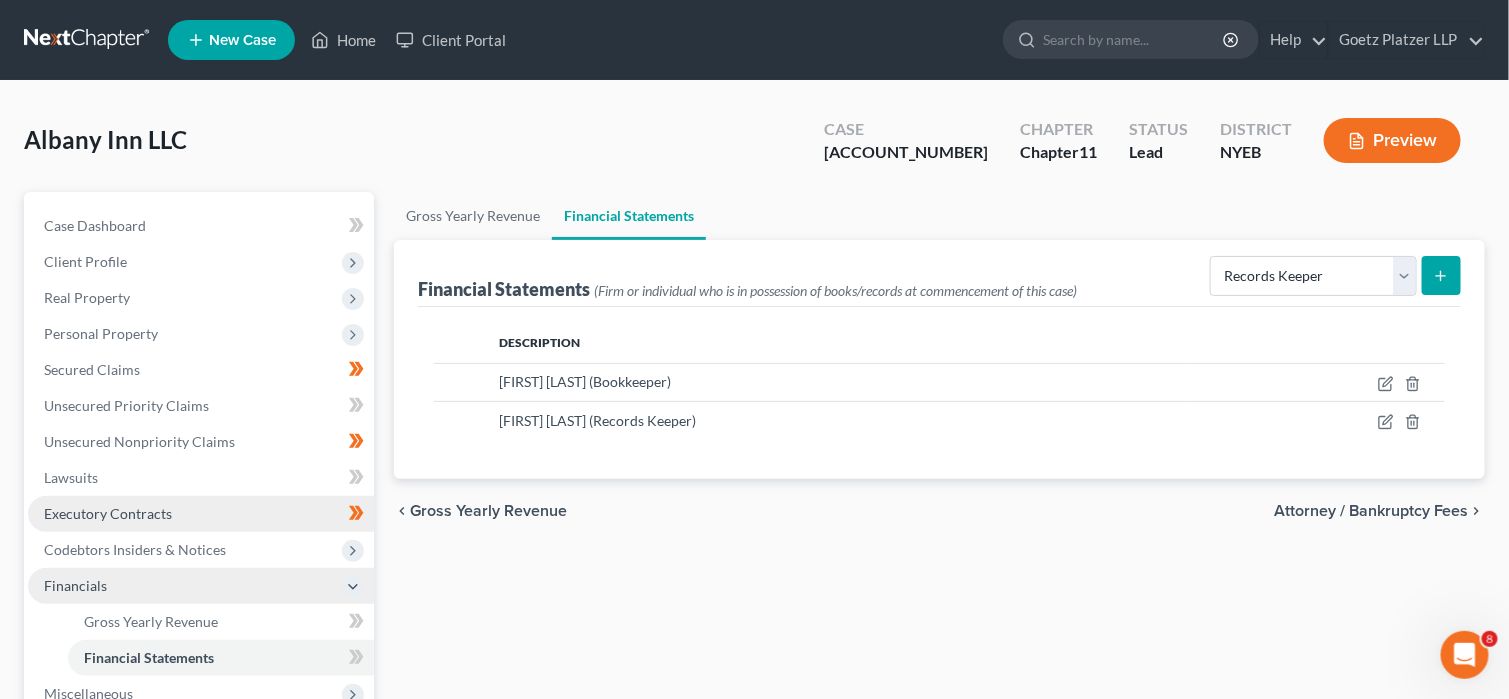 click on "Executory Contracts" at bounding box center [201, 514] 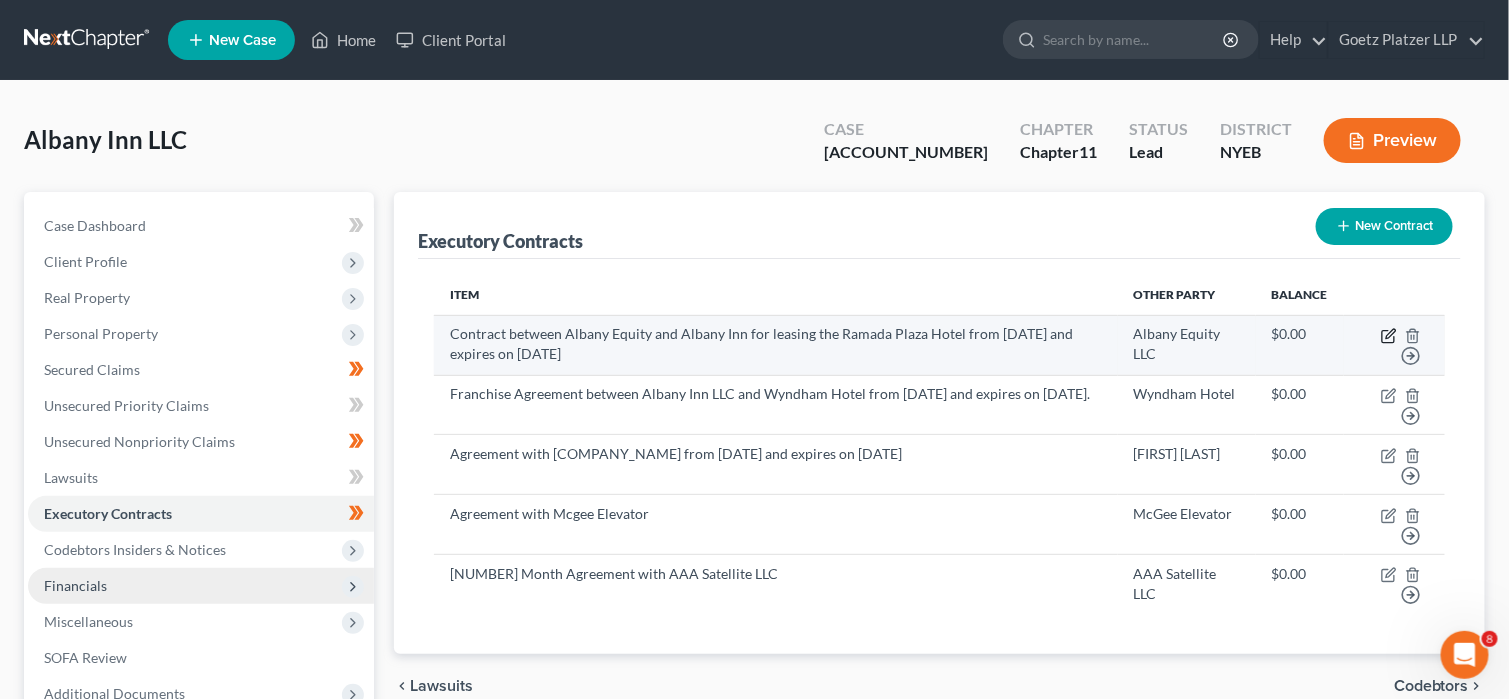 click 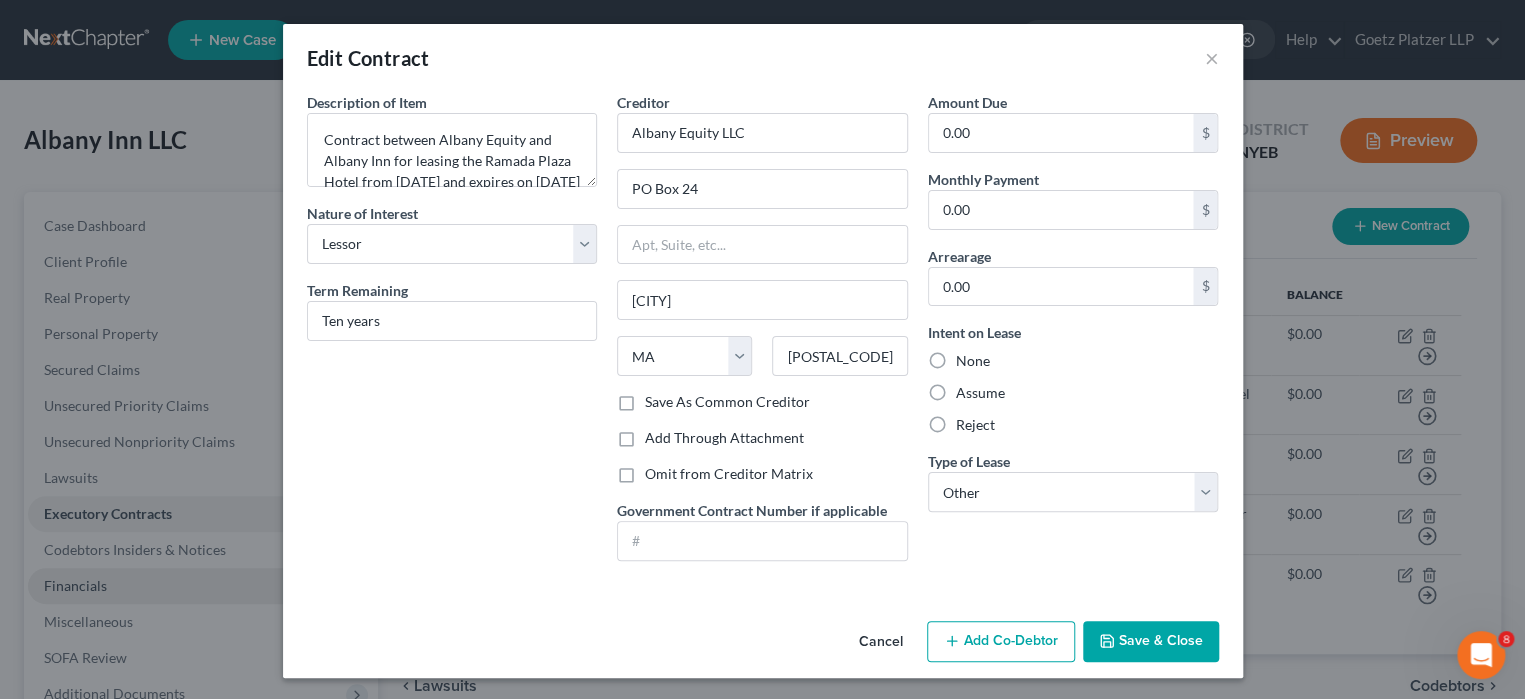 click on "Save & Close" at bounding box center (1151, 642) 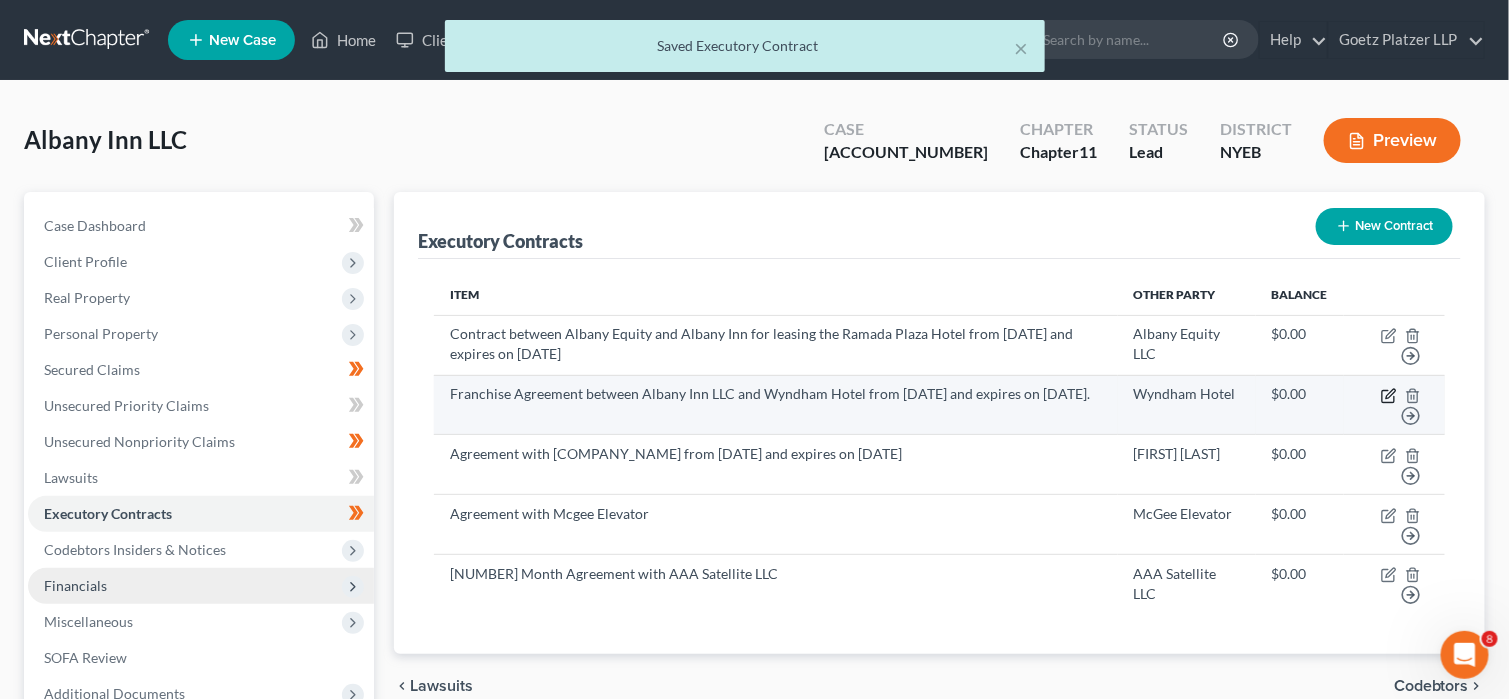 click 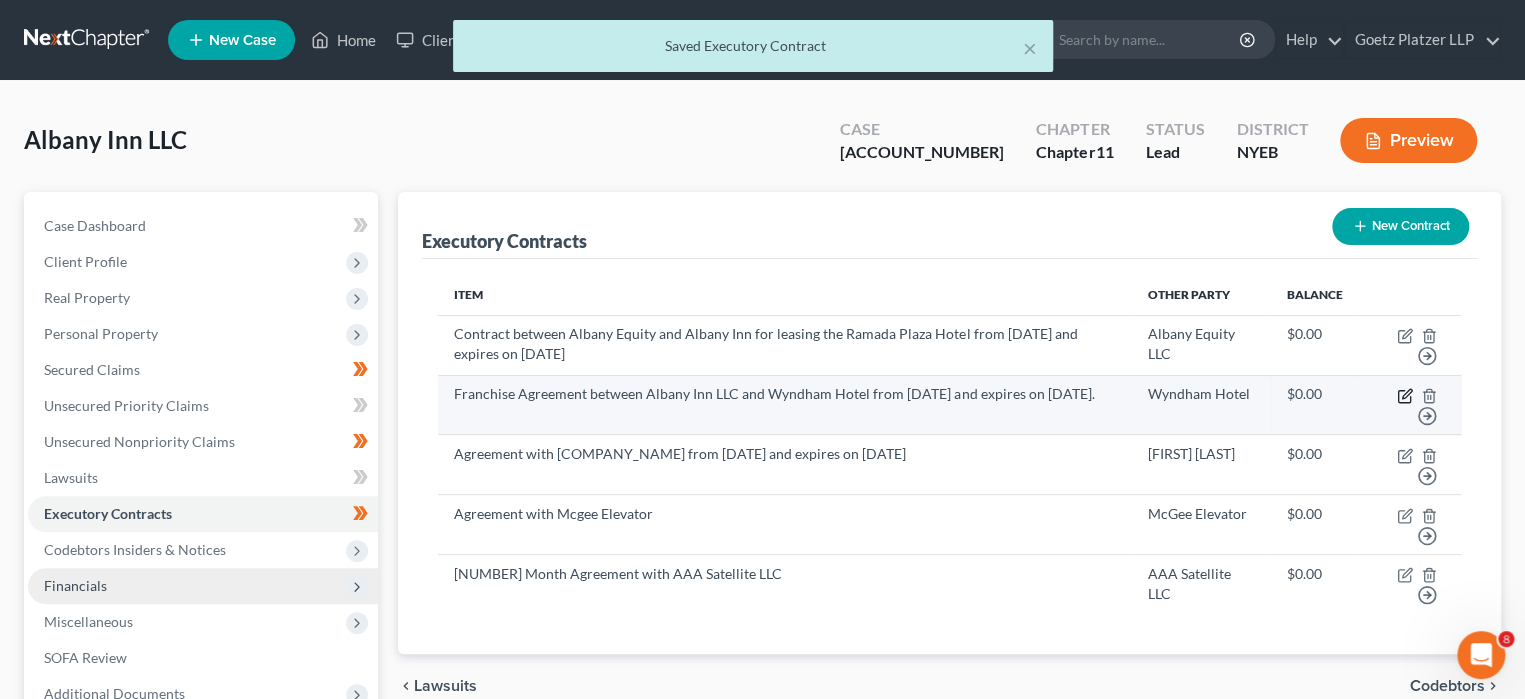 select on "3" 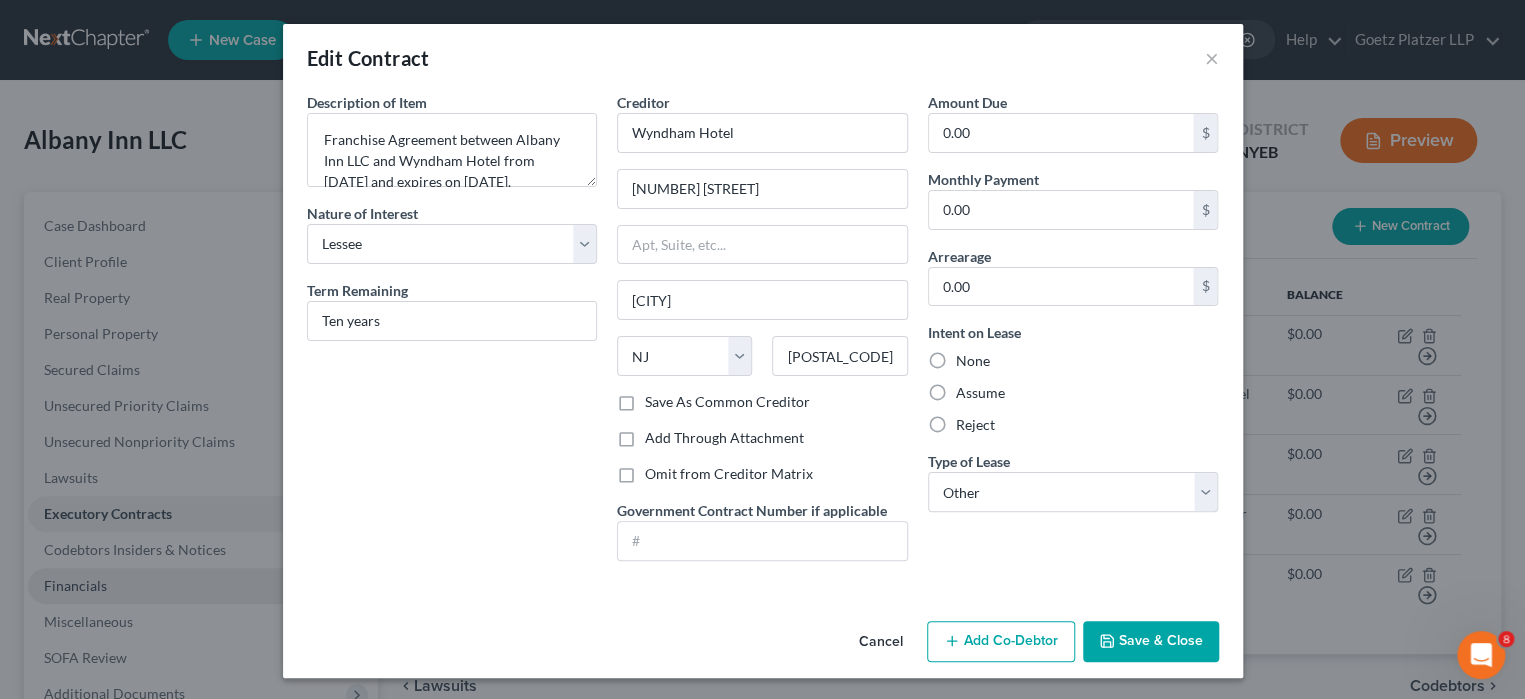 click on "Save & Close" at bounding box center (1151, 642) 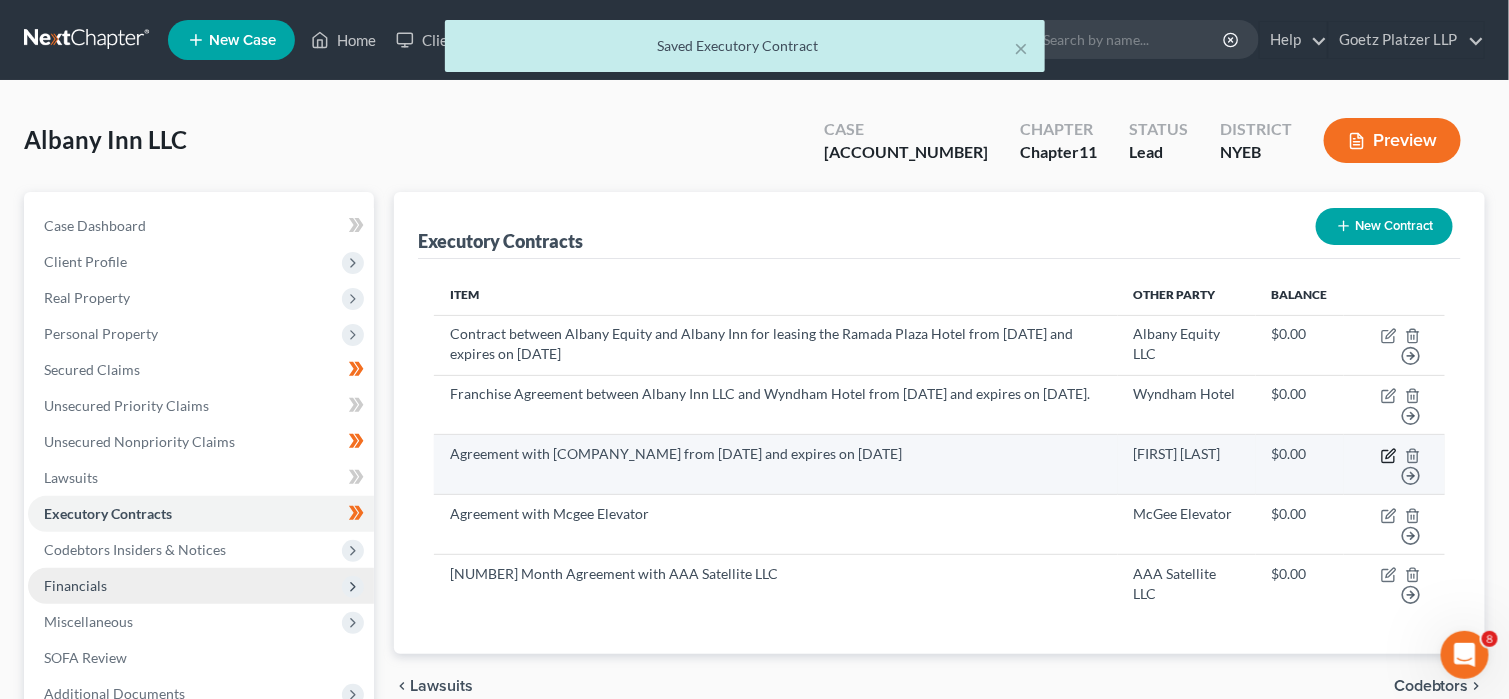 click 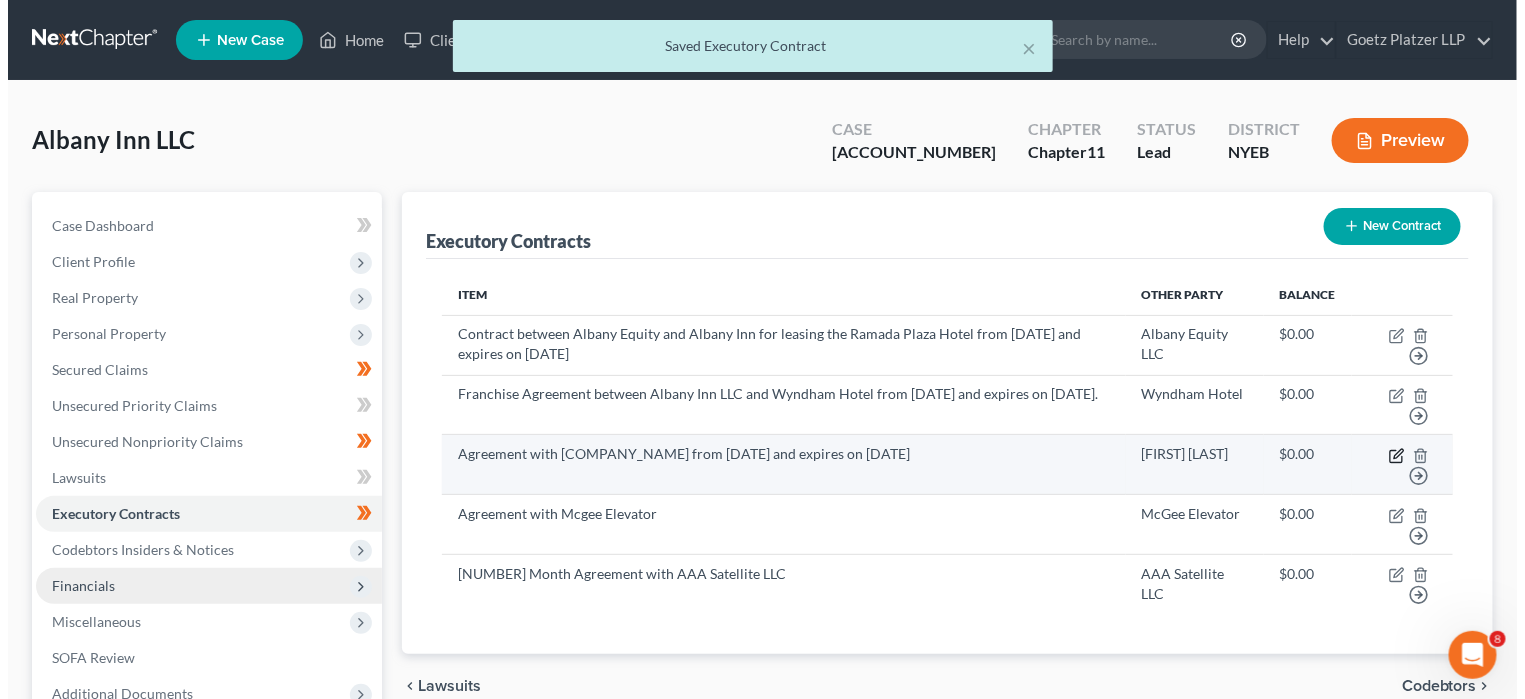 select on "3" 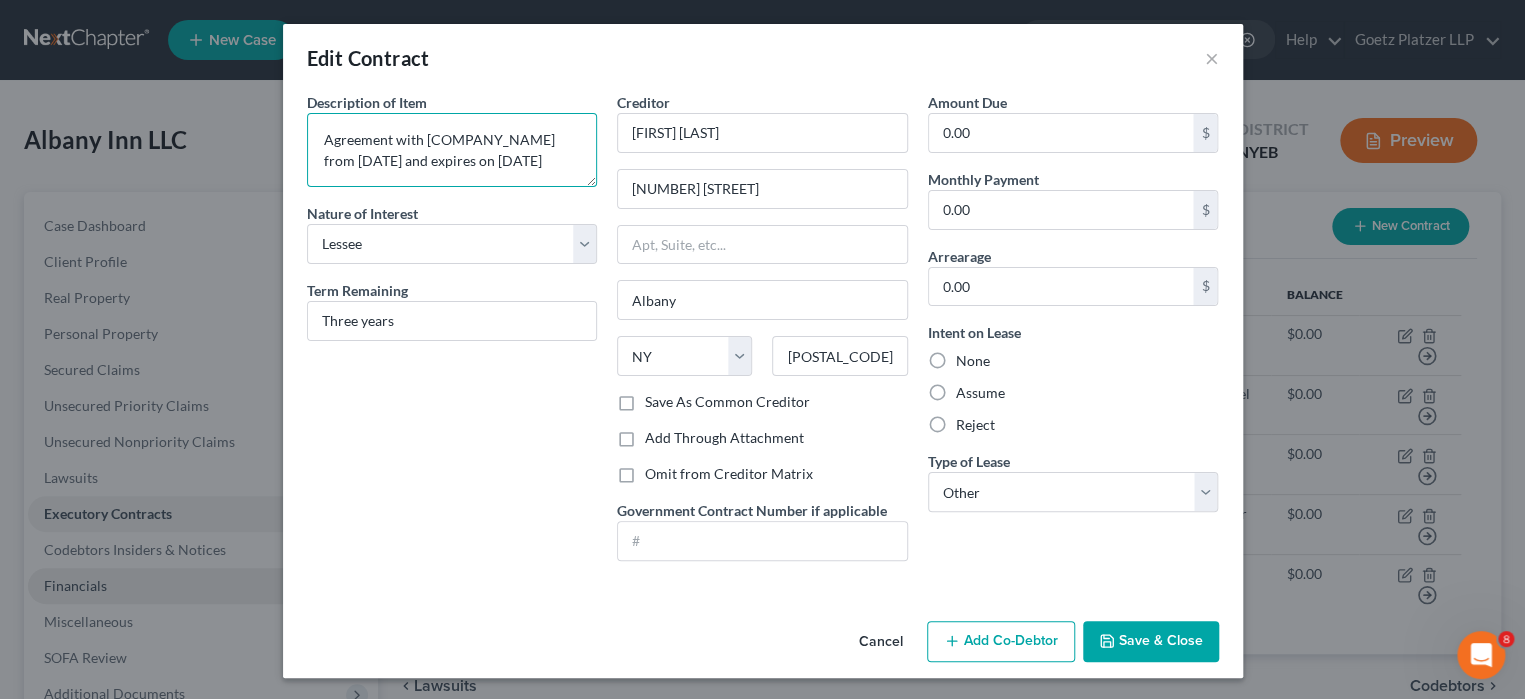 click on "Agreement with [COMPANY_NAME] from [DATE] and expires on [DATE]" at bounding box center [452, 150] 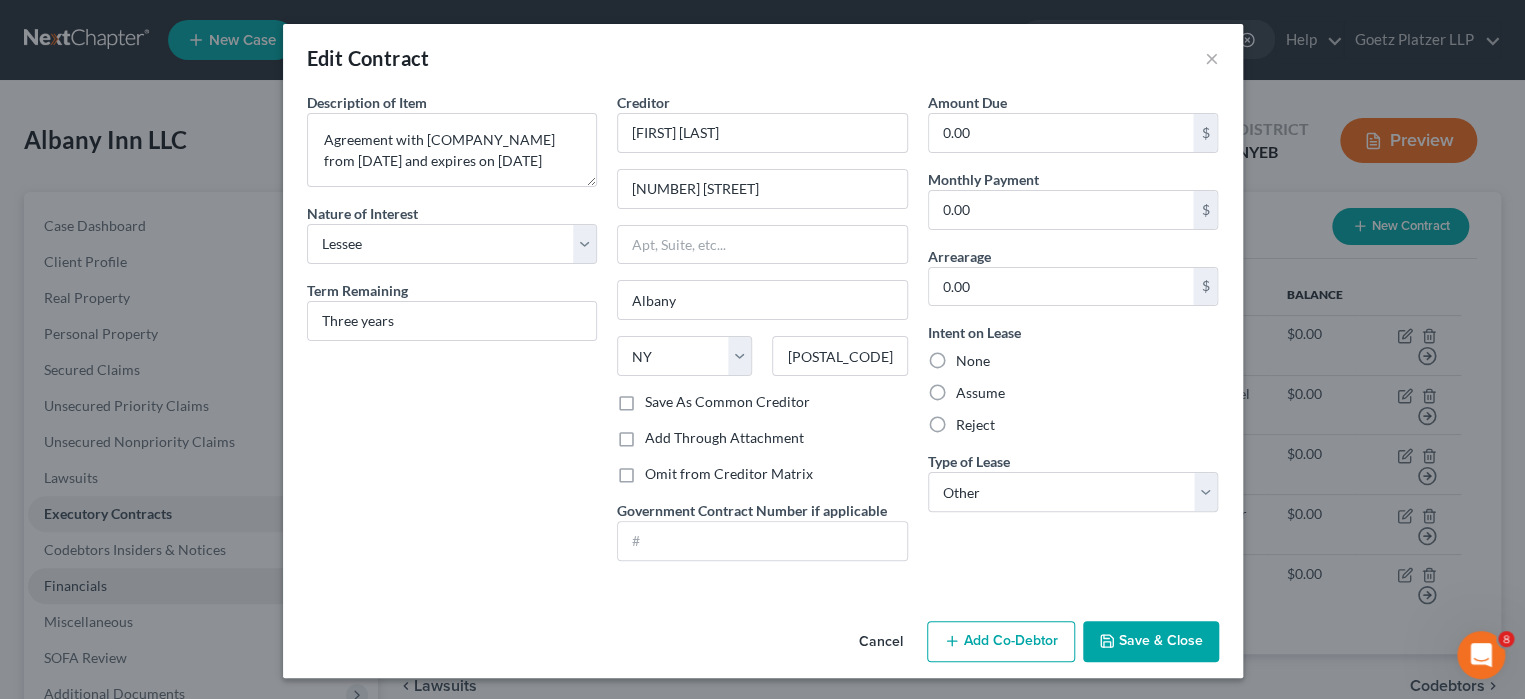 click 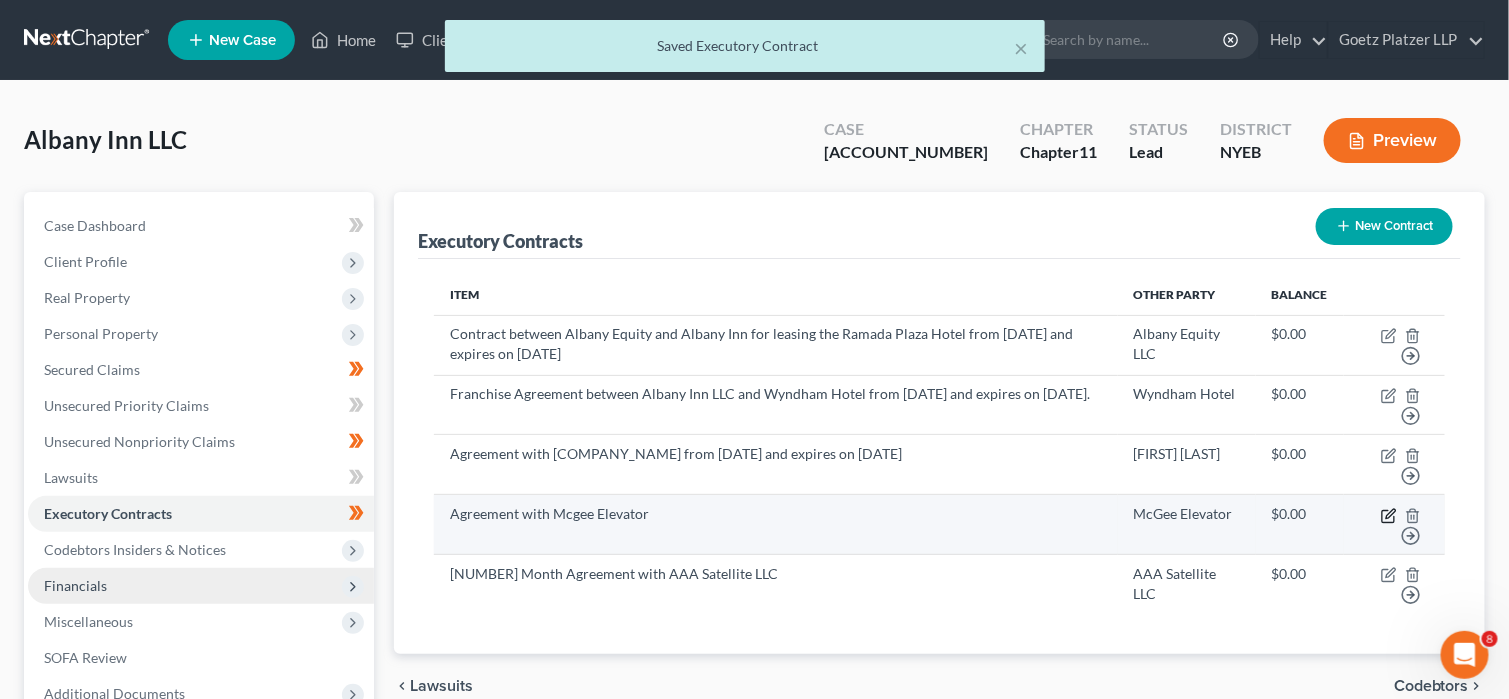 click 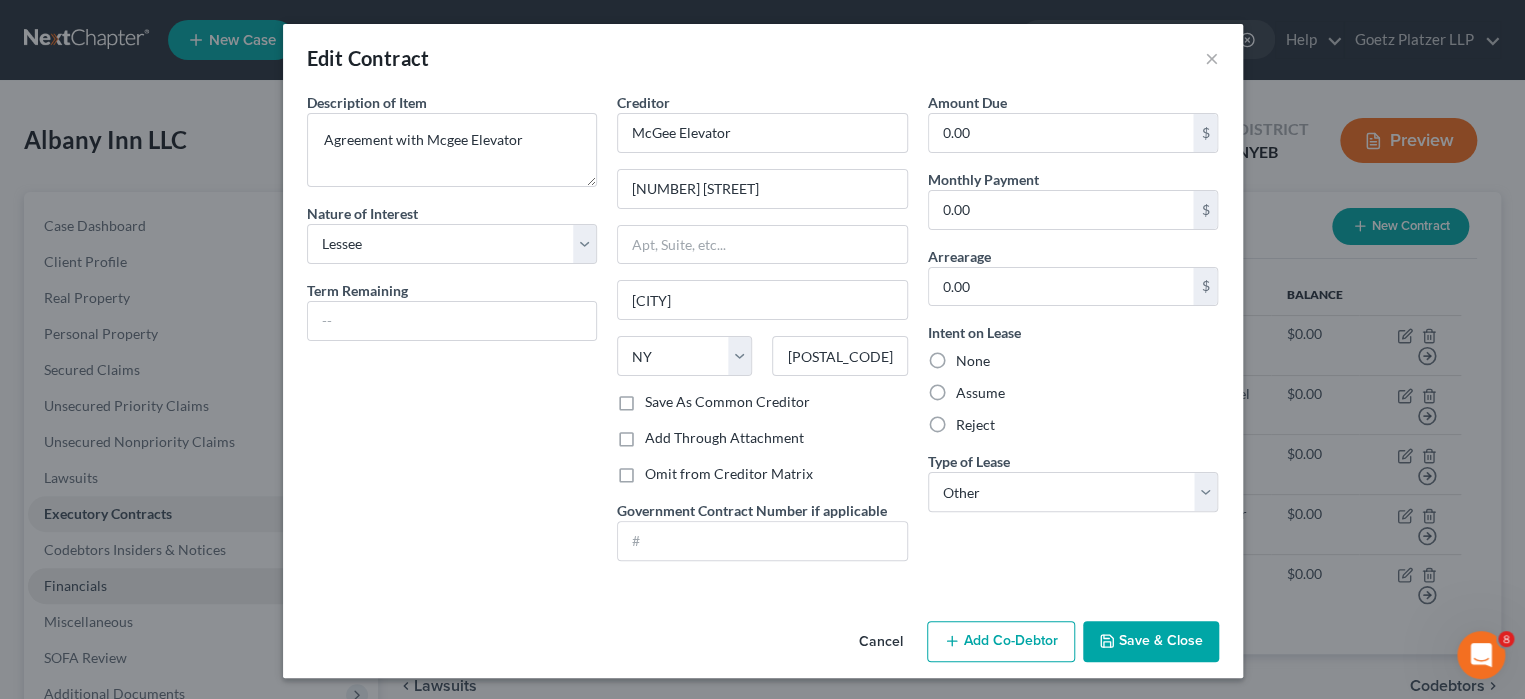 click on "Save & Close" at bounding box center [1151, 642] 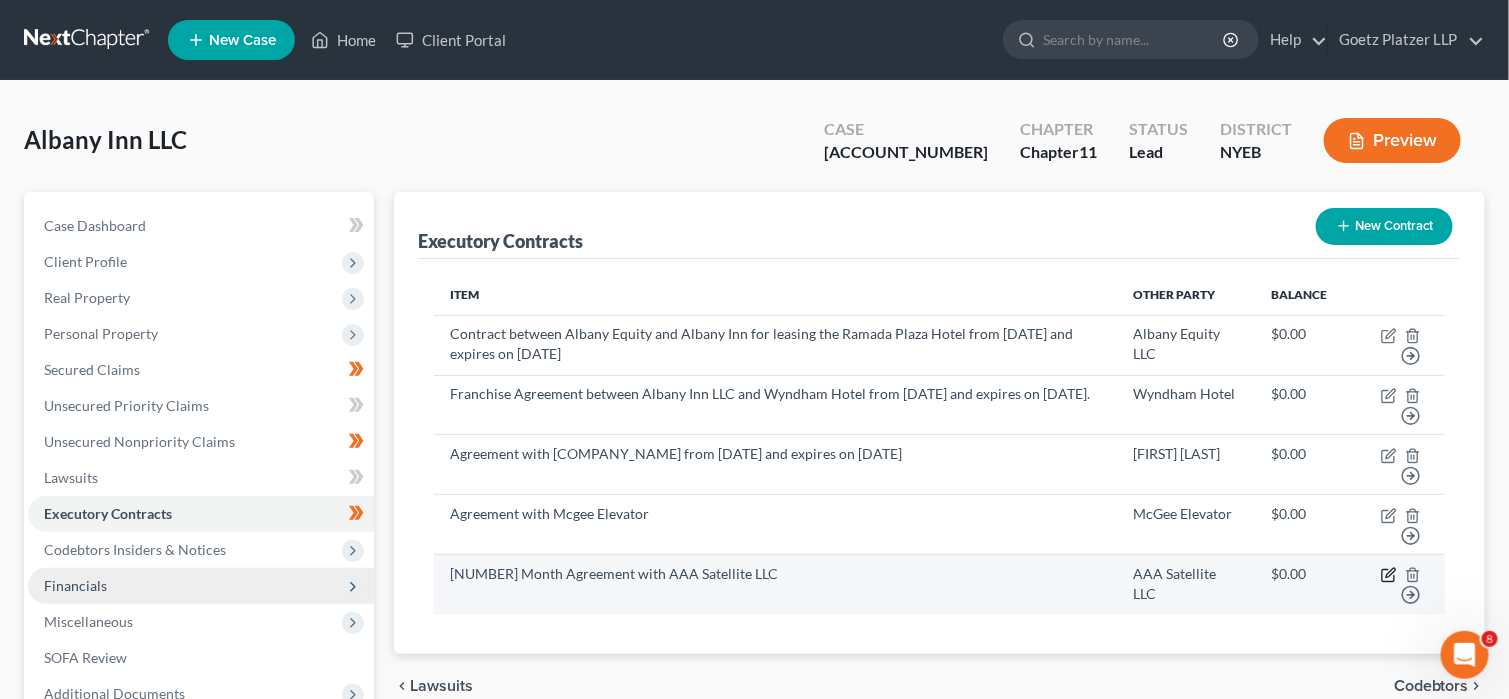 click 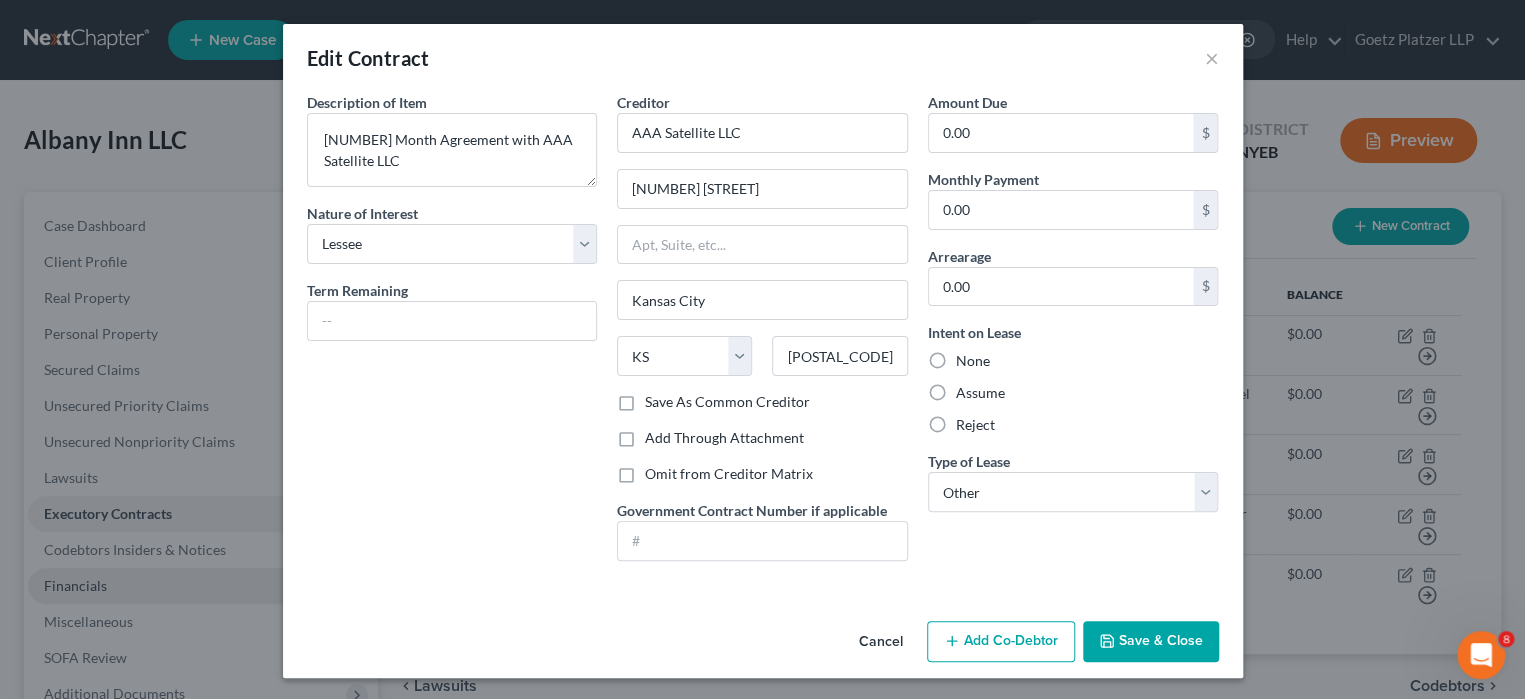 click 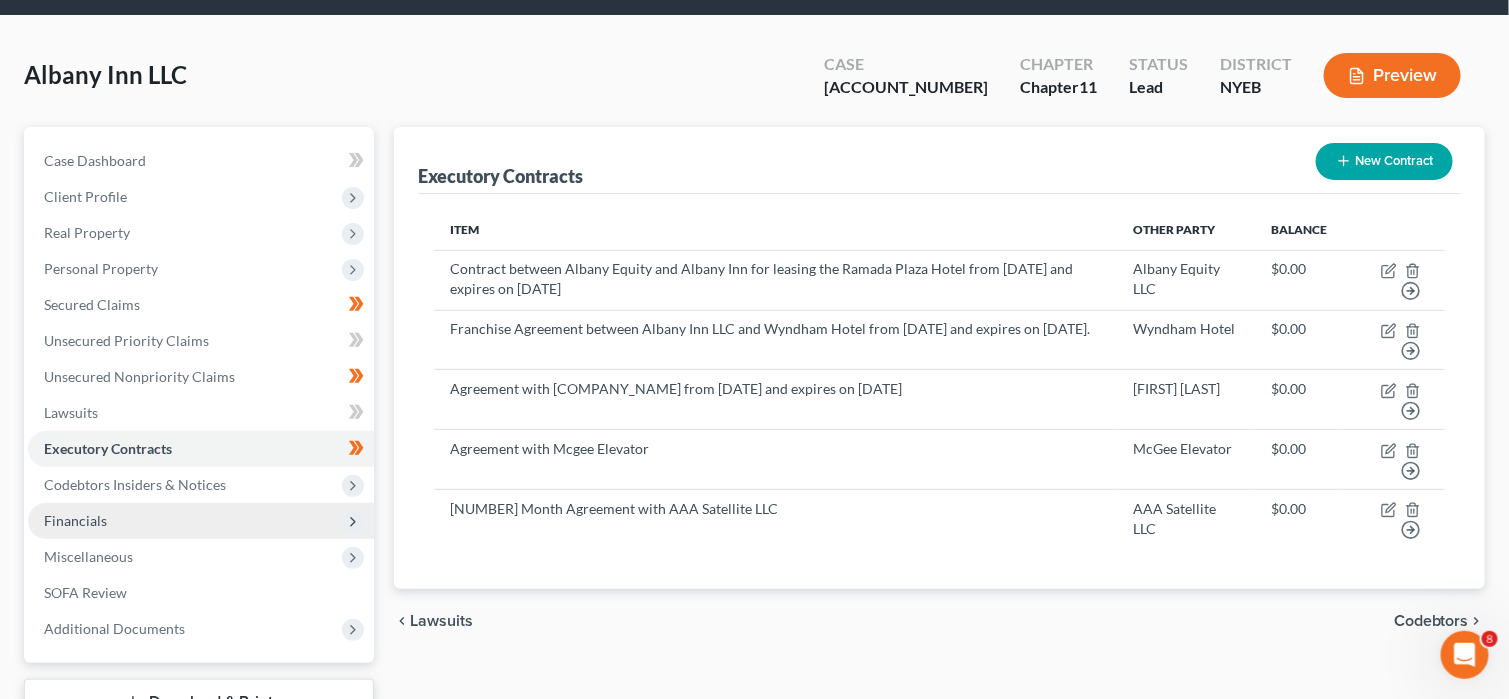 scroll, scrollTop: 100, scrollLeft: 0, axis: vertical 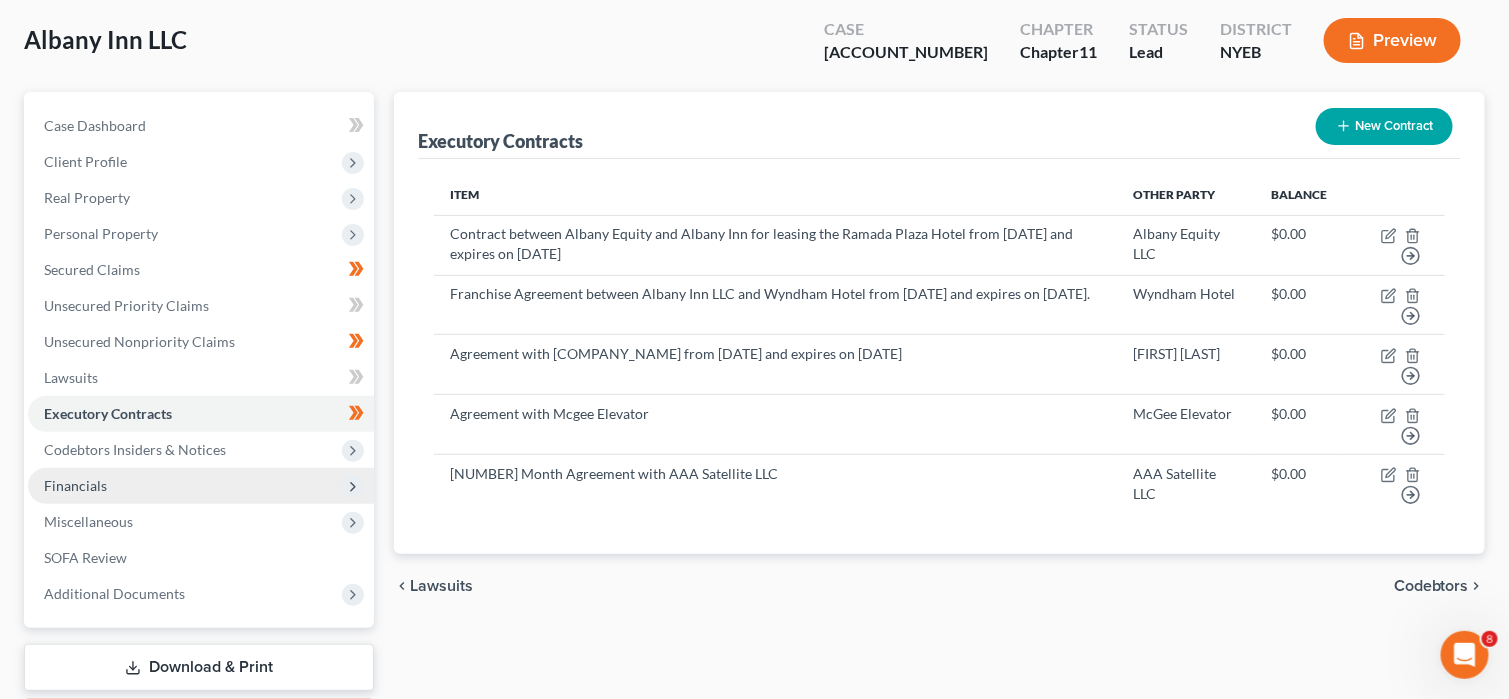 click on "Financials" at bounding box center [201, 486] 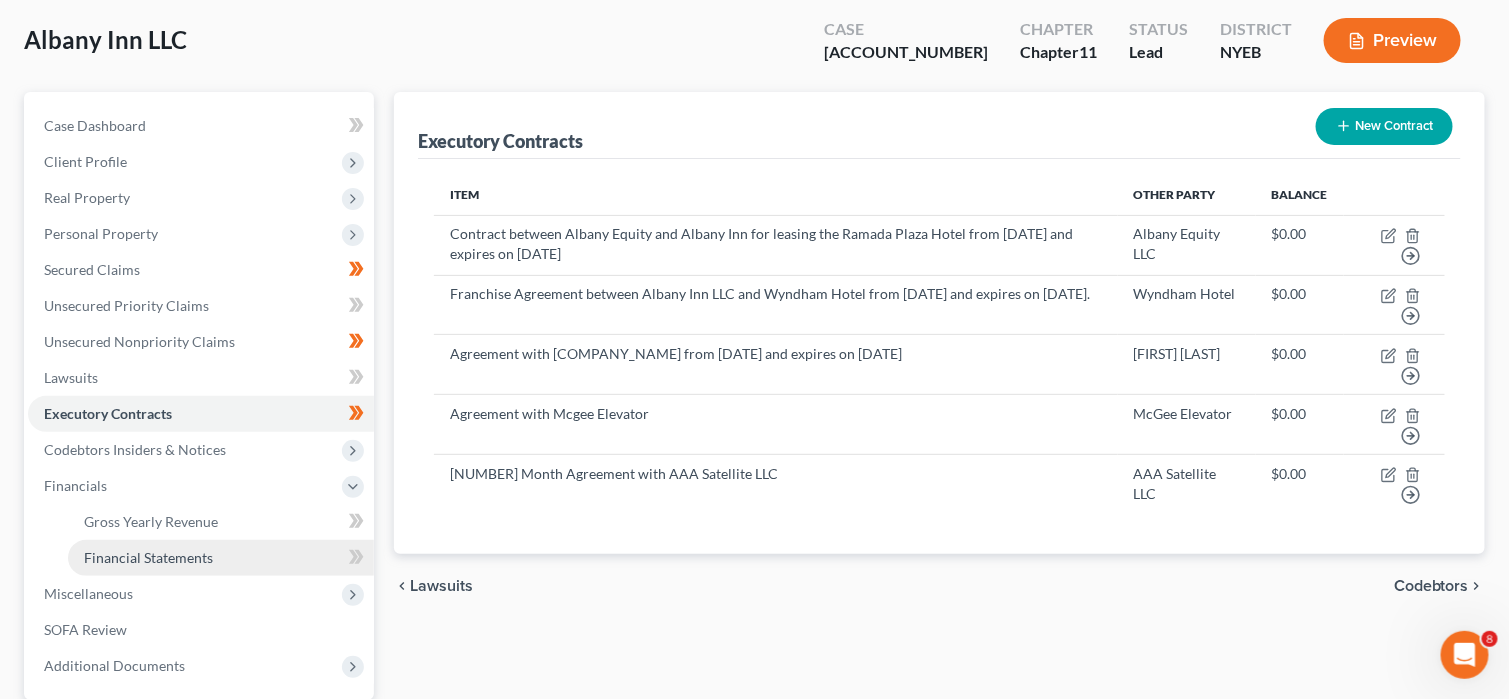 click on "Financial Statements" at bounding box center (221, 558) 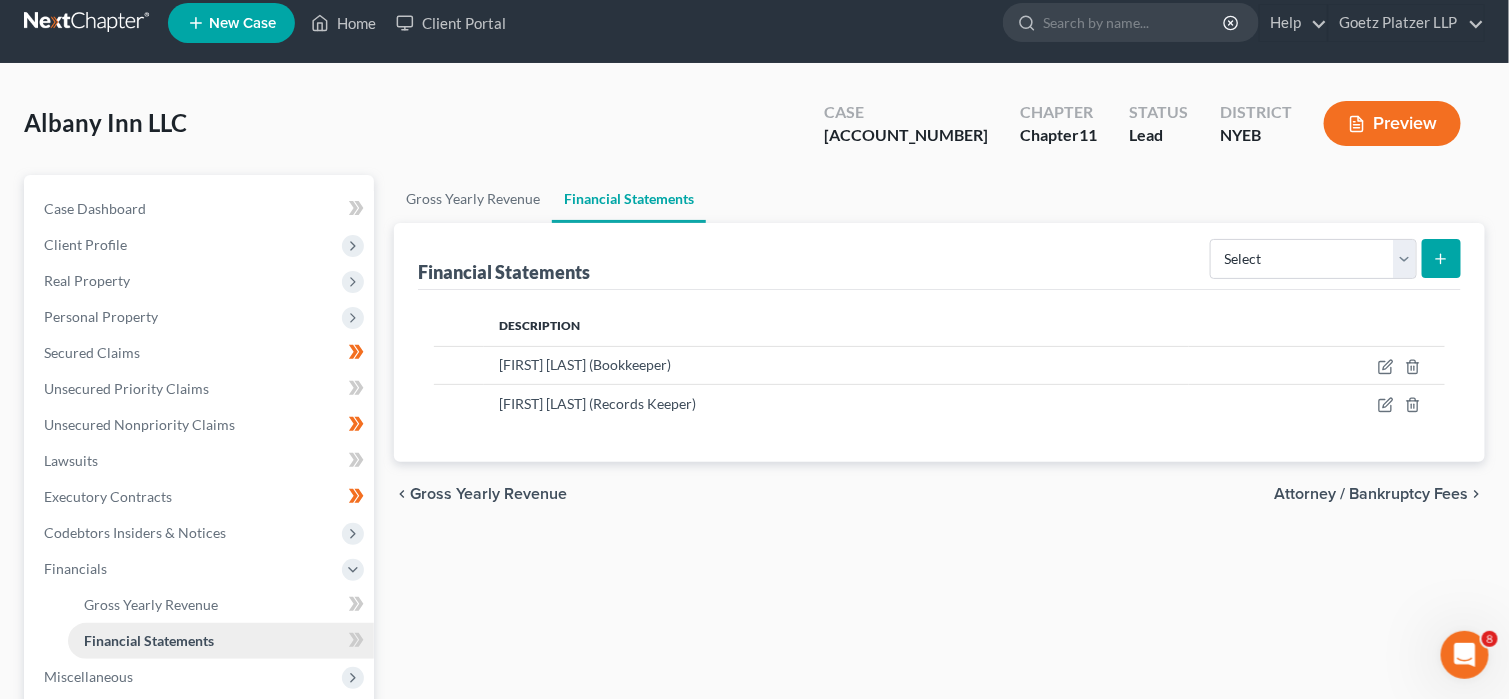 scroll, scrollTop: 0, scrollLeft: 0, axis: both 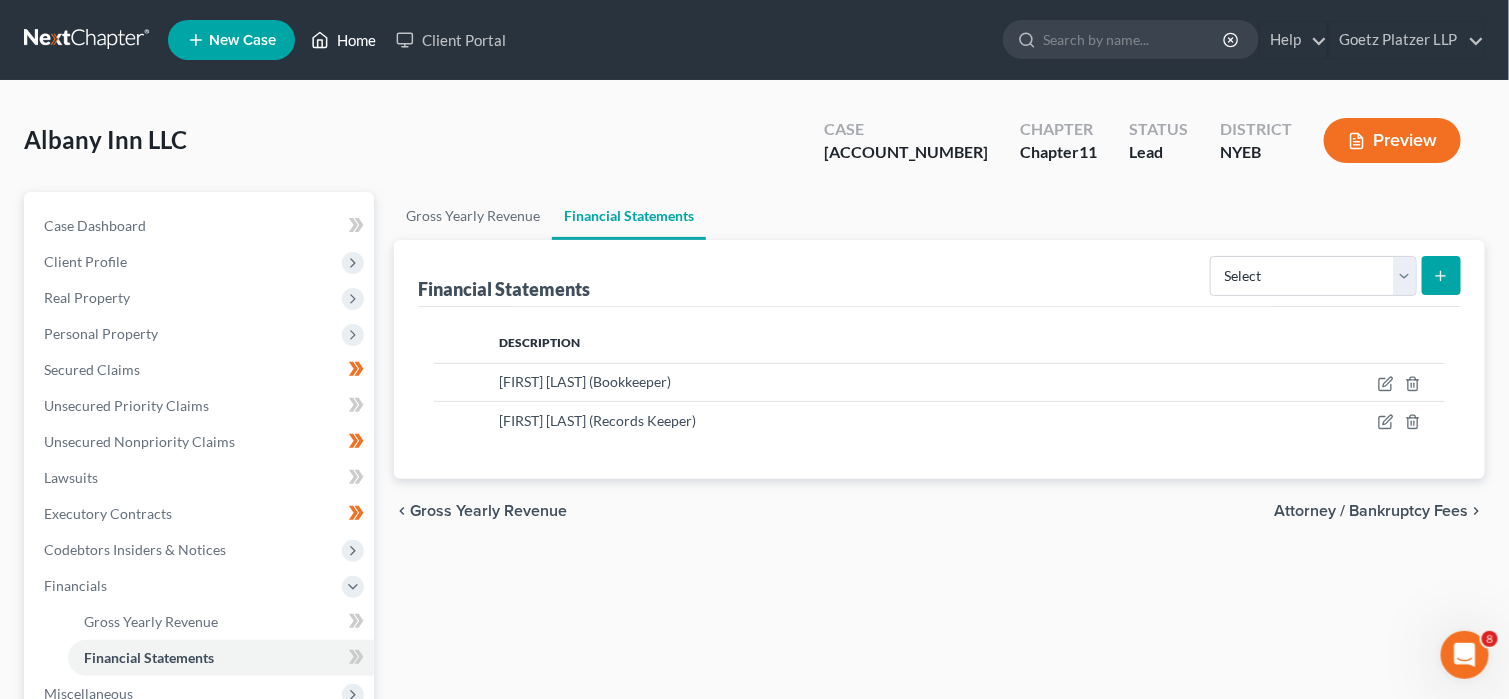 click on "Home" at bounding box center (343, 40) 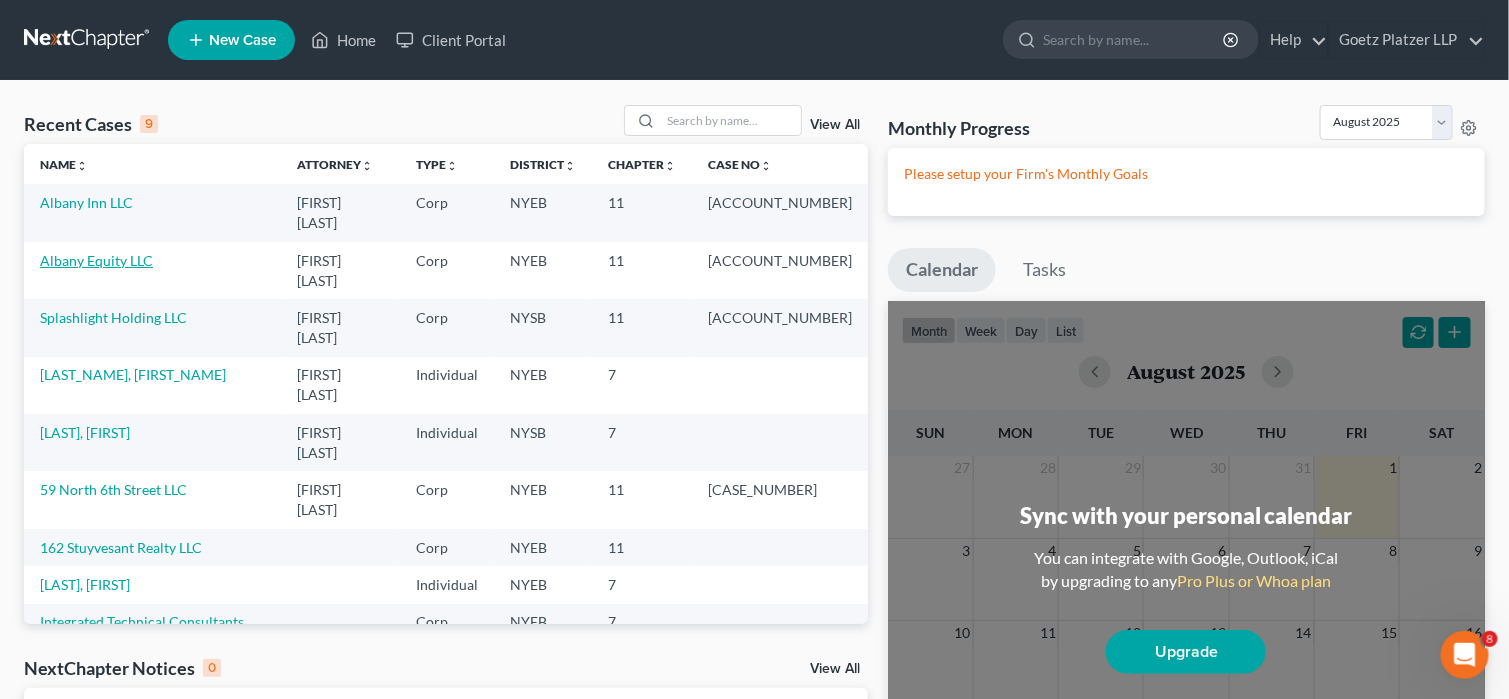 click on "Albany Equity LLC" at bounding box center [96, 260] 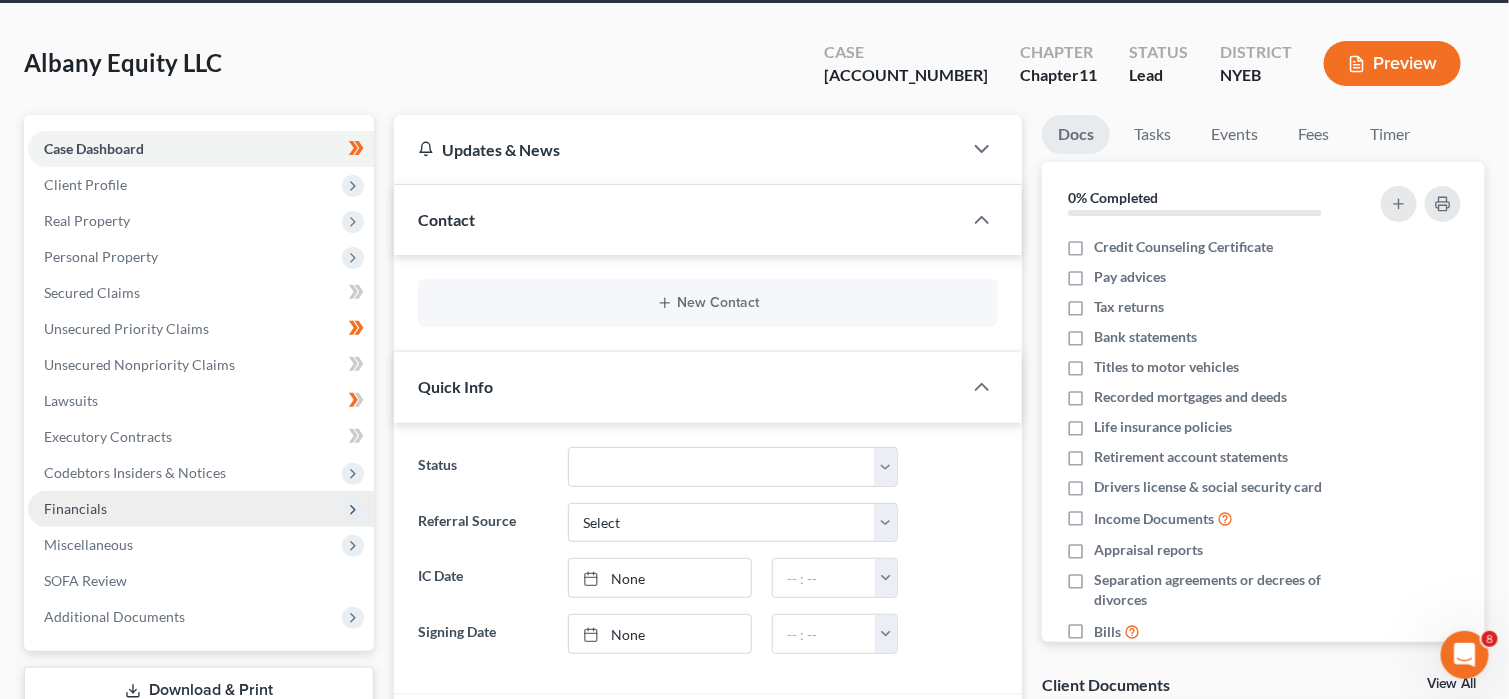 scroll, scrollTop: 100, scrollLeft: 0, axis: vertical 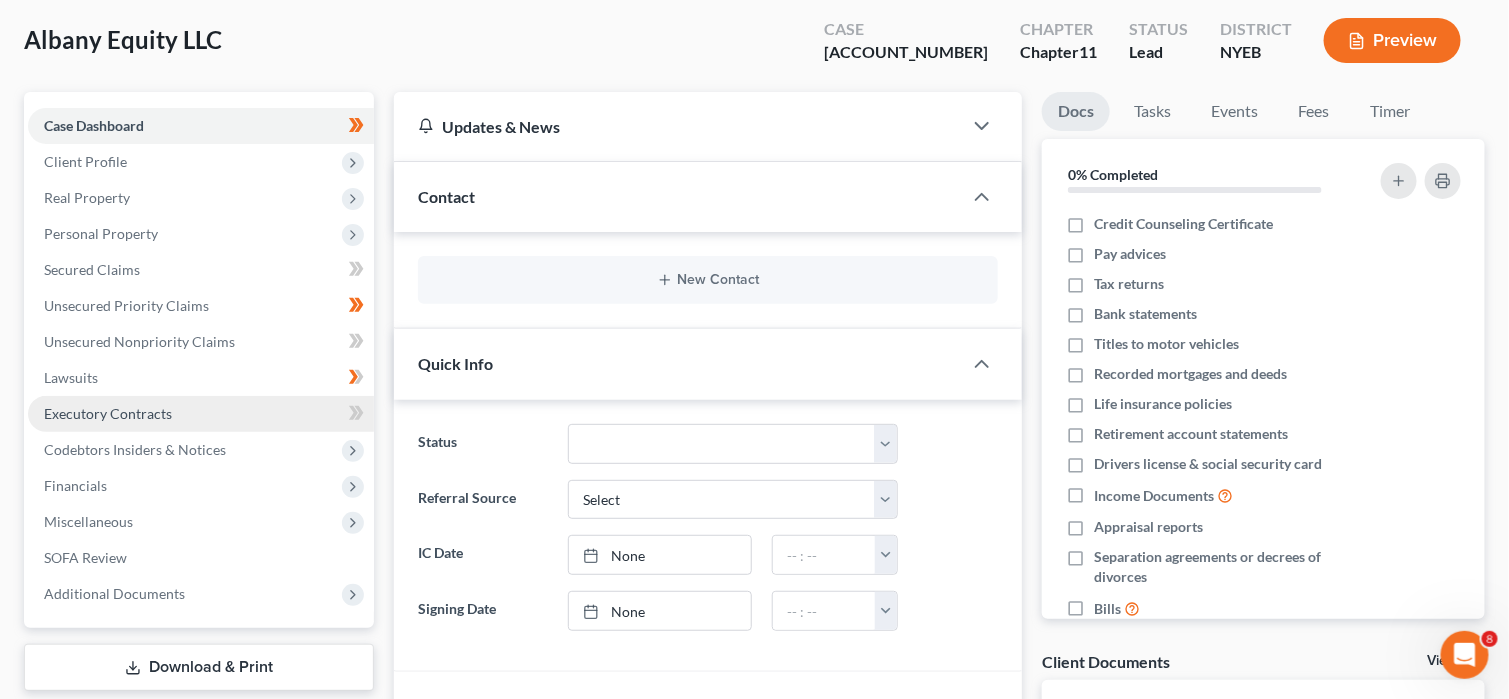 click on "Executory Contracts" at bounding box center [201, 414] 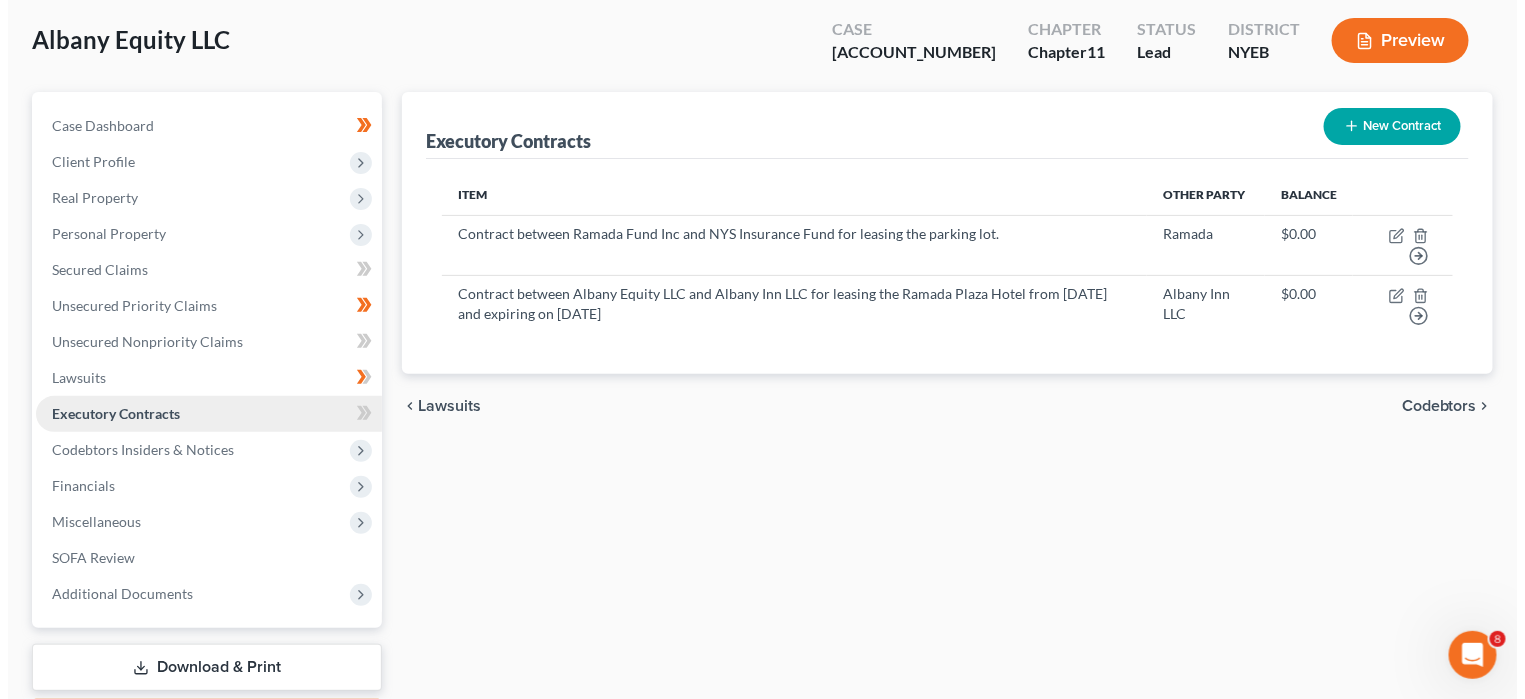 scroll, scrollTop: 0, scrollLeft: 0, axis: both 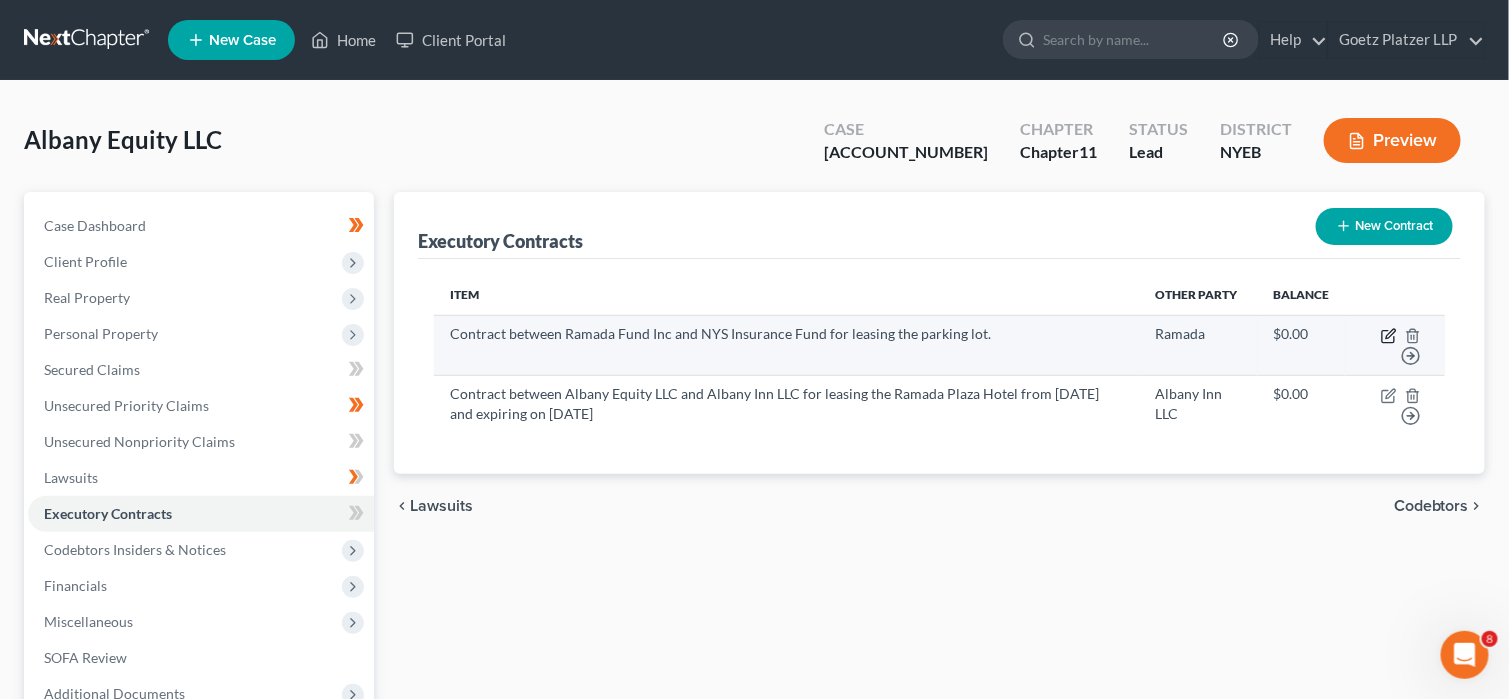 click 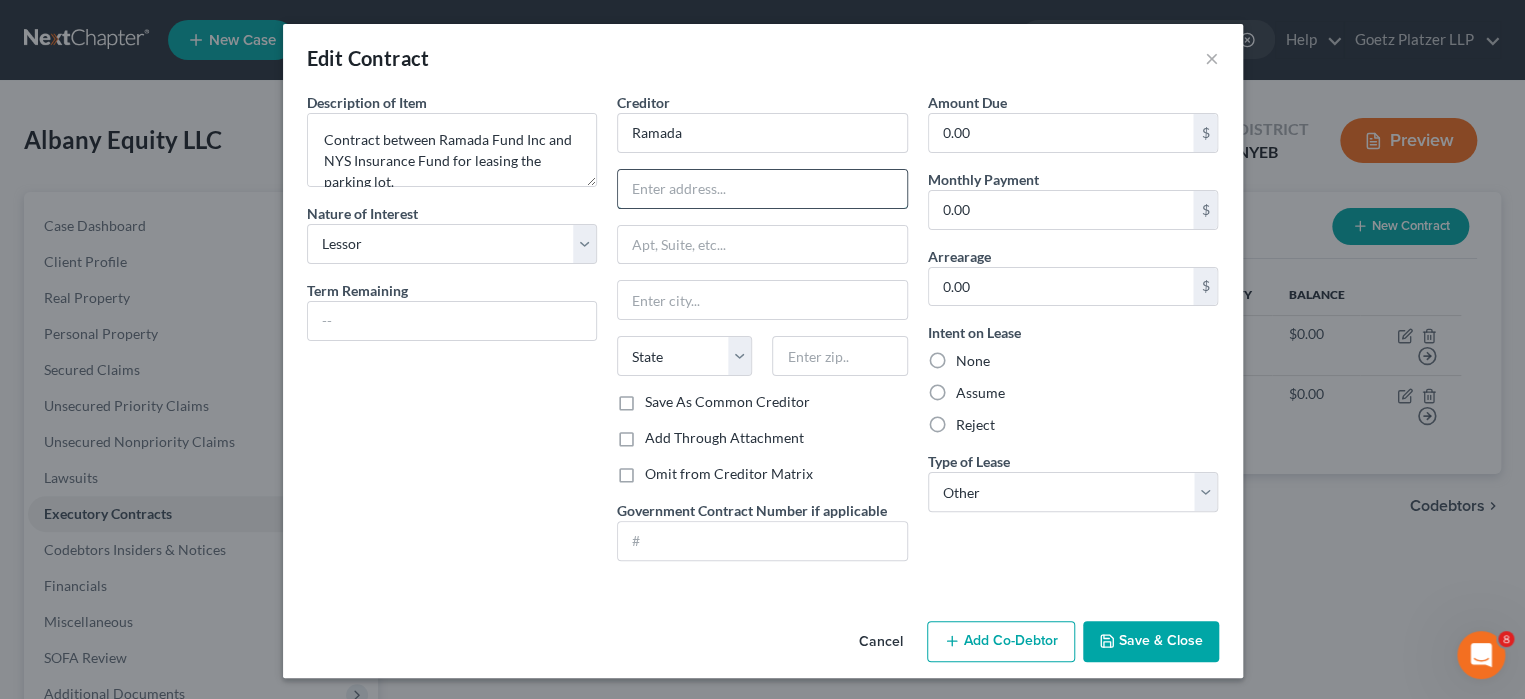 click at bounding box center [762, 189] 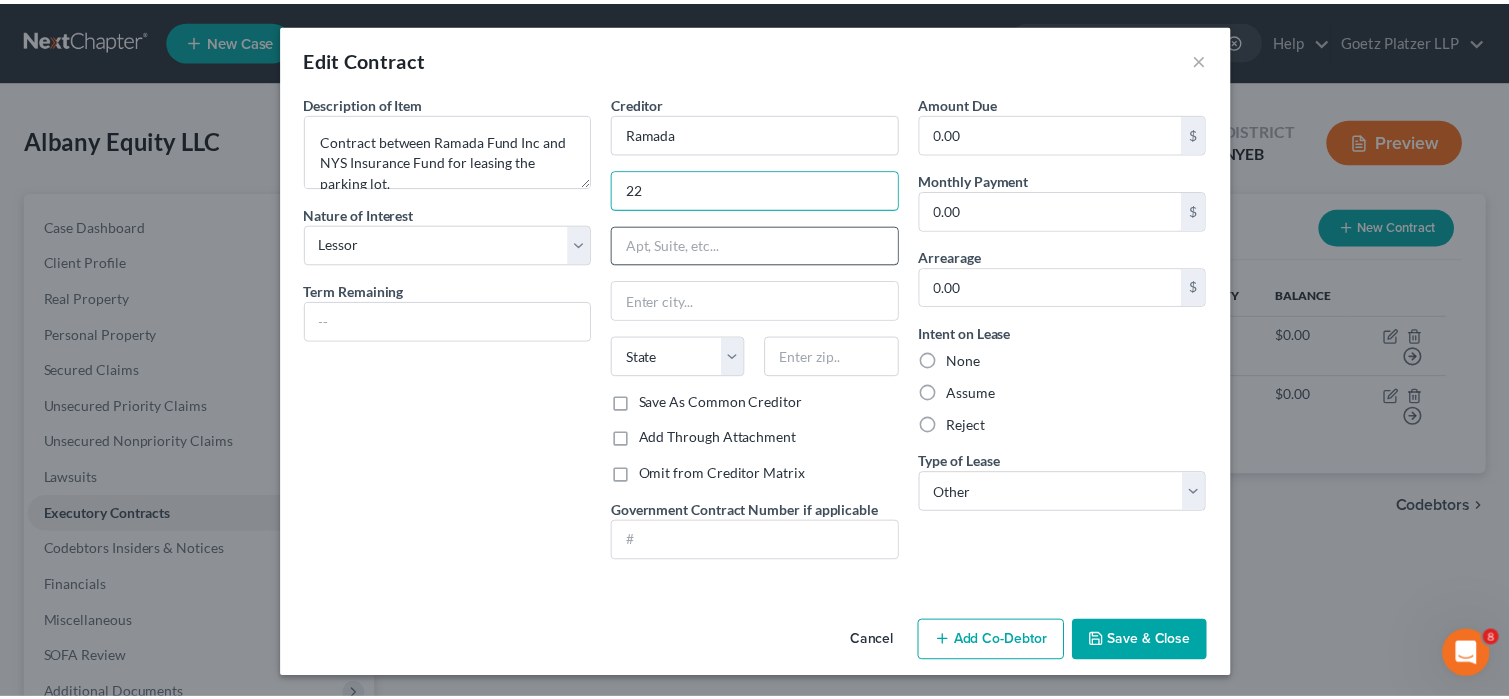 scroll, scrollTop: 0, scrollLeft: 0, axis: both 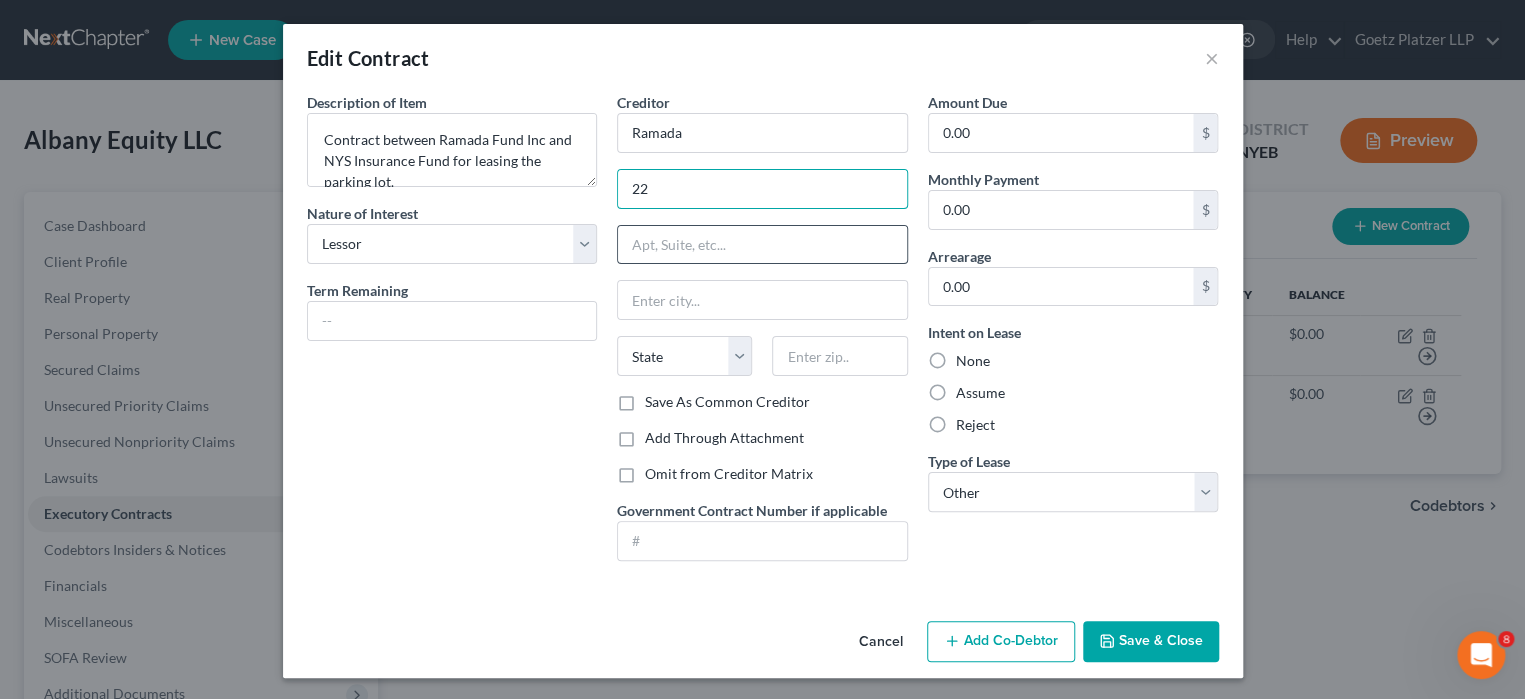 type on "[NUMBER] [STREET]" 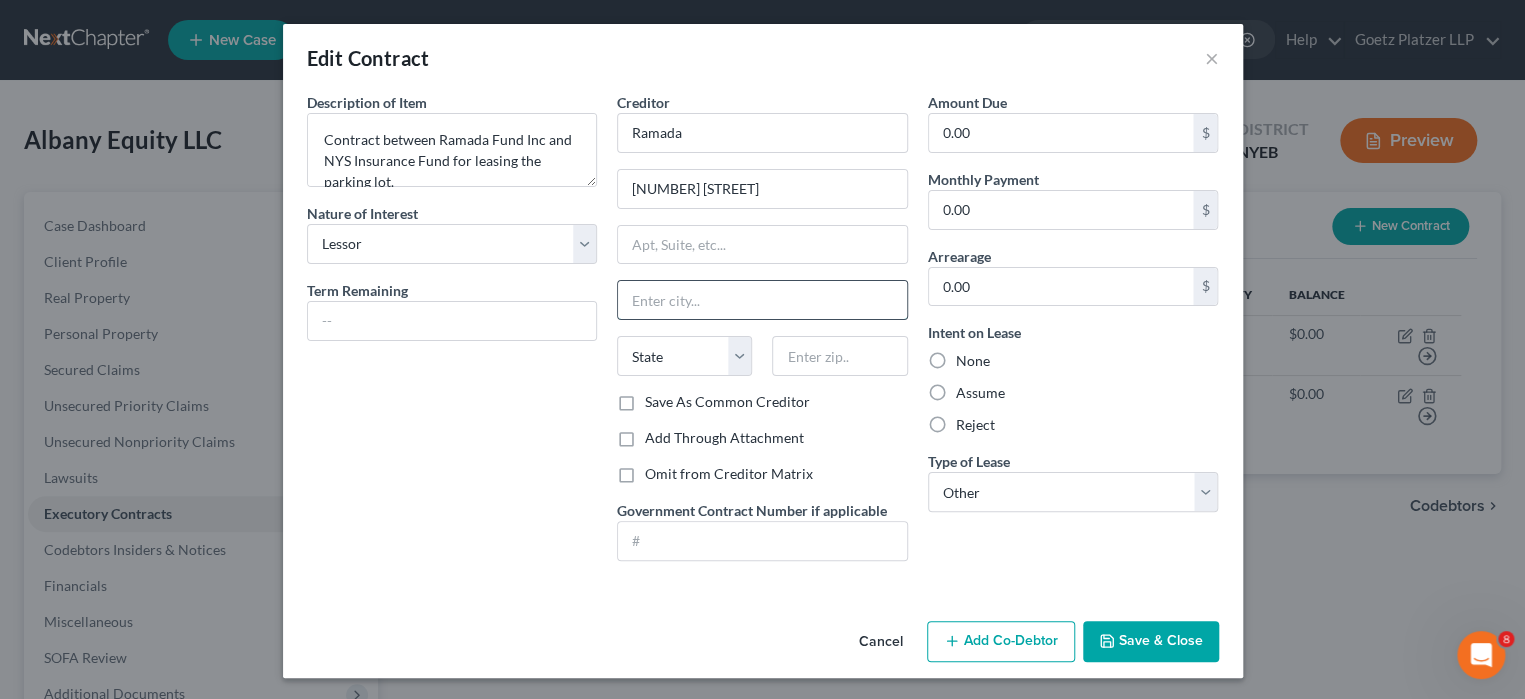 click at bounding box center [762, 300] 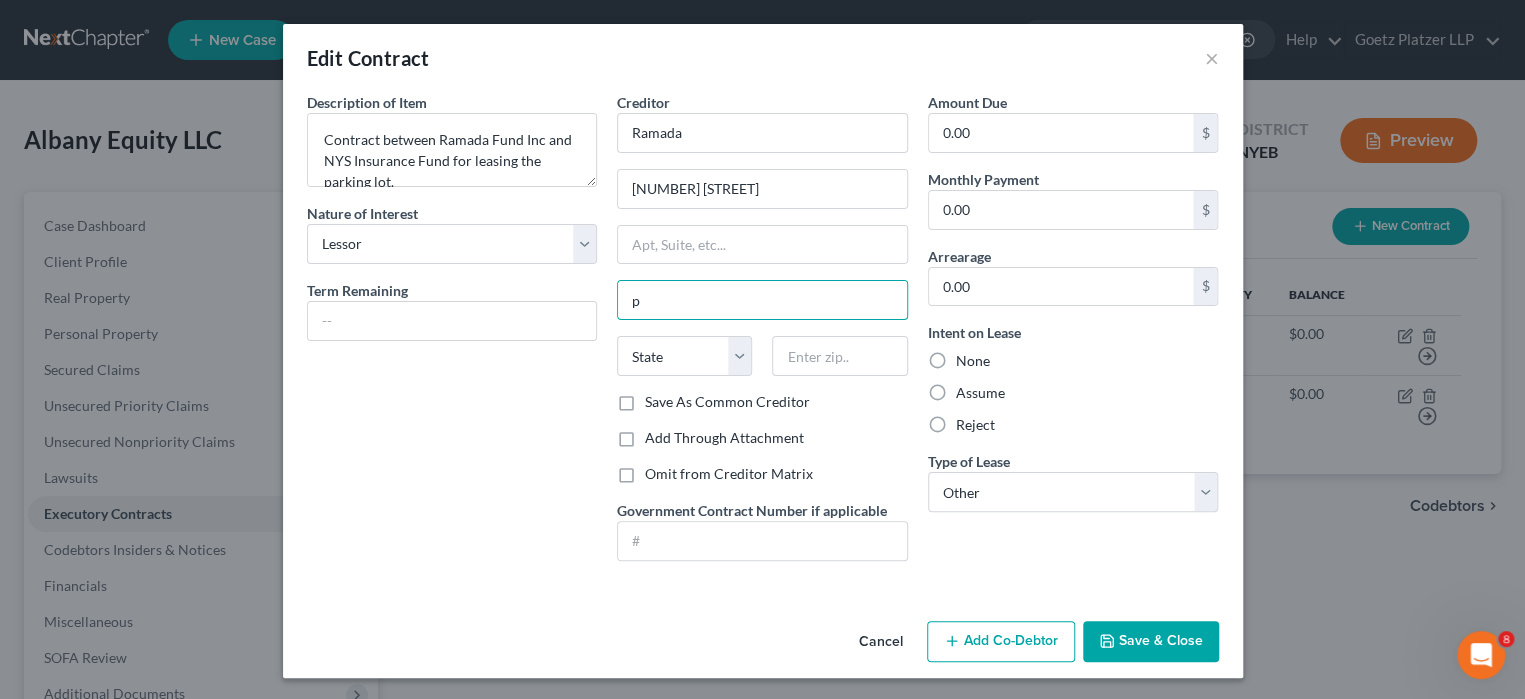 type on "[CITY]" 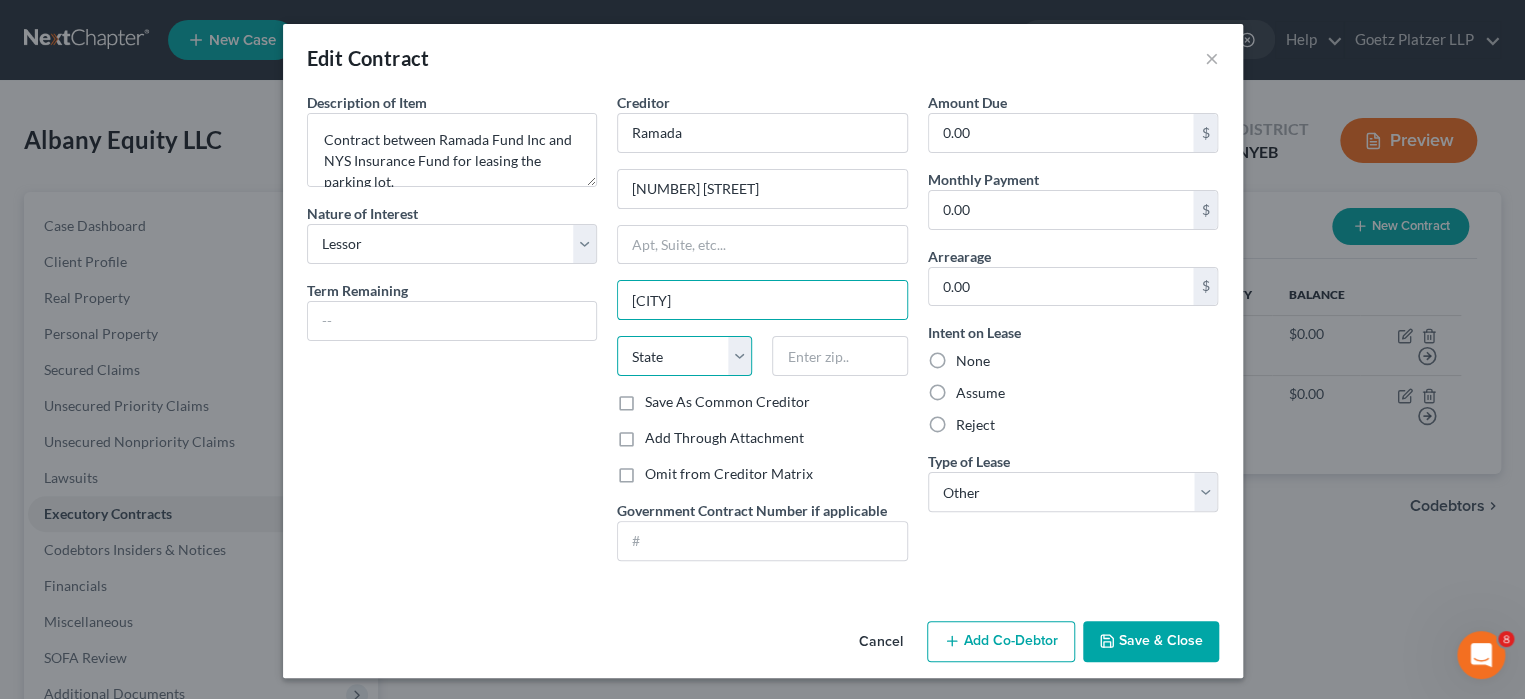 click on "State AL AK AR AZ CA CO CT DE DC FL GA GU HI ID IL IN IA KS KY LA ME MD MA MI MN MS MO MT NC ND NE NV NH NJ NM NY OH OK OR PA PR RI SC SD TN TX UT VI VA VT WA WV WI WY" at bounding box center (684, 356) 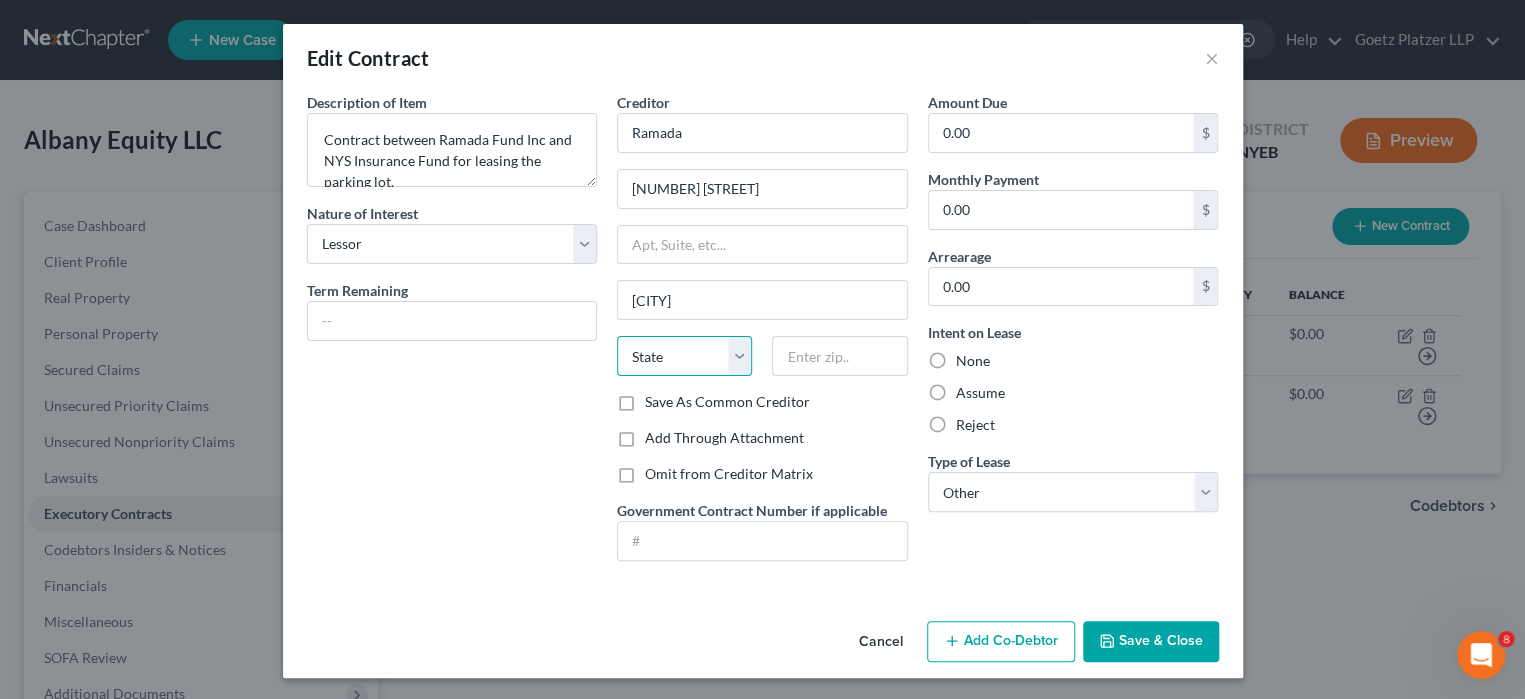 select on "33" 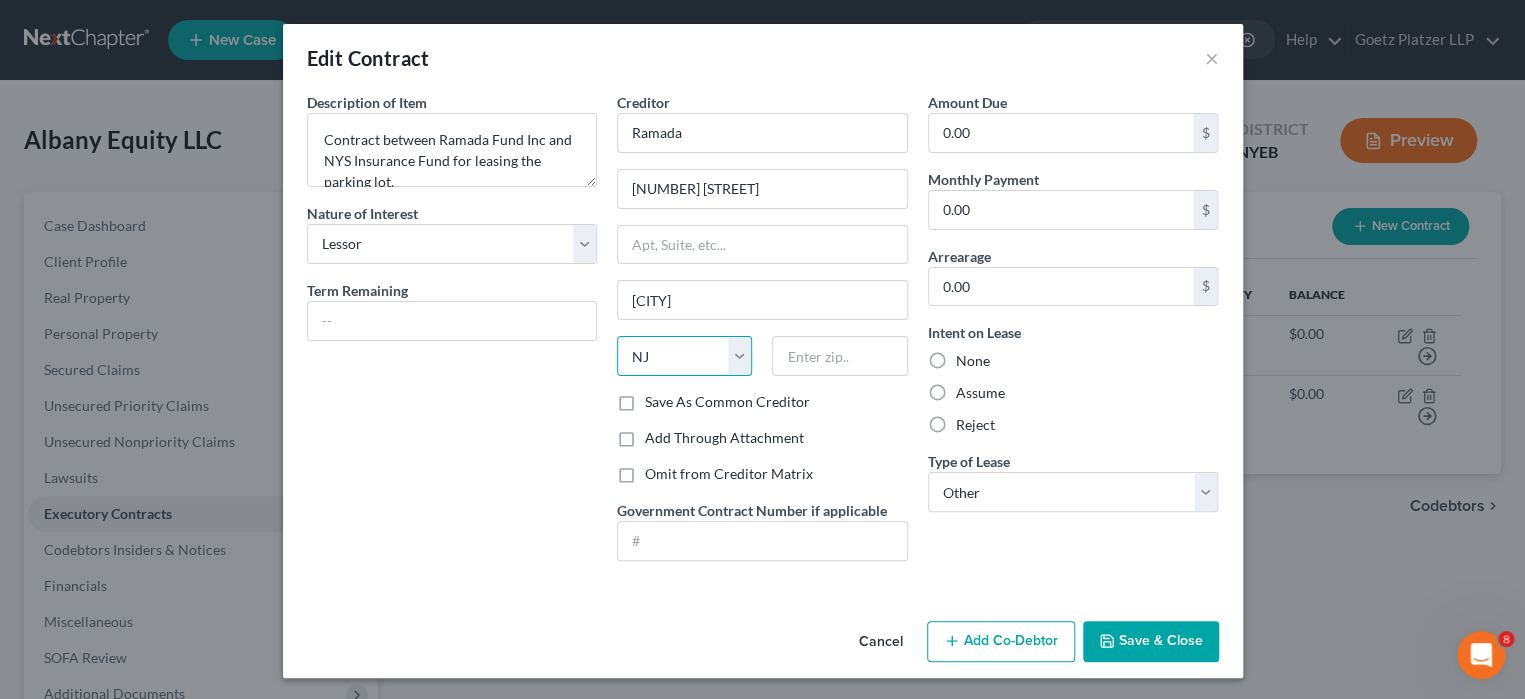 click on "State AL AK AR AZ CA CO CT DE DC FL GA GU HI ID IL IN IA KS KY LA ME MD MA MI MN MS MO MT NC ND NE NV NH NJ NM NY OH OK OR PA PR RI SC SD TN TX UT VI VA VT WA WV WI WY" at bounding box center [684, 356] 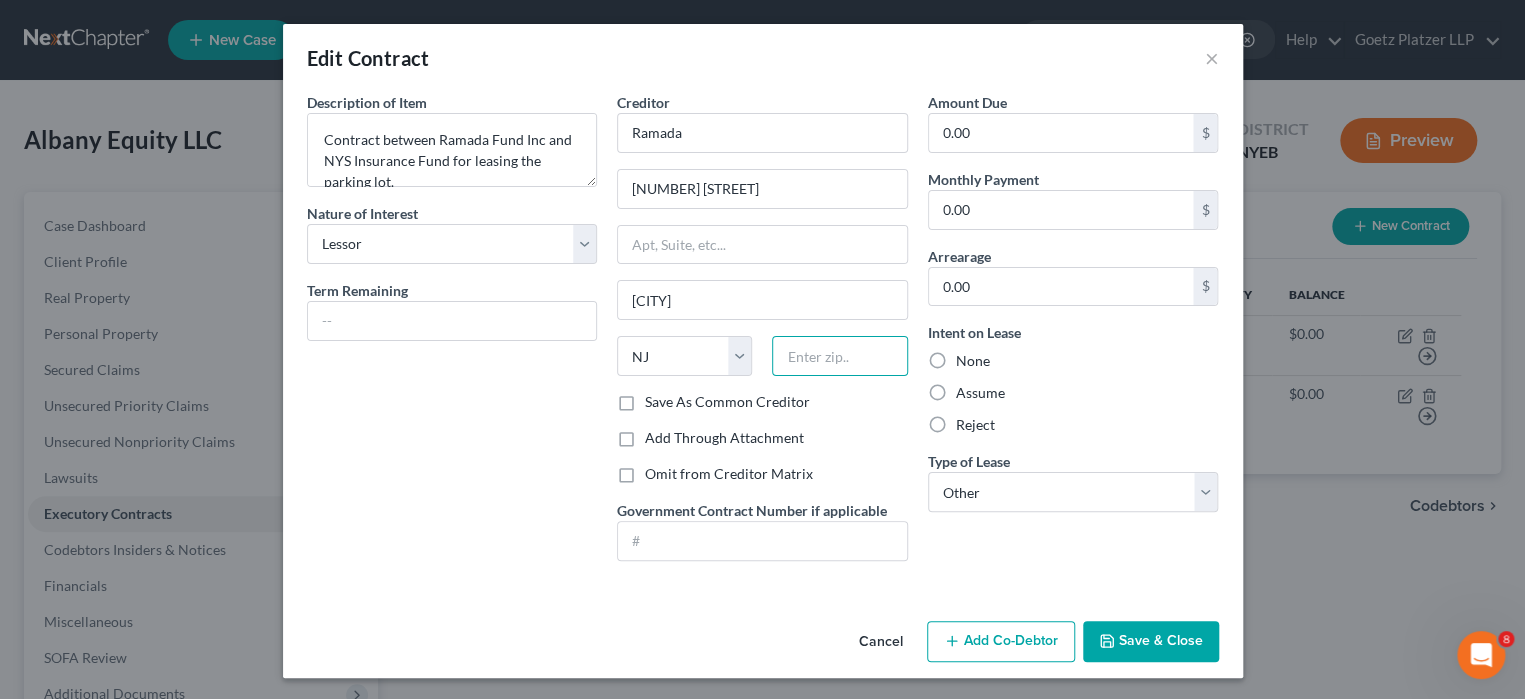 click at bounding box center [839, 356] 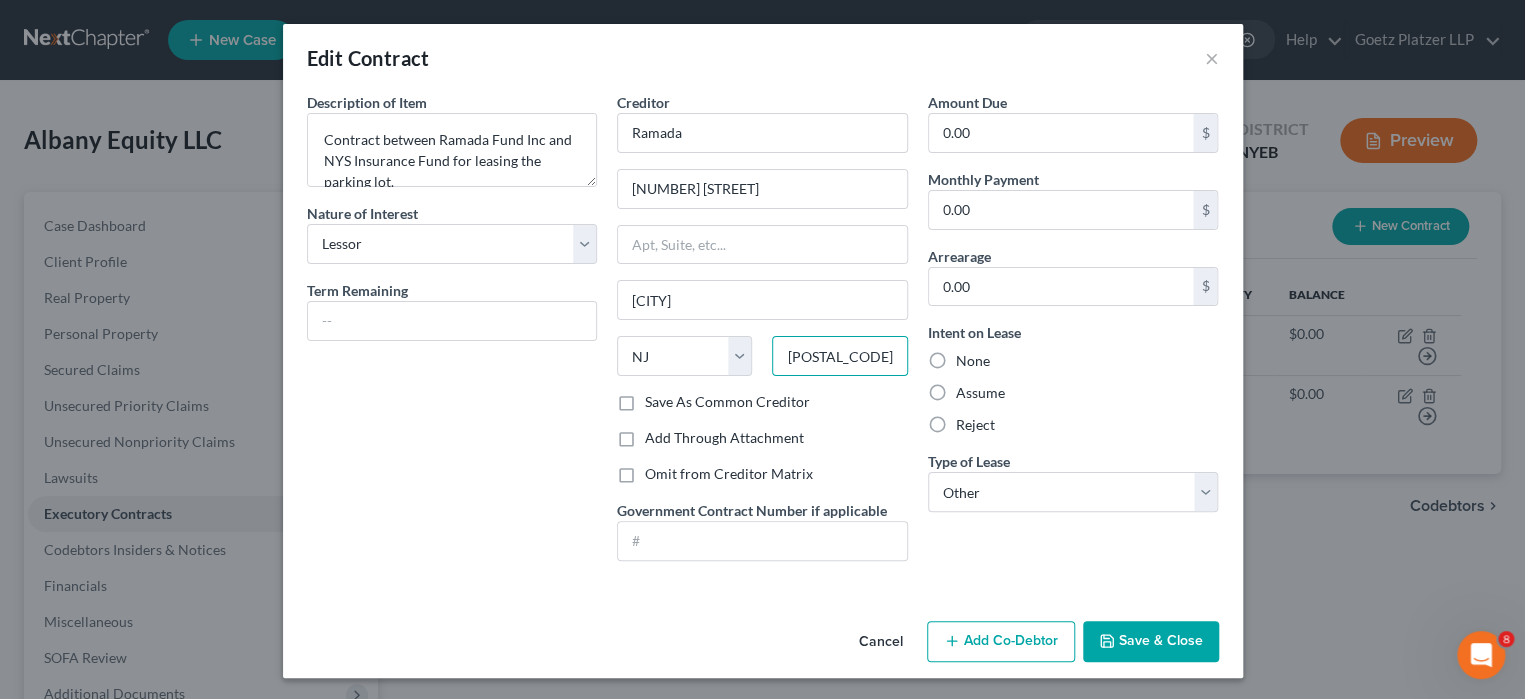 type on "[POSTAL_CODE]" 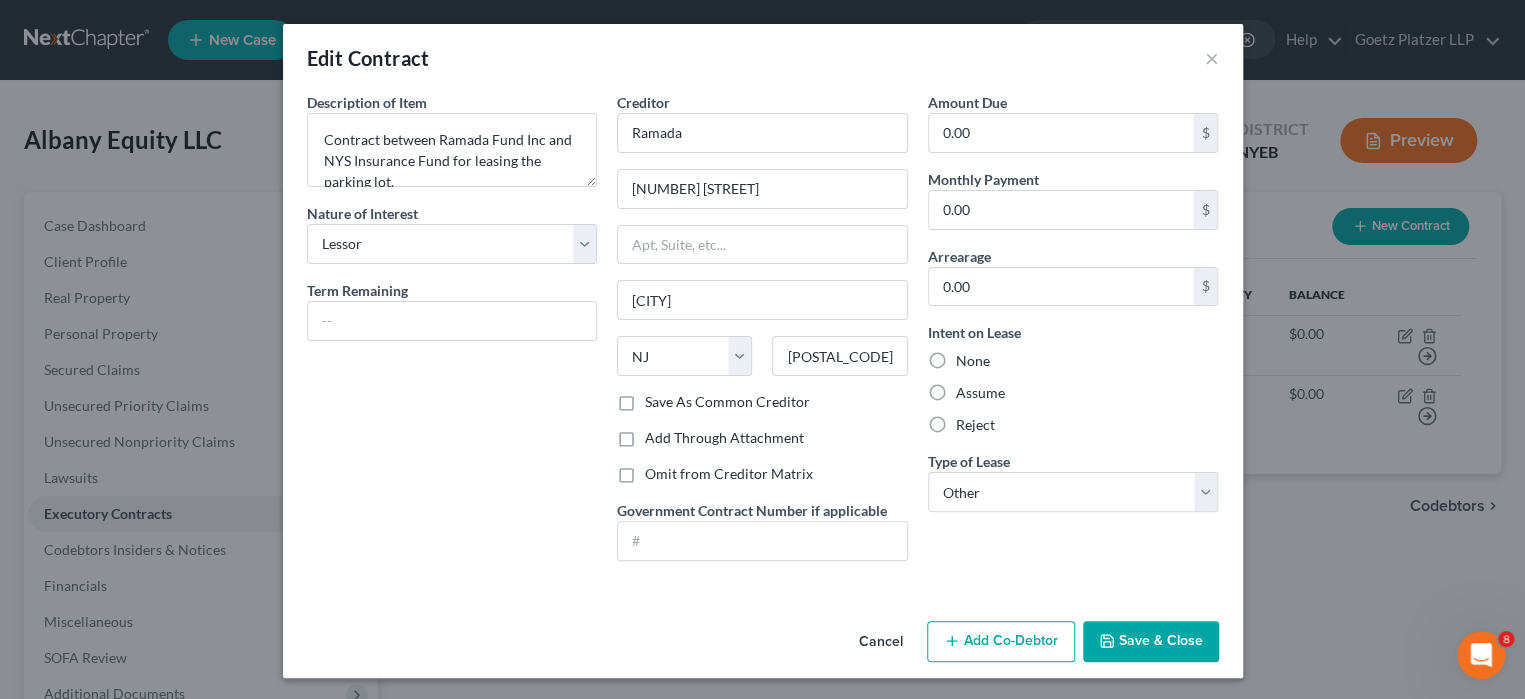 click on "Save & Close" at bounding box center [1151, 642] 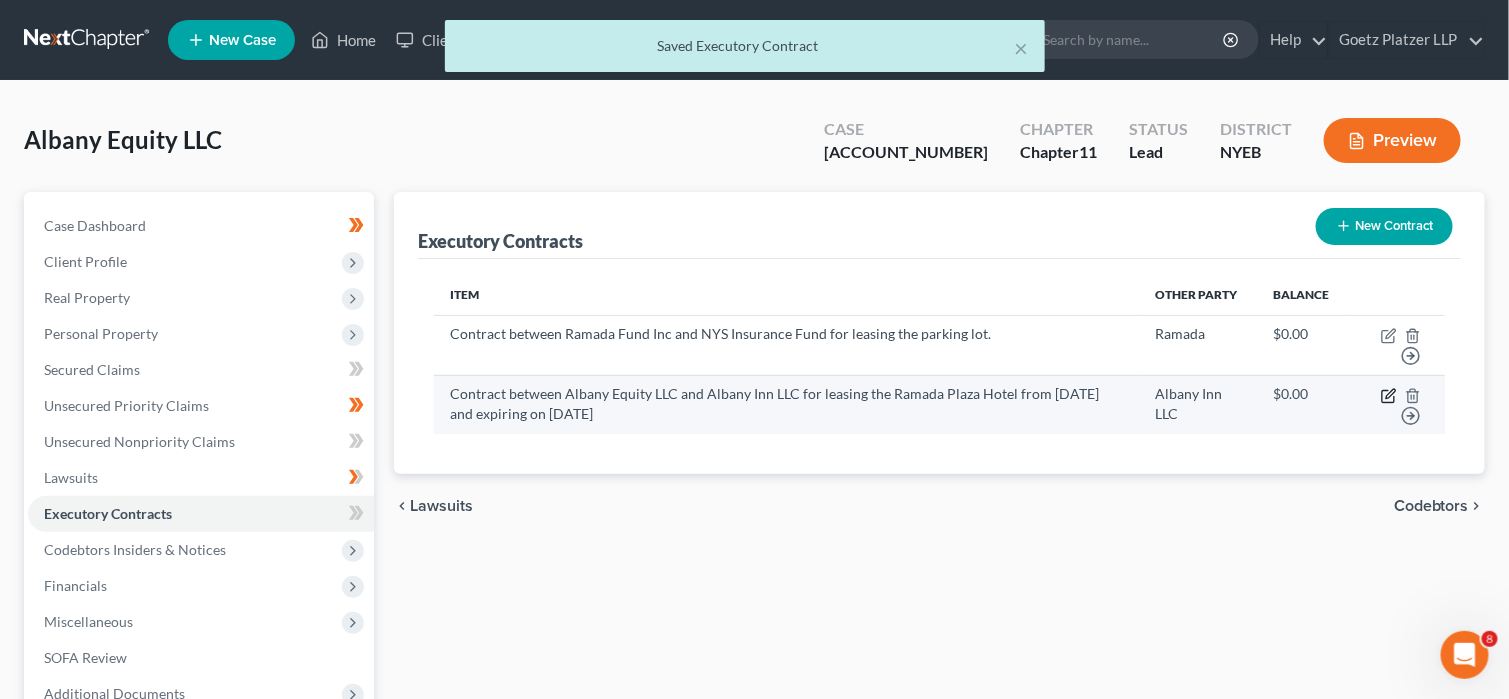 click 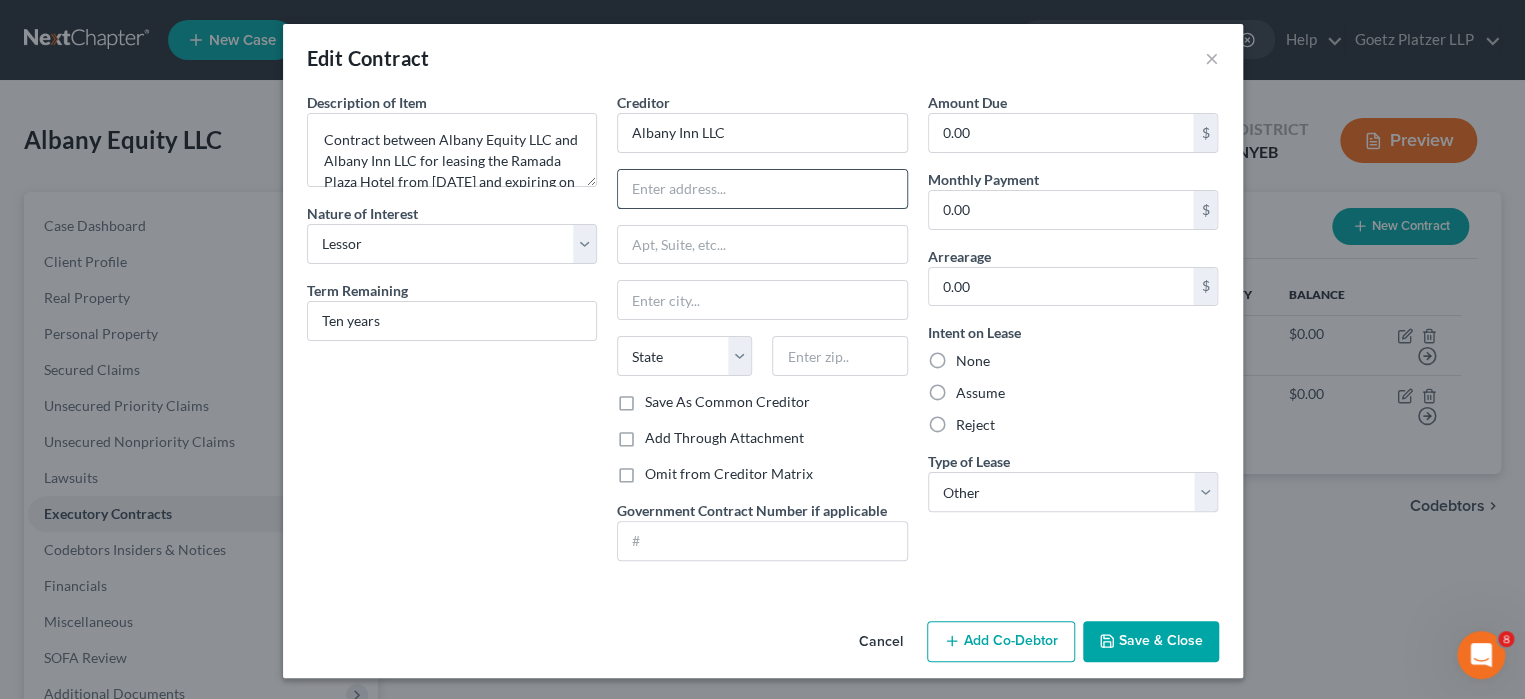 click at bounding box center (762, 189) 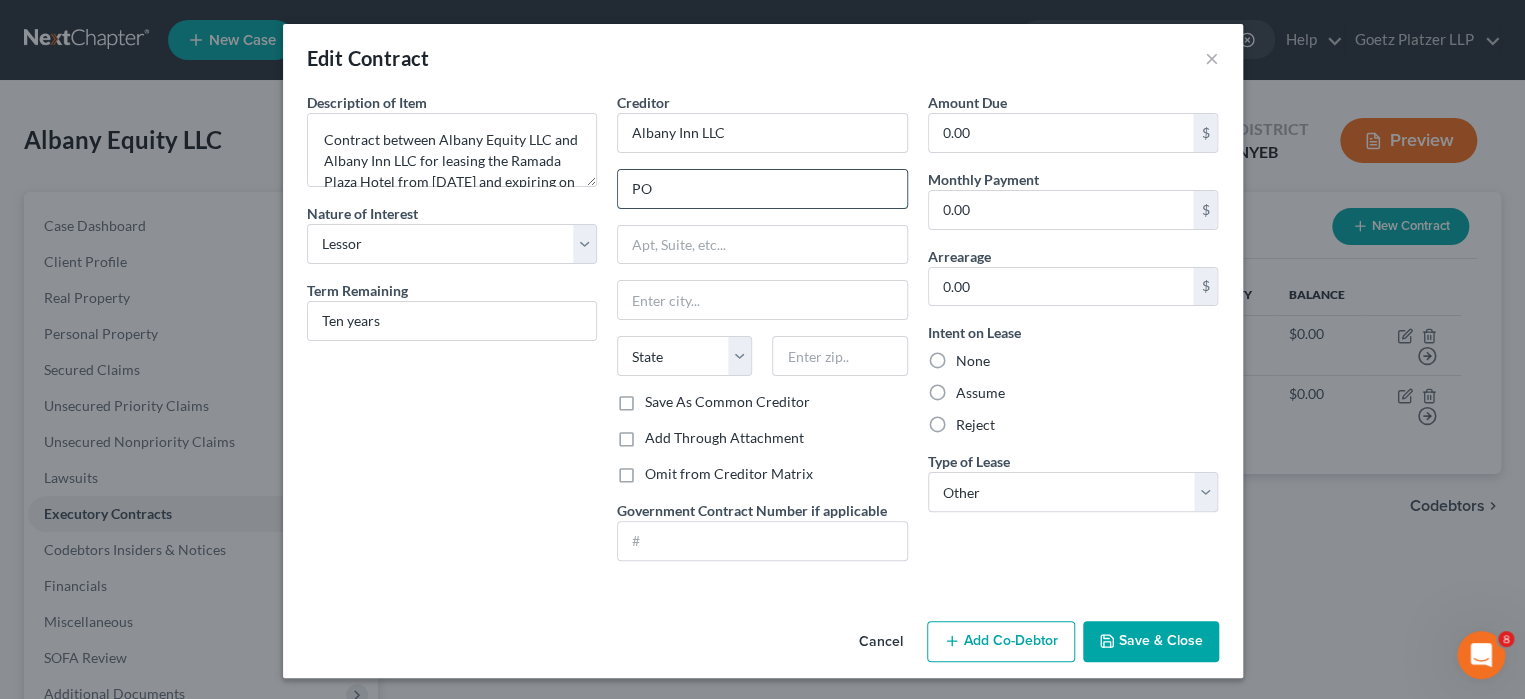 type on "PO Box 24" 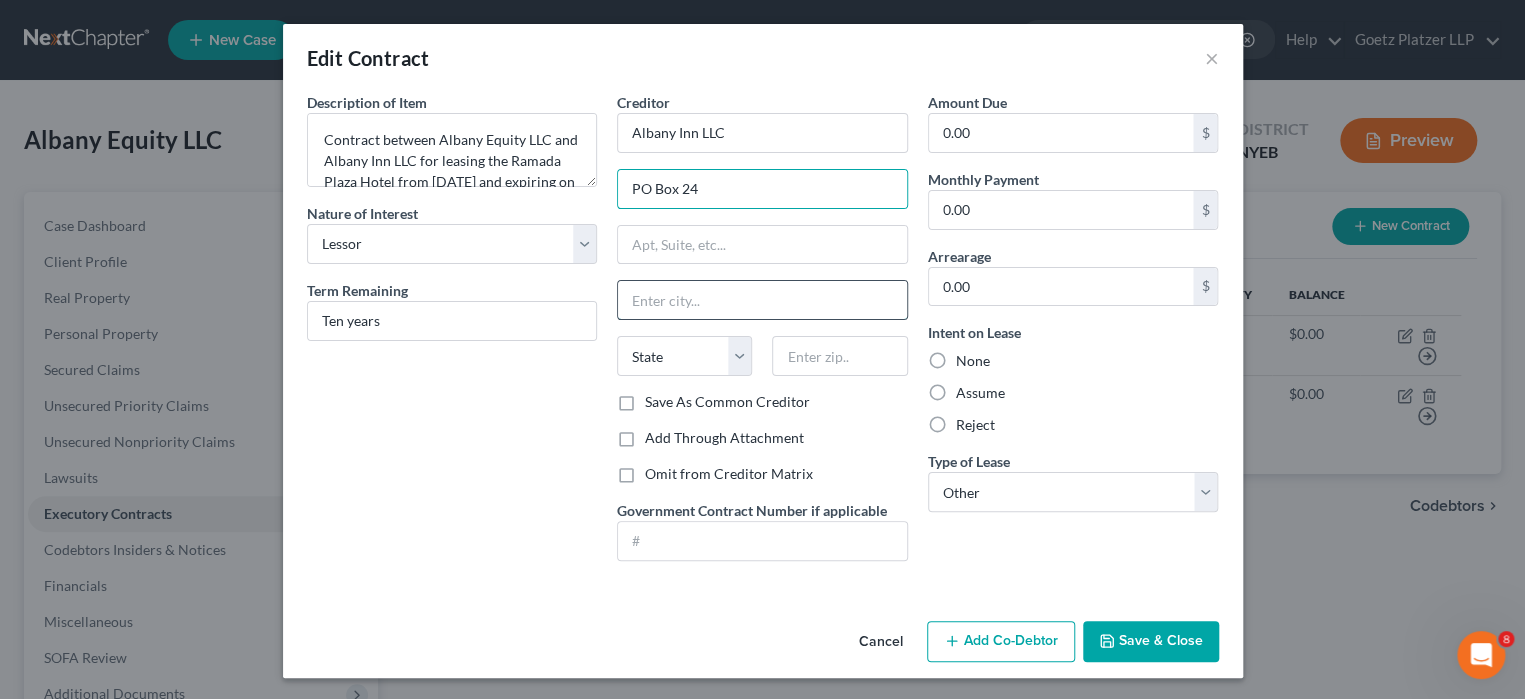 click at bounding box center [762, 300] 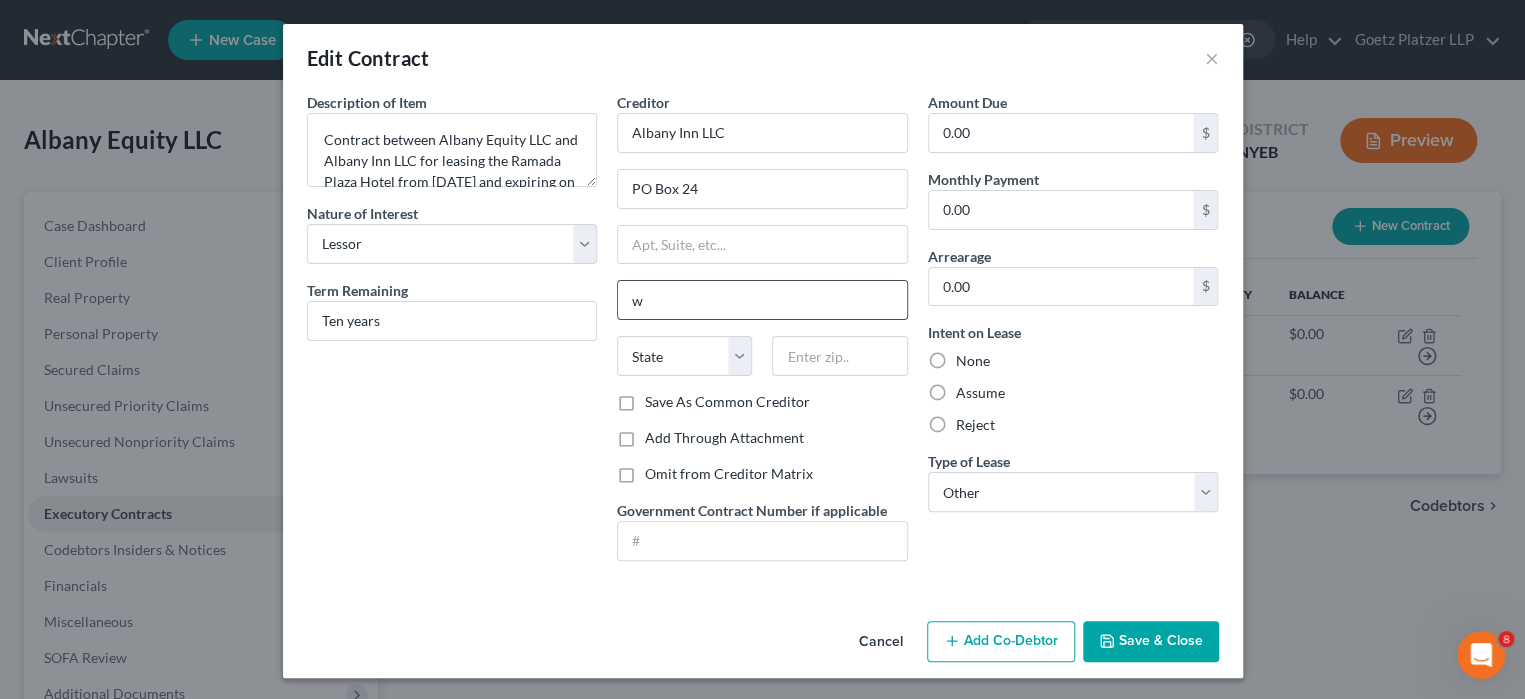 type on "[CITY]" 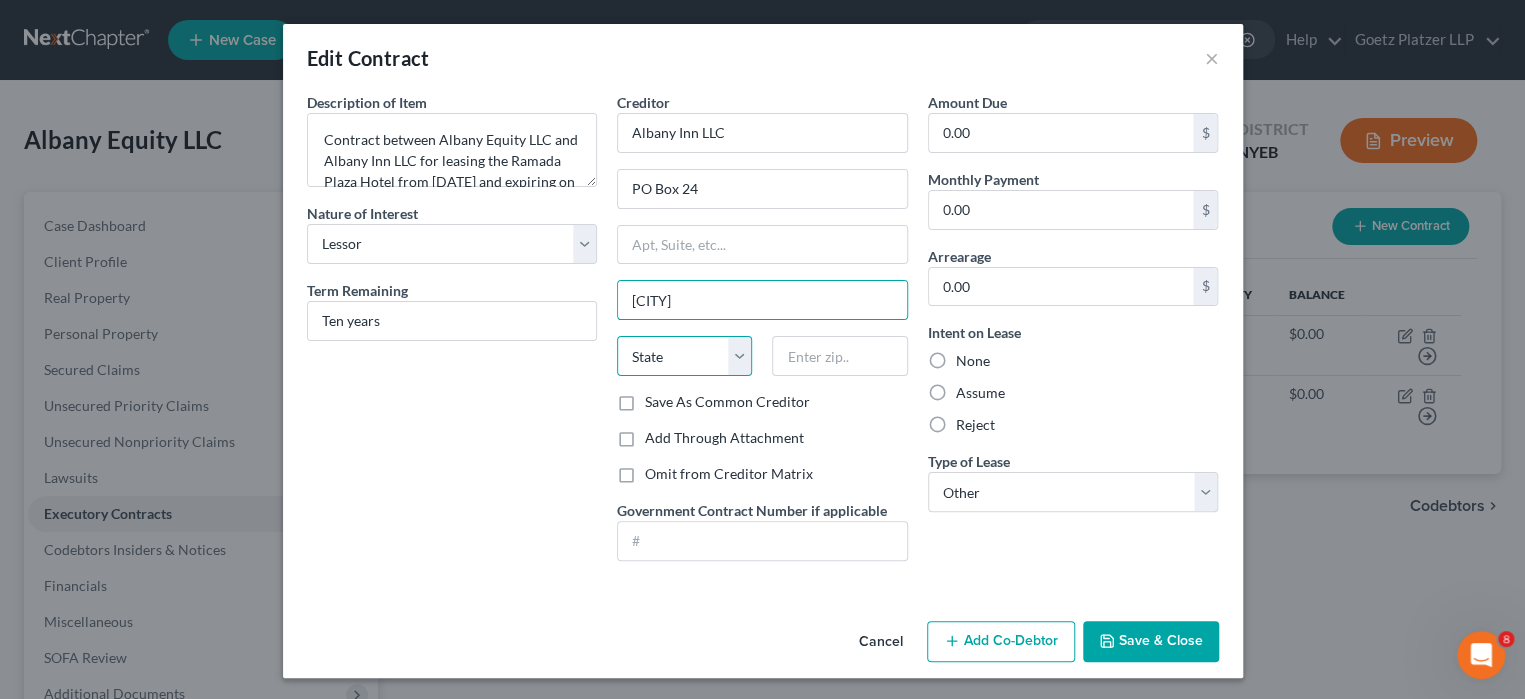 click on "State AL AK AR AZ CA CO CT DE DC FL GA GU HI ID IL IN IA KS KY LA ME MD MA MI MN MS MO MT NC ND NE NV NH NJ NM NY OH OK OR PA PR RI SC SD TN TX UT VI VA VT WA WV WI WY" at bounding box center [684, 356] 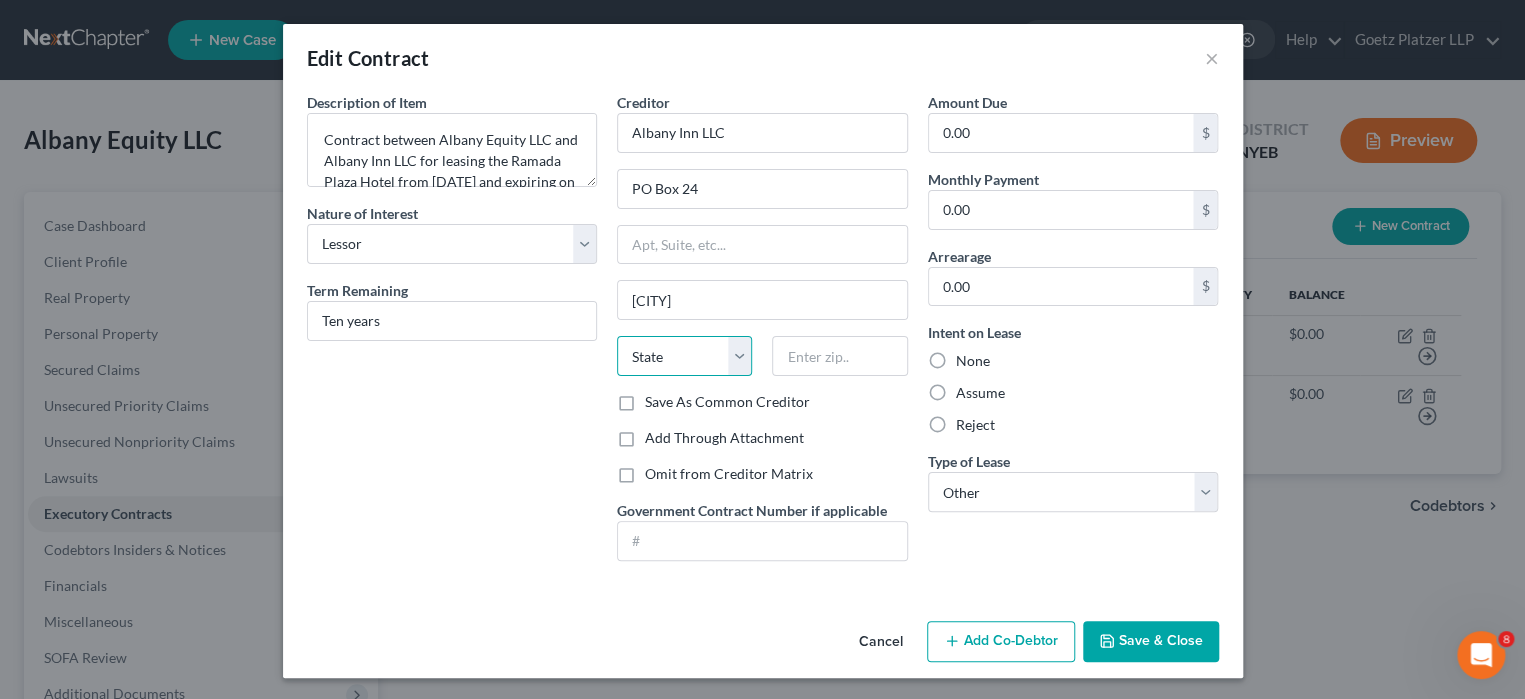 select on "22" 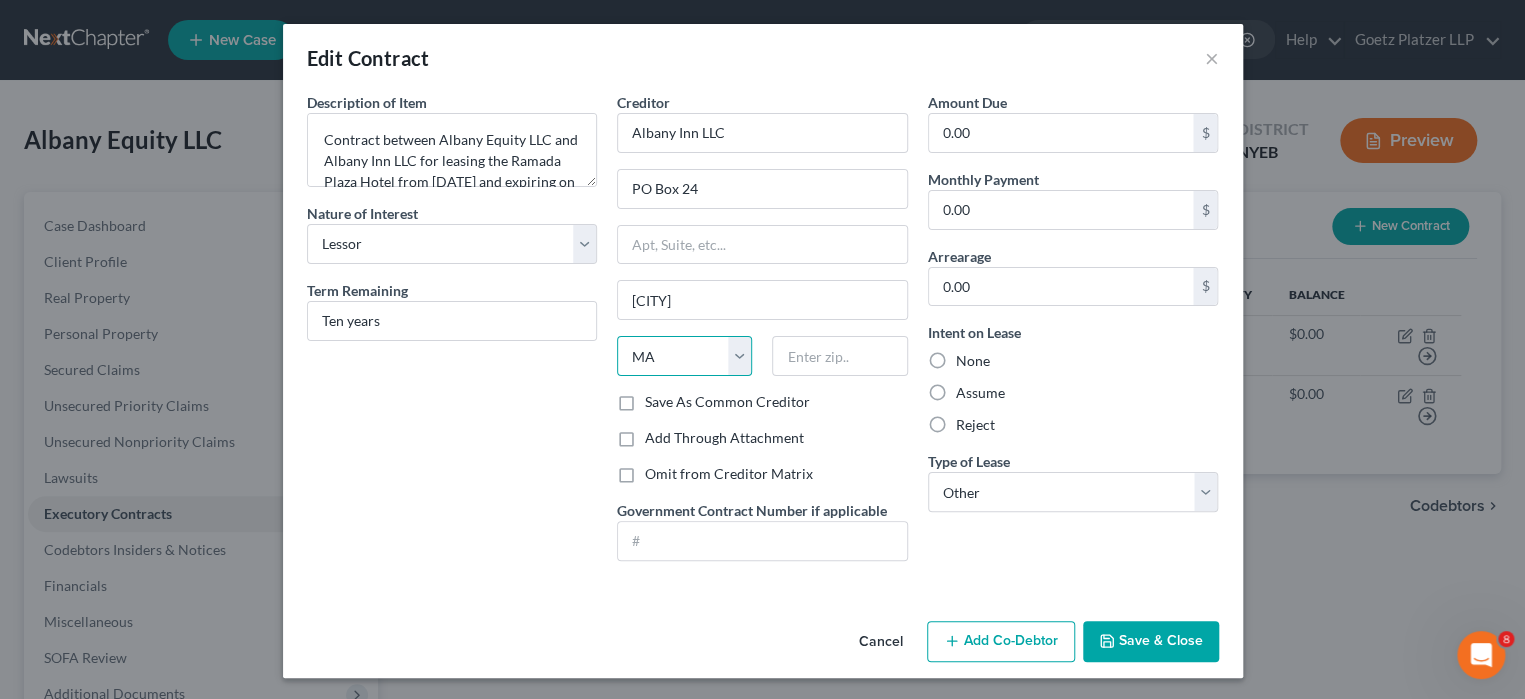 click on "State AL AK AR AZ CA CO CT DE DC FL GA GU HI ID IL IN IA KS KY LA ME MD MA MI MN MS MO MT NC ND NE NV NH NJ NM NY OH OK OR PA PR RI SC SD TN TX UT VI VA VT WA WV WI WY" at bounding box center (684, 356) 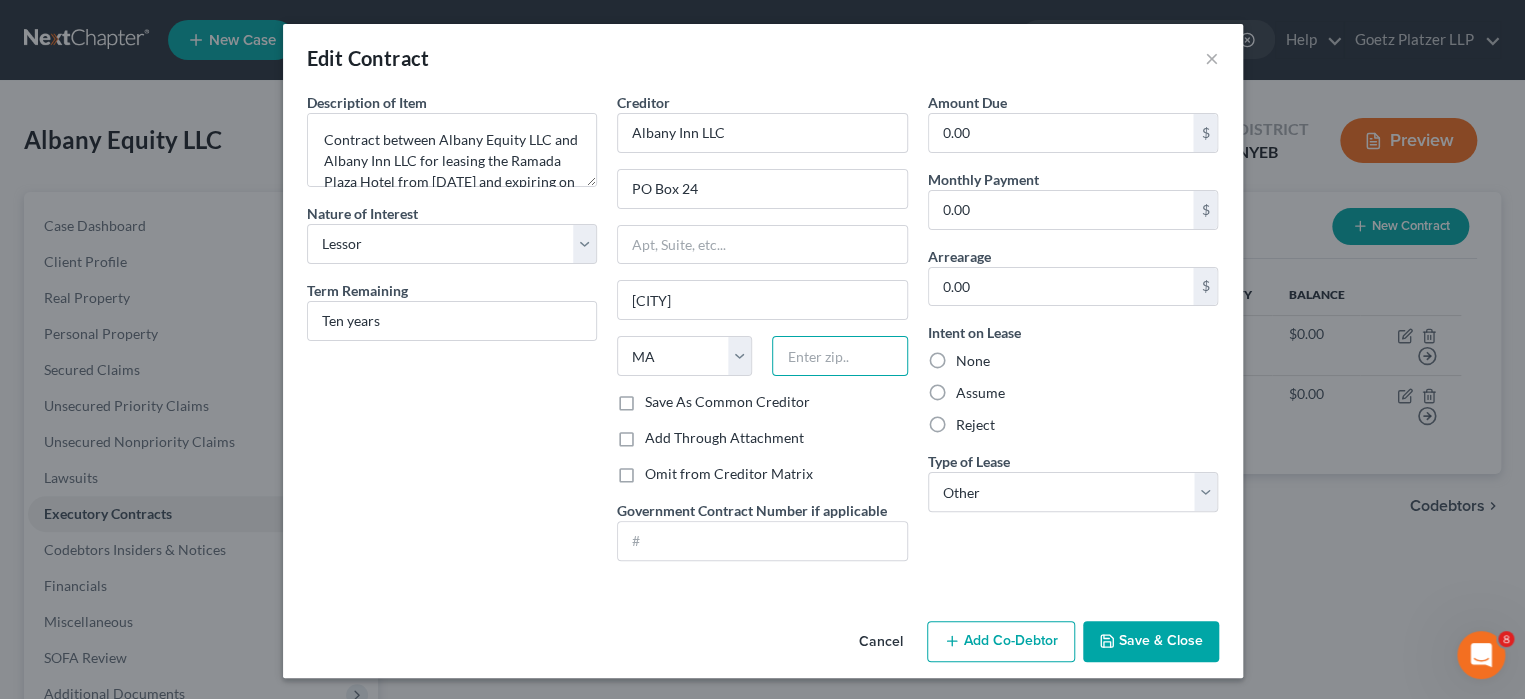 click at bounding box center (839, 356) 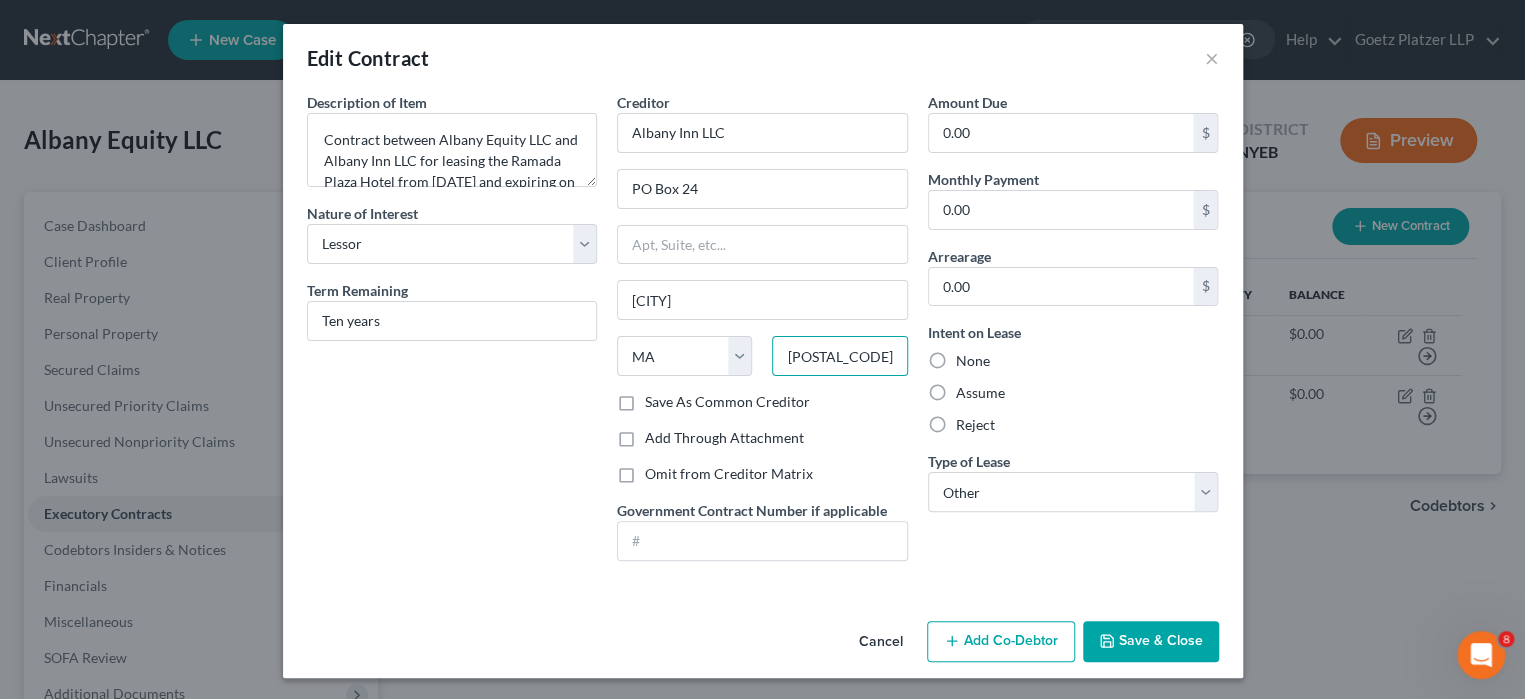 type on "[POSTAL_CODE]" 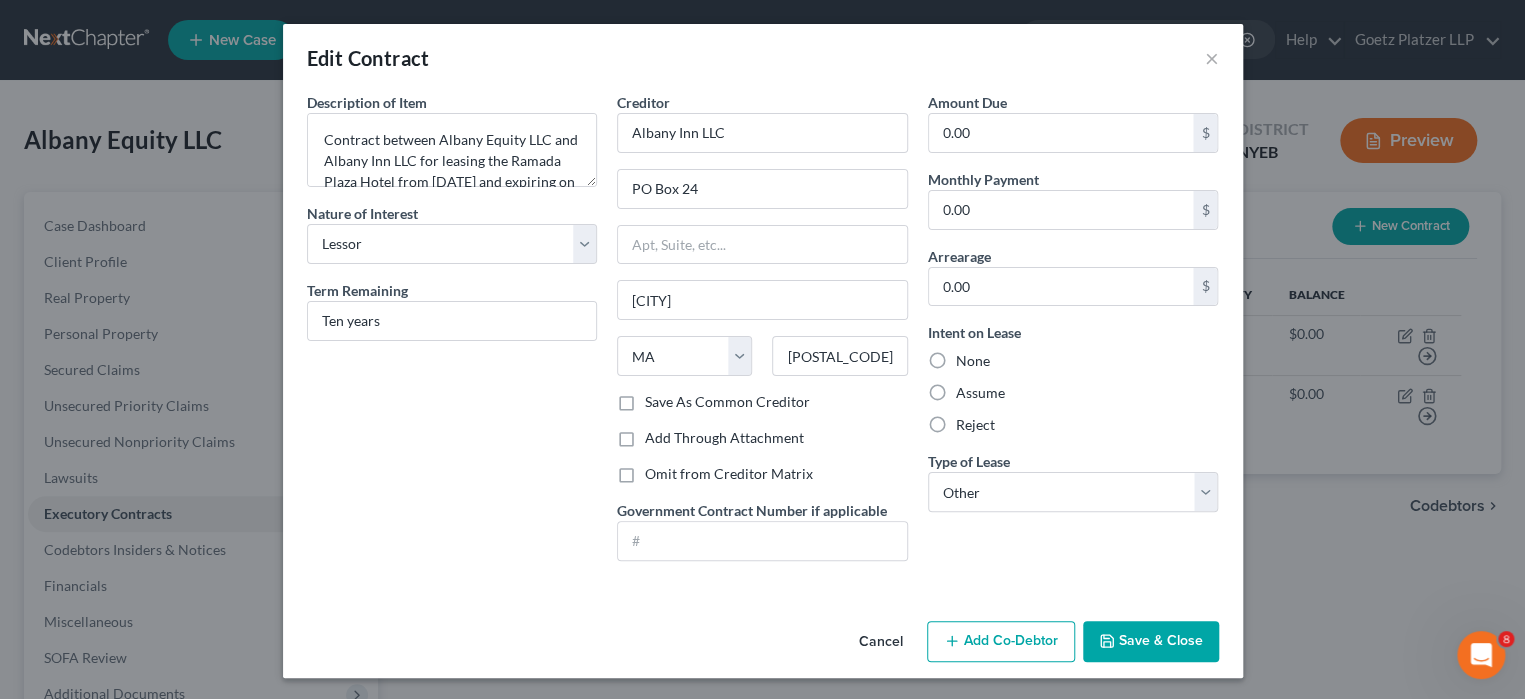 click on "Save & Close" at bounding box center (1151, 642) 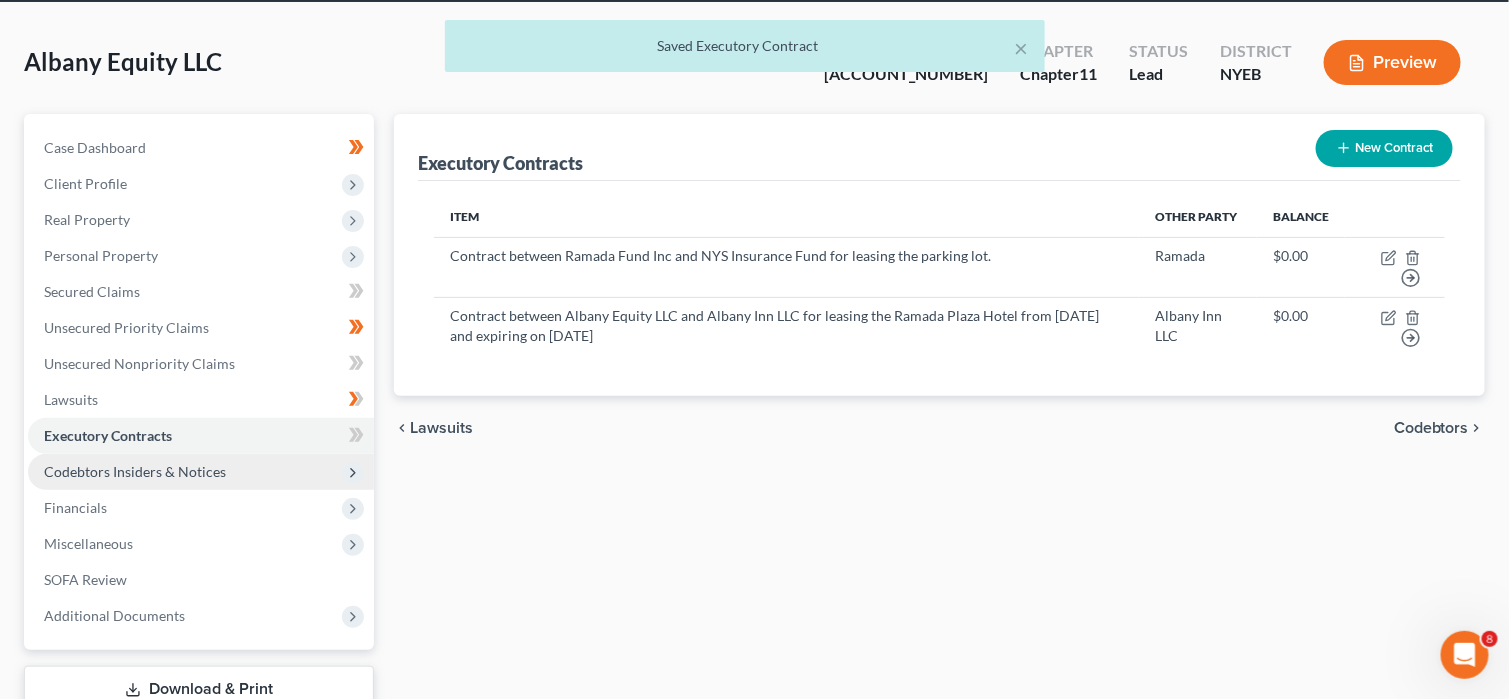 scroll, scrollTop: 100, scrollLeft: 0, axis: vertical 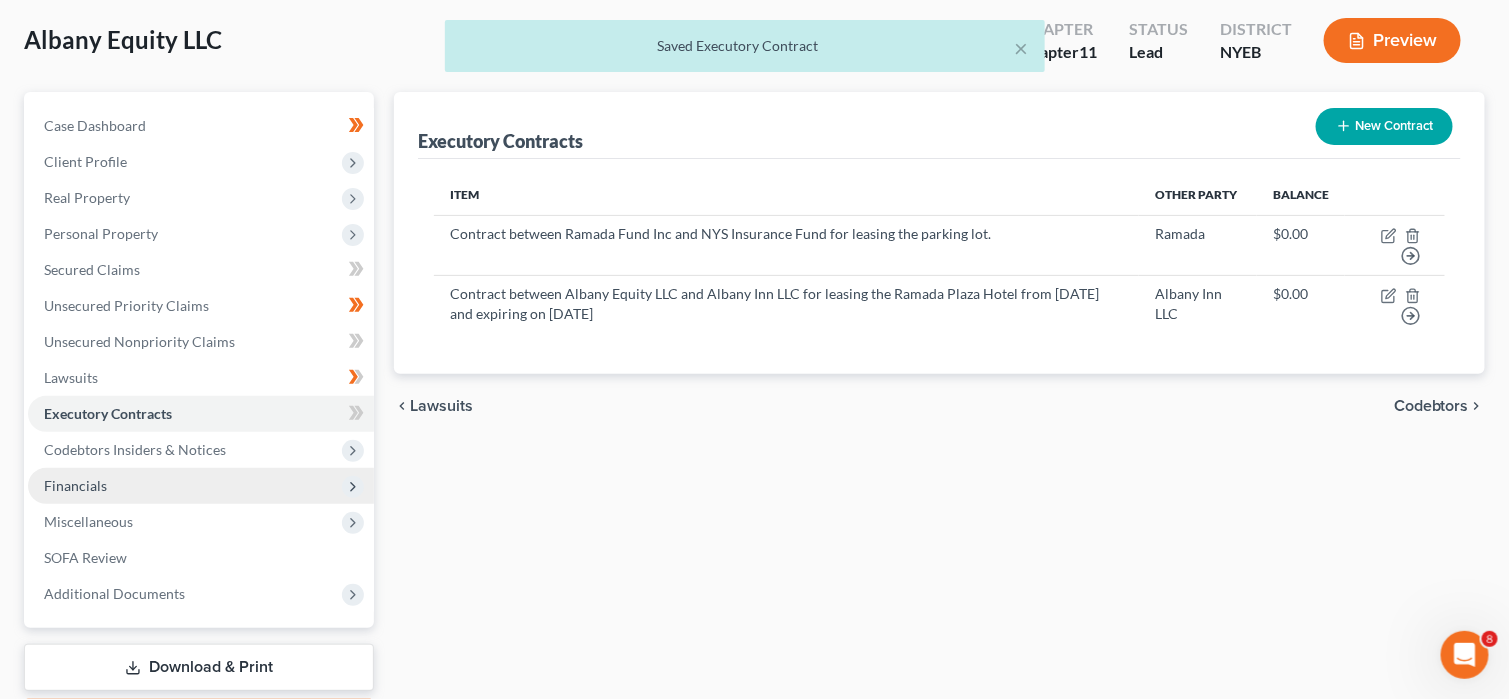 click on "Financials" at bounding box center (201, 486) 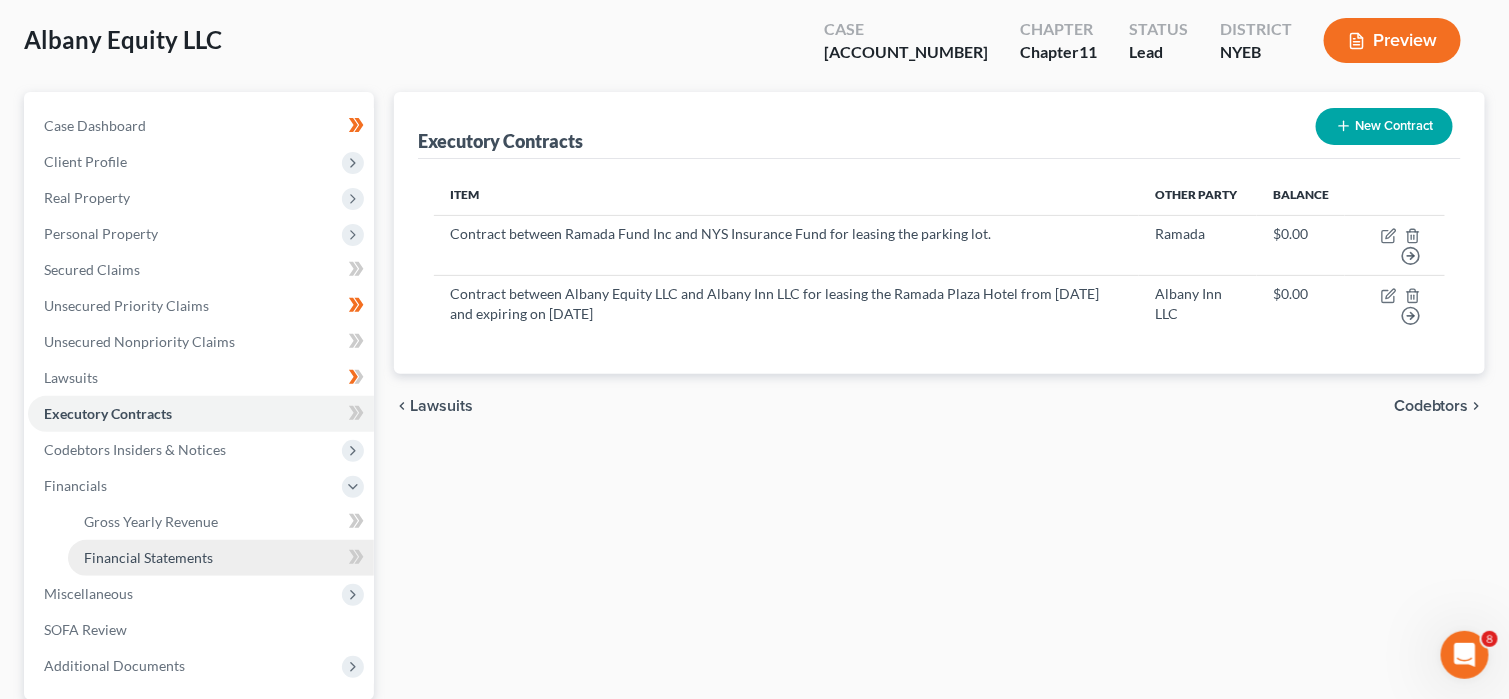 click on "Financial Statements" at bounding box center [221, 558] 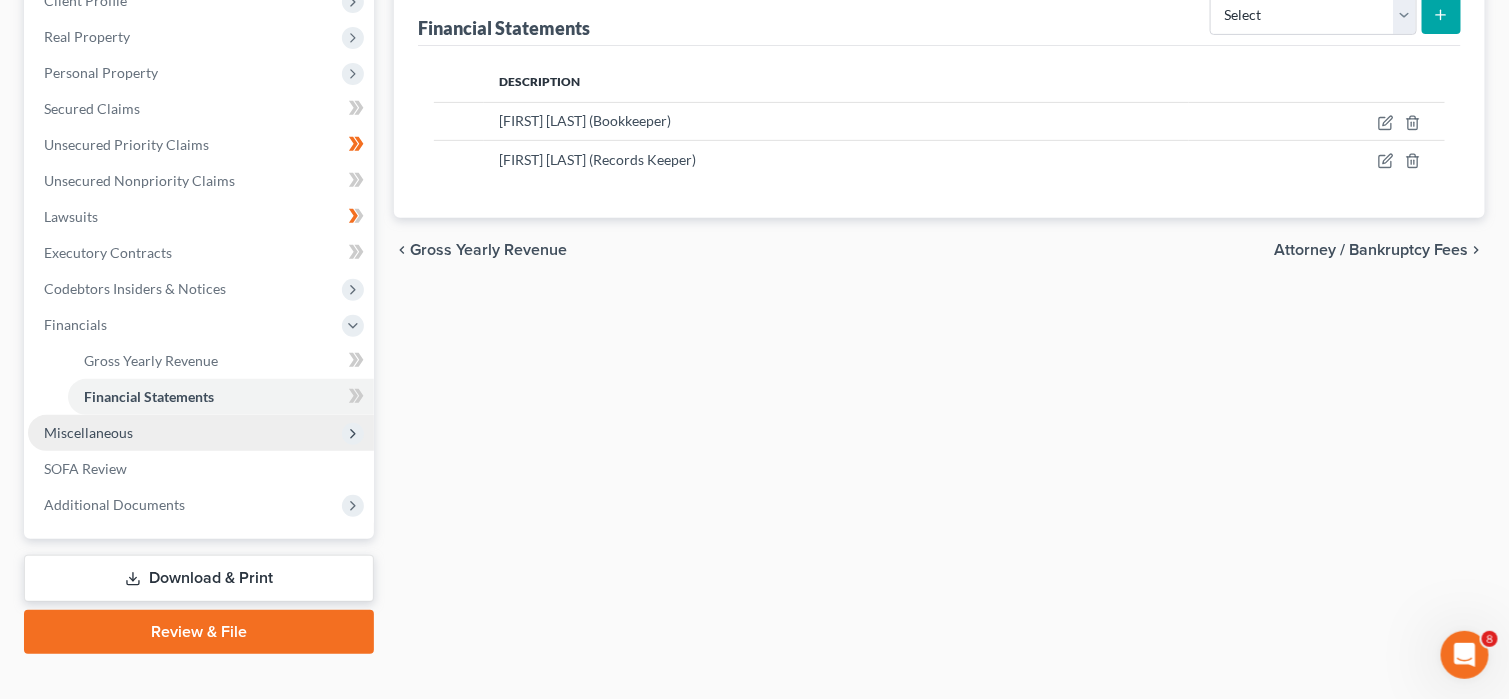 scroll, scrollTop: 289, scrollLeft: 0, axis: vertical 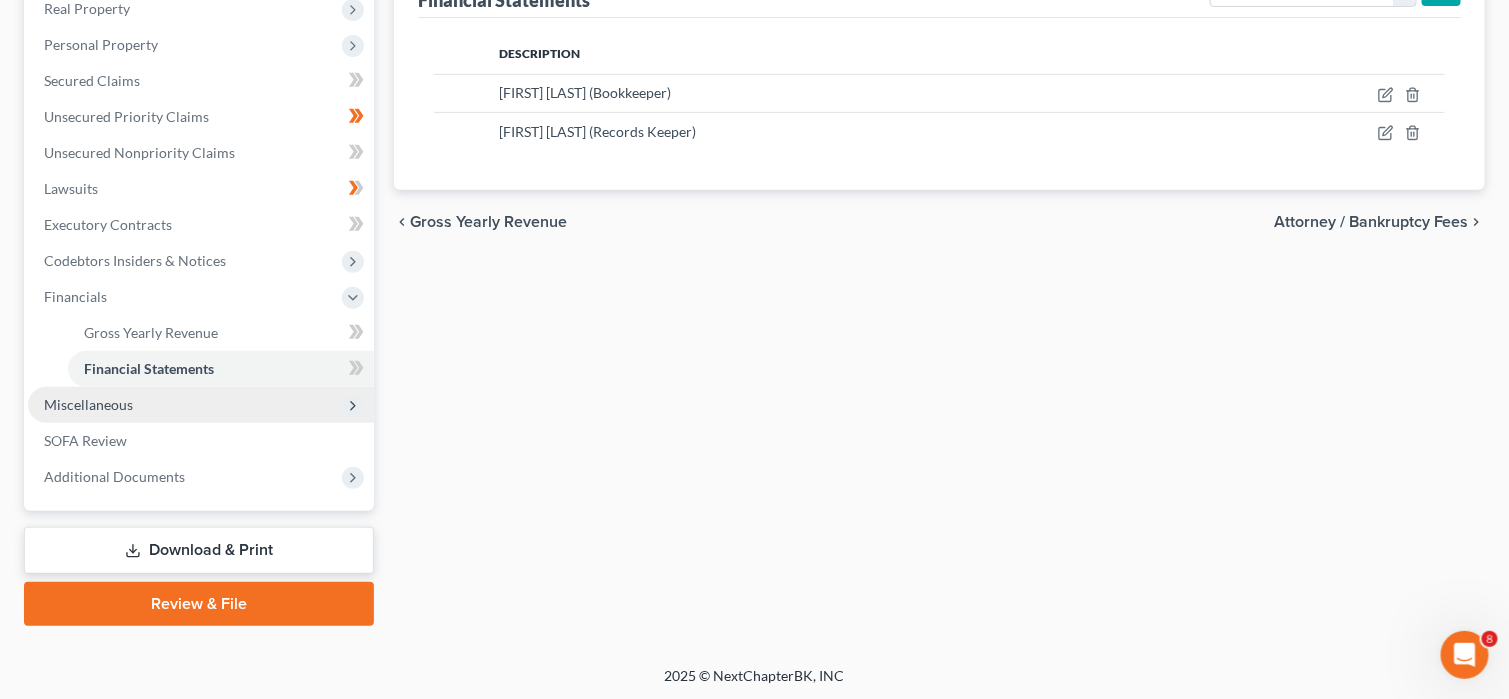 click on "Miscellaneous" at bounding box center (201, 405) 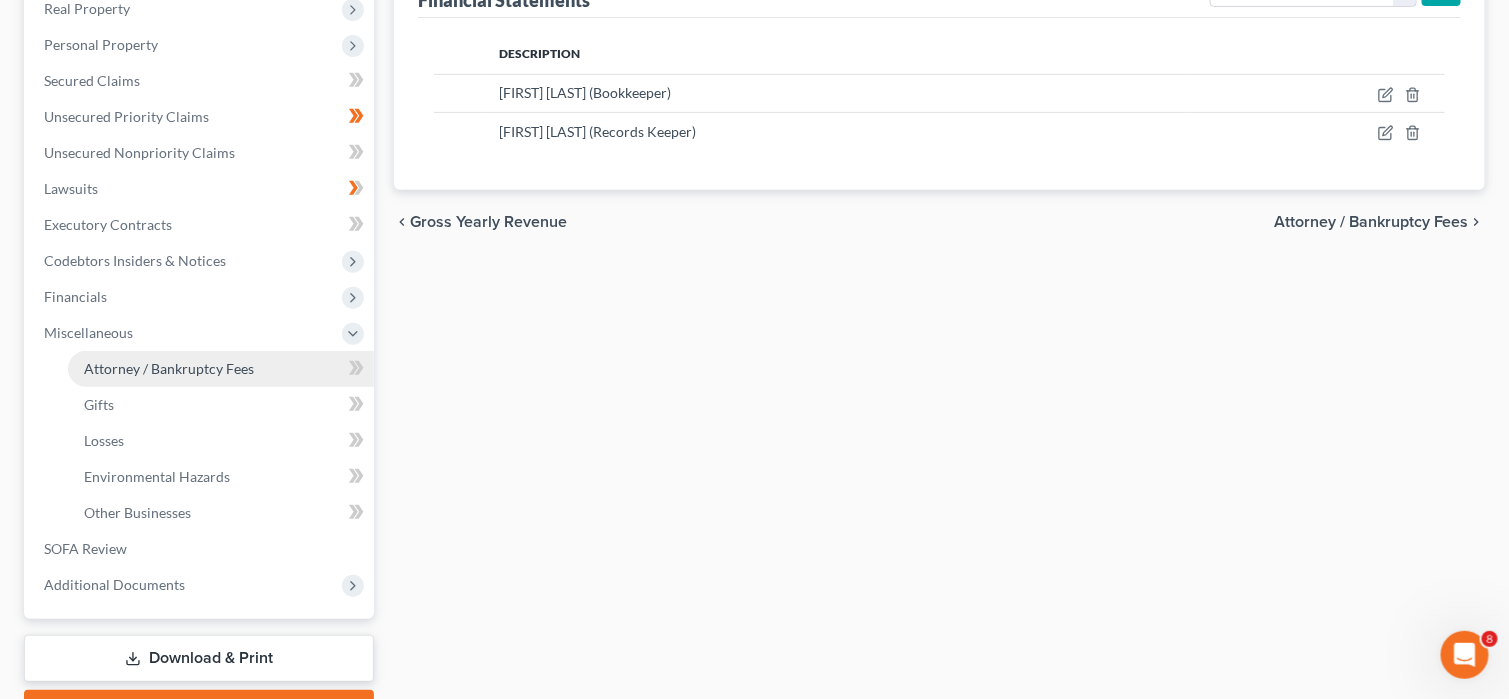 click on "Attorney / Bankruptcy Fees" at bounding box center [169, 368] 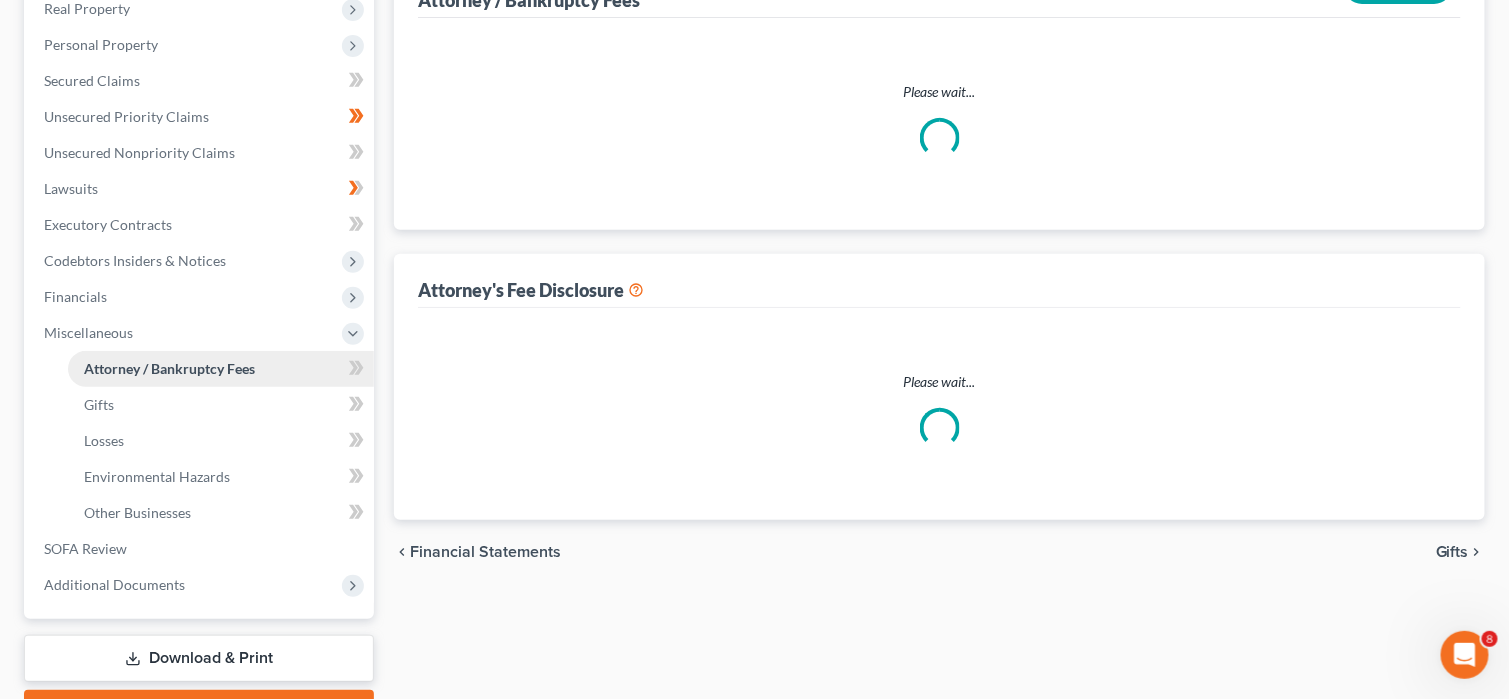 select on "0" 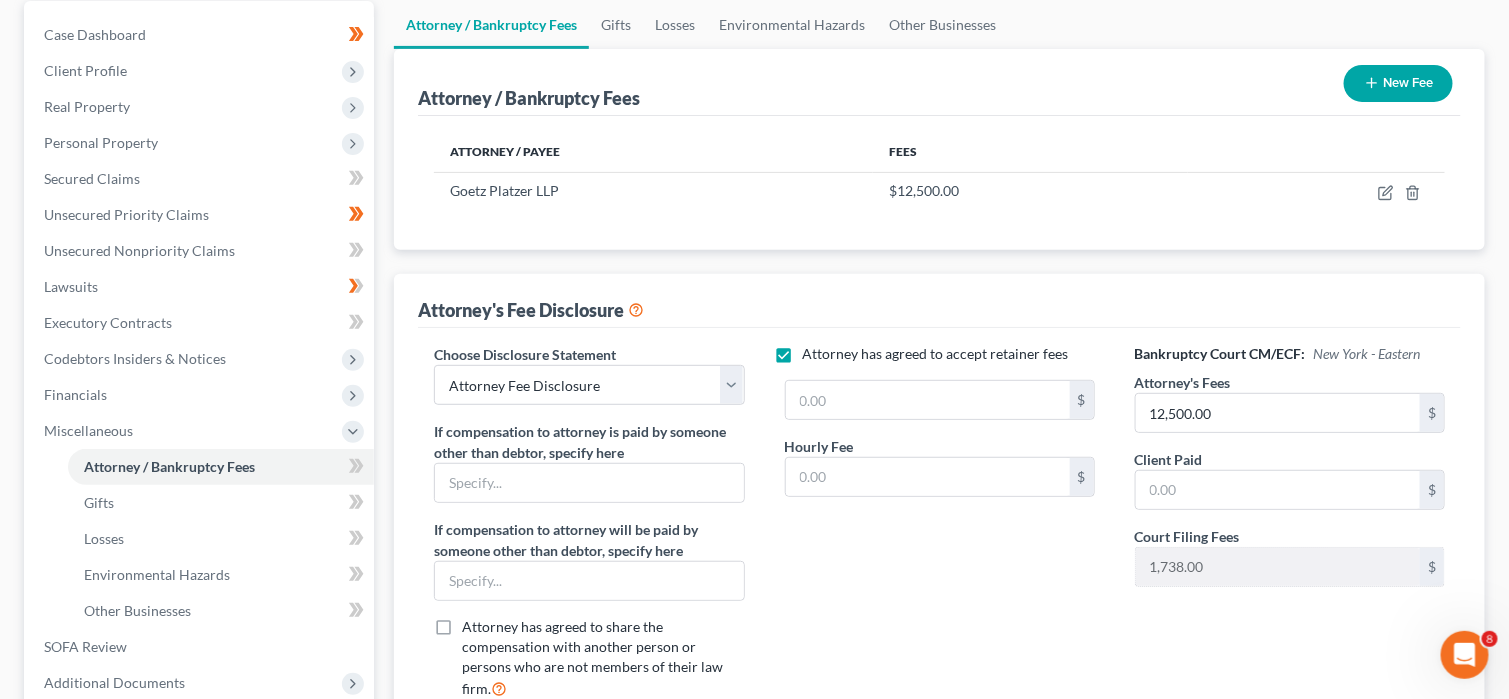 scroll, scrollTop: 200, scrollLeft: 0, axis: vertical 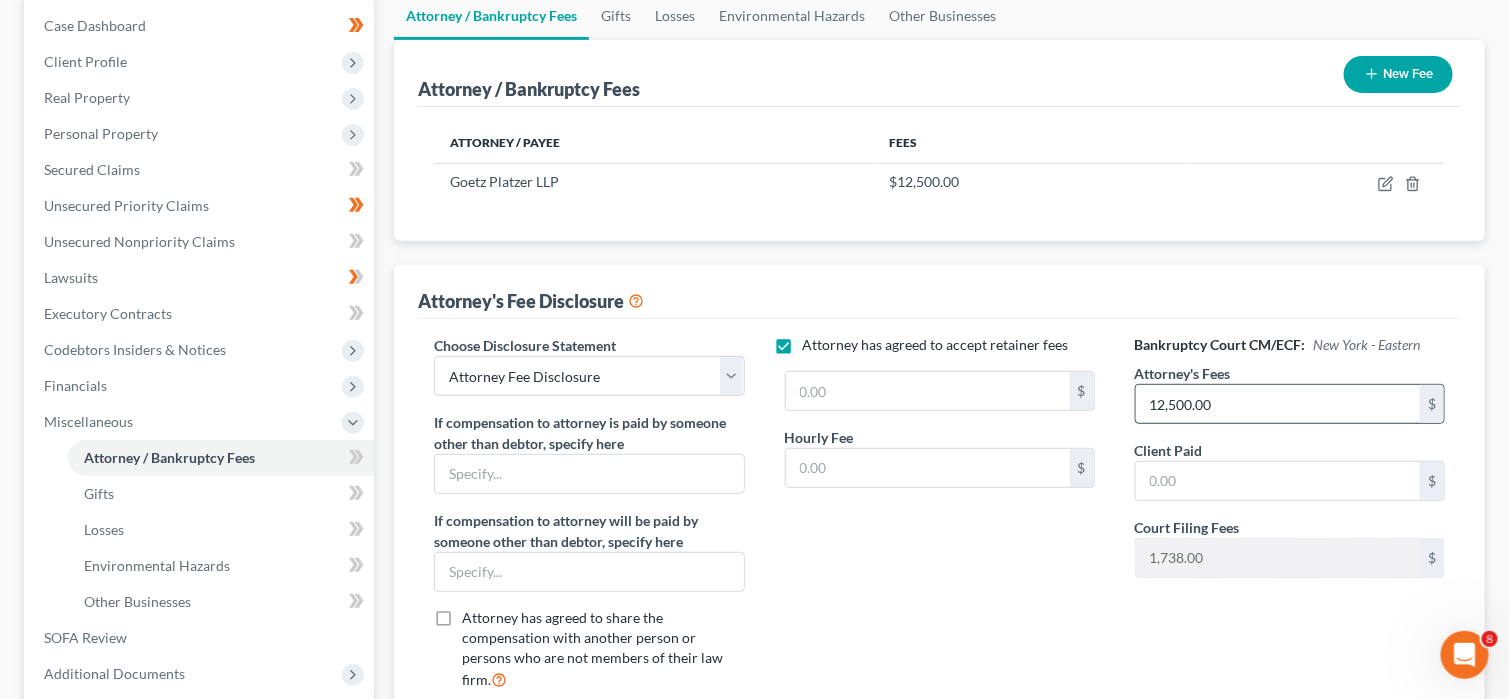 click on "12,500.00" at bounding box center [1278, 404] 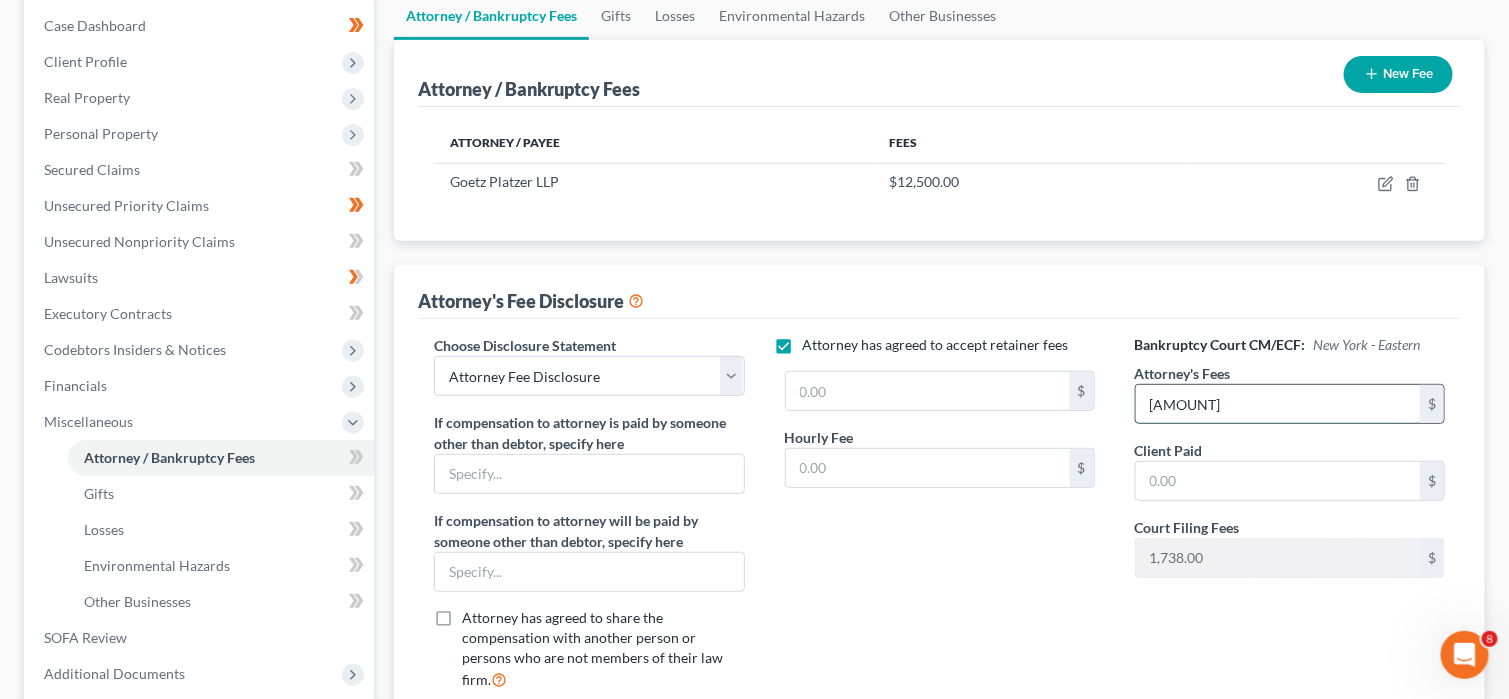 type on "12,500.00" 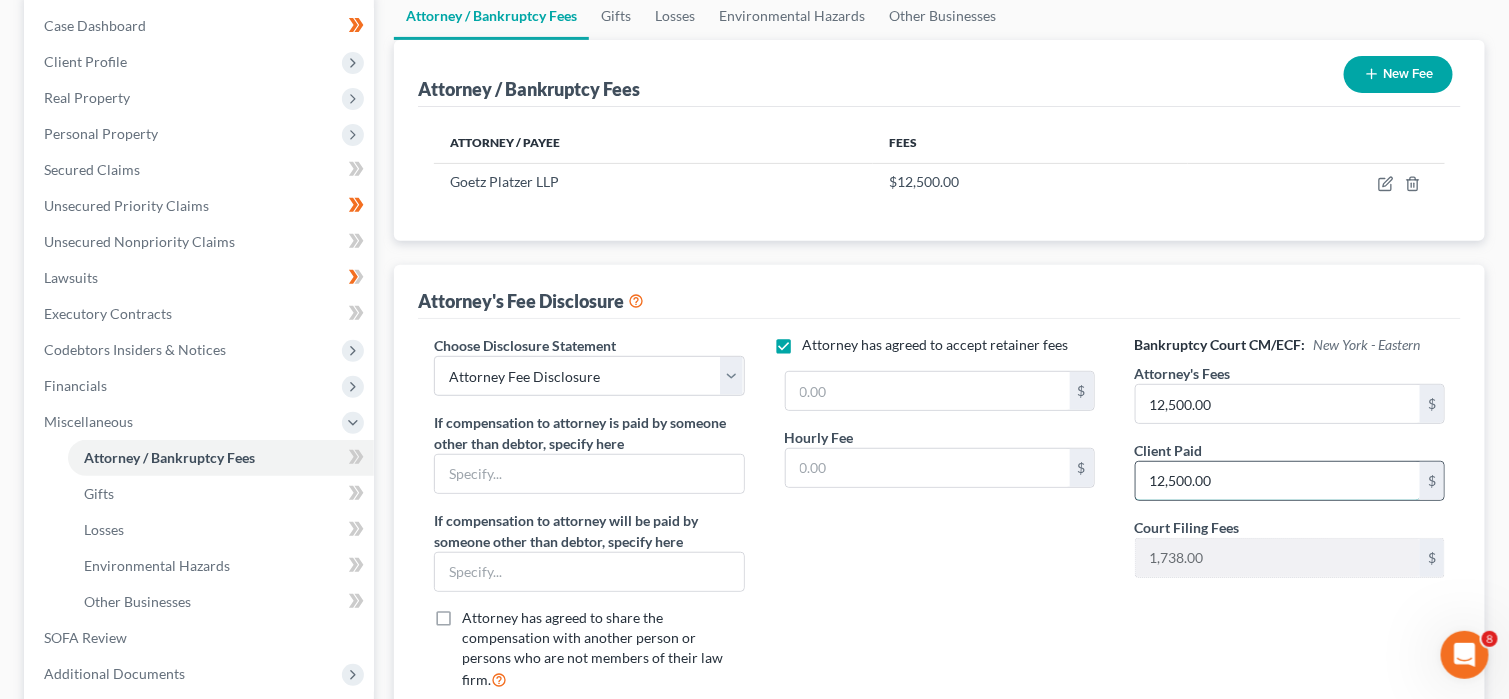 type on "12,500.00" 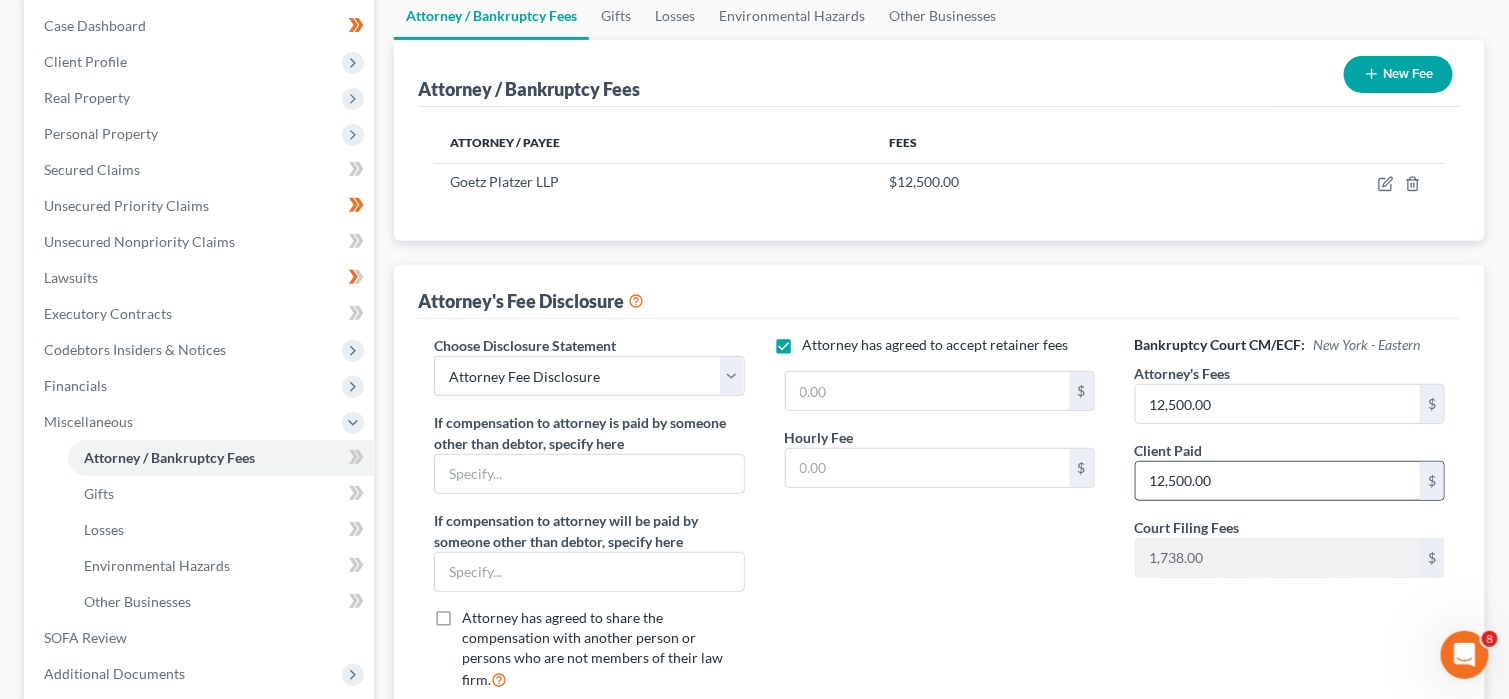 scroll, scrollTop: 397, scrollLeft: 0, axis: vertical 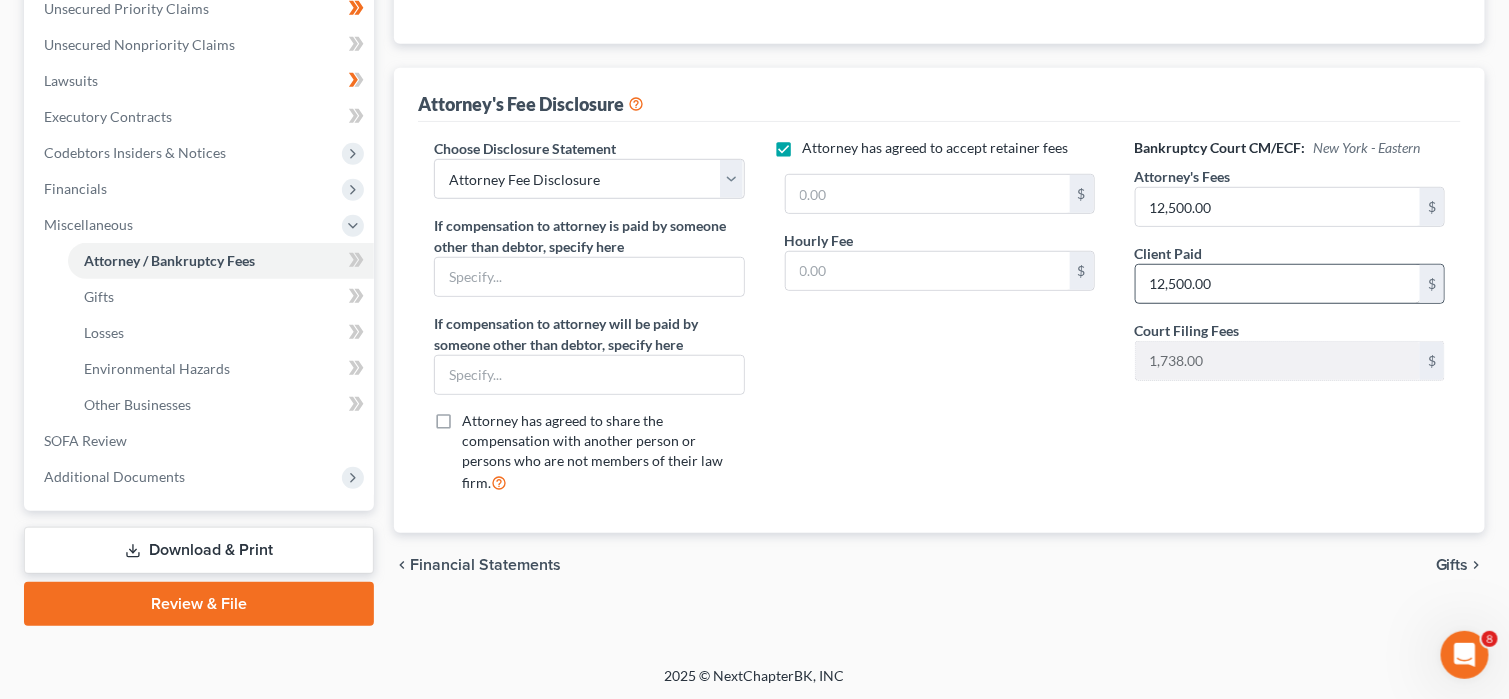 type 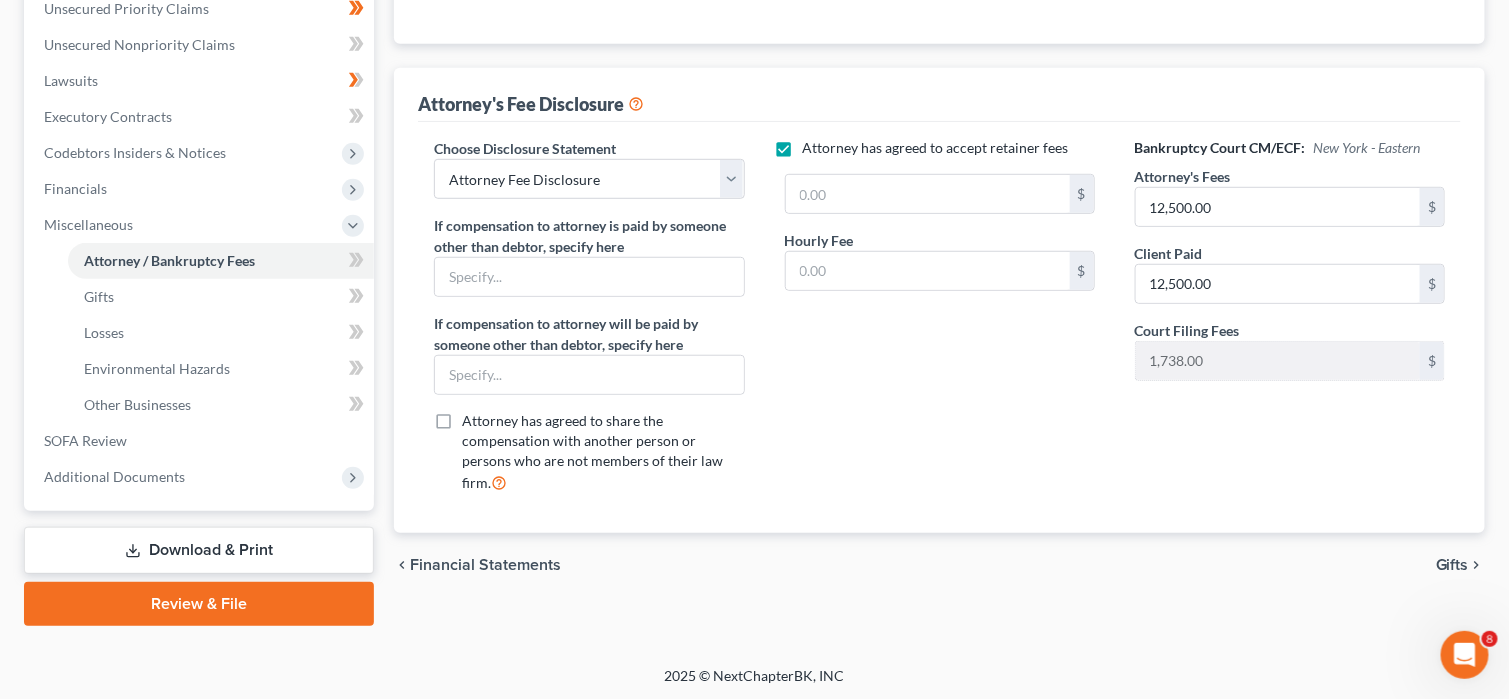 click on "chevron_left
Financial Statements
Gifts
chevron_right" at bounding box center (939, 565) 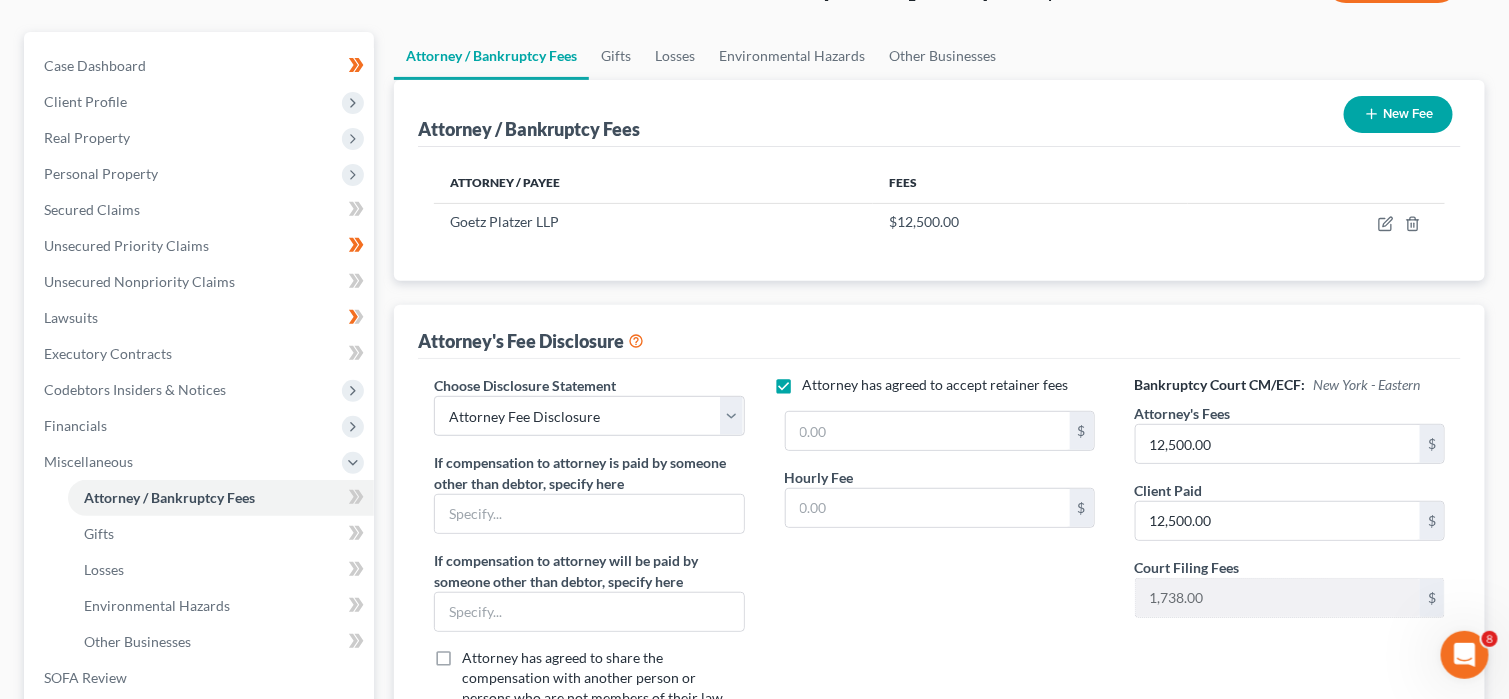scroll, scrollTop: 0, scrollLeft: 0, axis: both 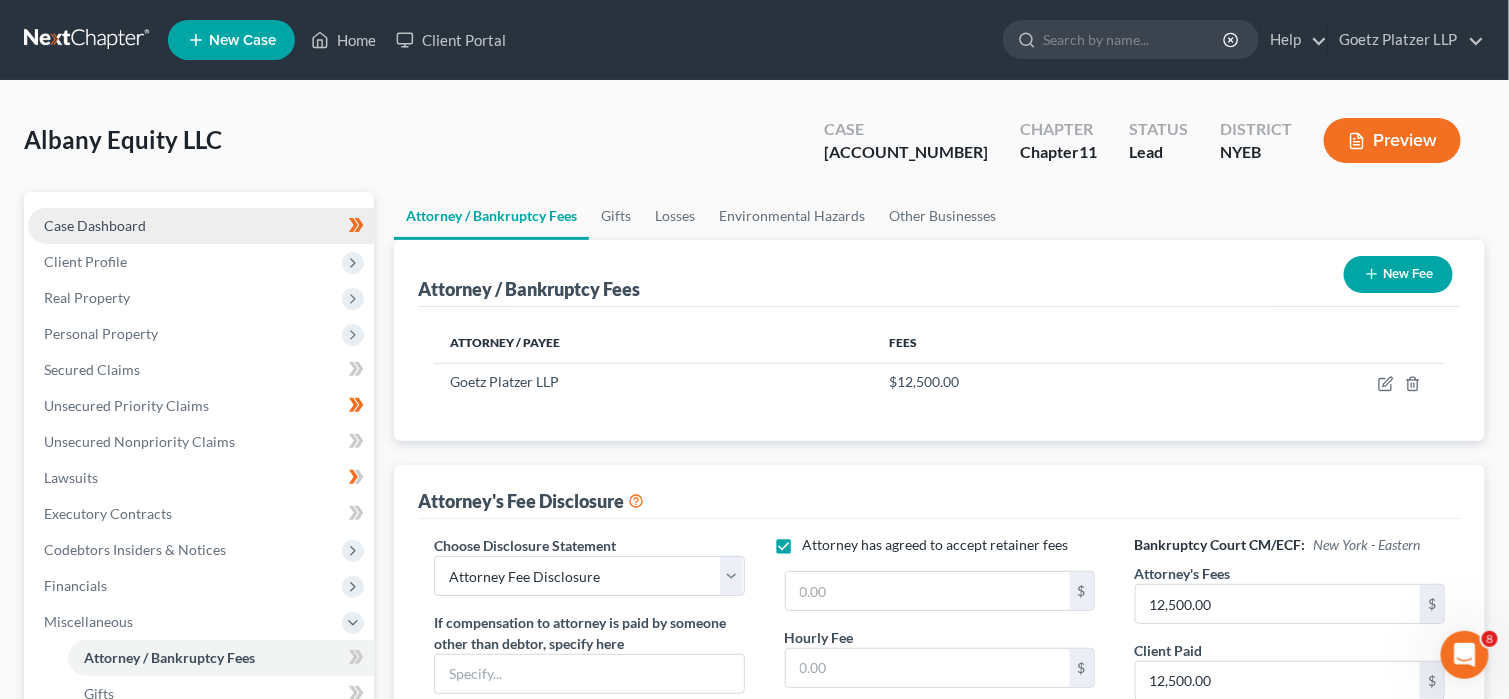 click on "Case Dashboard" at bounding box center (201, 226) 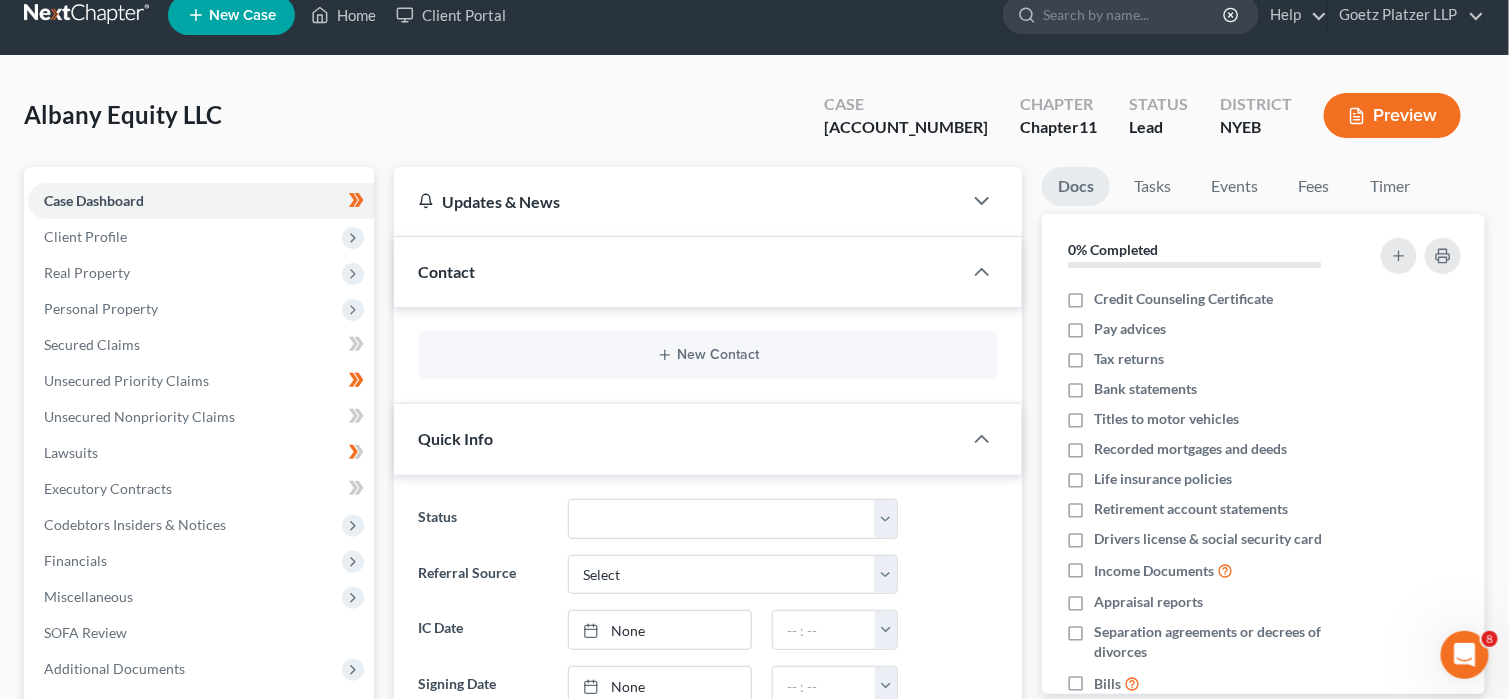 scroll, scrollTop: 0, scrollLeft: 0, axis: both 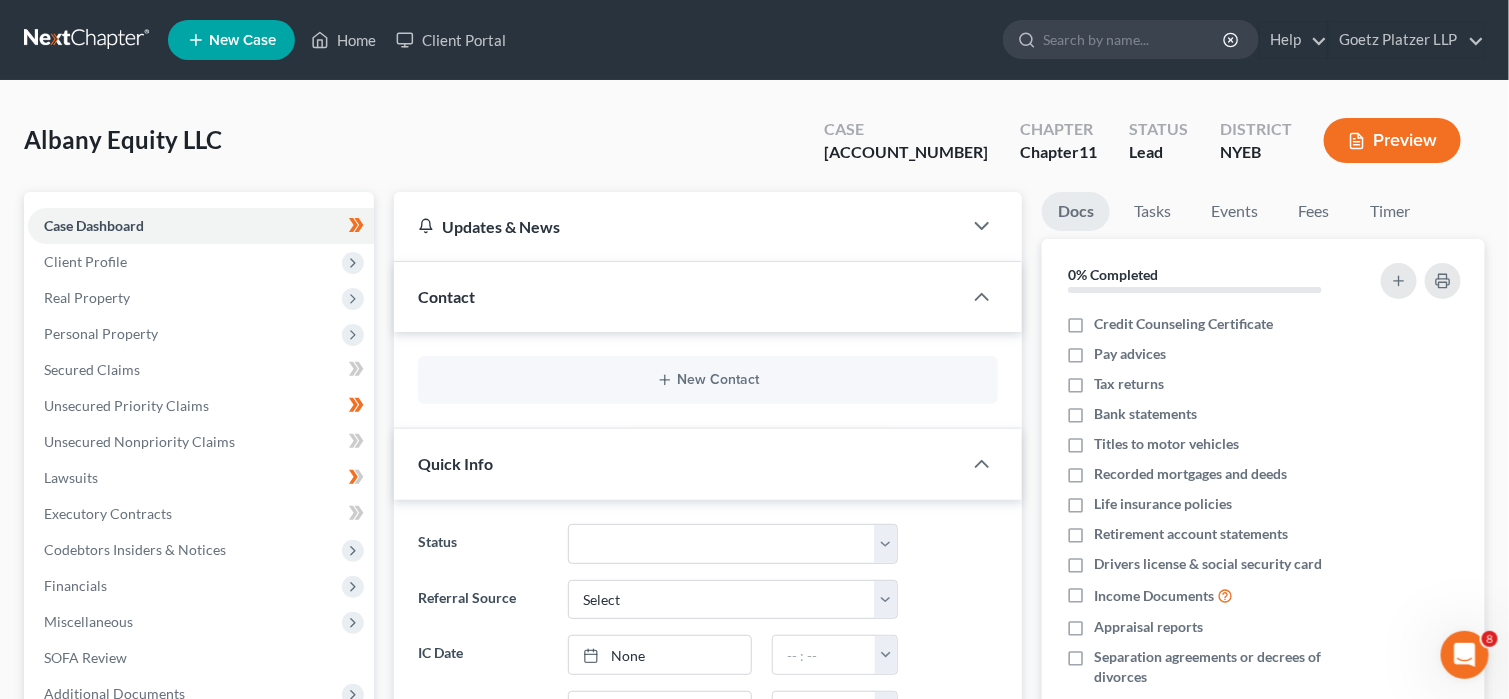 click on "Preview" at bounding box center (1392, 140) 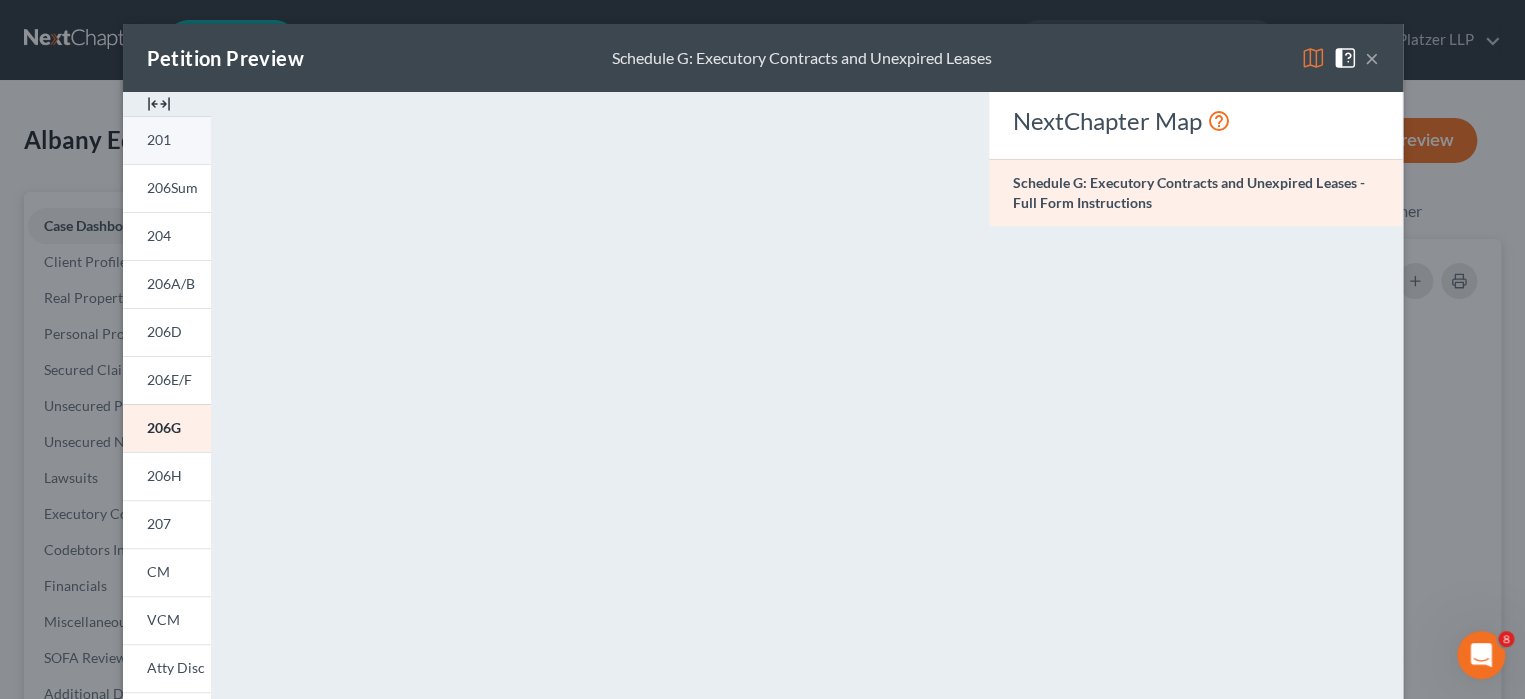 click on "201" at bounding box center [159, 139] 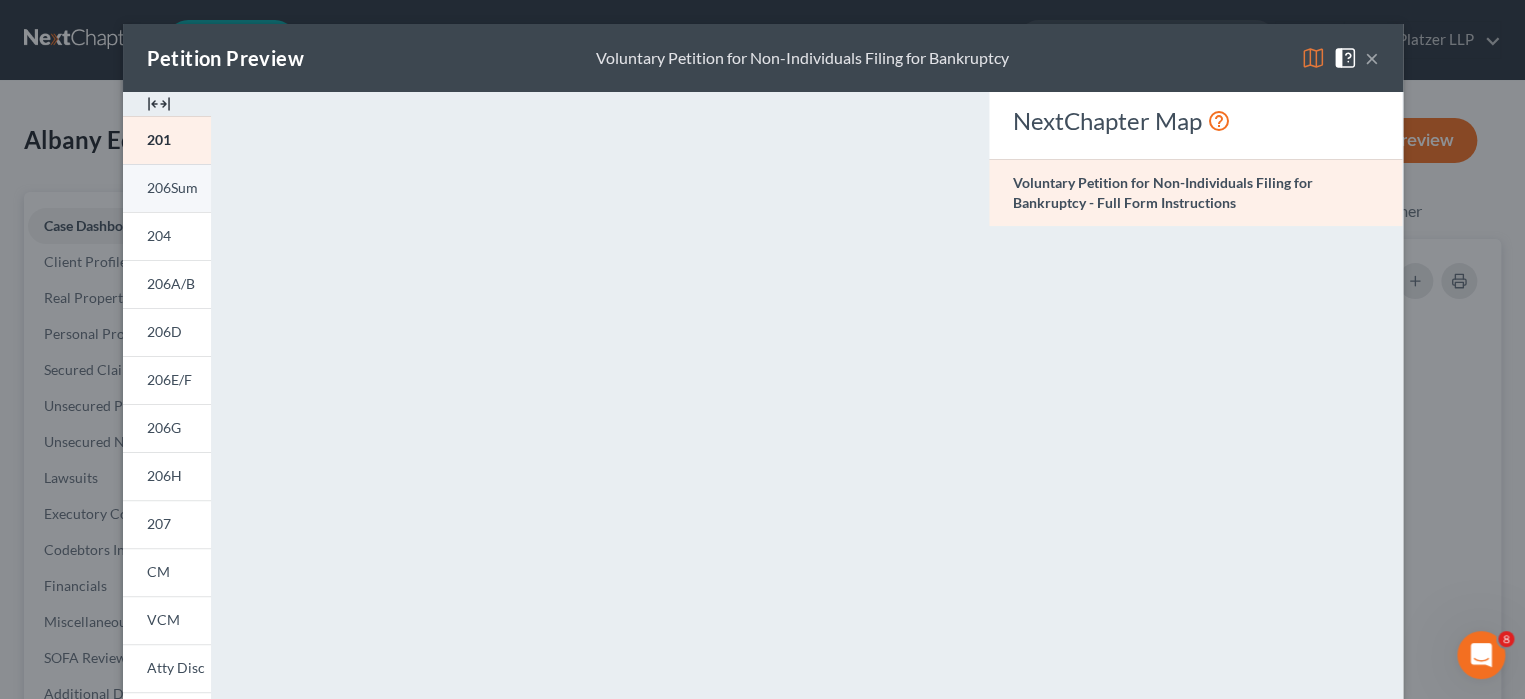 click on "206Sum" at bounding box center (172, 187) 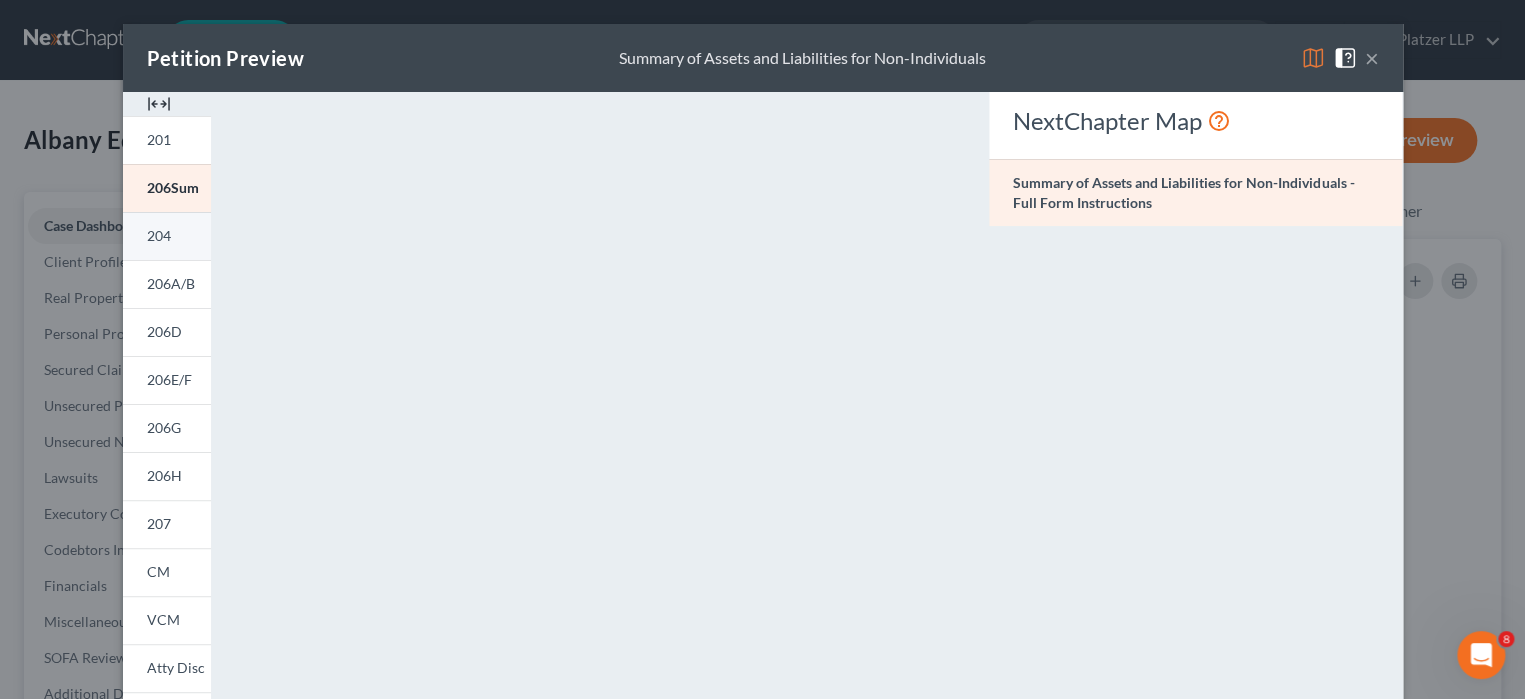 click on "204" at bounding box center [159, 235] 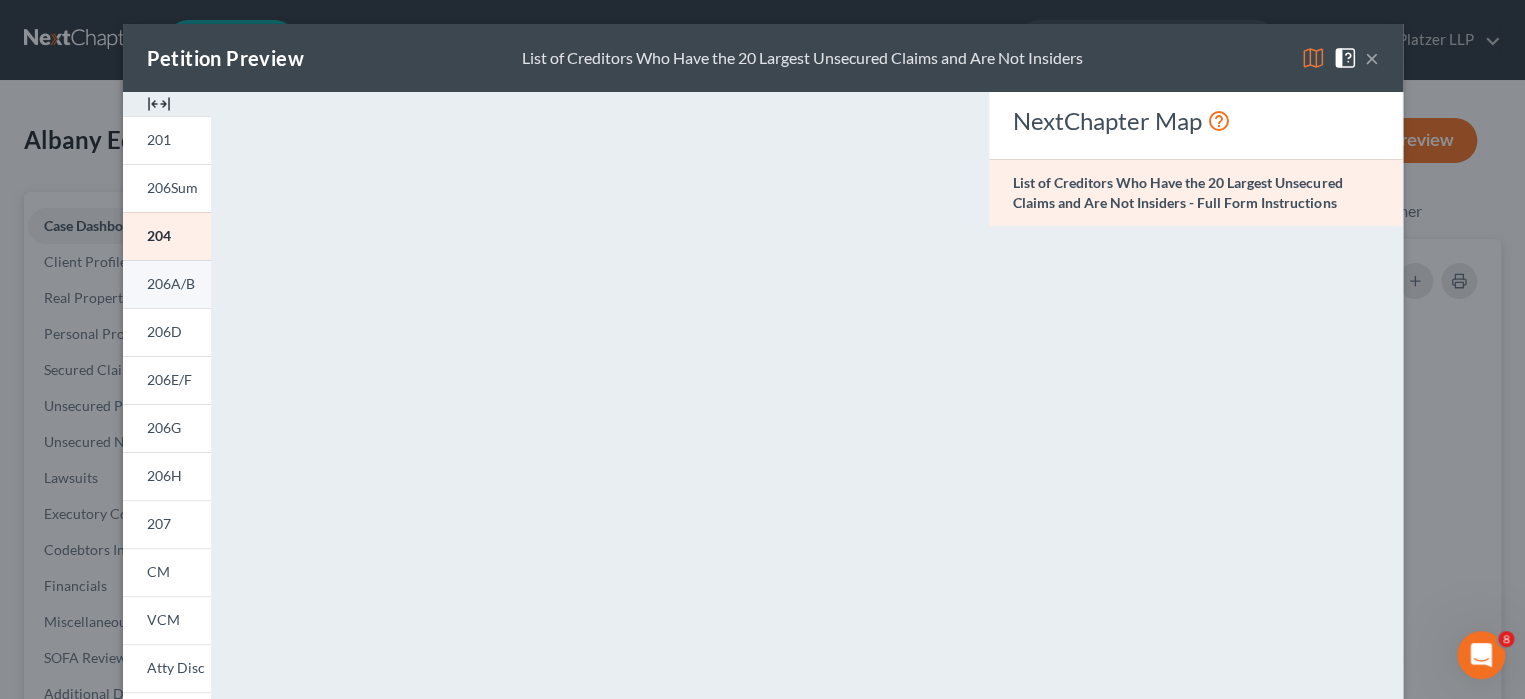 click on "206A/B" at bounding box center (171, 283) 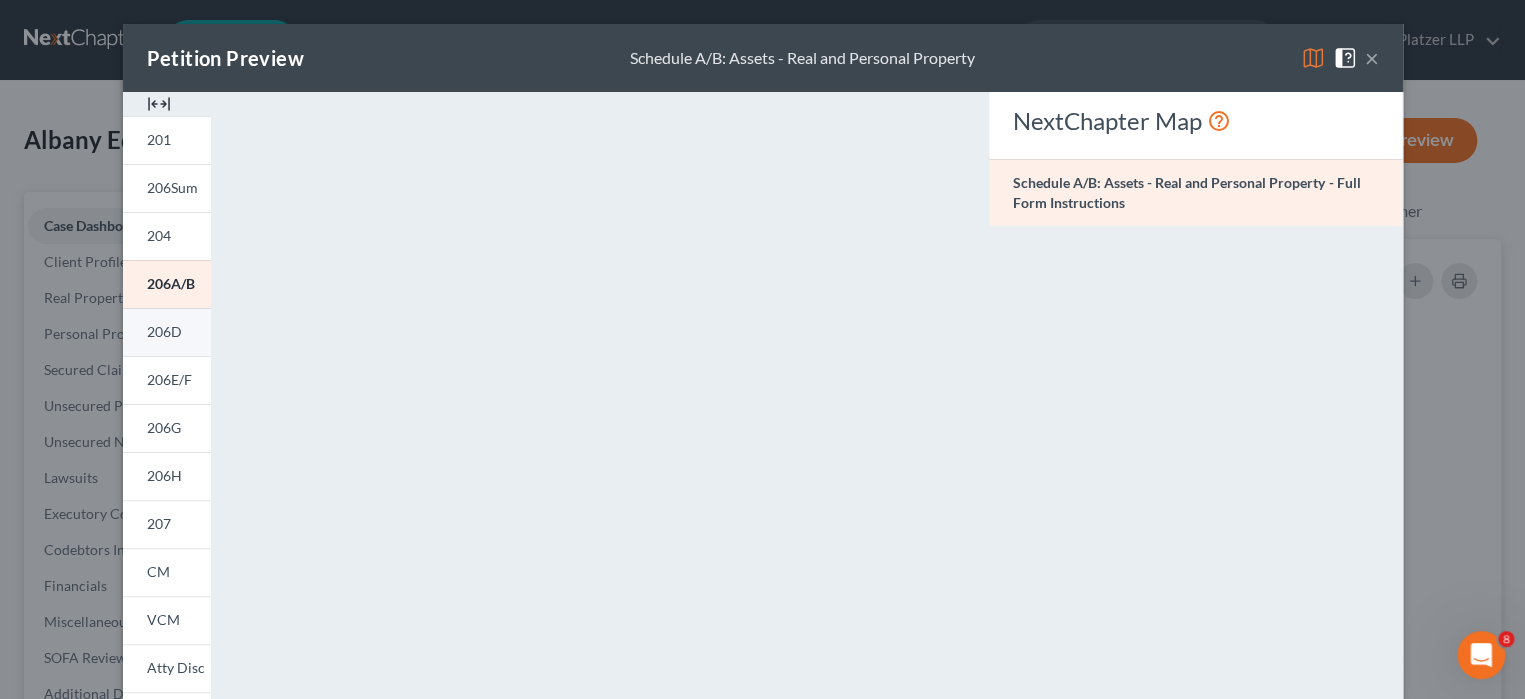 click on "206D" at bounding box center [164, 331] 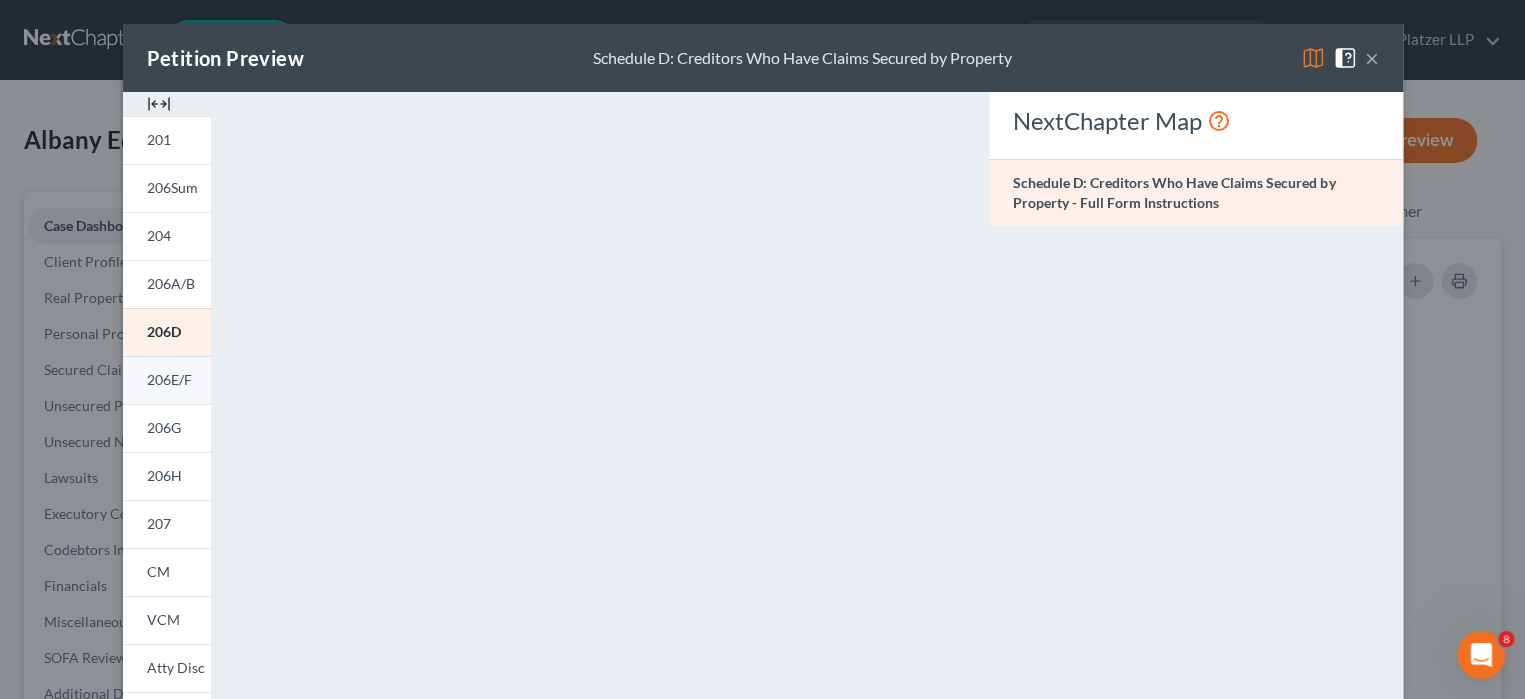 click on "206E/F" at bounding box center (169, 379) 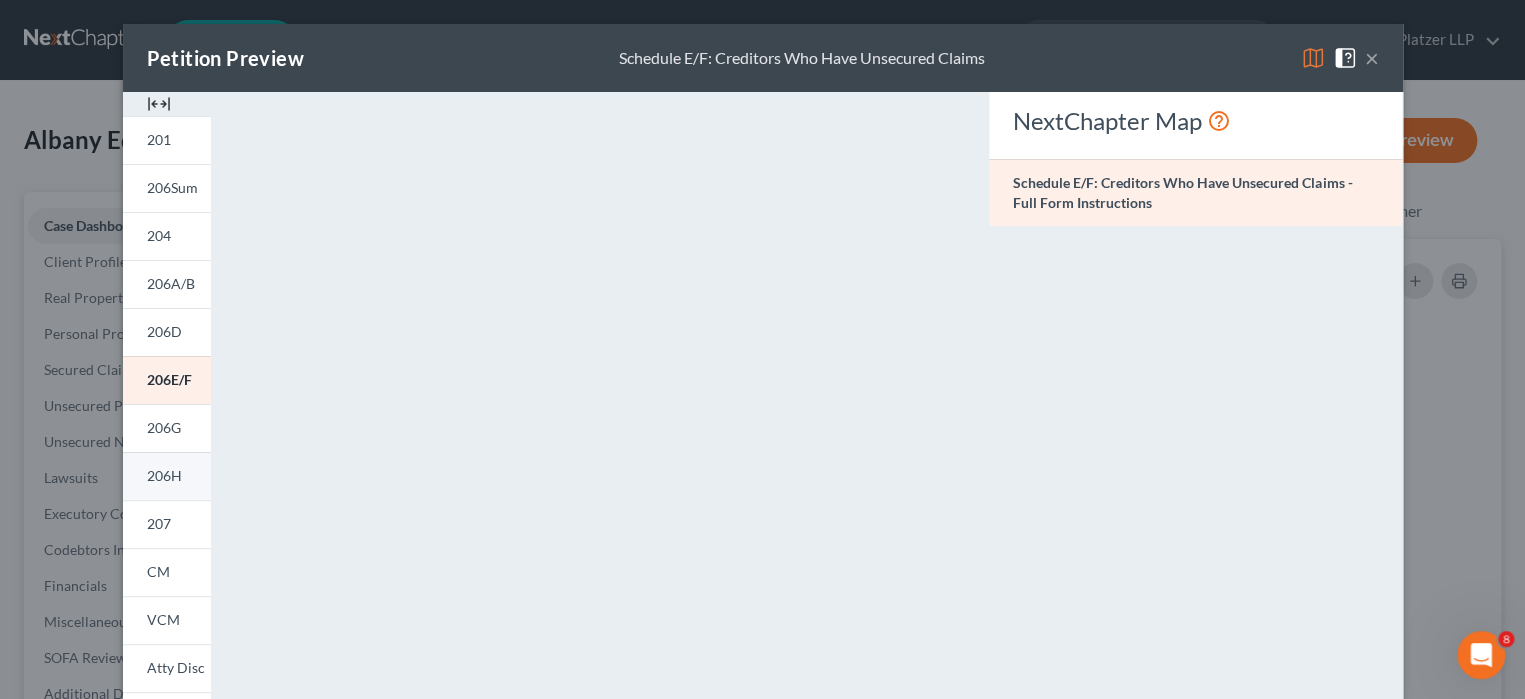 click on "206H" at bounding box center (164, 475) 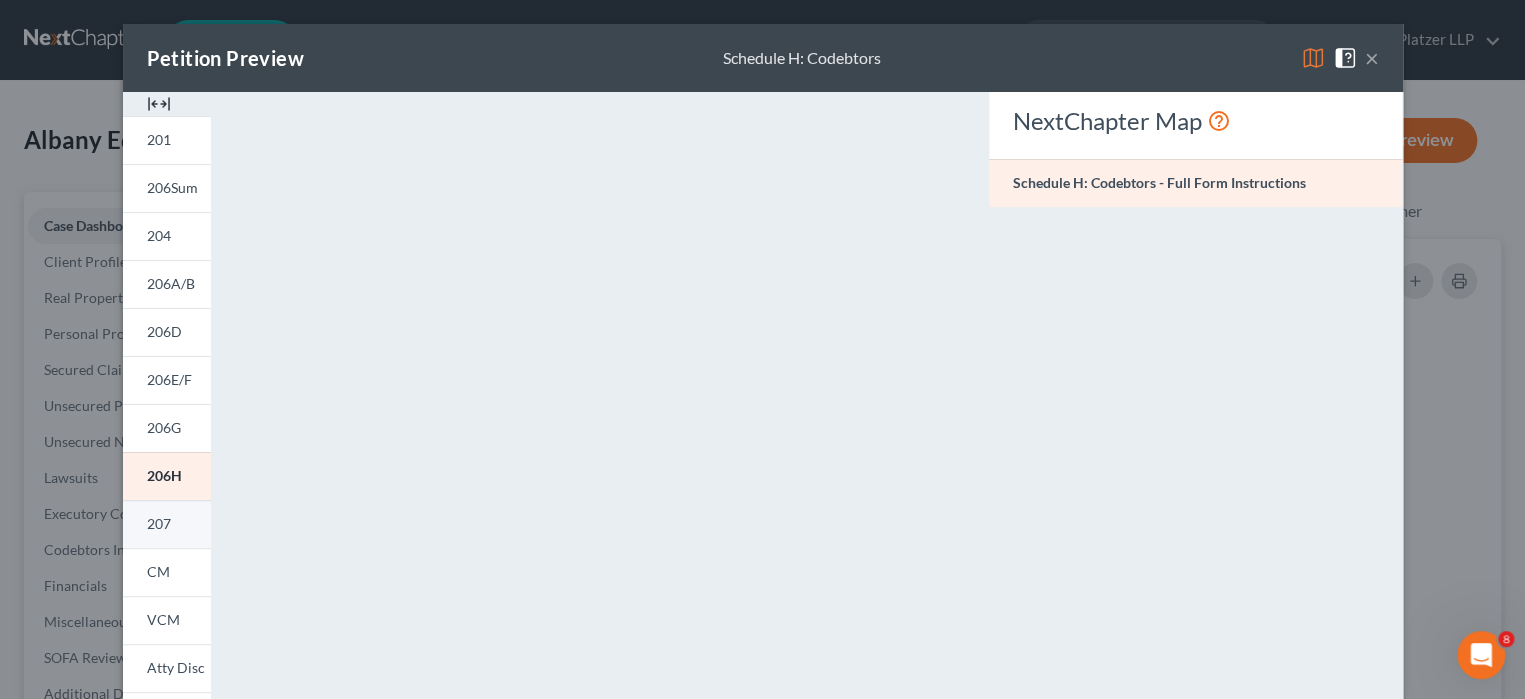 click on "207" at bounding box center (159, 523) 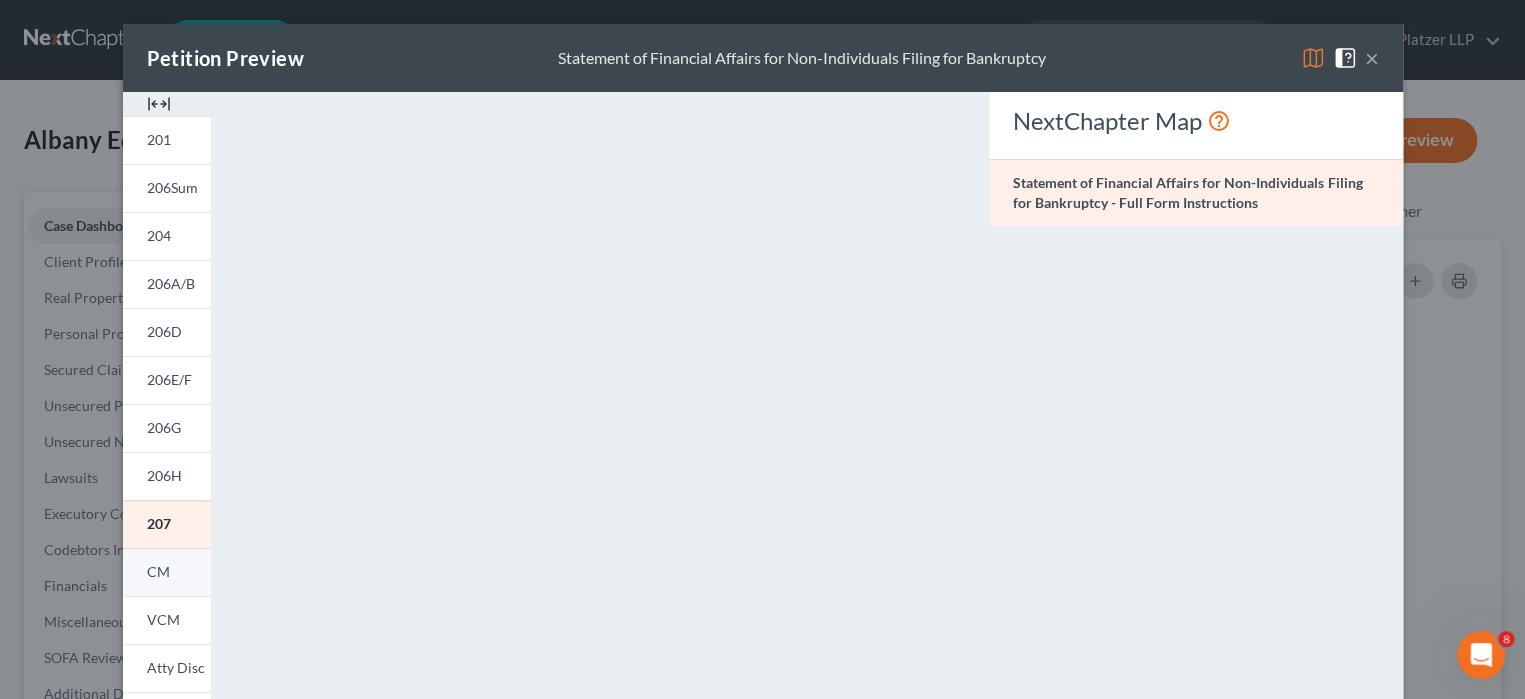 click on "CM" at bounding box center (167, 572) 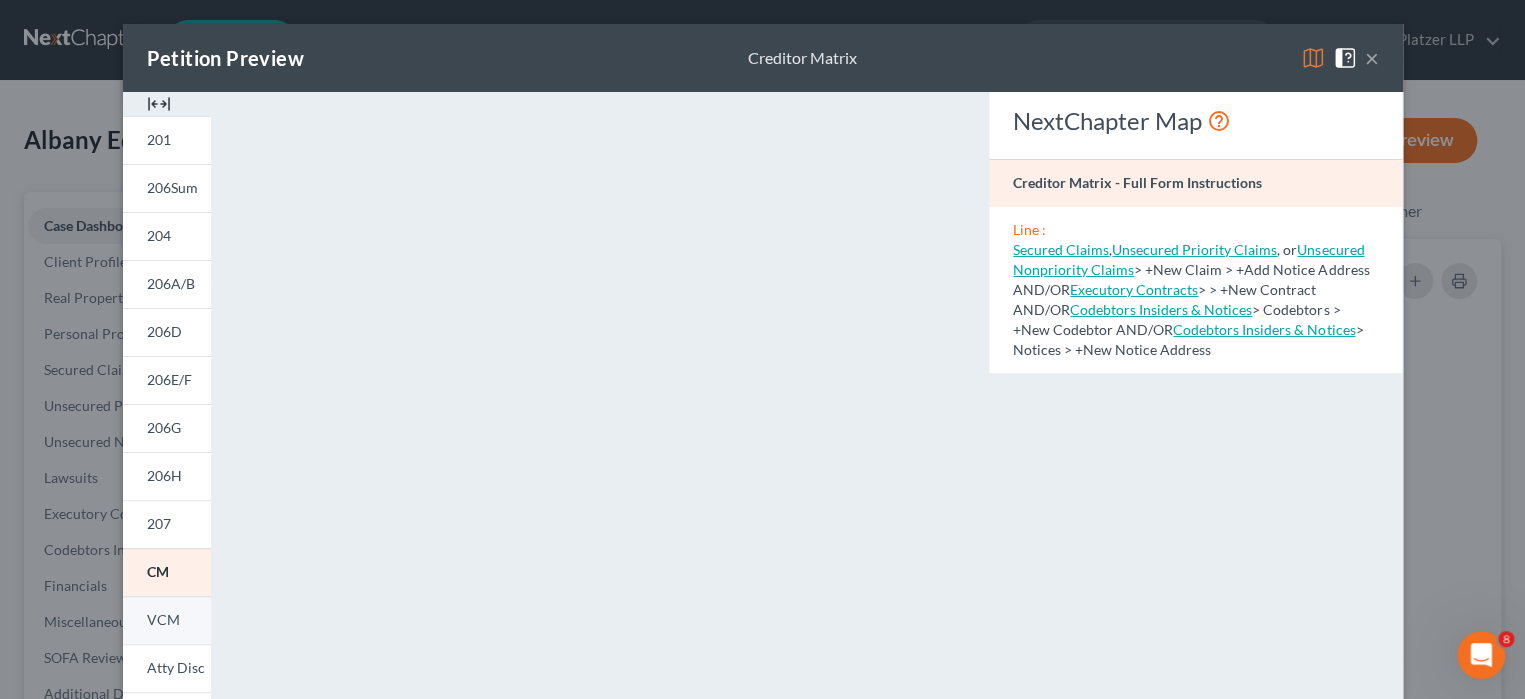 click on "VCM" at bounding box center (163, 619) 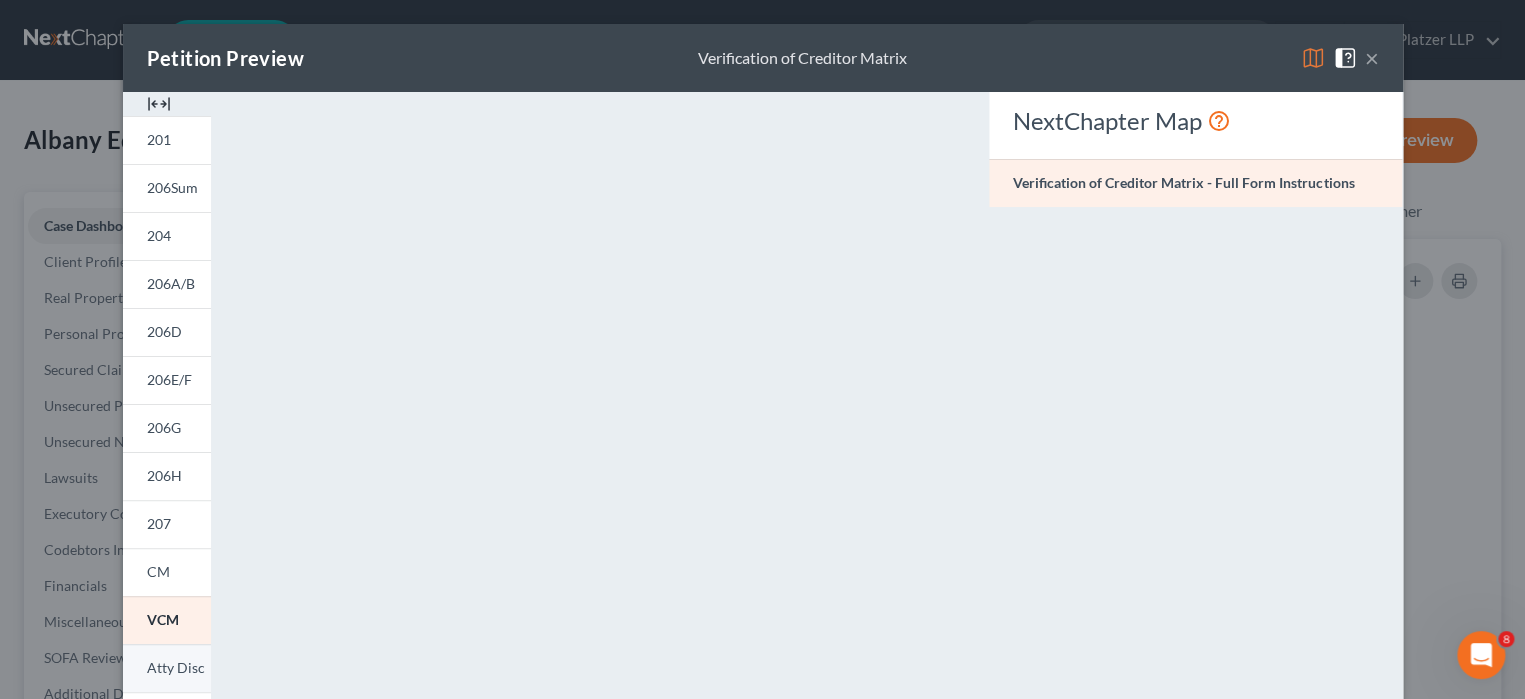 click on "Atty Disc" at bounding box center (176, 667) 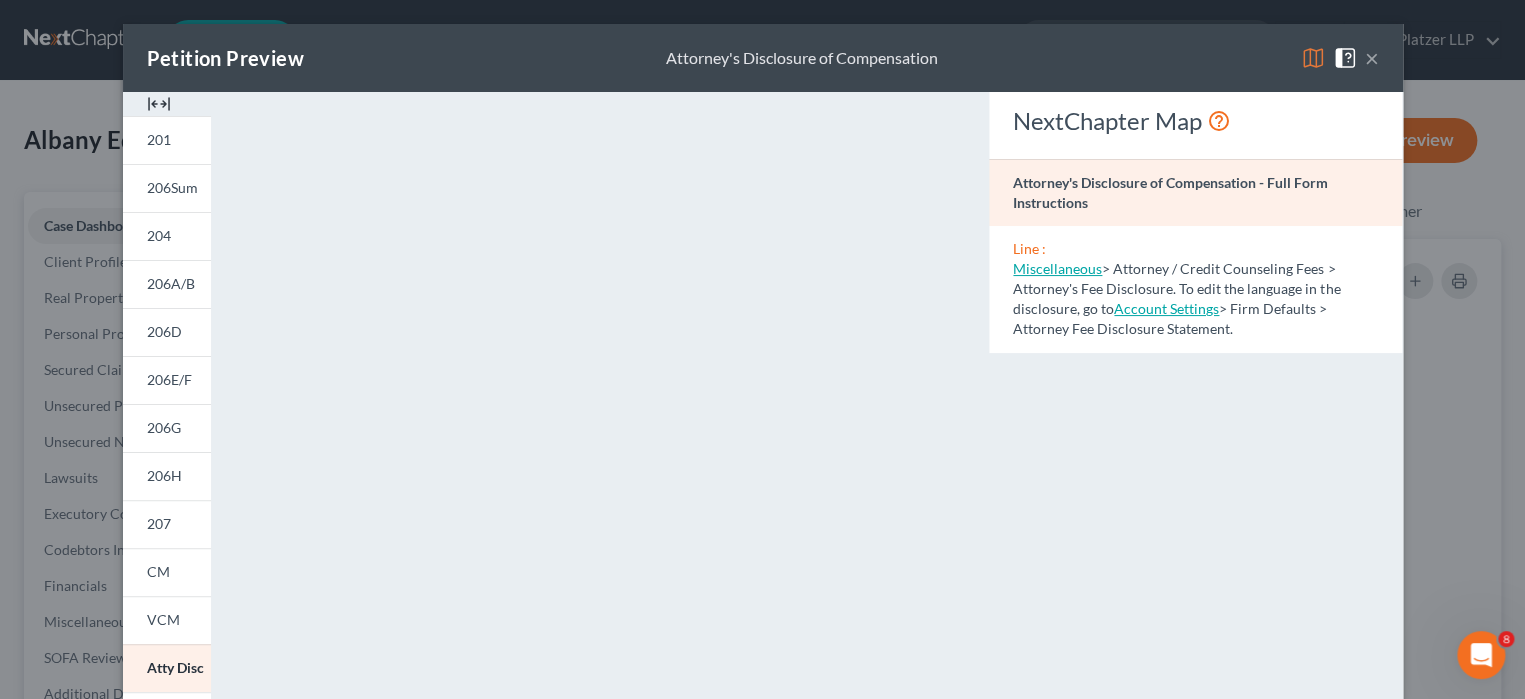 click on "×" at bounding box center (1372, 58) 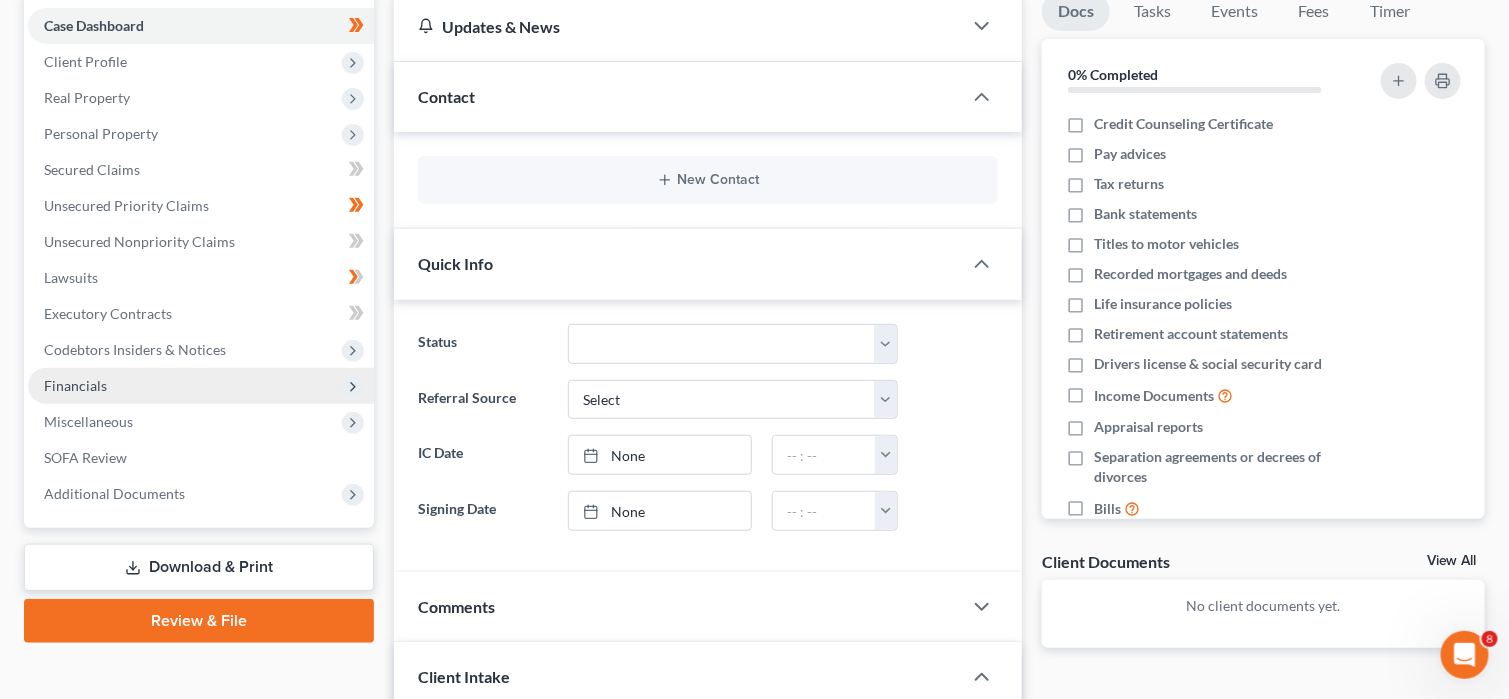 scroll, scrollTop: 300, scrollLeft: 0, axis: vertical 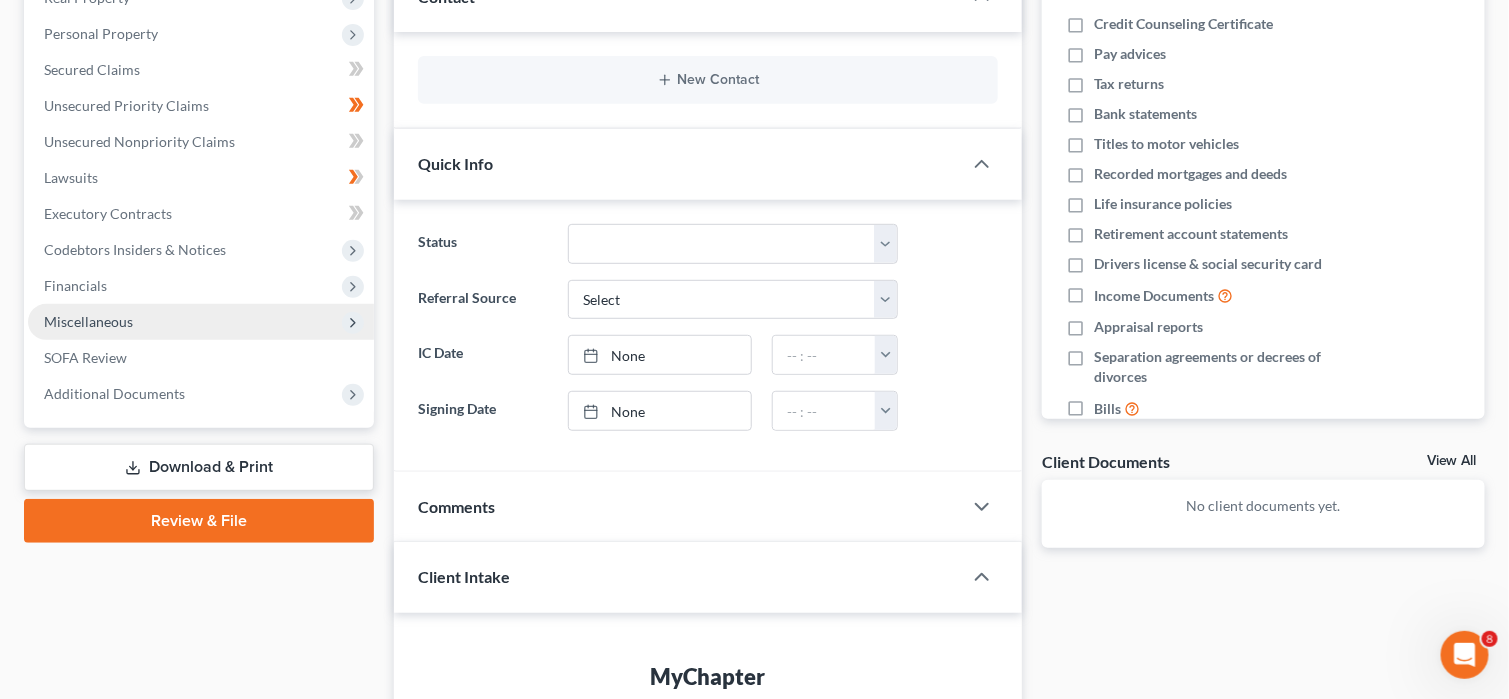 click on "Miscellaneous" at bounding box center (201, 322) 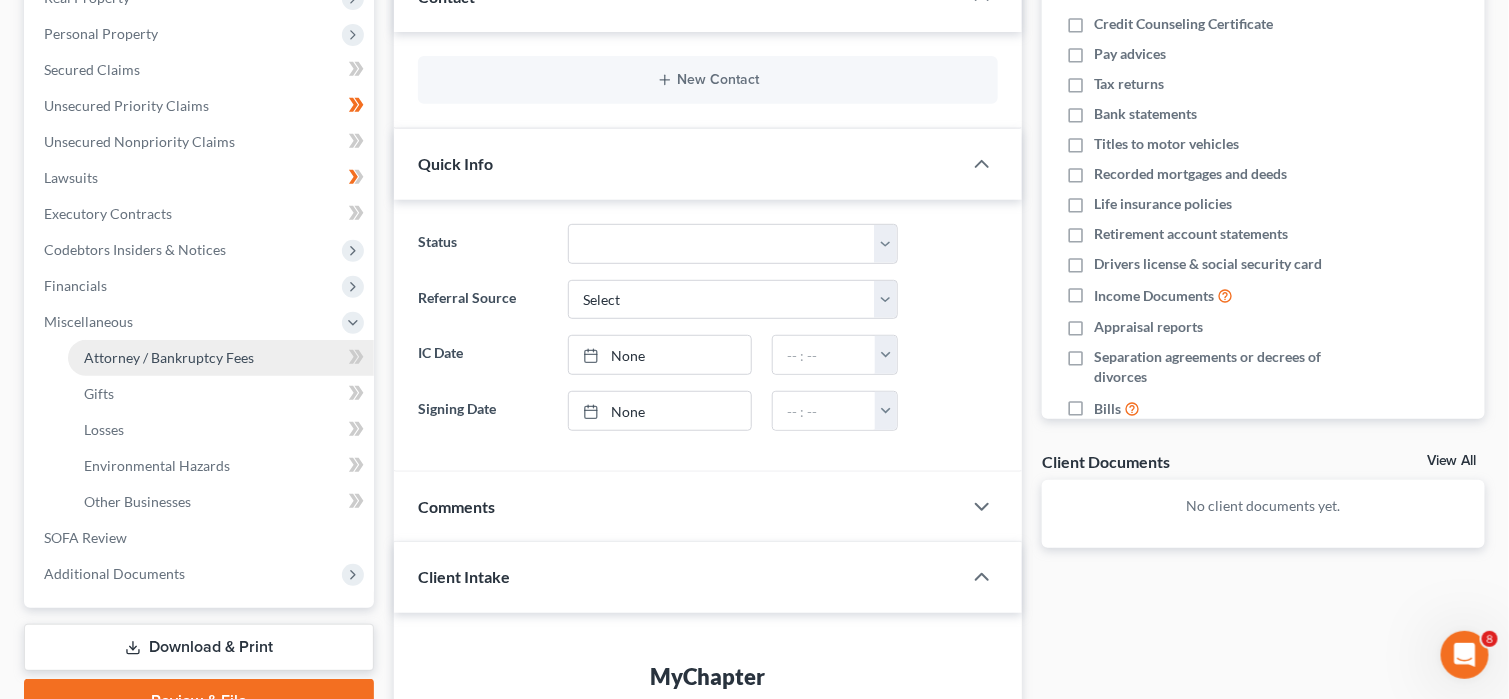 click on "Attorney / Bankruptcy Fees" at bounding box center (221, 358) 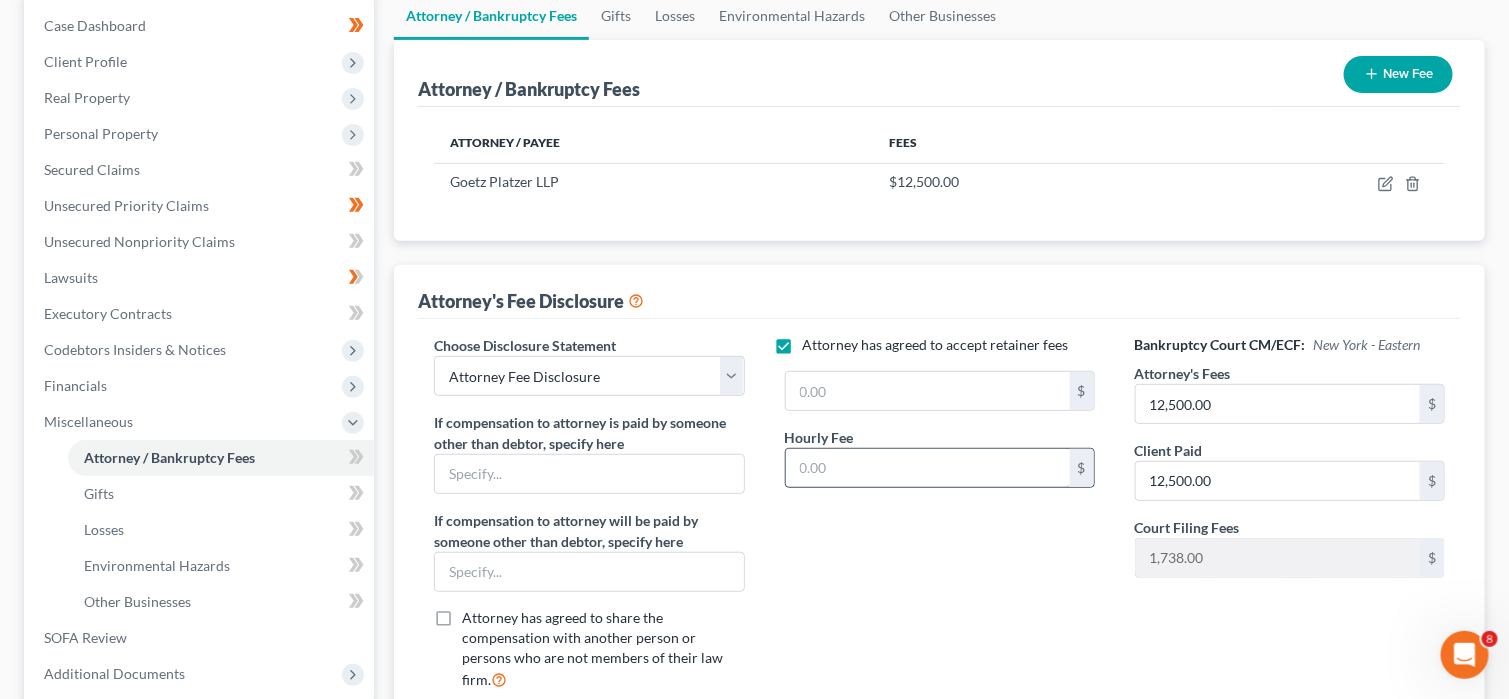 scroll, scrollTop: 300, scrollLeft: 0, axis: vertical 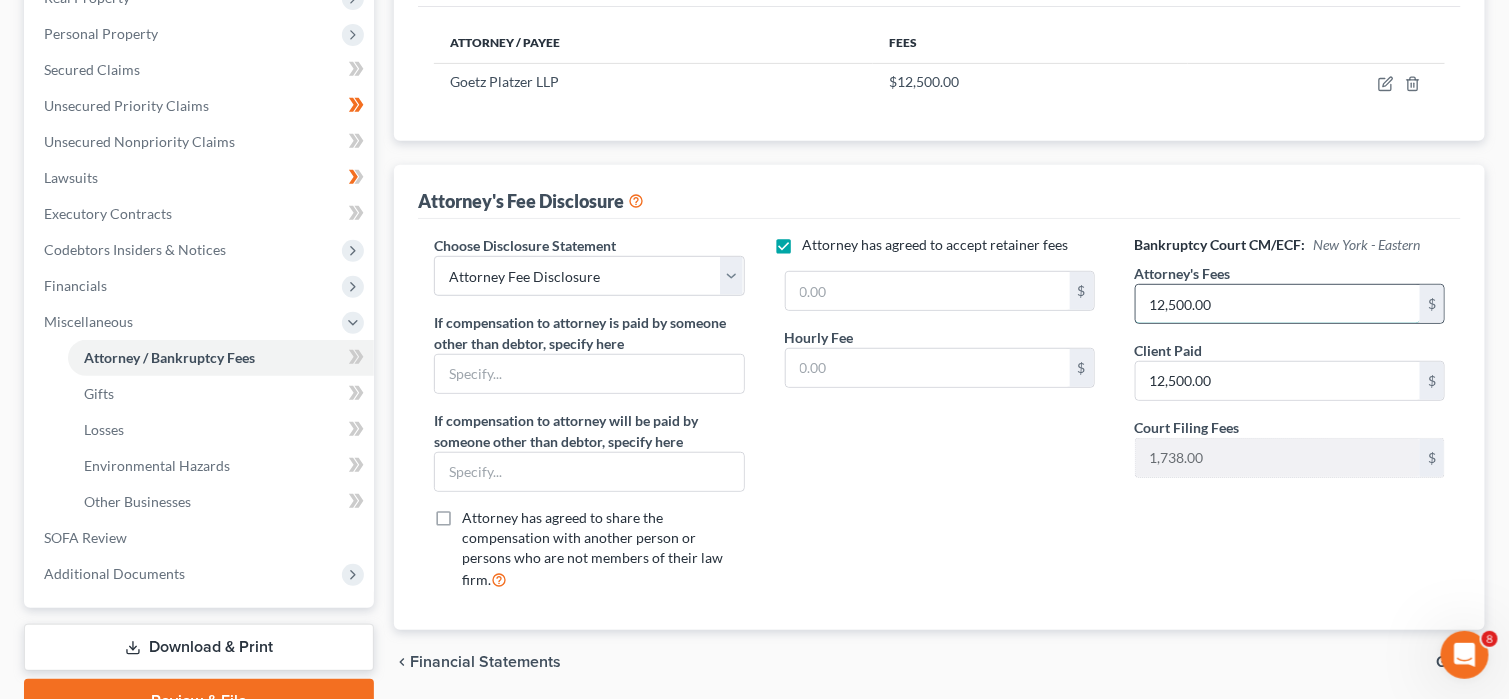 click on "12,500.00" at bounding box center (1278, 304) 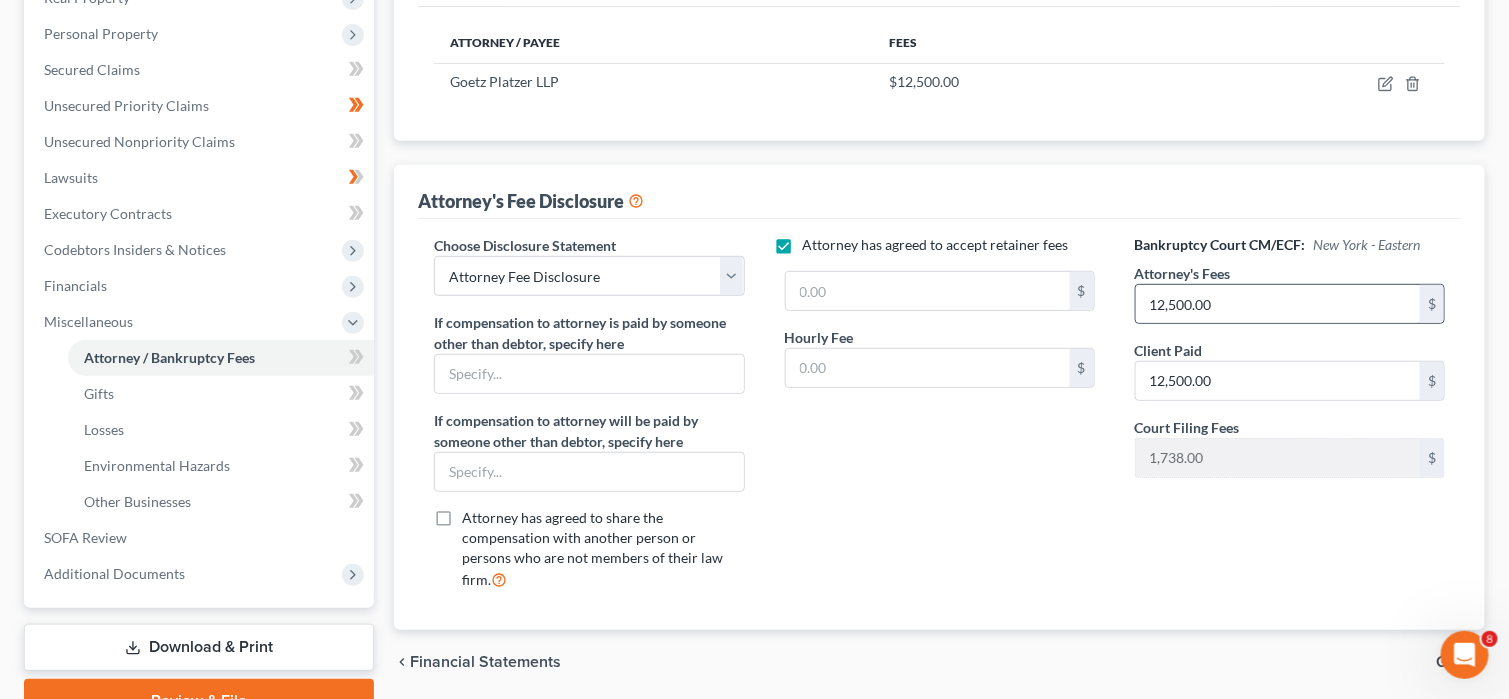 click on "$" at bounding box center (1432, 304) 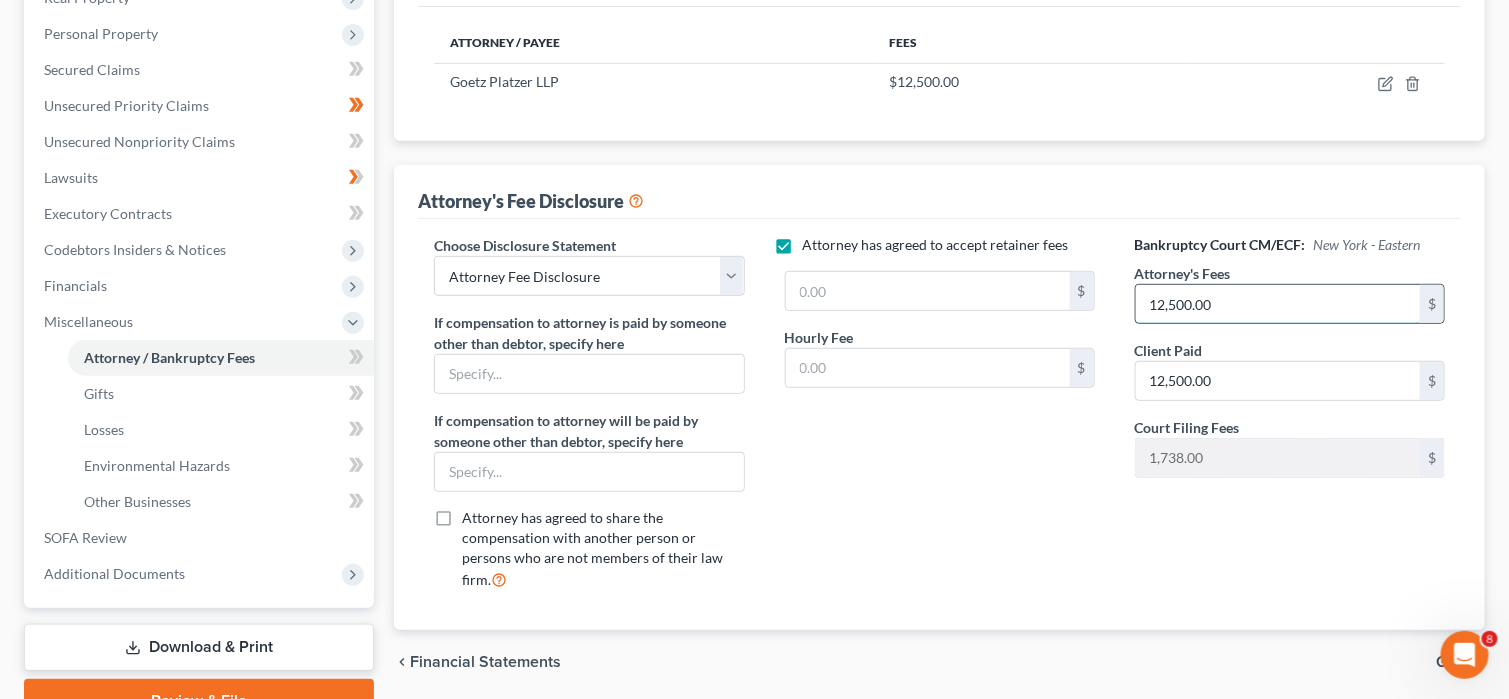 click on "12,500.00" at bounding box center (1278, 304) 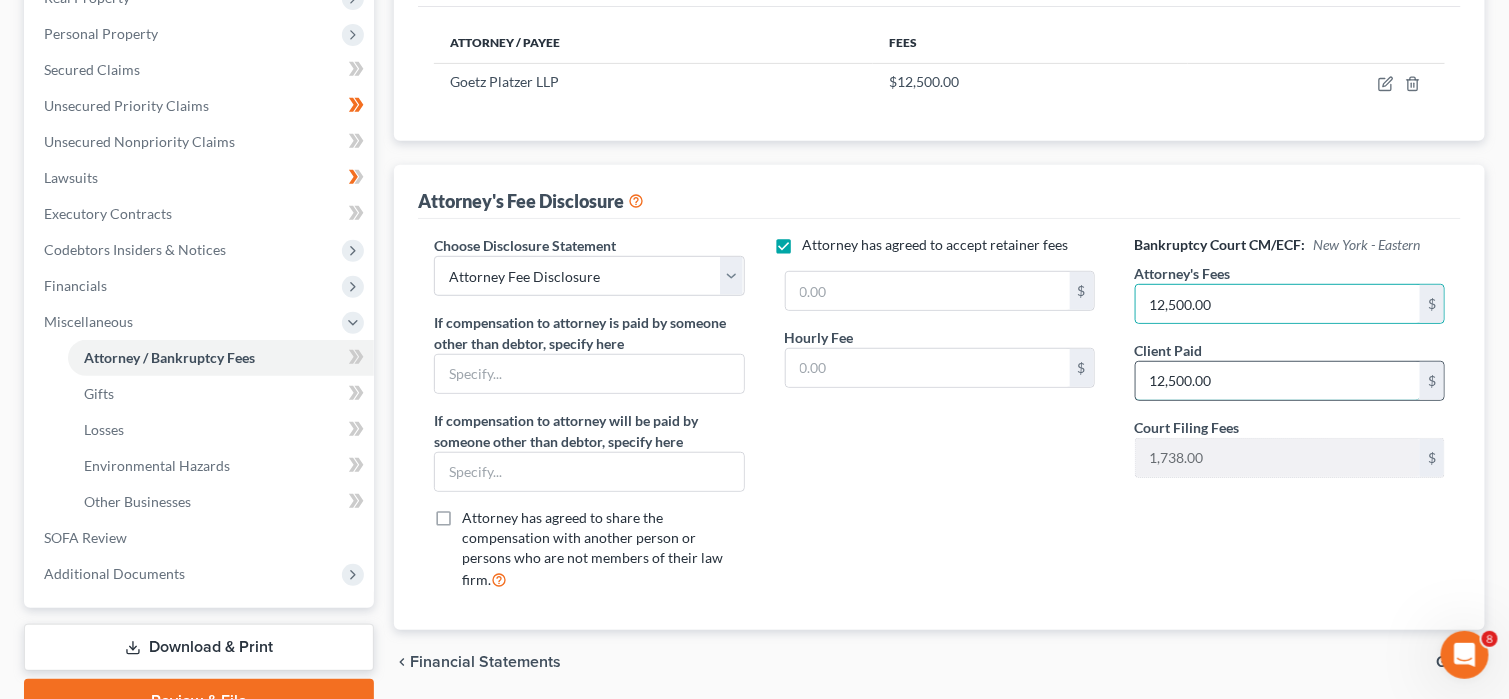 click on "12,500.00" at bounding box center [1278, 381] 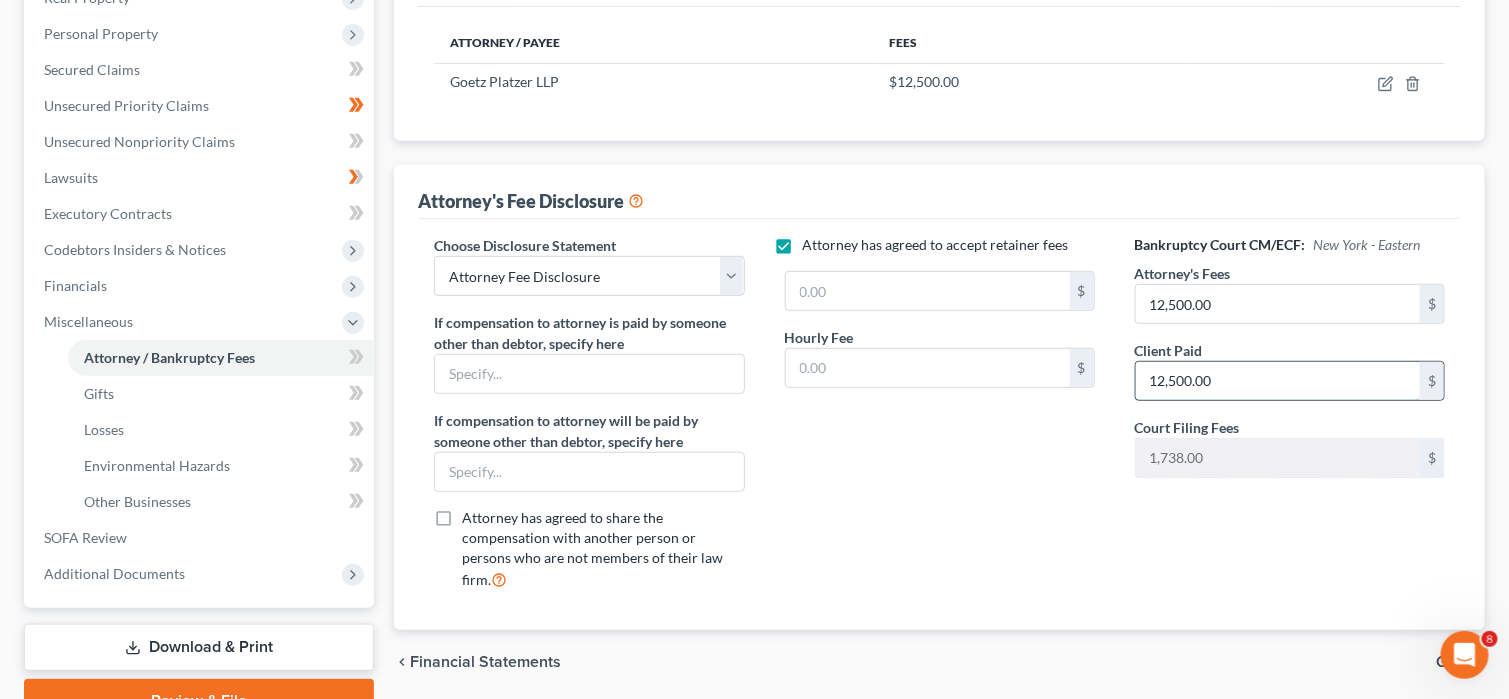 click on "12,500.00" at bounding box center (1278, 381) 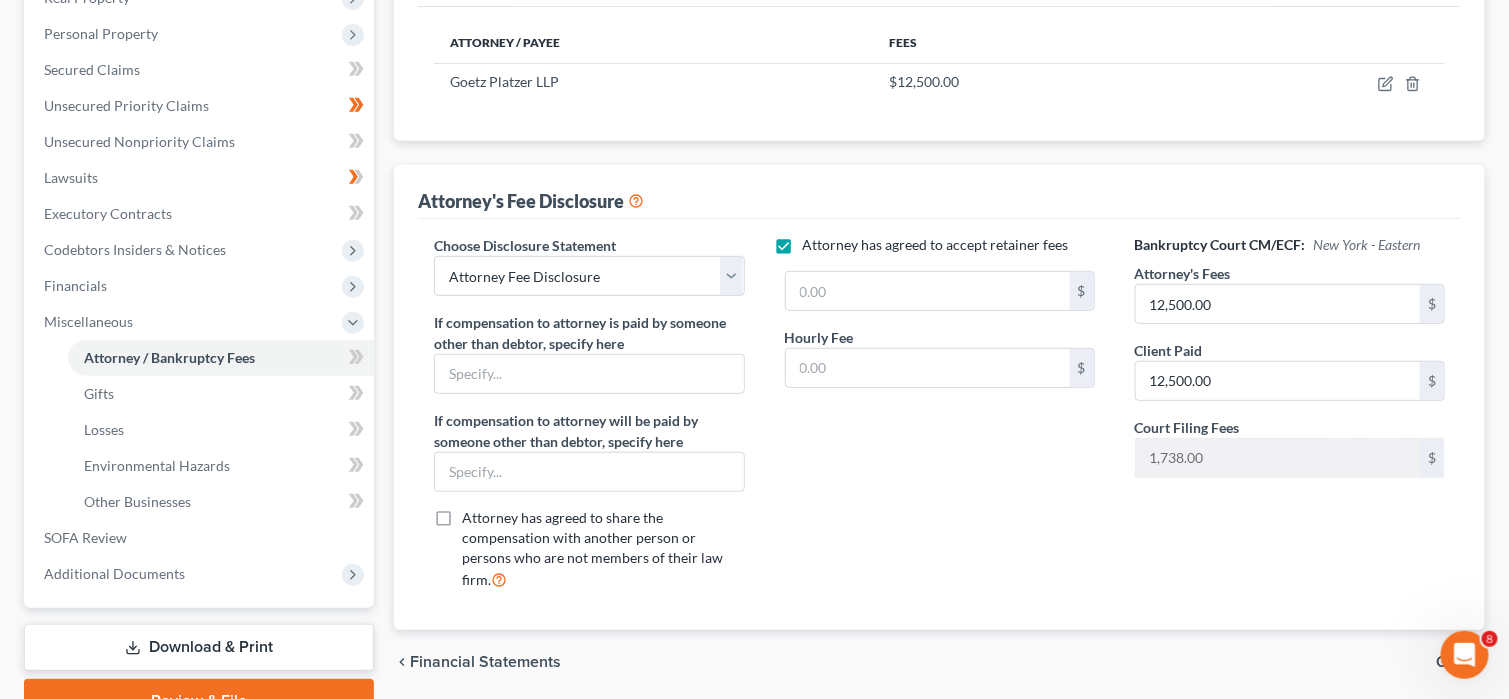 click on "Attorney has agreed to accept retainer fees $ [AMOUNT] Hourly Fee $" at bounding box center (940, 420) 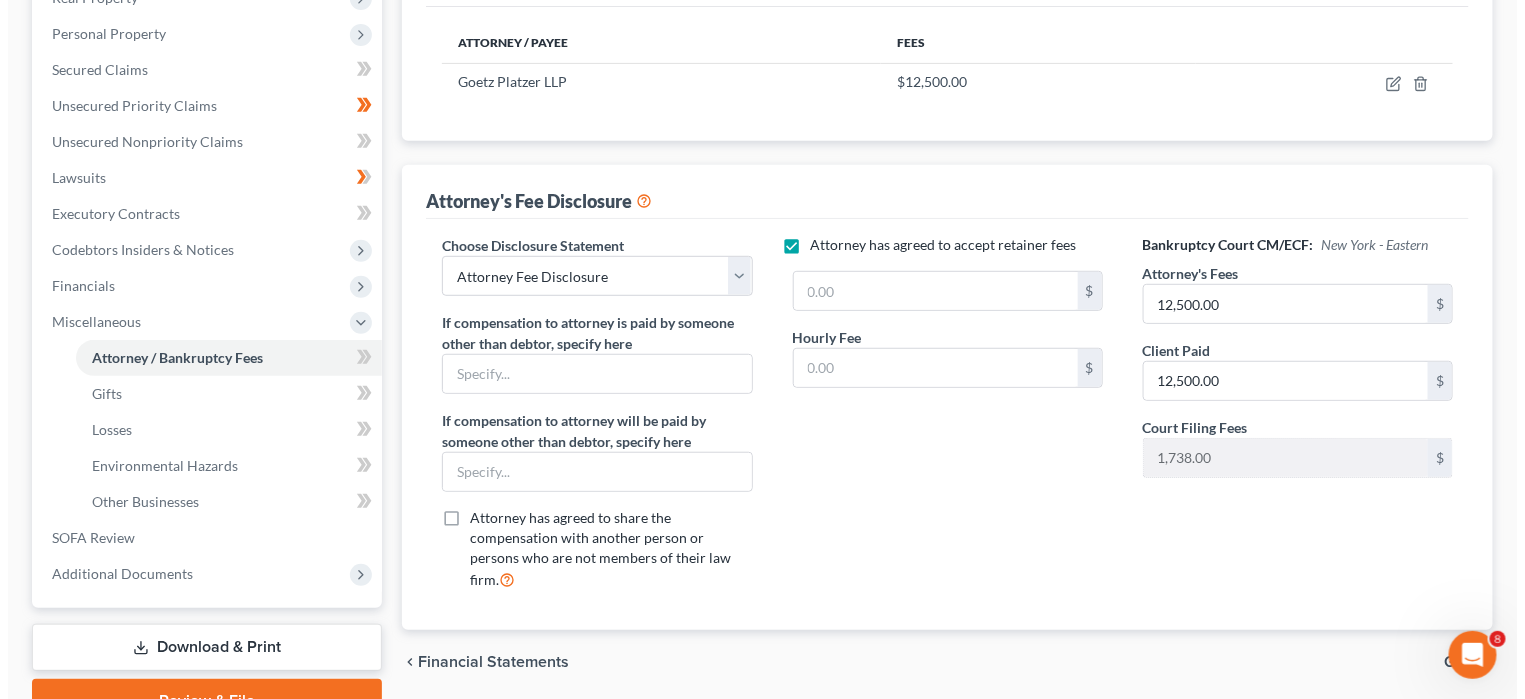 scroll, scrollTop: 0, scrollLeft: 0, axis: both 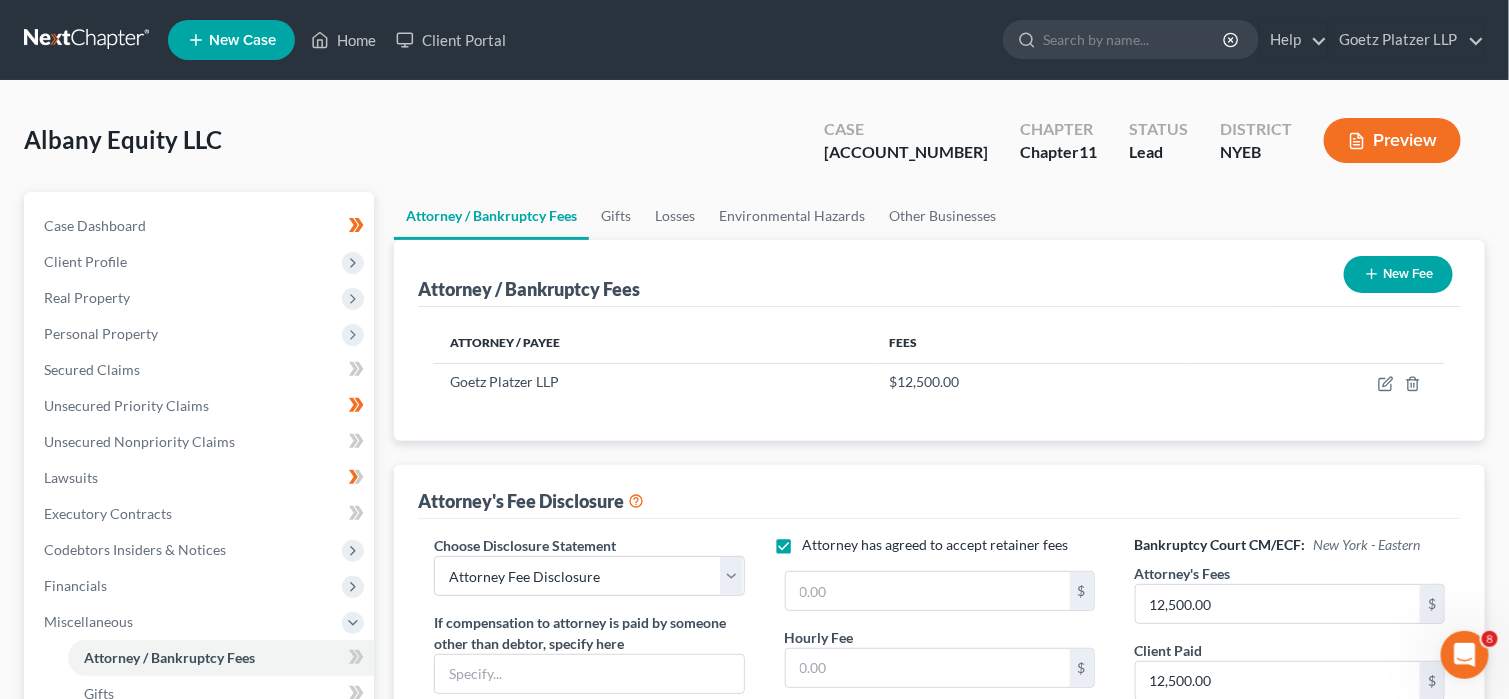 click on "Preview" at bounding box center (1392, 140) 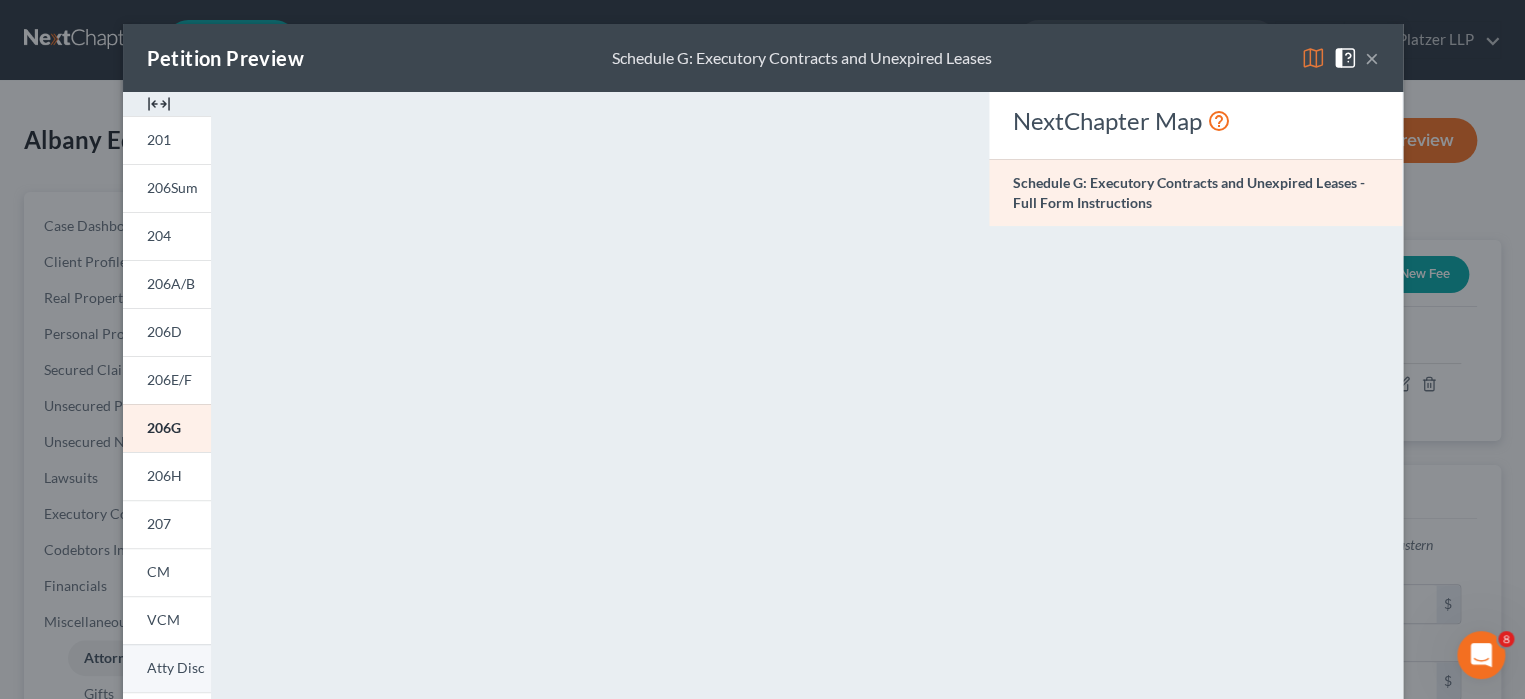 click on "Atty Disc" at bounding box center [176, 667] 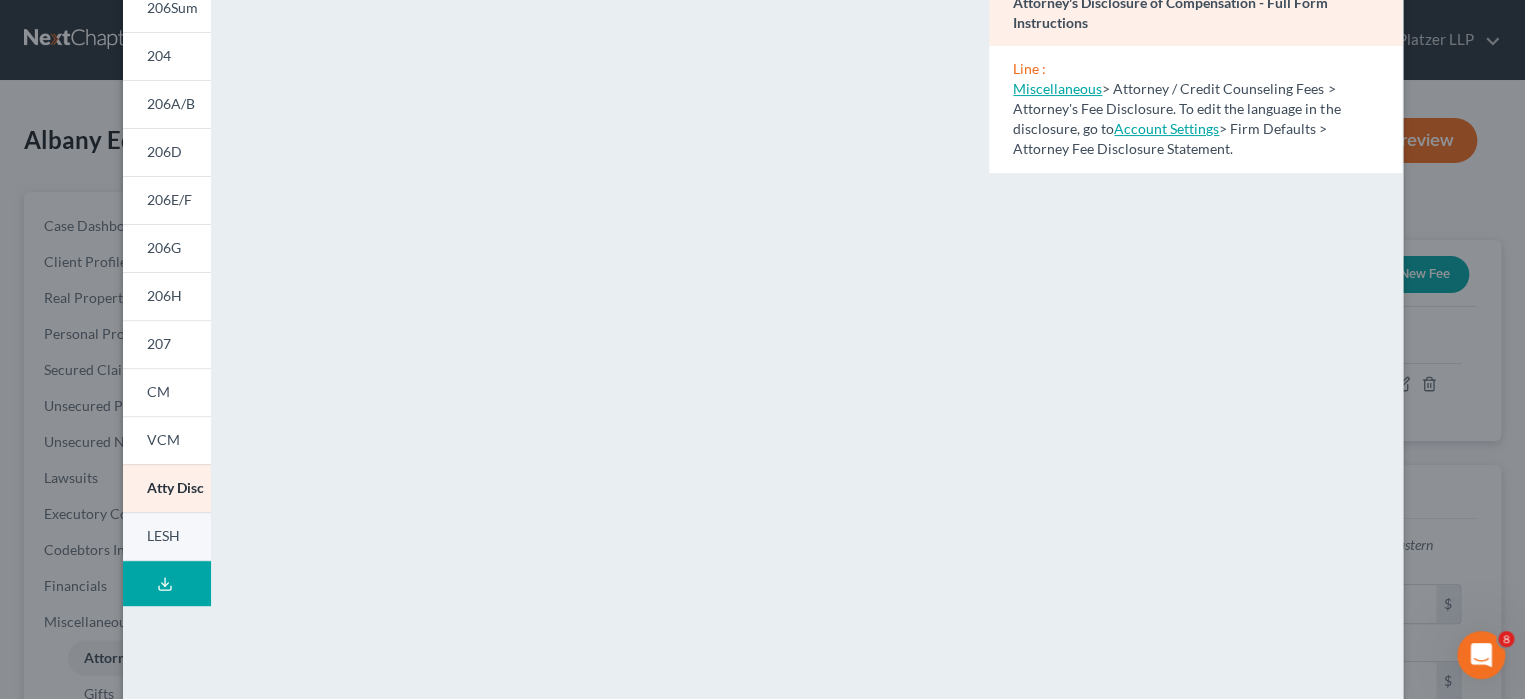 scroll, scrollTop: 200, scrollLeft: 0, axis: vertical 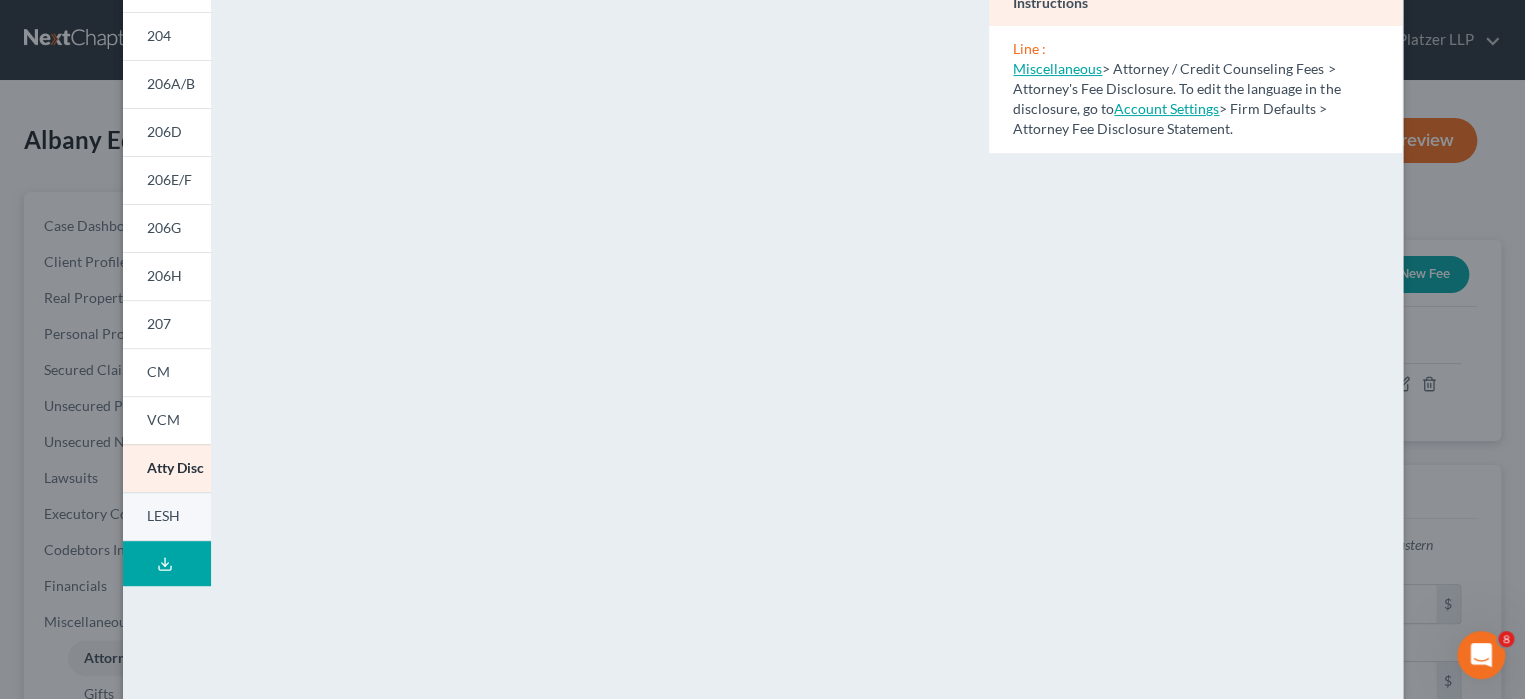 click on "LESH" at bounding box center [163, 515] 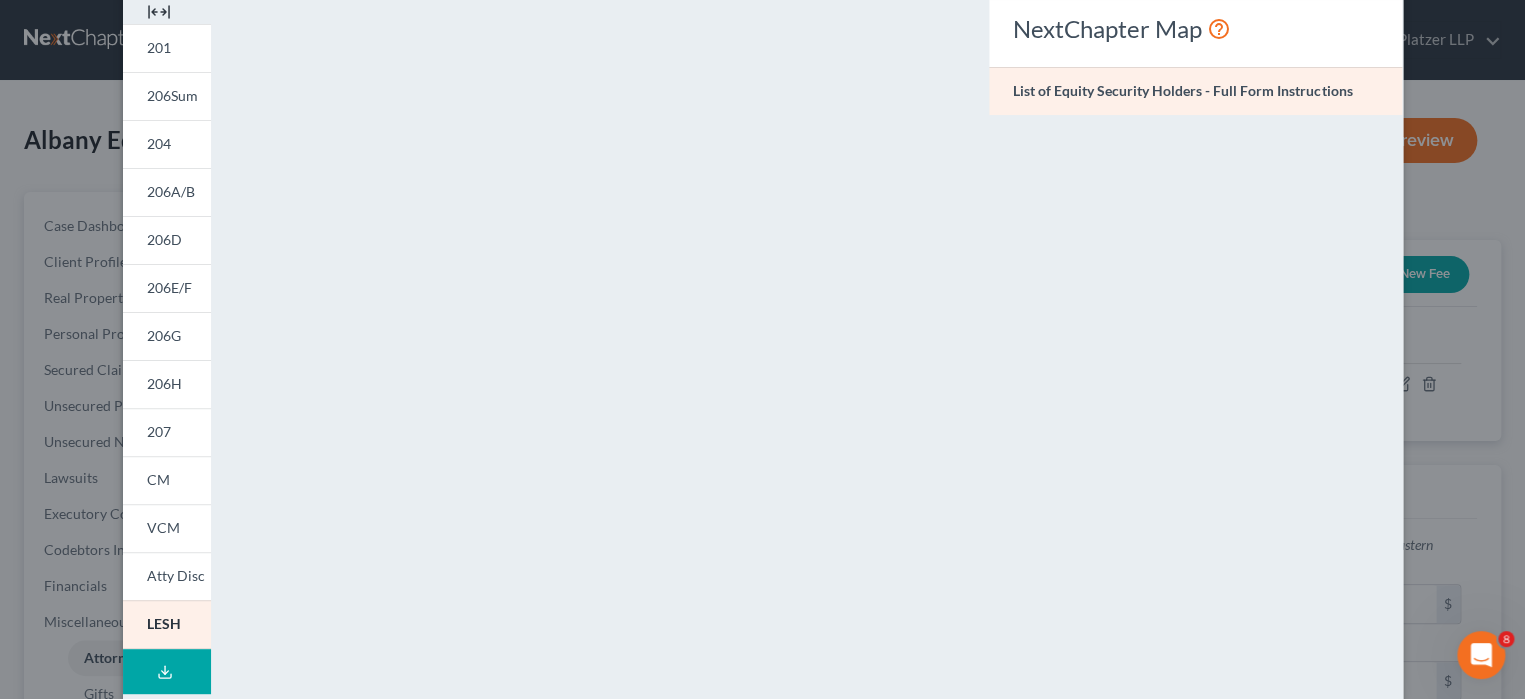 scroll, scrollTop: 0, scrollLeft: 0, axis: both 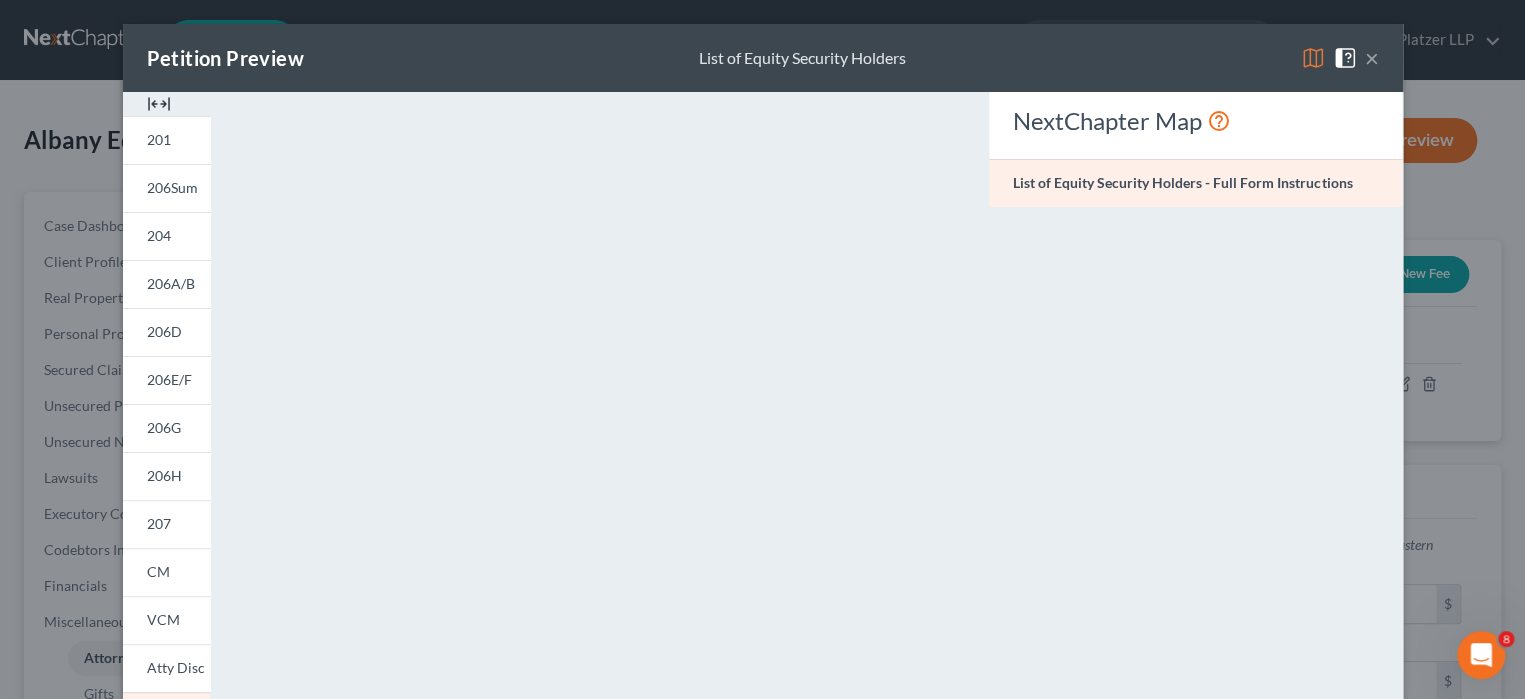 click on "×" at bounding box center [1372, 58] 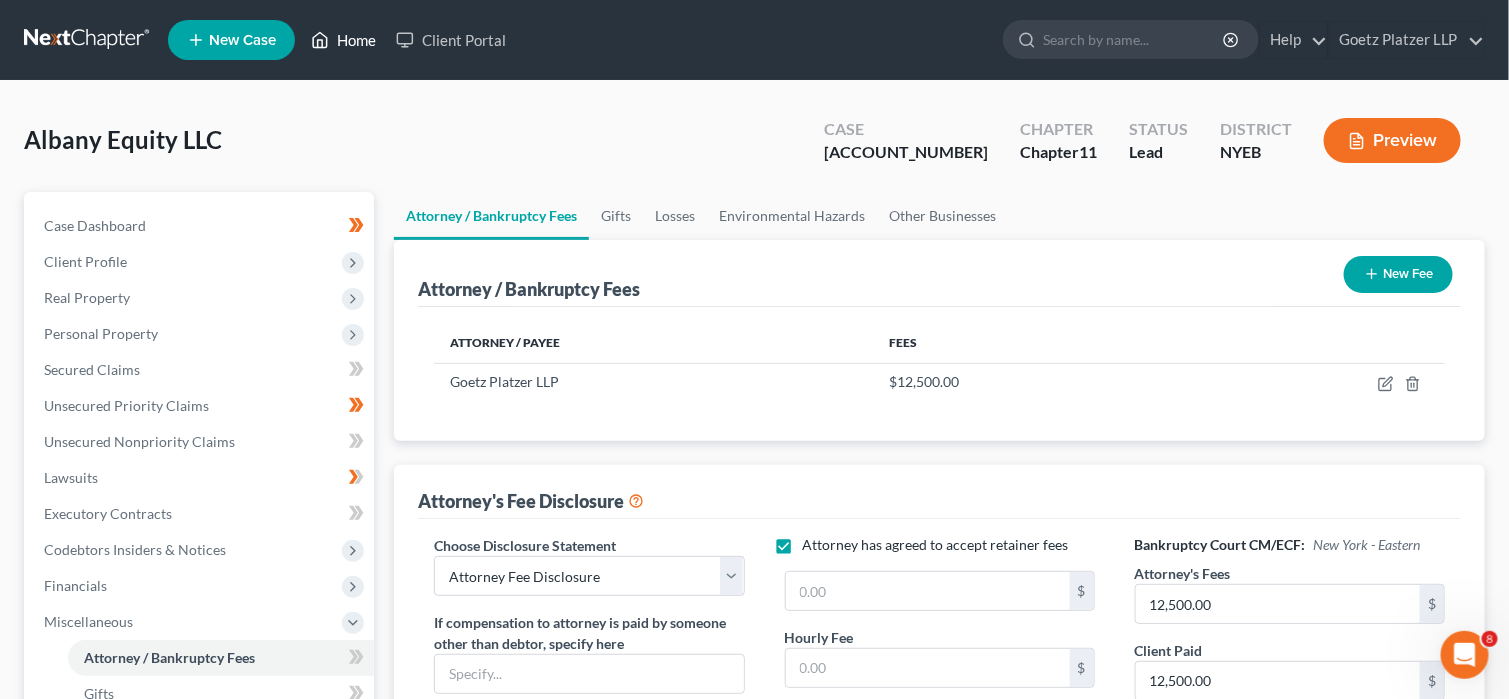 click on "Home" at bounding box center (343, 40) 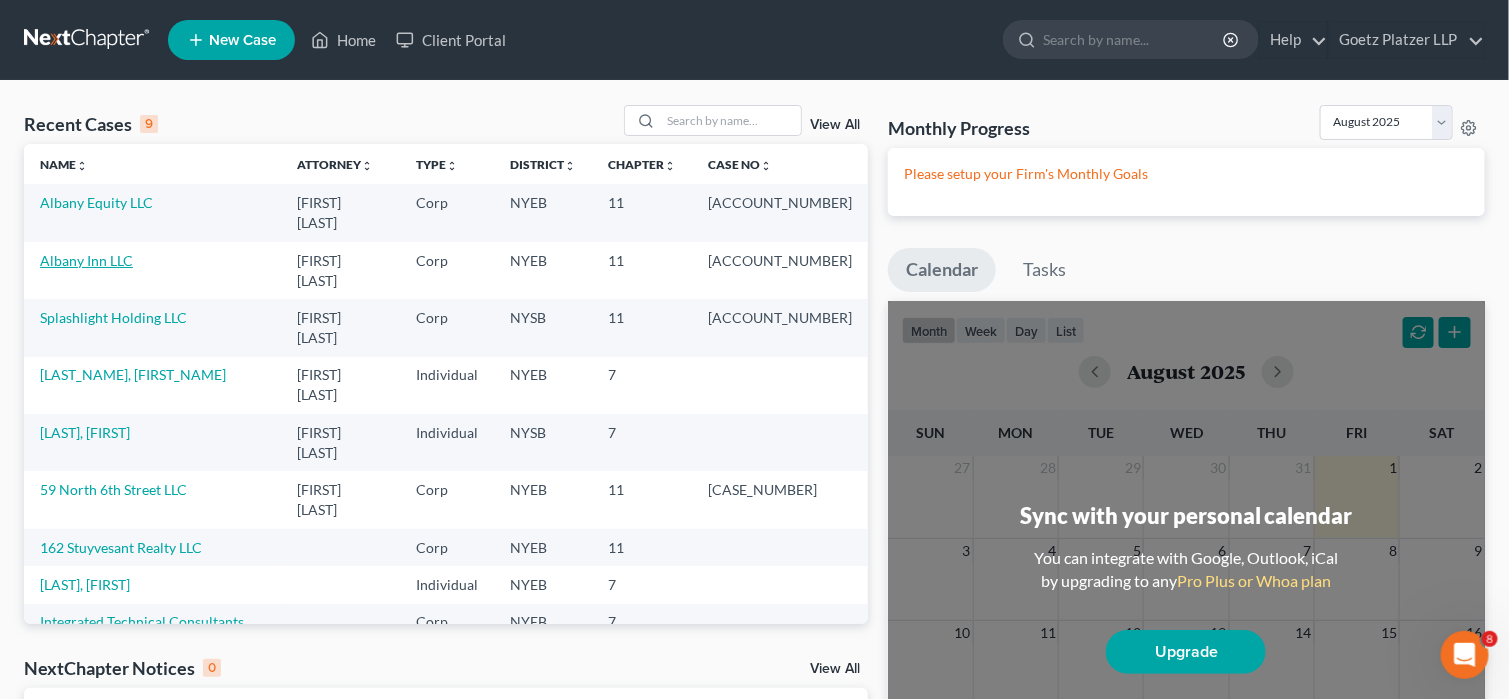 click on "Albany Inn LLC" at bounding box center (86, 260) 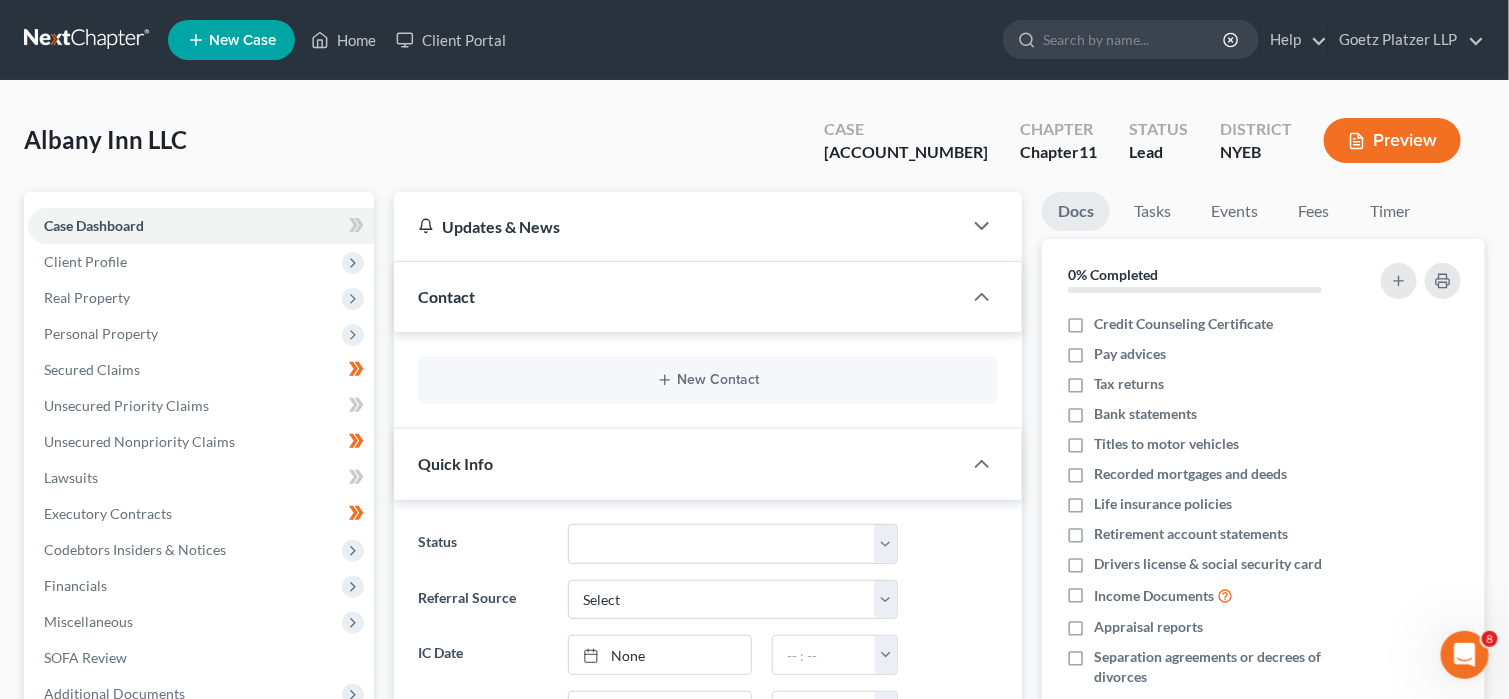 click on "Preview" at bounding box center (1392, 140) 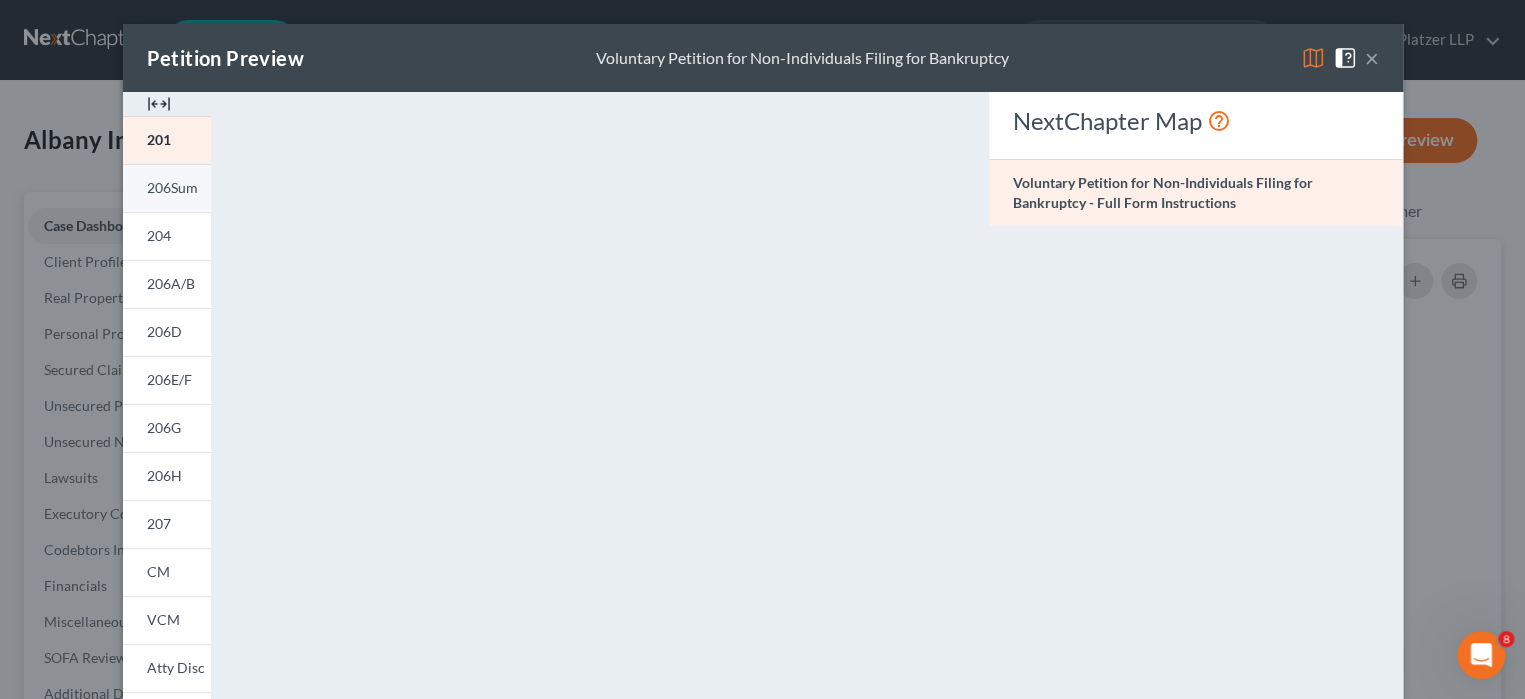 click on "206Sum" at bounding box center (172, 187) 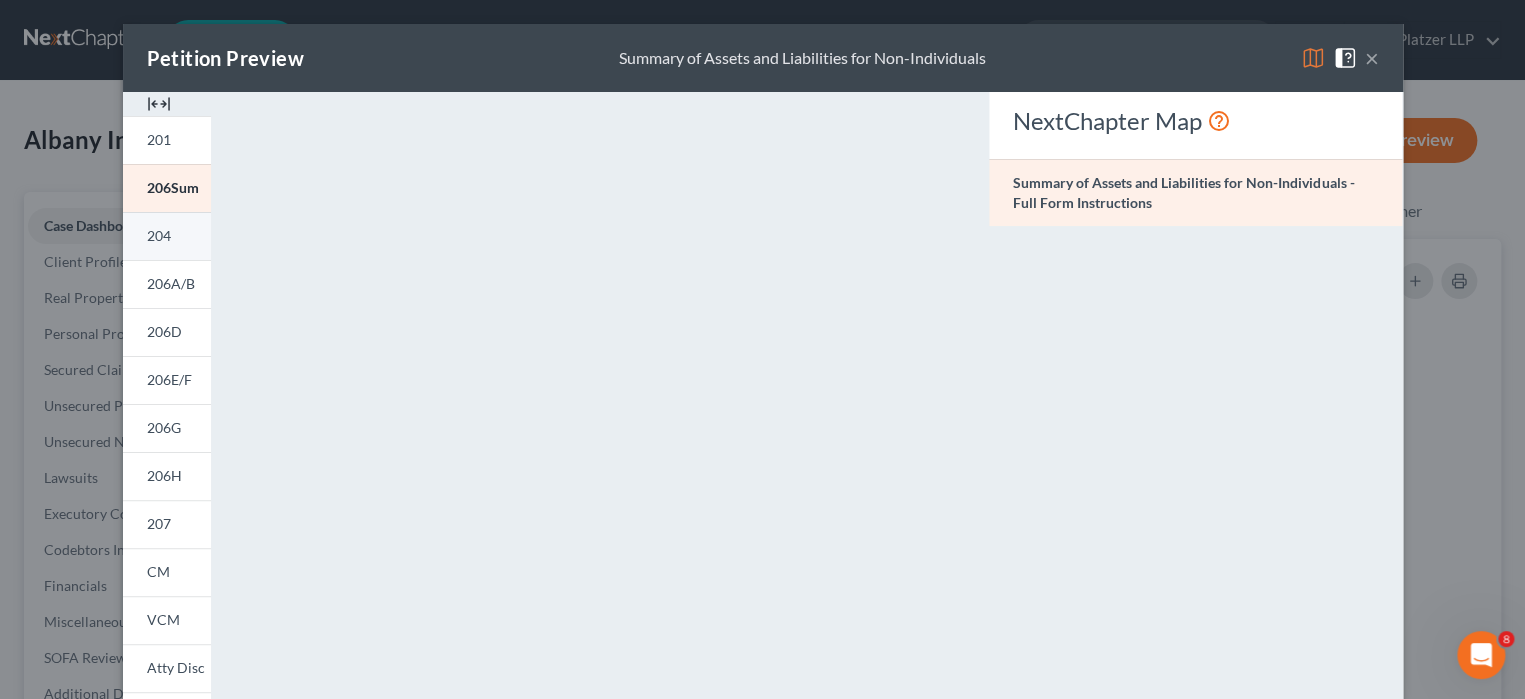 click on "204" at bounding box center [159, 235] 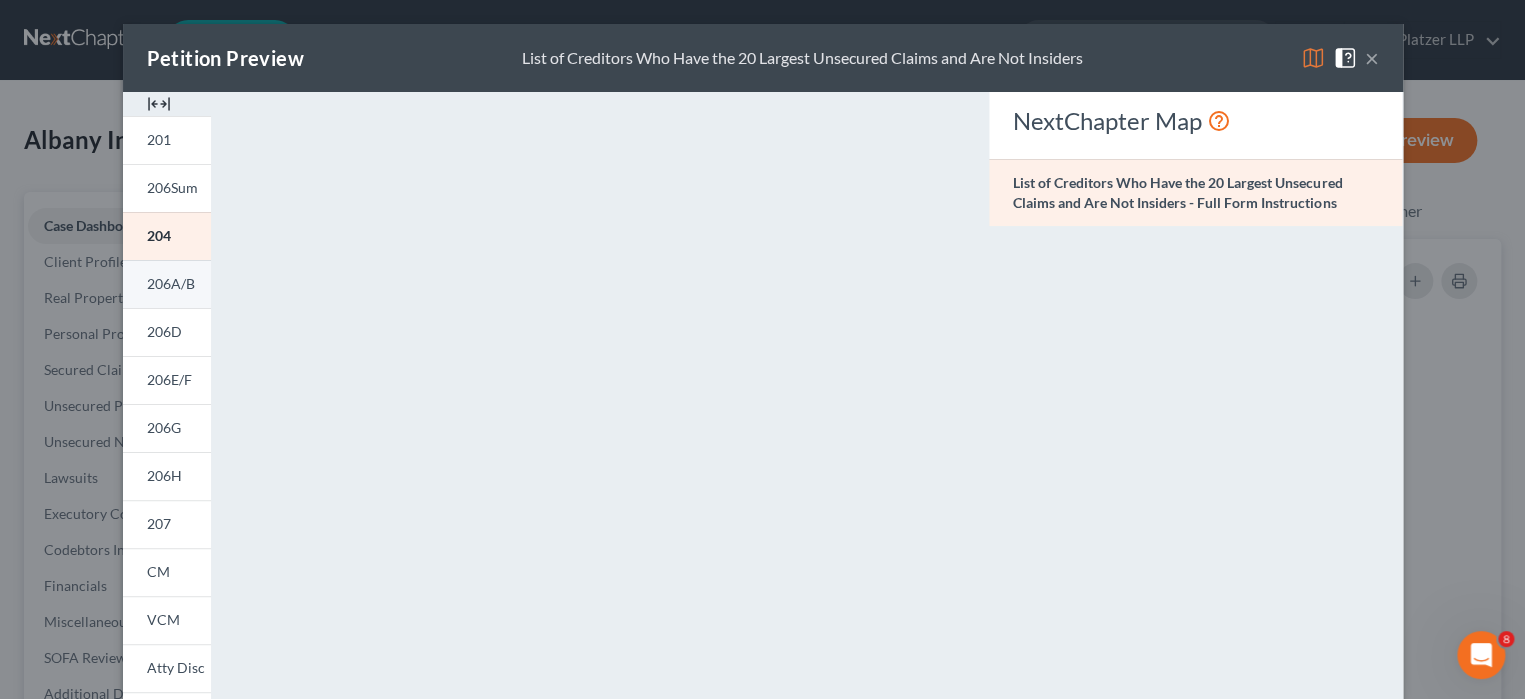 click on "206A/B" at bounding box center (171, 283) 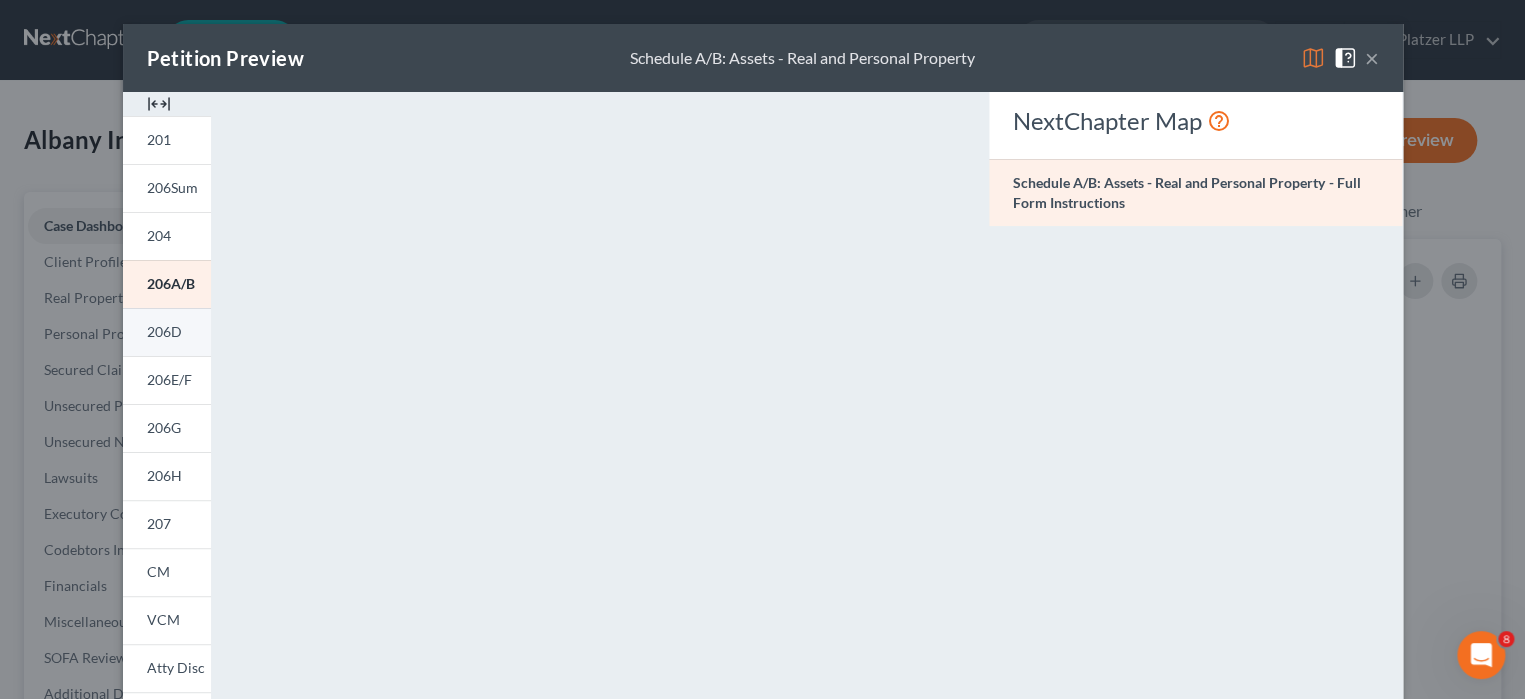 click on "206D" at bounding box center (164, 331) 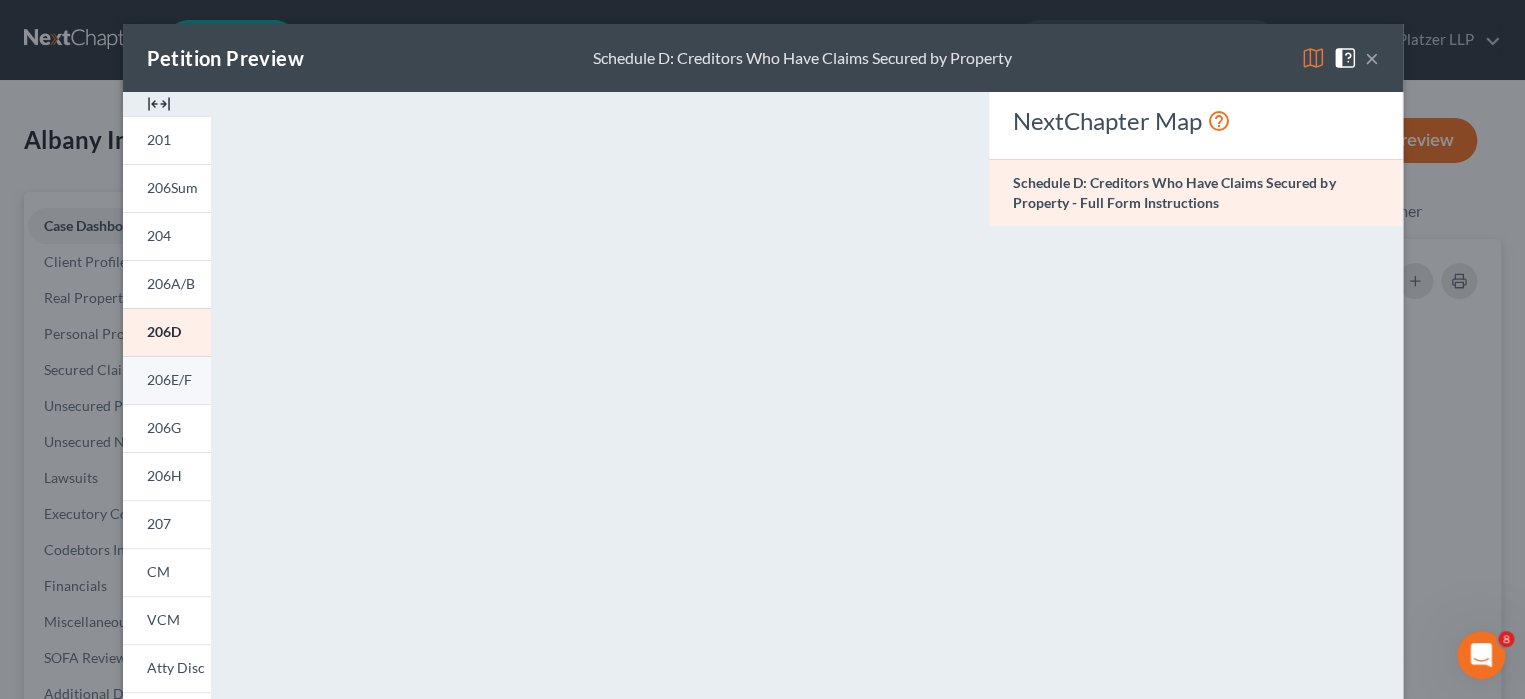 click on "206E/F" at bounding box center [169, 379] 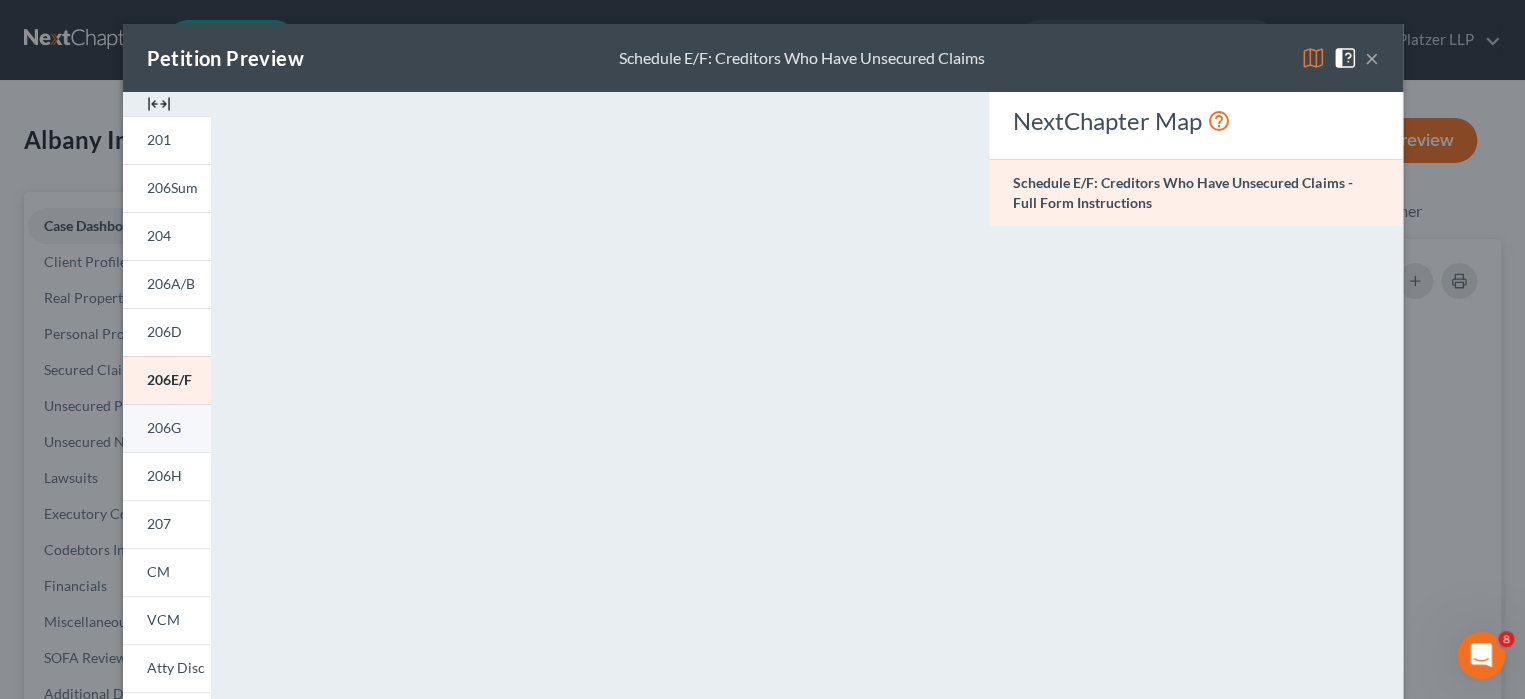 click on "206G" at bounding box center (164, 427) 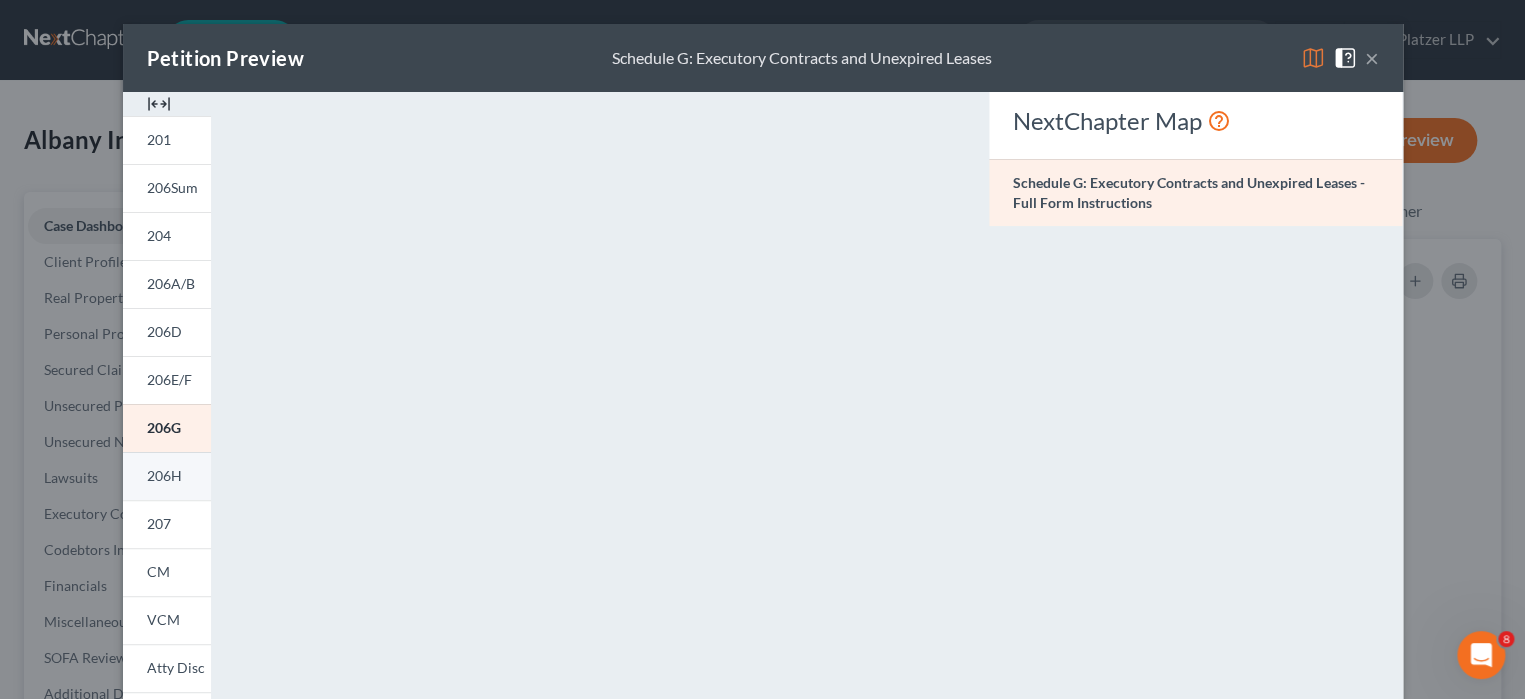 click on "206H" at bounding box center [164, 475] 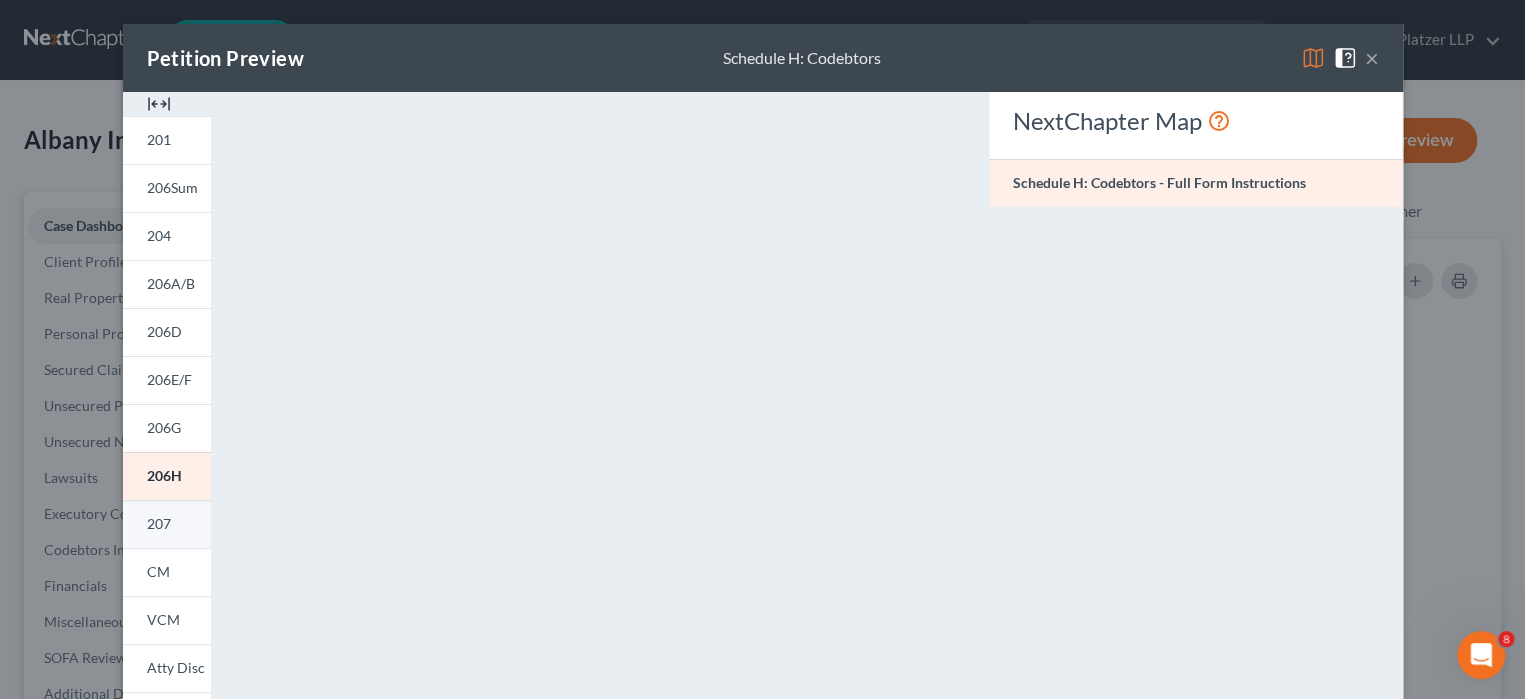 click on "207" at bounding box center [159, 523] 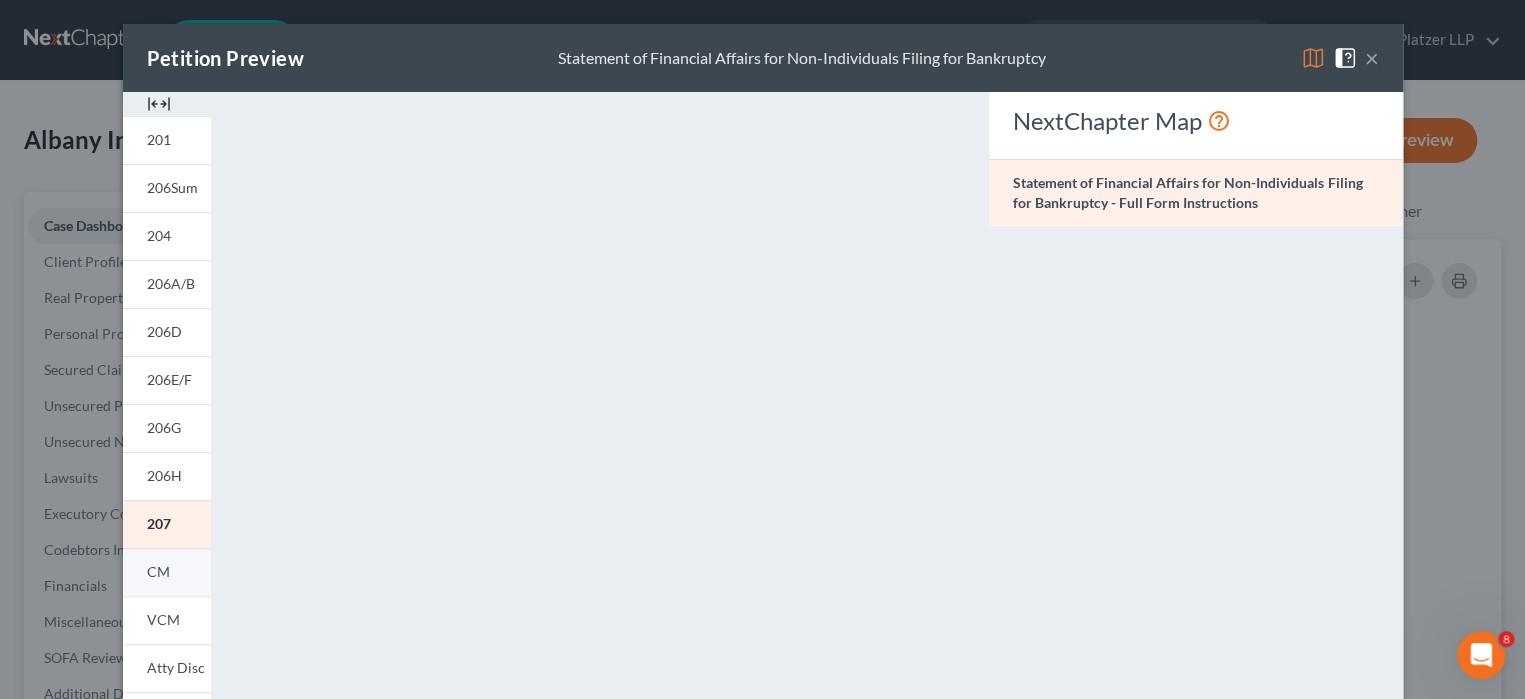 click on "CM" at bounding box center (158, 571) 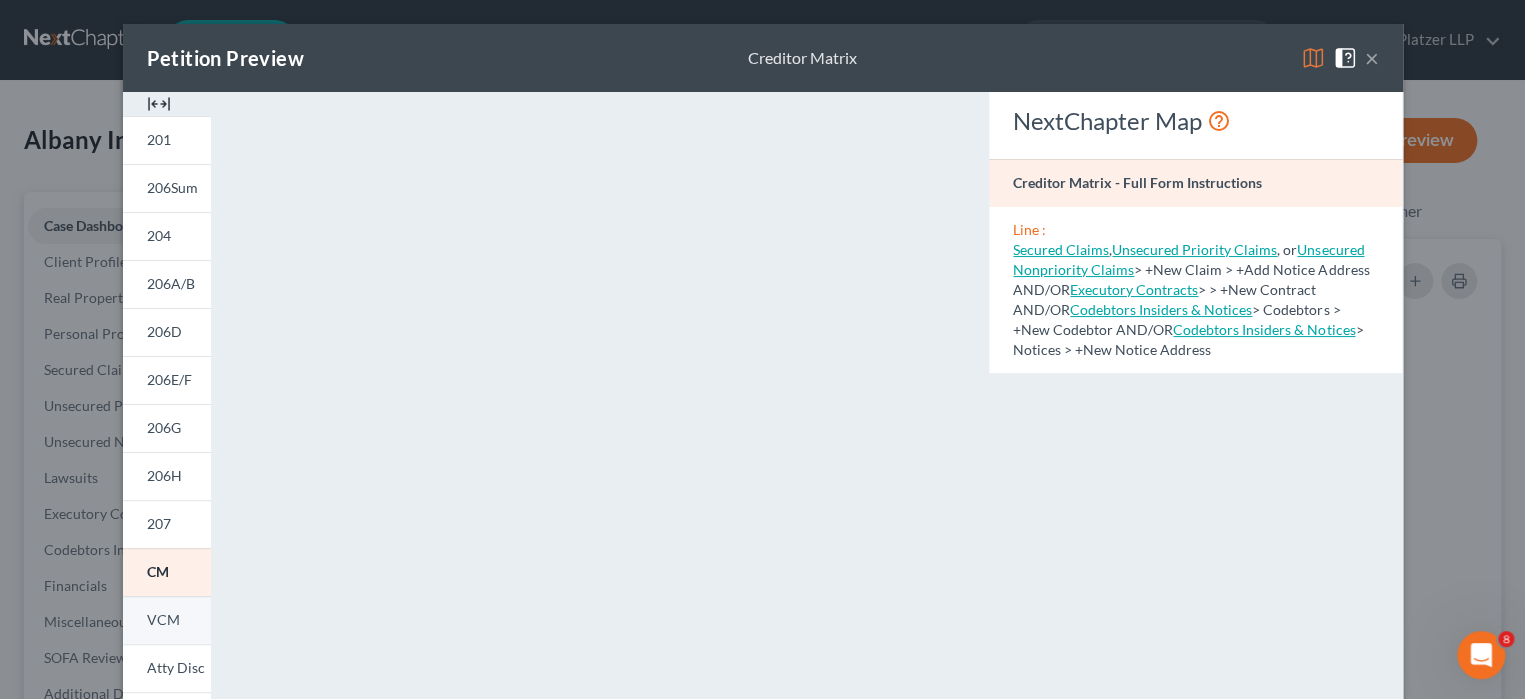 click on "VCM" at bounding box center (163, 619) 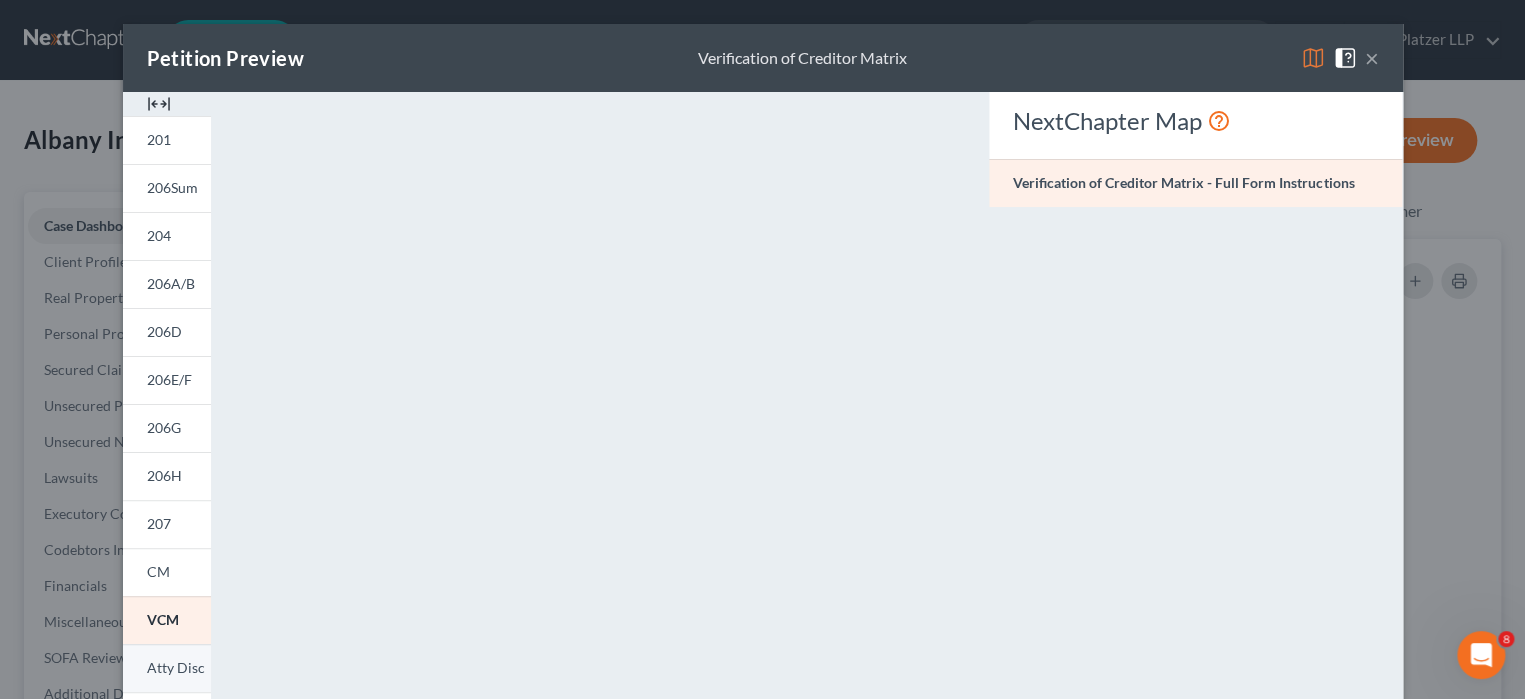 click on "Atty Disc" at bounding box center [176, 667] 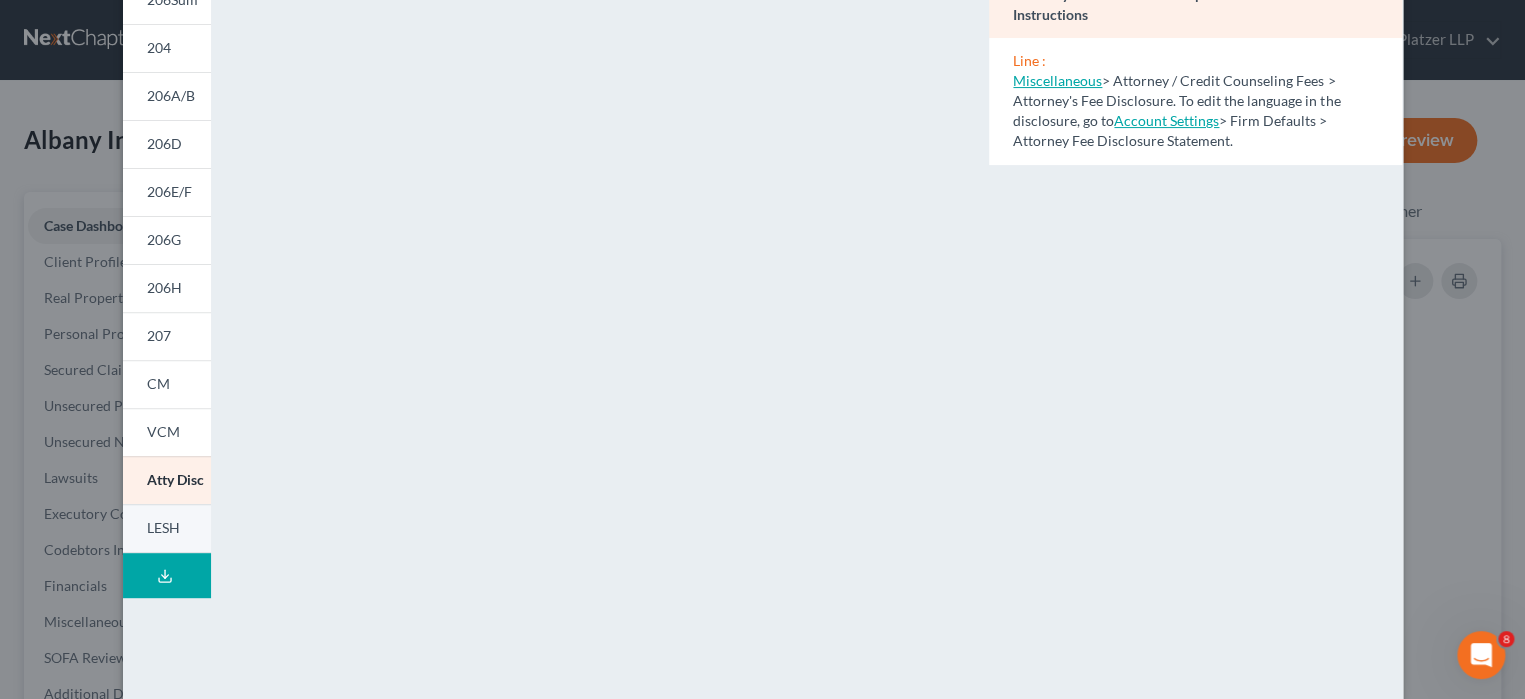 scroll, scrollTop: 200, scrollLeft: 0, axis: vertical 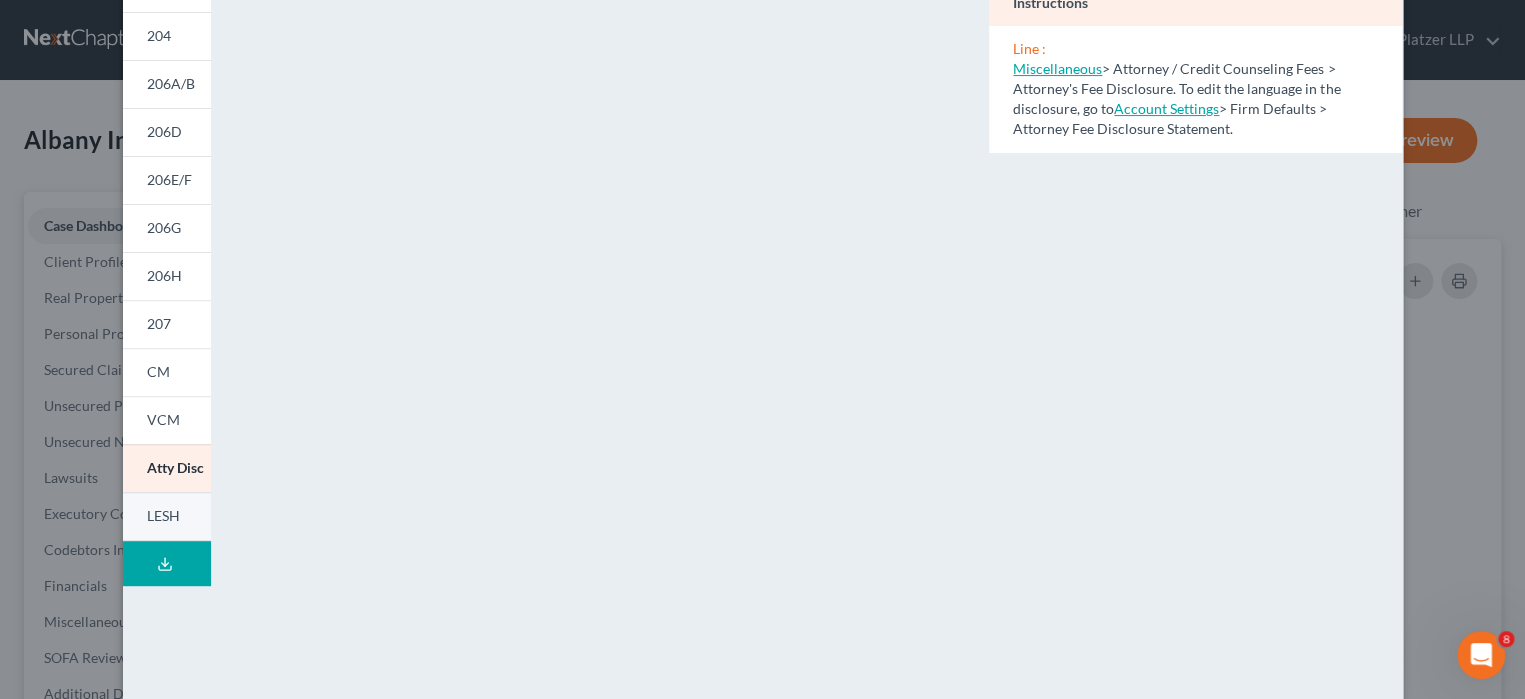 click on "LESH" at bounding box center (163, 515) 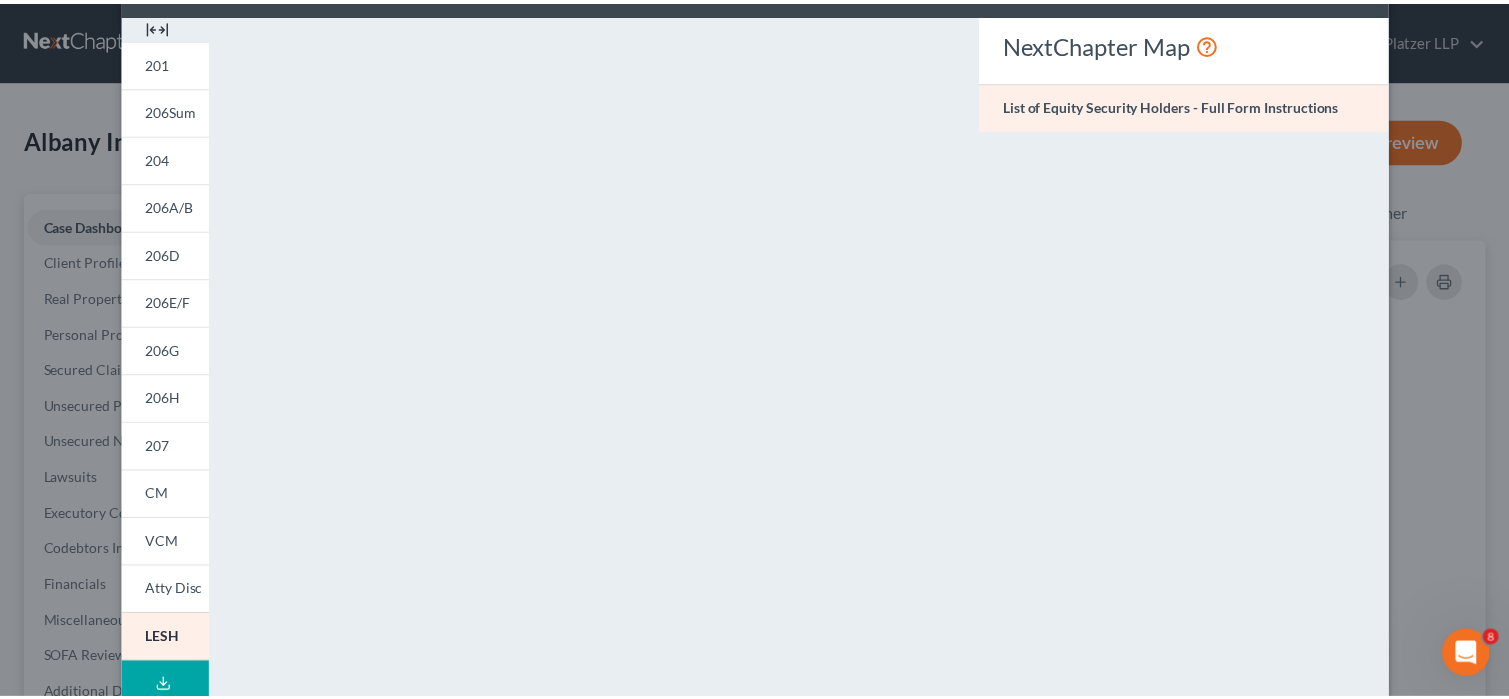 scroll, scrollTop: 0, scrollLeft: 0, axis: both 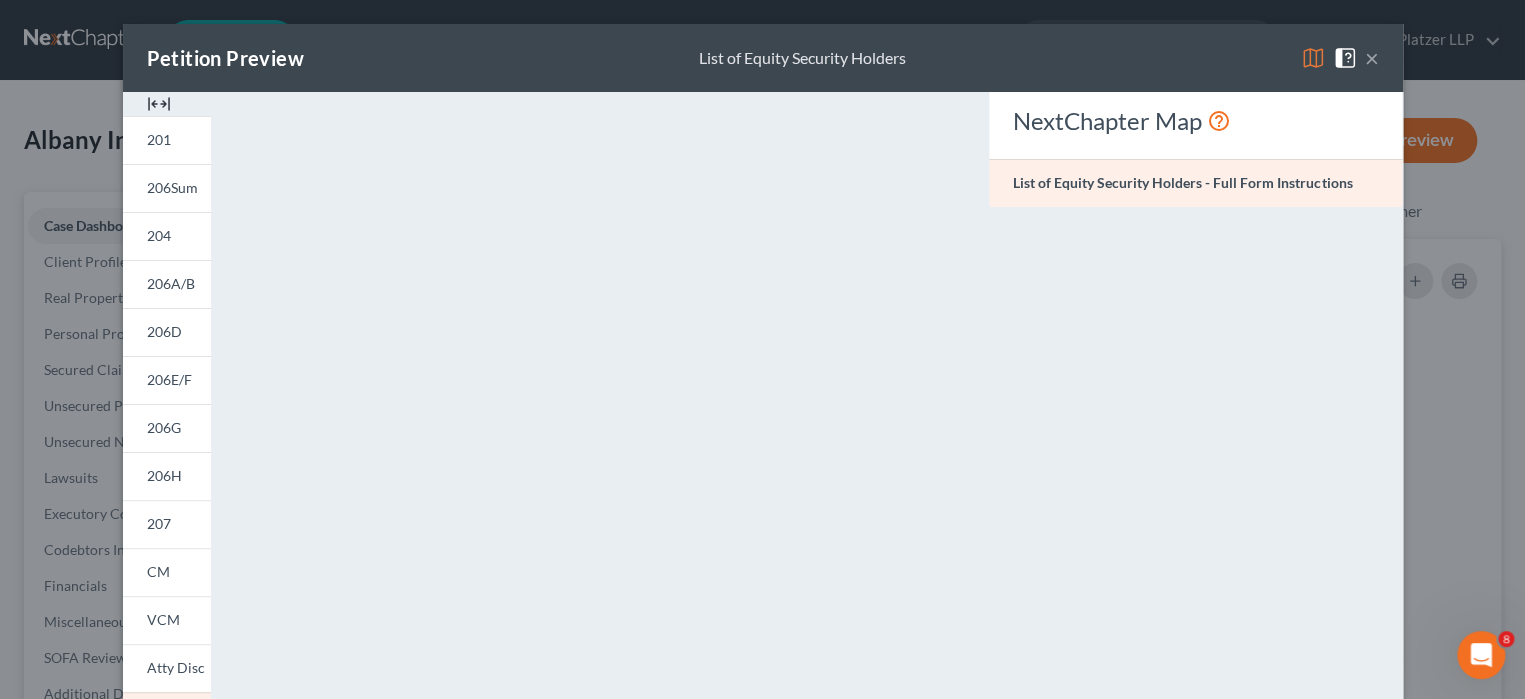 click on "×" at bounding box center (1372, 58) 